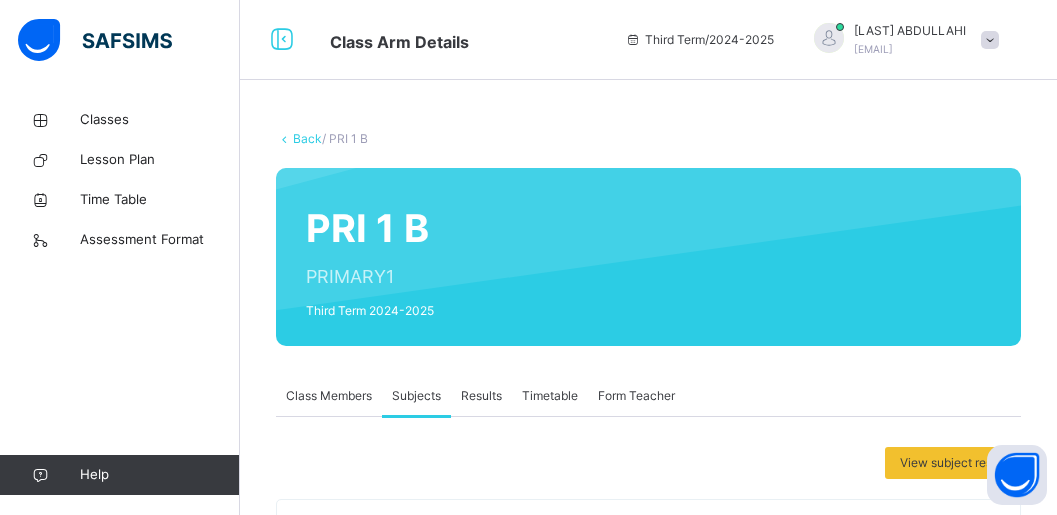 scroll, scrollTop: 0, scrollLeft: 0, axis: both 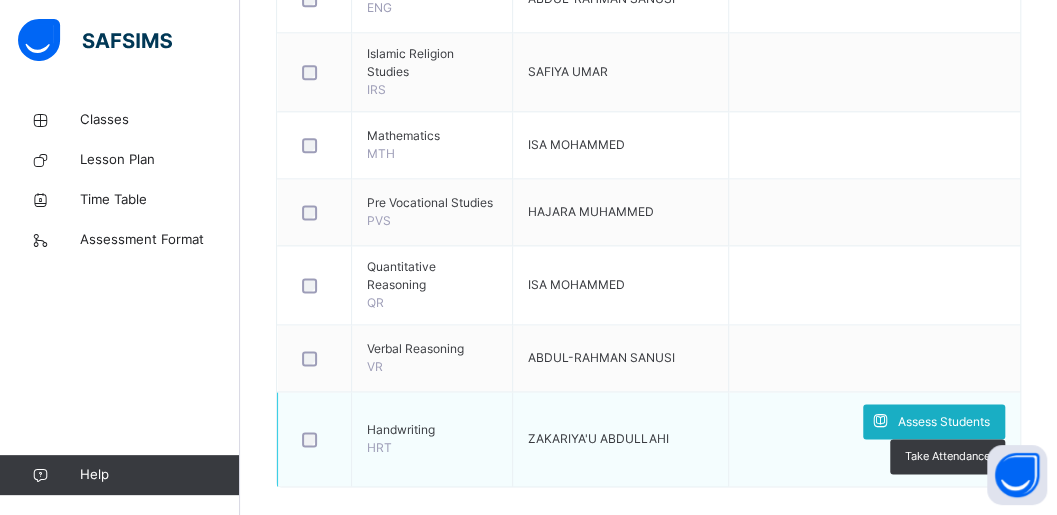 click on "Assess Students" at bounding box center (944, 422) 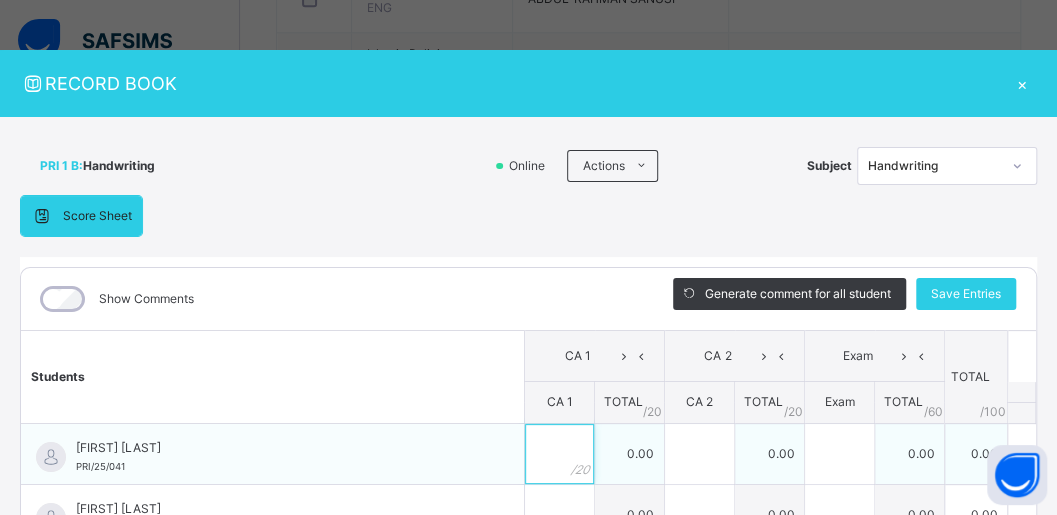 click at bounding box center [559, 454] 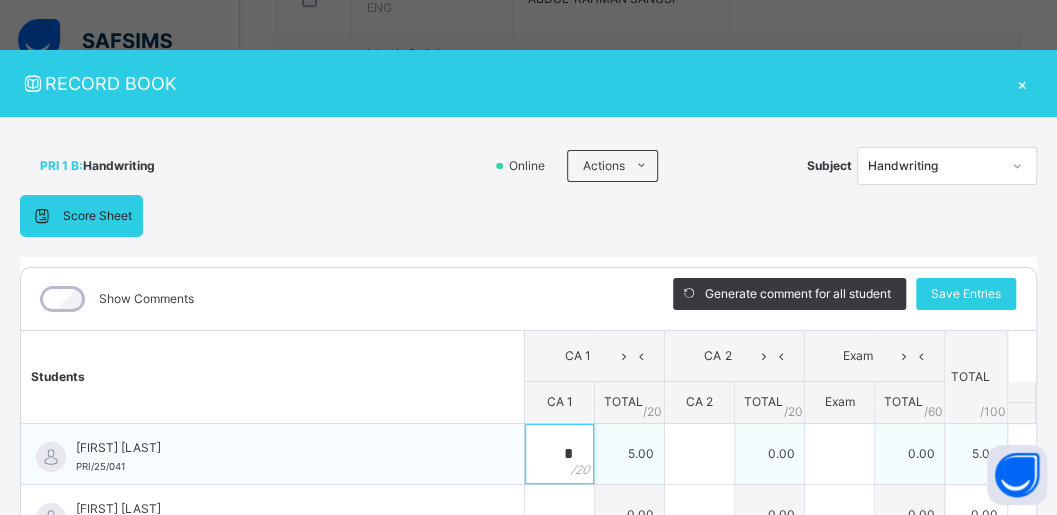 type on "*" 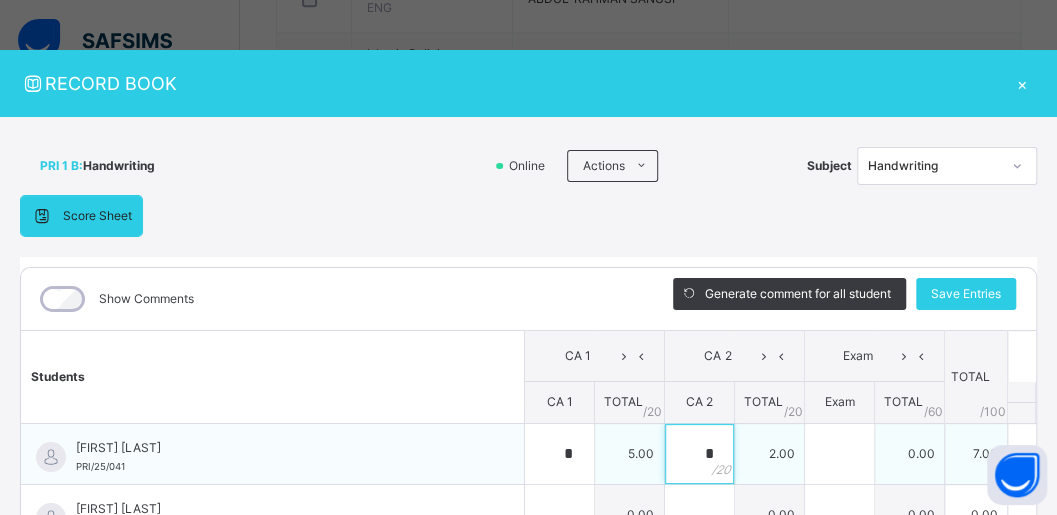 type on "*" 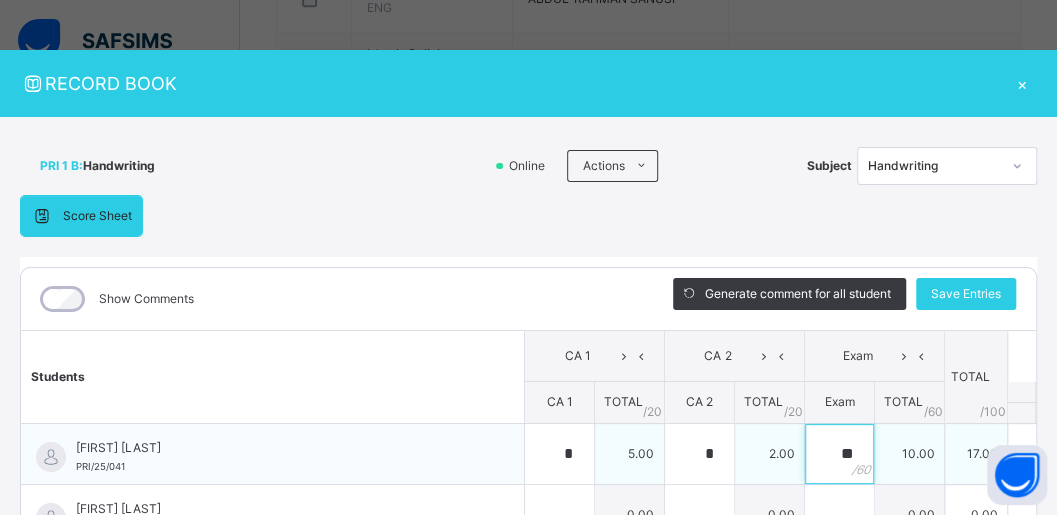 type on "**" 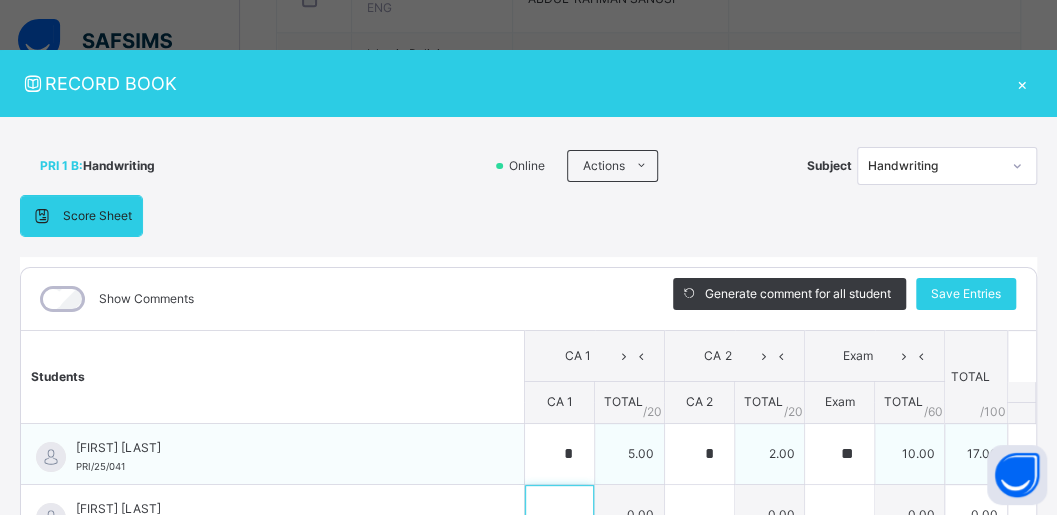 scroll, scrollTop: 26, scrollLeft: 0, axis: vertical 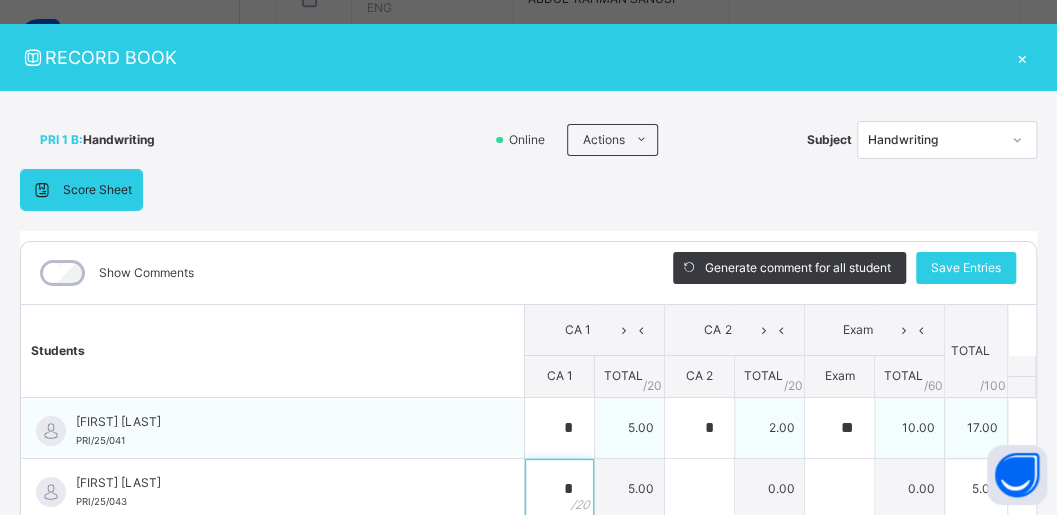 type on "*" 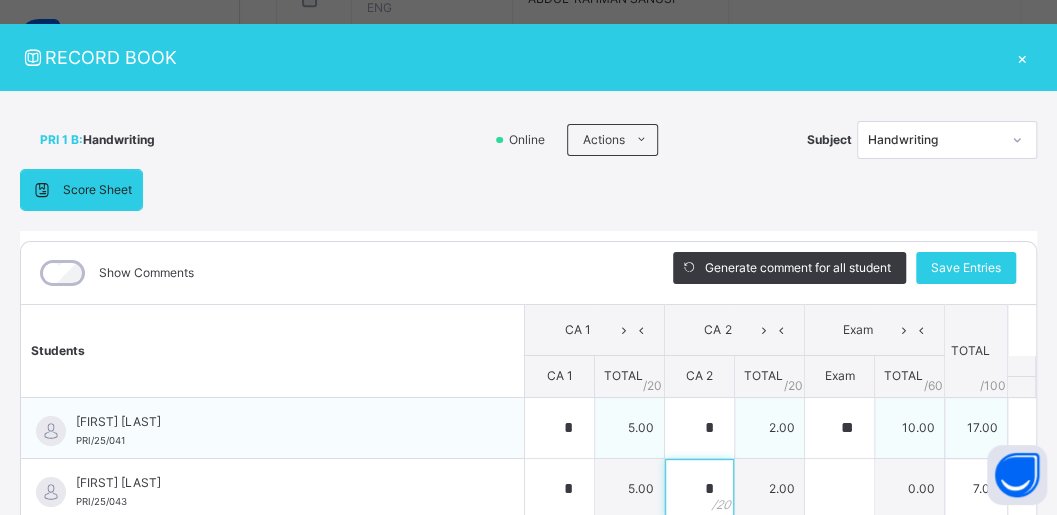 type on "*" 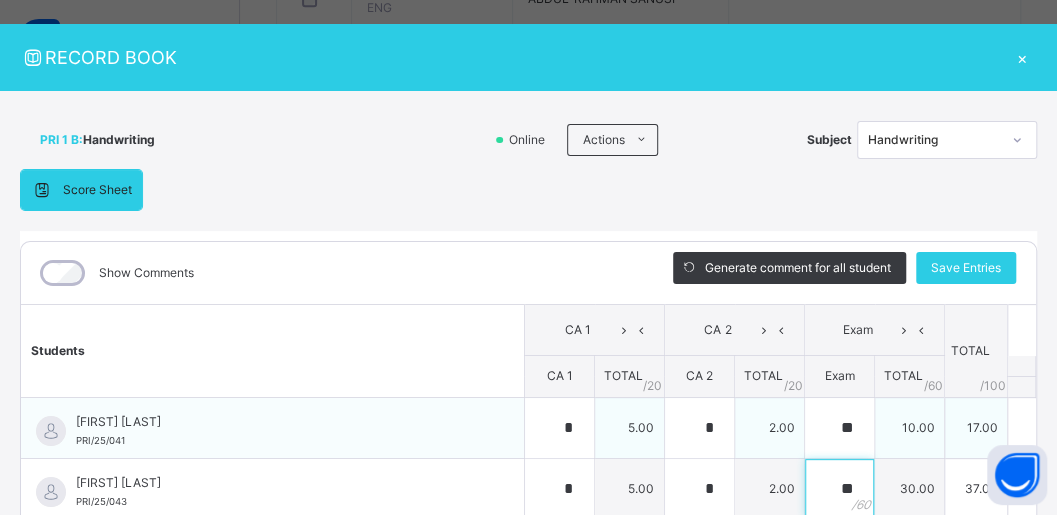 type on "**" 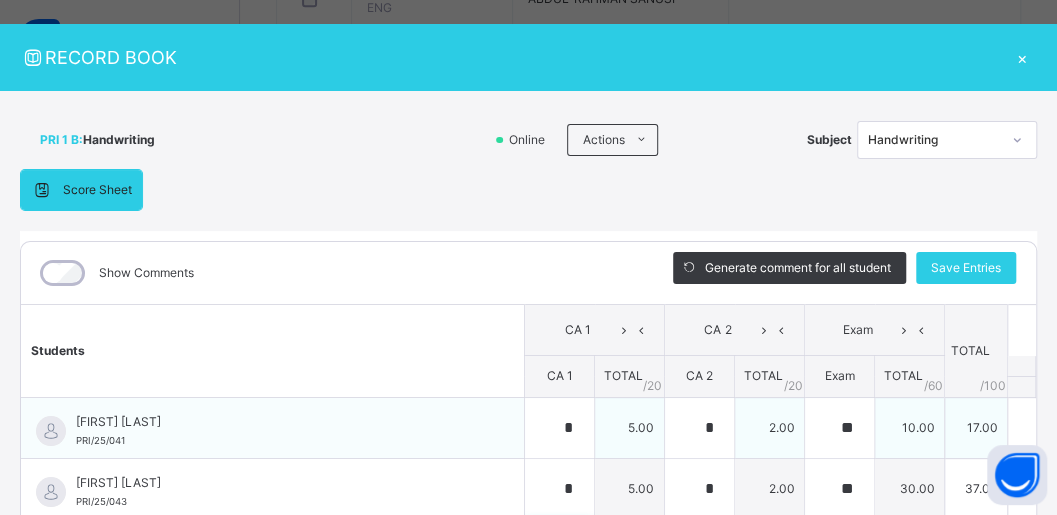 scroll, scrollTop: 315, scrollLeft: 0, axis: vertical 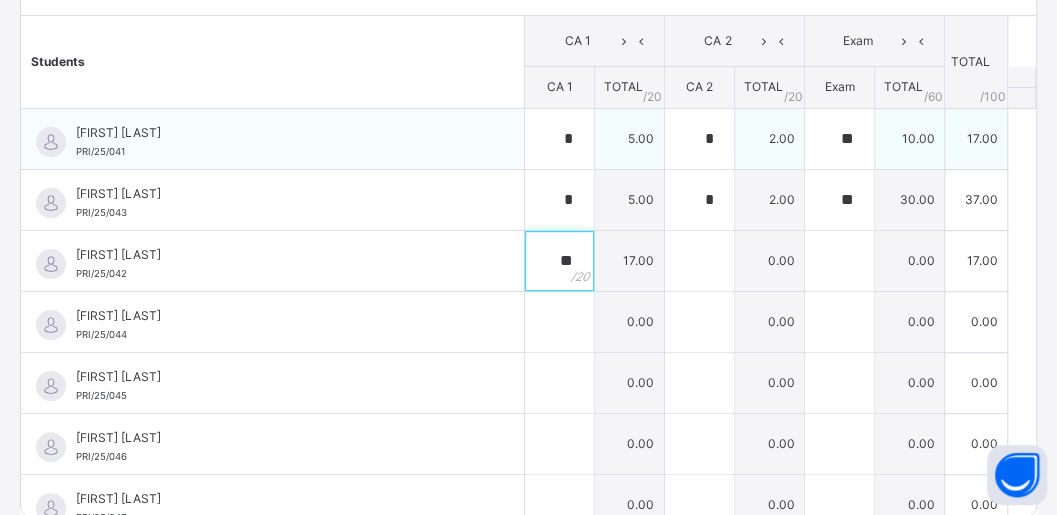 type on "**" 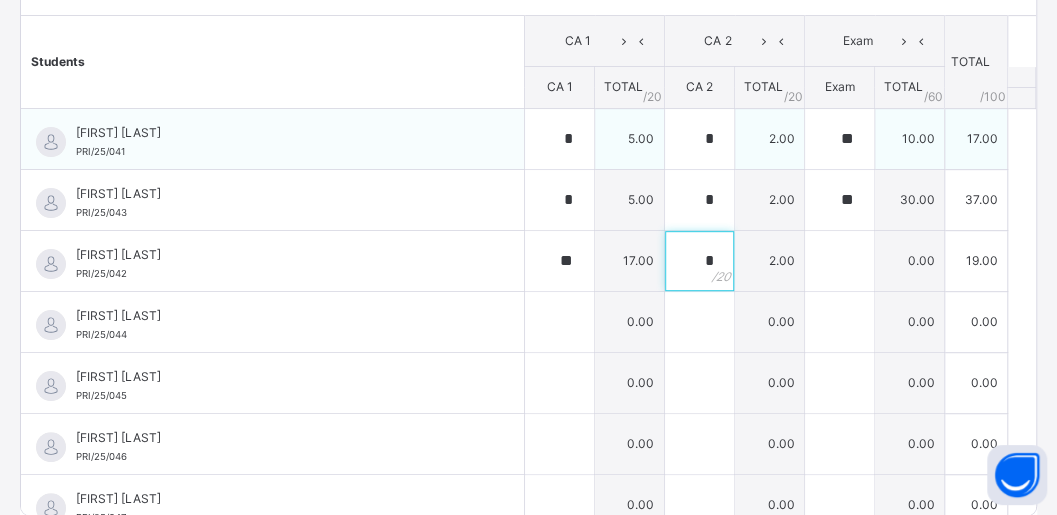 type on "*" 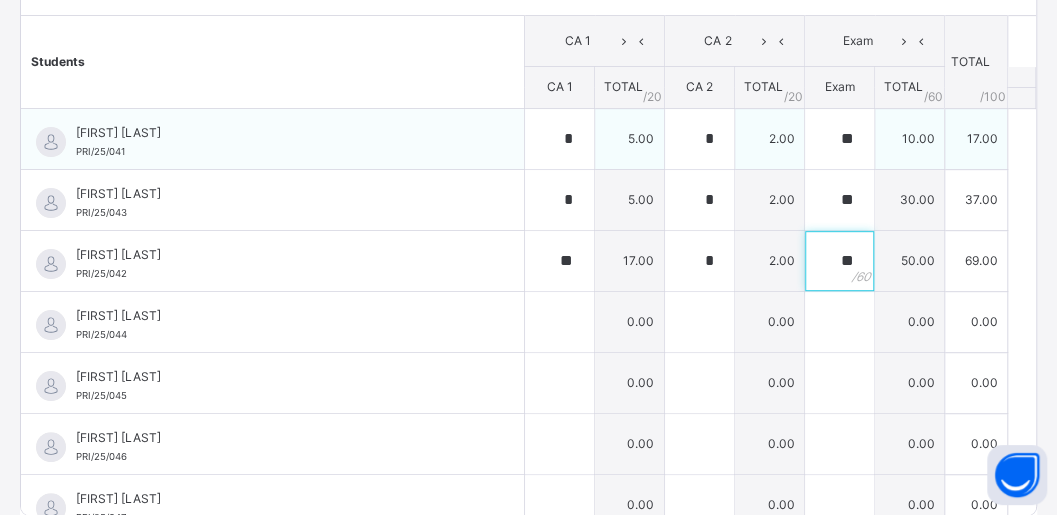 type on "**" 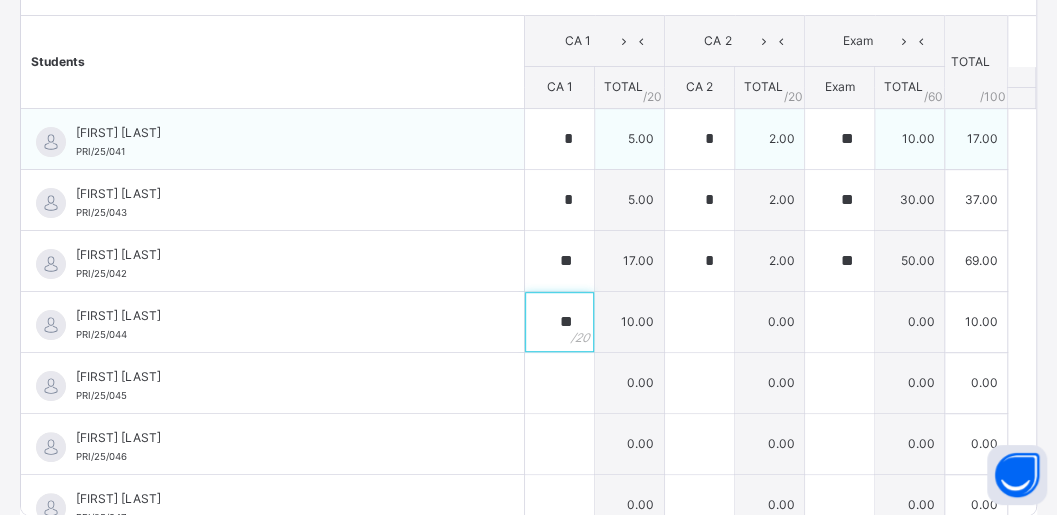type on "**" 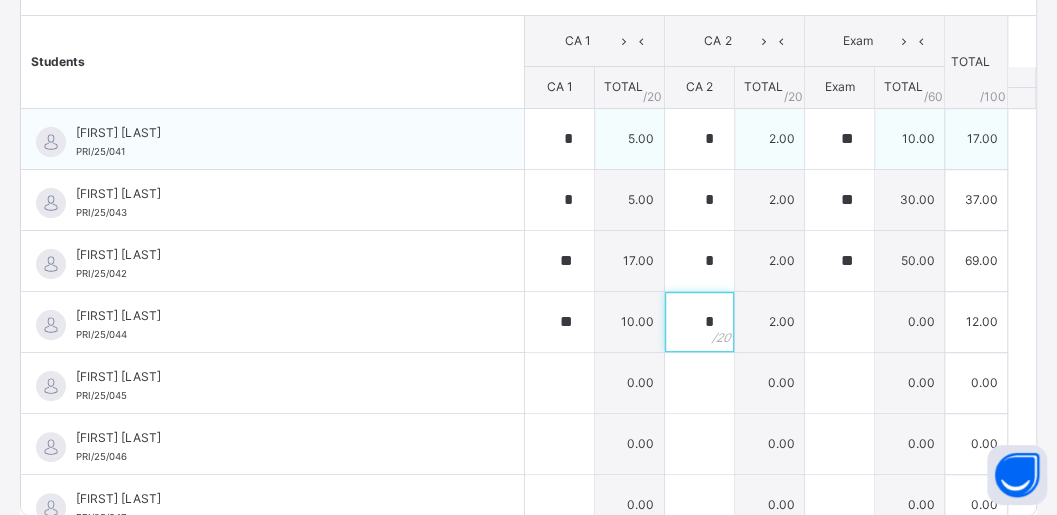 type on "*" 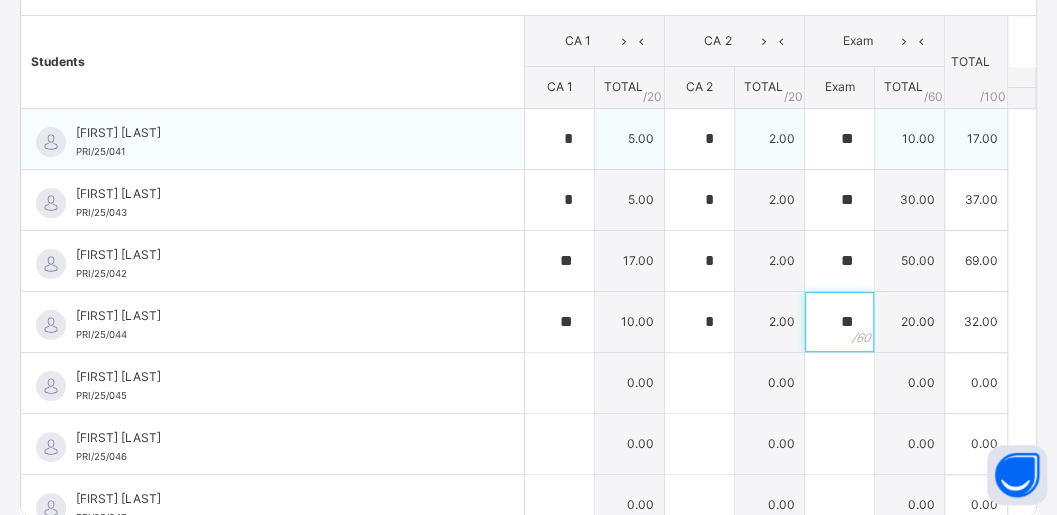 type on "**" 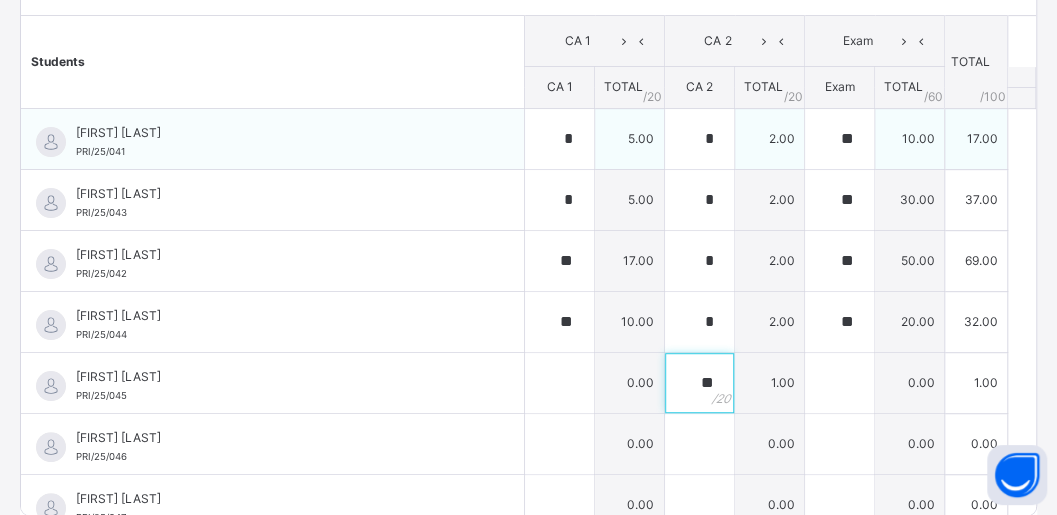 type on "**" 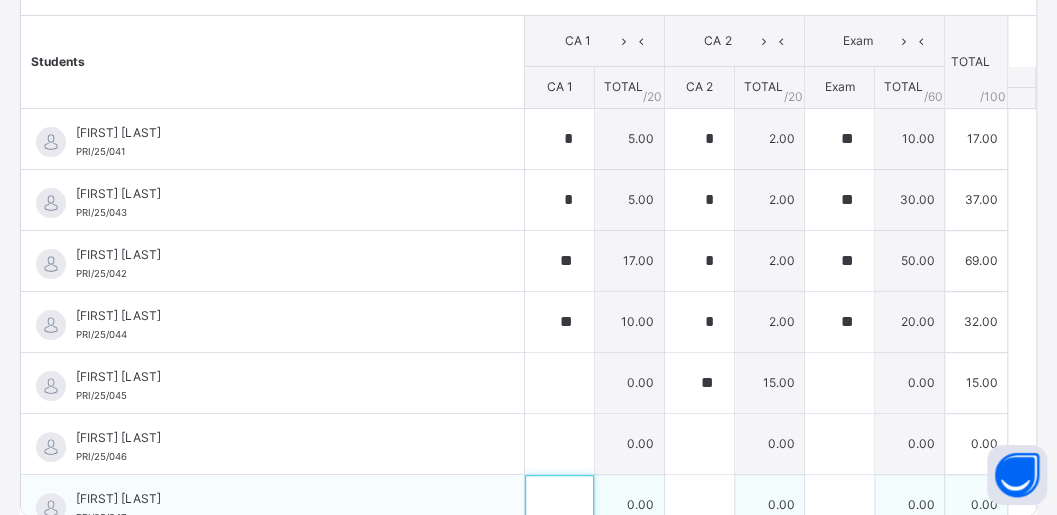 click at bounding box center [559, 505] 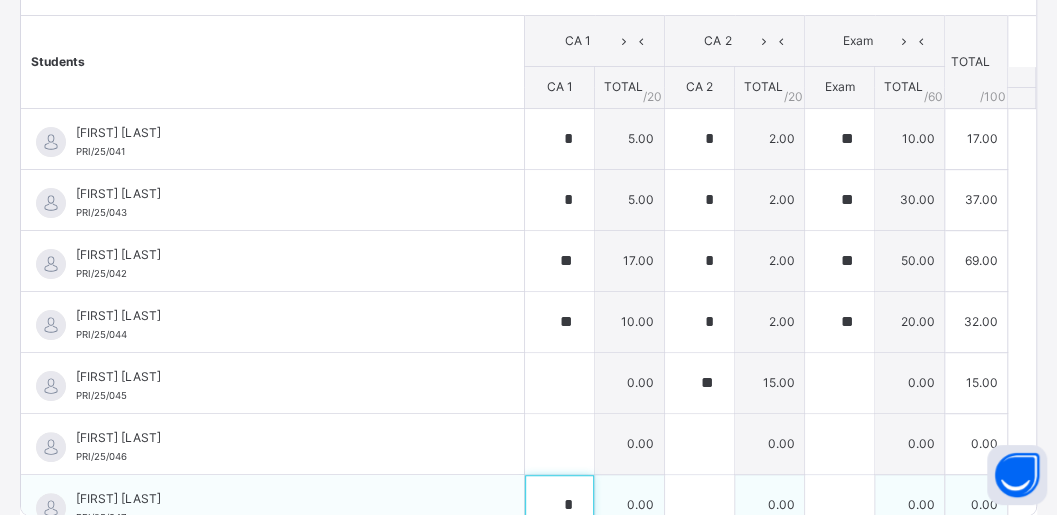 type on "*" 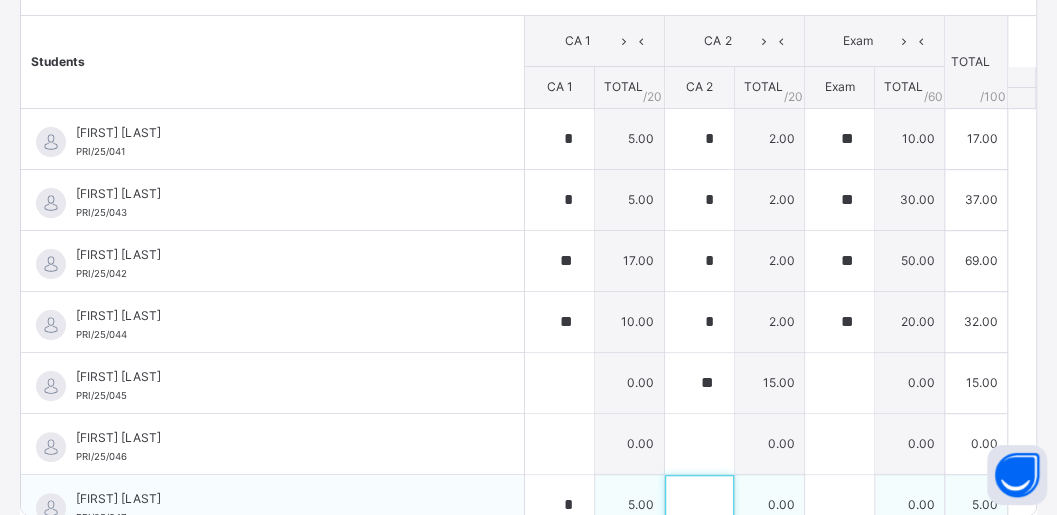 scroll, scrollTop: 16, scrollLeft: 0, axis: vertical 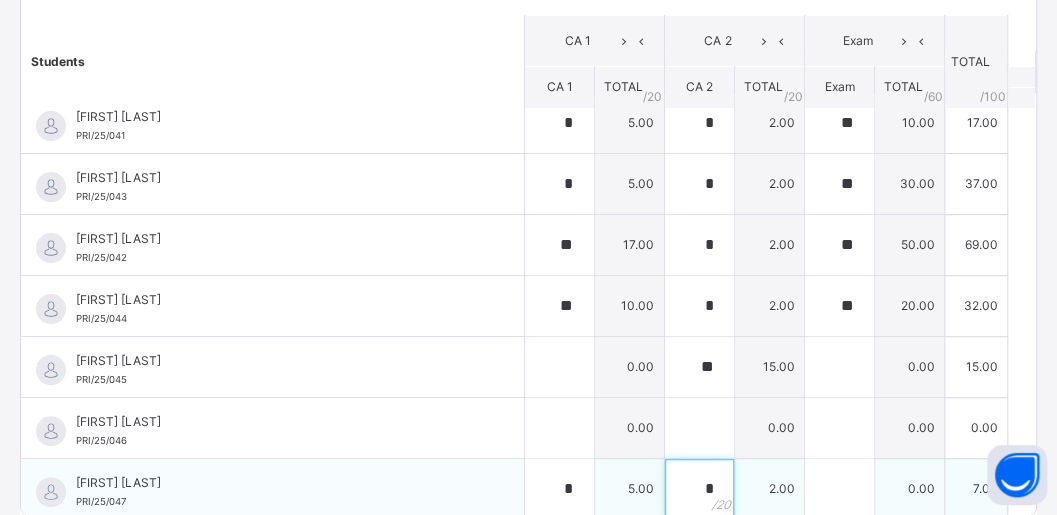 type on "*" 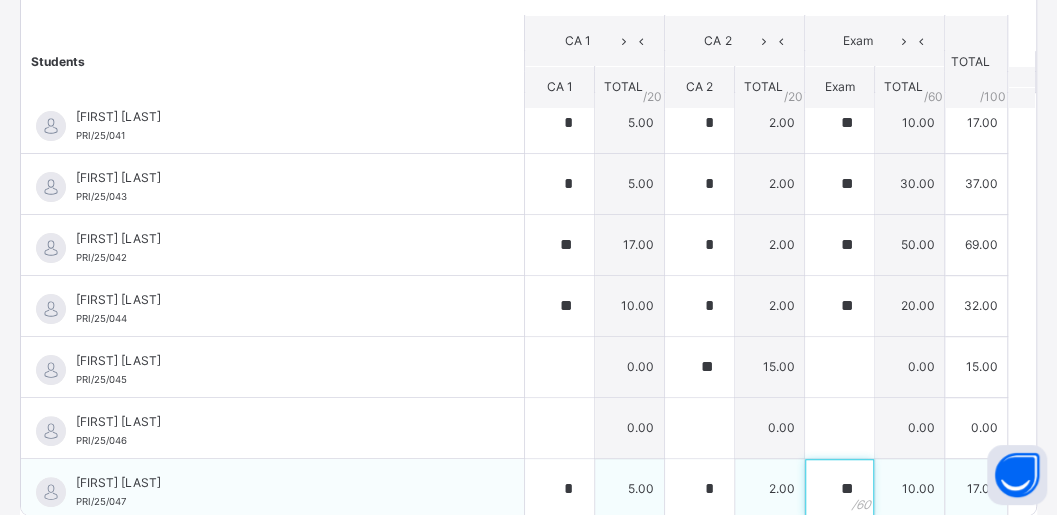 type on "**" 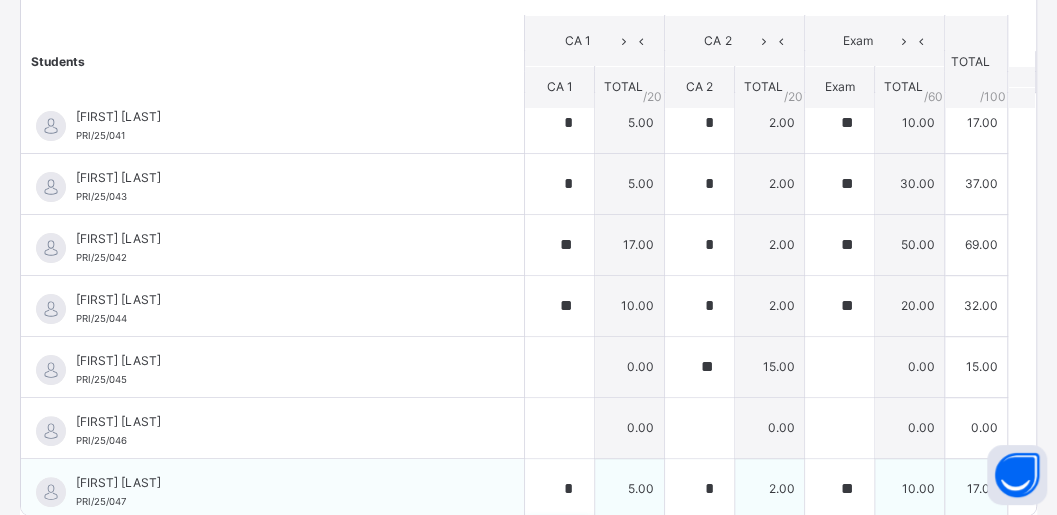 scroll, scrollTop: 297, scrollLeft: 0, axis: vertical 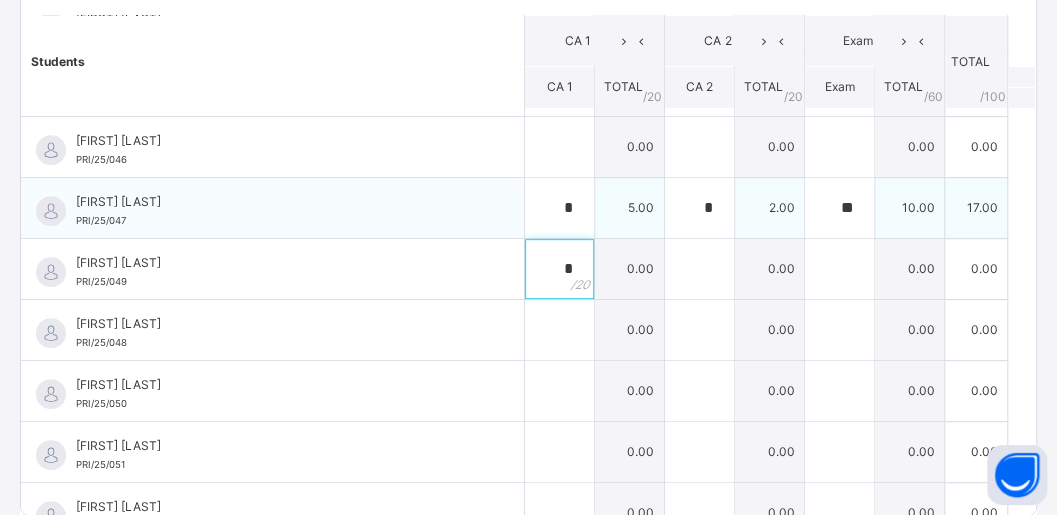 type on "*" 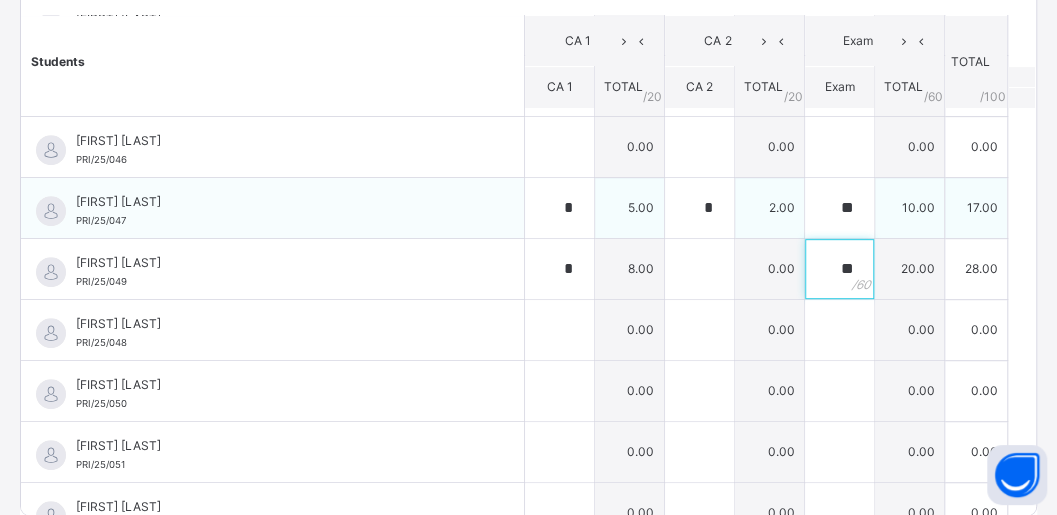 type on "**" 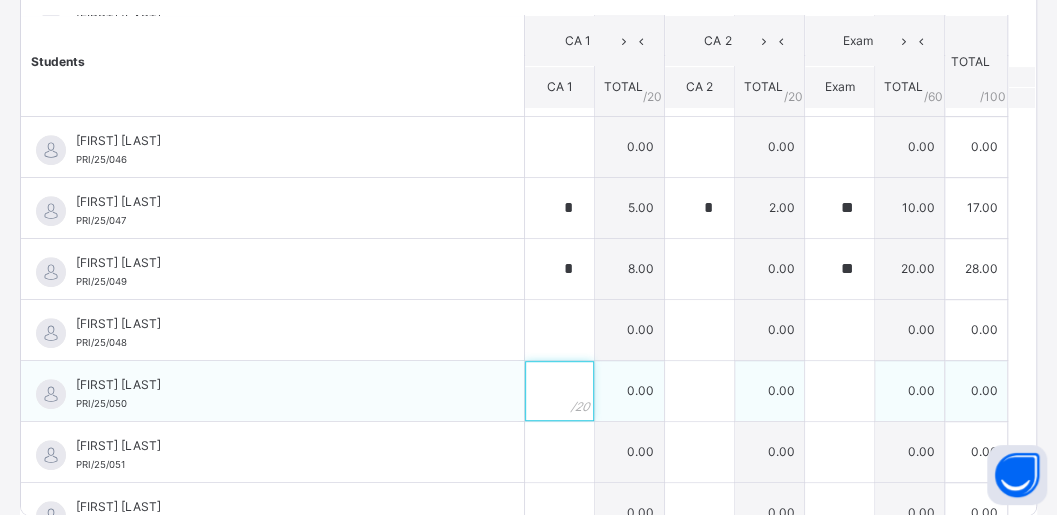 click at bounding box center [559, 391] 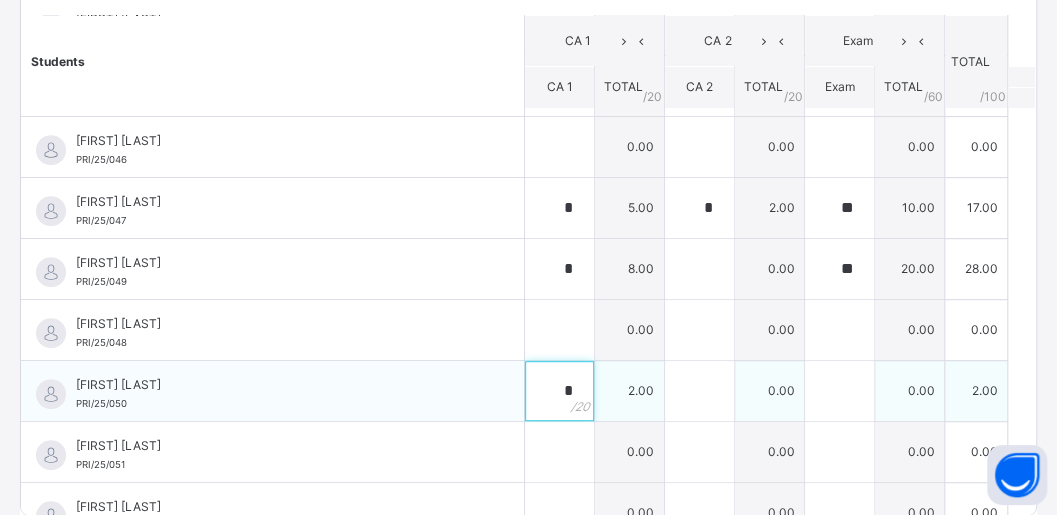 type on "*" 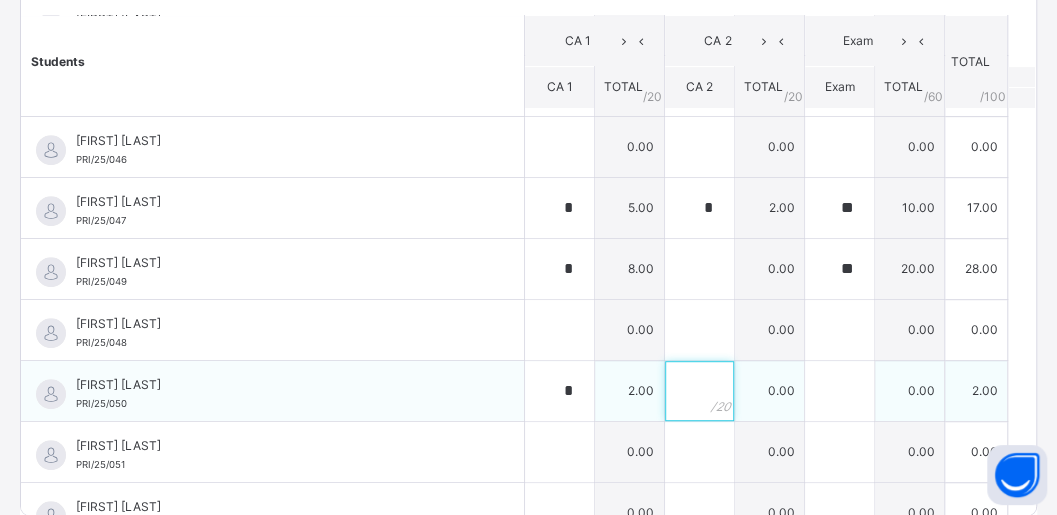 type on "*" 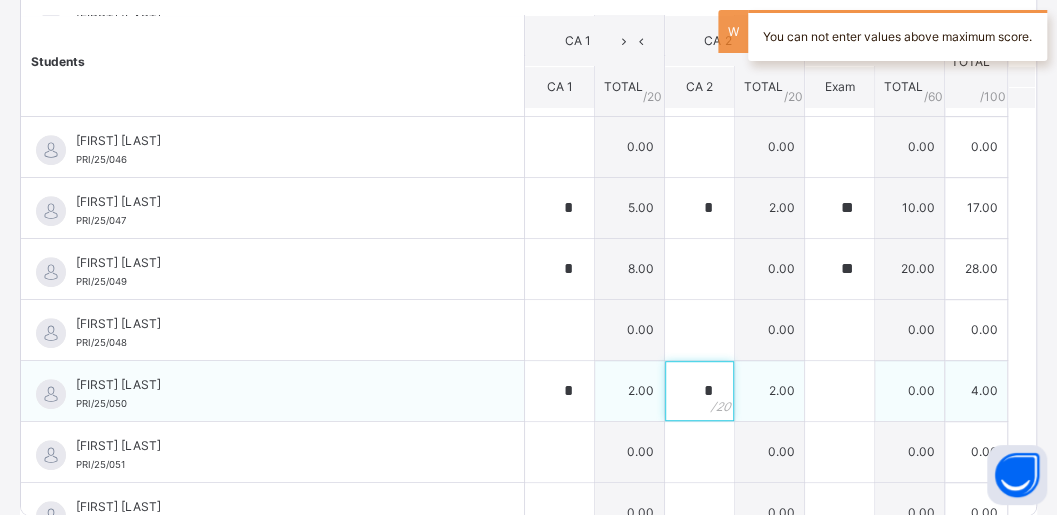 type on "*" 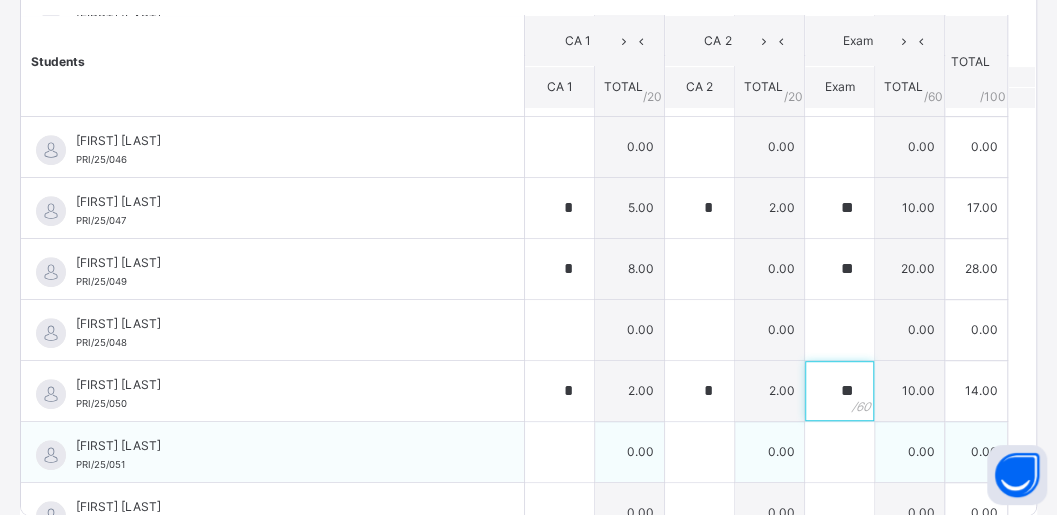 type on "**" 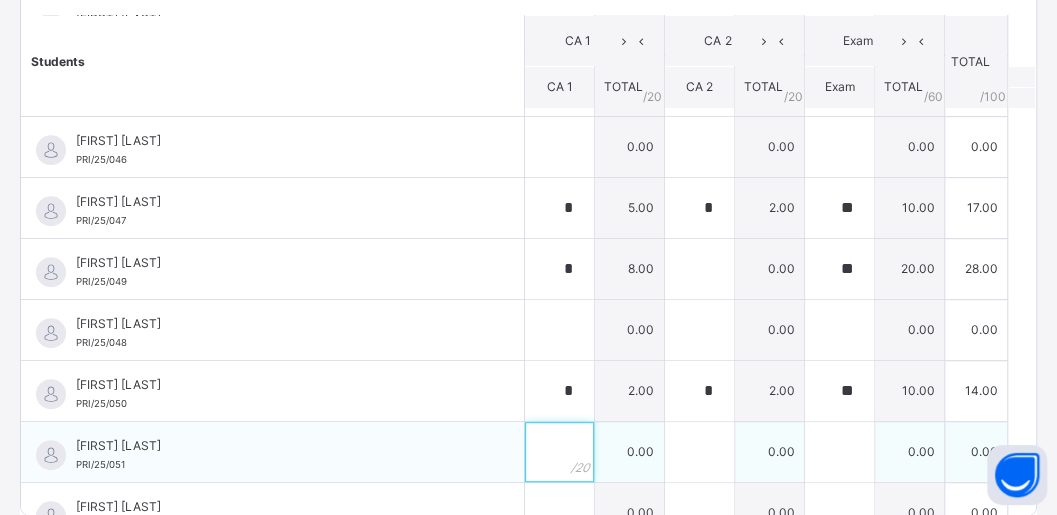click at bounding box center [559, 452] 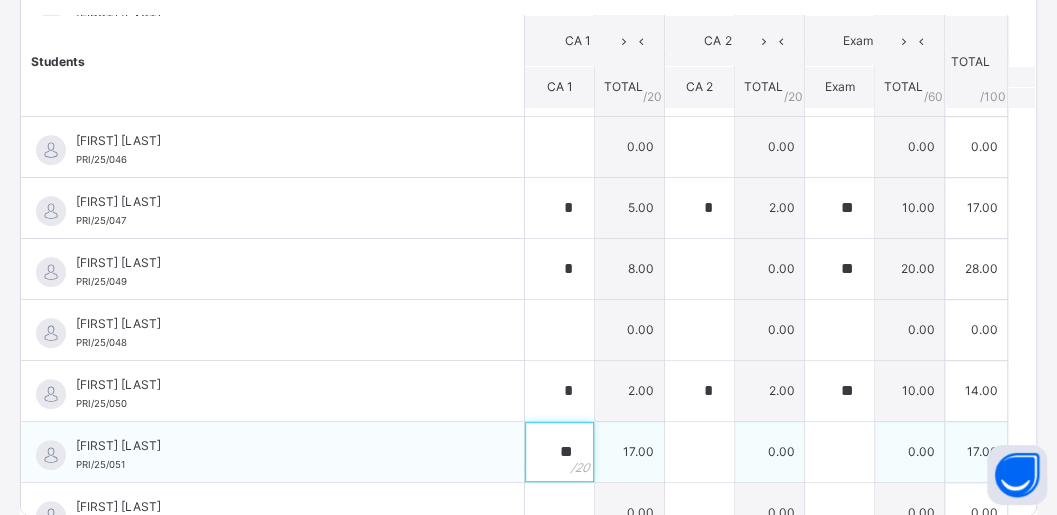 type on "**" 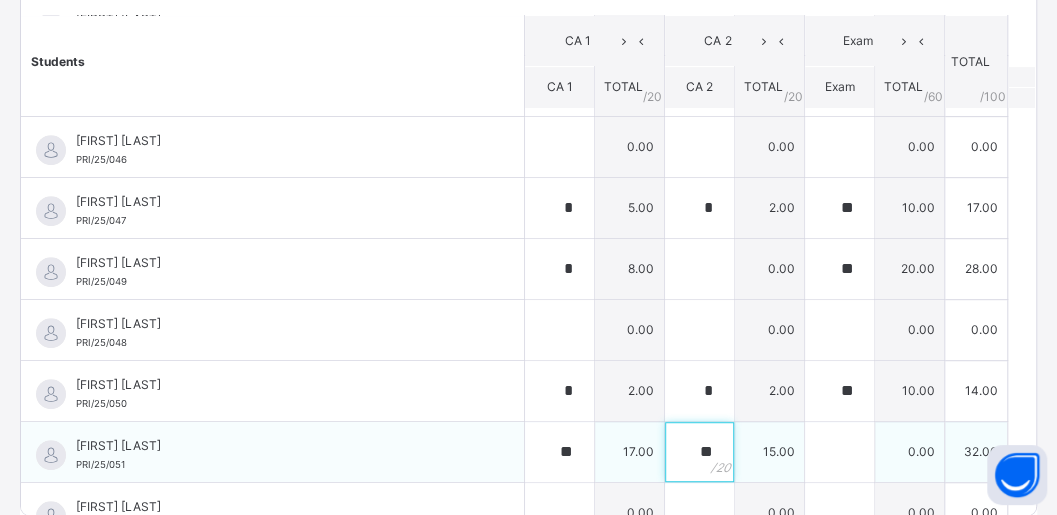 type on "**" 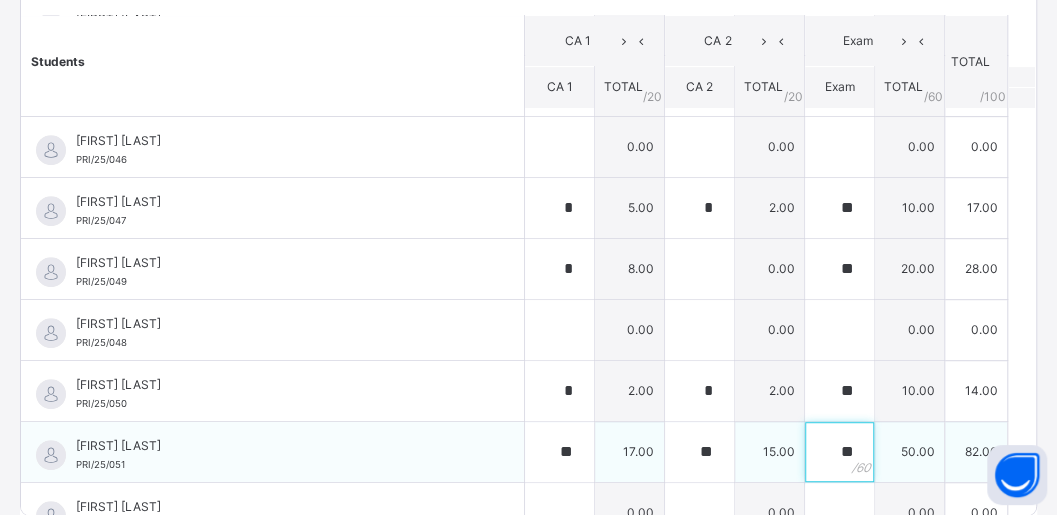 type on "**" 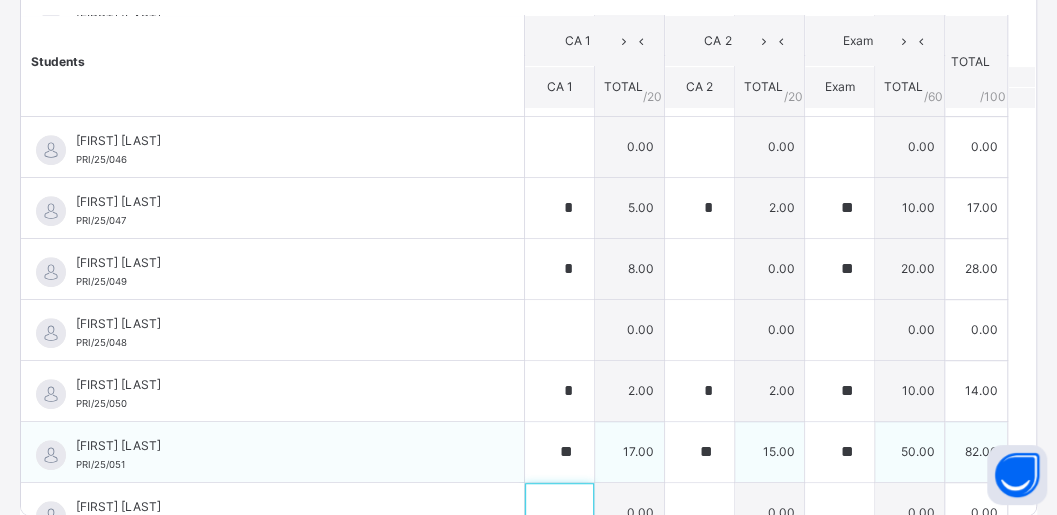 scroll, scrollTop: 320, scrollLeft: 0, axis: vertical 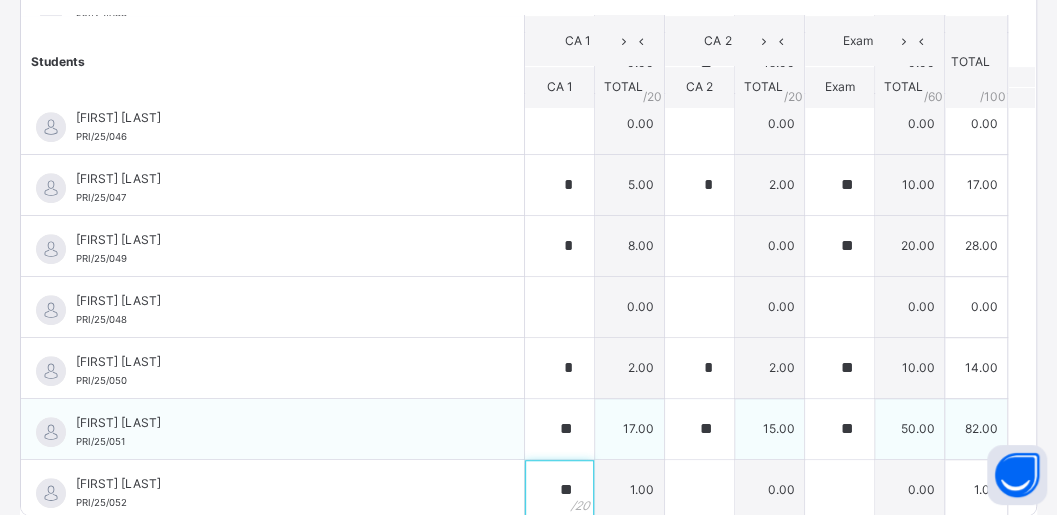 type on "**" 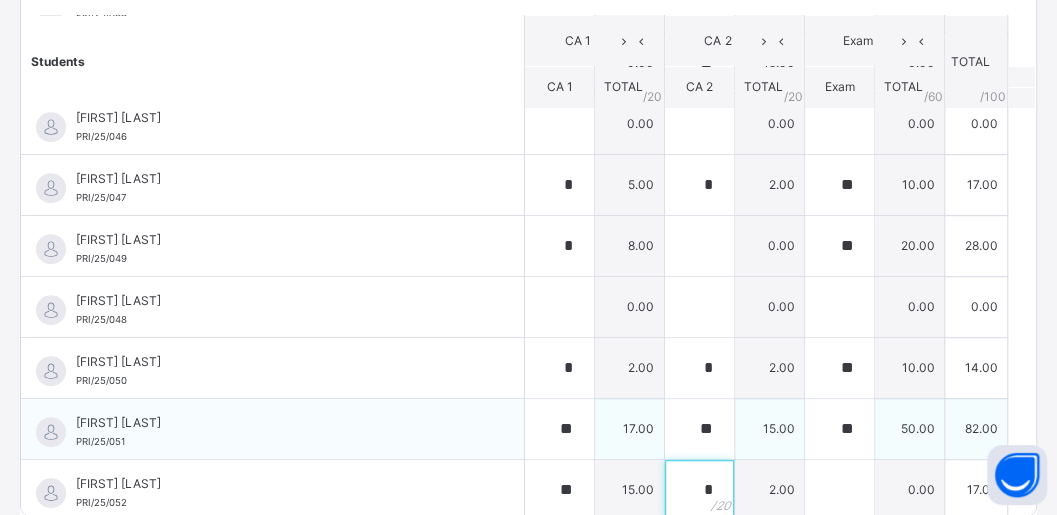 type on "*" 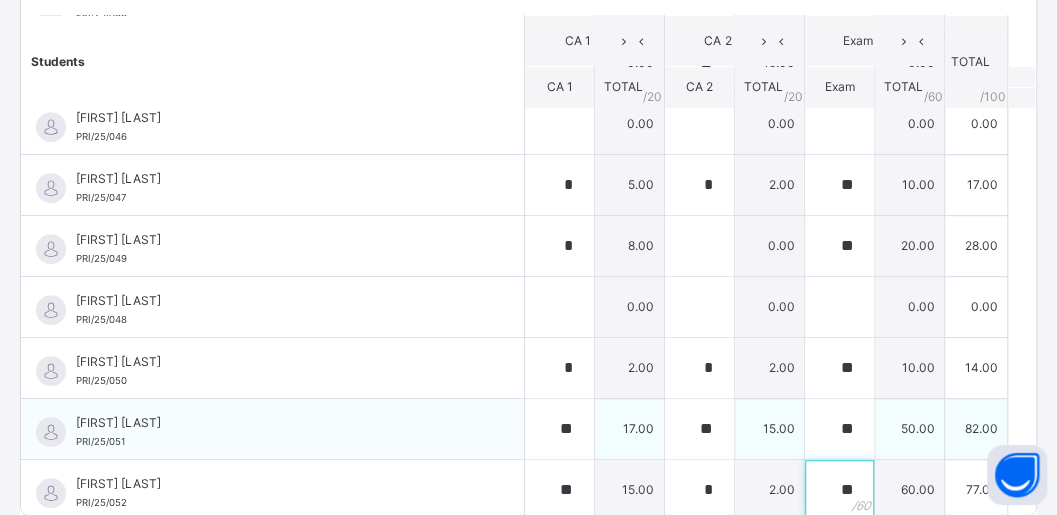 type on "**" 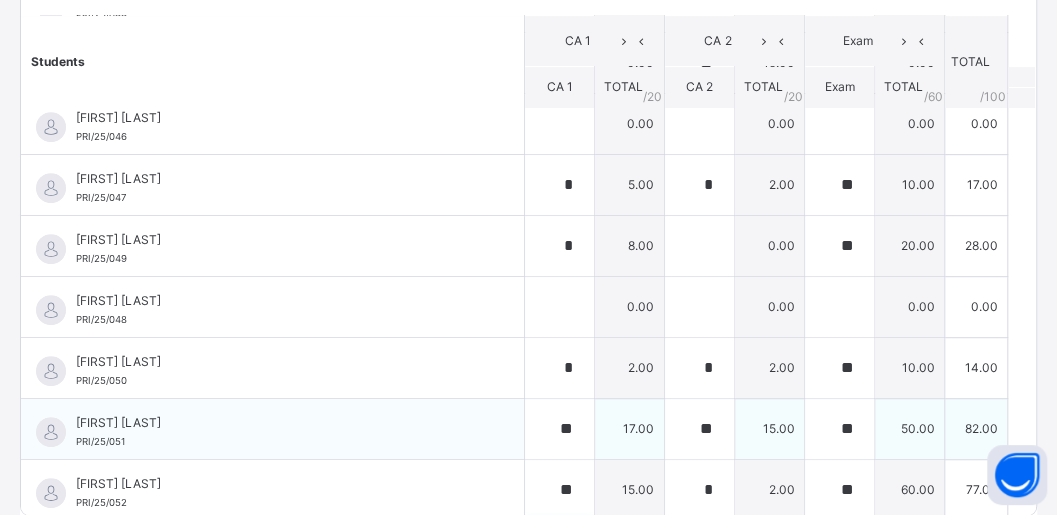 scroll, scrollTop: 600, scrollLeft: 0, axis: vertical 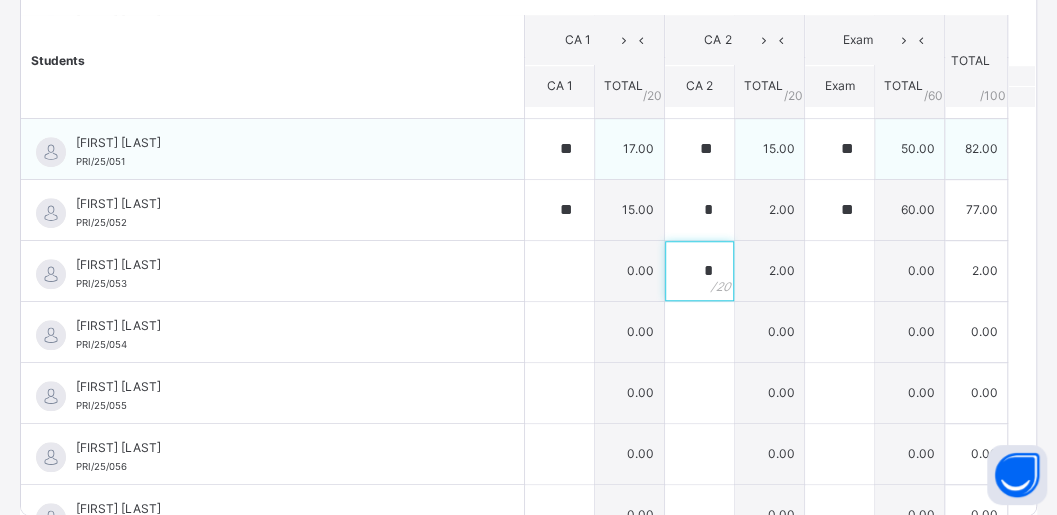type on "*" 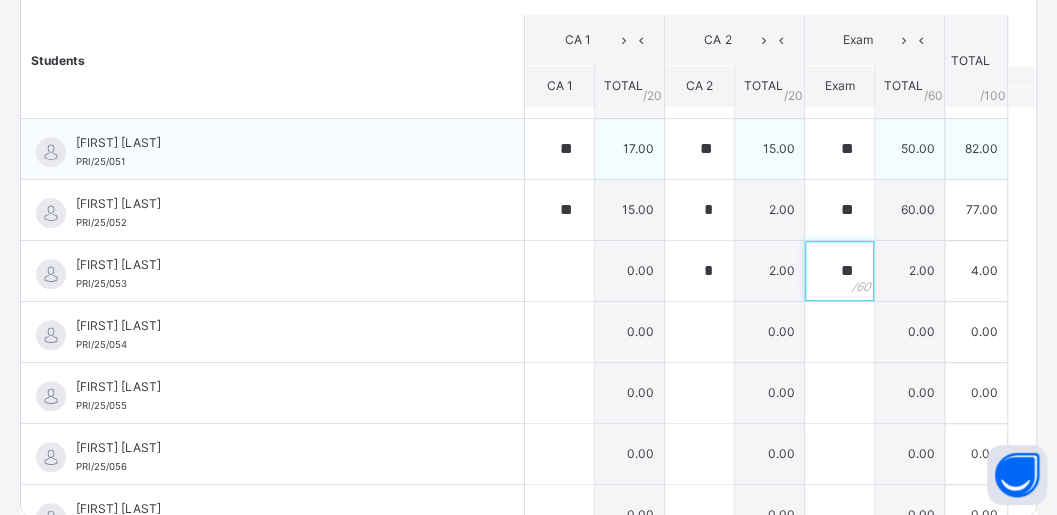 type on "**" 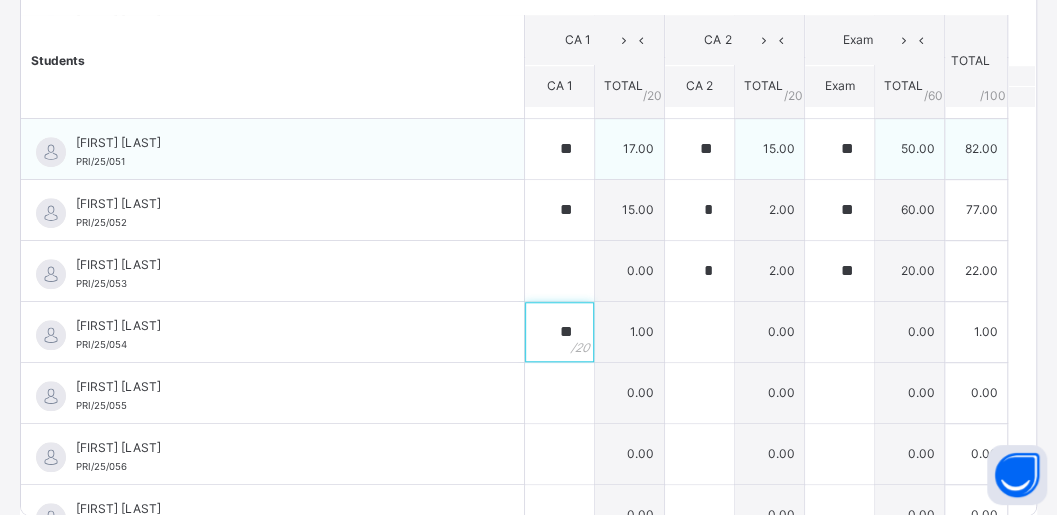 type on "**" 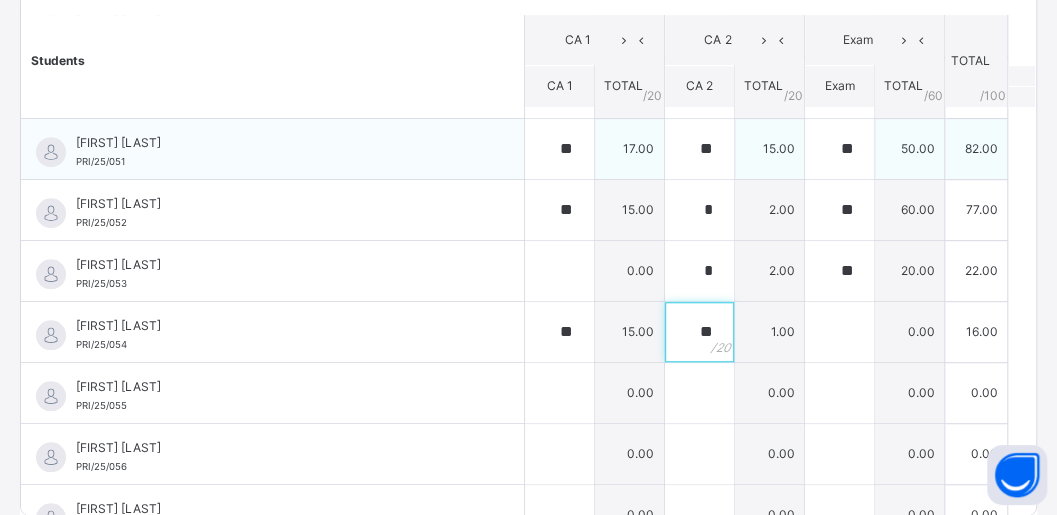 type on "**" 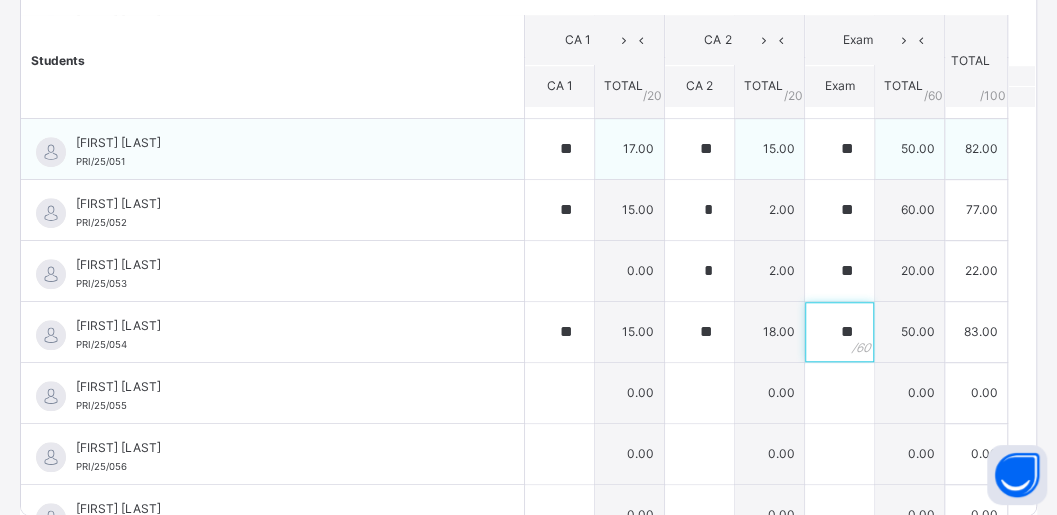 type on "**" 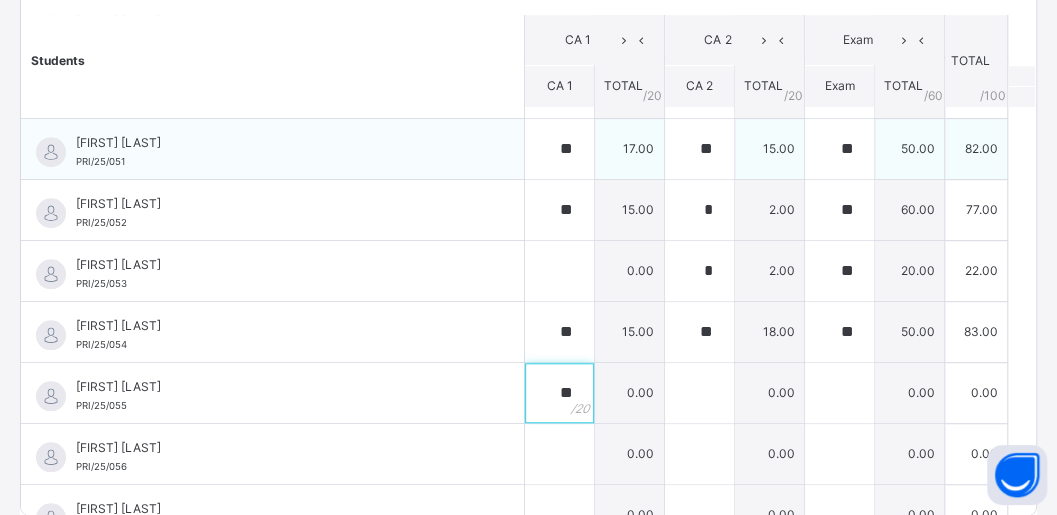 type on "**" 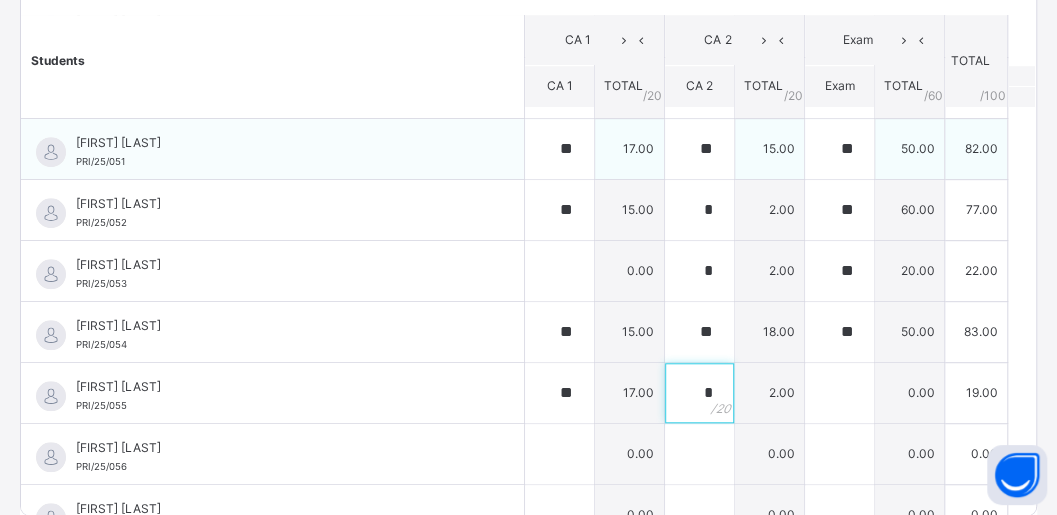 type on "*" 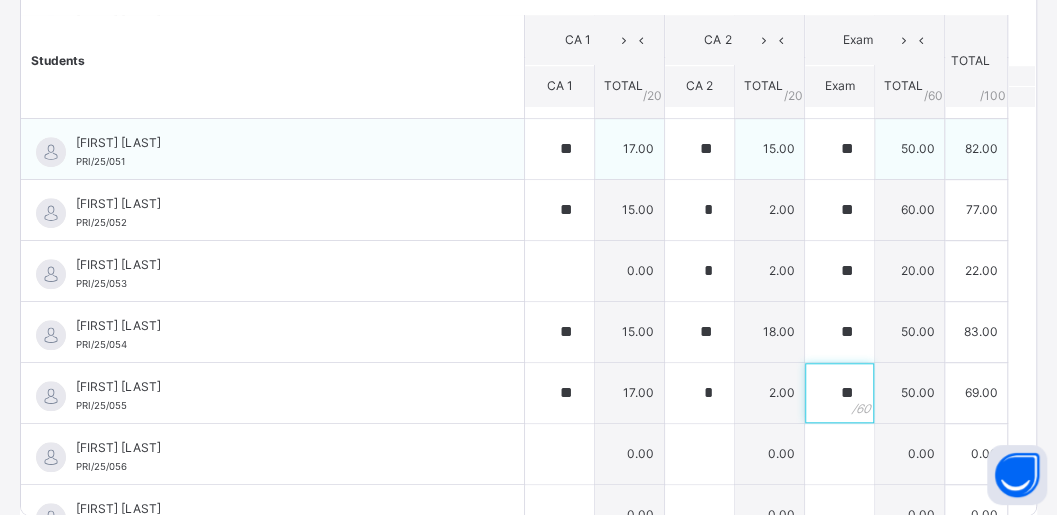 type on "**" 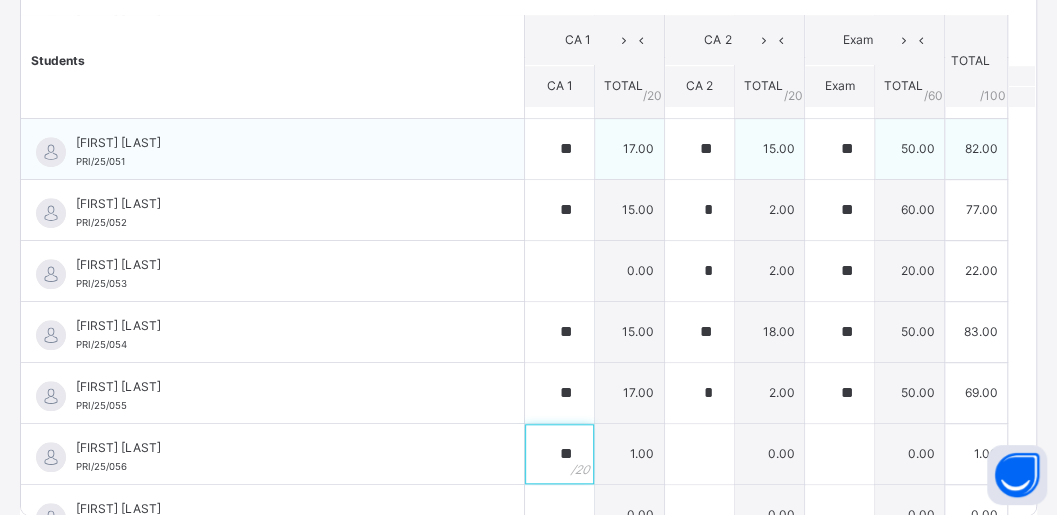 type on "**" 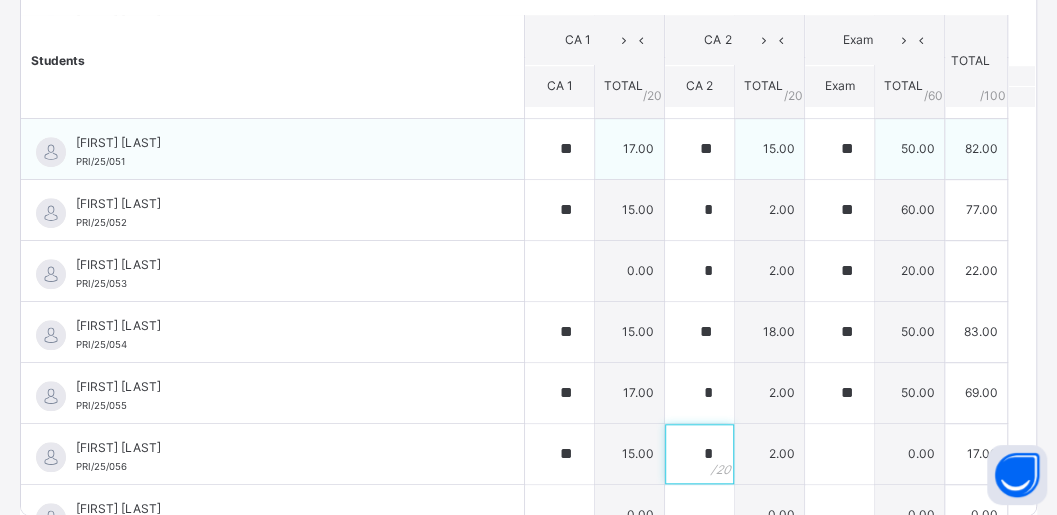 type on "*" 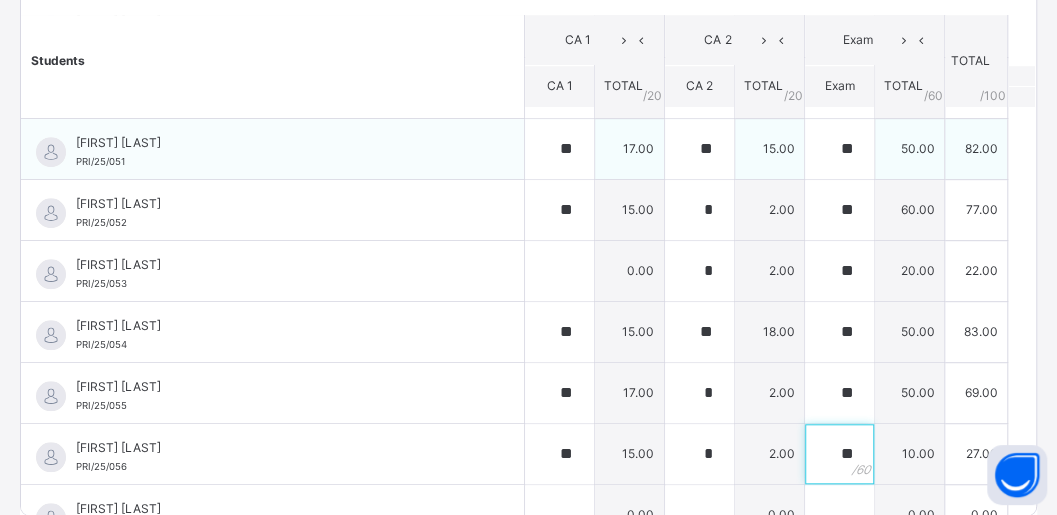 type on "**" 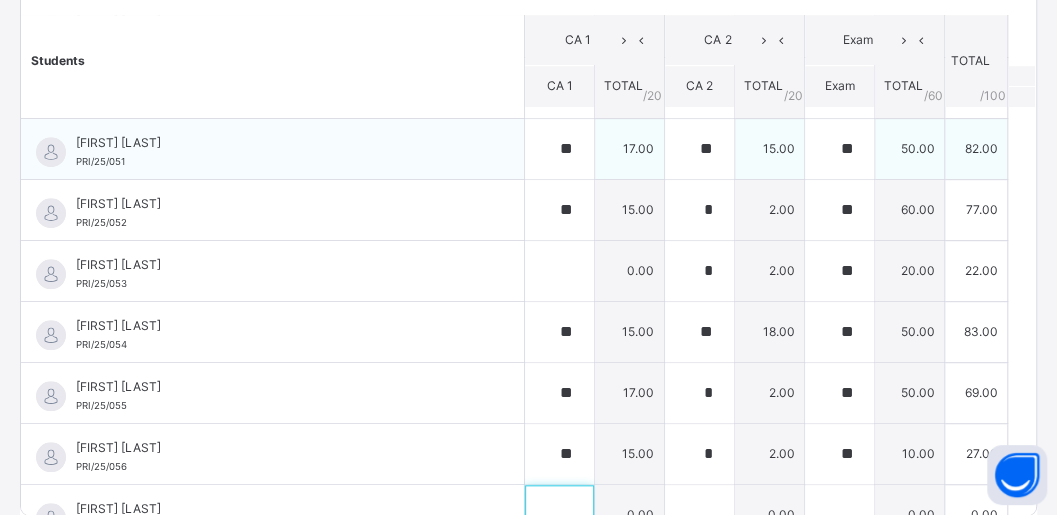 scroll, scrollTop: 623, scrollLeft: 0, axis: vertical 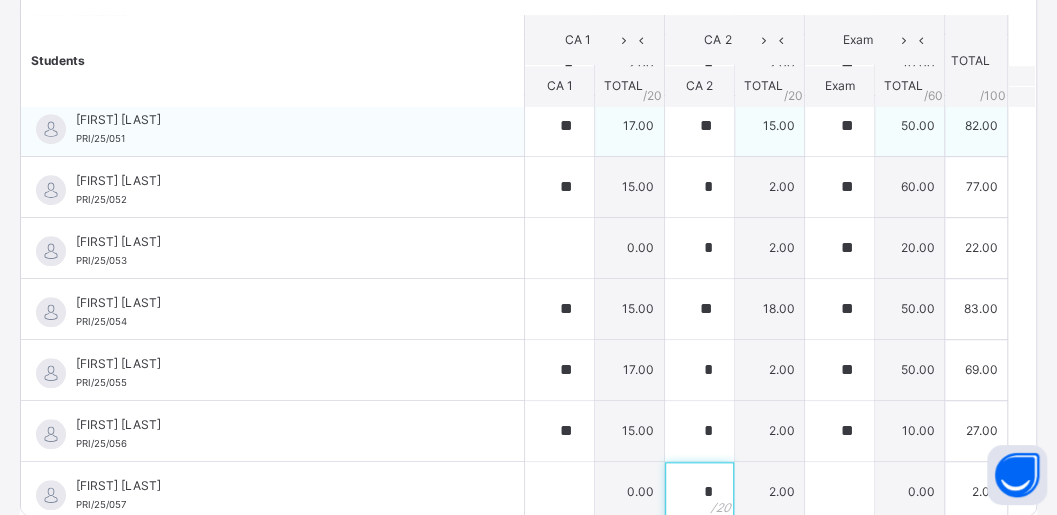 type on "*" 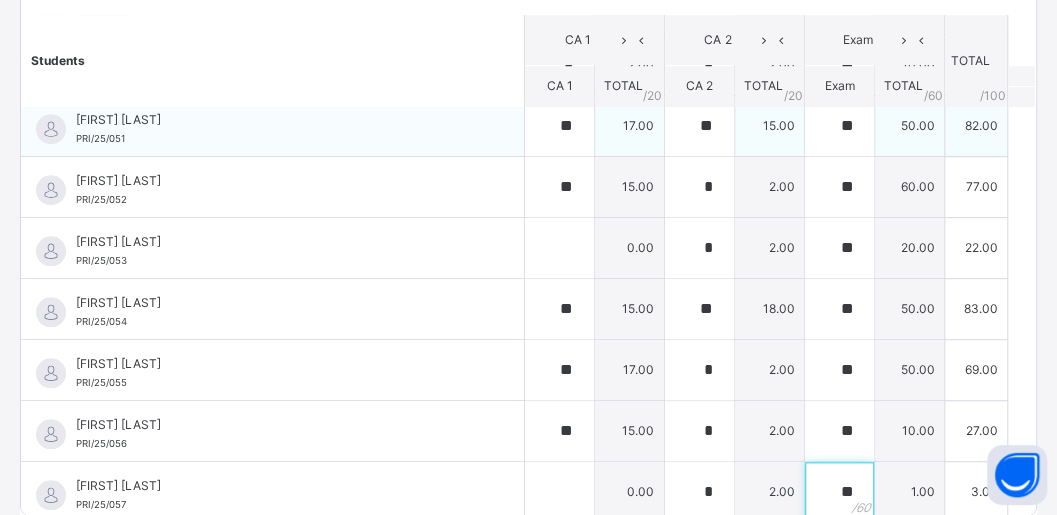 type on "**" 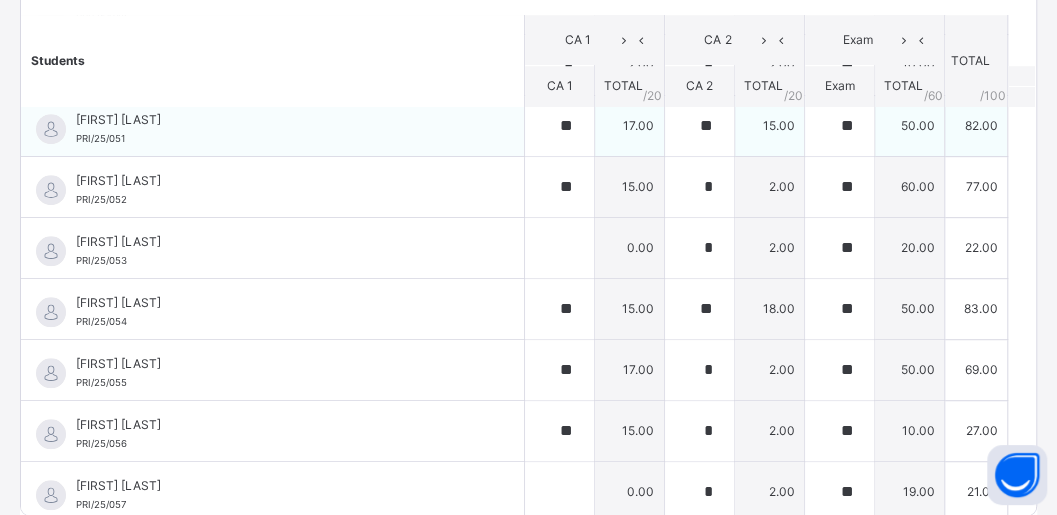 scroll, scrollTop: 904, scrollLeft: 0, axis: vertical 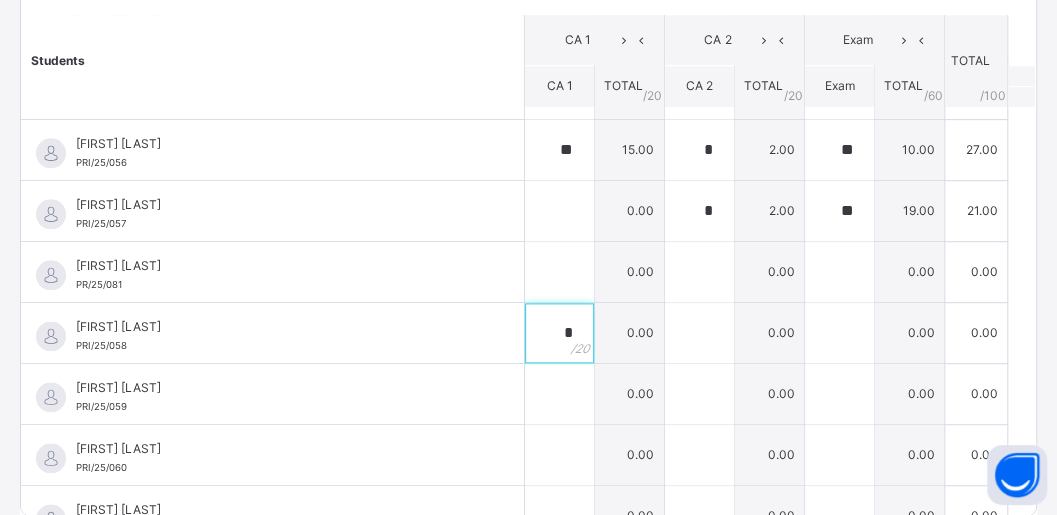 type on "*" 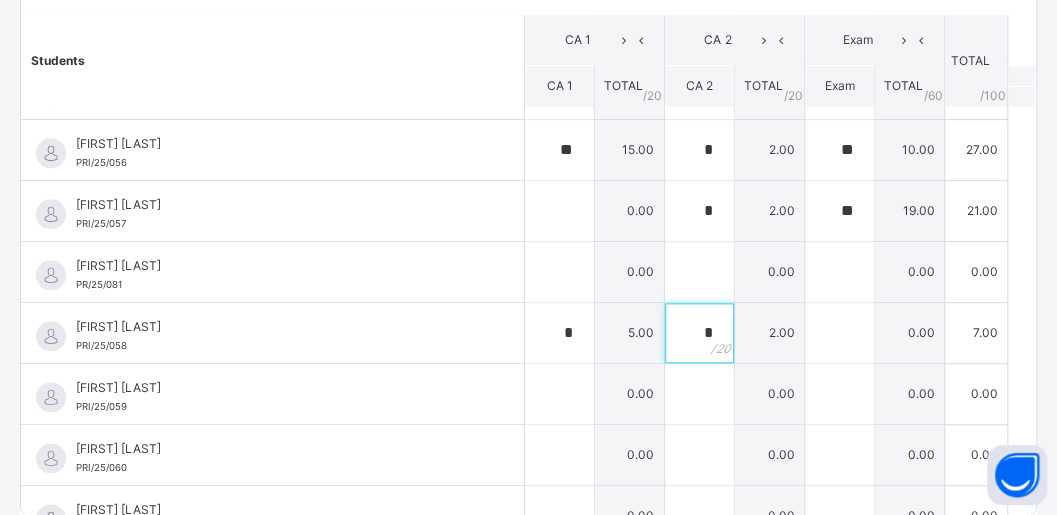 type on "*" 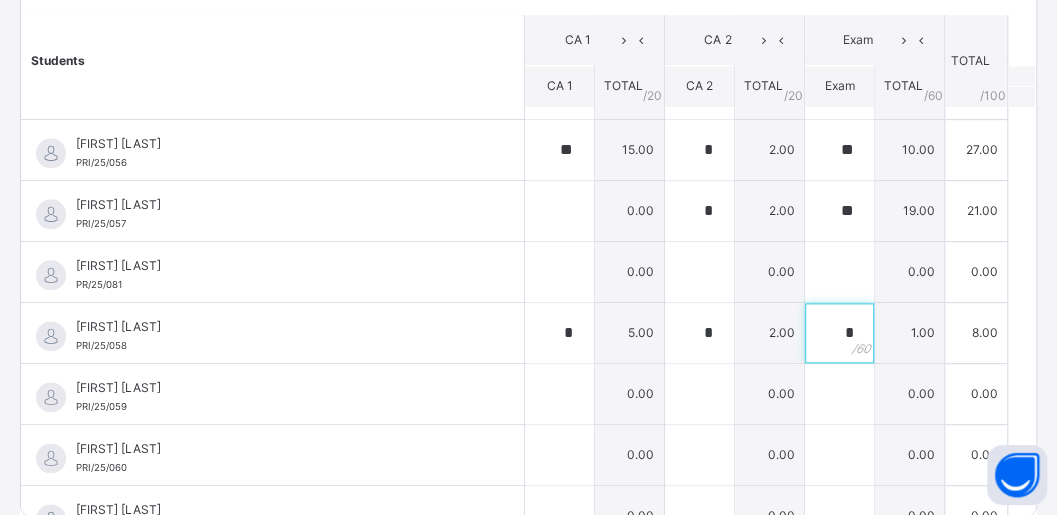 type on "**" 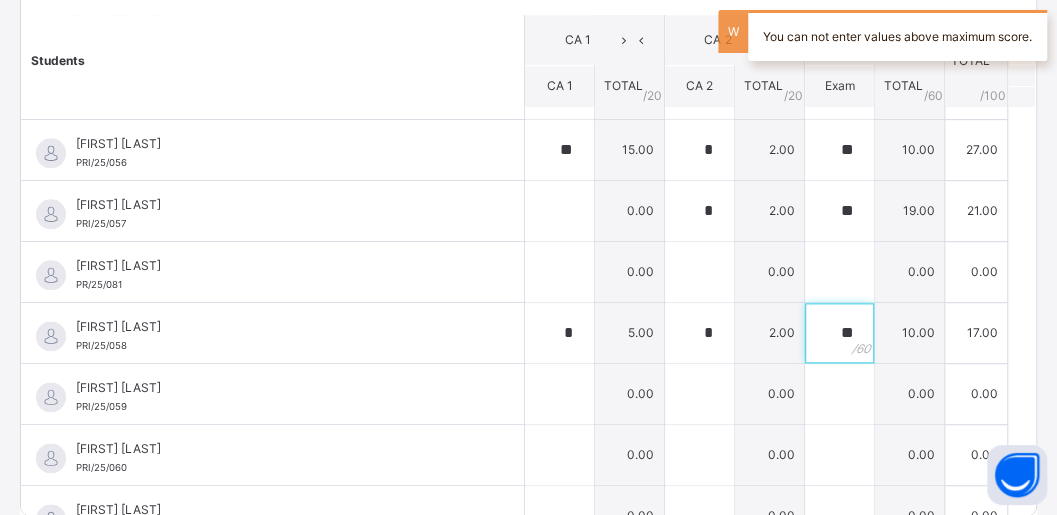 type on "**" 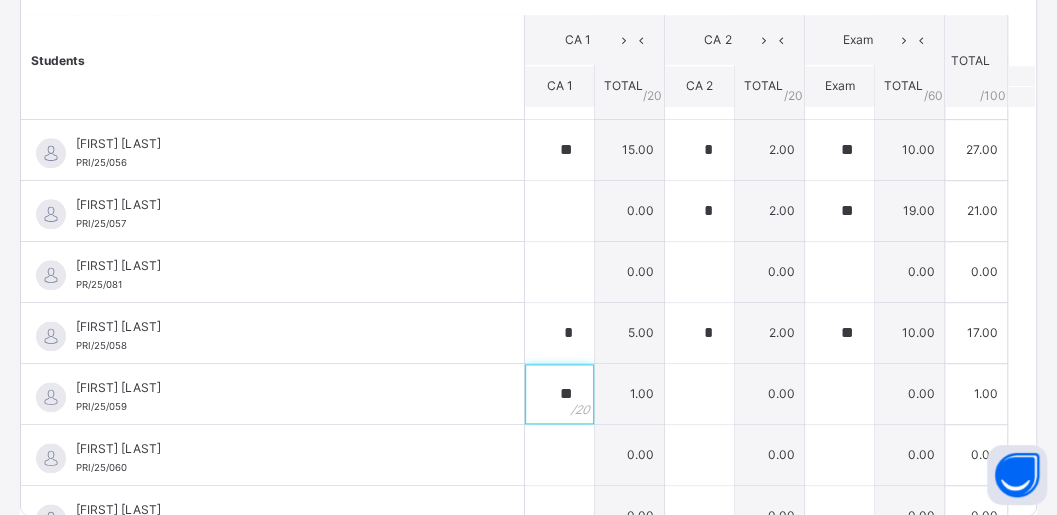 type on "**" 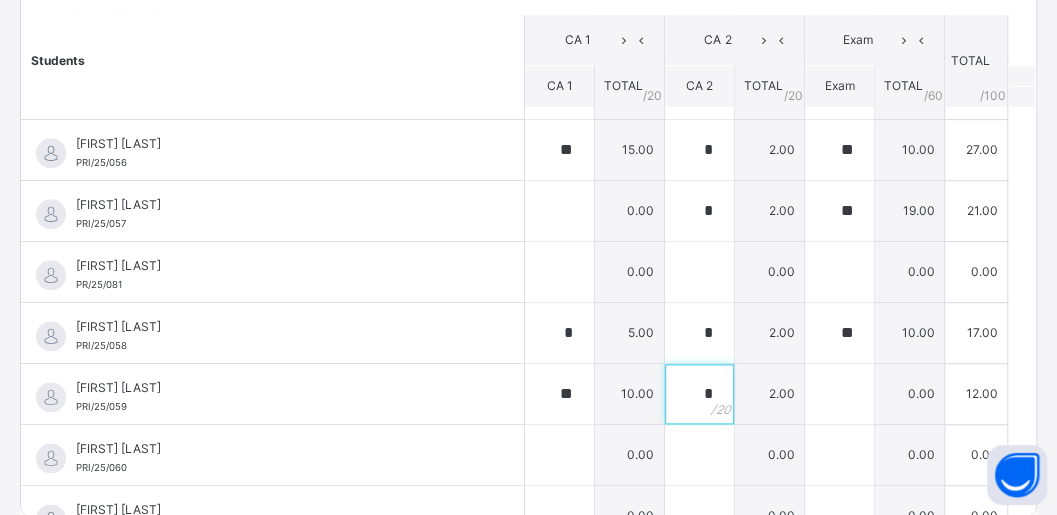 type on "*" 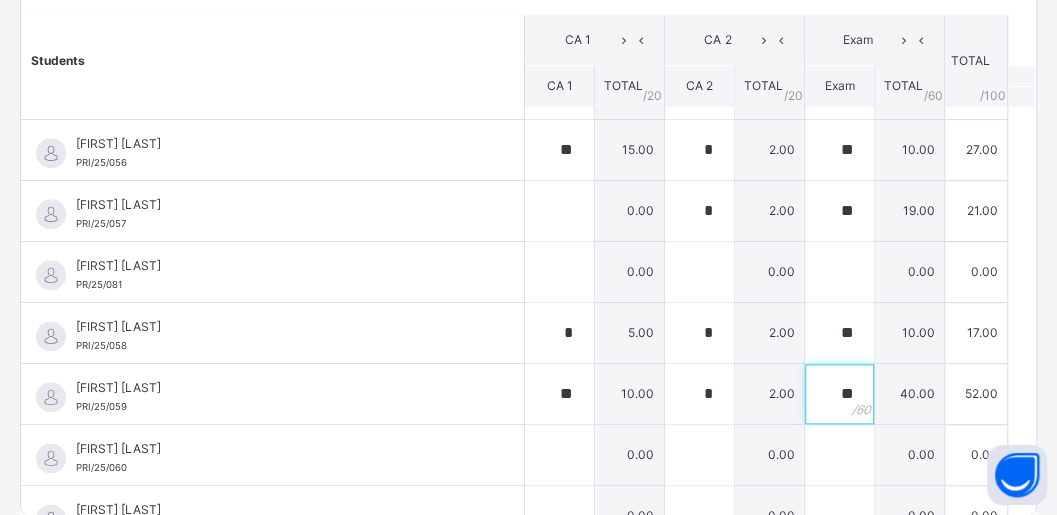 type on "**" 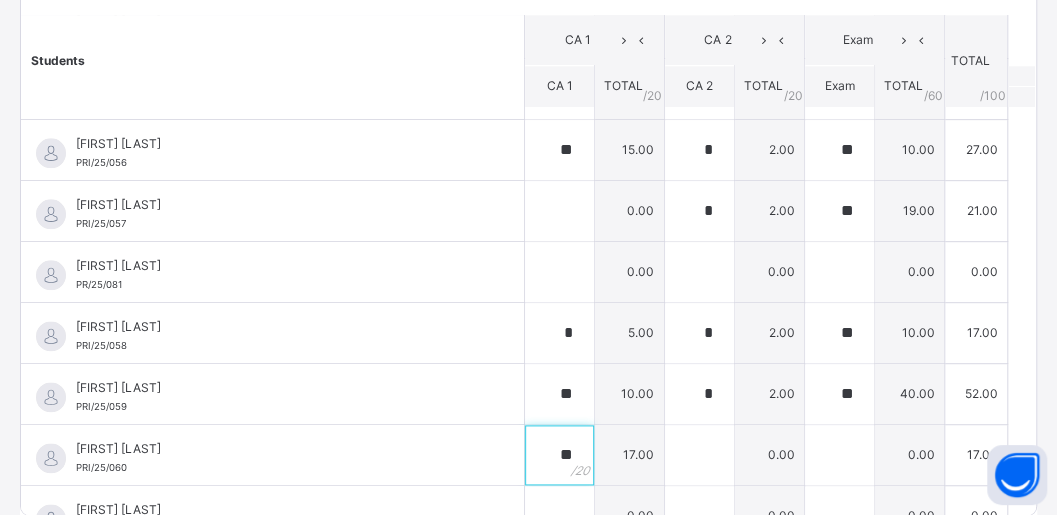 type on "**" 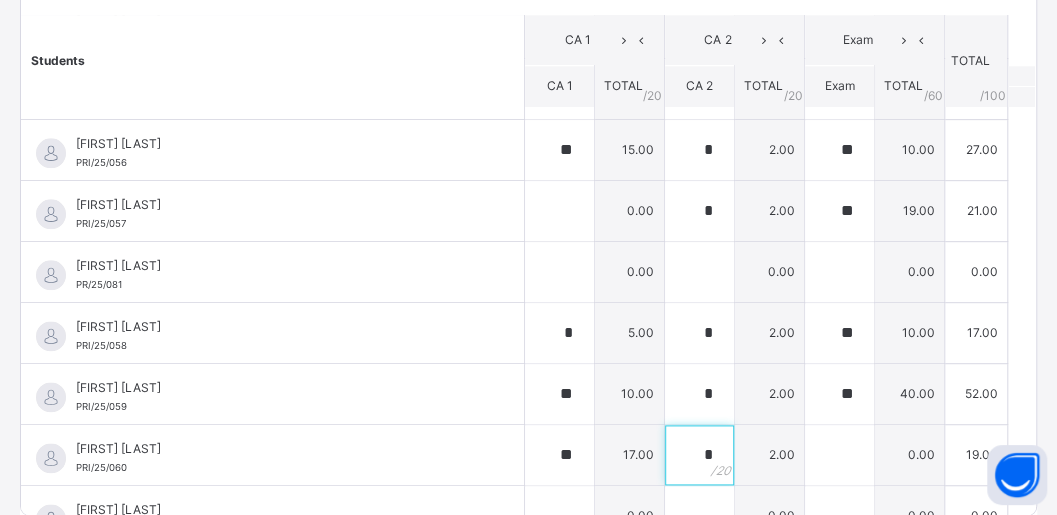 type on "*" 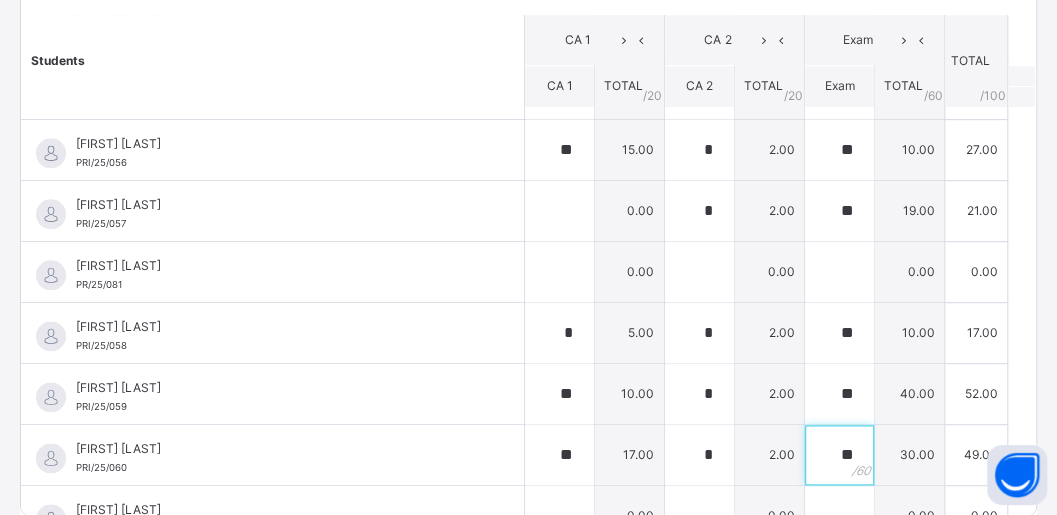 type on "**" 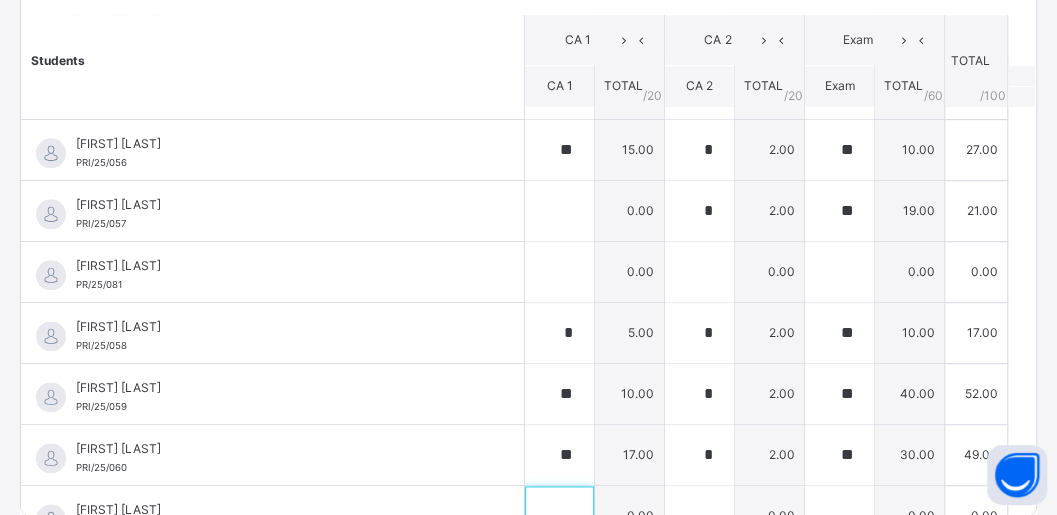scroll, scrollTop: 926, scrollLeft: 0, axis: vertical 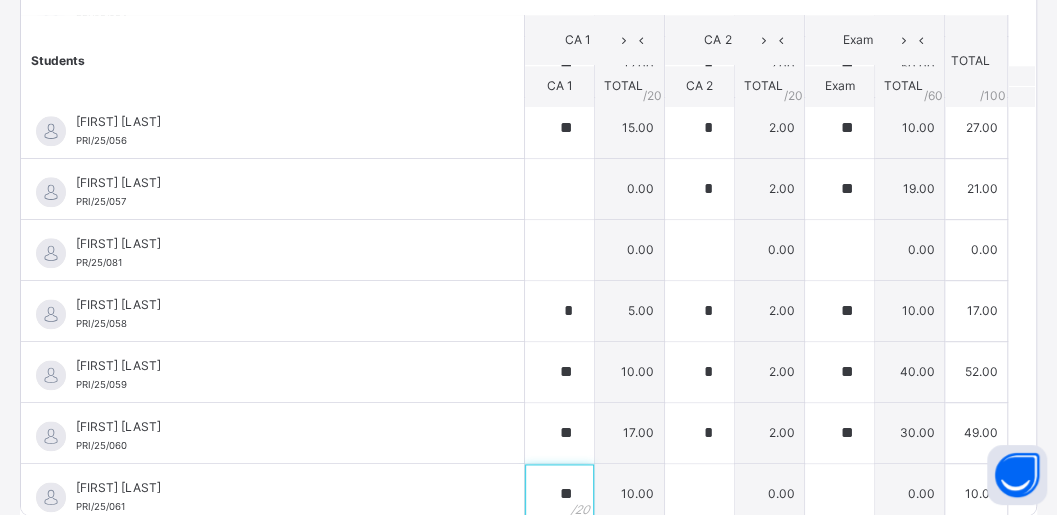 type on "**" 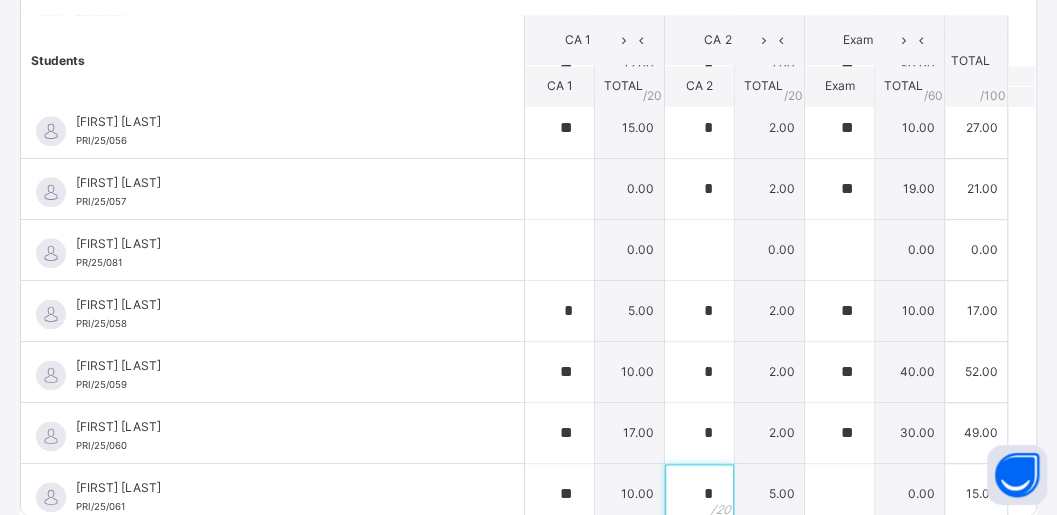 type on "*" 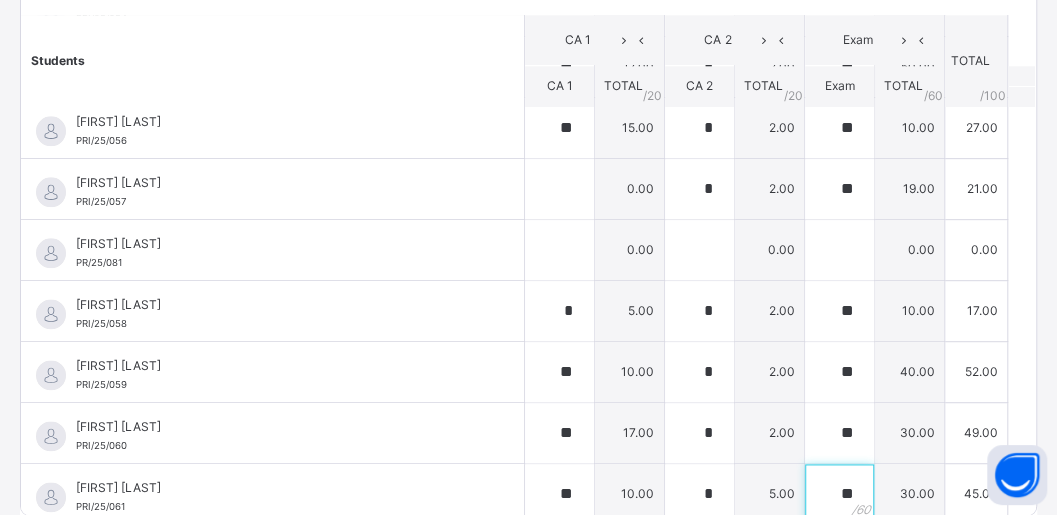 type on "**" 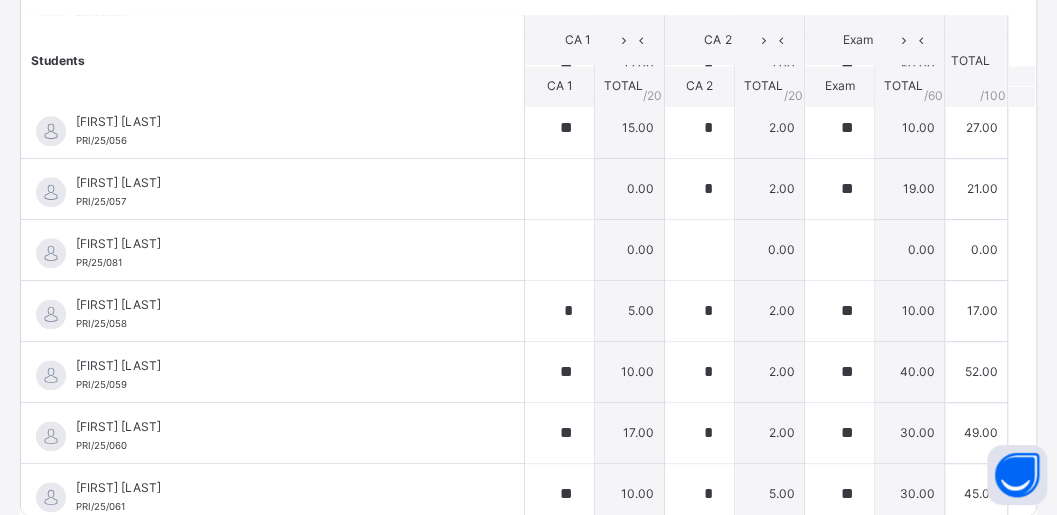 scroll, scrollTop: 1207, scrollLeft: 0, axis: vertical 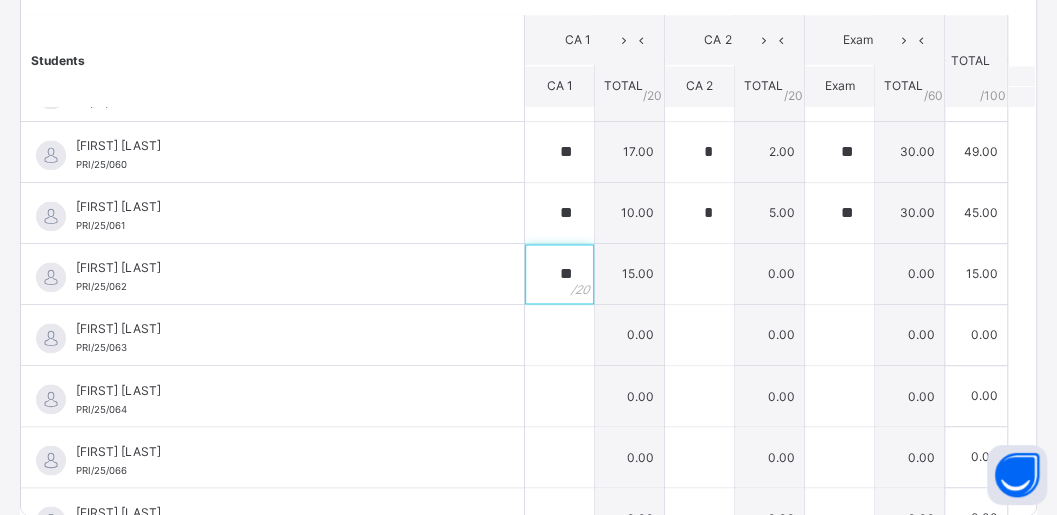 type on "**" 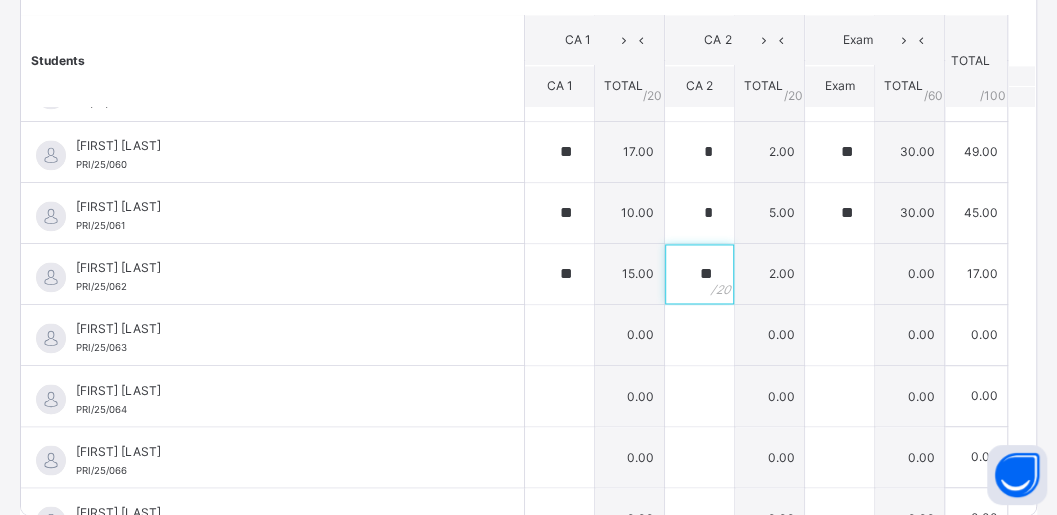 type on "**" 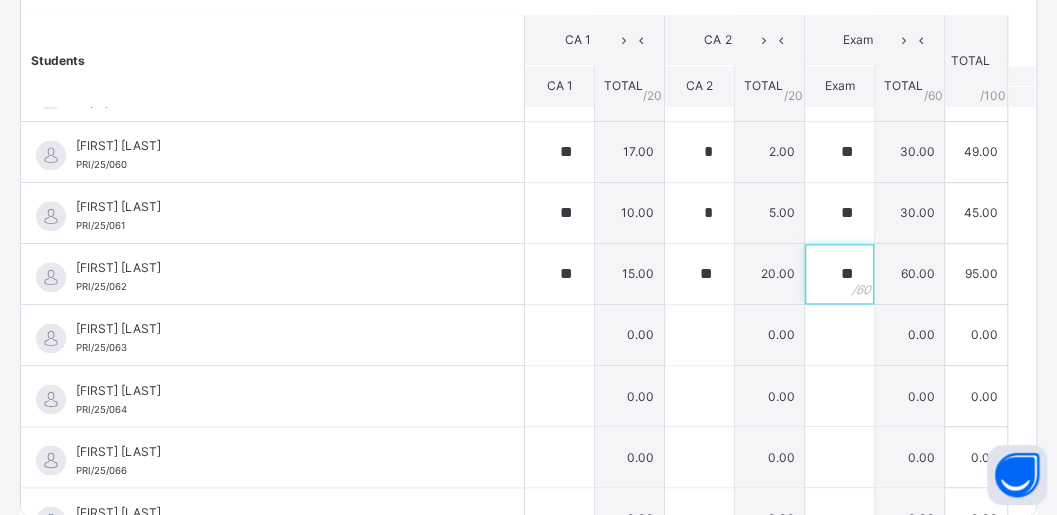 type on "**" 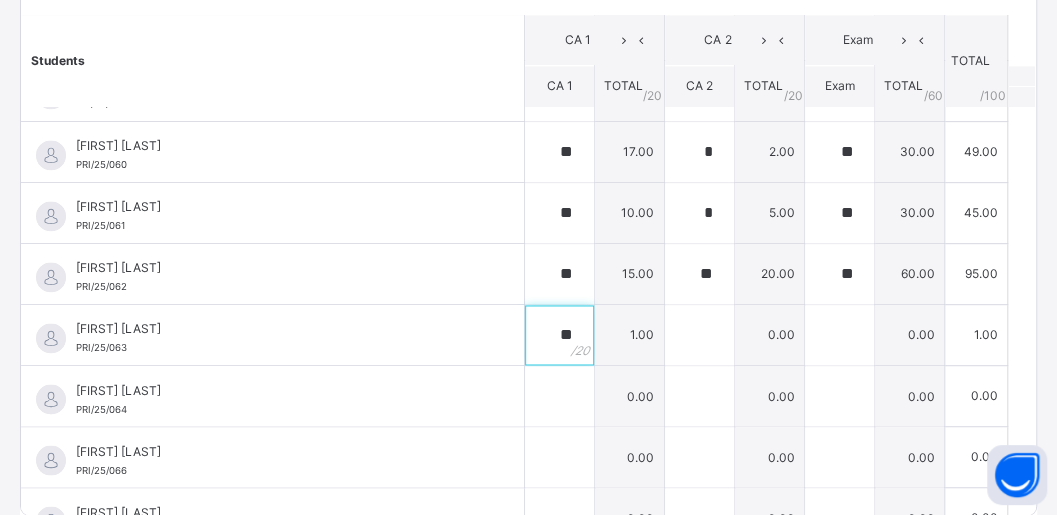 type on "**" 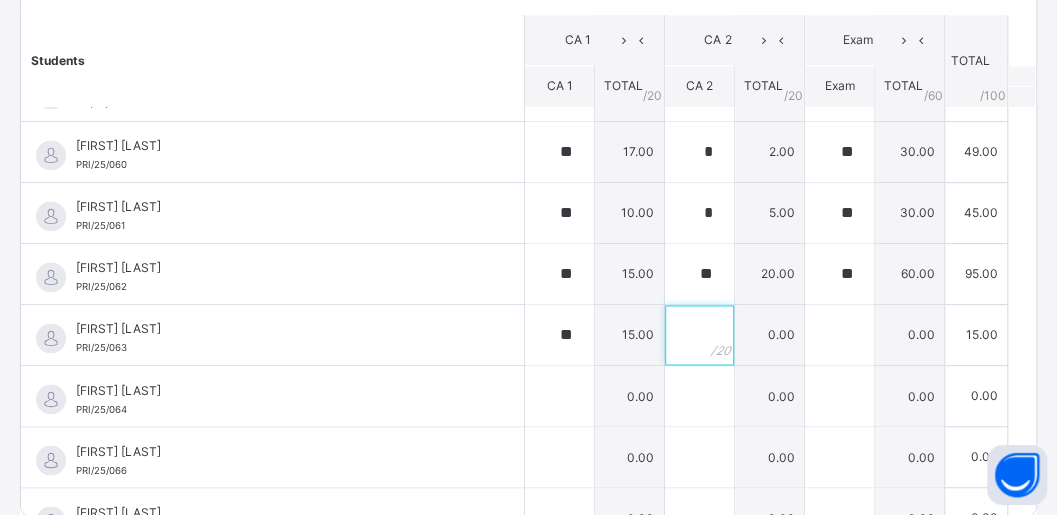 type on "*" 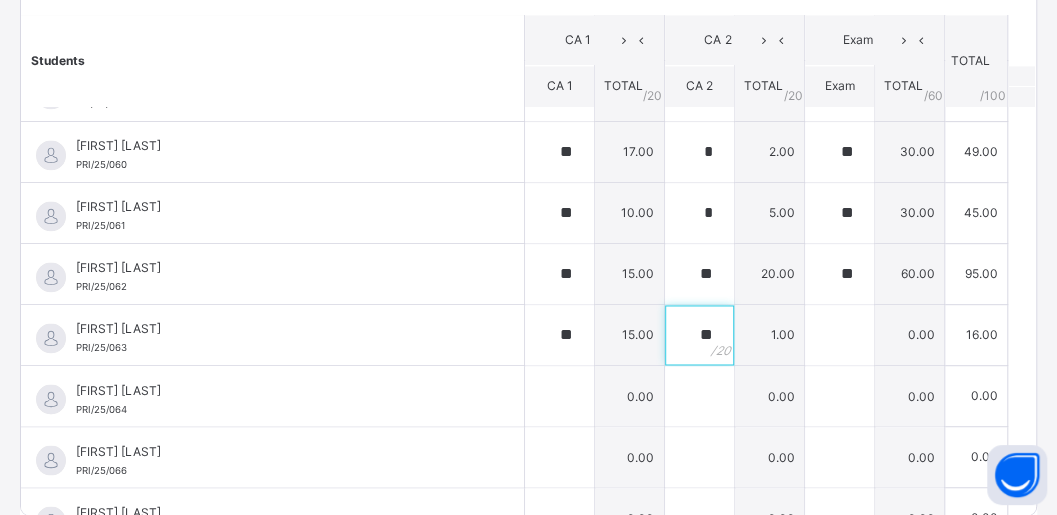 type on "**" 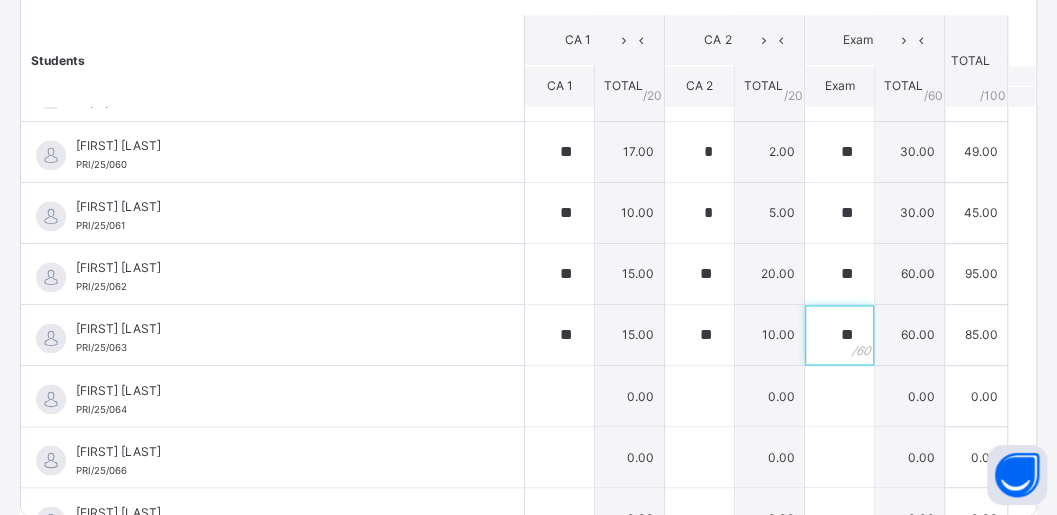 type on "**" 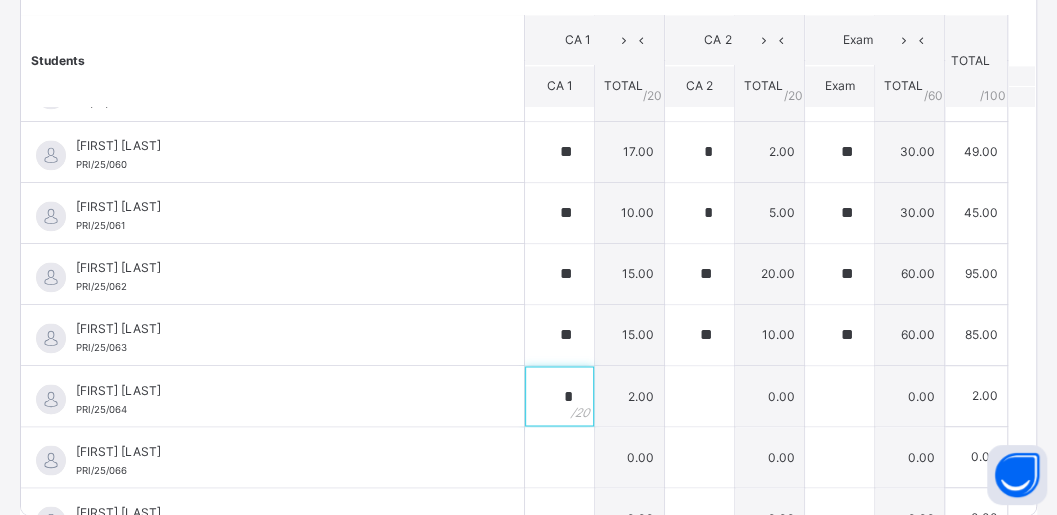 type on "*" 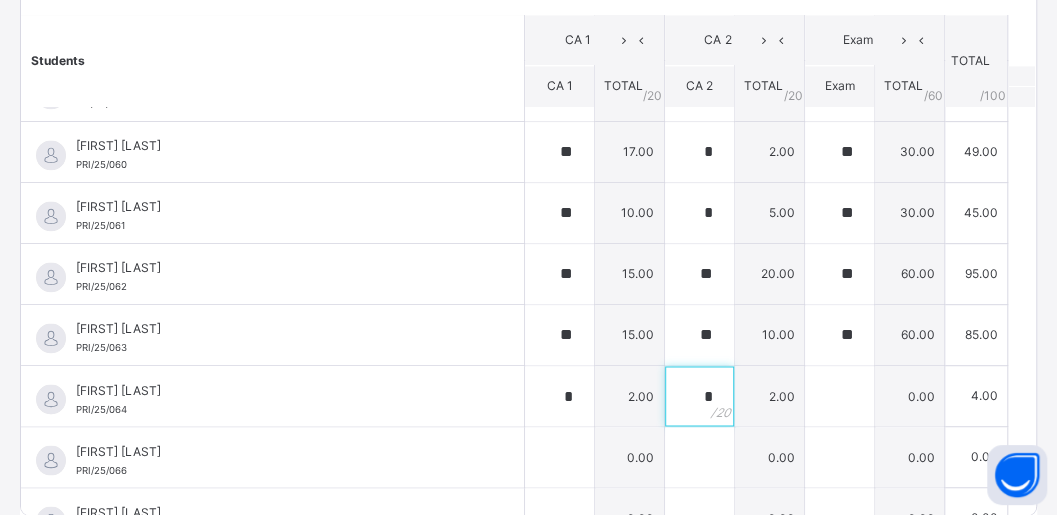 type on "*" 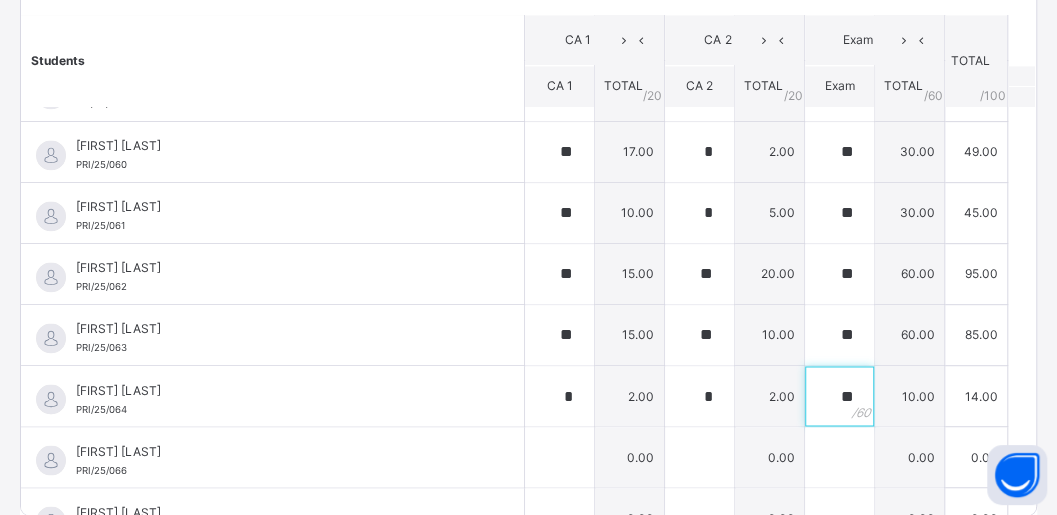 type on "**" 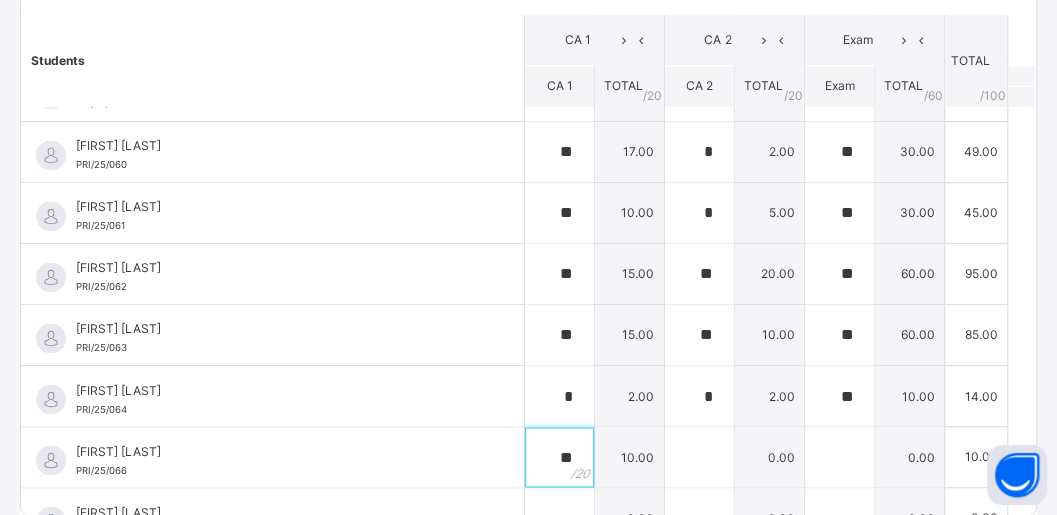 type on "**" 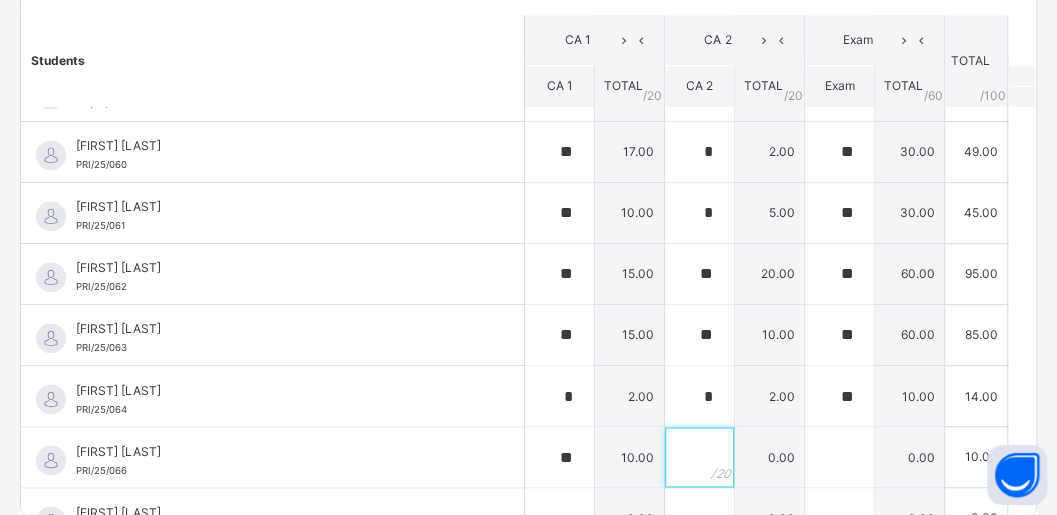 type on "*" 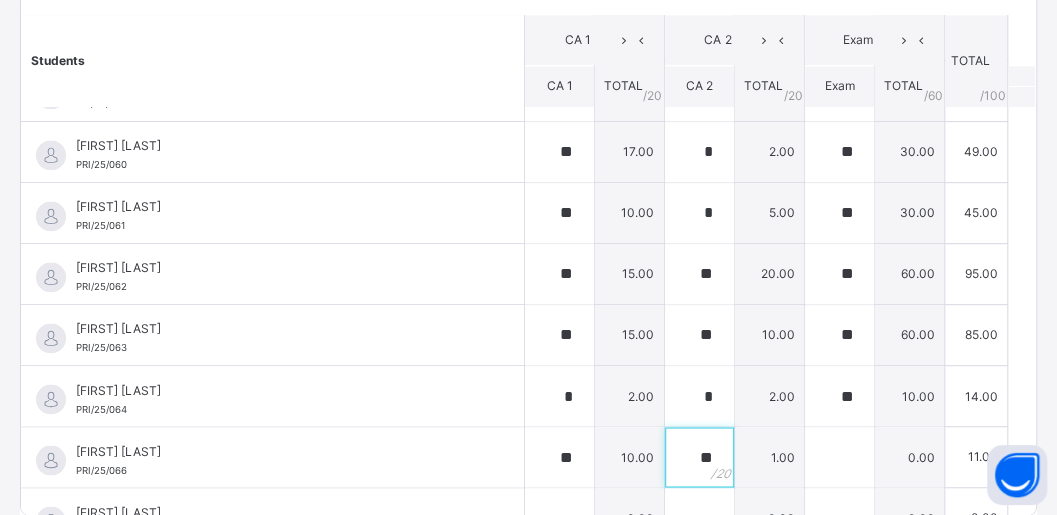 type on "**" 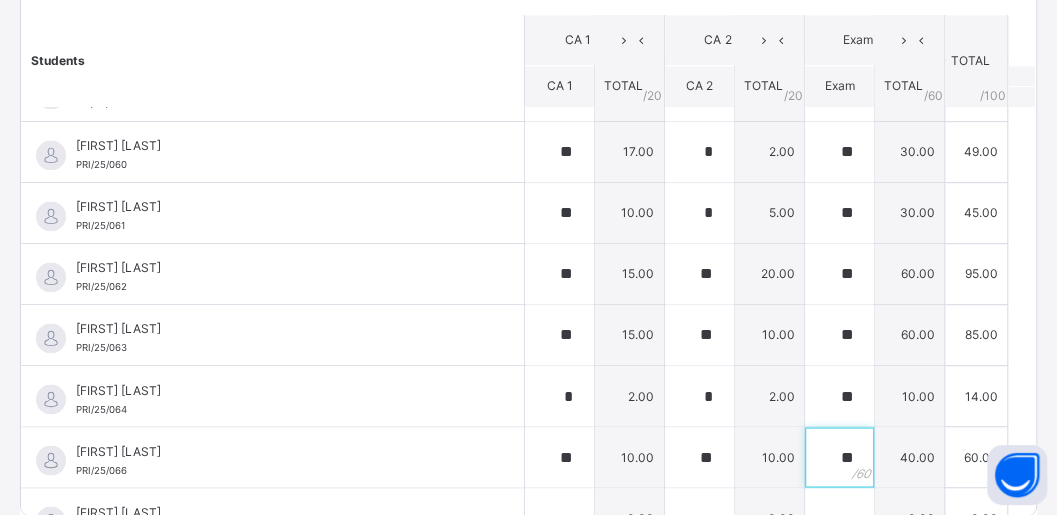 type on "**" 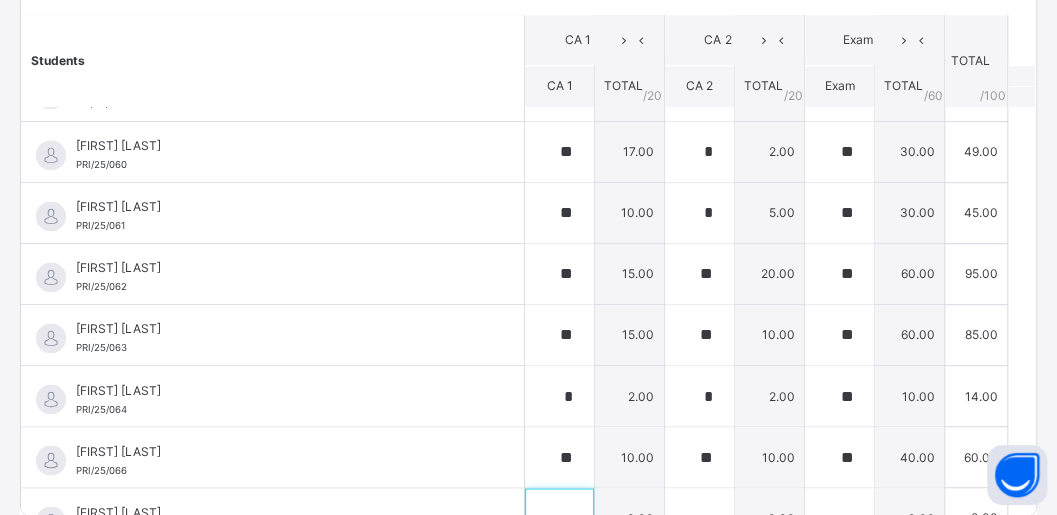 scroll, scrollTop: 1230, scrollLeft: 0, axis: vertical 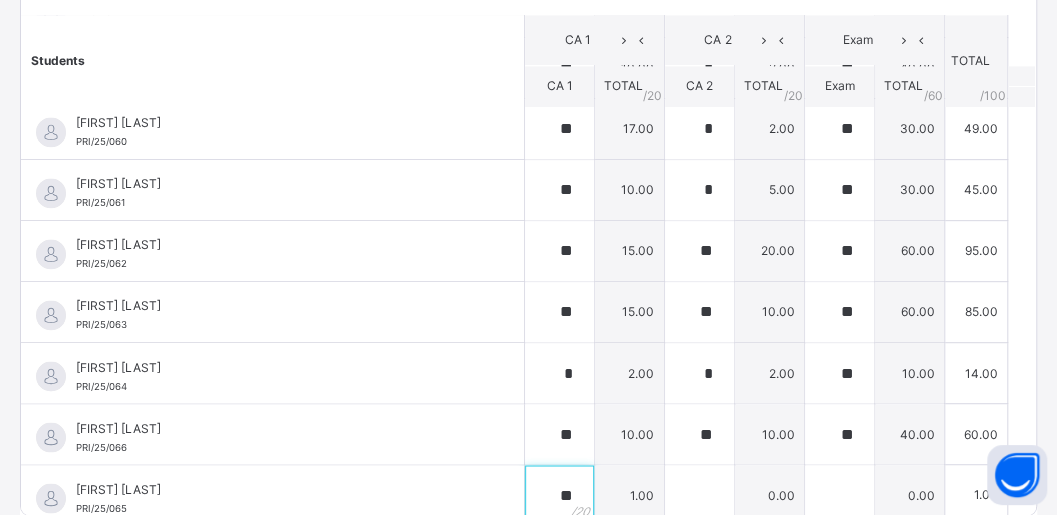 type on "**" 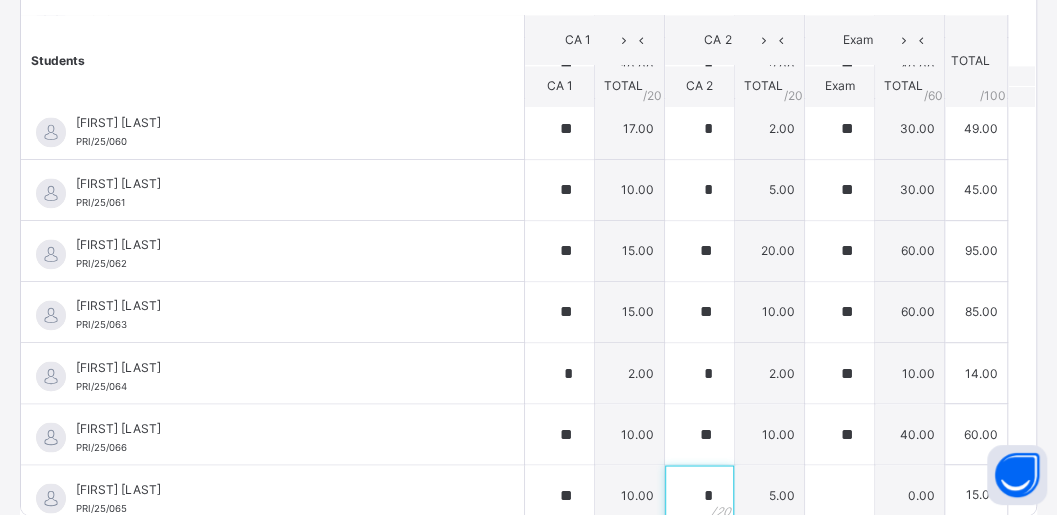 type on "*" 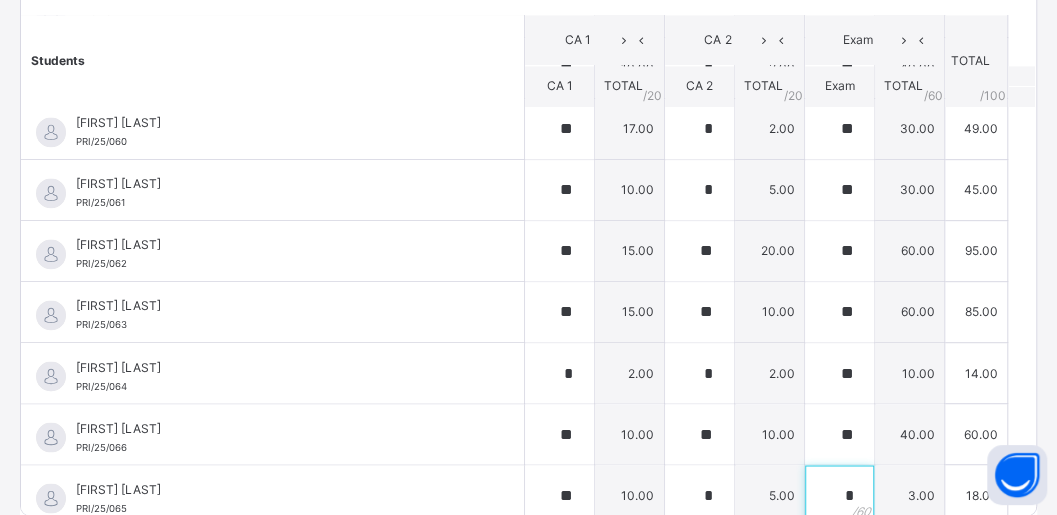 type on "*" 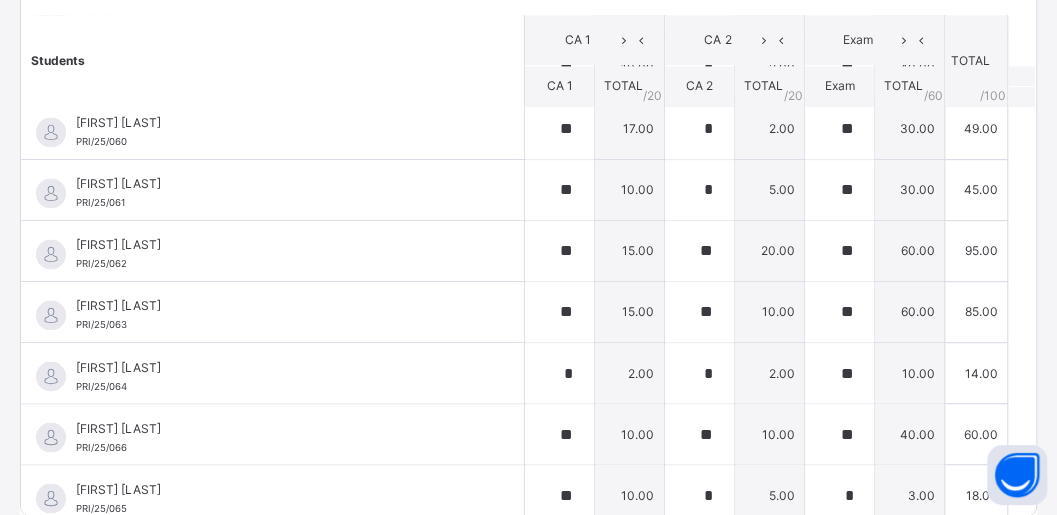 scroll, scrollTop: 1510, scrollLeft: 0, axis: vertical 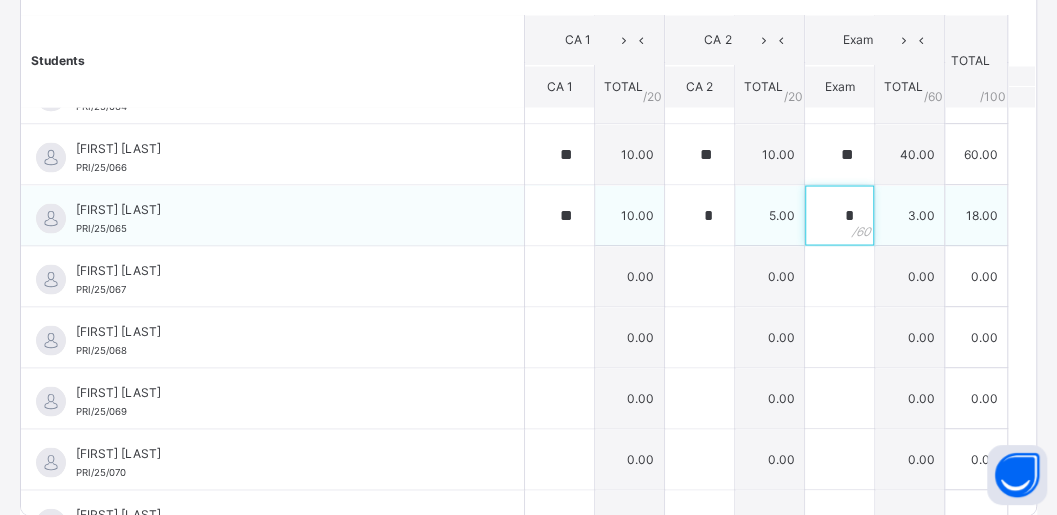 click on "*" at bounding box center (839, 215) 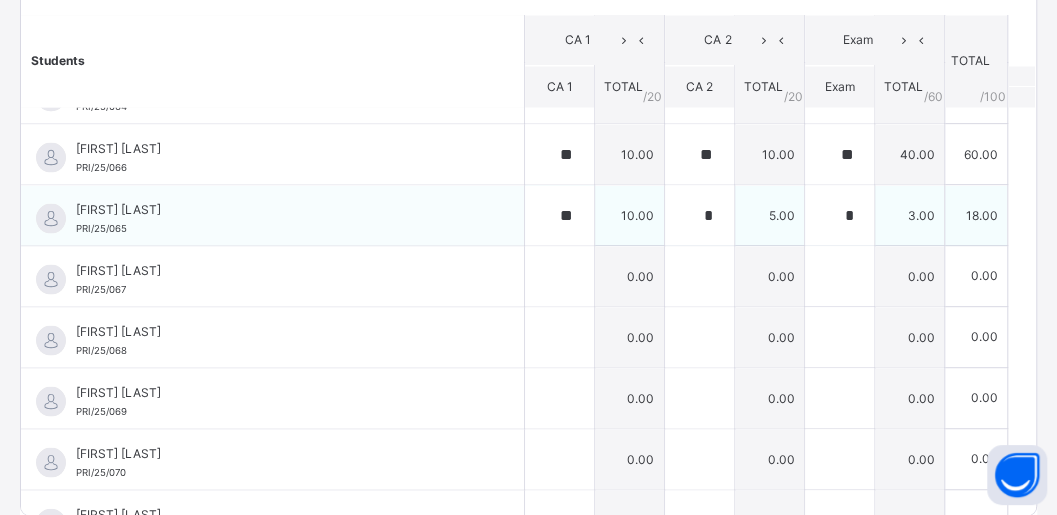 click on "*" at bounding box center (839, 215) 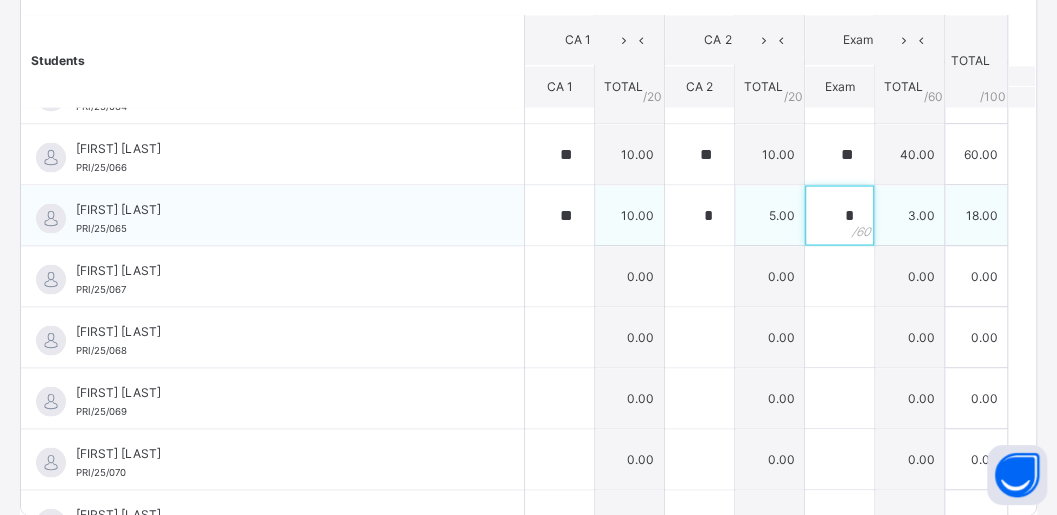 click on "*" at bounding box center (839, 215) 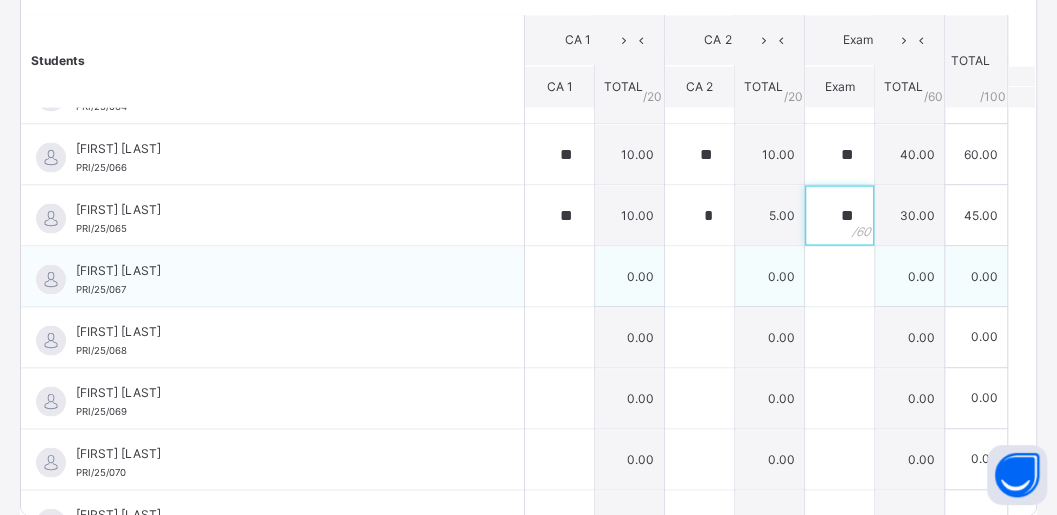 type on "**" 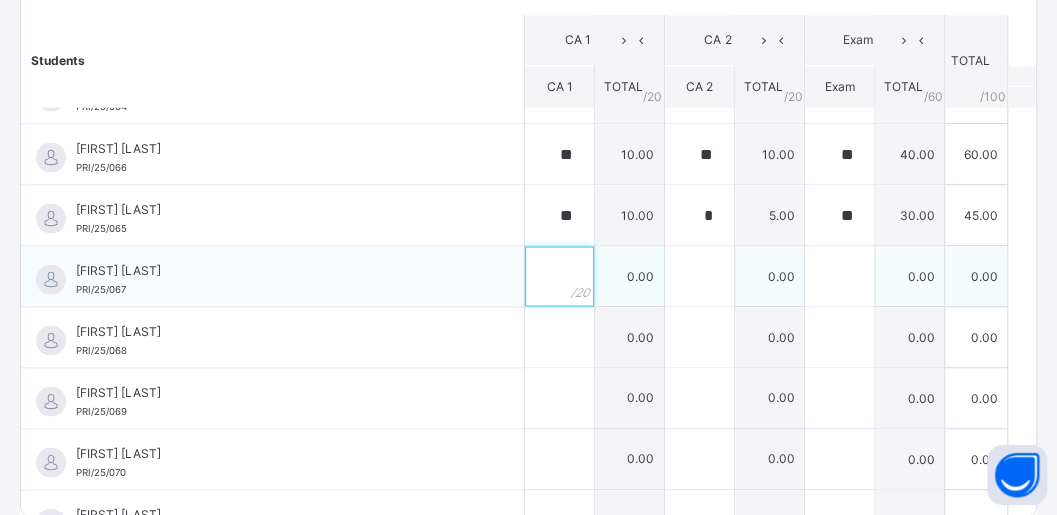 click at bounding box center (559, 276) 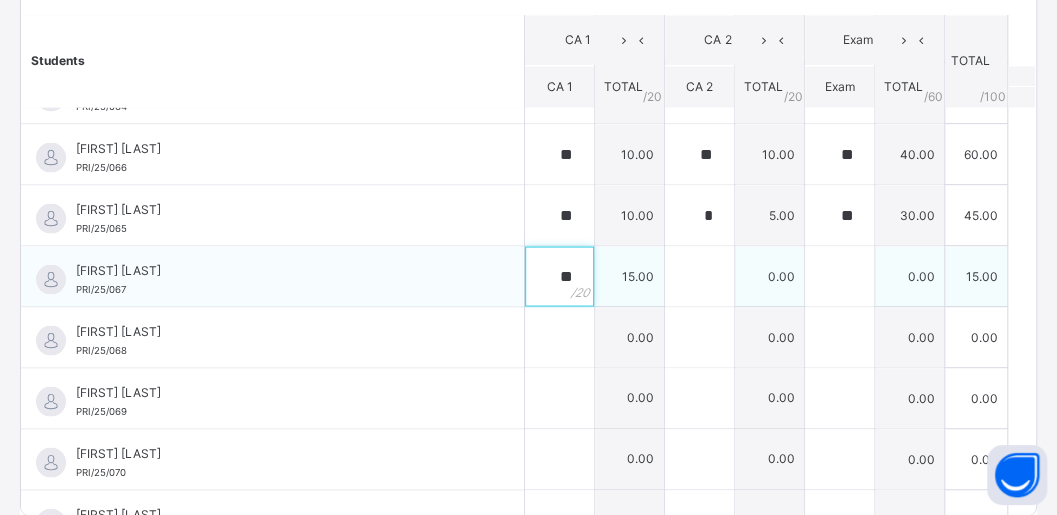 type on "**" 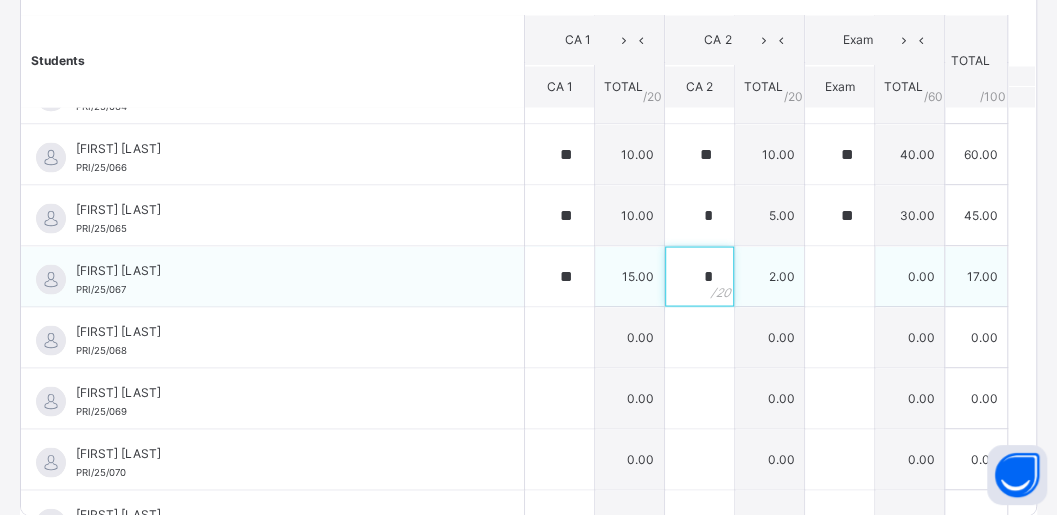 type on "*" 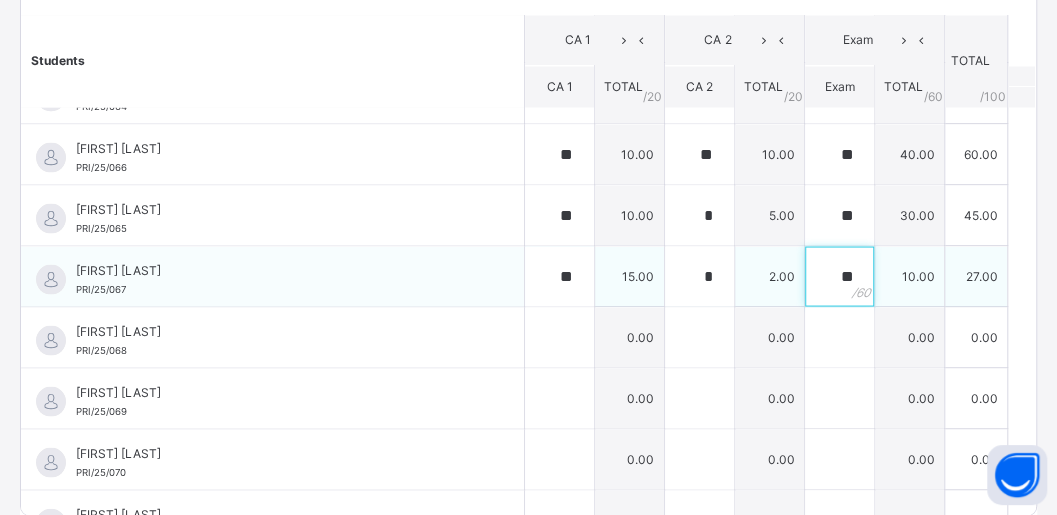 type on "**" 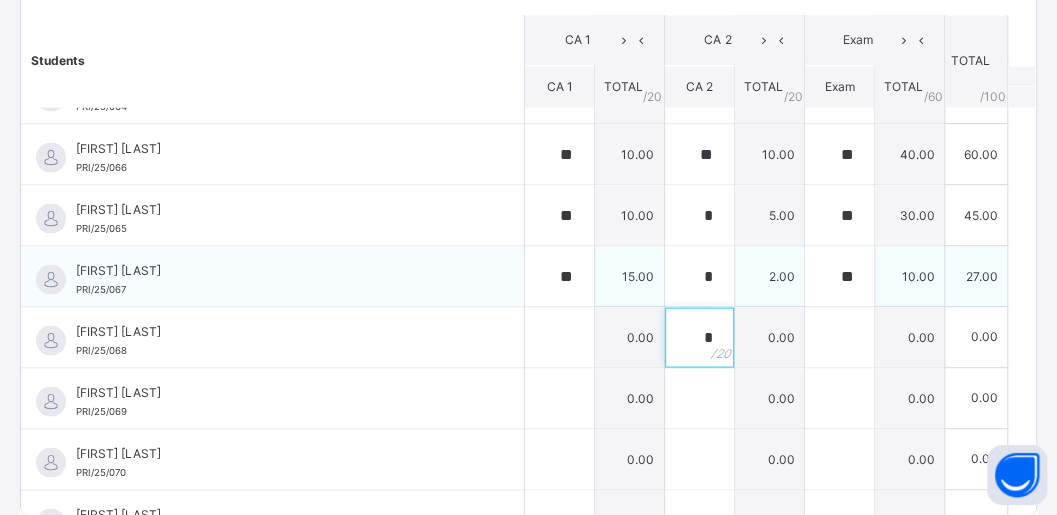 type on "*" 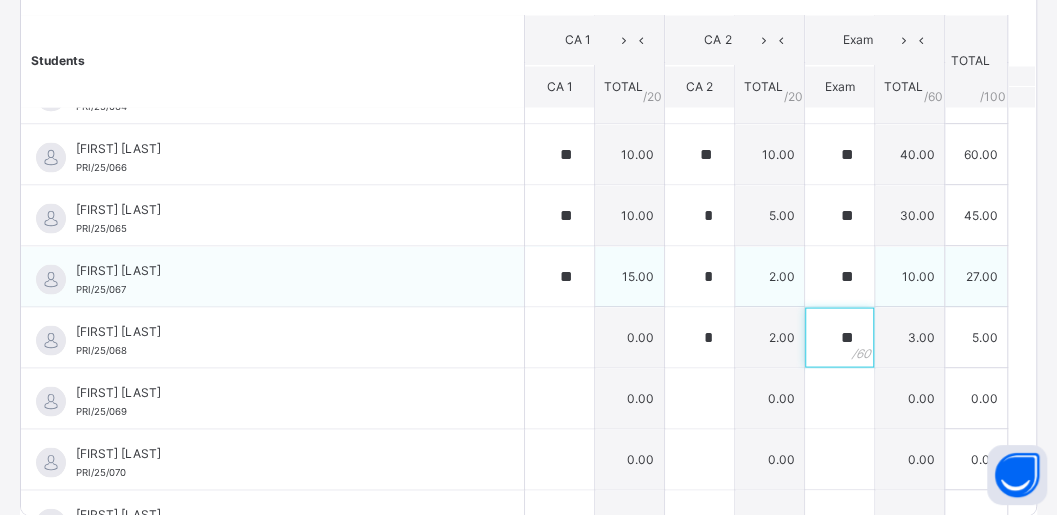 type on "**" 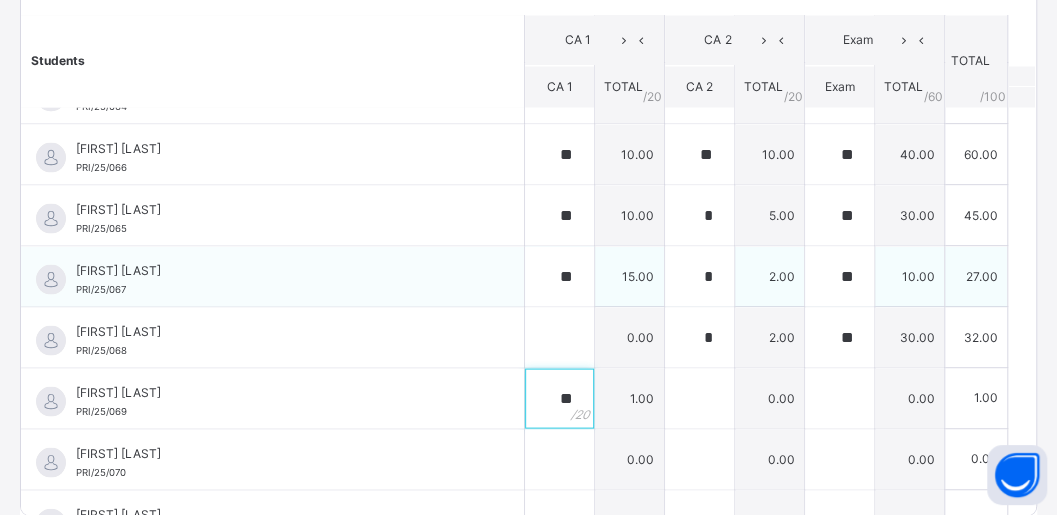 type on "**" 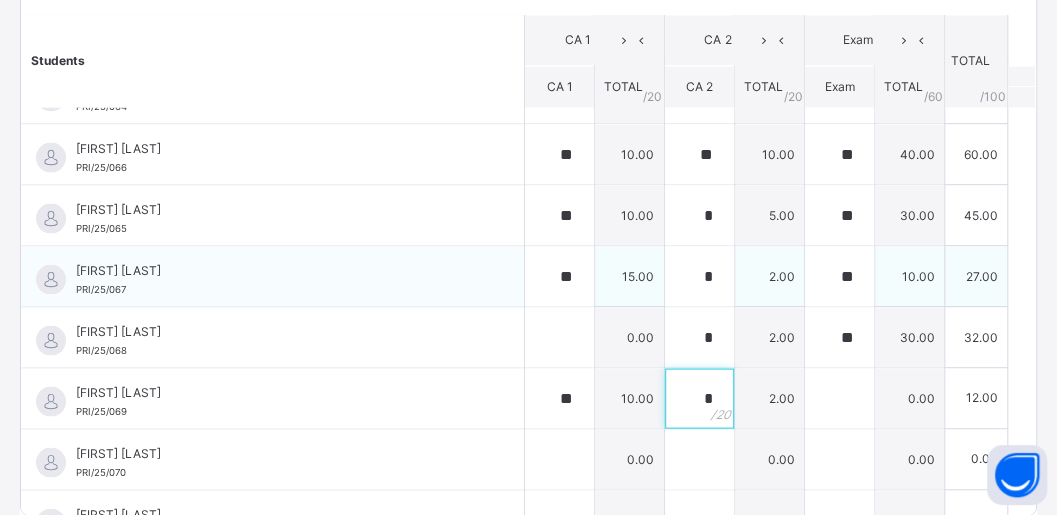 type on "*" 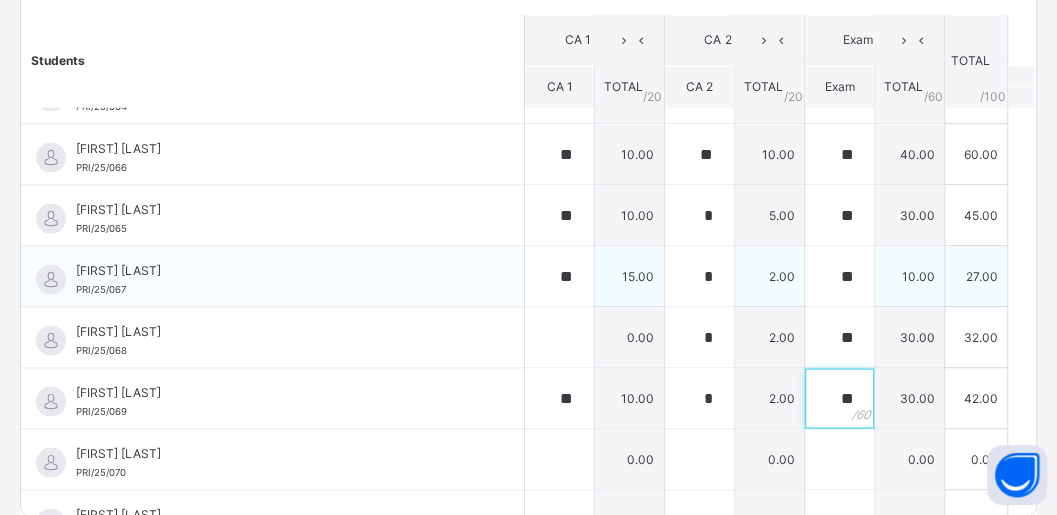 type on "**" 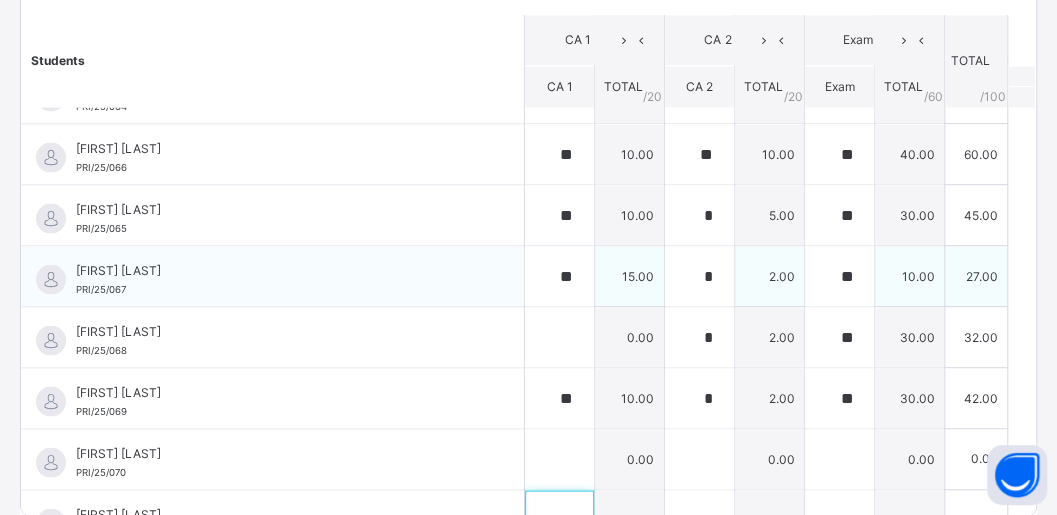 scroll, scrollTop: 1533, scrollLeft: 0, axis: vertical 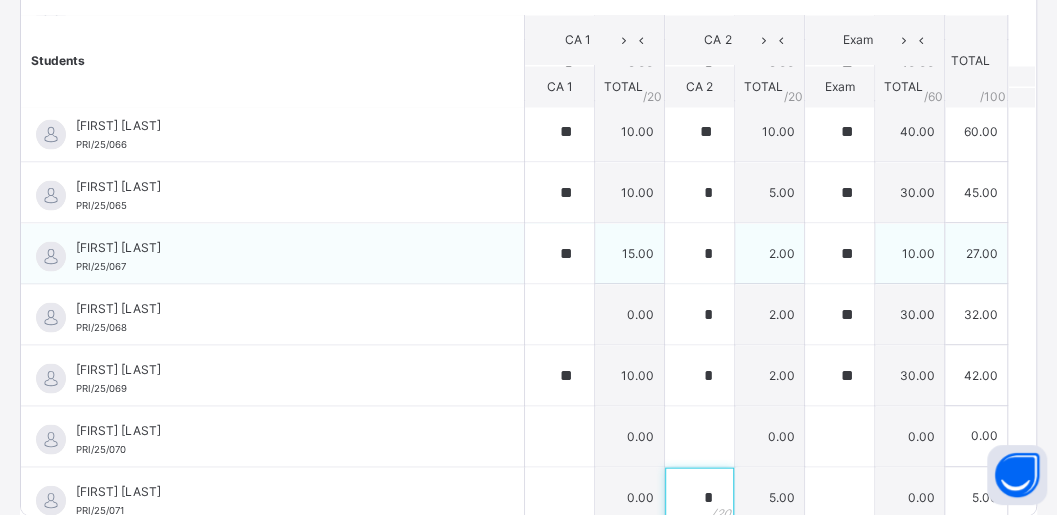 type on "*" 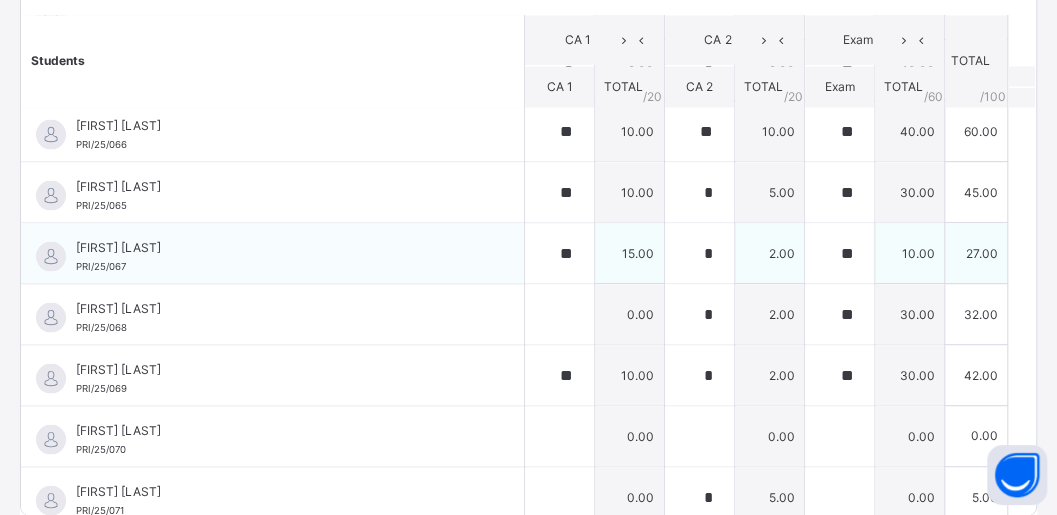 scroll, scrollTop: 1814, scrollLeft: 0, axis: vertical 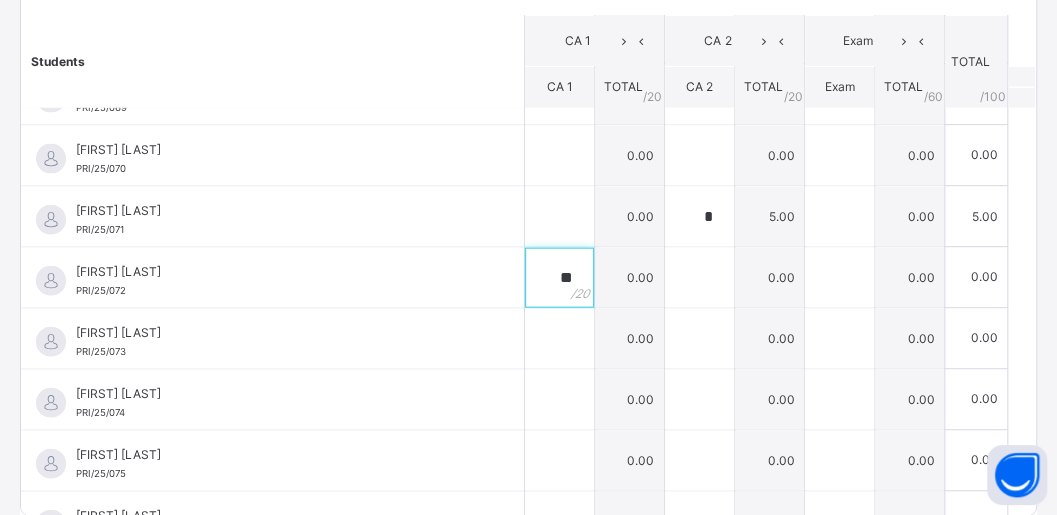 type on "**" 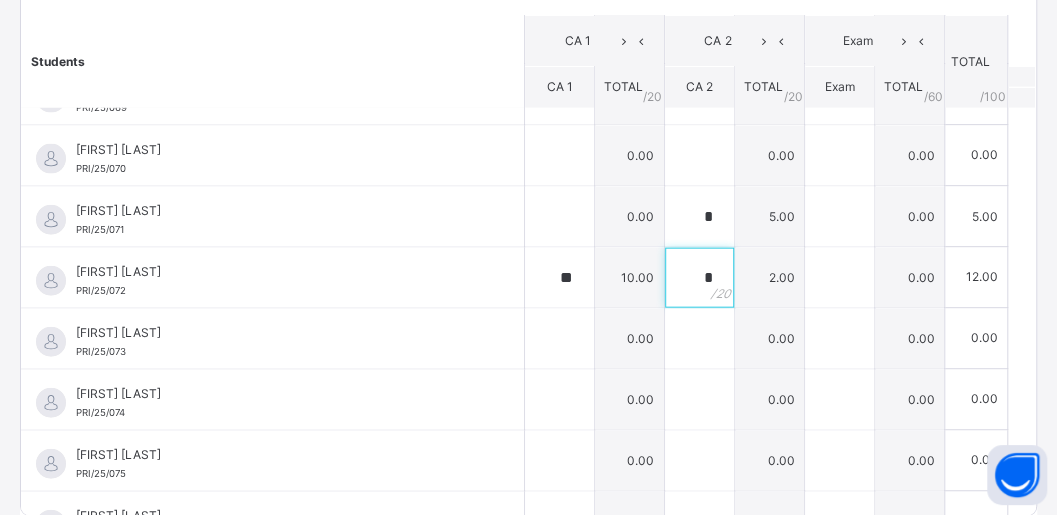 type on "*" 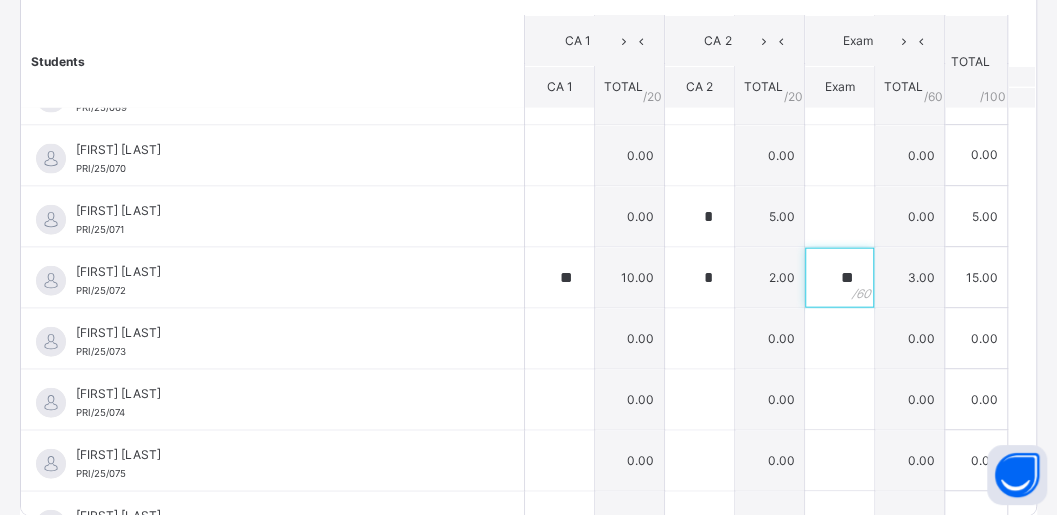 type on "**" 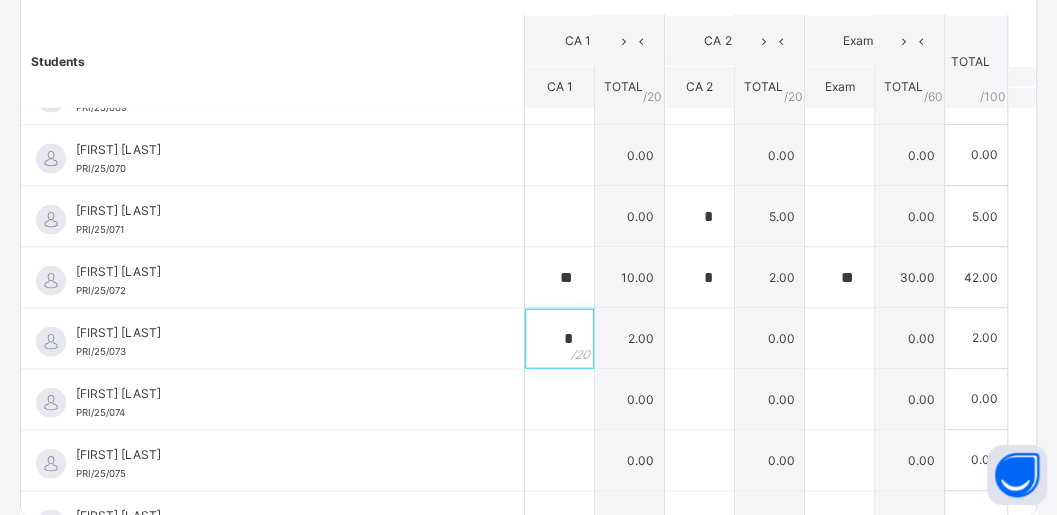 type on "*" 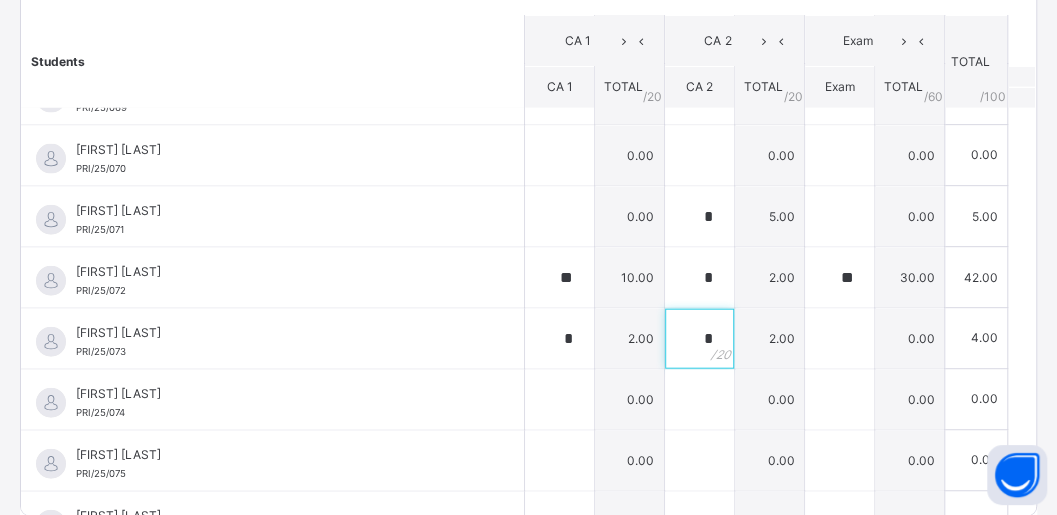 type on "*" 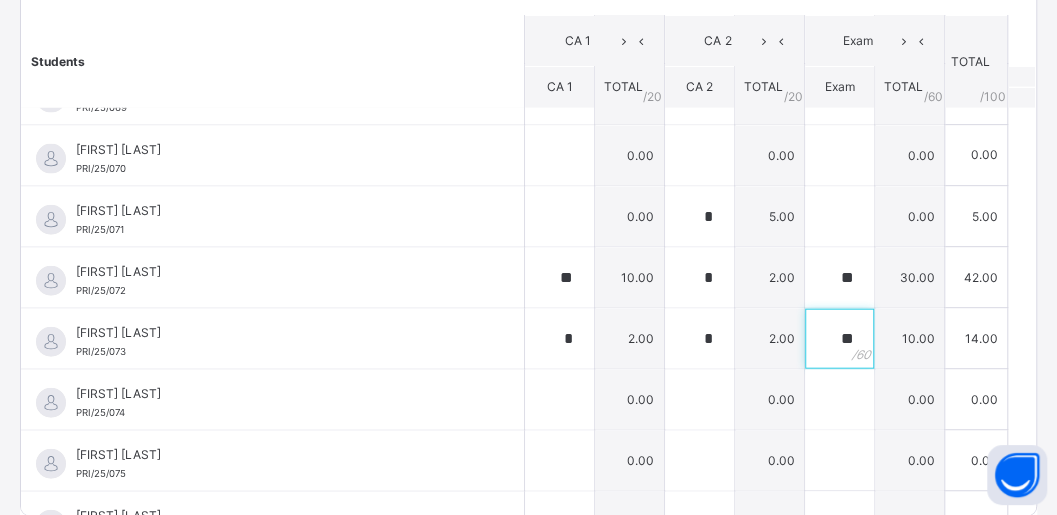 type on "**" 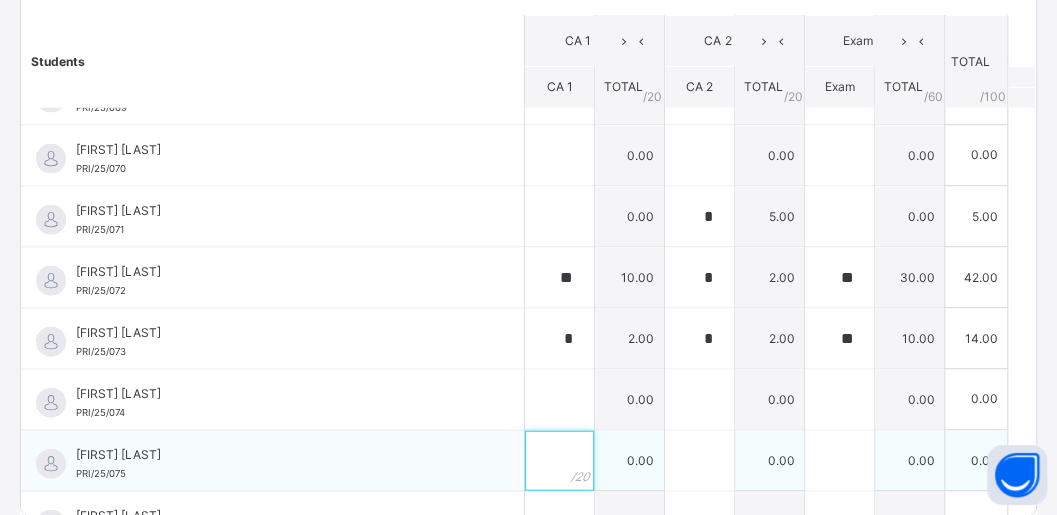 click at bounding box center (559, 460) 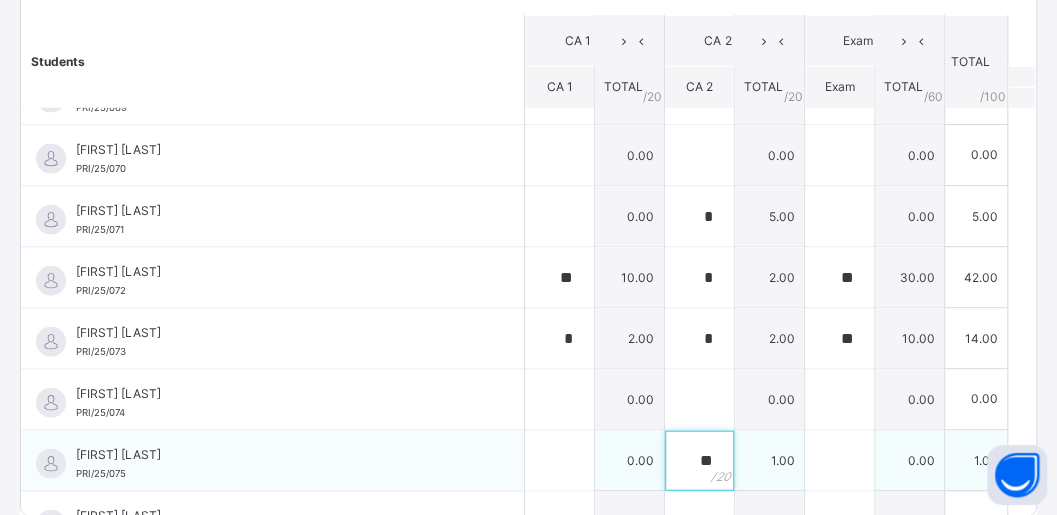 type on "**" 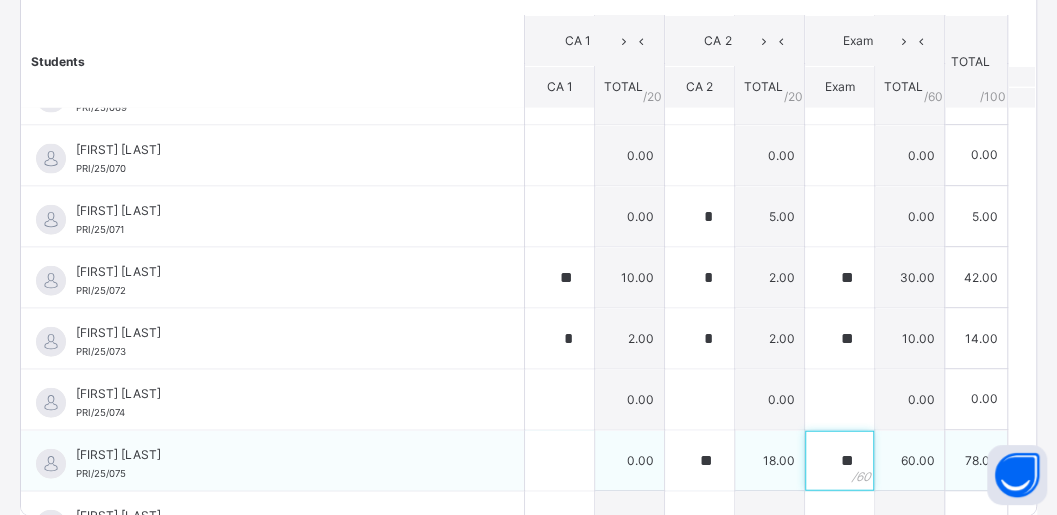 type on "**" 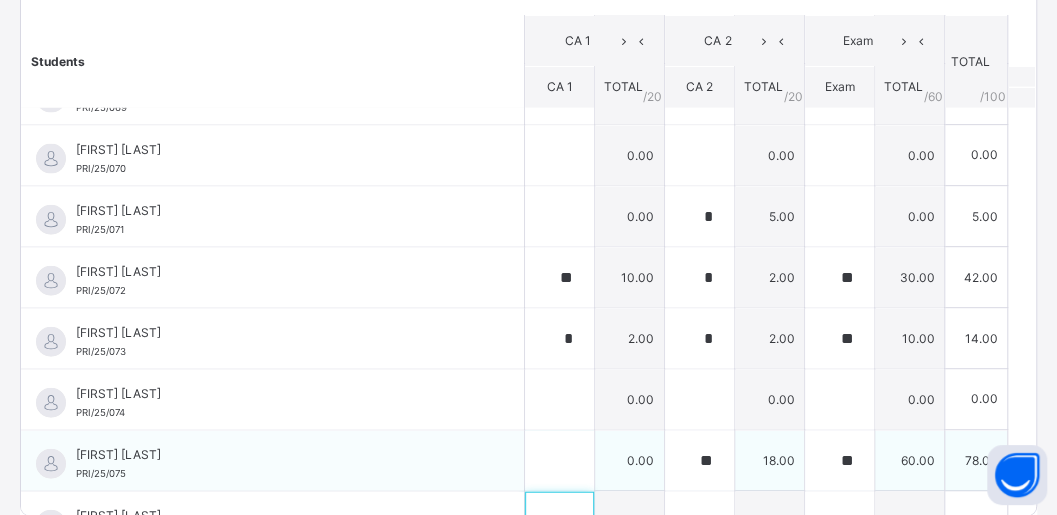 scroll, scrollTop: 1836, scrollLeft: 0, axis: vertical 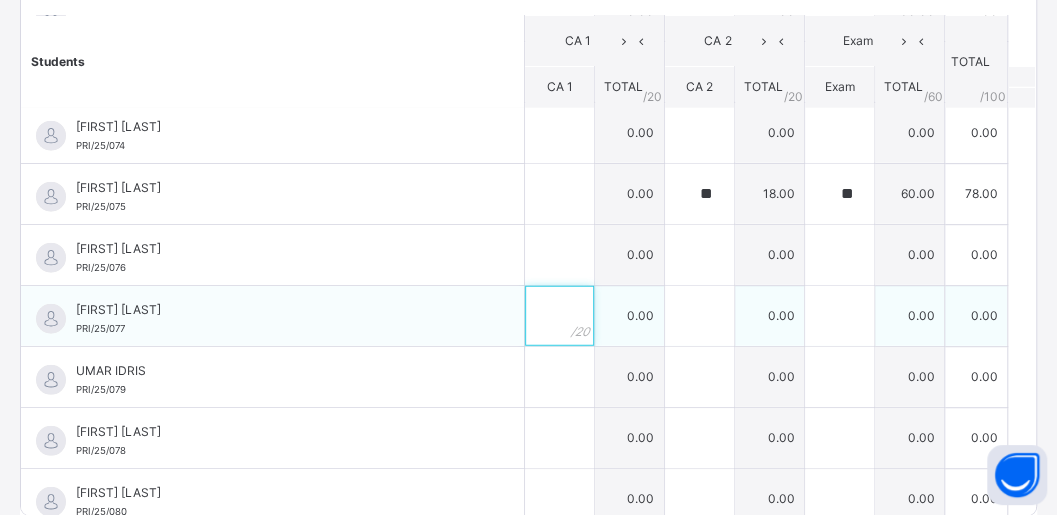 click at bounding box center (559, 316) 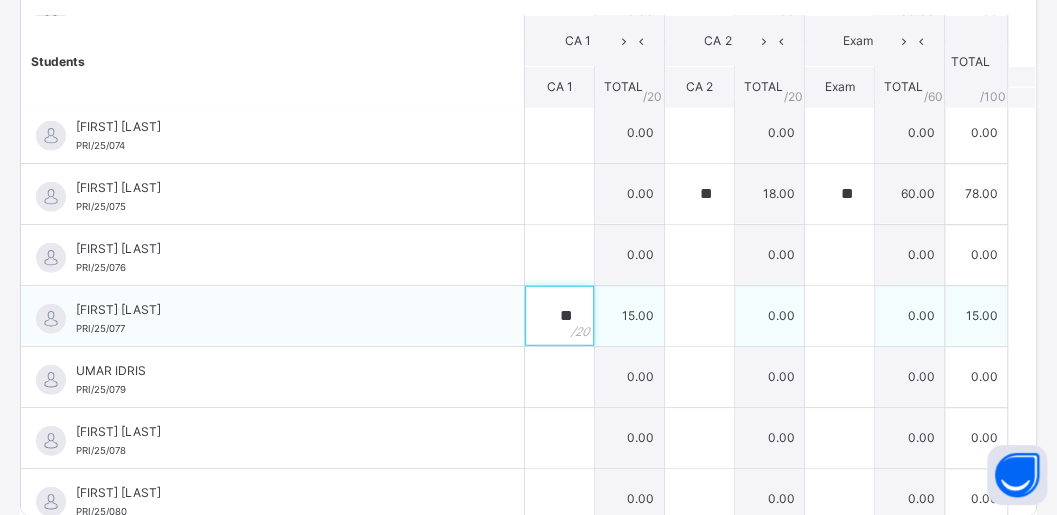 type on "**" 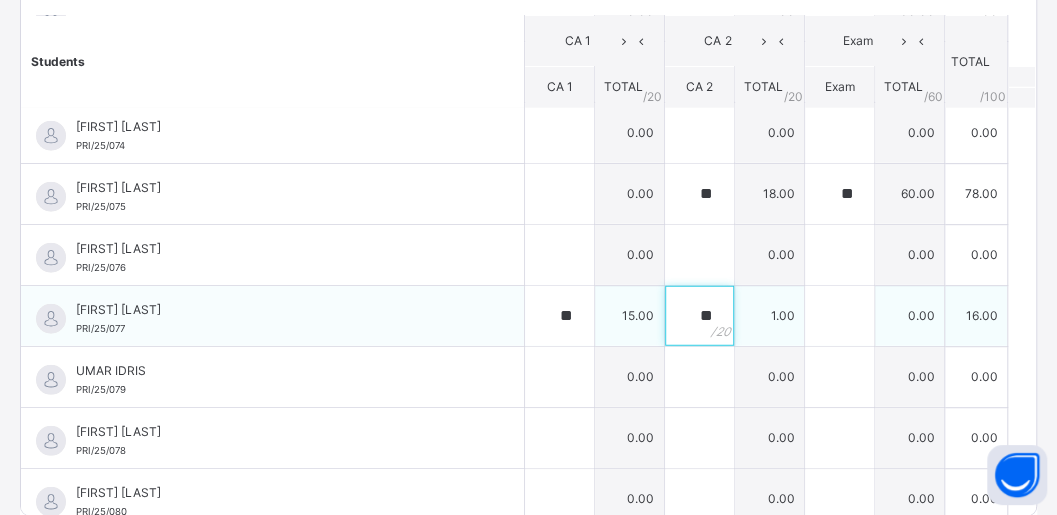 type on "**" 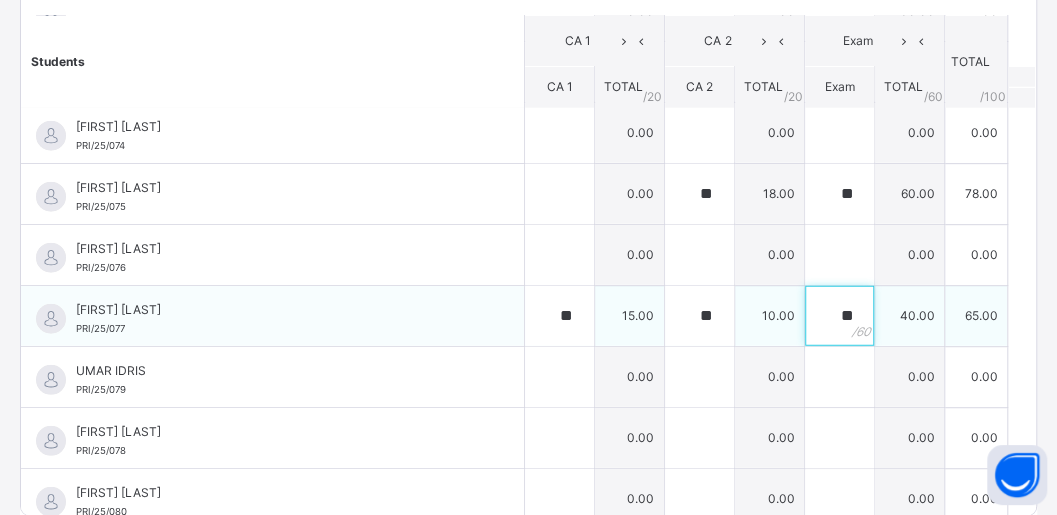 type on "**" 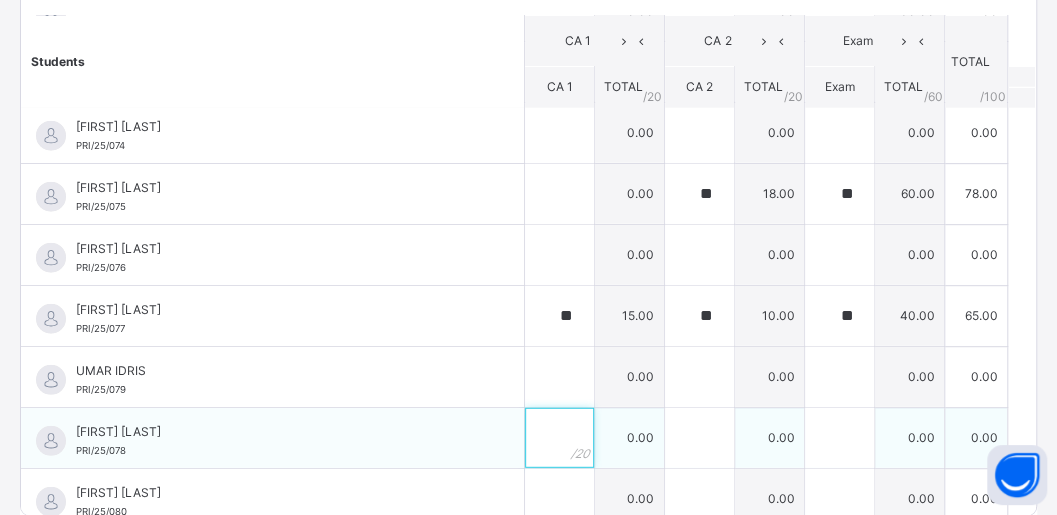 click at bounding box center [559, 438] 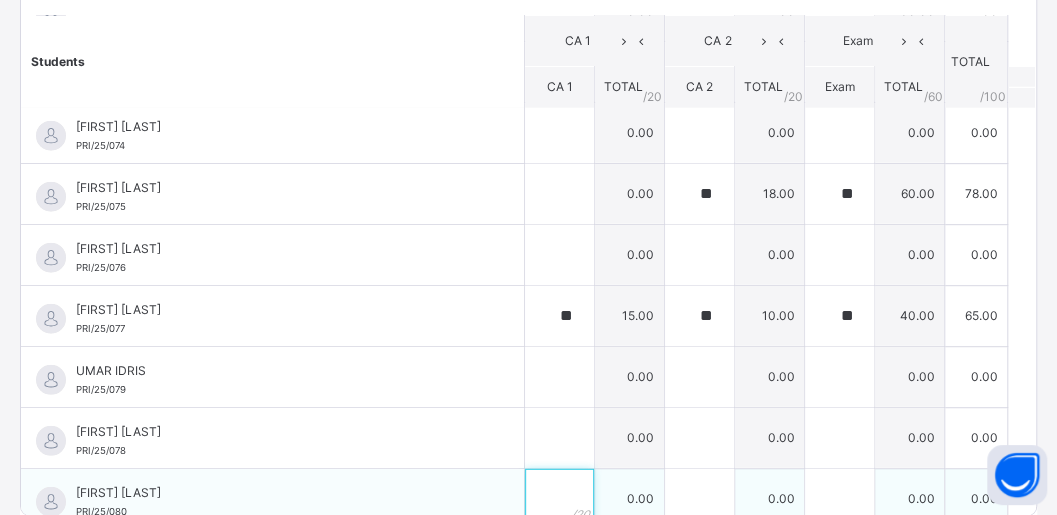 click at bounding box center (559, 499) 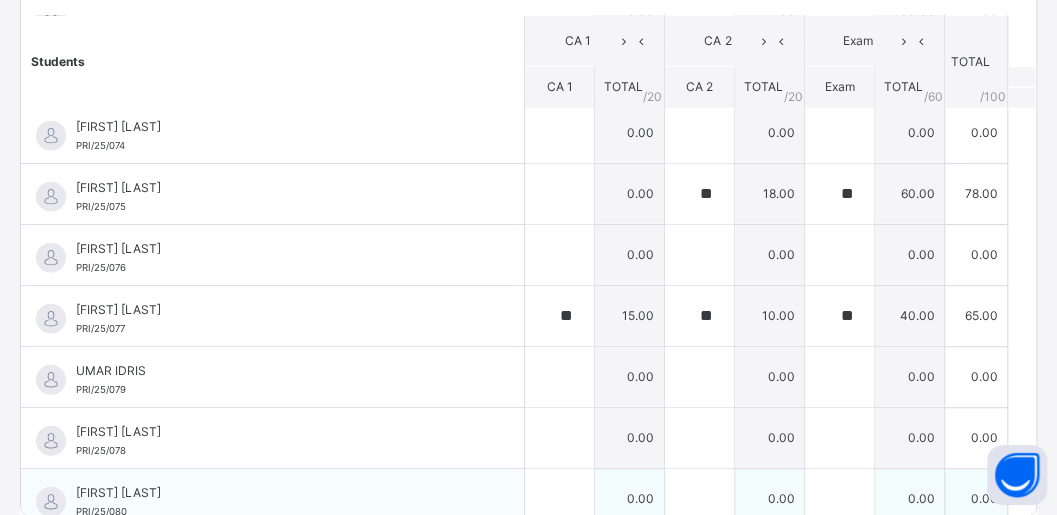scroll, scrollTop: 1013, scrollLeft: 0, axis: vertical 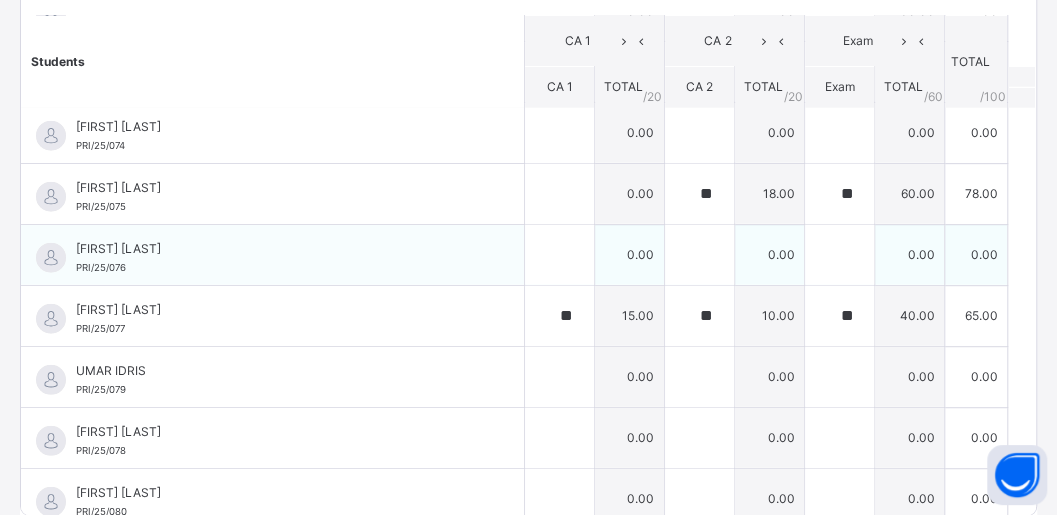 click on "0.00" at bounding box center (976, 254) 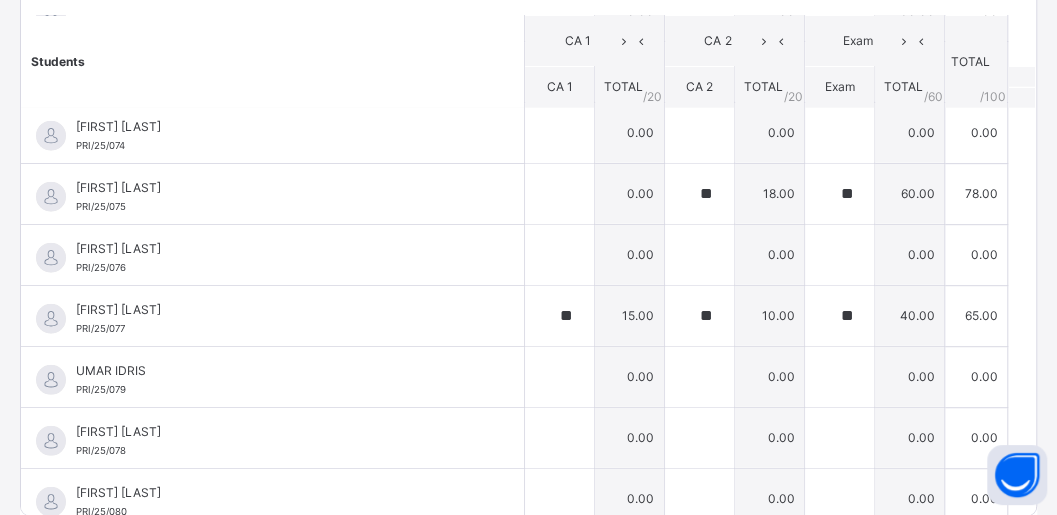 scroll, scrollTop: 1642, scrollLeft: 0, axis: vertical 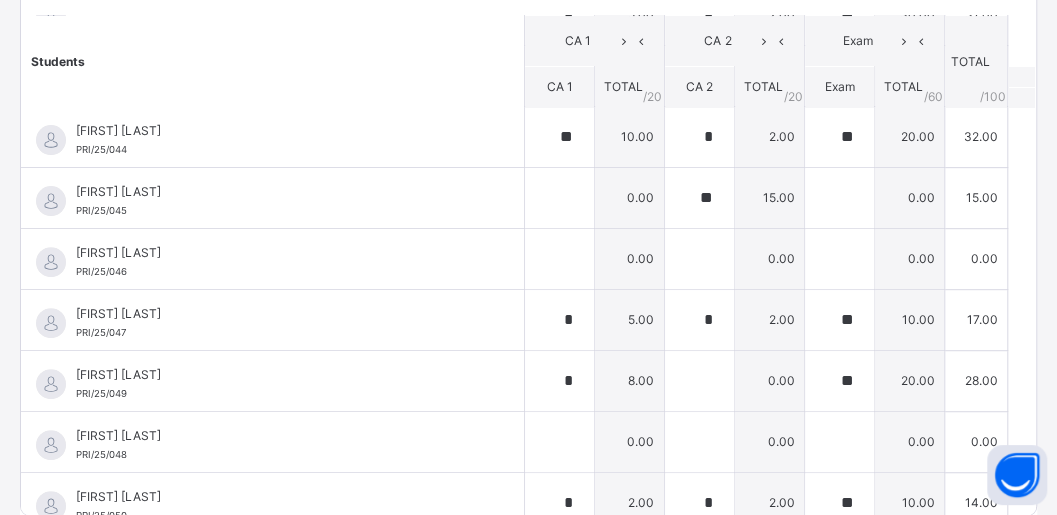 drag, startPoint x: 1030, startPoint y: 74, endPoint x: 1030, endPoint y: 62, distance: 12 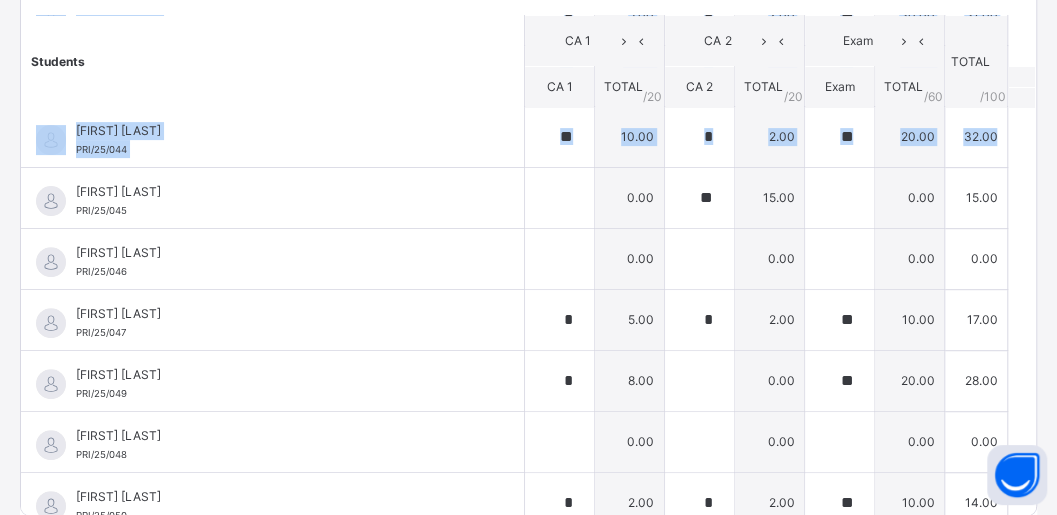 drag, startPoint x: 1004, startPoint y: 106, endPoint x: 1003, endPoint y: 81, distance: 25.019993 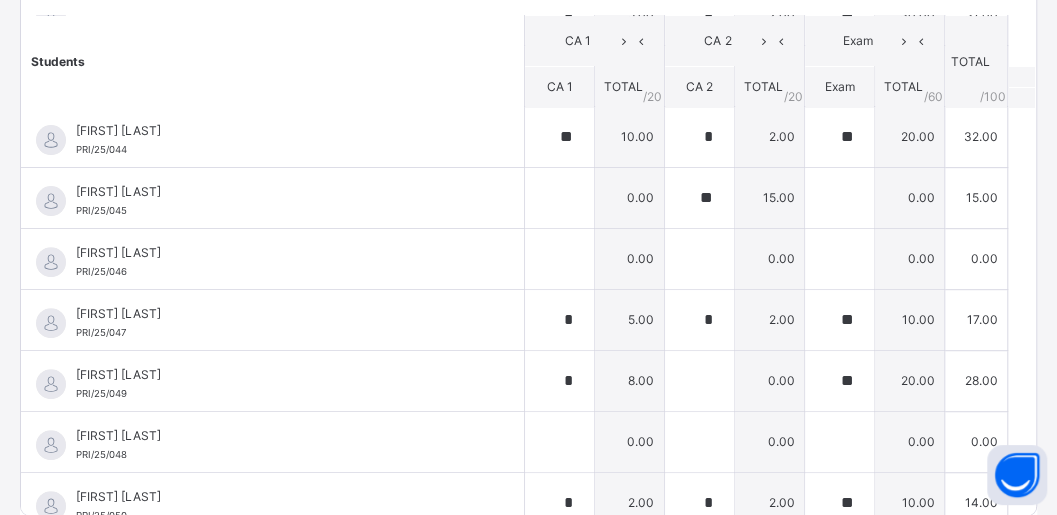 click on "PRI 1   B :   Handwriting Online Actions  Download Empty Score Sheet  Upload/map score sheet Subject  Handwriting  SKAFA ISLAMIC SCHOOL Date: 7th Aug 2025, 2:21:28 am Score Sheet Score Sheet Show Comments   Generate comment for all student   Save Entries Class Level:  PRI 1   B Subject:  Handwriting Session:  2024/2025 Session Session:  Third Term Students CA 1 CA 2 Exam TOTAL /100 Comment CA 1 TOTAL / 20 CA 2 TOTAL / 20 Exam TOTAL / 60 ABDUL’AZIZ  ABUBAKAR PRI/25/041 ABDUL’AZIZ  ABUBAKAR PRI/25/041 * 5.00 * 2.00 ** 10.00 17.00 Generate comment 0 / 250   ×   Subject Teacher’s Comment Generate and see in full the comment developed by the AI with an option to regenerate the comment JS ABDUL’AZIZ  ABUBAKAR   PRI/25/041   Total 17.00  / 100.00 Sims Bot   Regenerate     Use this comment   ABDULKARIM  YAHYA PRI/25/043 ABDULKARIM  YAHYA PRI/25/043 * 5.00 * 2.00 ** 30.00 37.00 Generate comment 0 / 250   ×   Subject Teacher’s Comment JS ABDULKARIM  YAHYA   PRI/25/043   Total 37.00  / 100.00 Sims Bot" at bounding box center [528, 174] 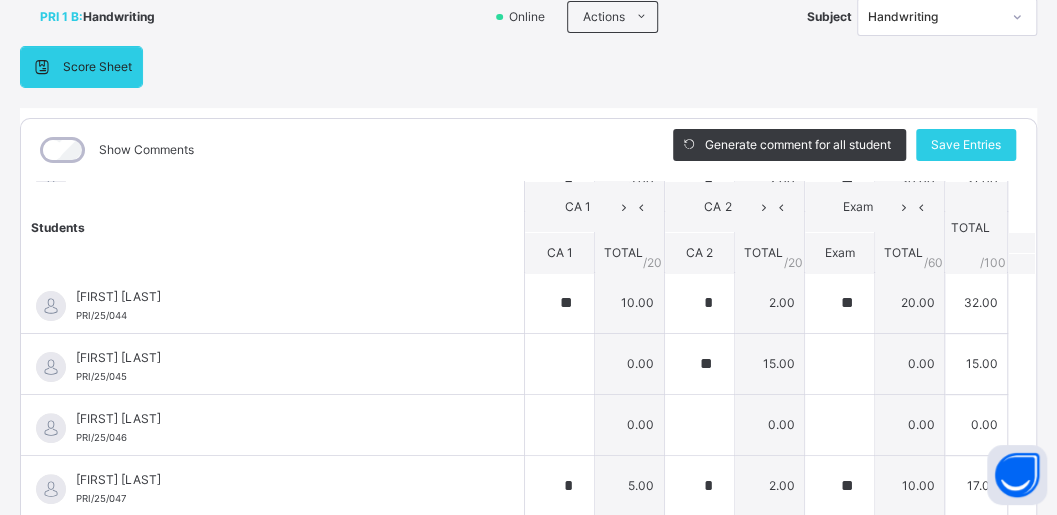 scroll, scrollTop: 137, scrollLeft: 0, axis: vertical 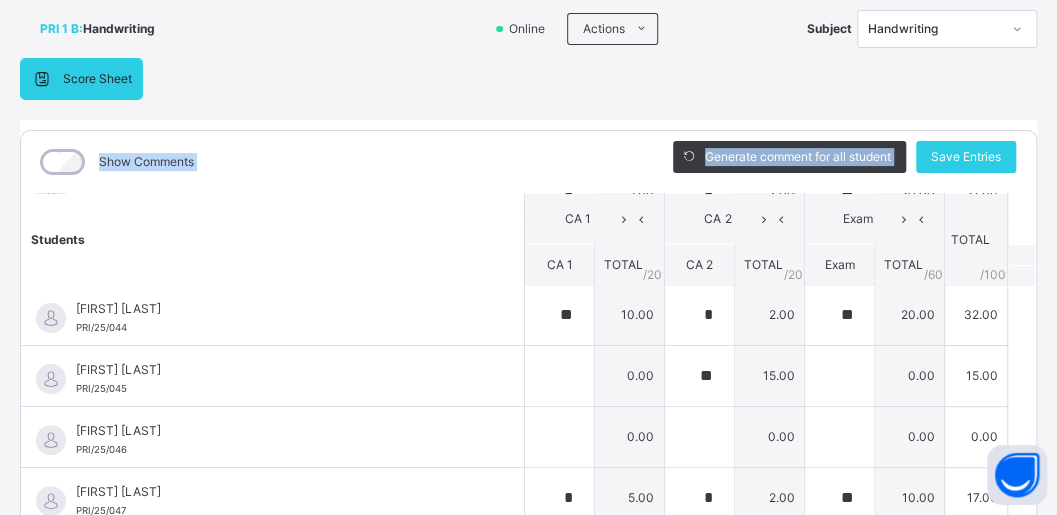drag, startPoint x: 1044, startPoint y: 94, endPoint x: 984, endPoint y: 138, distance: 74.404305 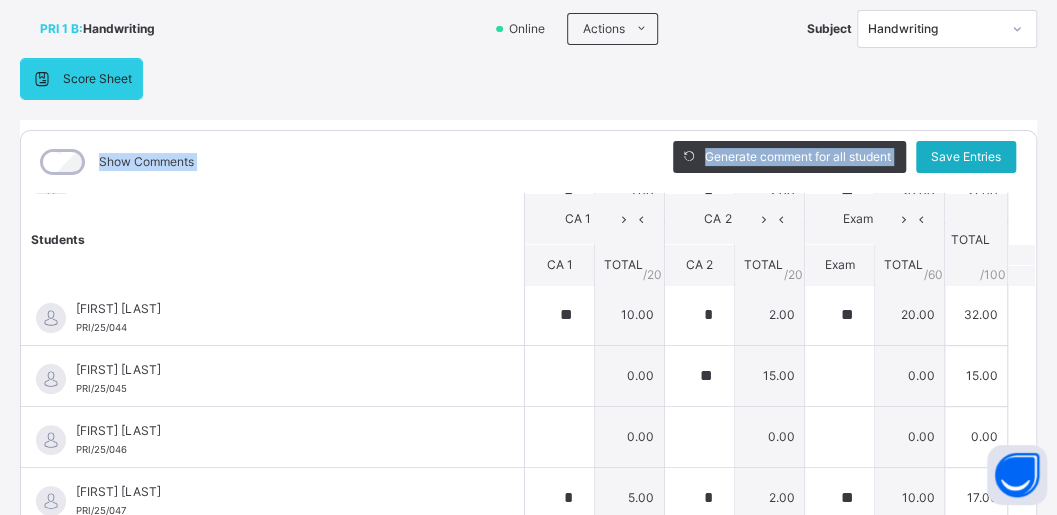 click on "Save Entries" at bounding box center (966, 157) 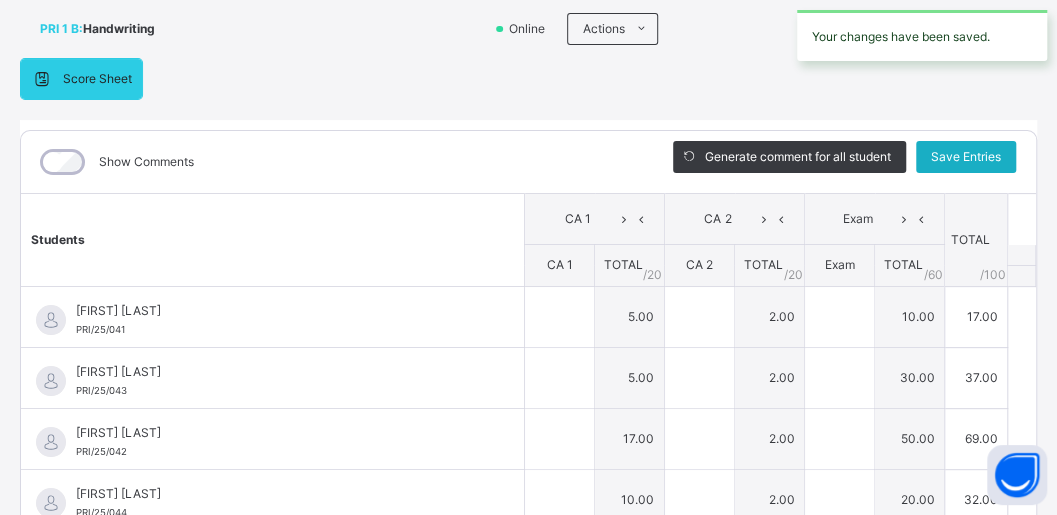 type on "*" 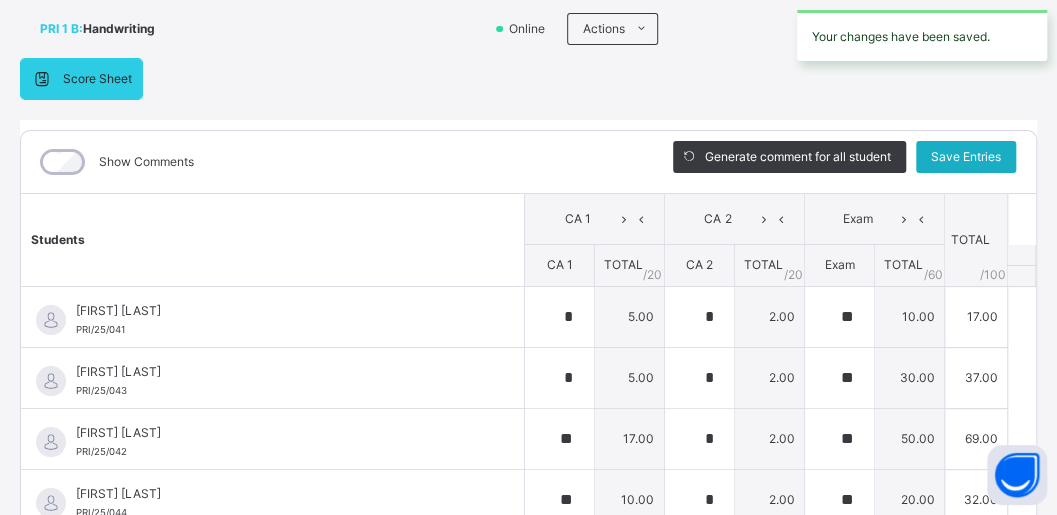 type on "**" 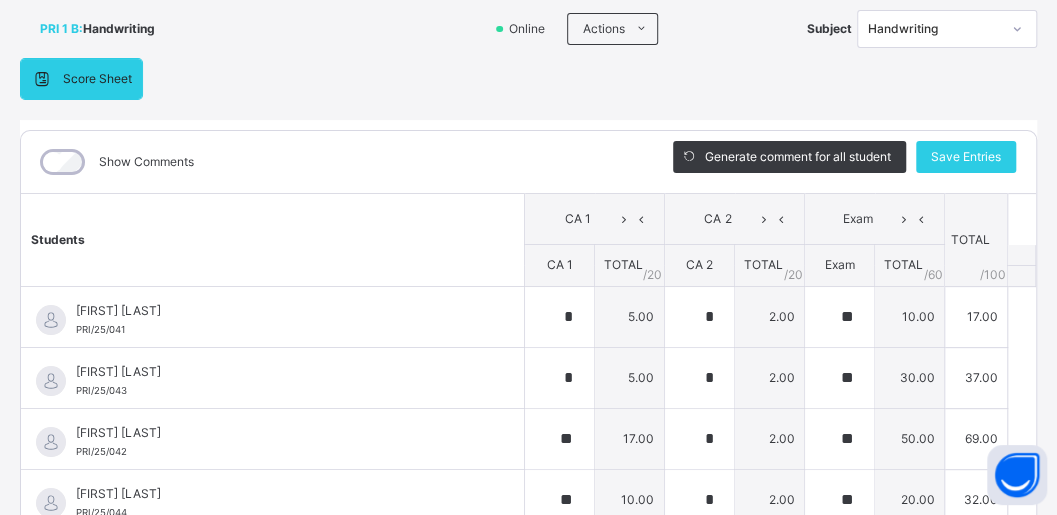 drag, startPoint x: 57, startPoint y: 11, endPoint x: 40, endPoint y: 7, distance: 17.464249 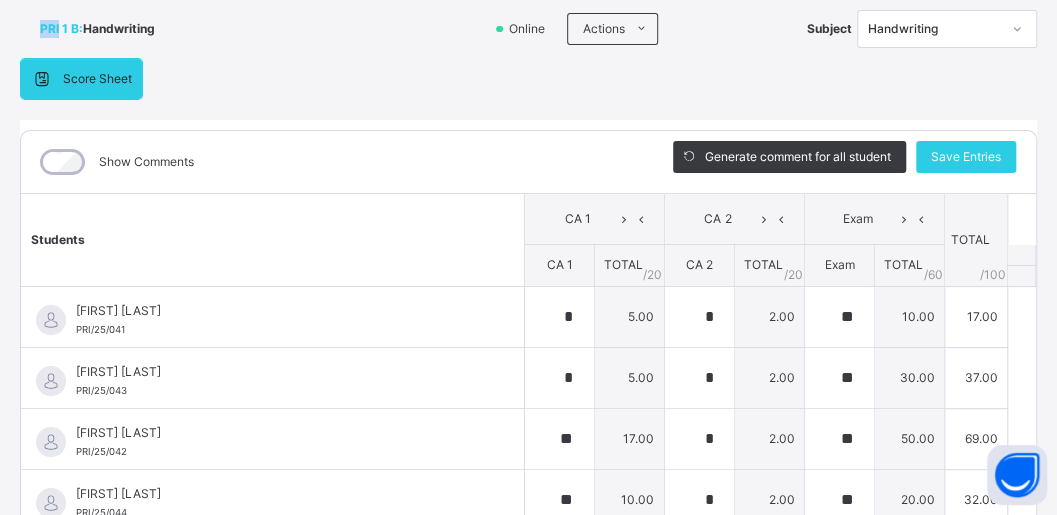 scroll, scrollTop: 124, scrollLeft: 0, axis: vertical 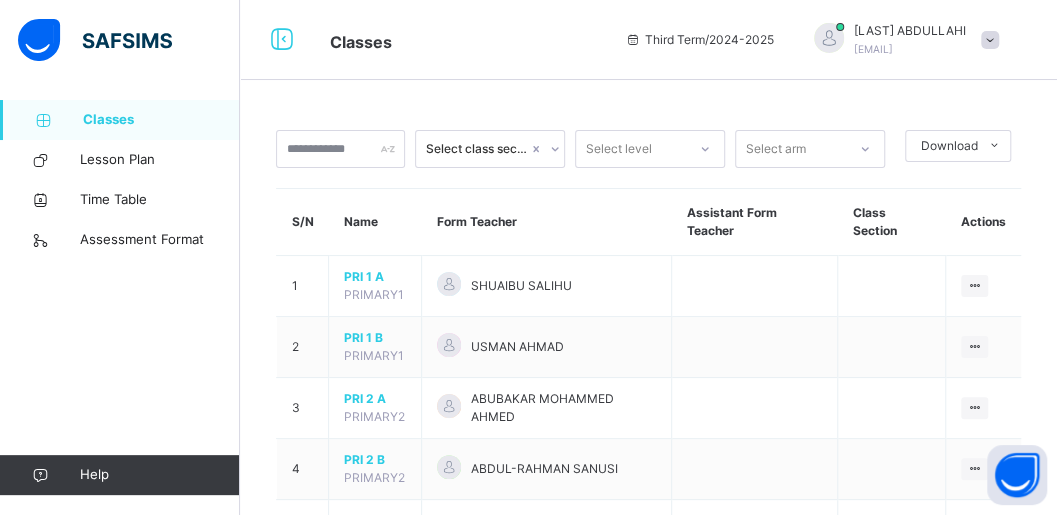 click on "Classes   Third Term  /  2024-2025   ZAKARIYA'U   ABDULLAHI zakari0806655@gmail.com" at bounding box center [528, 40] 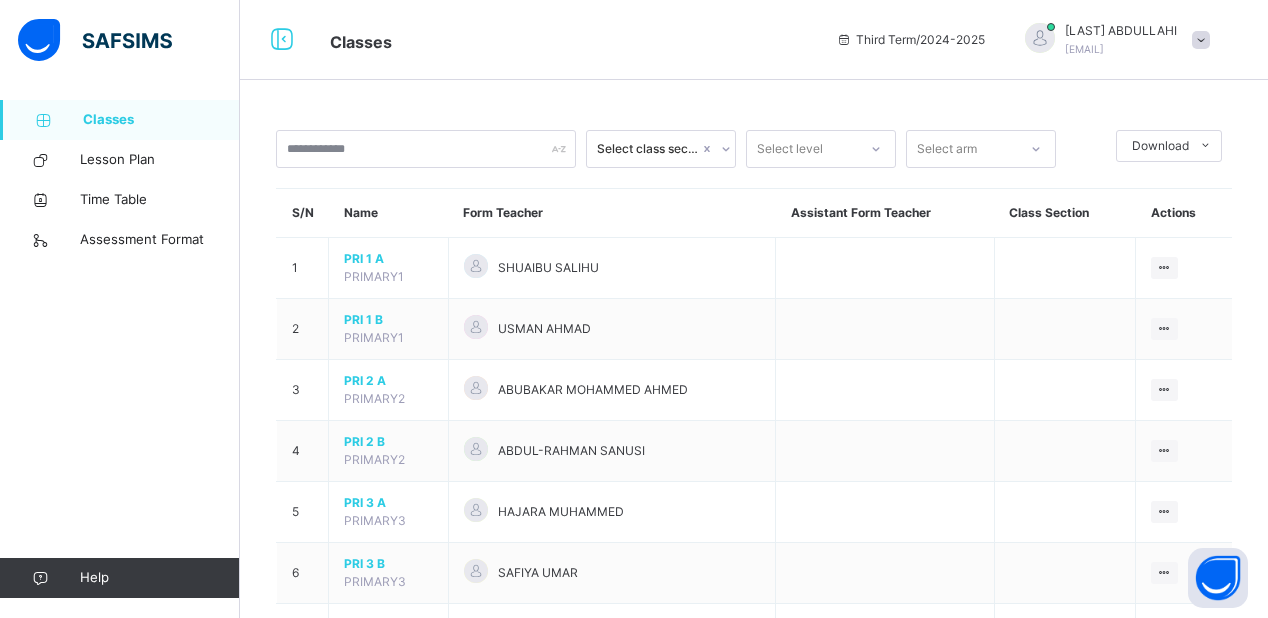 click on "Classes" at bounding box center (161, 120) 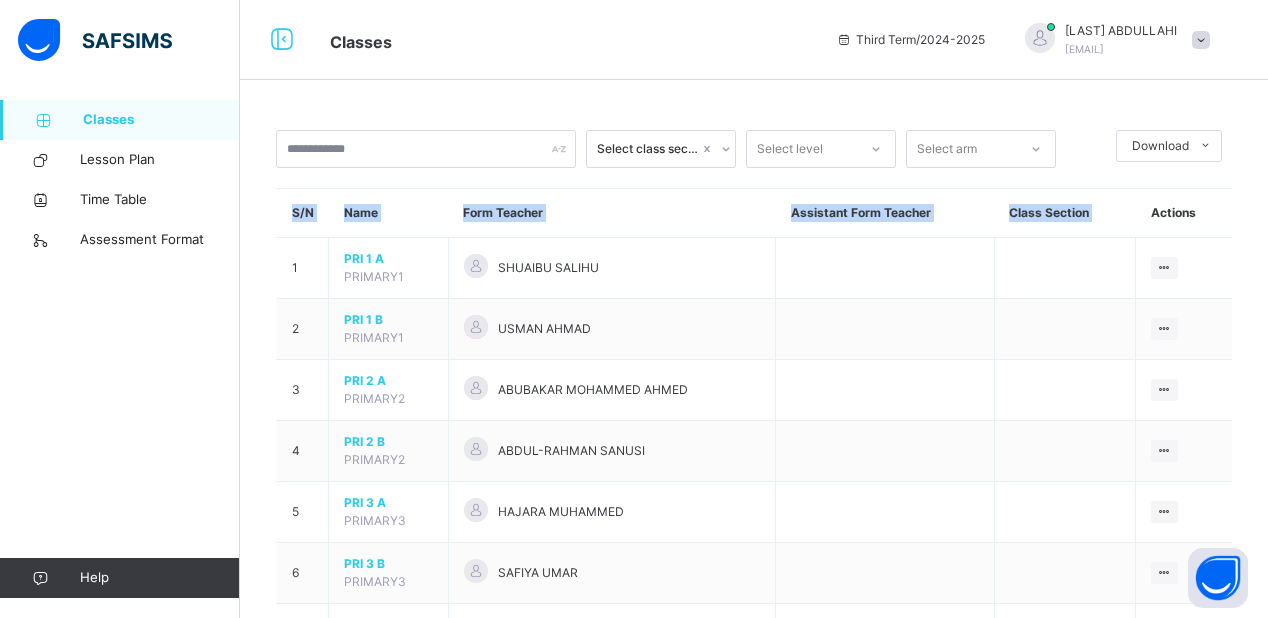 drag, startPoint x: 1158, startPoint y: 201, endPoint x: 1269, endPoint y: 202, distance: 111.0045 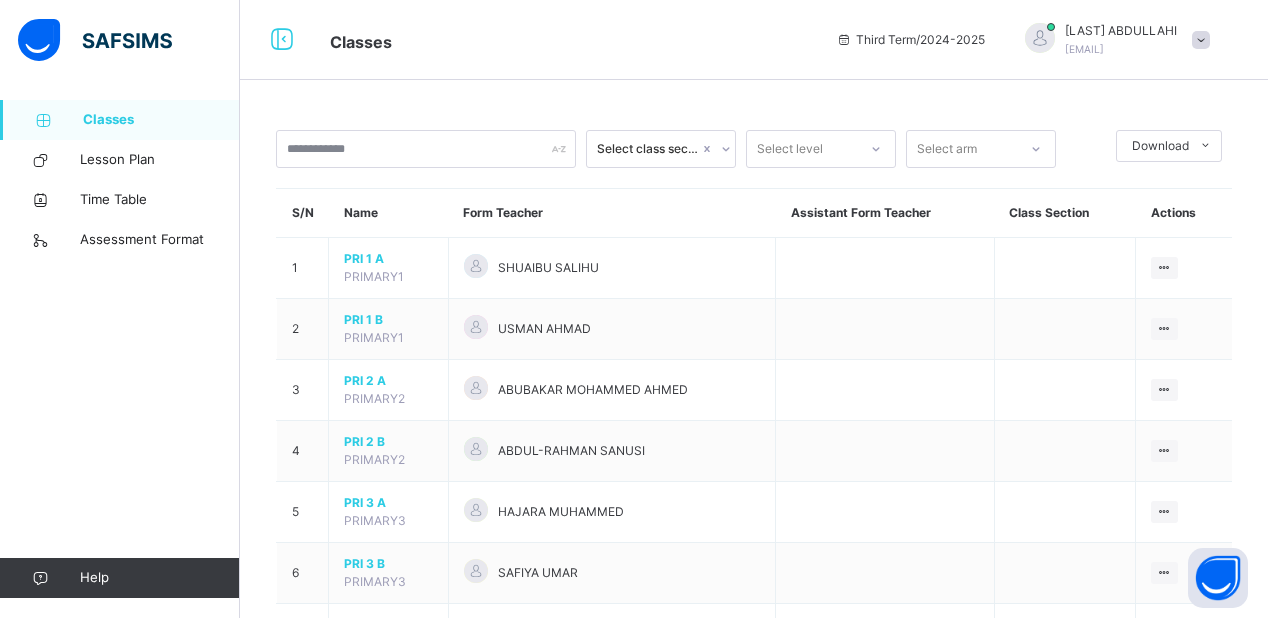 click at bounding box center [1201, 40] 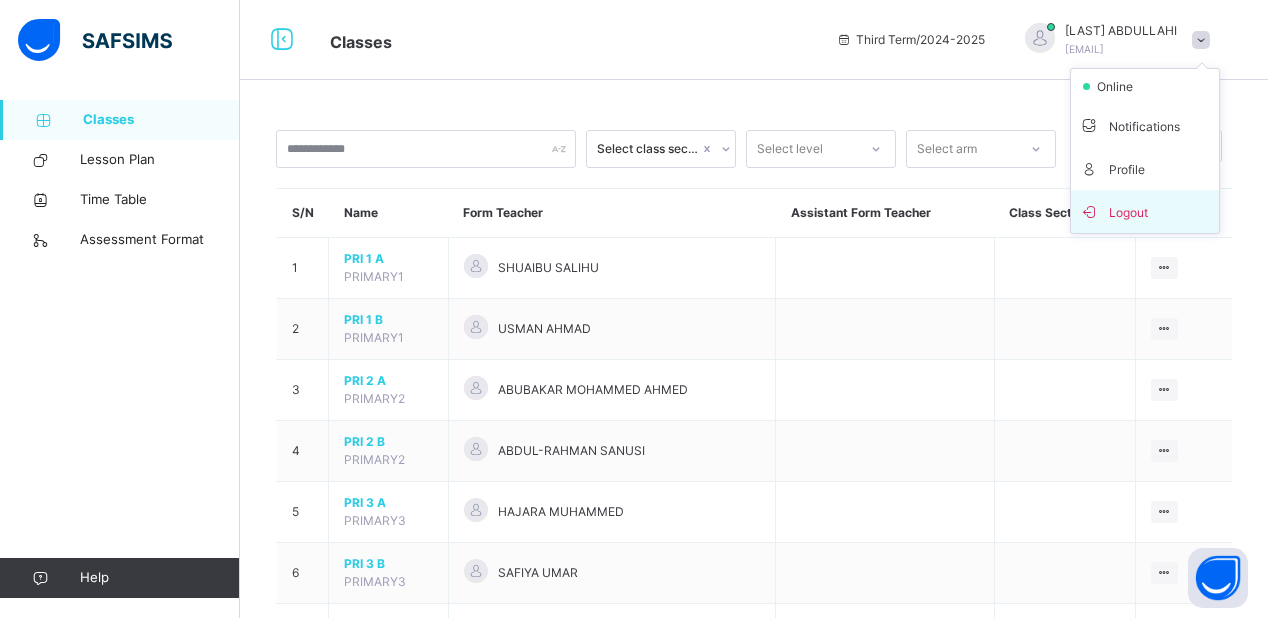 click on "Logout" at bounding box center [1145, 211] 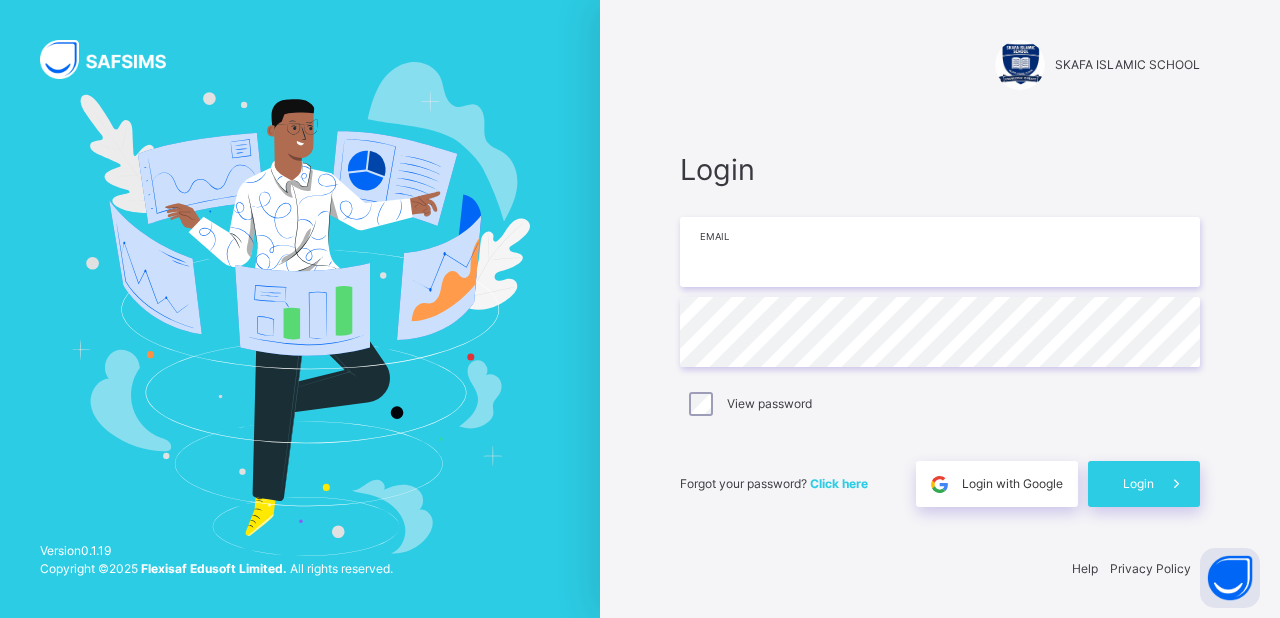 click at bounding box center (940, 252) 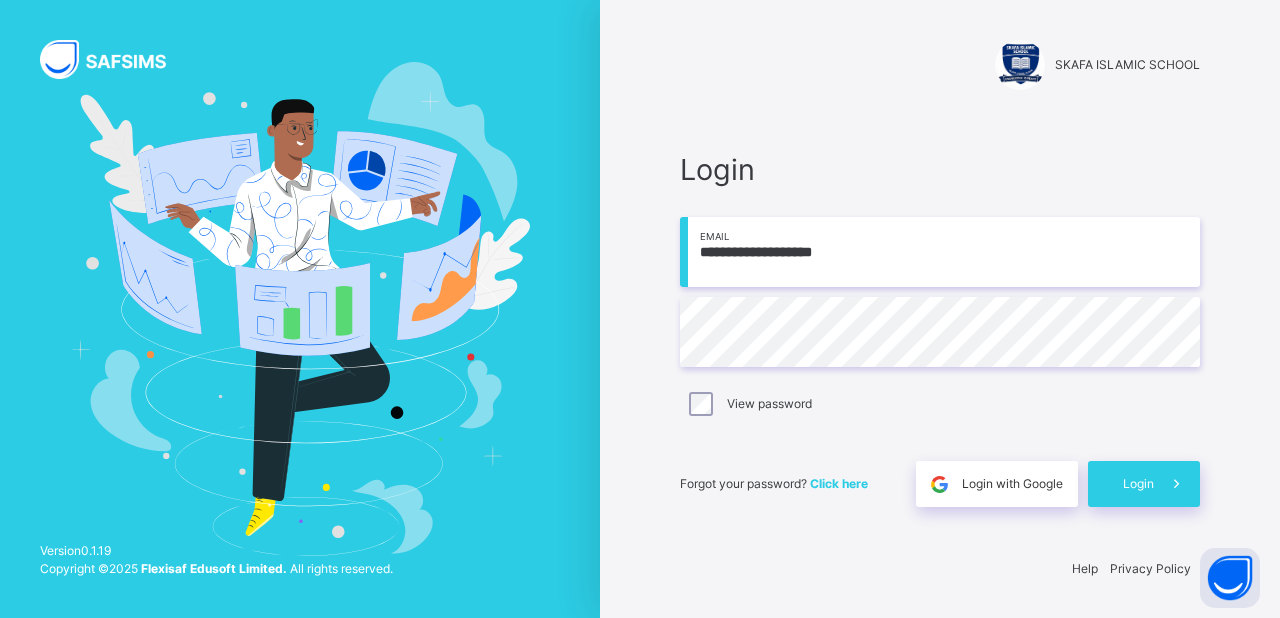 type on "**********" 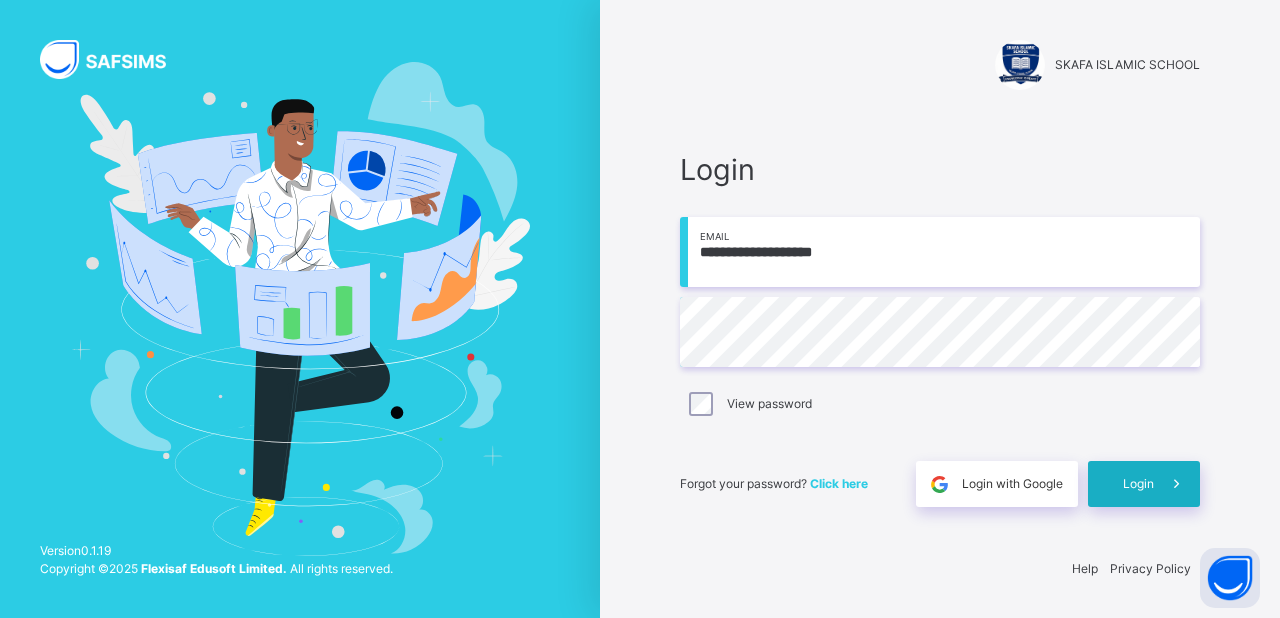 click on "Login" at bounding box center (1138, 484) 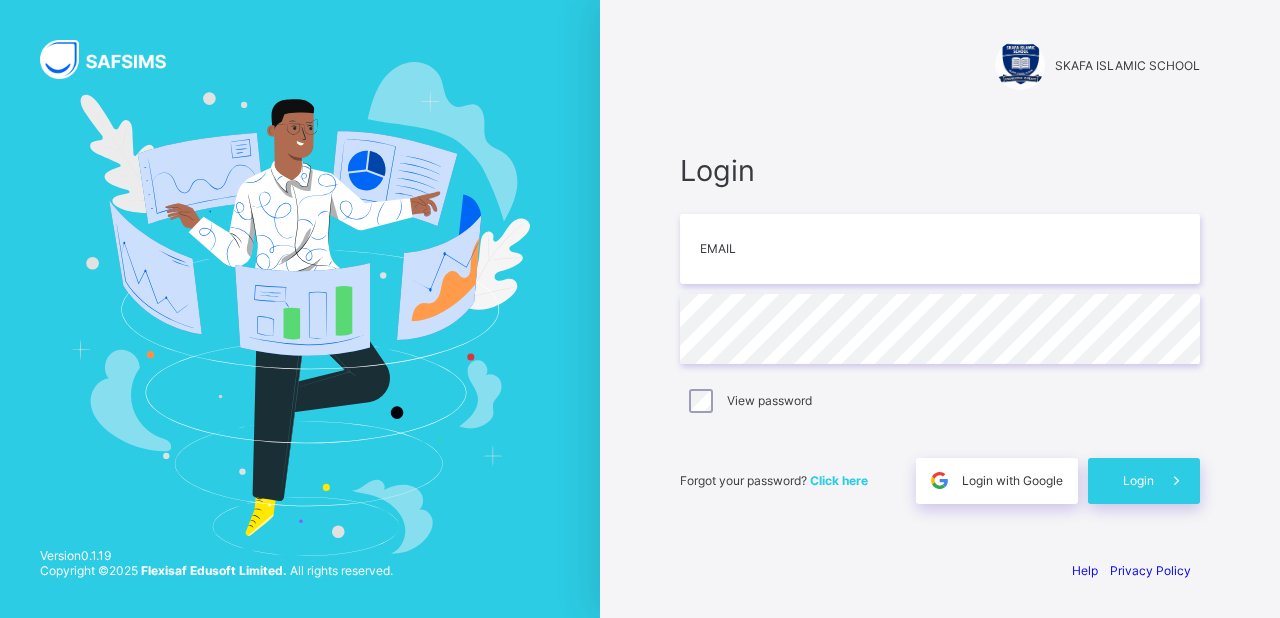 scroll, scrollTop: 0, scrollLeft: 0, axis: both 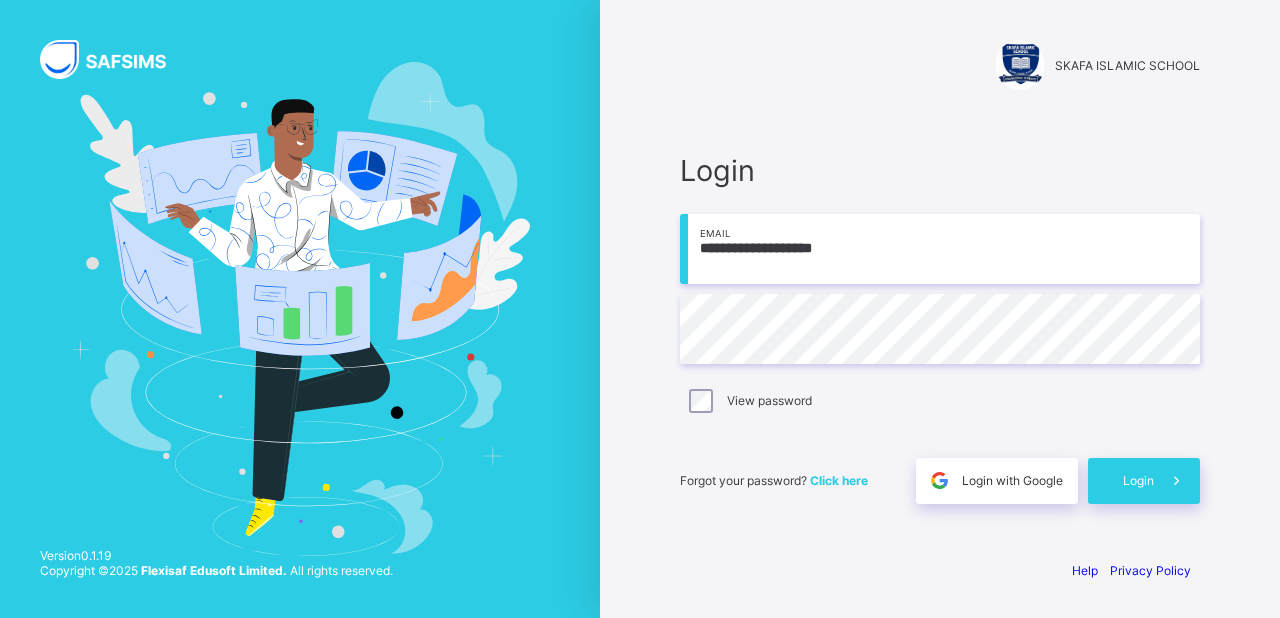 type on "**********" 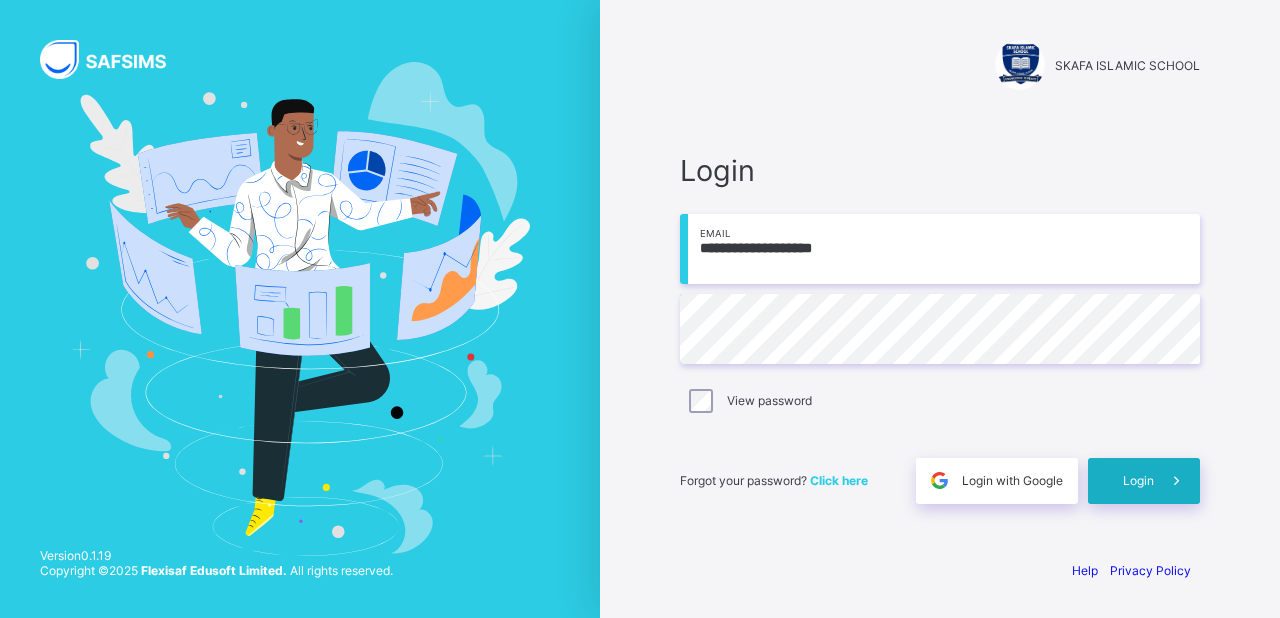 click on "Login" at bounding box center [1138, 480] 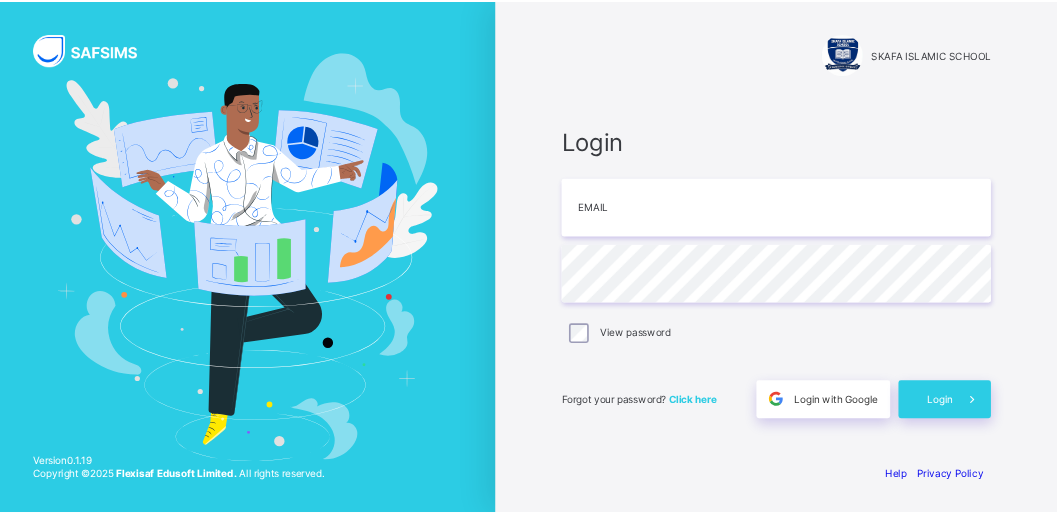 scroll, scrollTop: 0, scrollLeft: 0, axis: both 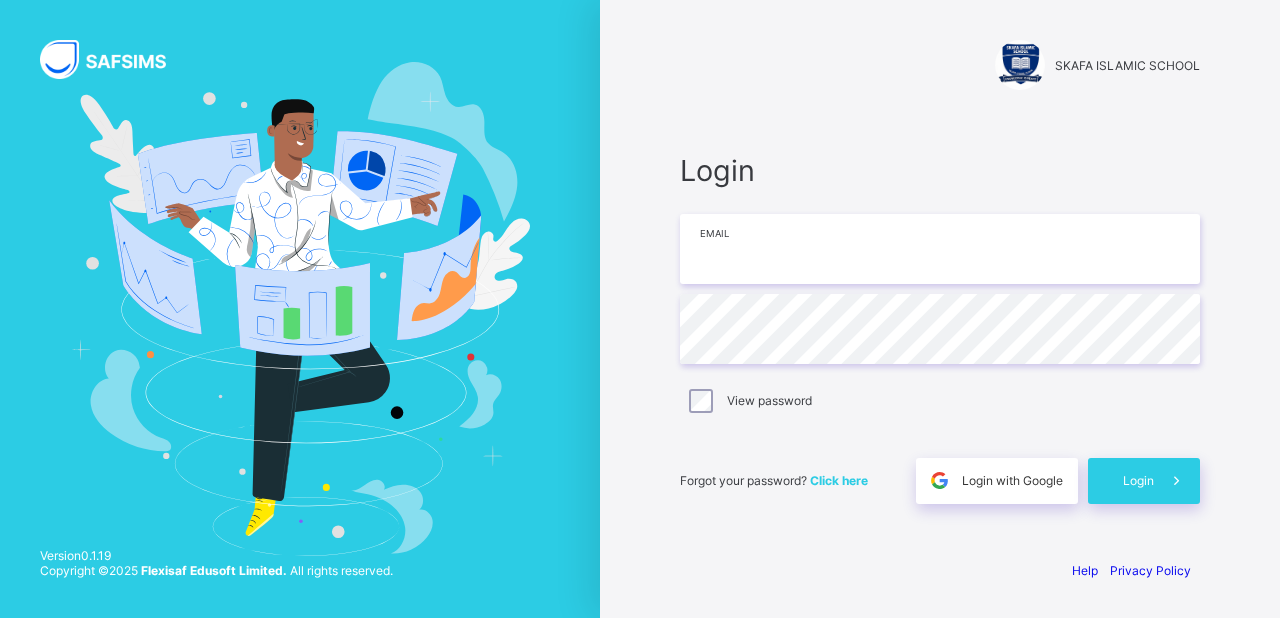 click at bounding box center (940, 249) 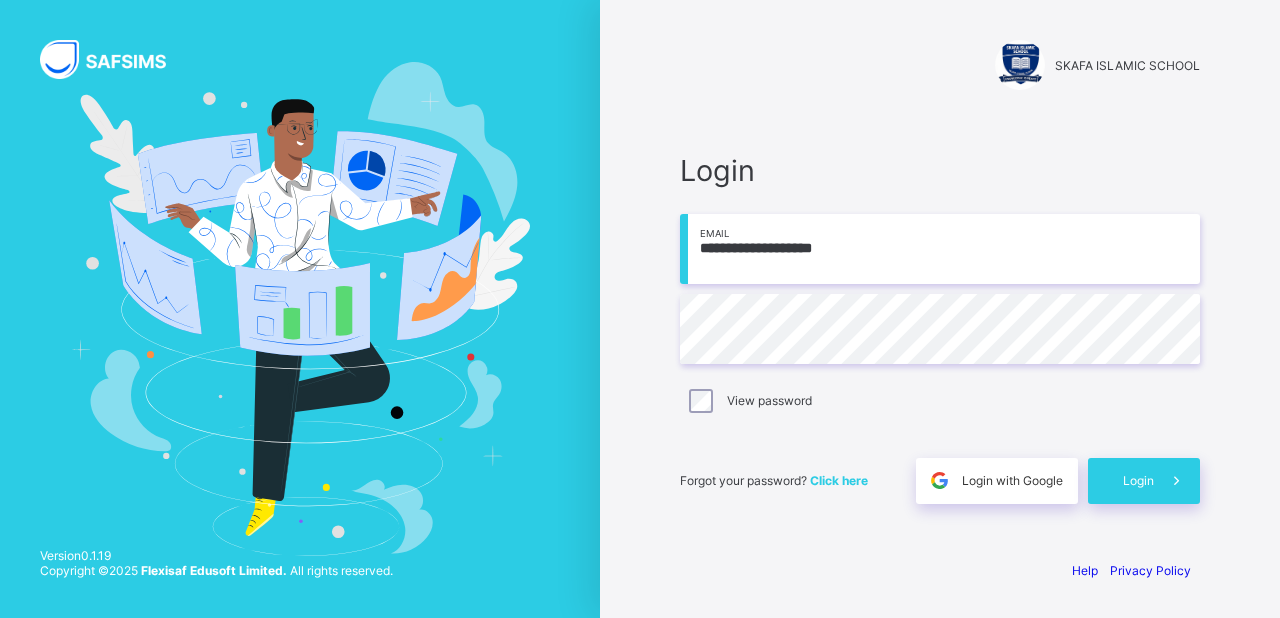 type on "**********" 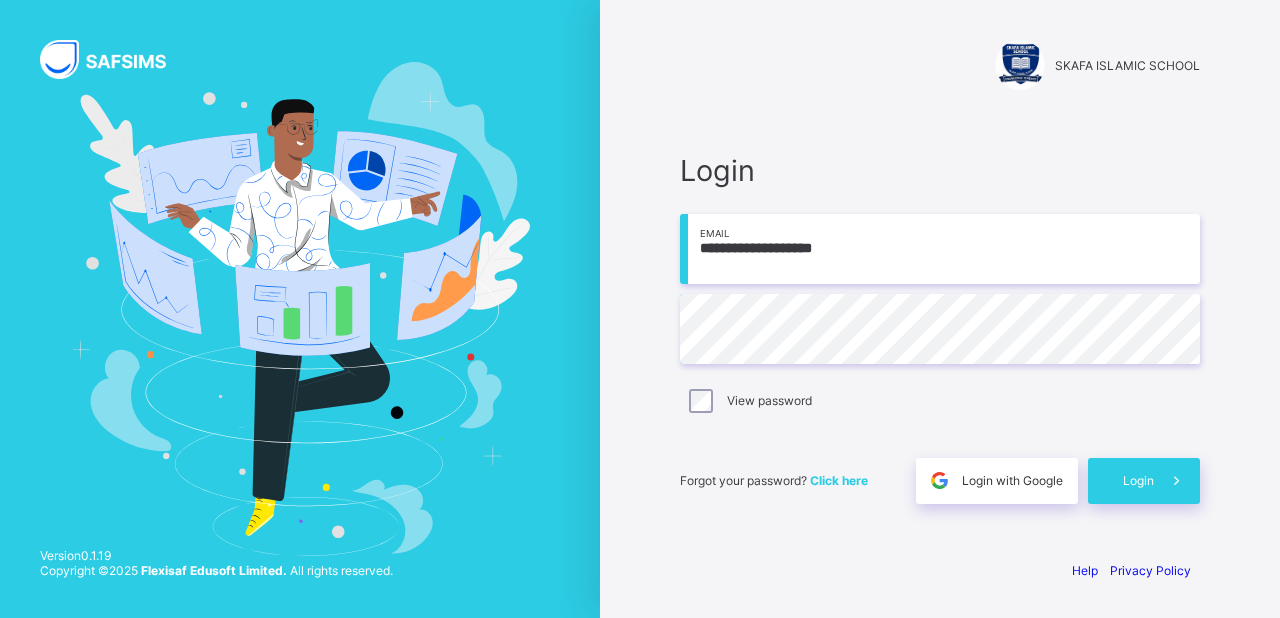 click on "**********" at bounding box center [940, 328] 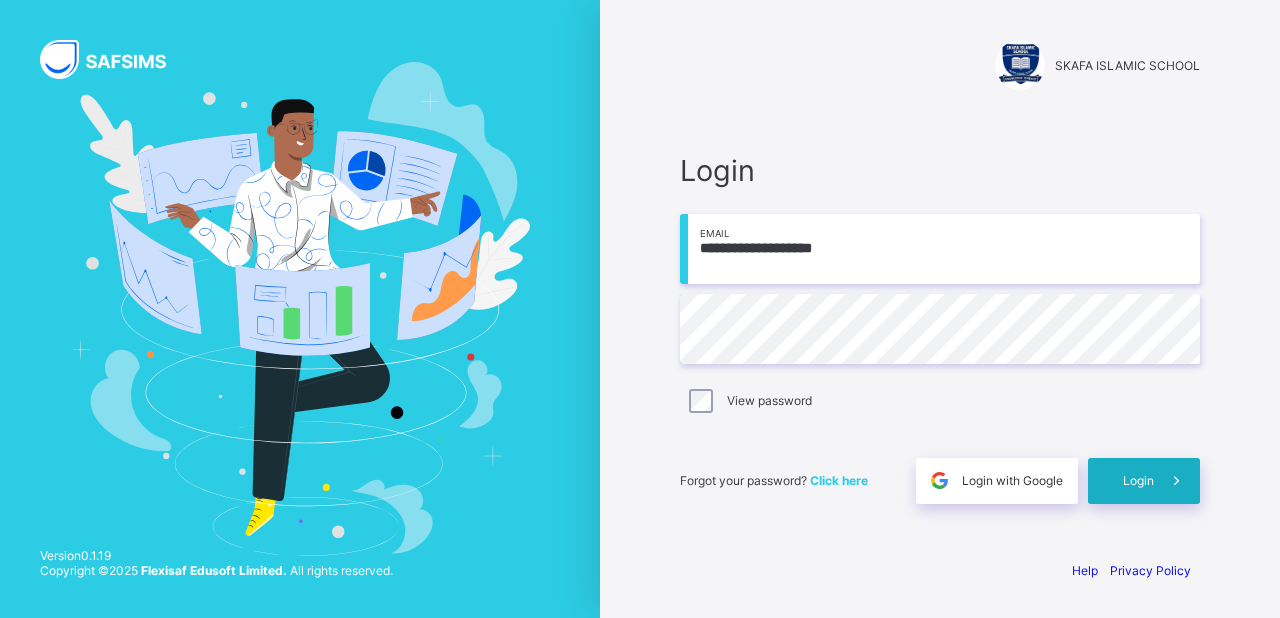 click on "Login" at bounding box center [1138, 480] 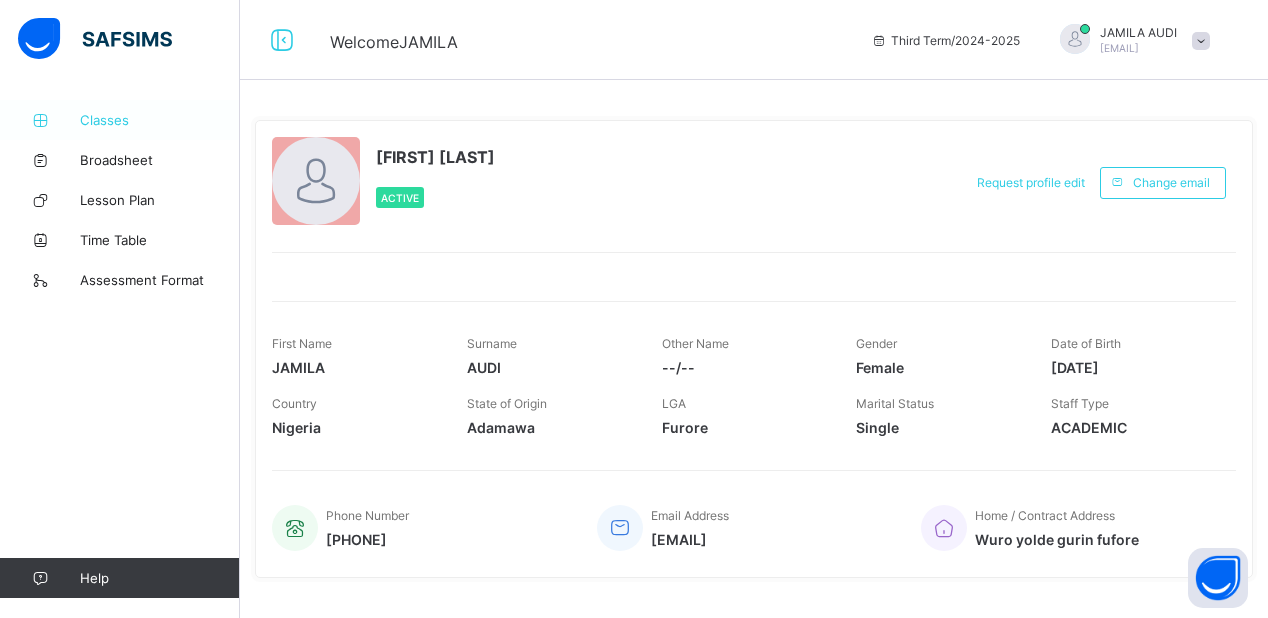 click on "Classes" at bounding box center [160, 120] 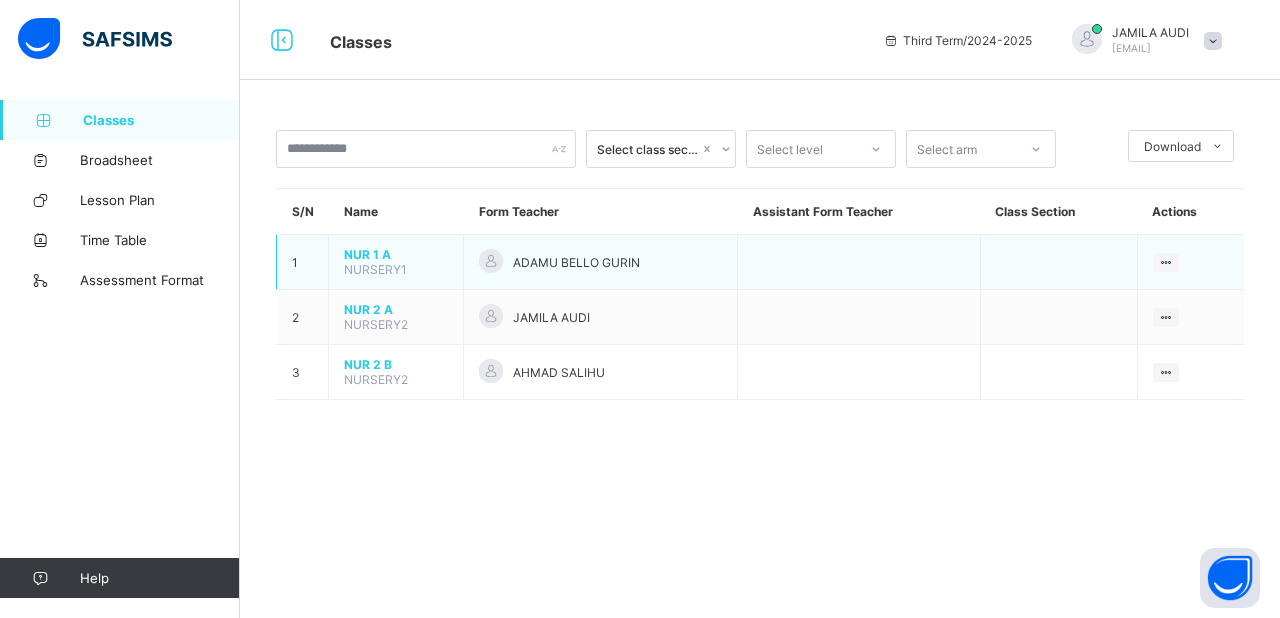 click on "NUR 1   A" at bounding box center [396, 254] 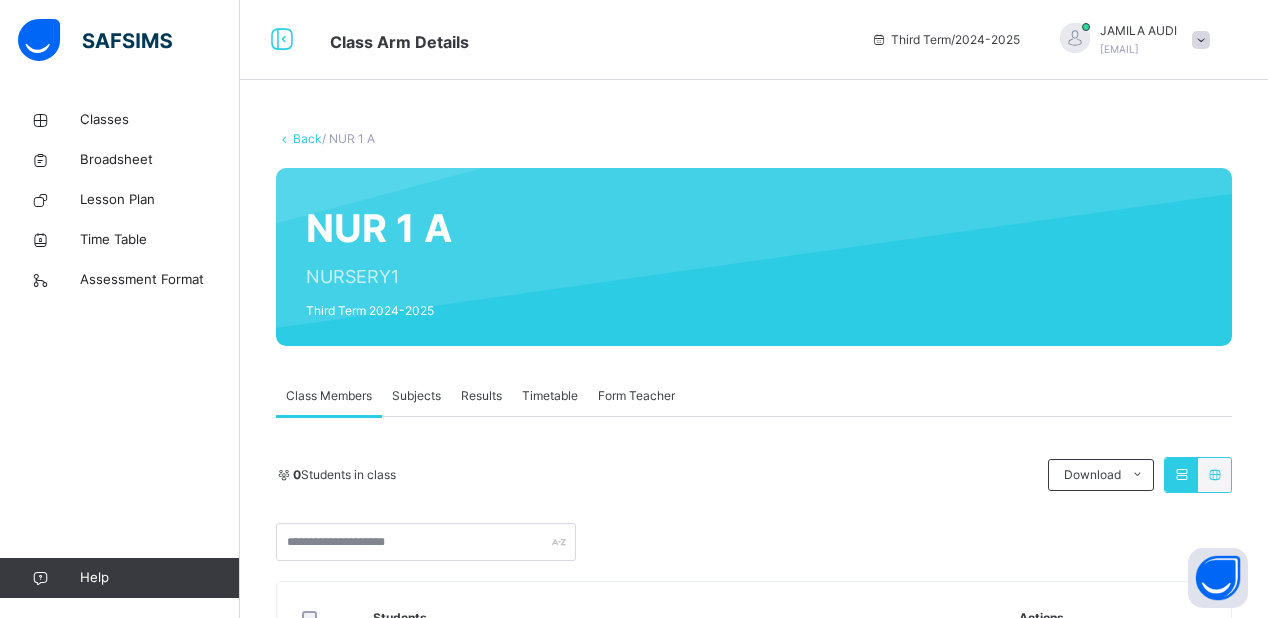 click on "Subjects" at bounding box center [416, 396] 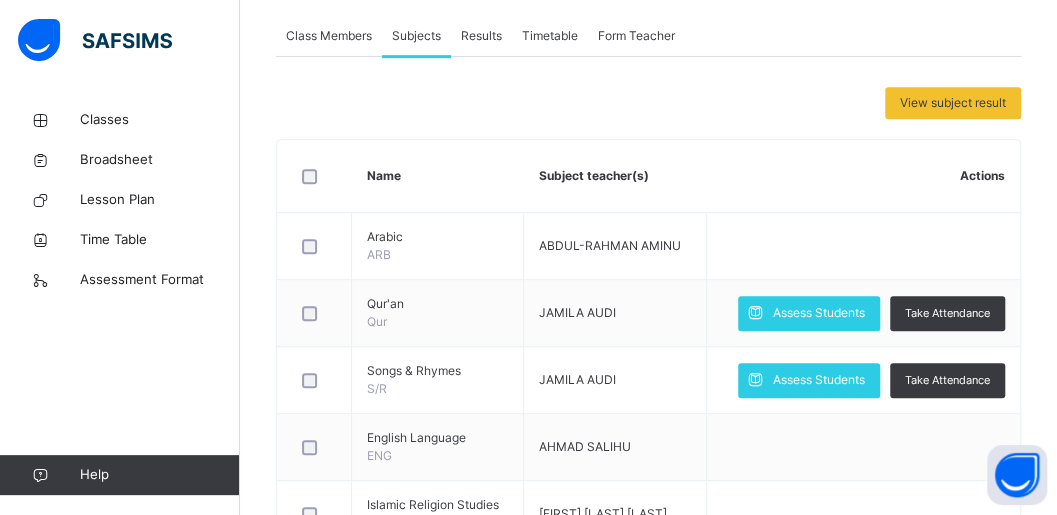 scroll, scrollTop: 361, scrollLeft: 0, axis: vertical 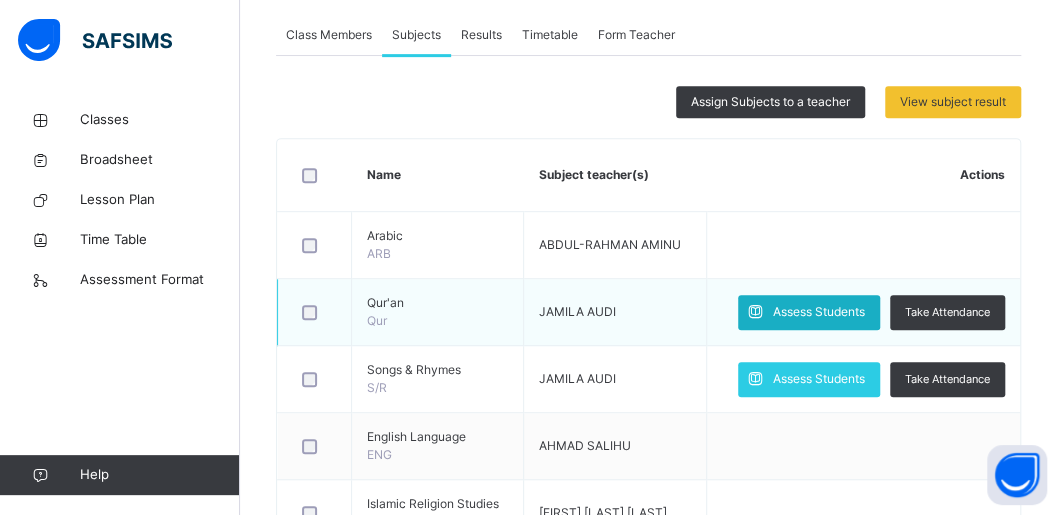click on "Assess Students" at bounding box center (819, 312) 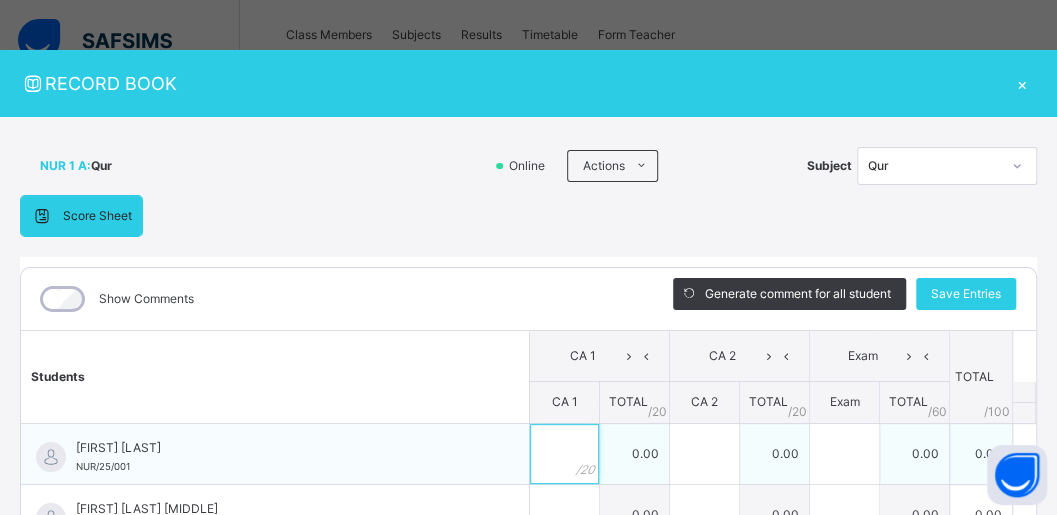 click at bounding box center (564, 454) 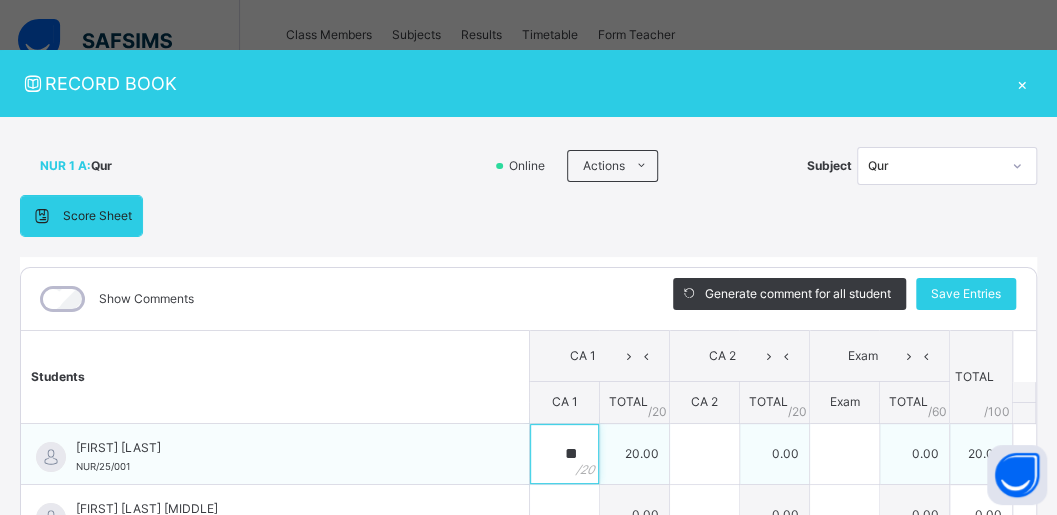 type on "**" 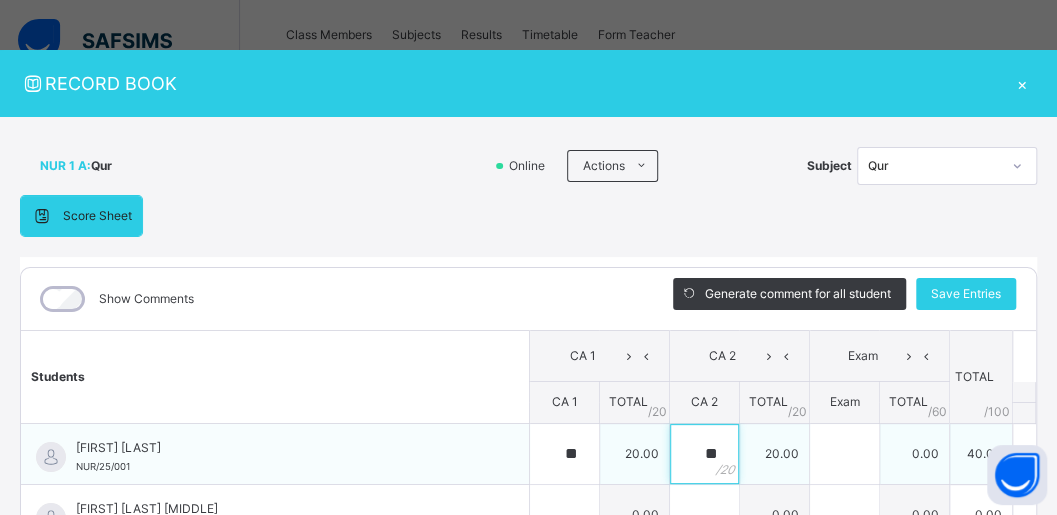 type on "**" 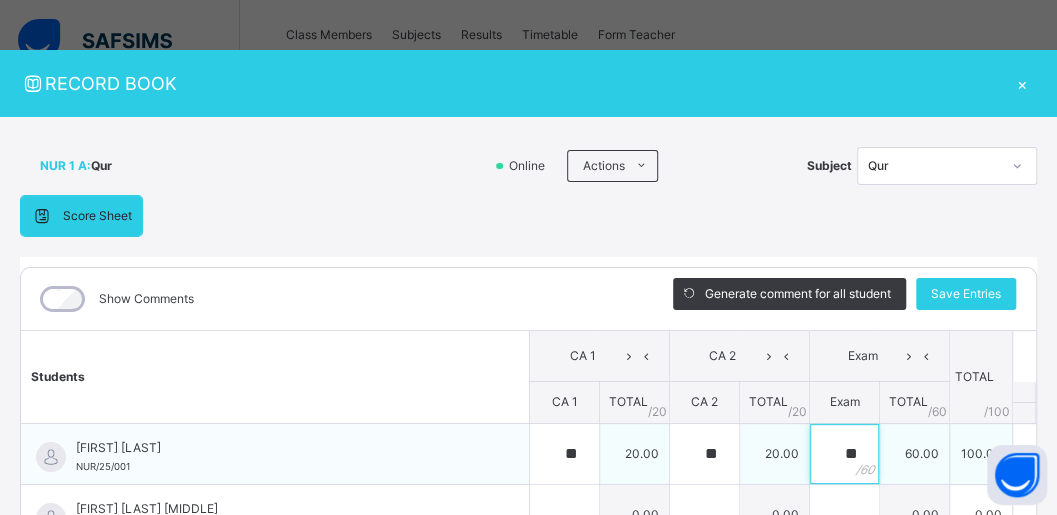 type on "**" 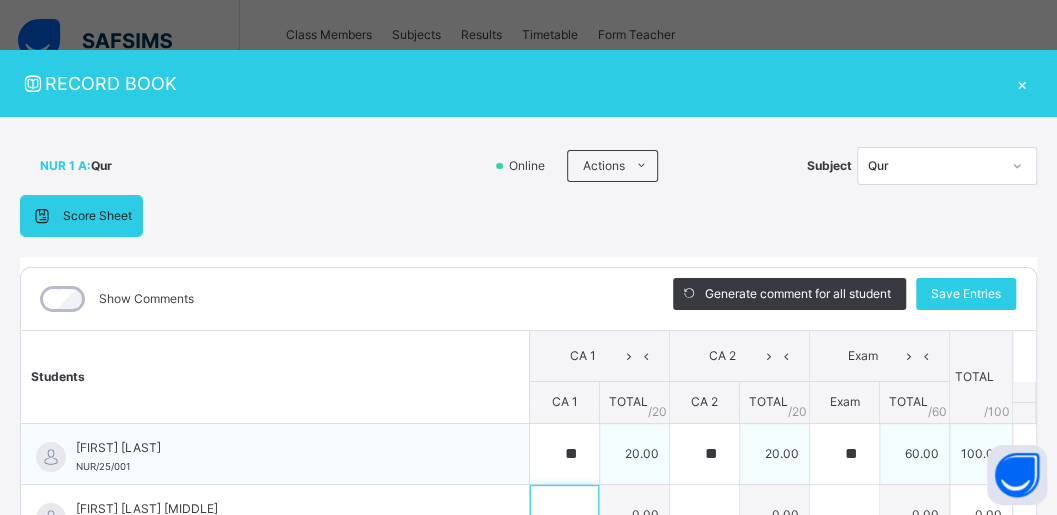 scroll, scrollTop: 26, scrollLeft: 0, axis: vertical 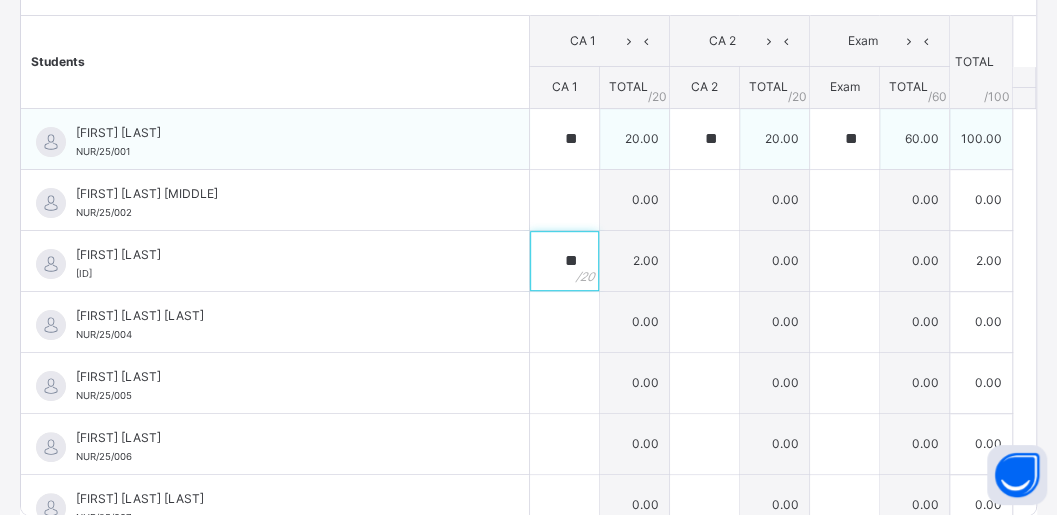 type on "**" 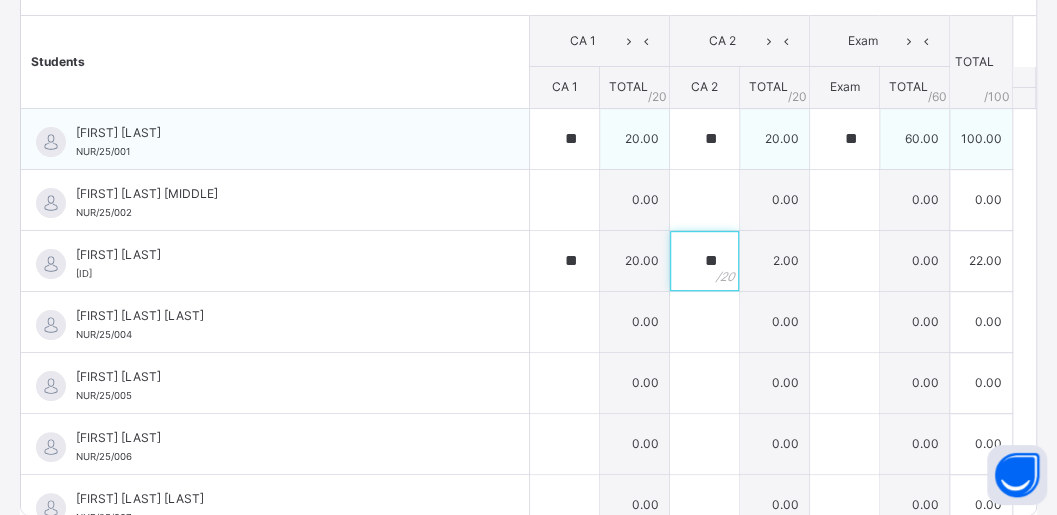 type on "**" 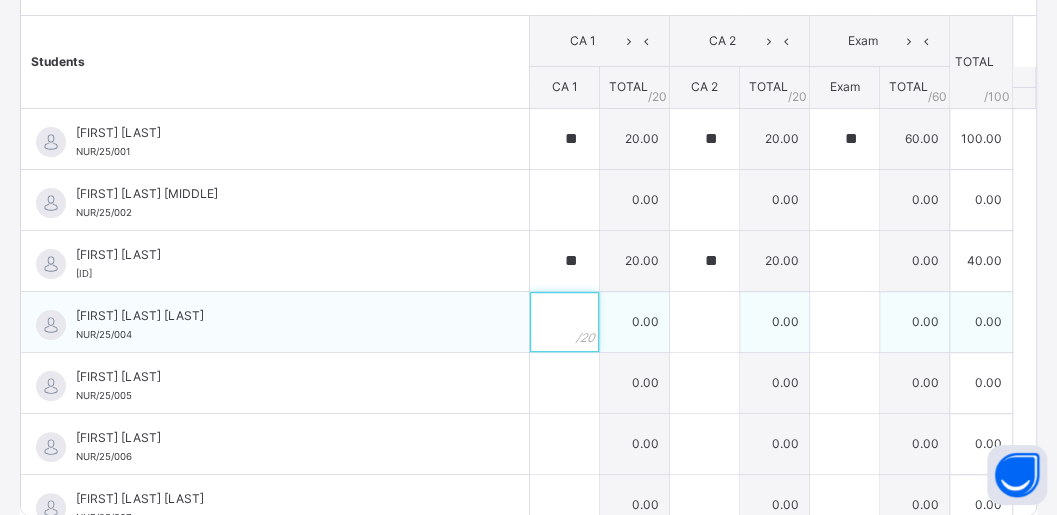 click at bounding box center [564, 322] 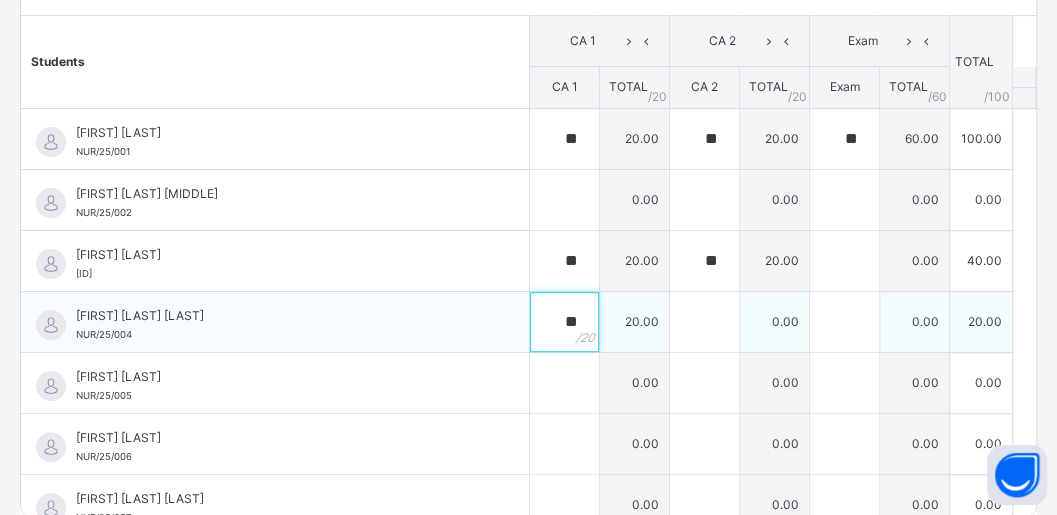 type on "**" 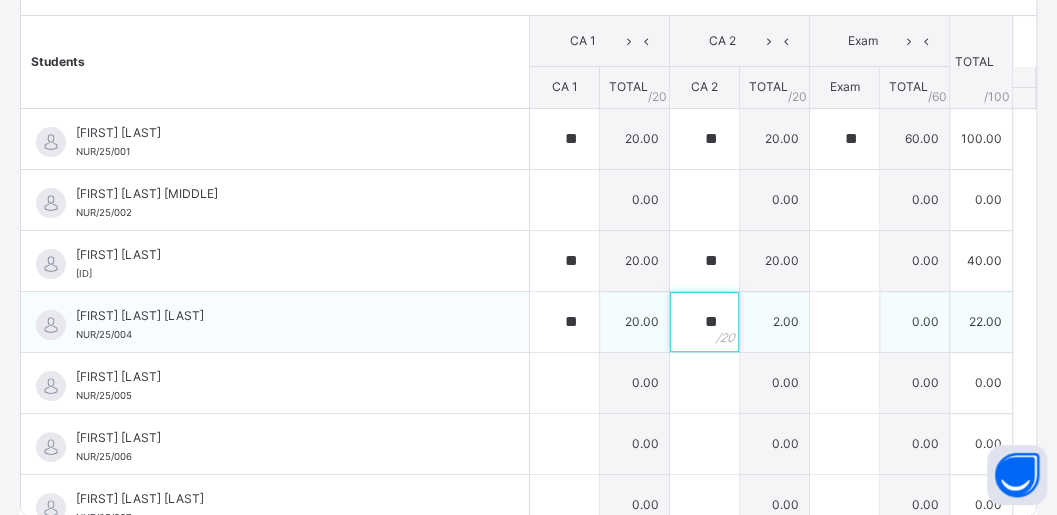 type on "**" 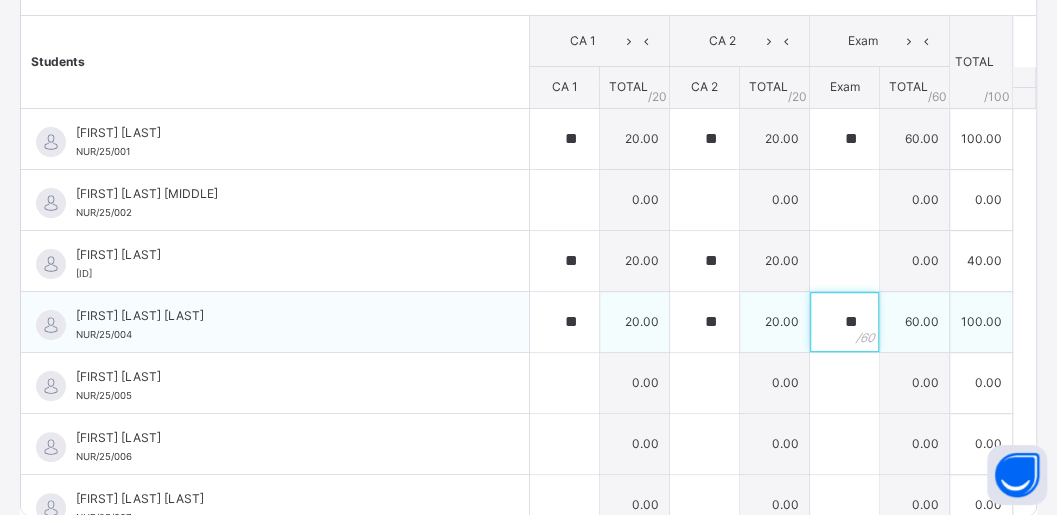 type on "**" 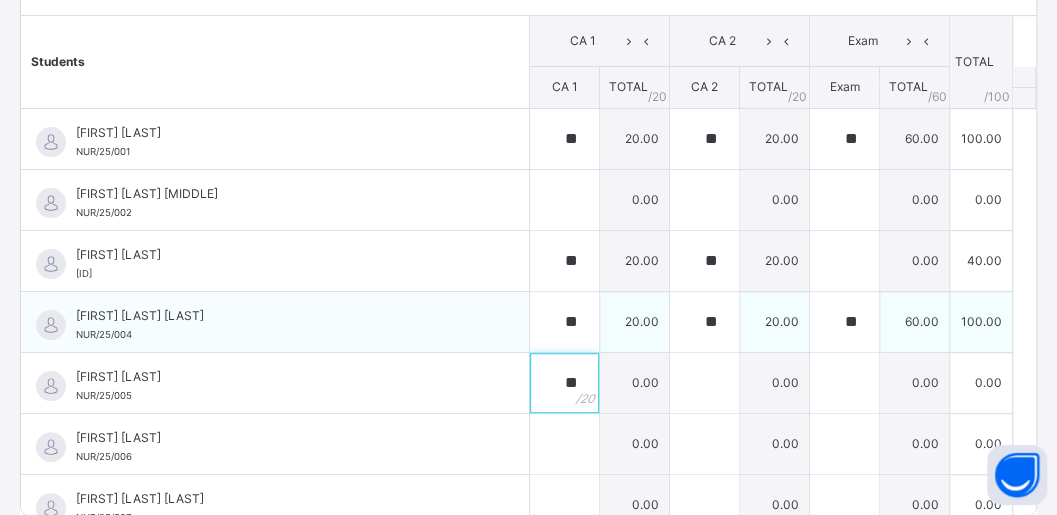 type on "**" 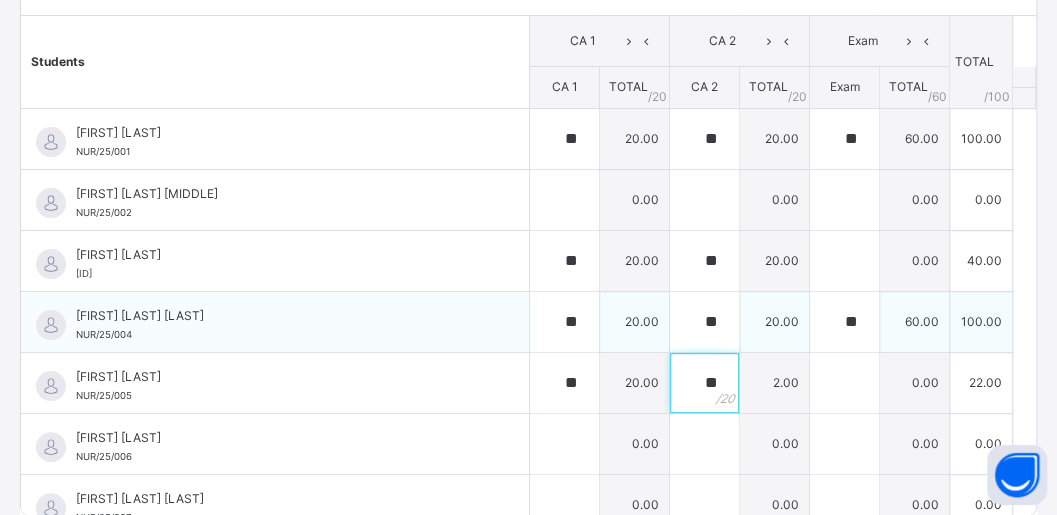 type on "**" 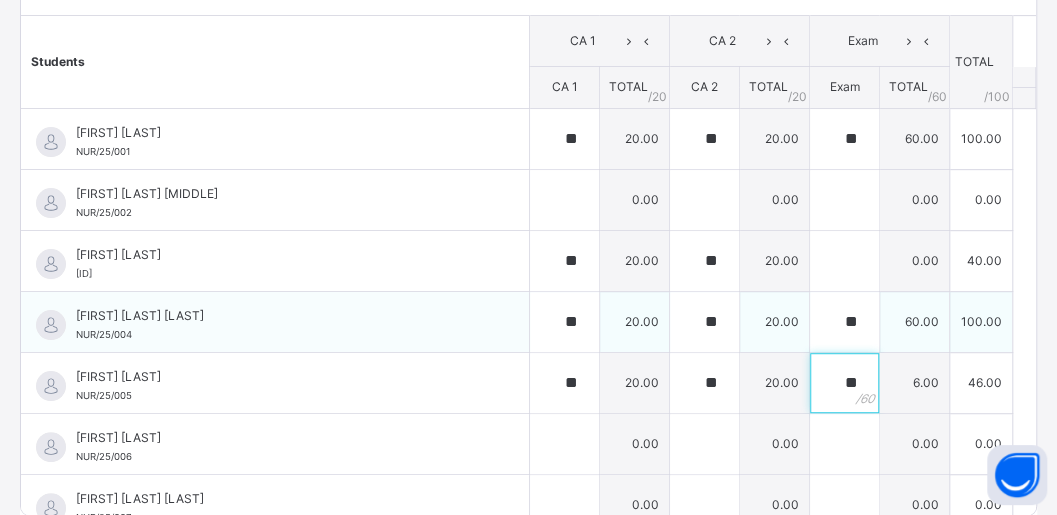type on "**" 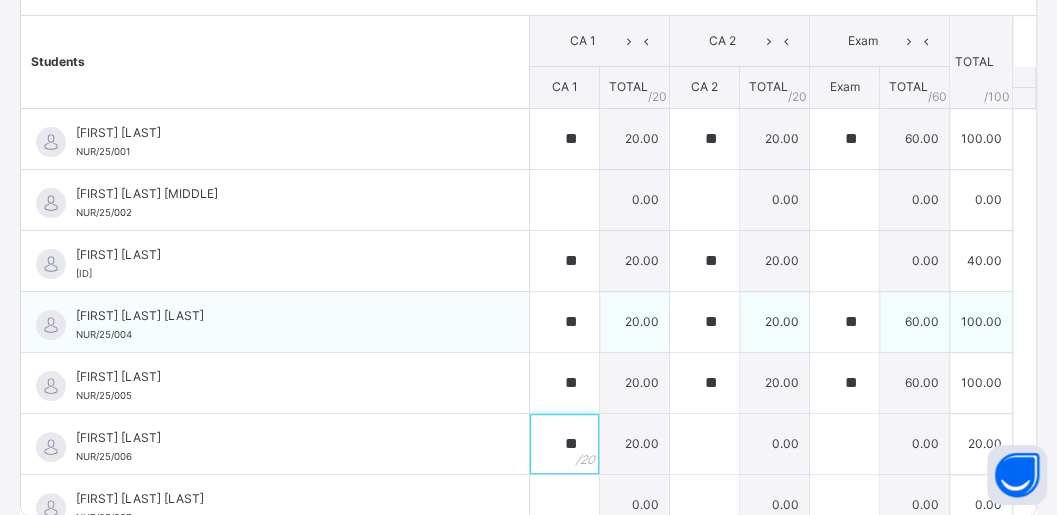 type on "**" 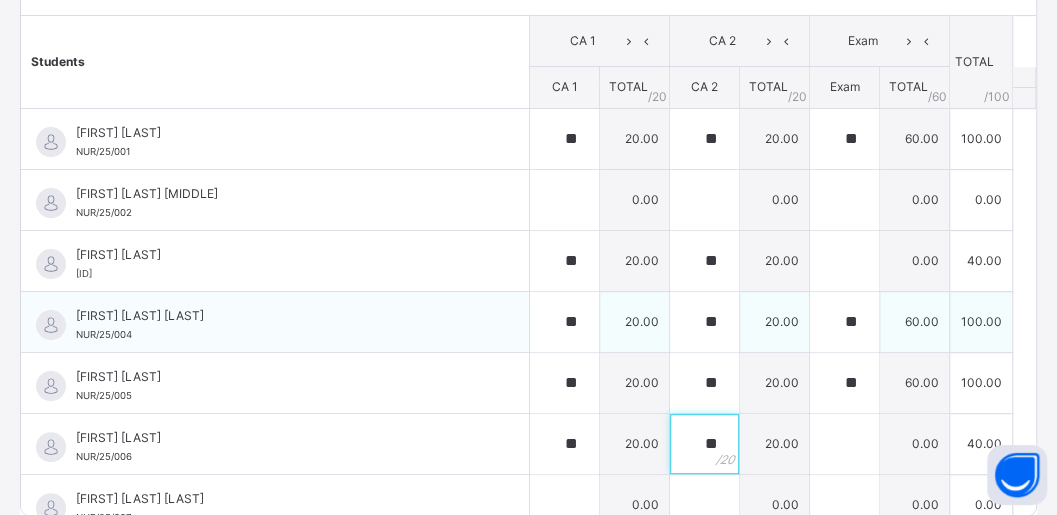 type on "**" 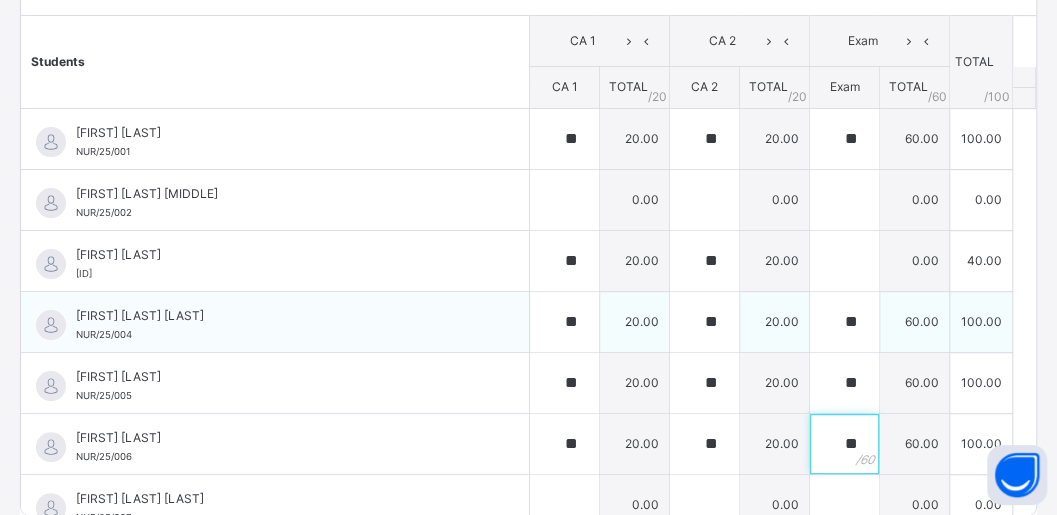 type on "**" 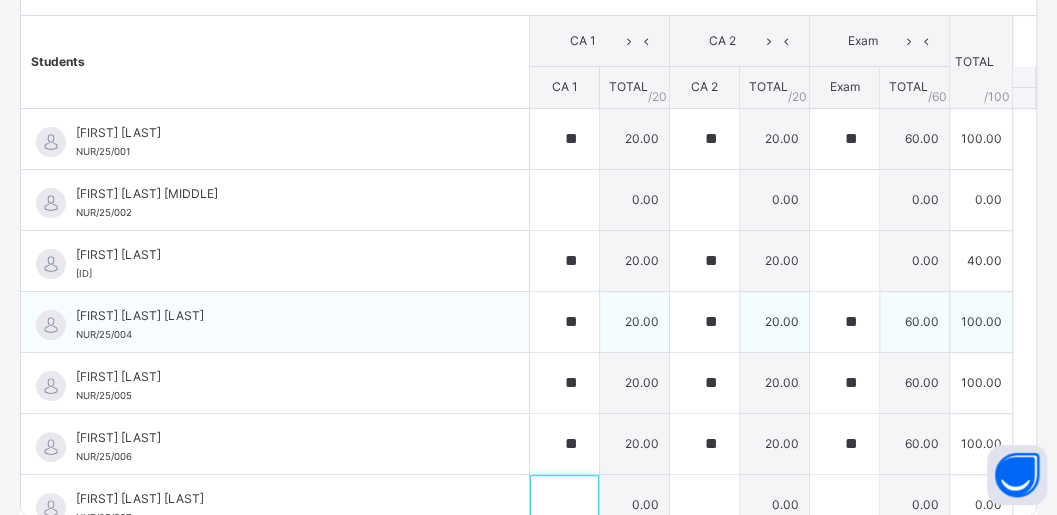 scroll, scrollTop: 16, scrollLeft: 0, axis: vertical 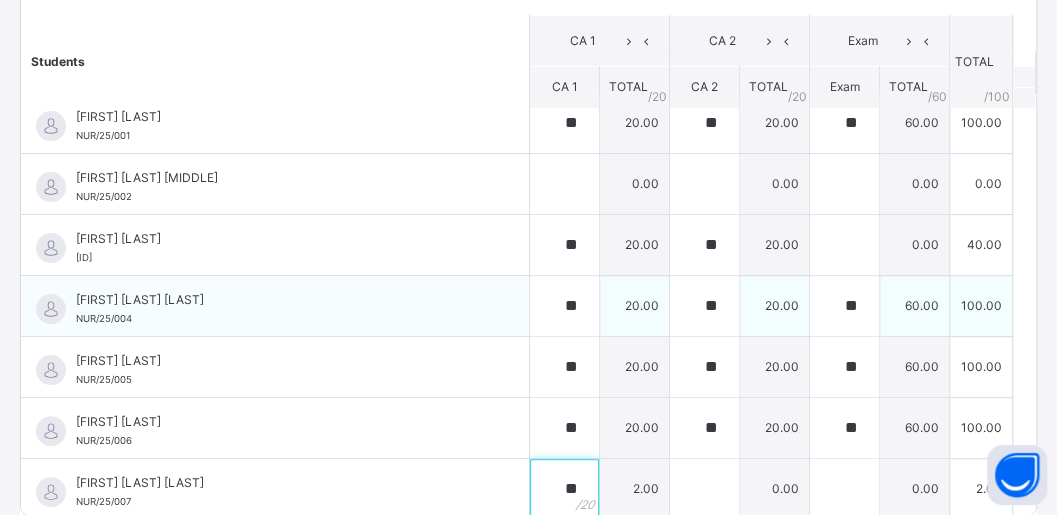 type on "**" 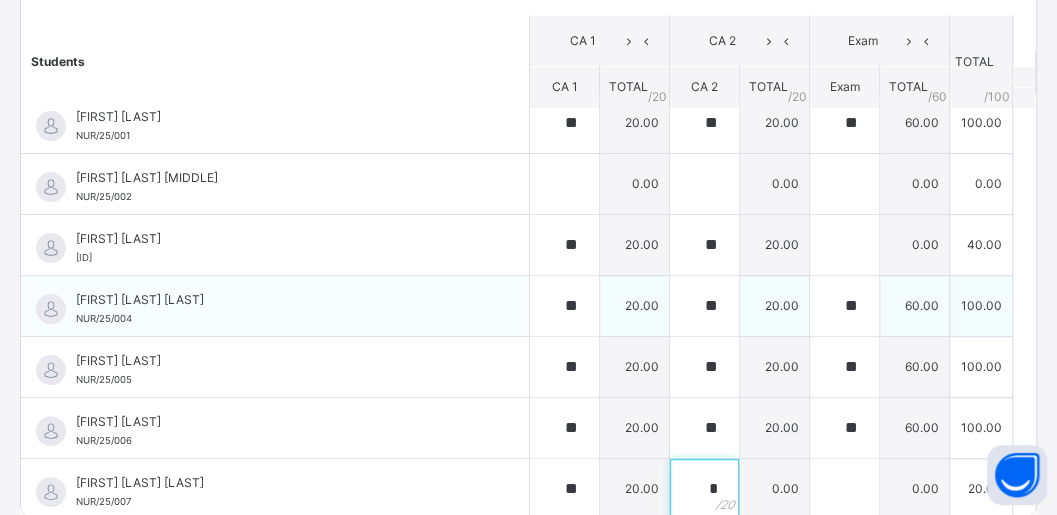 type on "*" 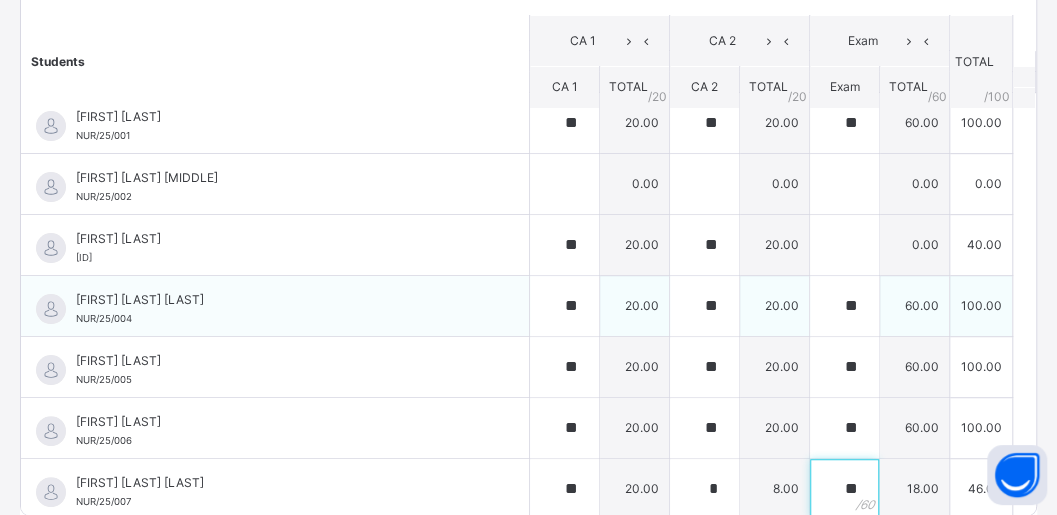 type on "*" 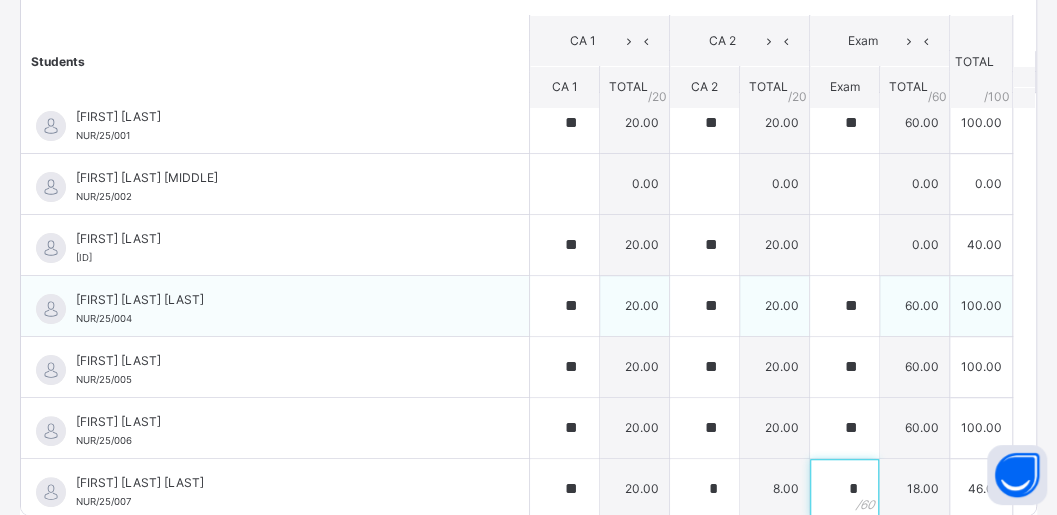 type 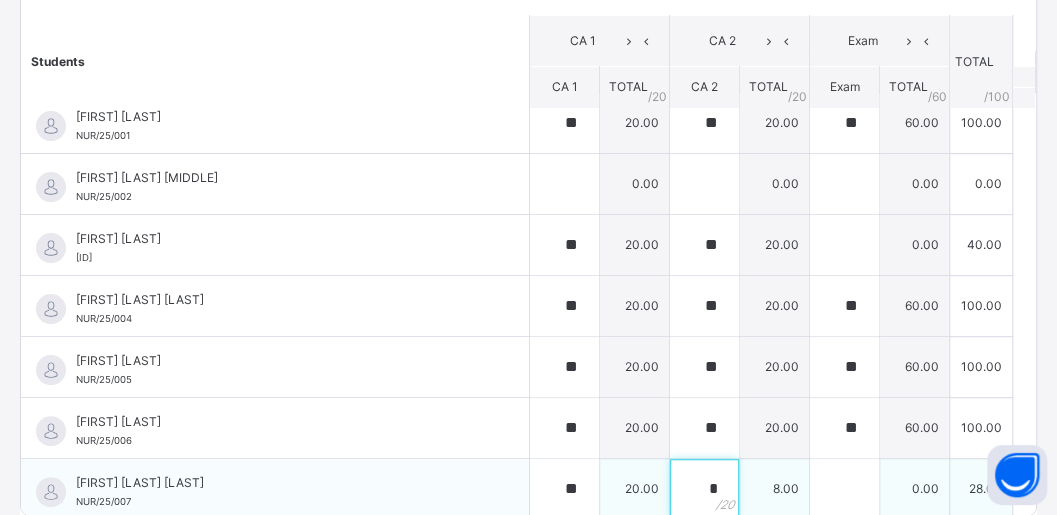 click on "*" at bounding box center (704, 489) 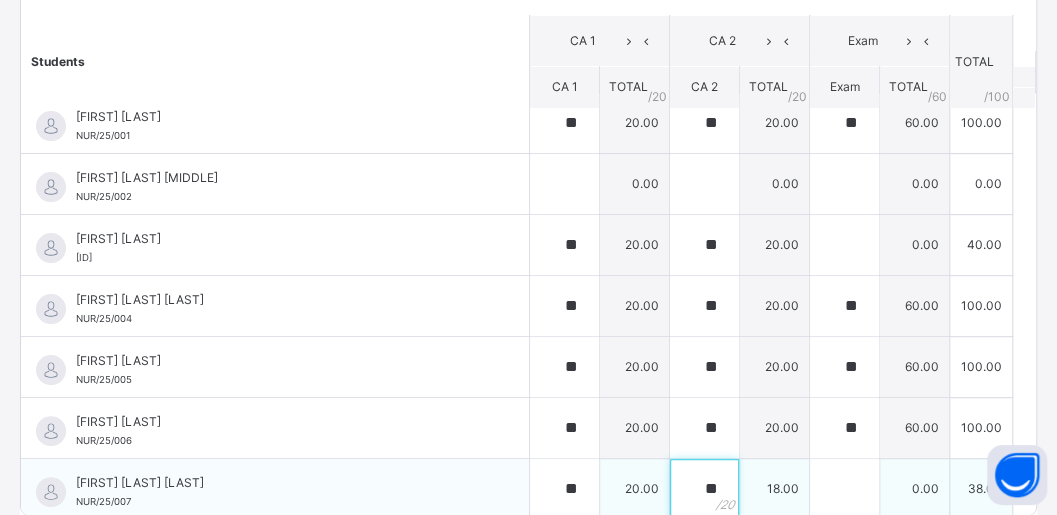 type on "**" 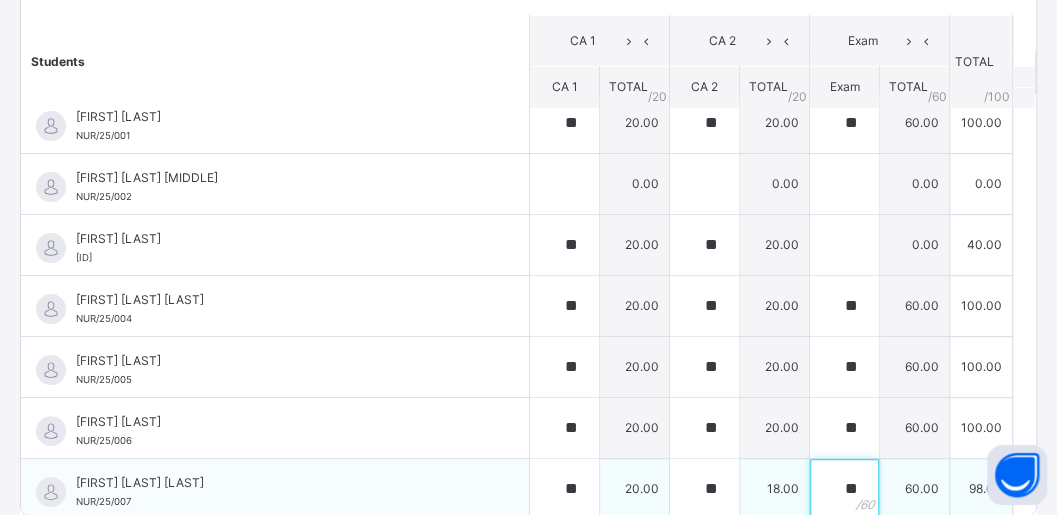 type on "**" 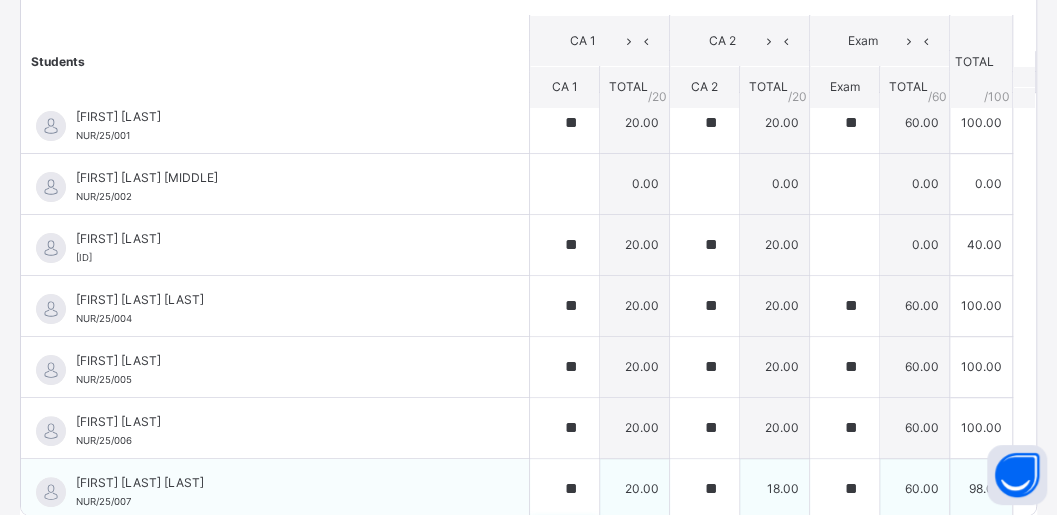 scroll, scrollTop: 297, scrollLeft: 0, axis: vertical 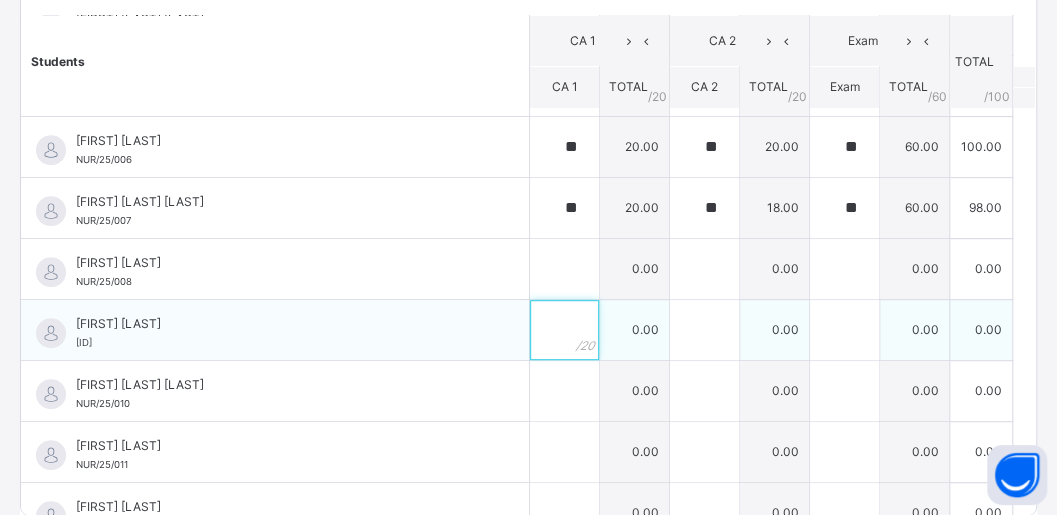 click at bounding box center (564, 330) 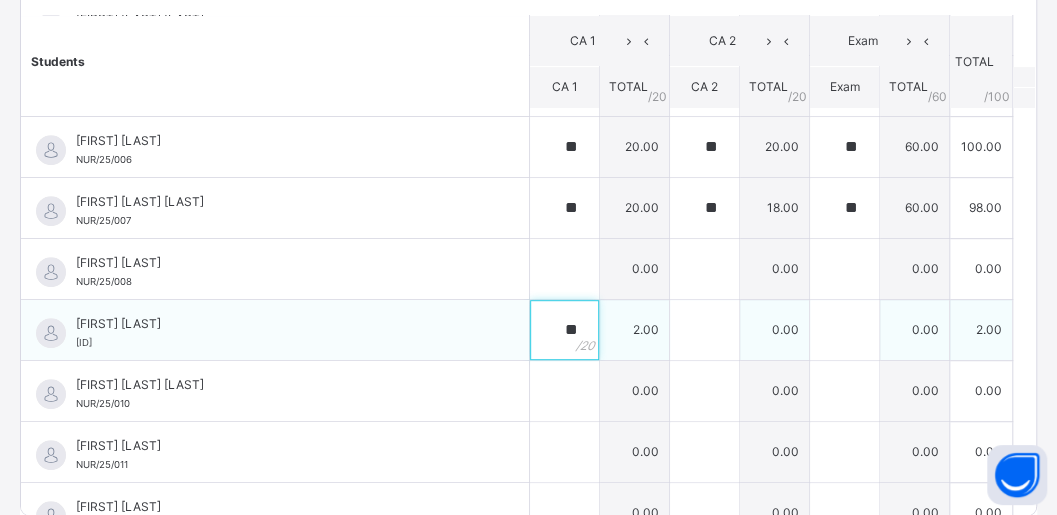type on "**" 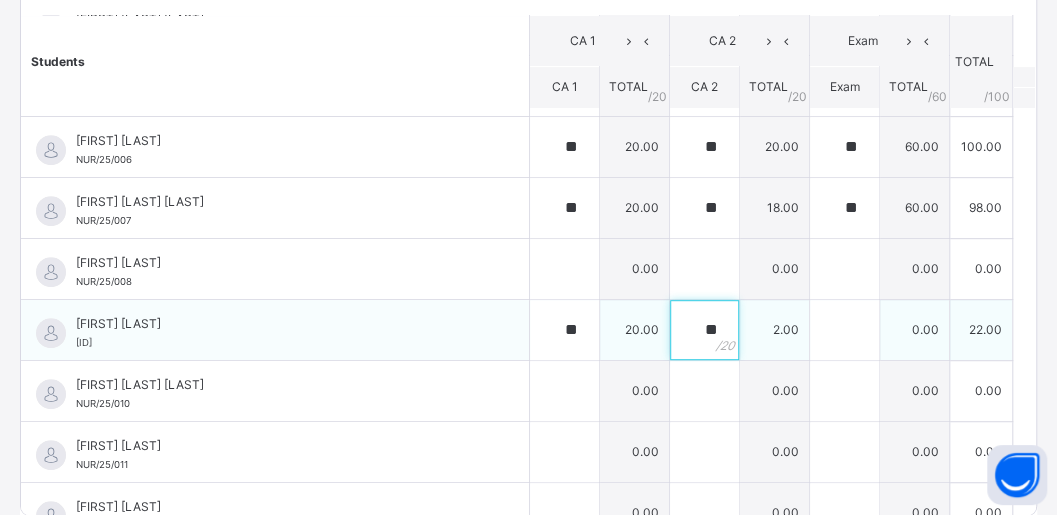 type on "**" 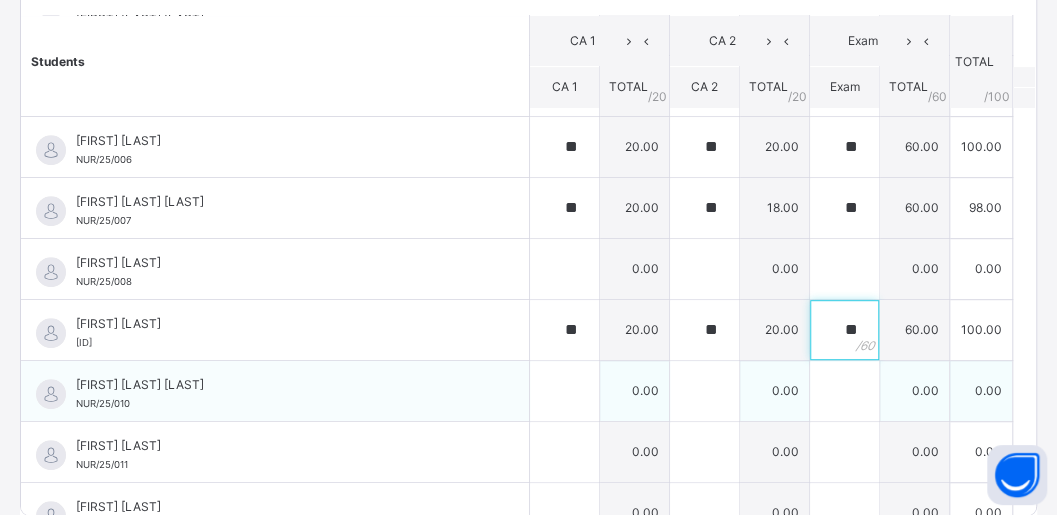 type on "**" 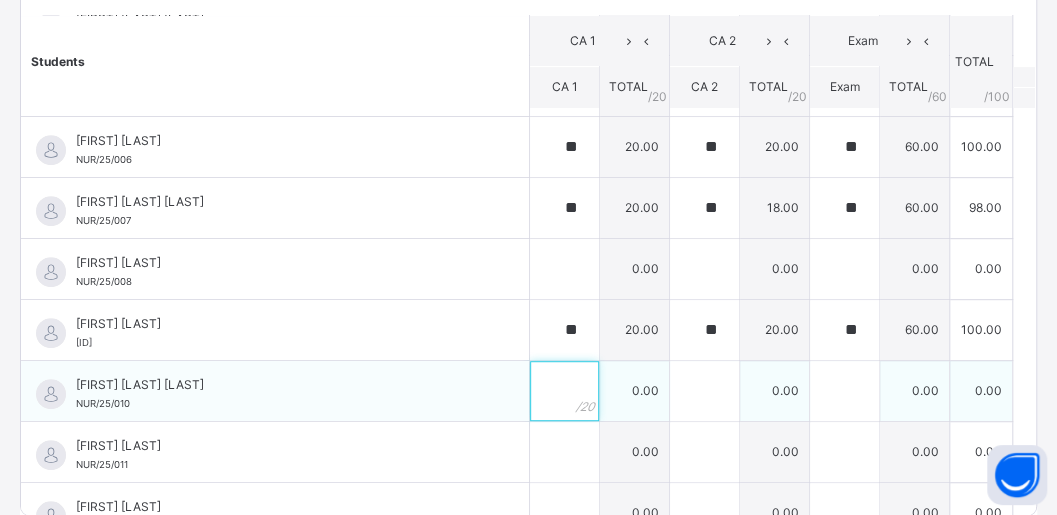 click at bounding box center [564, 391] 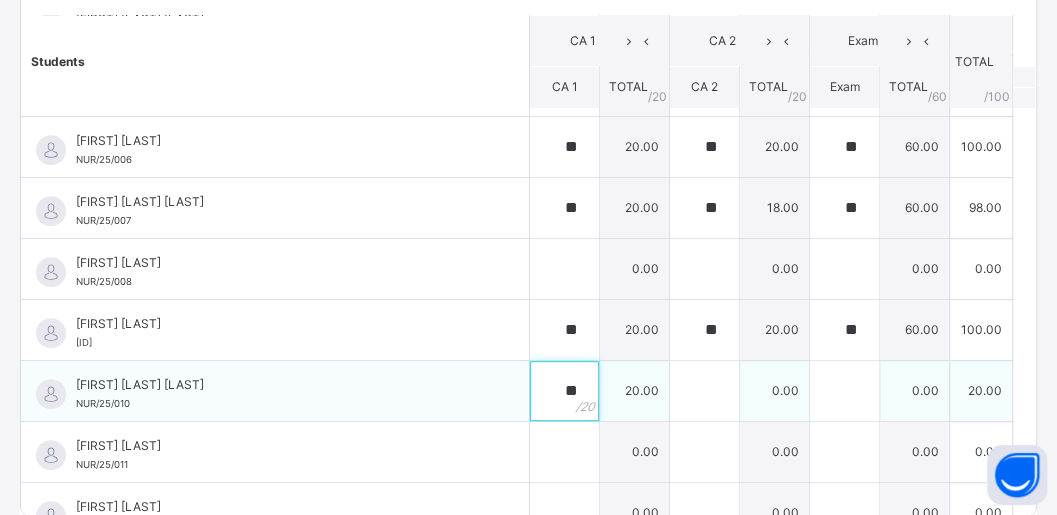 type on "**" 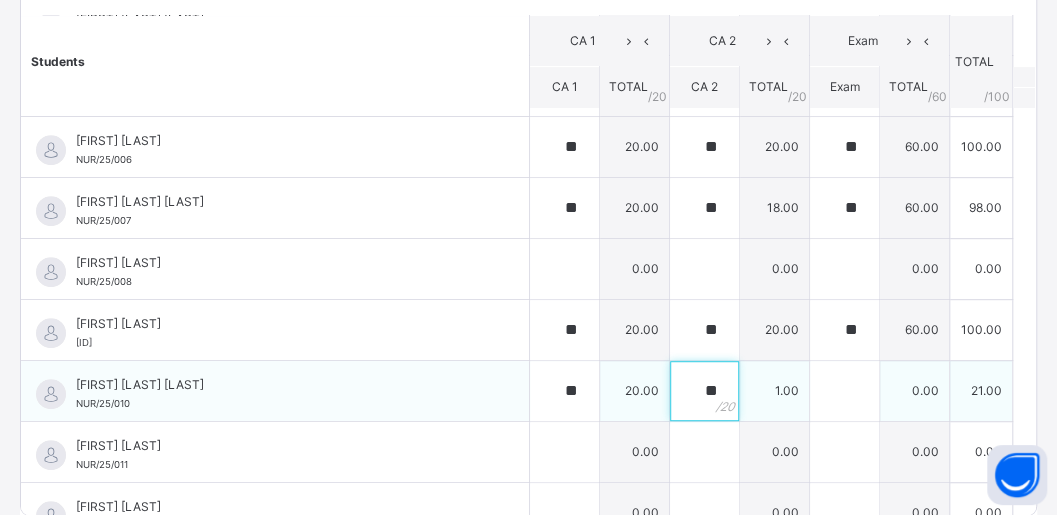 type on "**" 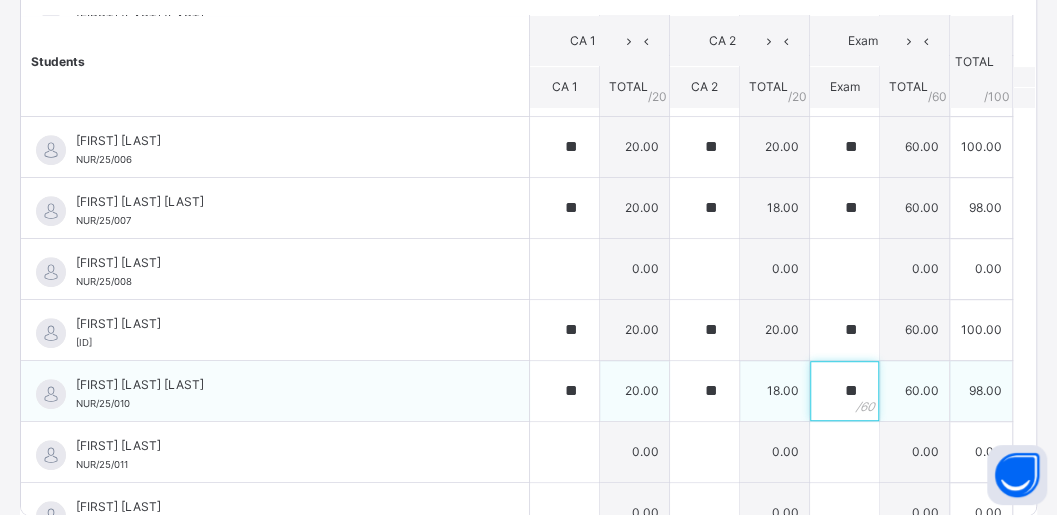 type on "**" 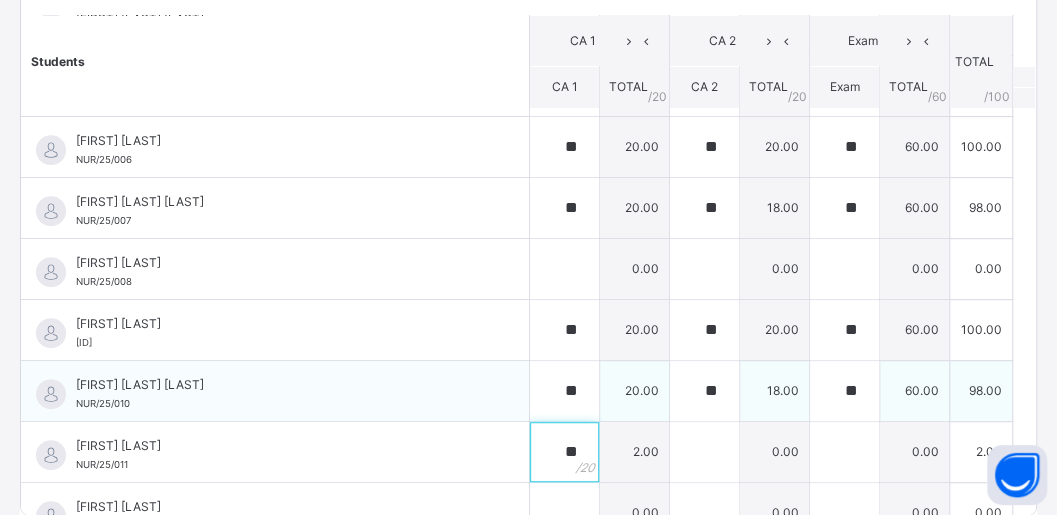 type on "**" 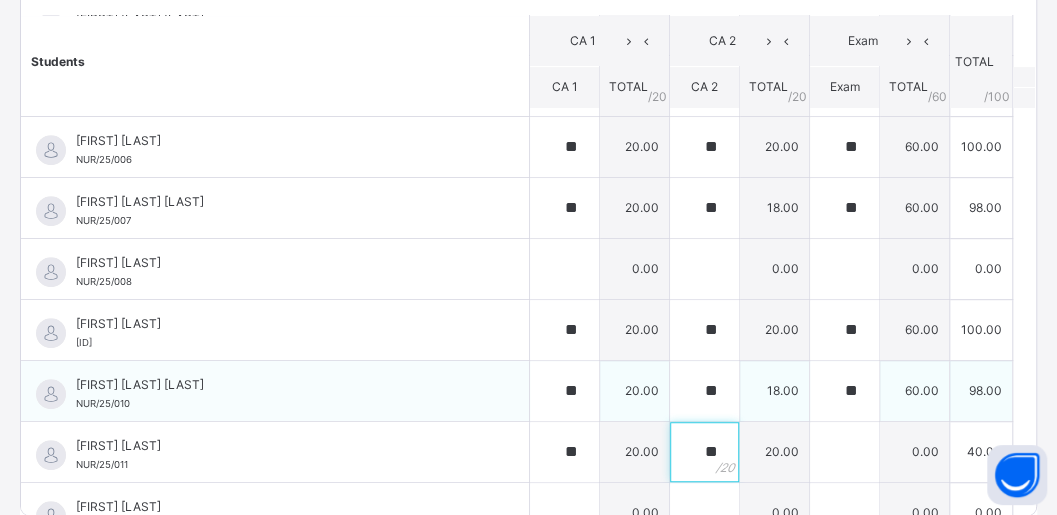 type on "**" 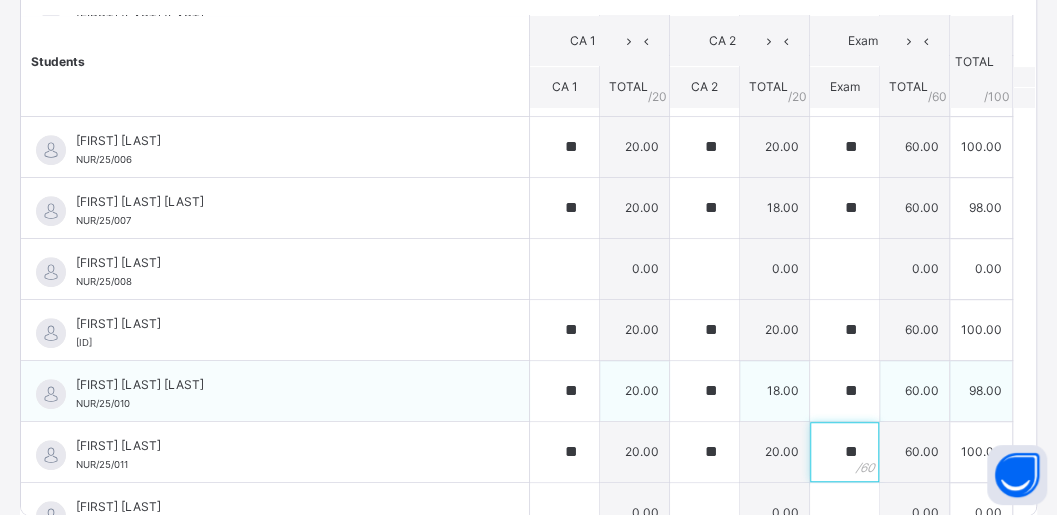 type on "**" 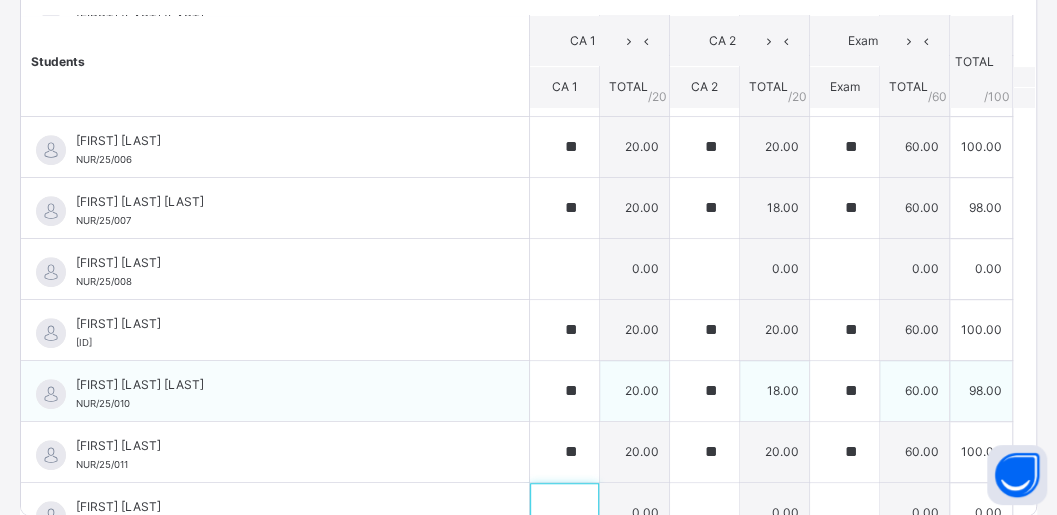 scroll, scrollTop: 320, scrollLeft: 0, axis: vertical 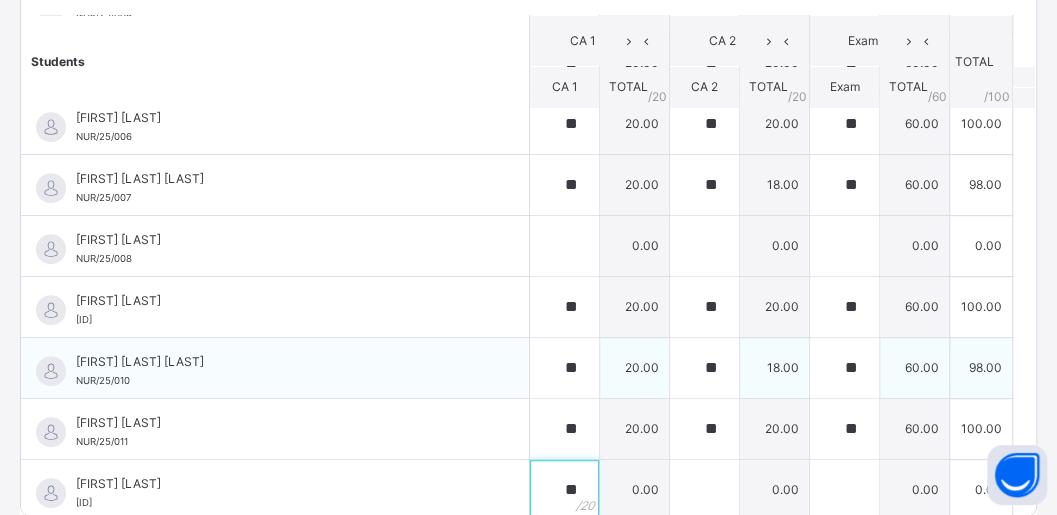 type on "**" 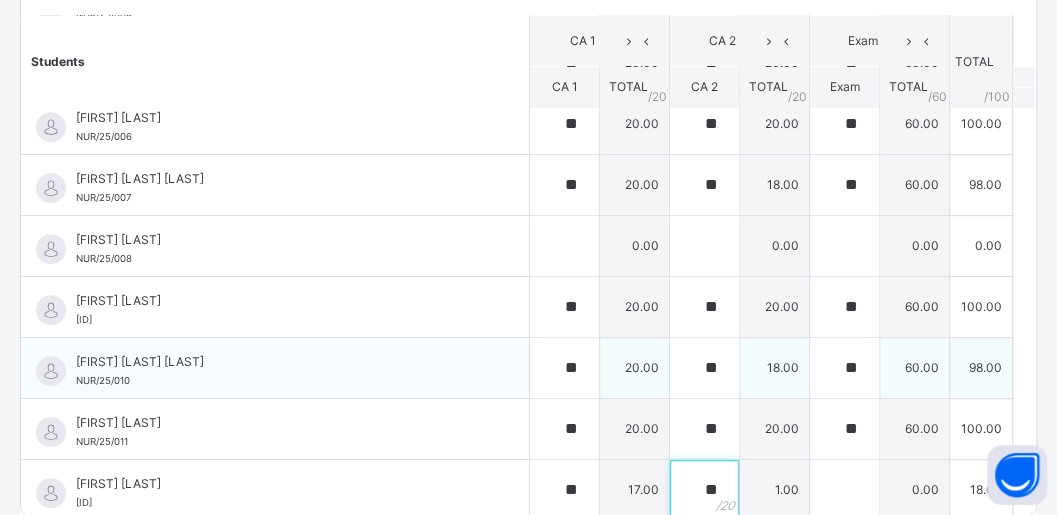 type on "**" 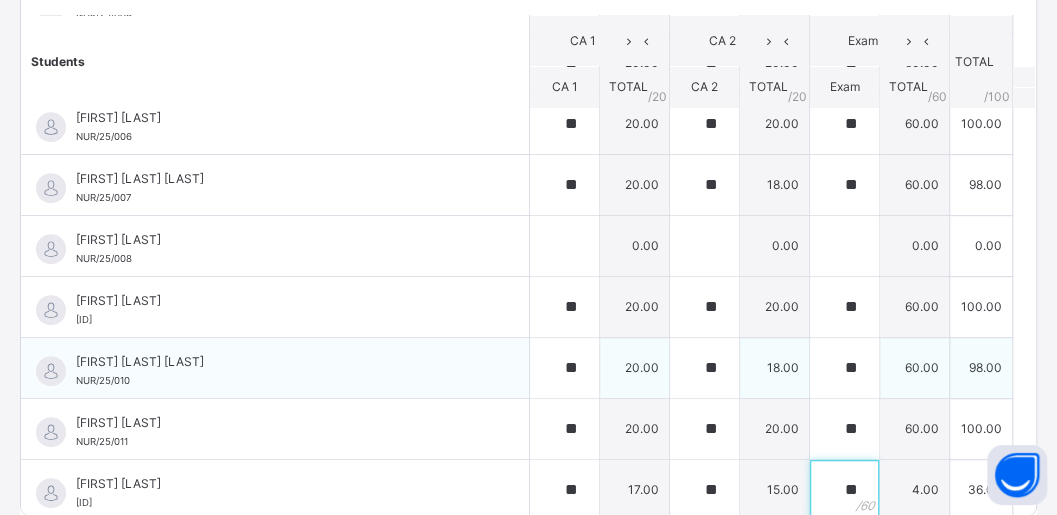 type on "**" 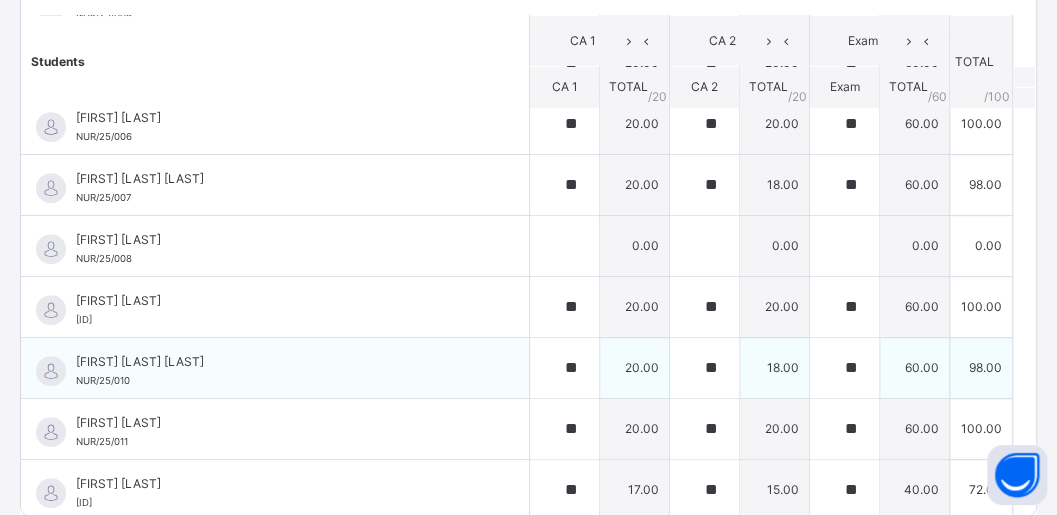 scroll, scrollTop: 600, scrollLeft: 0, axis: vertical 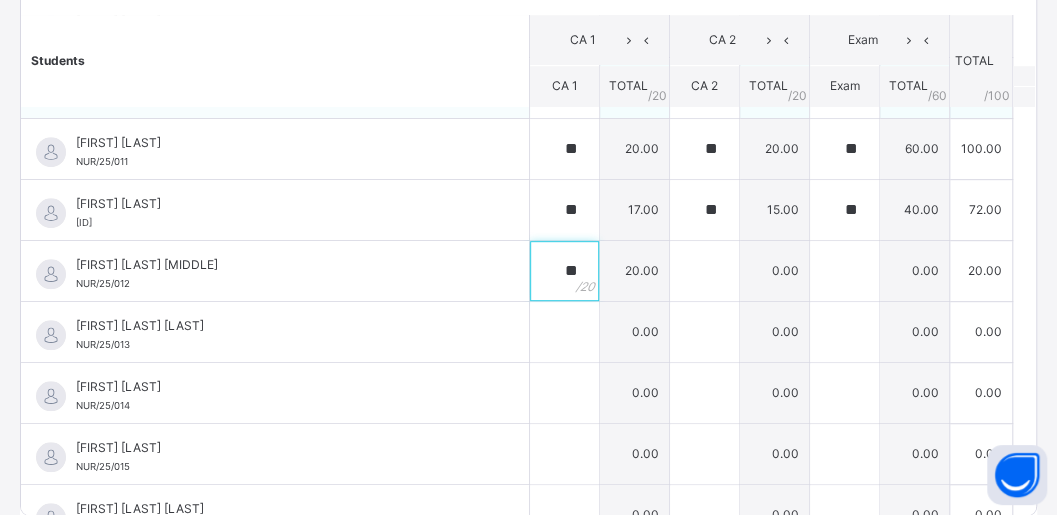 type on "**" 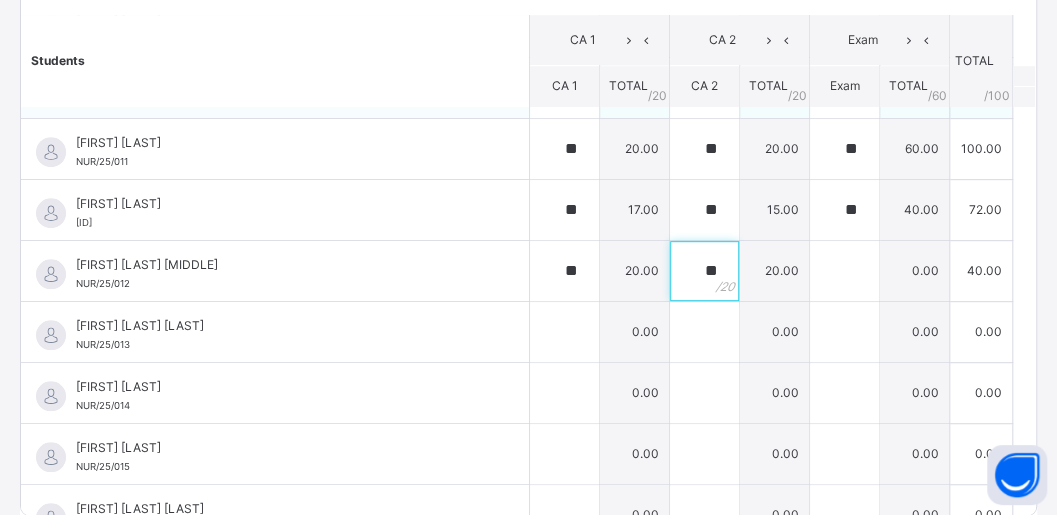 type on "**" 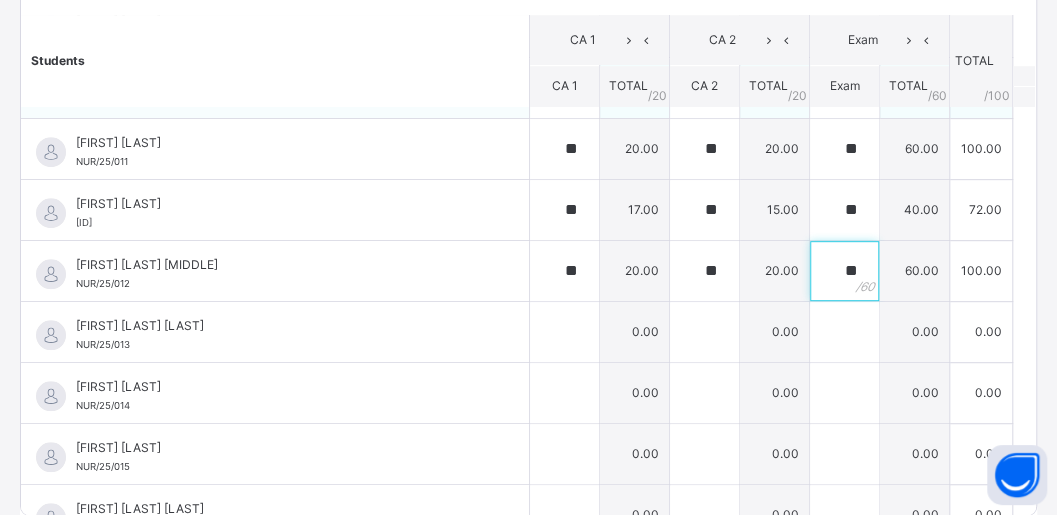 type on "**" 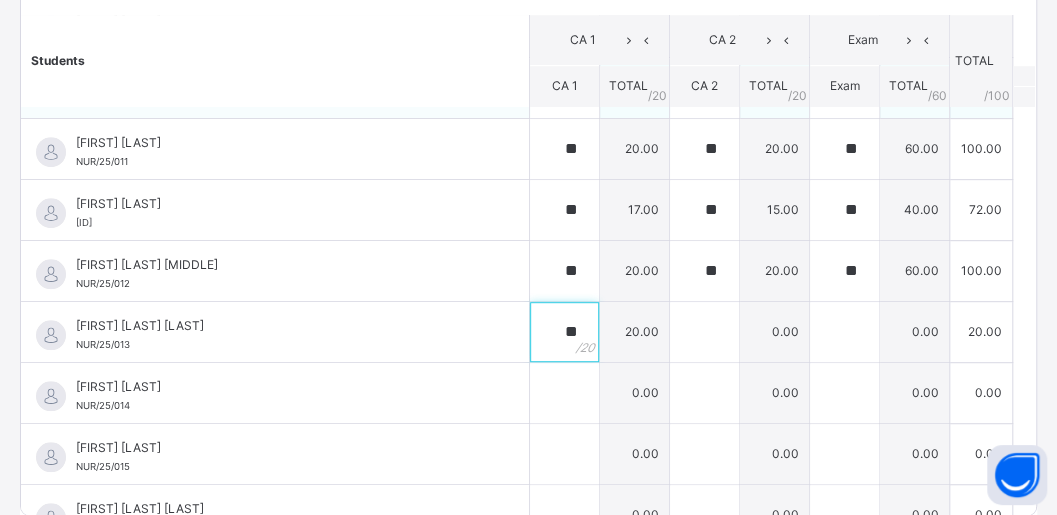 type on "**" 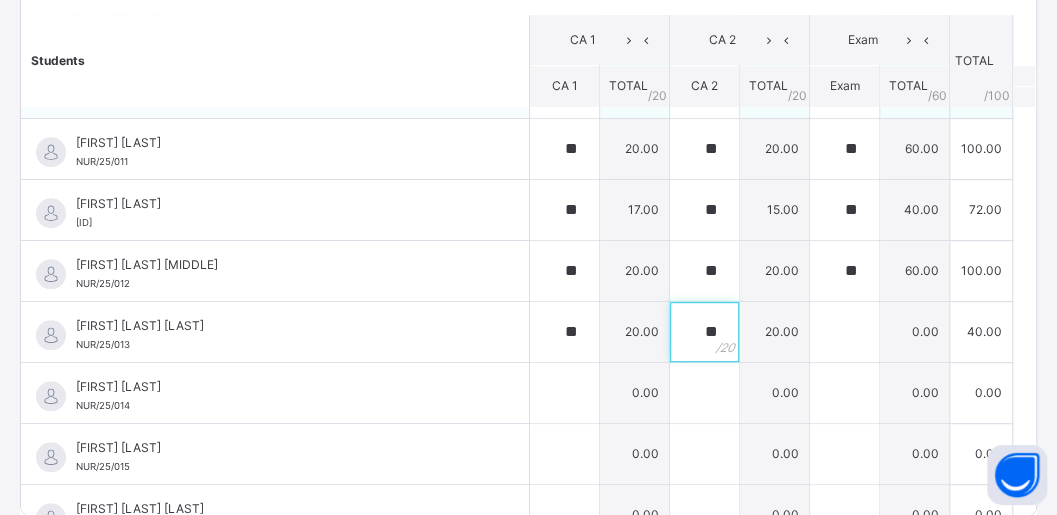 type on "**" 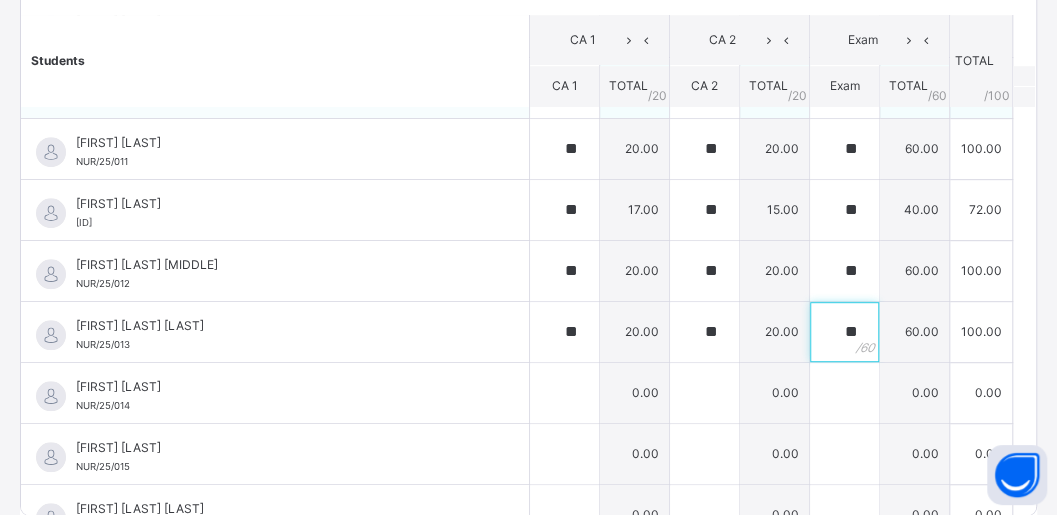 type on "**" 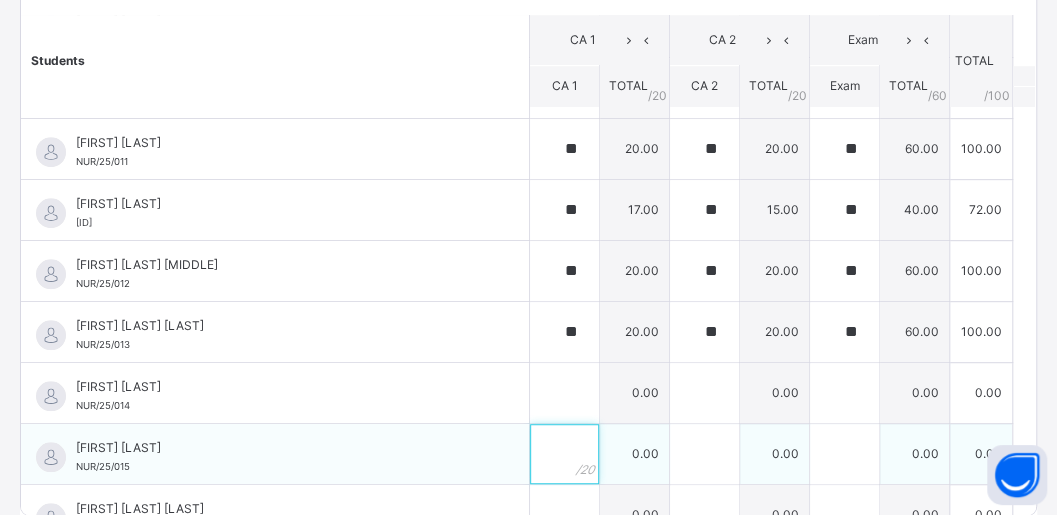 click at bounding box center (564, 454) 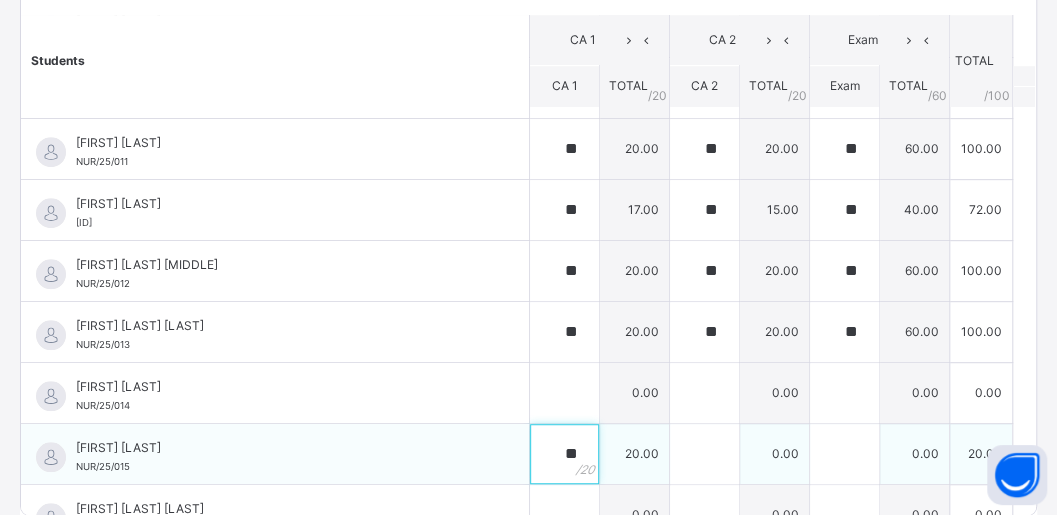 type on "**" 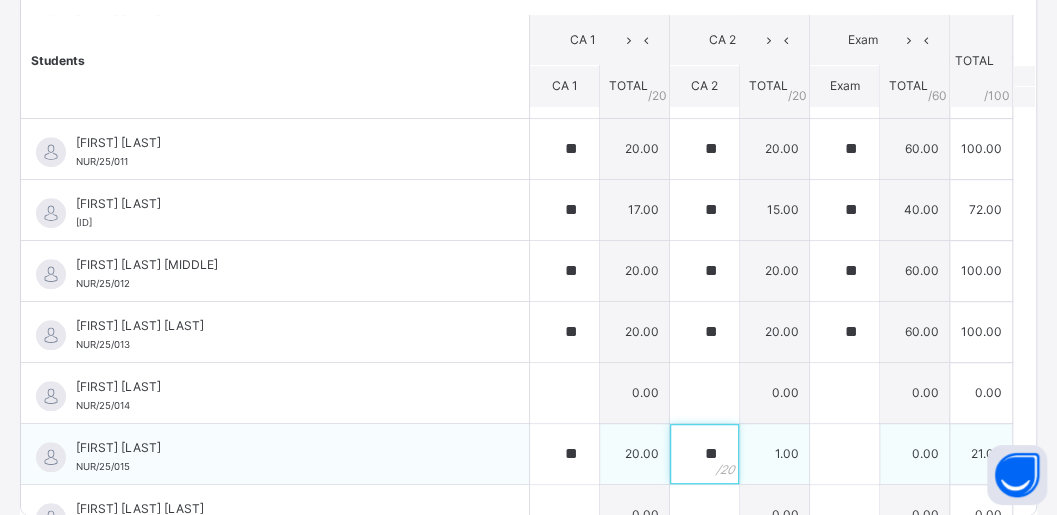 type on "**" 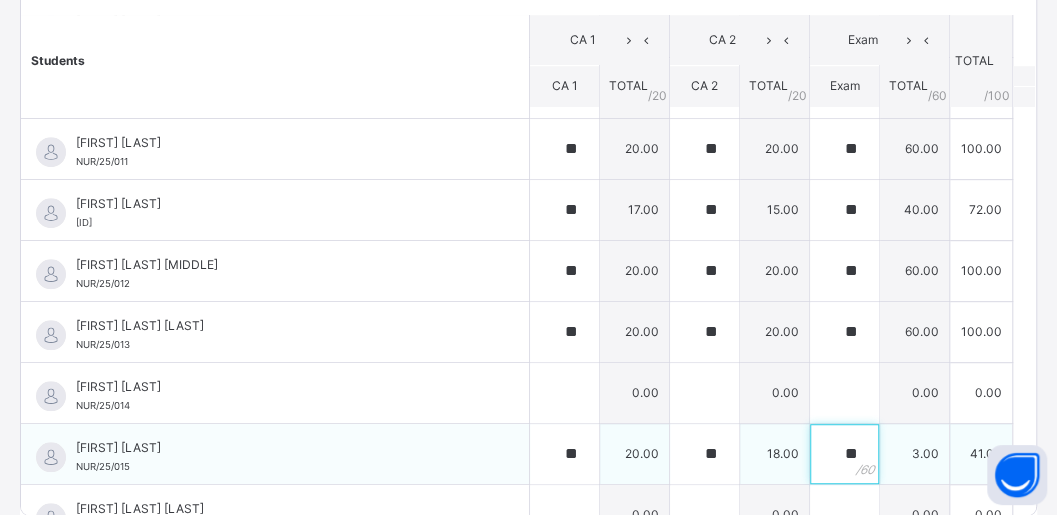 type on "**" 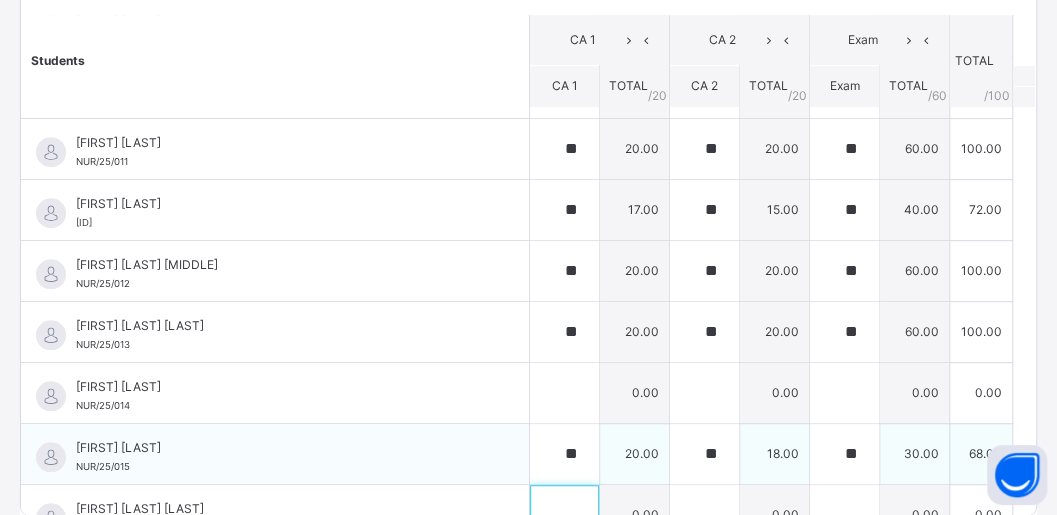 scroll, scrollTop: 623, scrollLeft: 0, axis: vertical 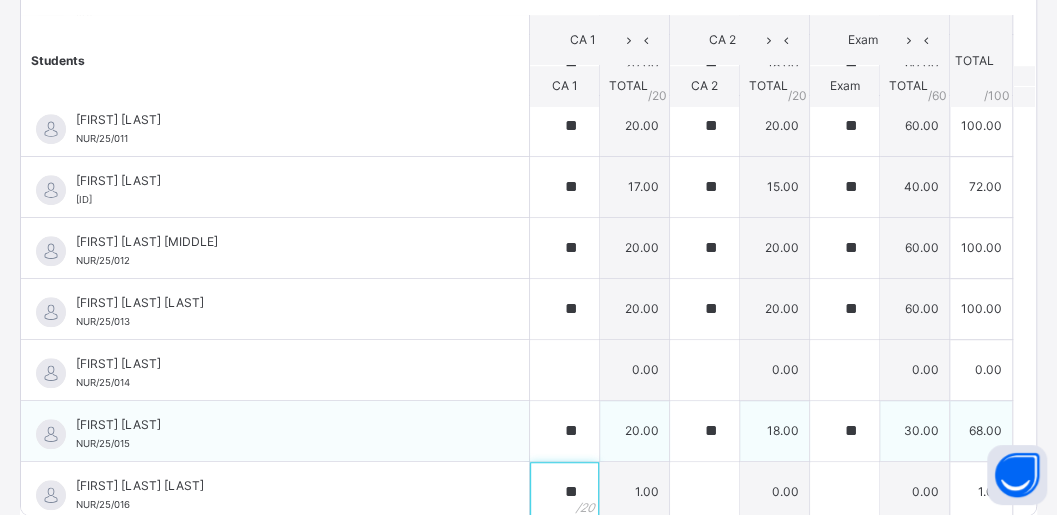 type on "**" 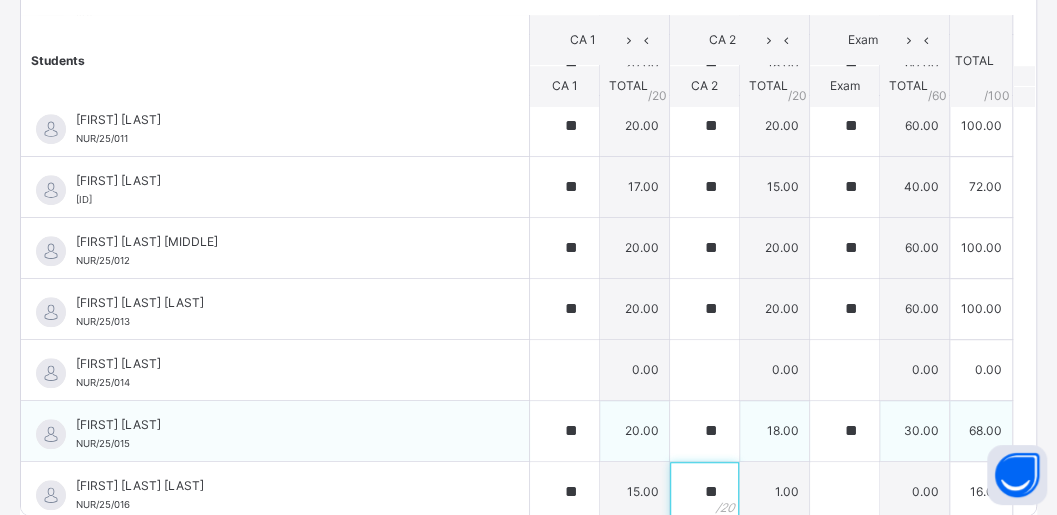 type on "**" 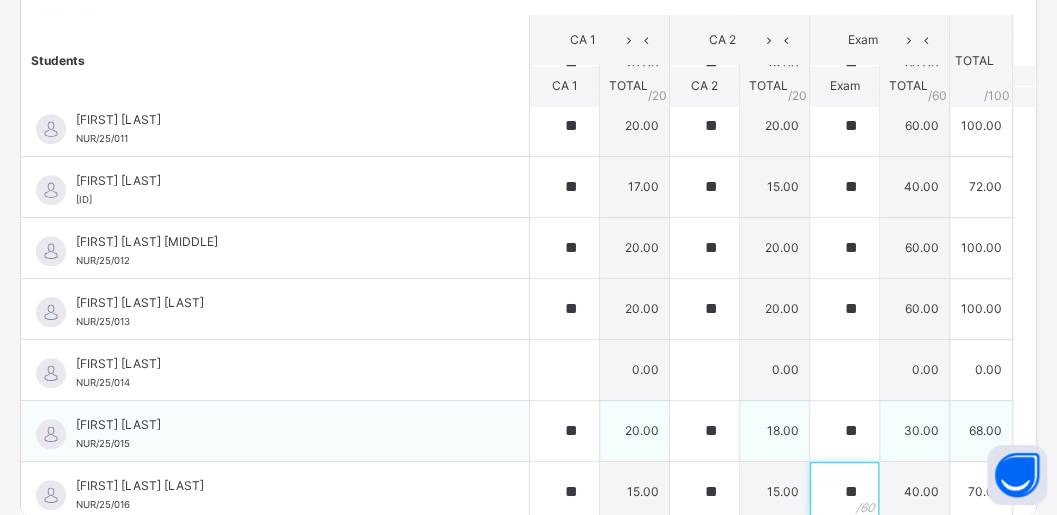 type on "**" 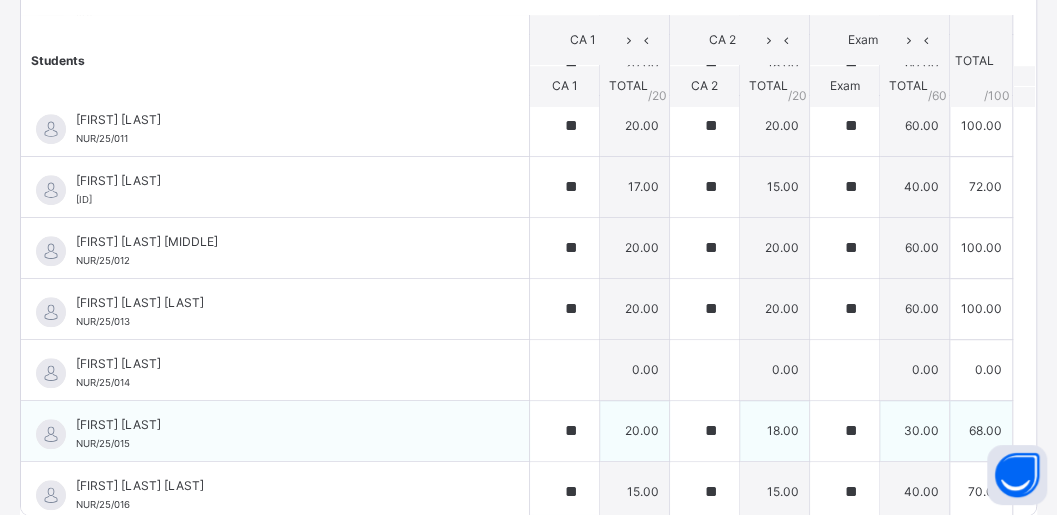 scroll, scrollTop: 904, scrollLeft: 0, axis: vertical 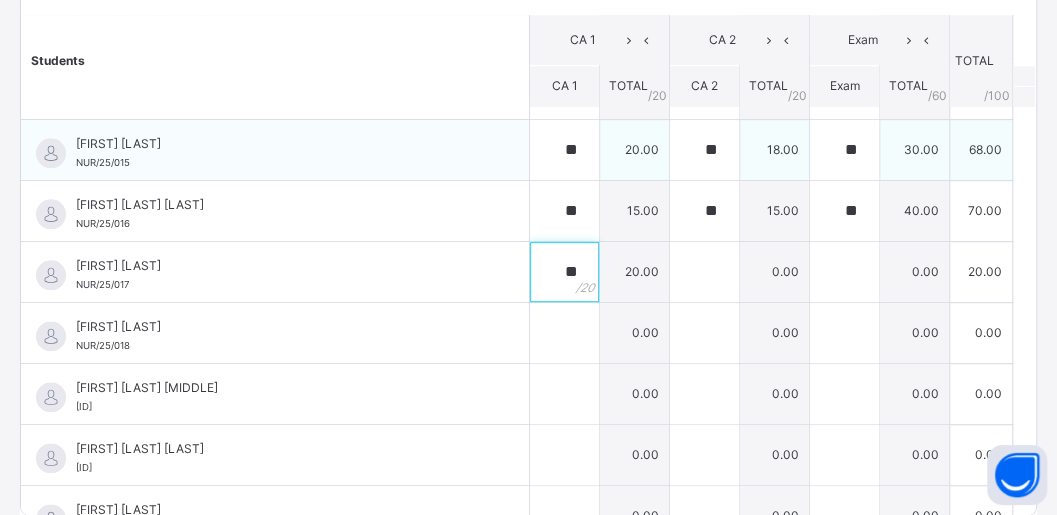 type on "**" 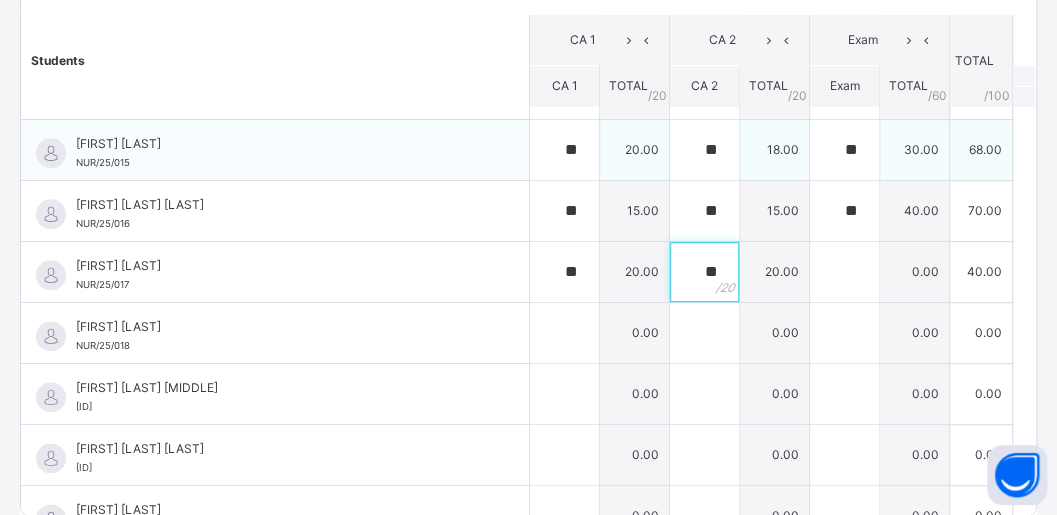 type on "**" 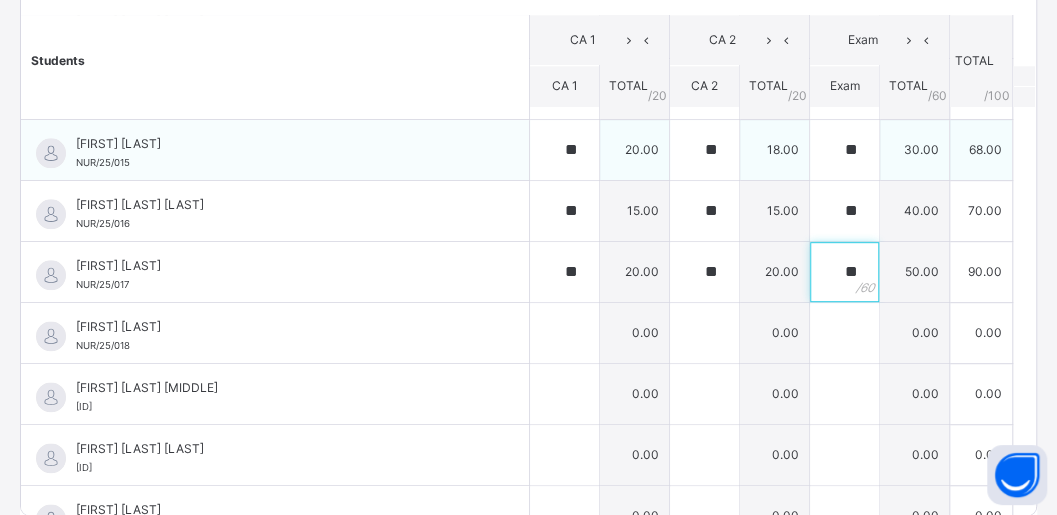 type on "**" 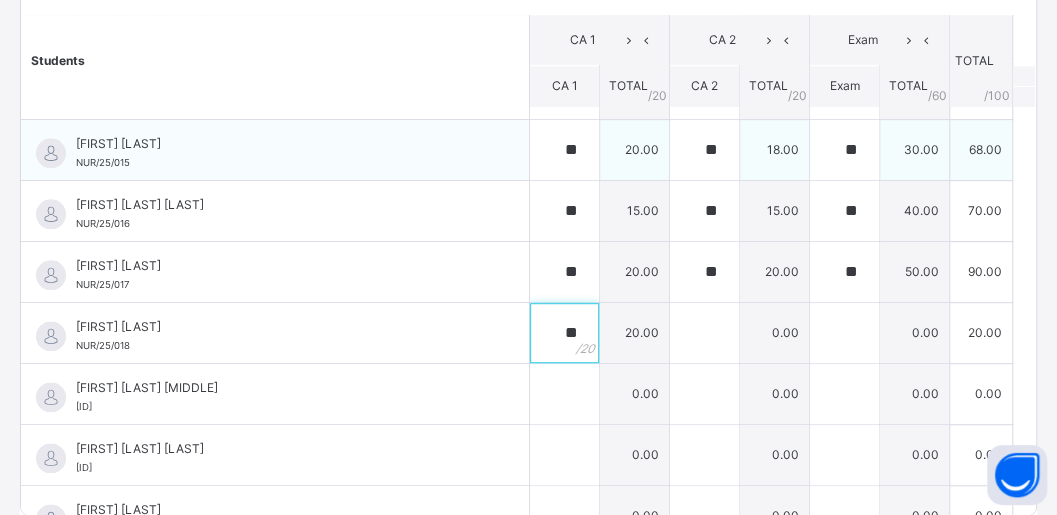 type on "**" 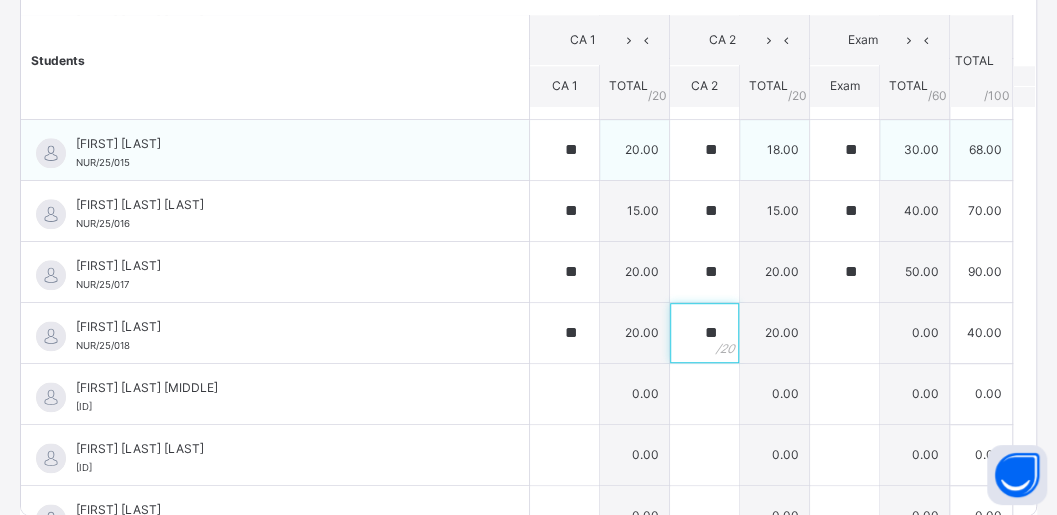 type on "**" 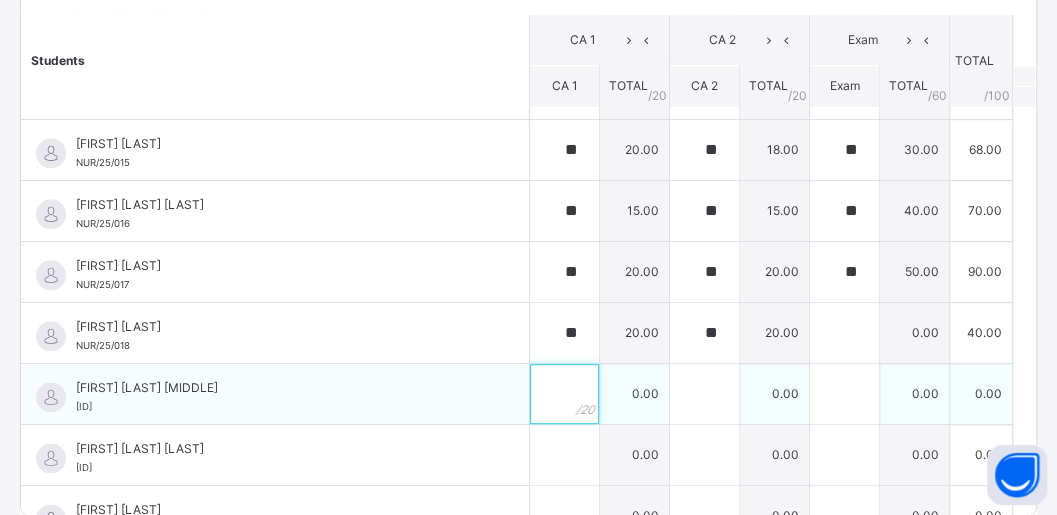 click at bounding box center [564, 394] 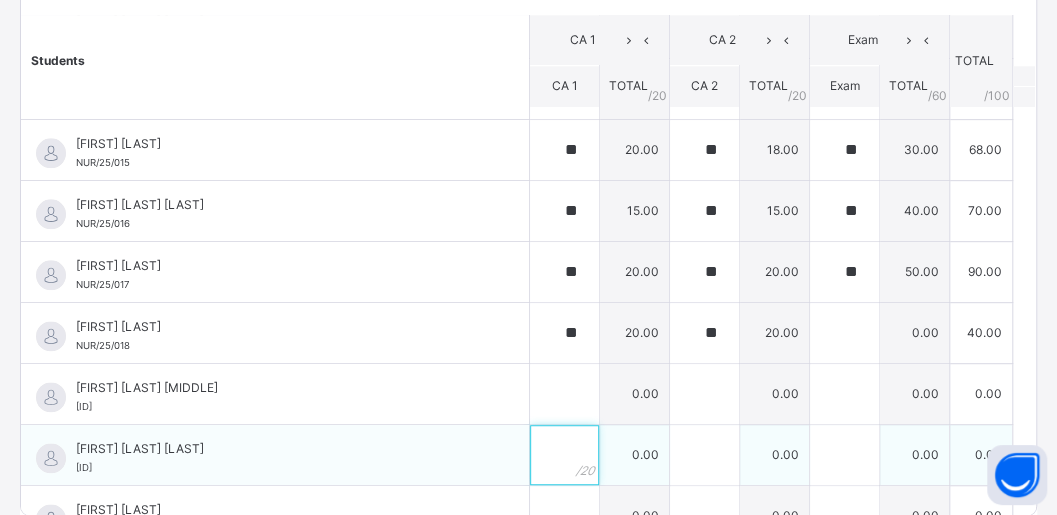 click at bounding box center [564, 455] 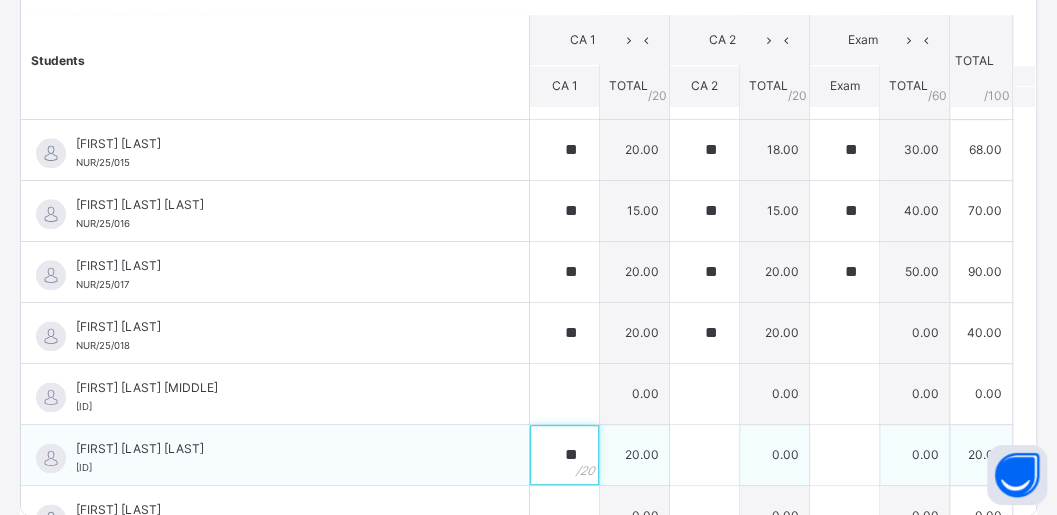 type on "**" 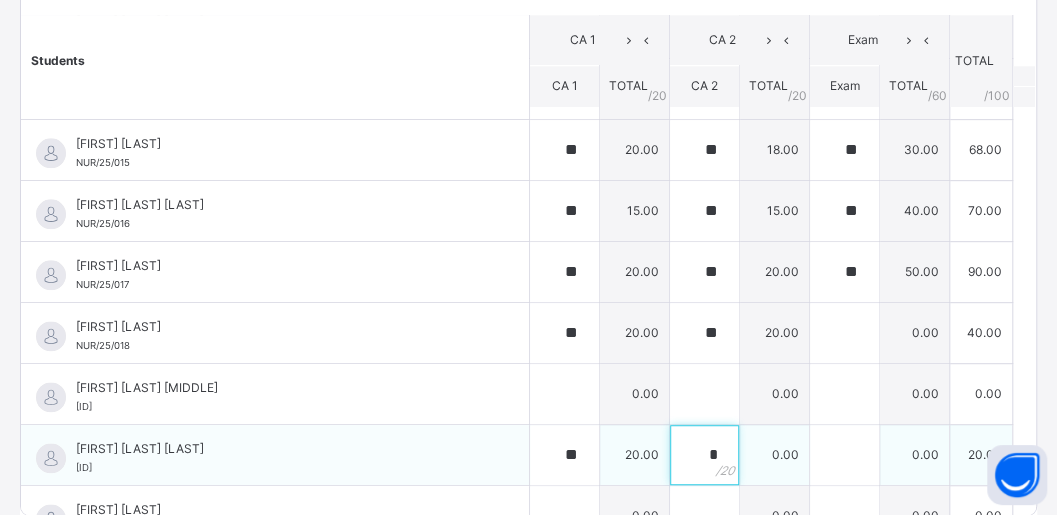 type on "**" 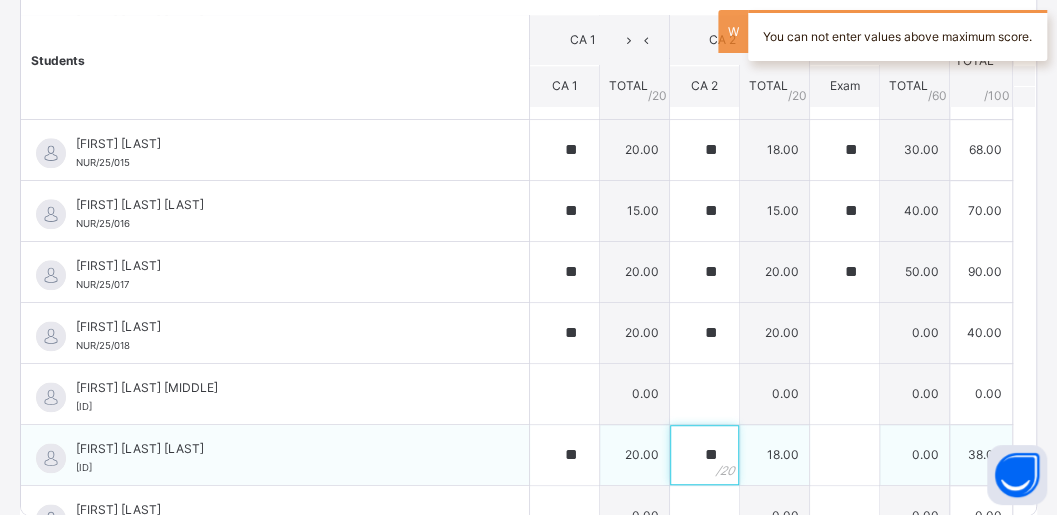 type on "**" 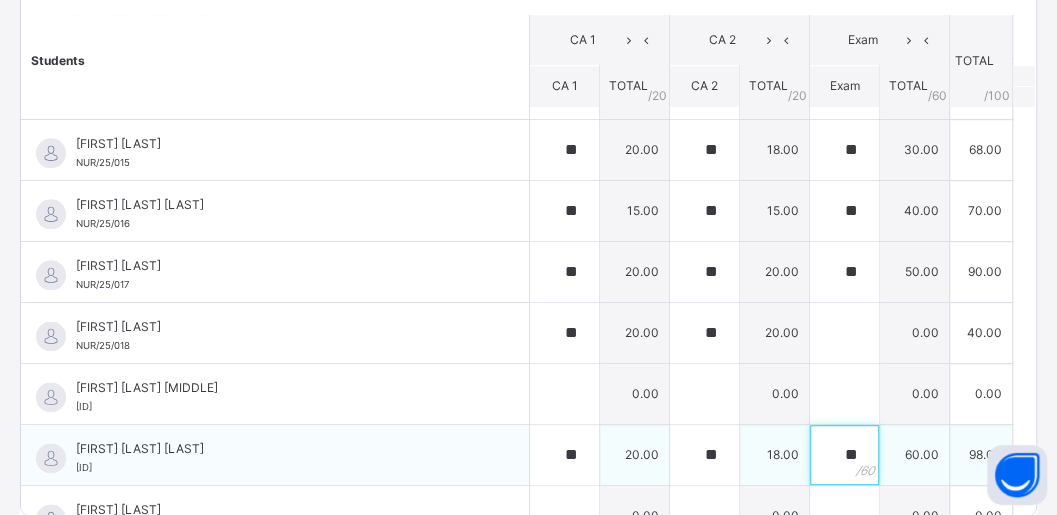 type on "**" 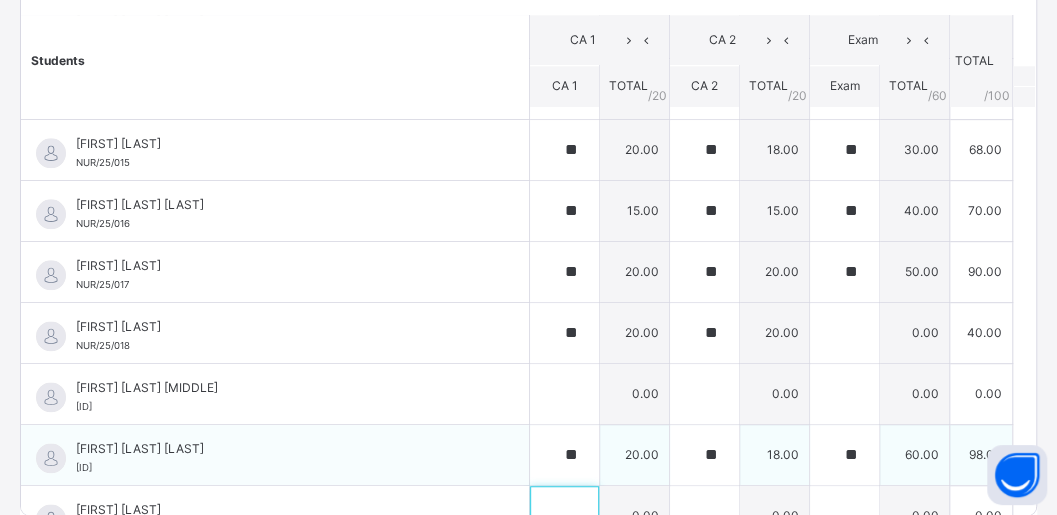 scroll, scrollTop: 926, scrollLeft: 0, axis: vertical 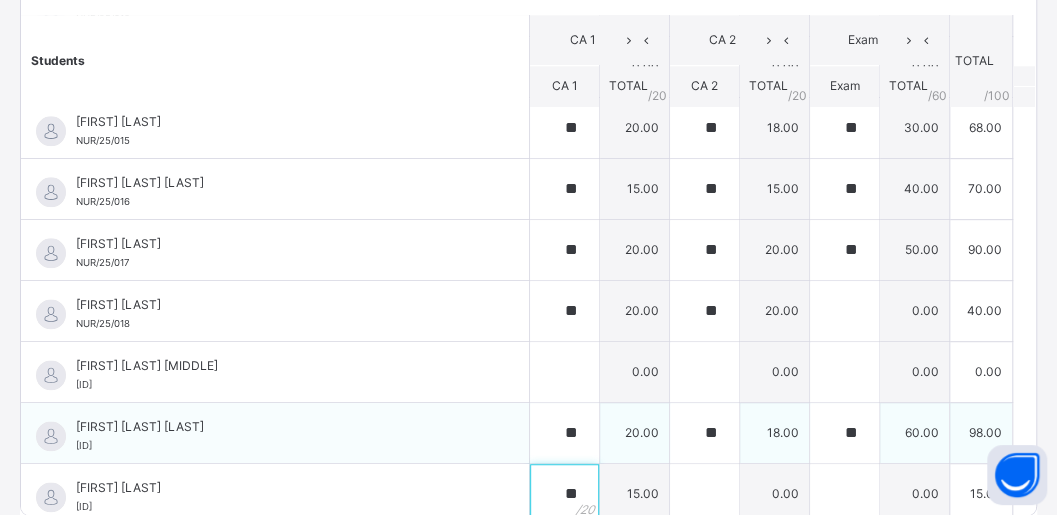 type on "**" 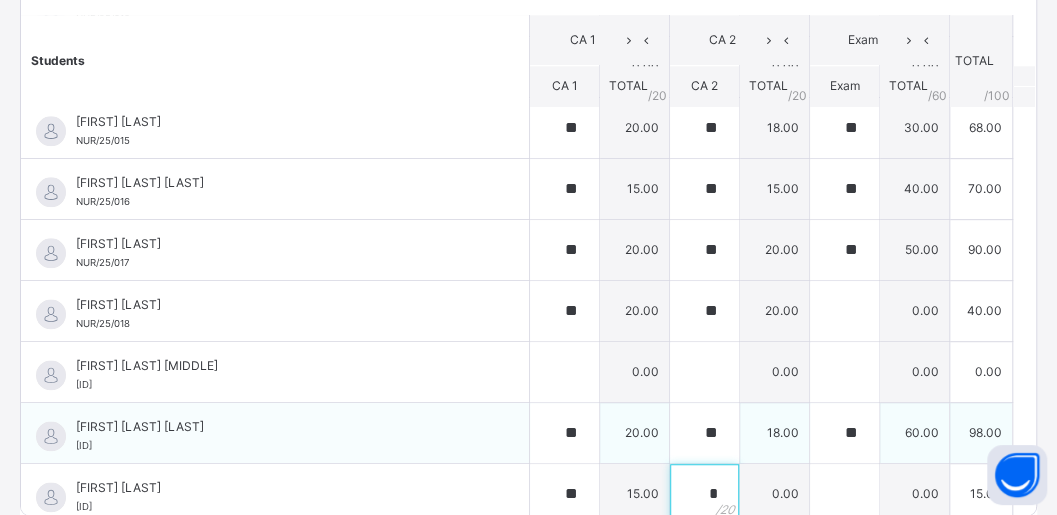 type on "**" 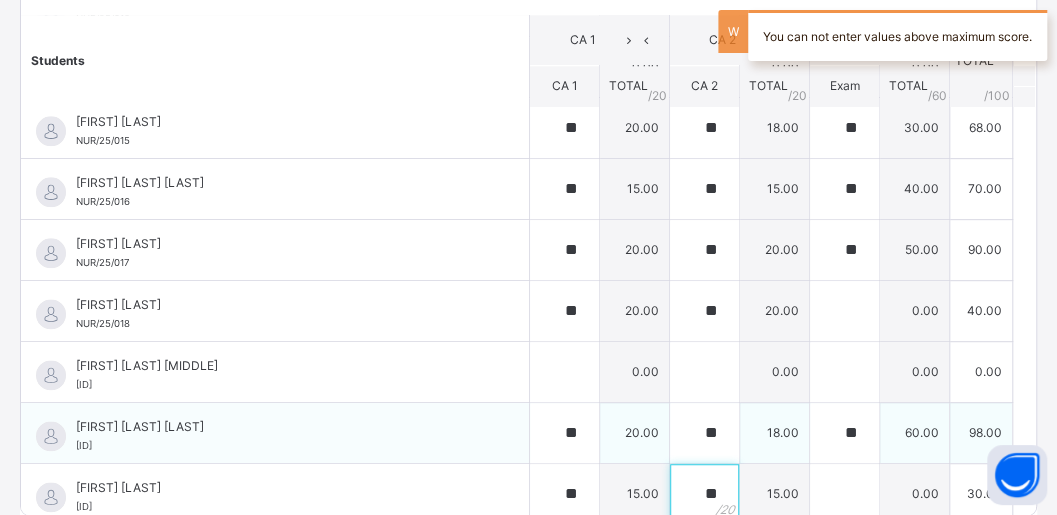 type on "**" 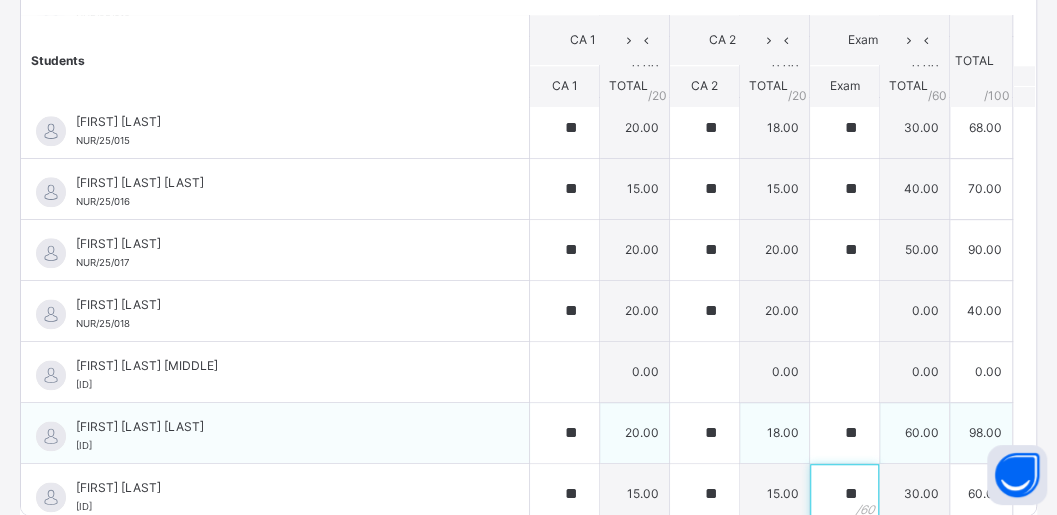 type on "**" 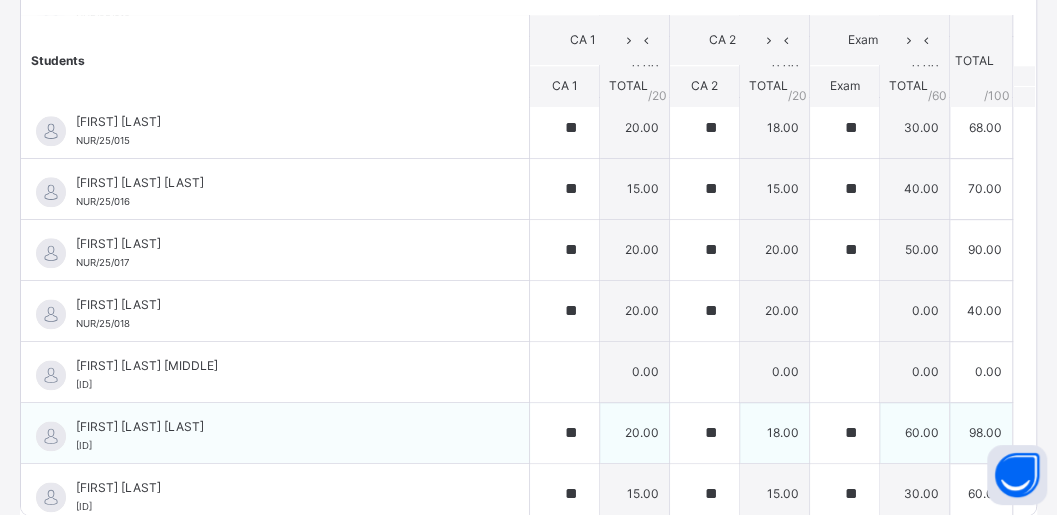 scroll, scrollTop: 1207, scrollLeft: 0, axis: vertical 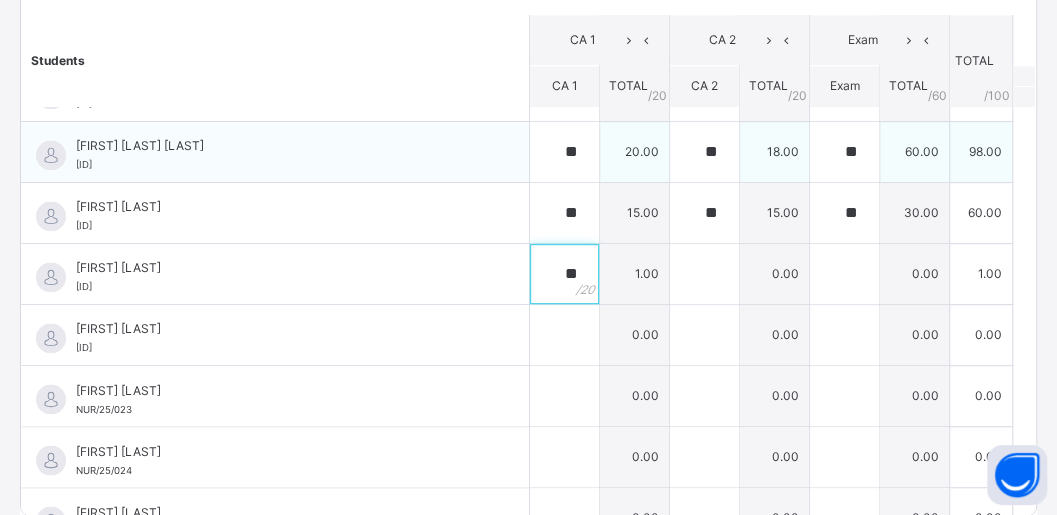 type on "**" 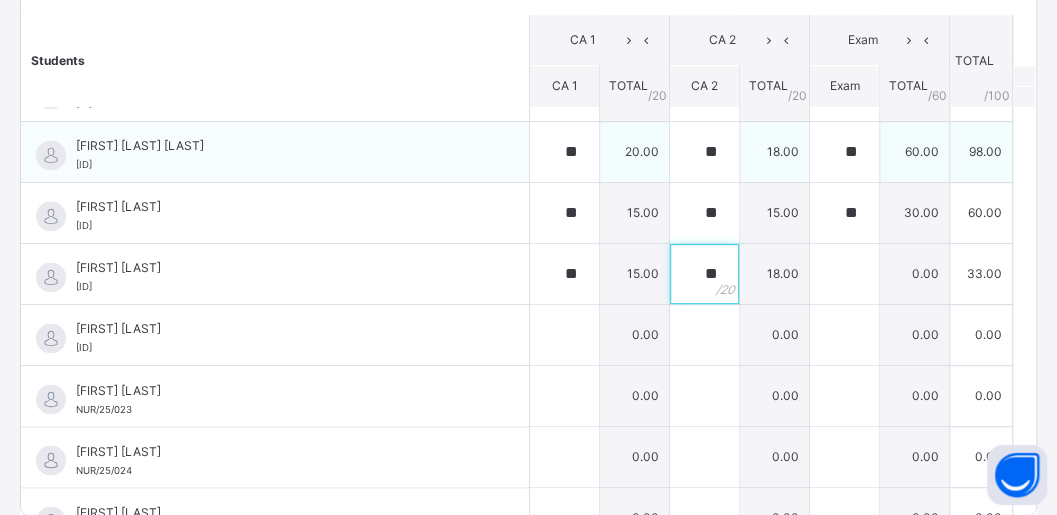 type on "**" 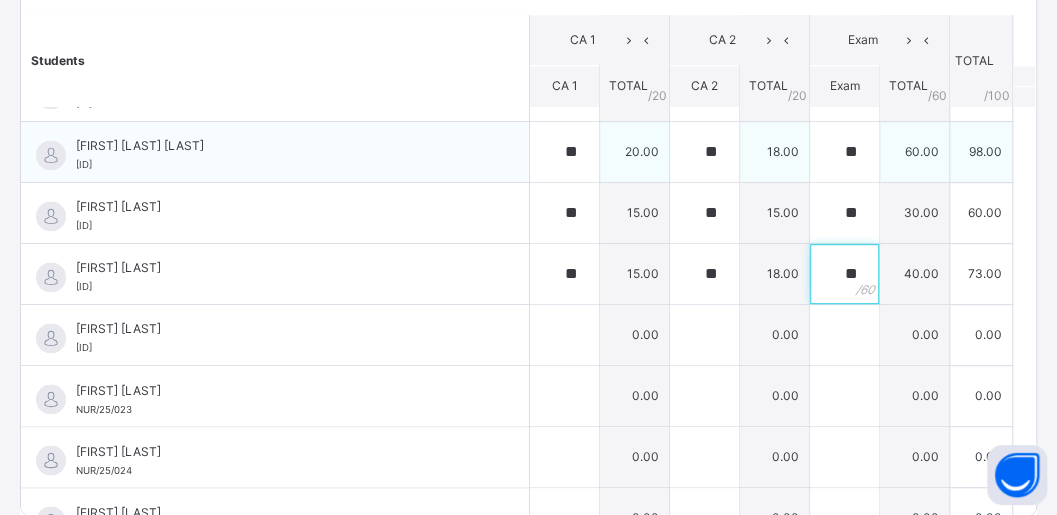 type on "**" 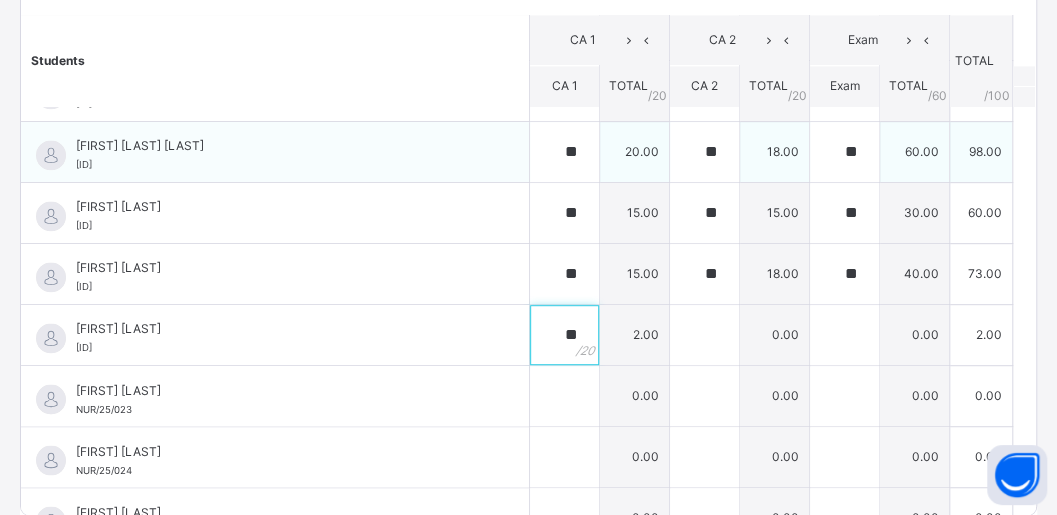 type on "**" 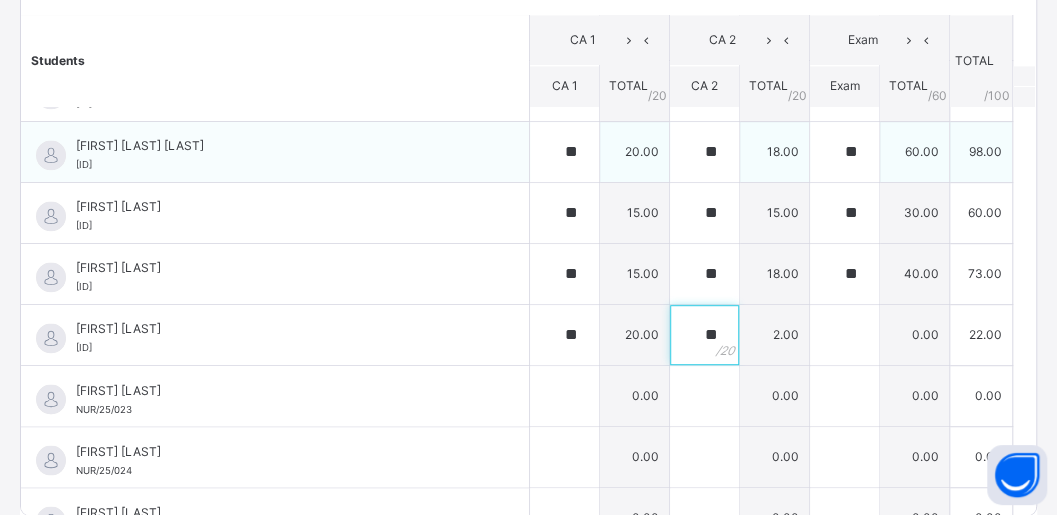 type on "**" 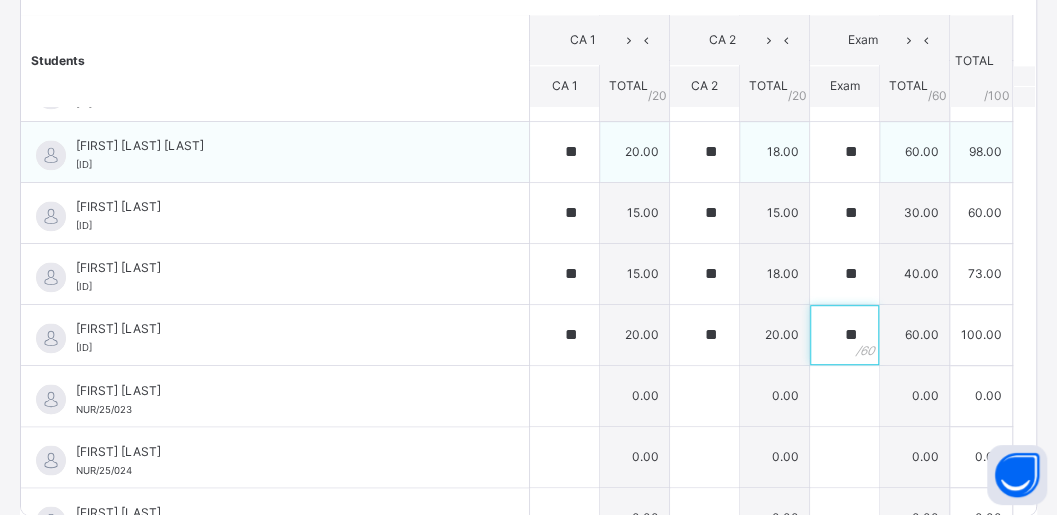 type on "**" 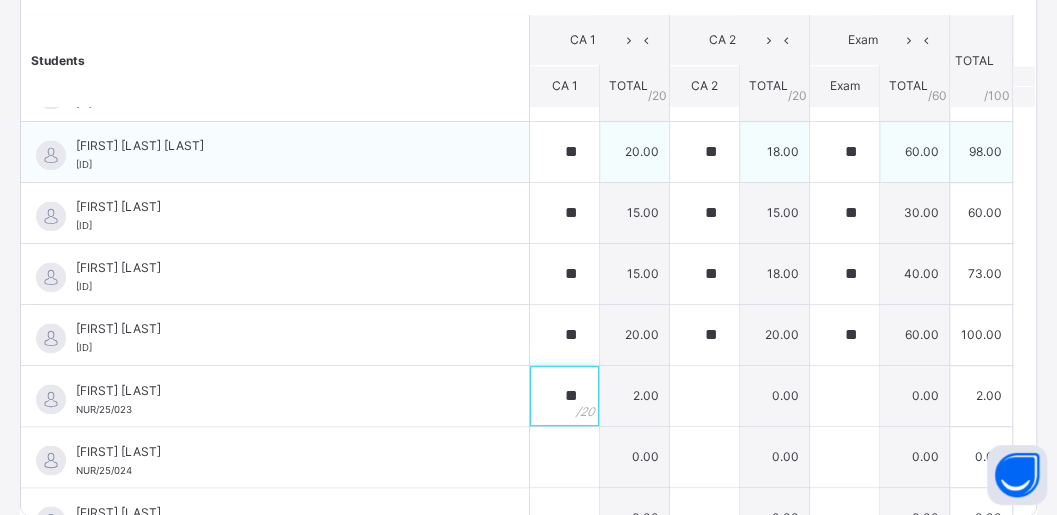 type on "**" 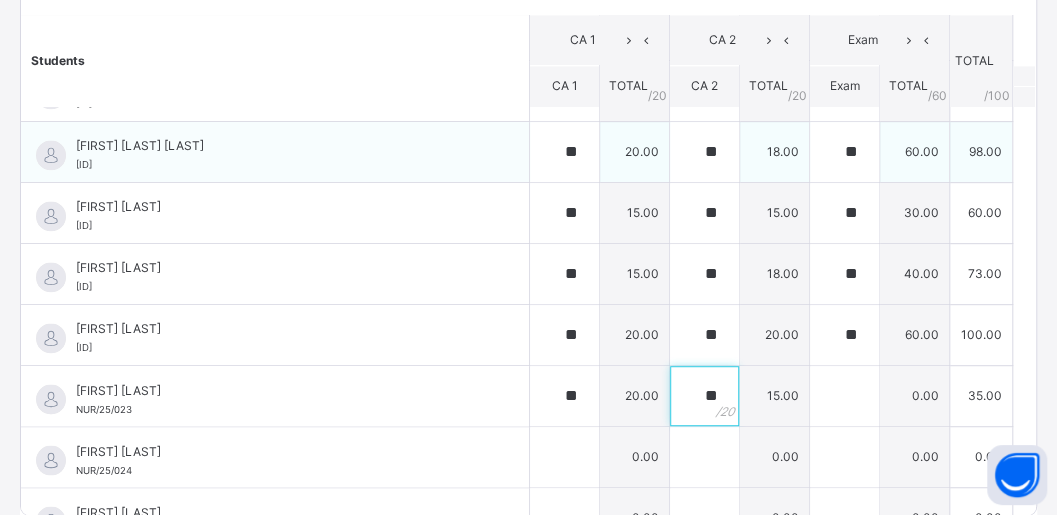 type on "**" 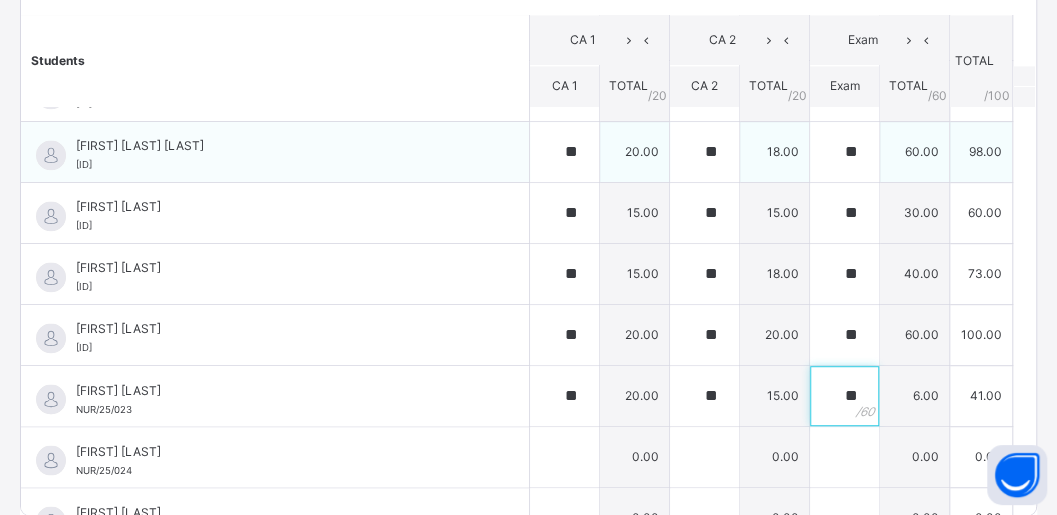 type on "**" 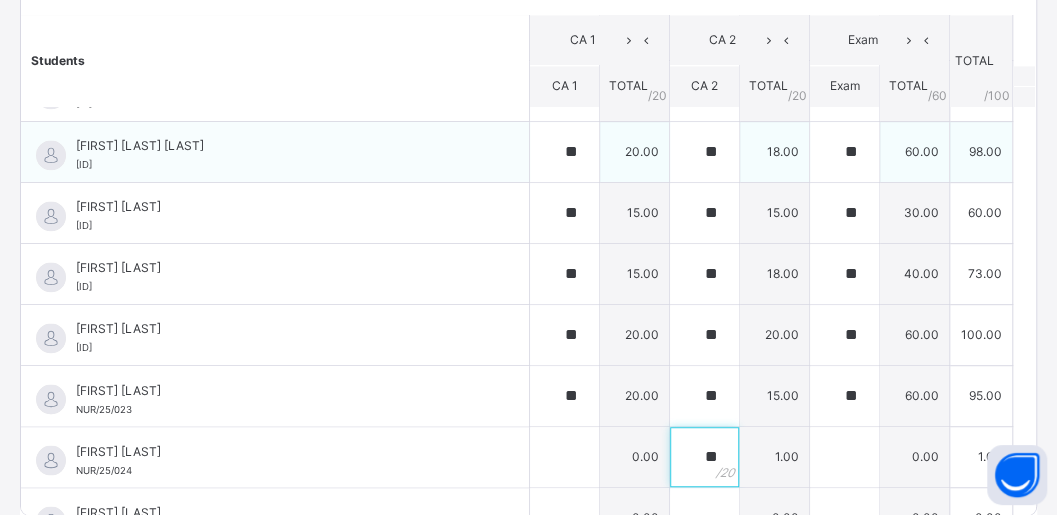 type on "**" 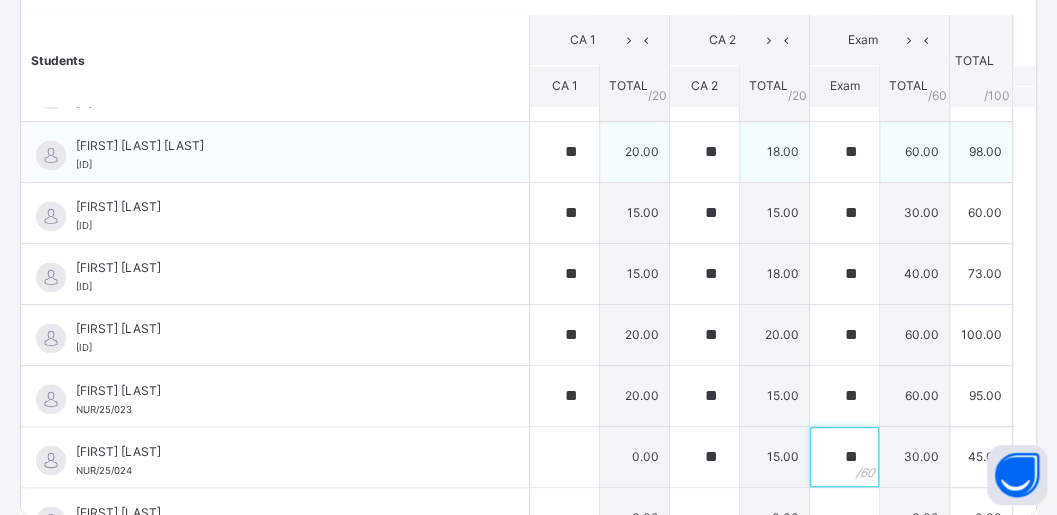 type on "**" 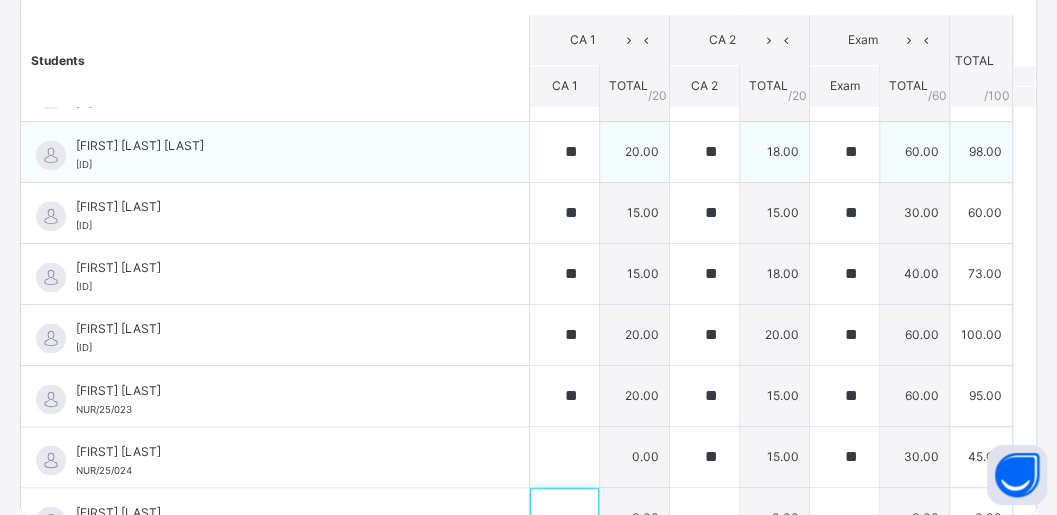 scroll, scrollTop: 1230, scrollLeft: 0, axis: vertical 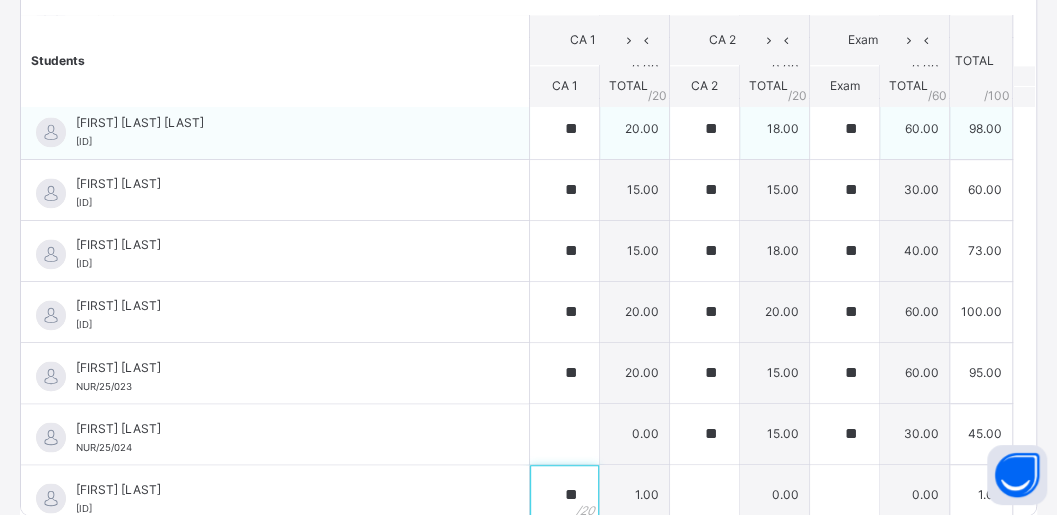 type on "**" 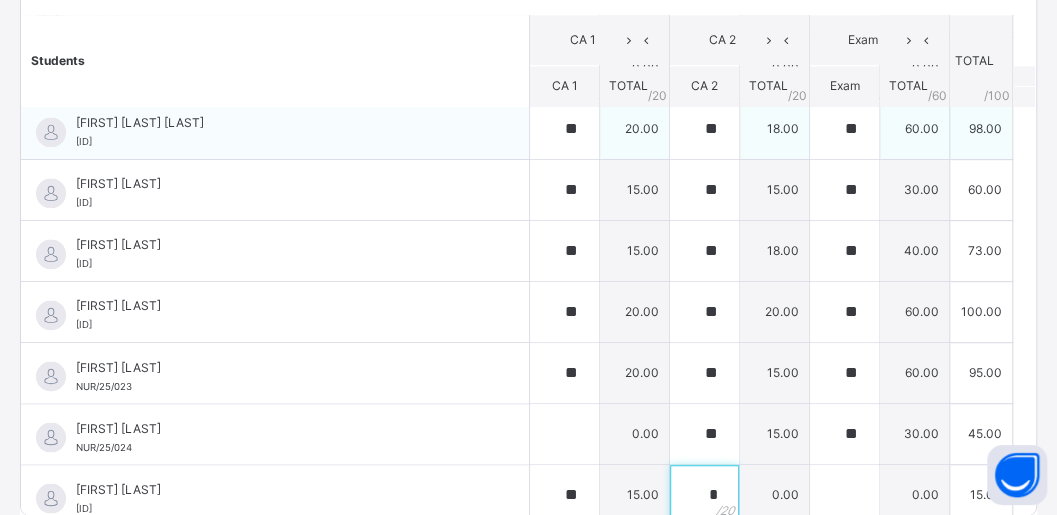 type on "**" 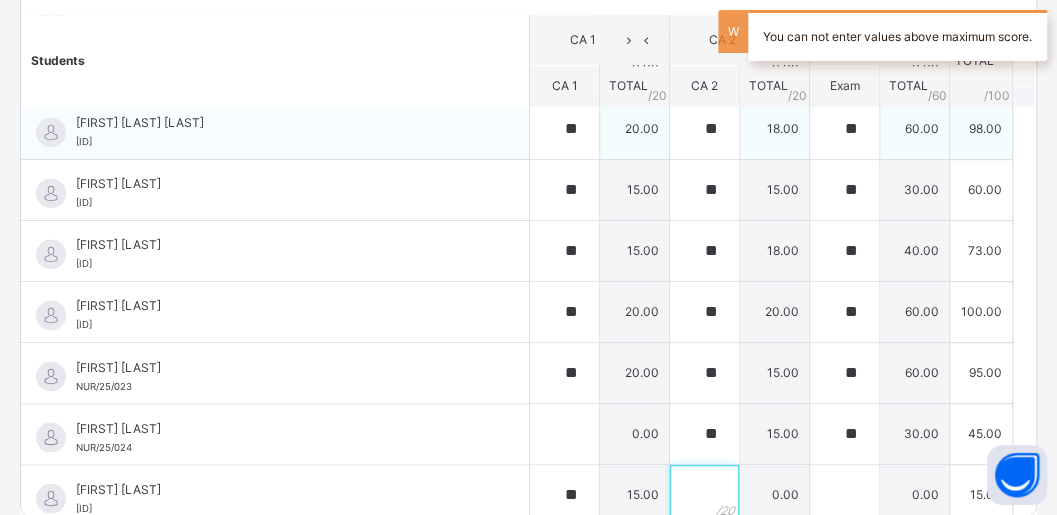 type on "*" 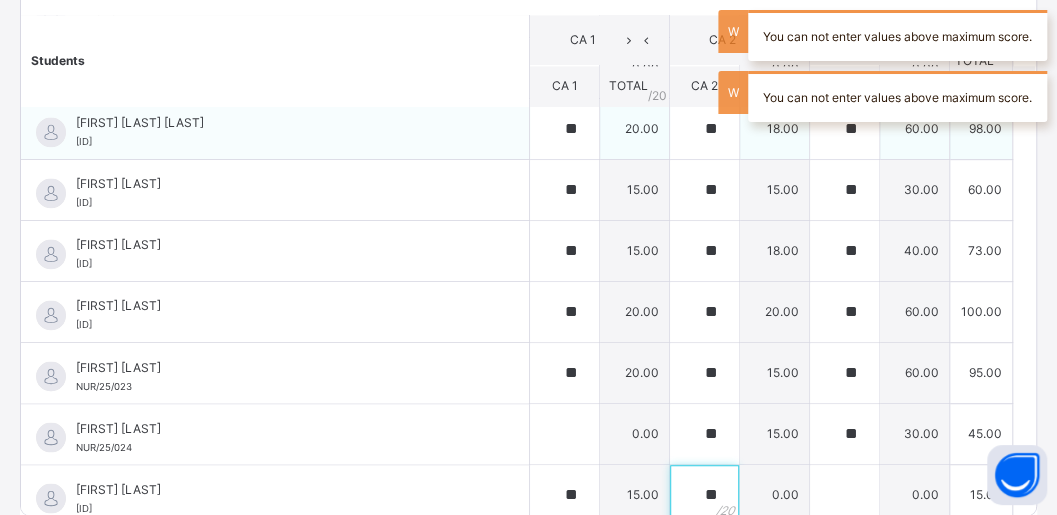 type on "**" 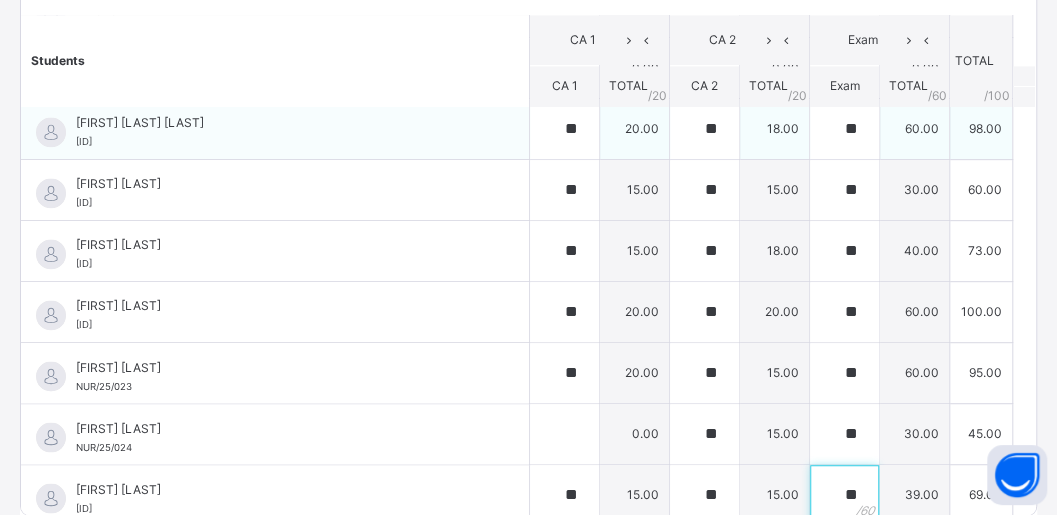 type on "**" 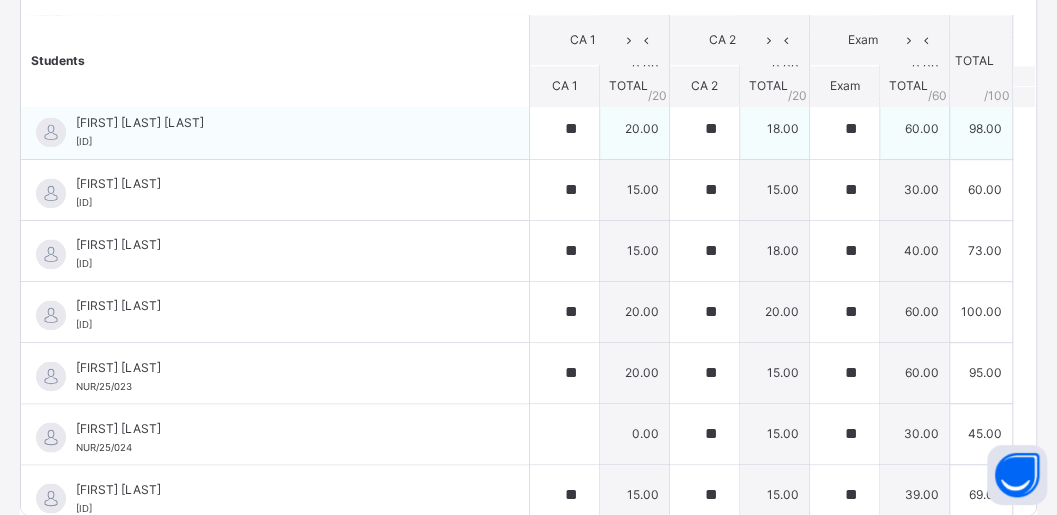 scroll, scrollTop: 708, scrollLeft: 0, axis: vertical 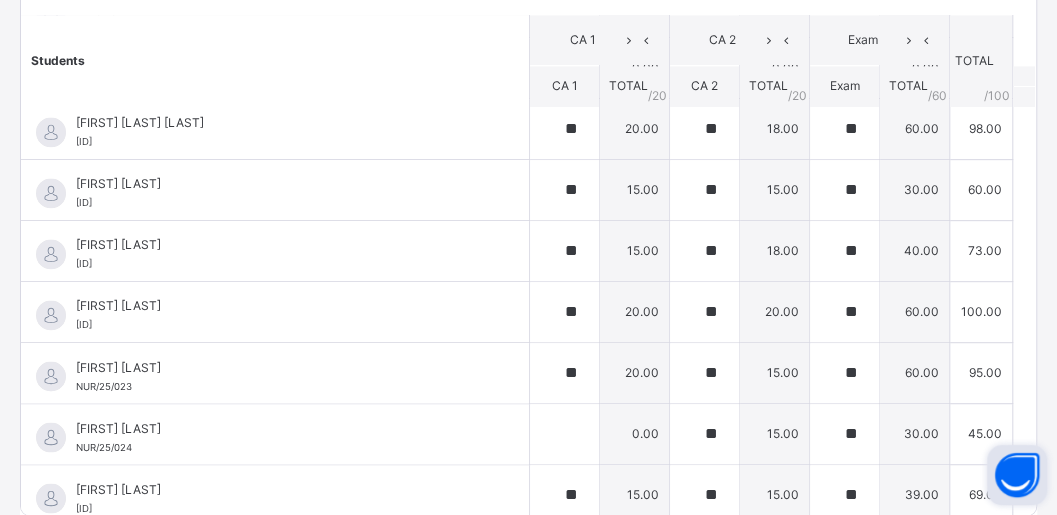 click at bounding box center [1017, 475] 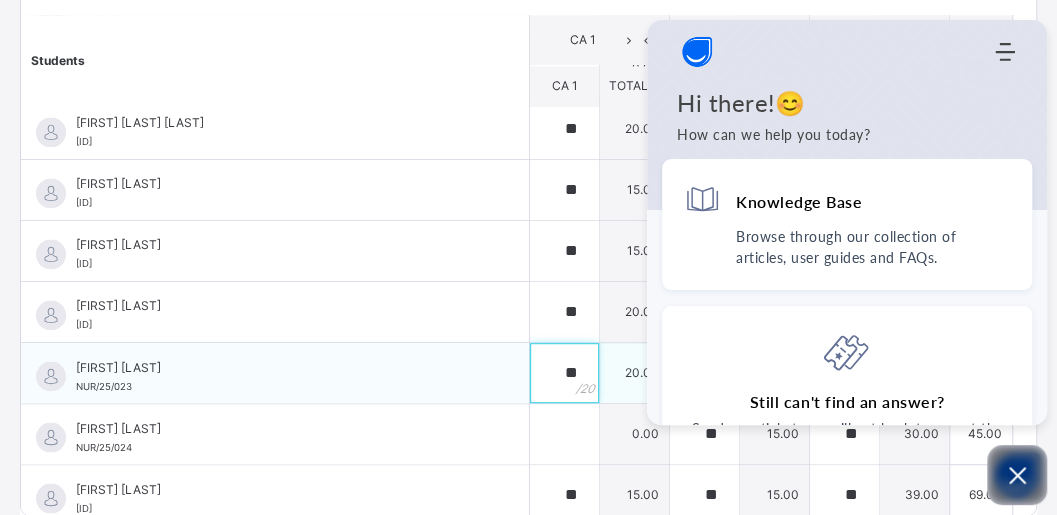 click on "**" at bounding box center (564, 373) 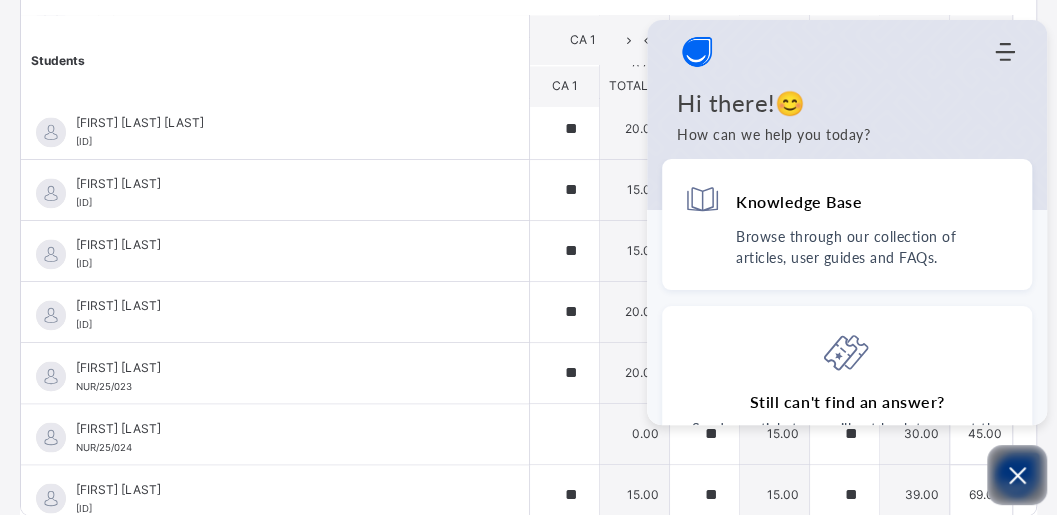 click on "Students" at bounding box center (275, 61) 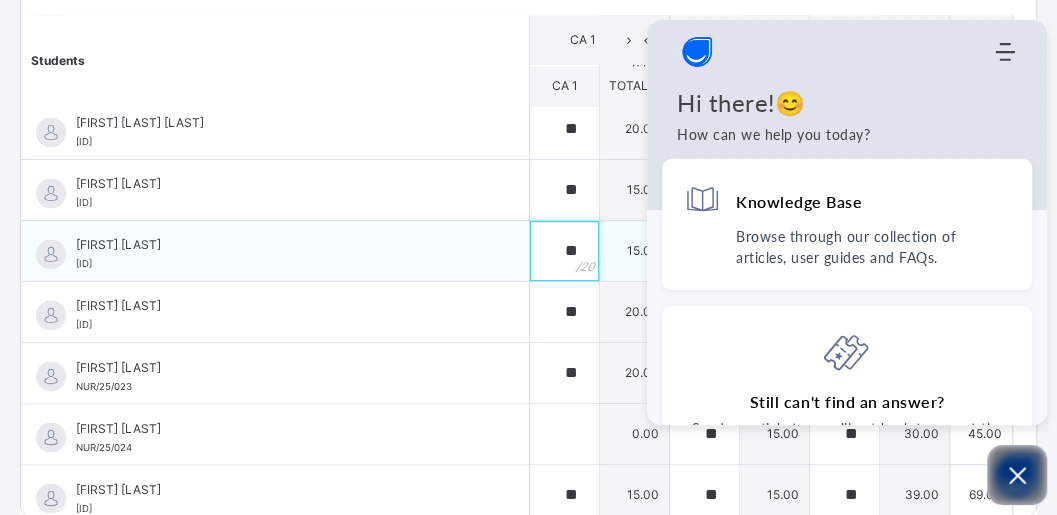 click on "**" at bounding box center [564, 251] 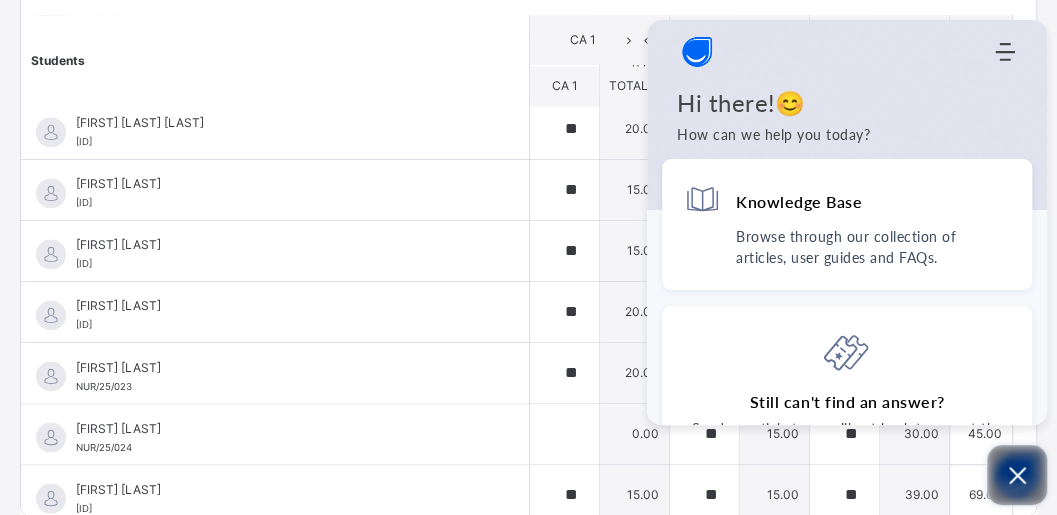 click 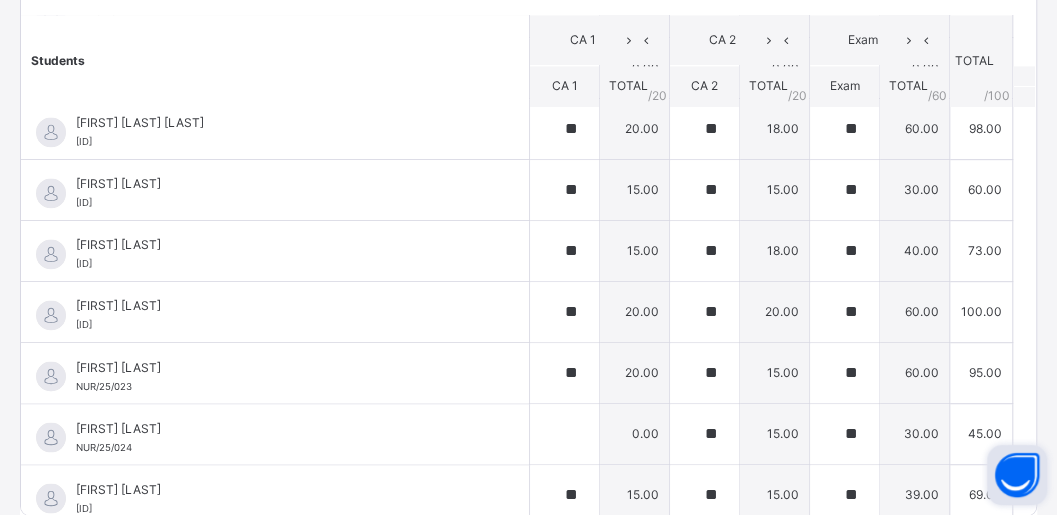 type 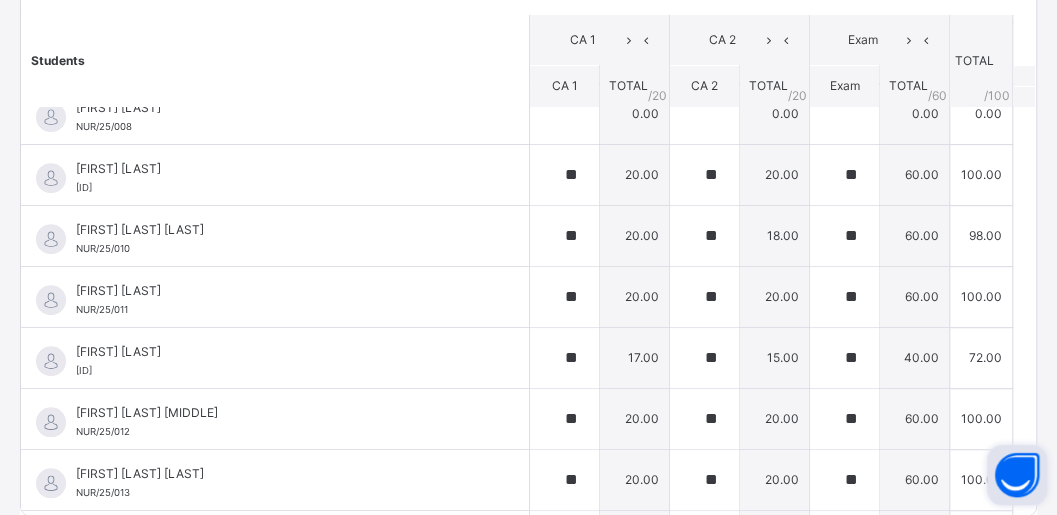 scroll, scrollTop: 445, scrollLeft: 0, axis: vertical 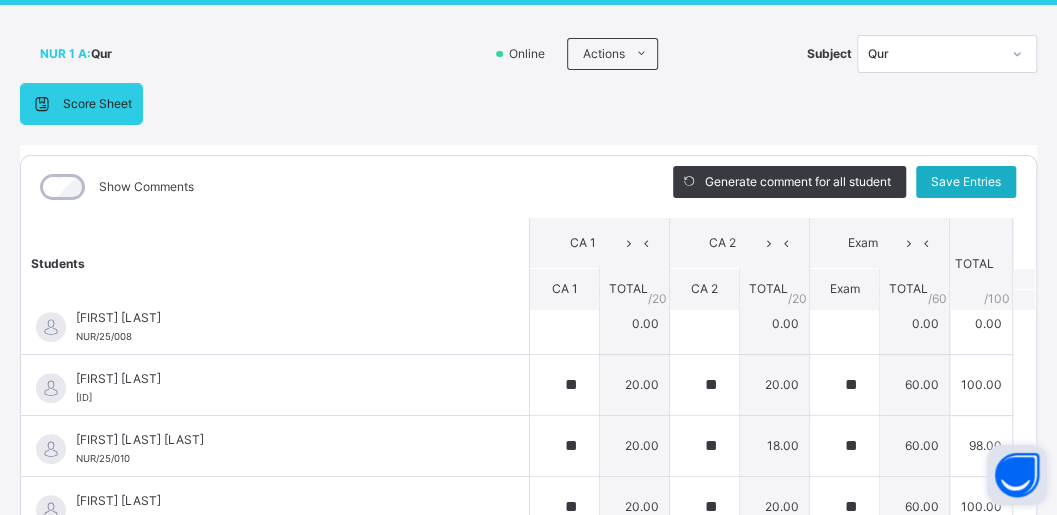 click on "Save Entries" at bounding box center [966, 182] 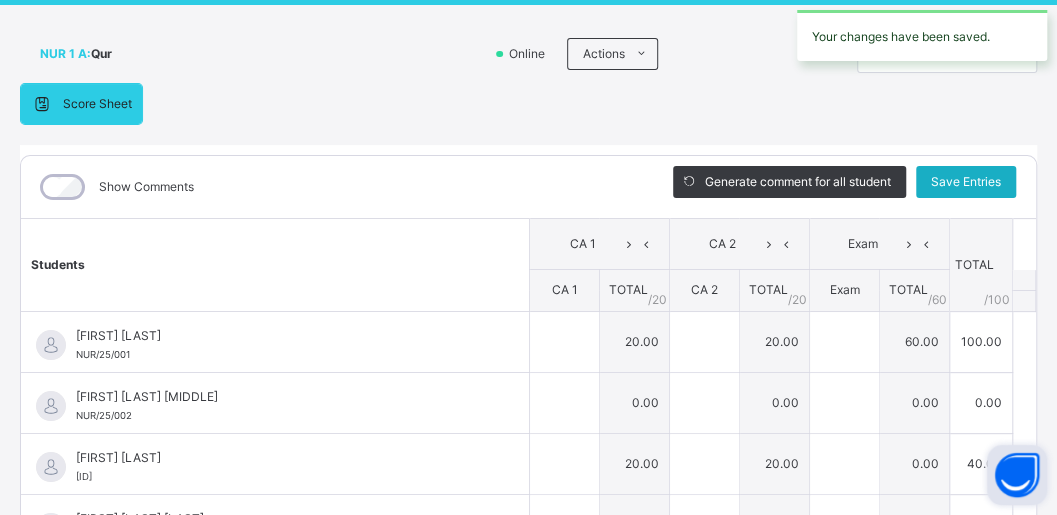 type on "**" 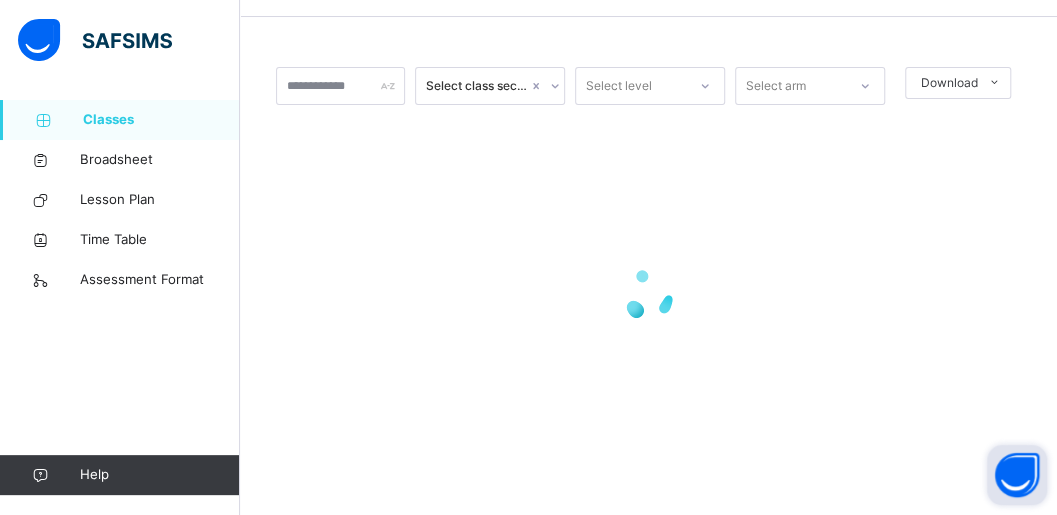 scroll, scrollTop: 0, scrollLeft: 0, axis: both 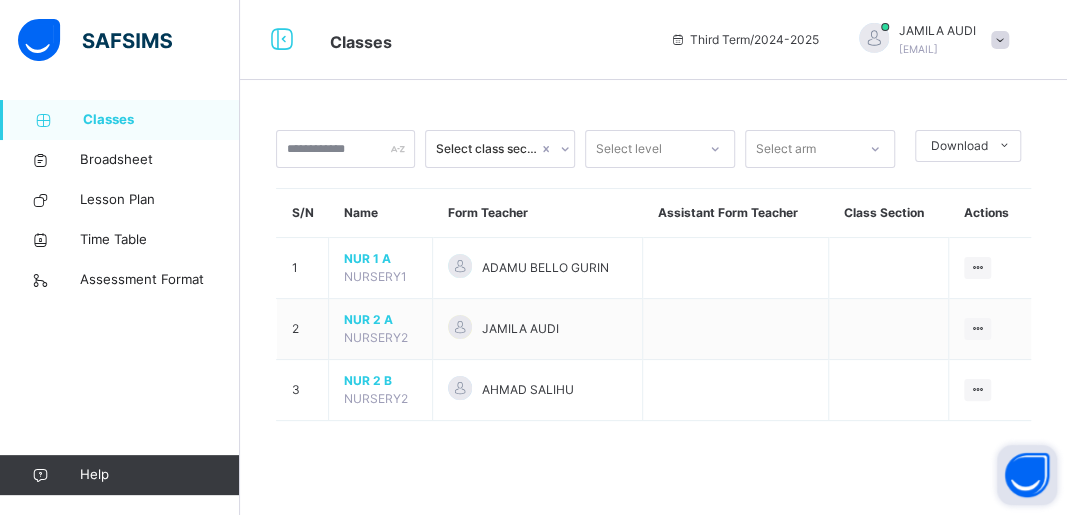 click on "S/N" at bounding box center [303, 213] 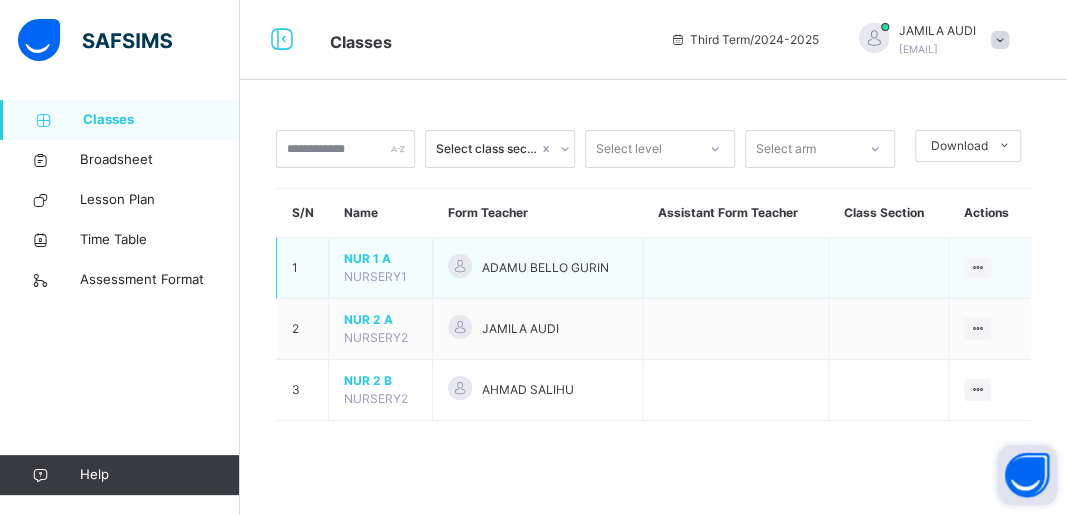 click on "NUR 1   A" at bounding box center (380, 259) 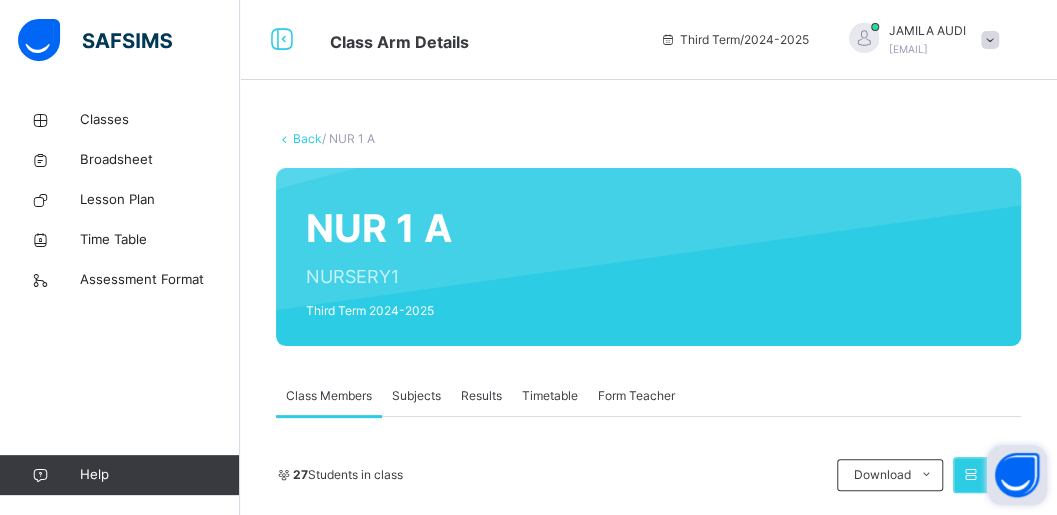 click on "Subjects" at bounding box center (416, 396) 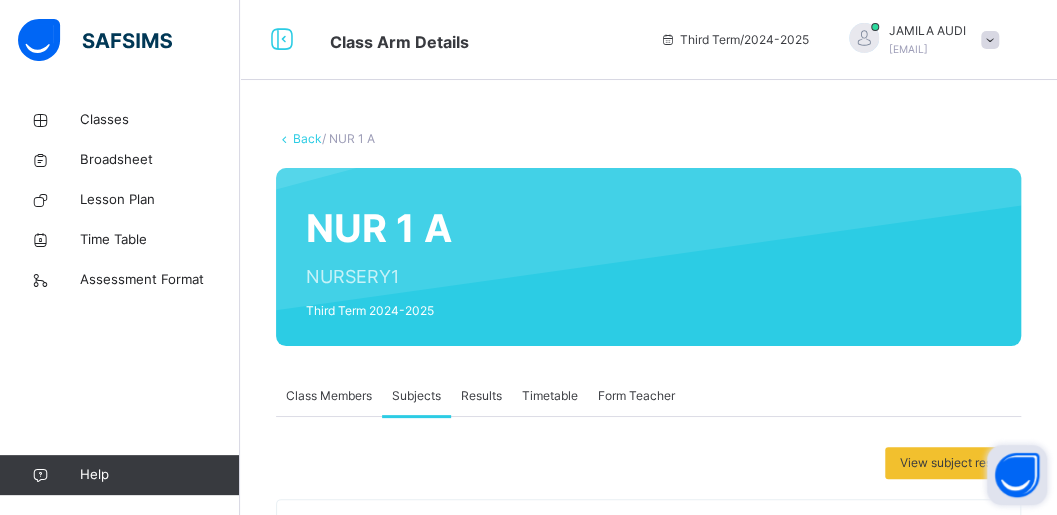 drag, startPoint x: 1060, startPoint y: 203, endPoint x: 919, endPoint y: 370, distance: 218.56349 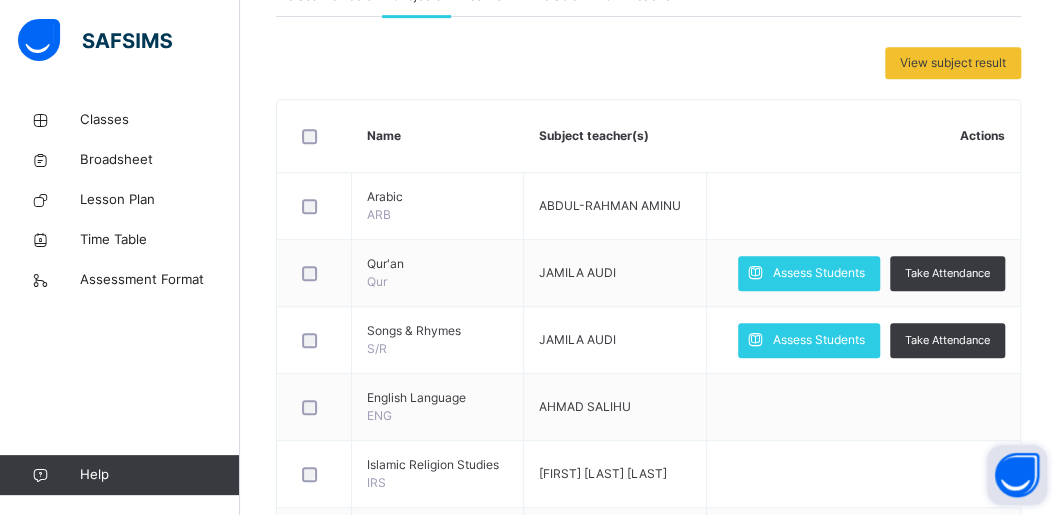 scroll, scrollTop: 426, scrollLeft: 0, axis: vertical 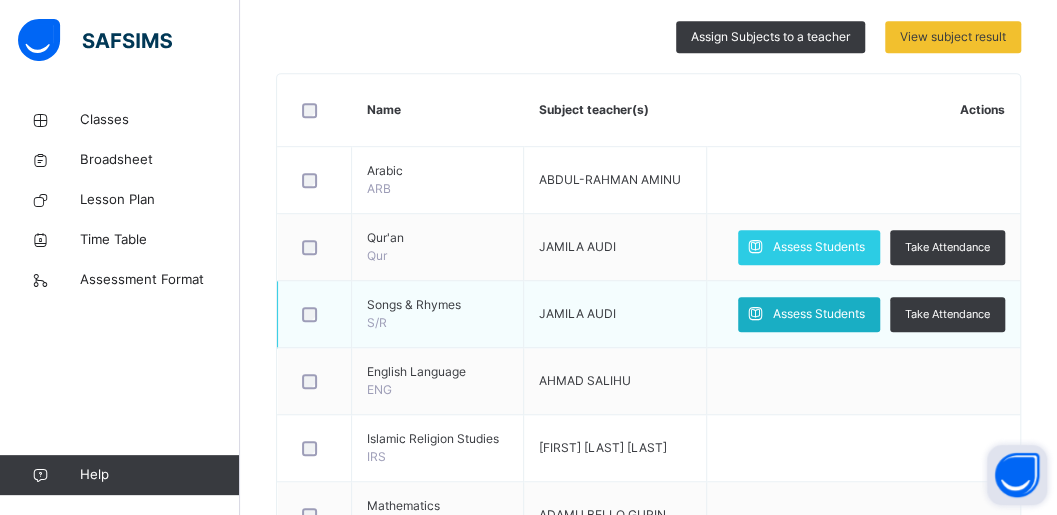 click on "Assess Students" at bounding box center [819, 314] 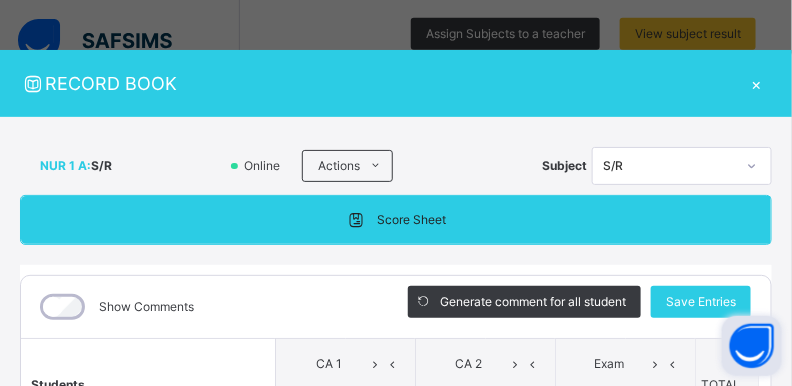 scroll, scrollTop: 527, scrollLeft: 0, axis: vertical 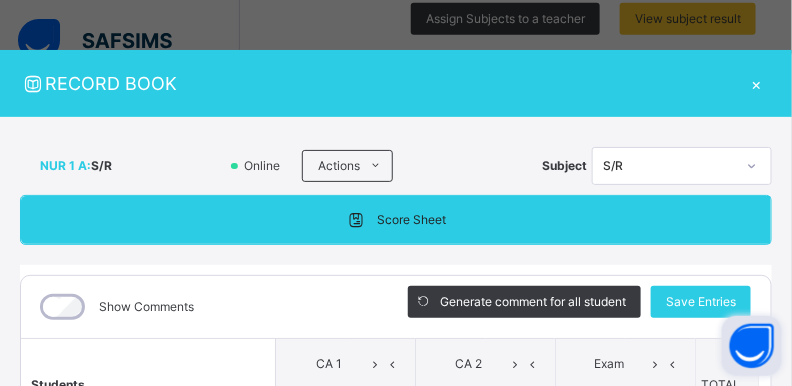 click on "NUR 1   A :   S/R Online Actions  Download Empty Score Sheet  Upload/map score sheet Subject  S/R  SKAFA ISLAMIC SCHOOL Date: 7th Aug 2025, 2:39:57 am Score Sheet Score Sheet Show Comments   Generate comment for all student   Save Entries Class Level:  NUR 1   A Subject:  S/R Session:  2024/2025 Session Session:  Third Term Students CA 1 CA 2 Exam TOTAL /100 Comment CA 1 TOTAL / 20 CA 2 TOTAL / 20 Exam TOTAL / 60 ABUBAKAR  ABDULLAHI NUR/25/001 ABUBAKAR  ABDULLAHI NUR/25/001 0.00 0.00 0.00 0.00 Generate comment 0 / 250   ×   Subject Teacher’s Comment Generate and see in full the comment developed by the AI with an option to regenerate the comment JS ABUBAKAR  ABDULLAHI   NUR/25/001   Total 0.00  / 100.00 Sims Bot   Regenerate     Use this comment   ADAMA MURTALA A. NUR/25/002 ADAMA MURTALA A. NUR/25/002 0.00 0.00 0.00 0.00 Generate comment 0 / 250   ×   Subject Teacher’s Comment Generate and see in full the comment developed by the AI with an option to regenerate the comment JS ADAMA MURTALA A.     Total" at bounding box center (396, 493) 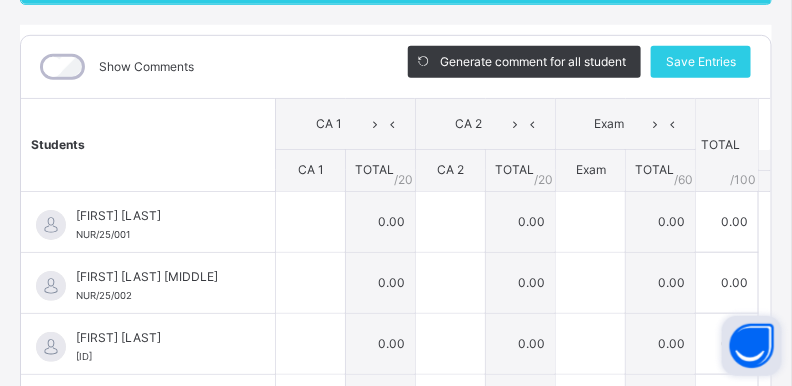 scroll, scrollTop: 260, scrollLeft: 0, axis: vertical 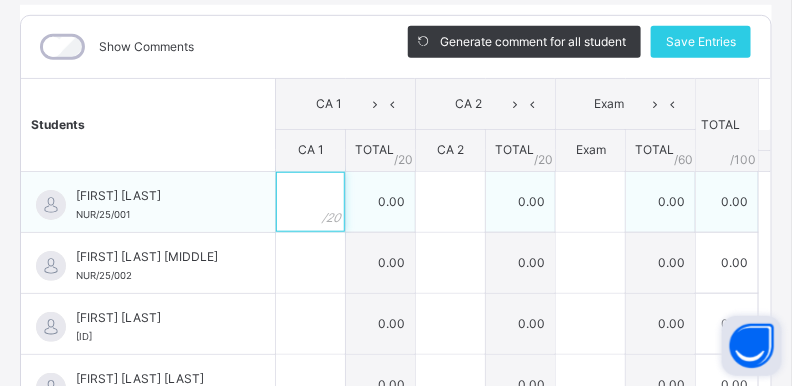 click at bounding box center (310, 202) 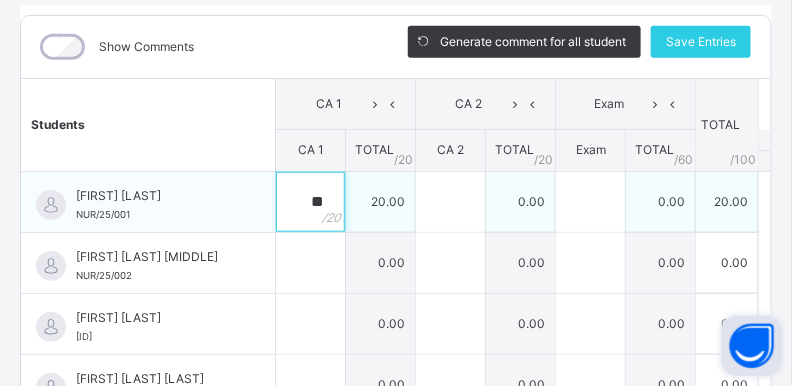 type on "**" 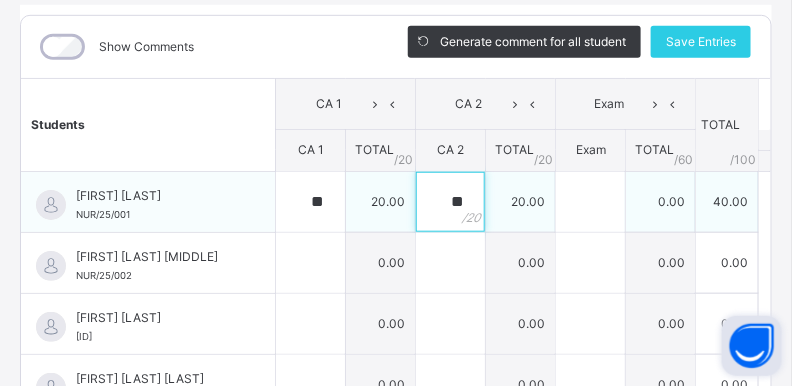type on "**" 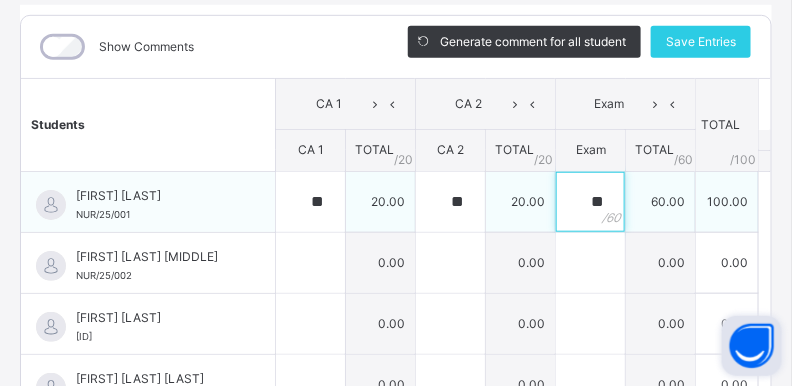 type on "**" 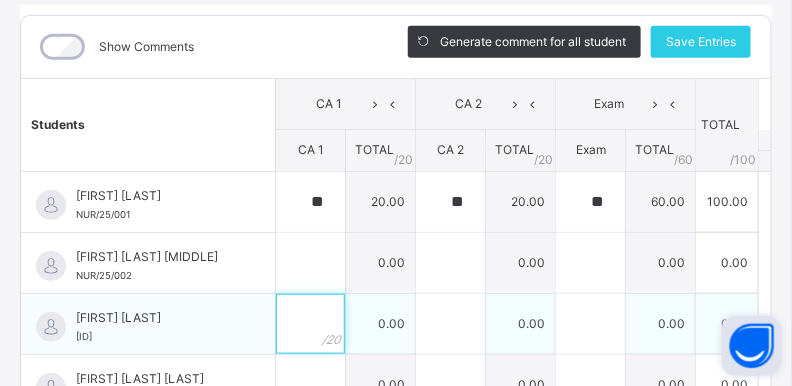 click at bounding box center [310, 324] 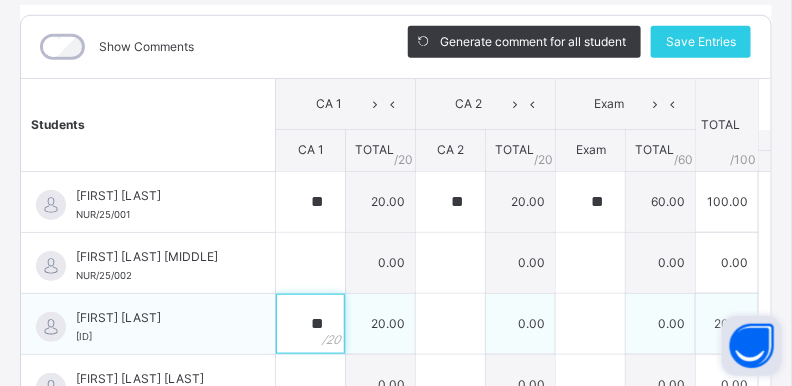 type on "**" 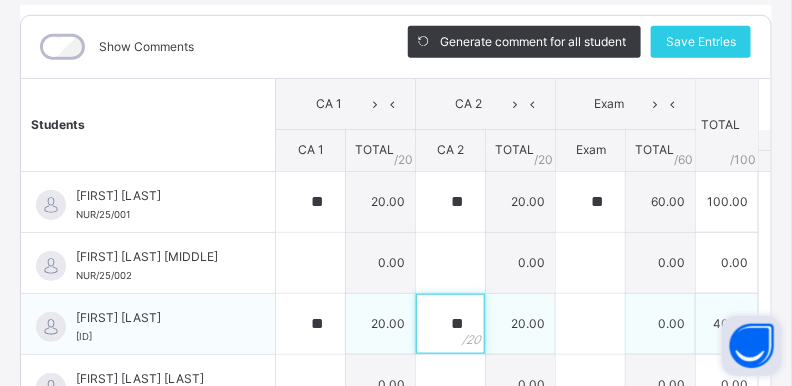 type on "**" 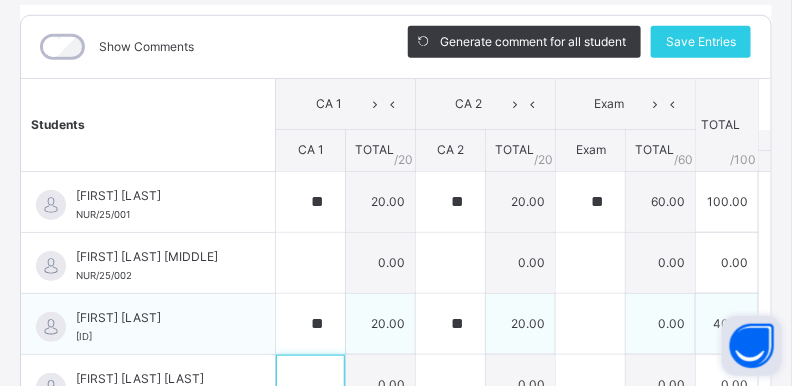scroll, scrollTop: 288, scrollLeft: 0, axis: vertical 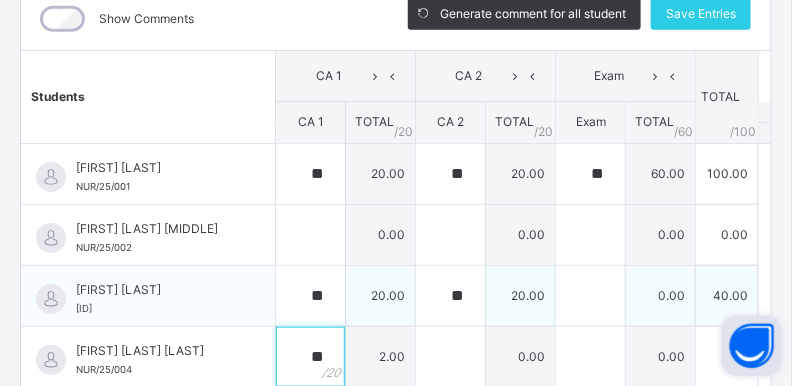 type on "**" 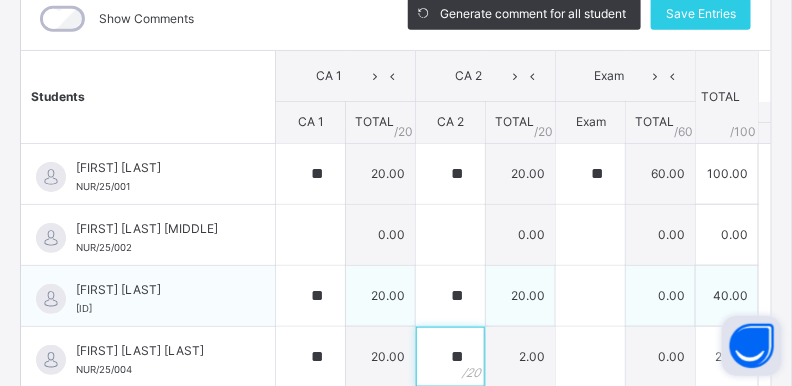 type on "**" 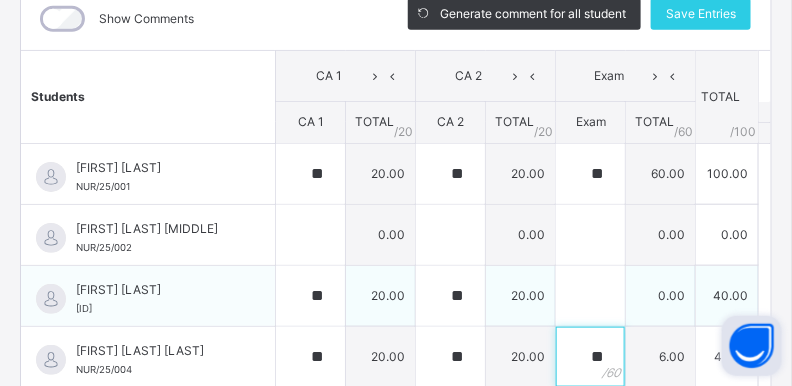 type on "**" 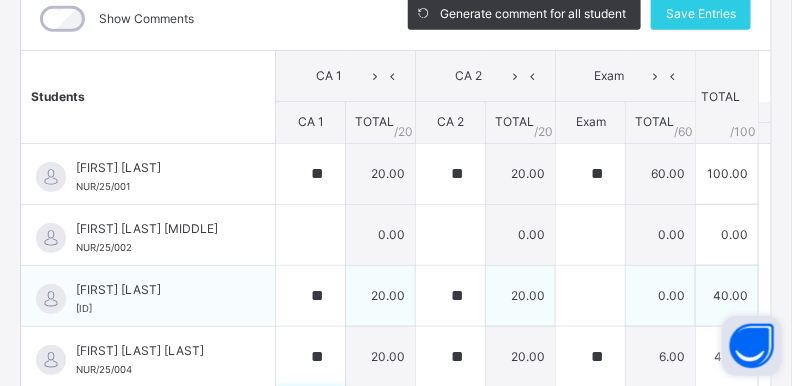 scroll, scrollTop: 512, scrollLeft: 0, axis: vertical 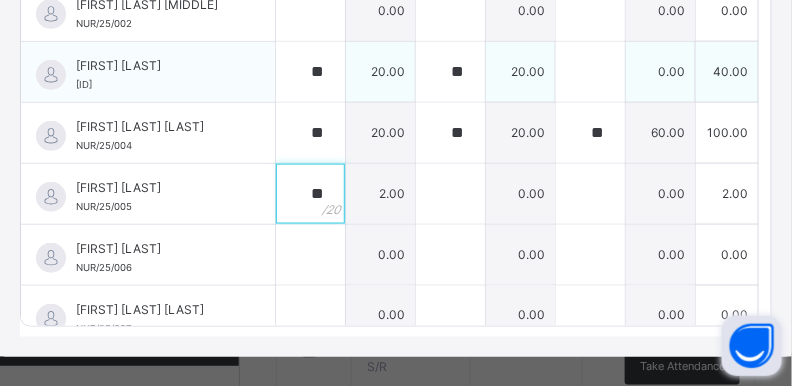 type on "**" 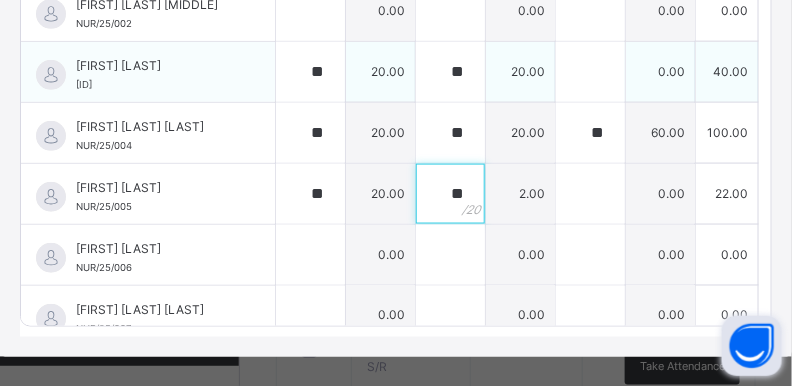 type on "**" 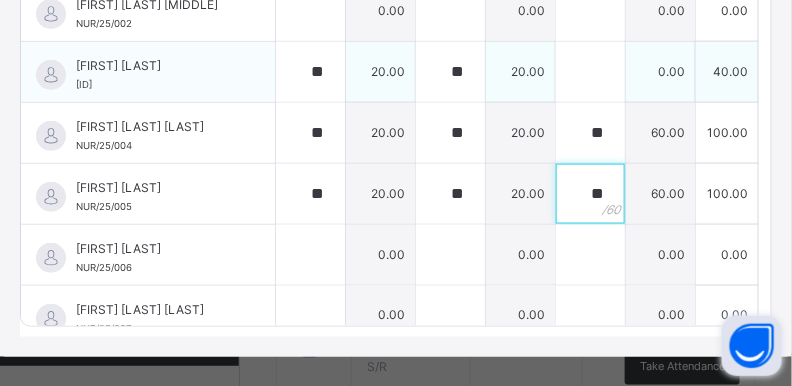 type on "**" 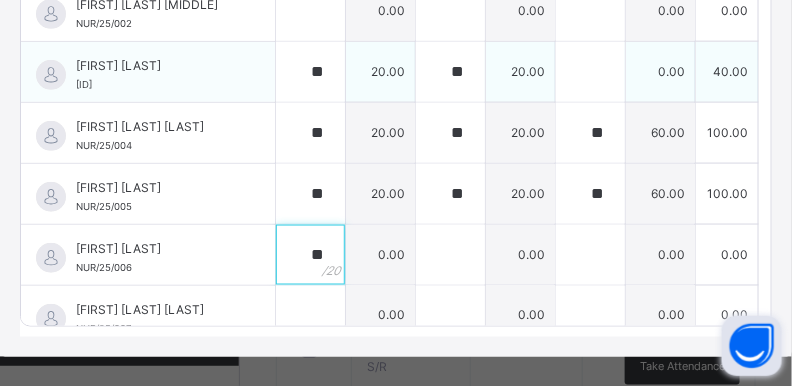 type on "**" 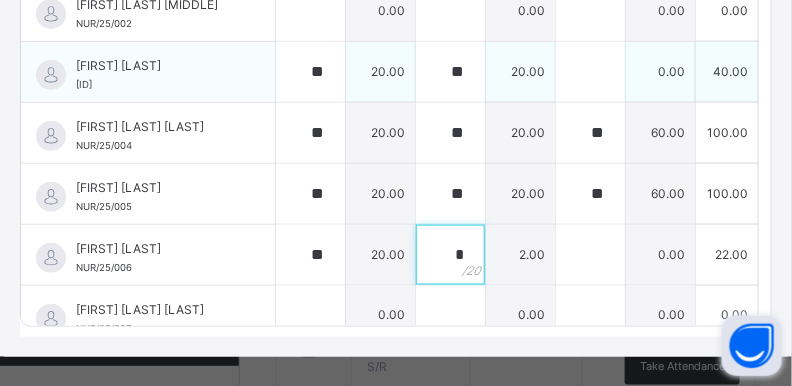type on "*" 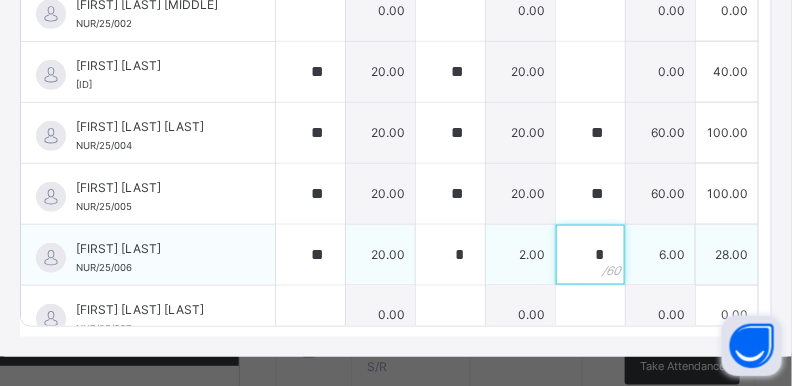 type on "*" 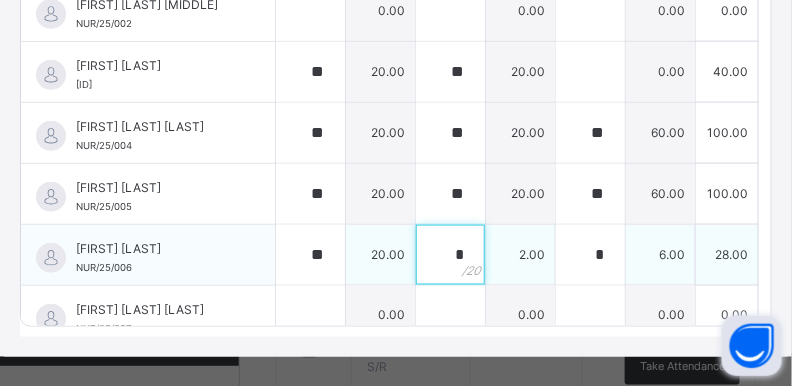 click on "*" at bounding box center (450, 255) 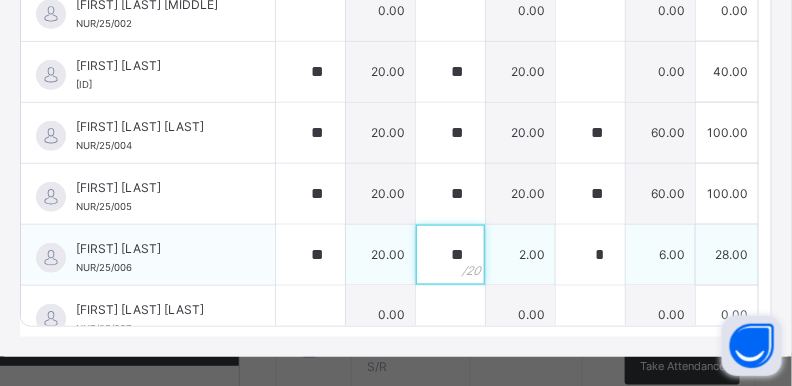 type on "**" 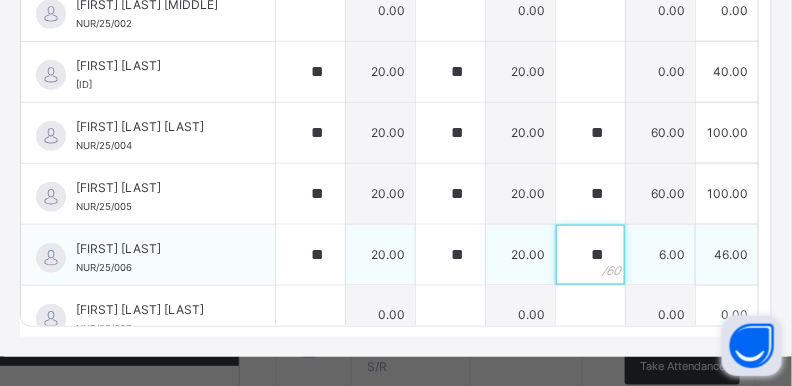 type on "**" 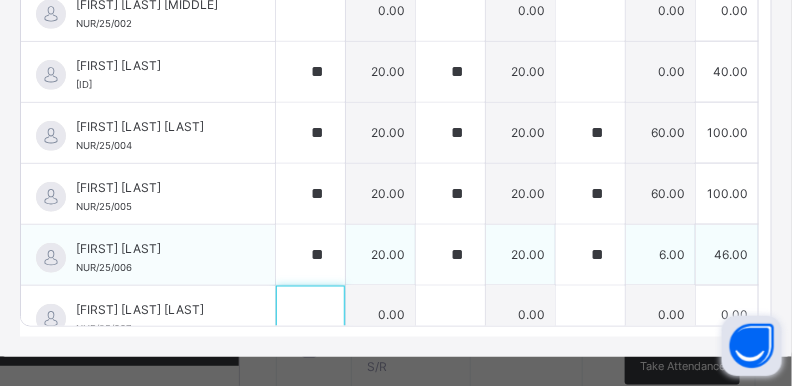scroll, scrollTop: 19, scrollLeft: 0, axis: vertical 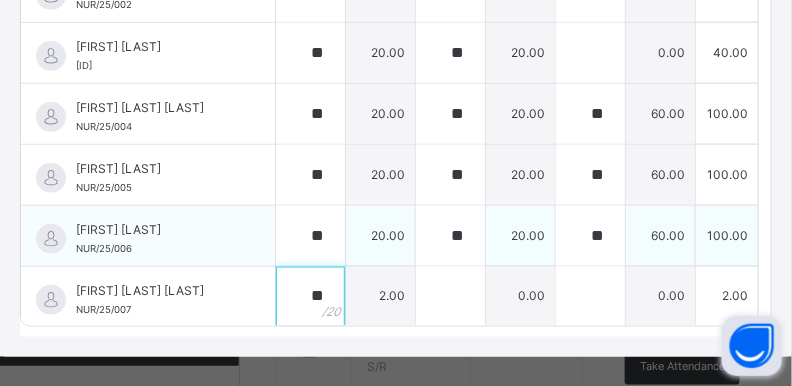 type on "**" 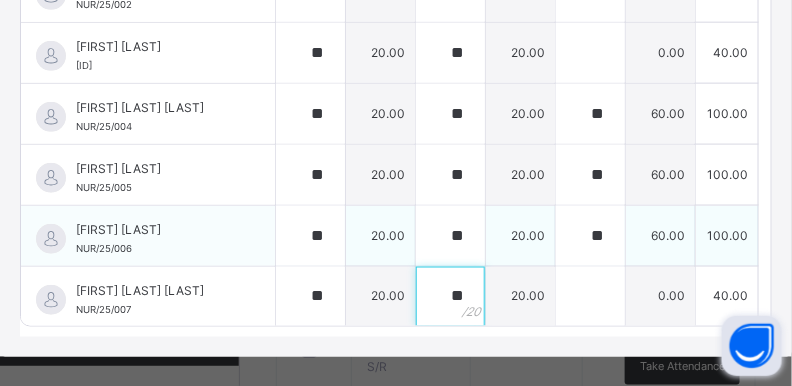 type on "**" 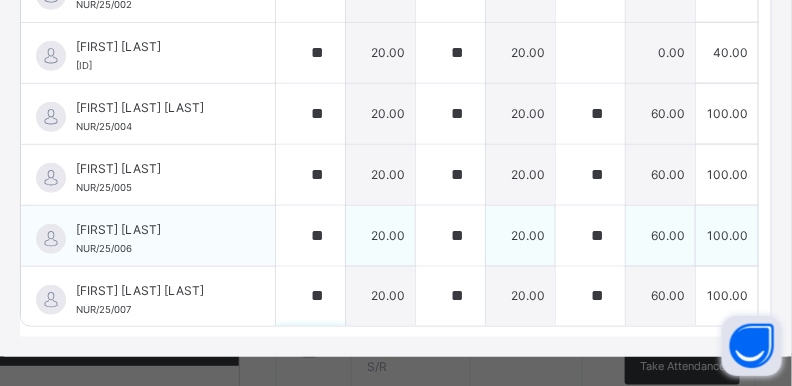 scroll, scrollTop: 300, scrollLeft: 0, axis: vertical 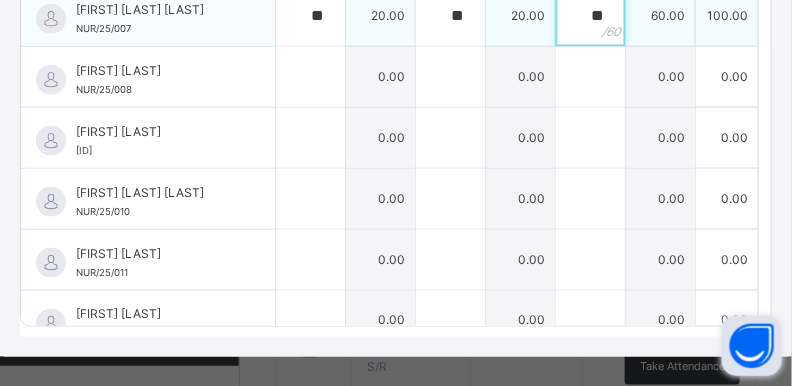 click on "**" at bounding box center (590, 16) 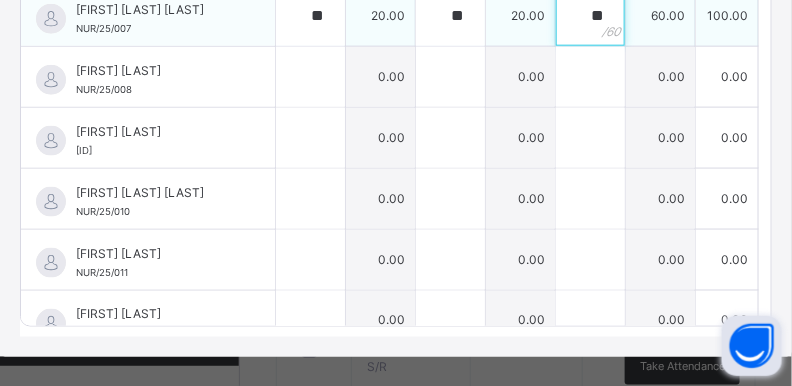 type on "*" 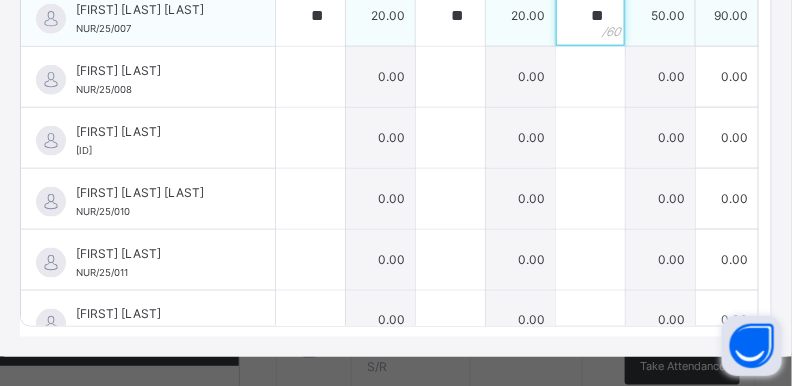 type on "**" 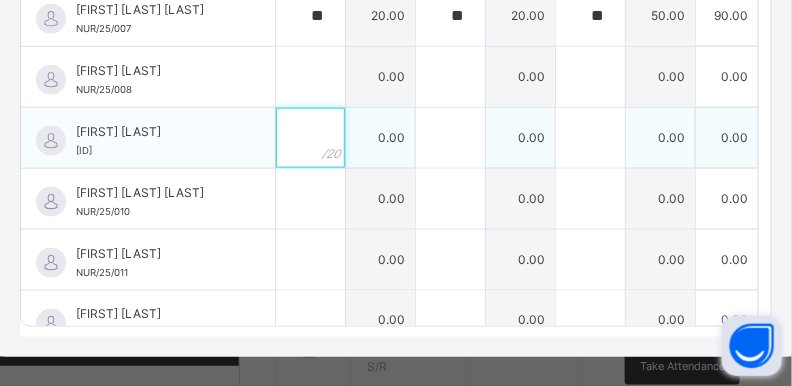 click at bounding box center (310, 138) 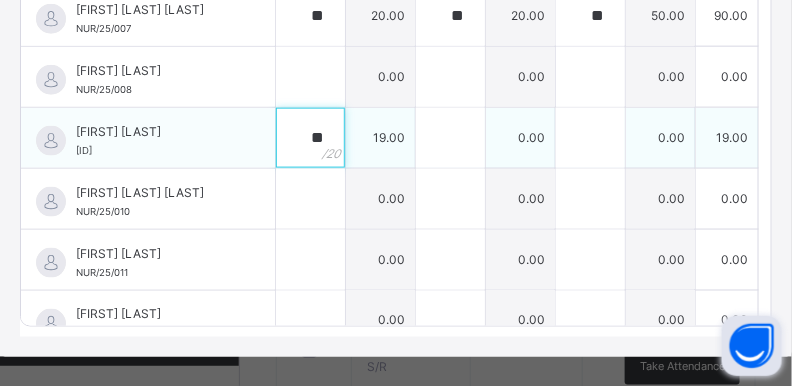 type on "**" 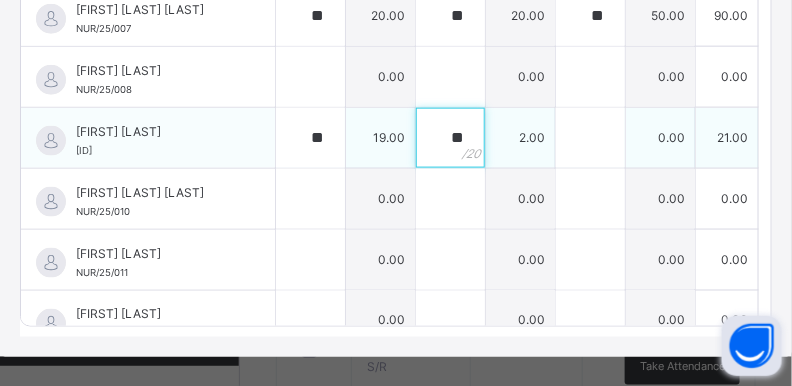 type on "**" 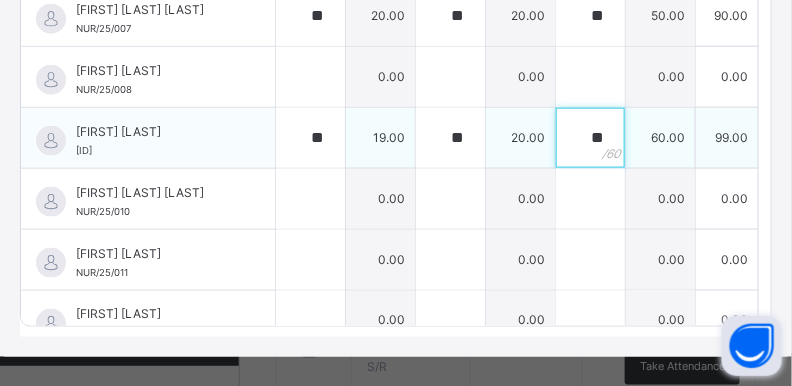 type on "**" 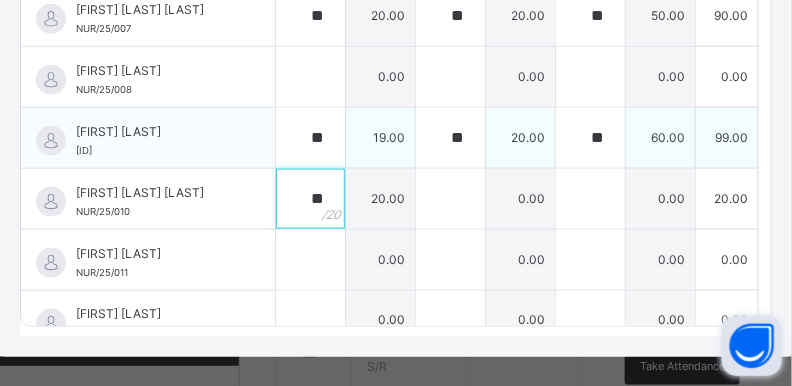 type on "**" 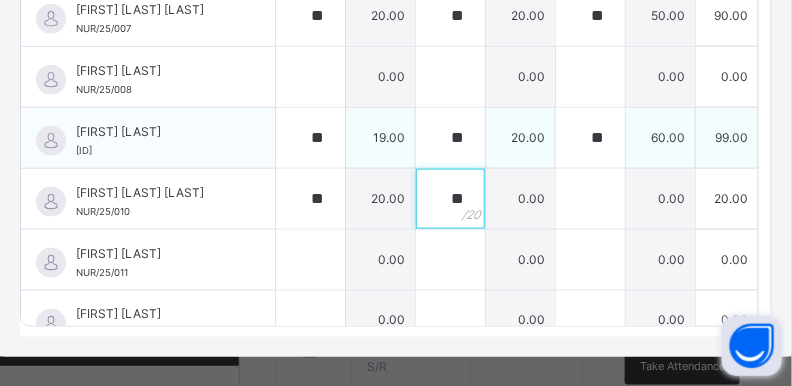 type on "**" 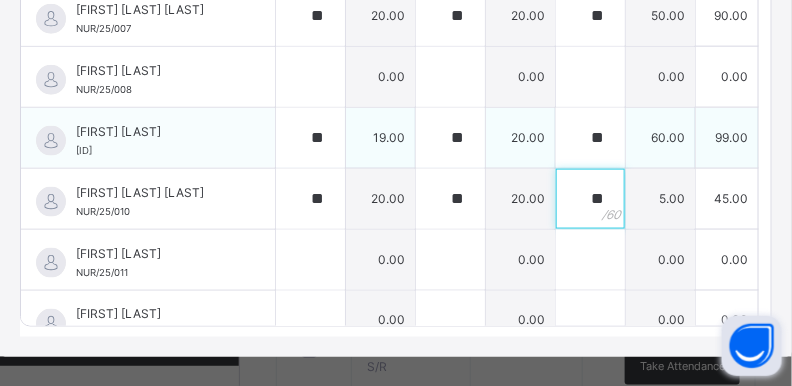 type on "**" 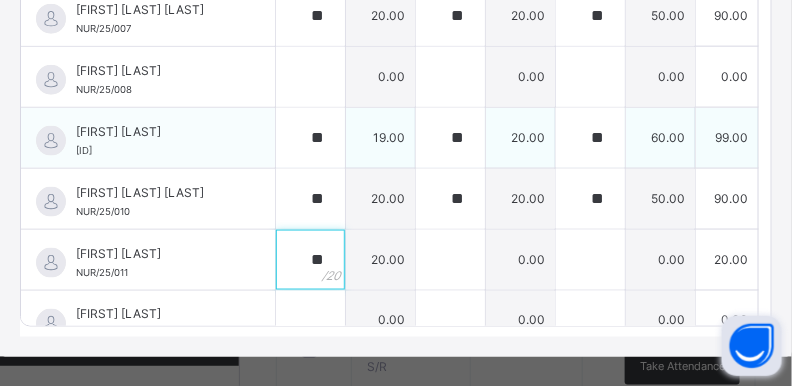 type on "**" 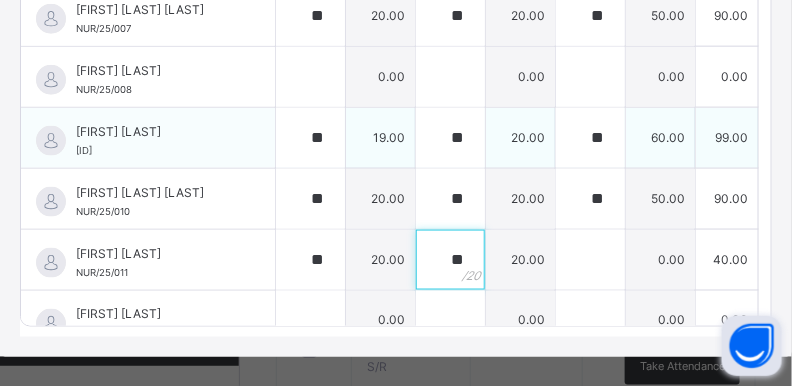 type on "**" 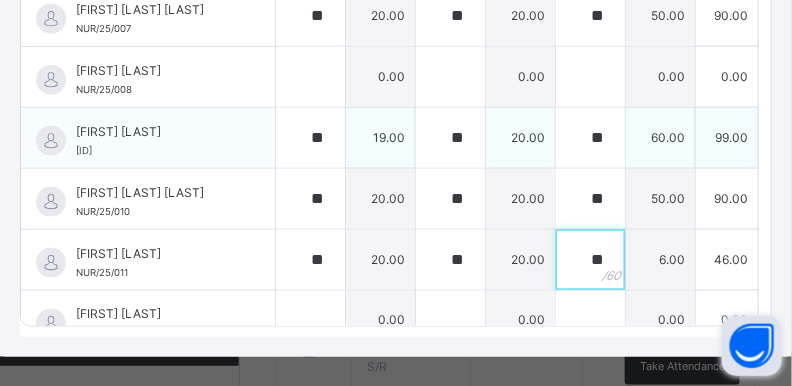 type on "**" 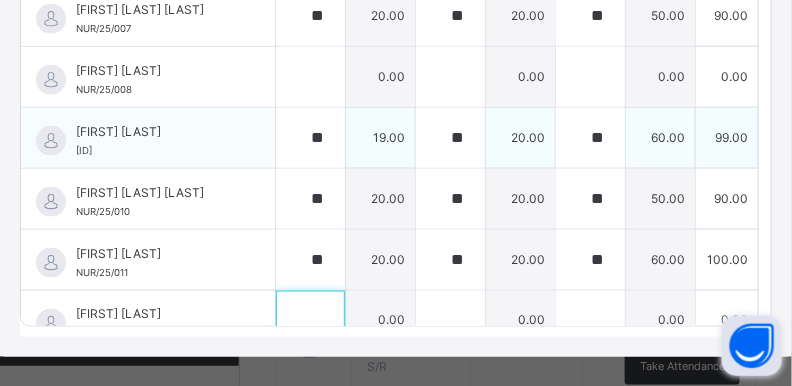 scroll, scrollTop: 324, scrollLeft: 0, axis: vertical 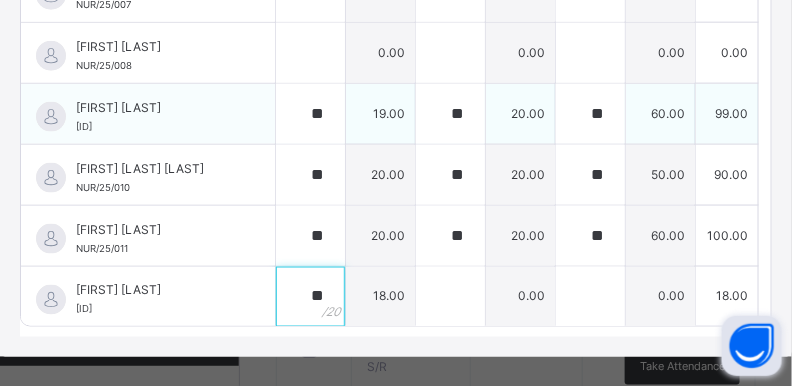 type on "**" 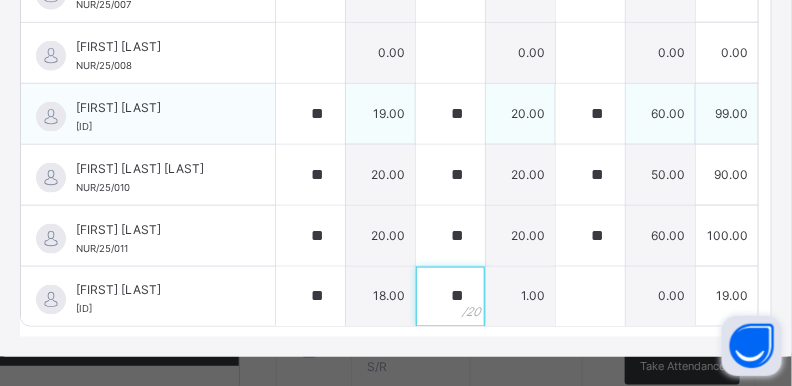 type on "**" 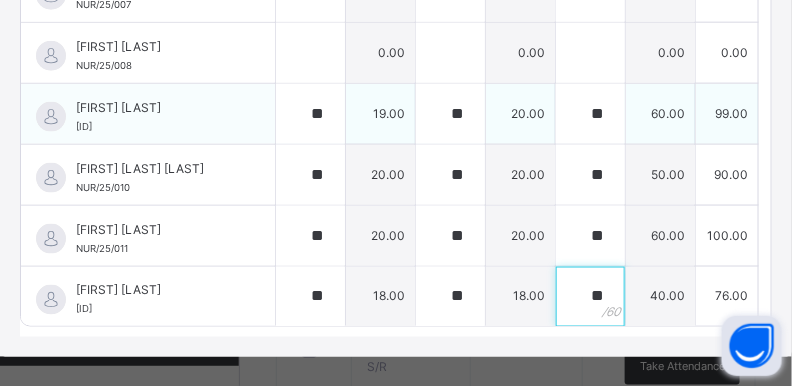 type on "**" 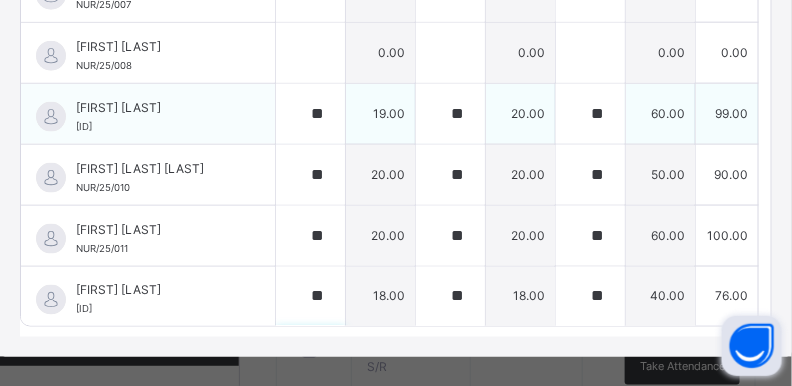 scroll, scrollTop: 605, scrollLeft: 0, axis: vertical 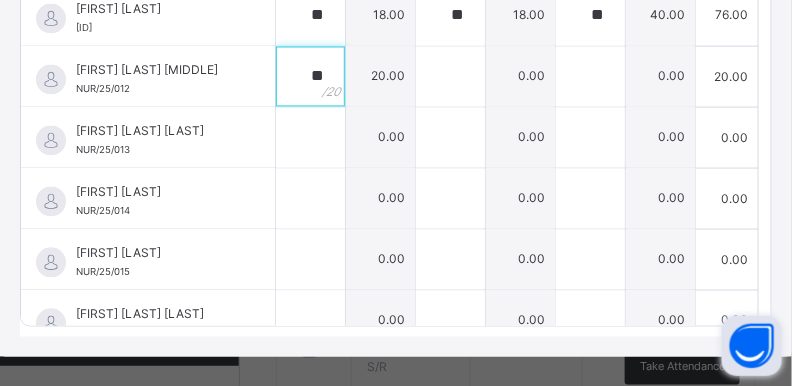 type on "**" 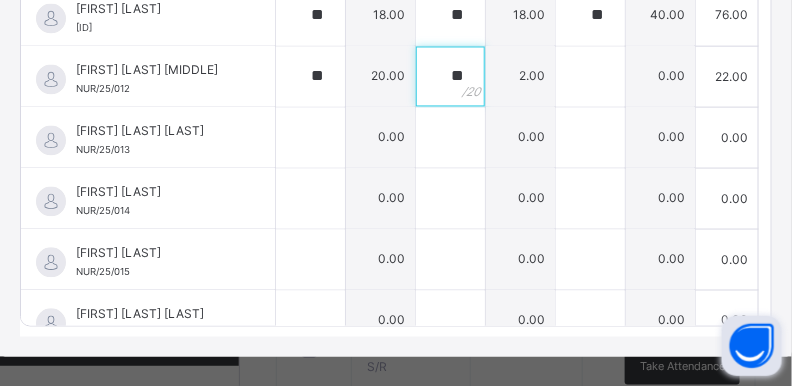 type on "**" 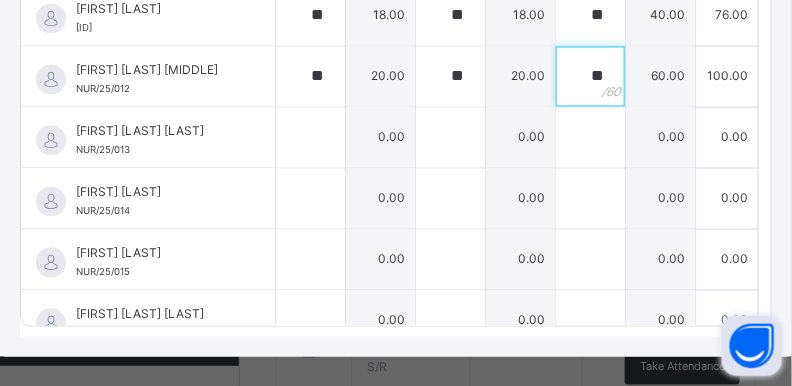 type on "**" 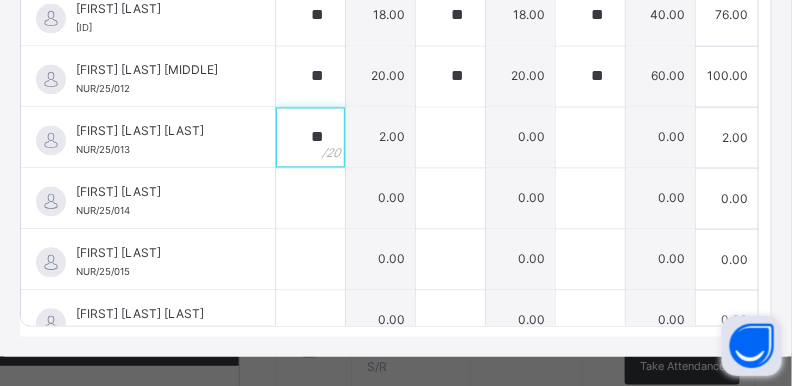 type on "**" 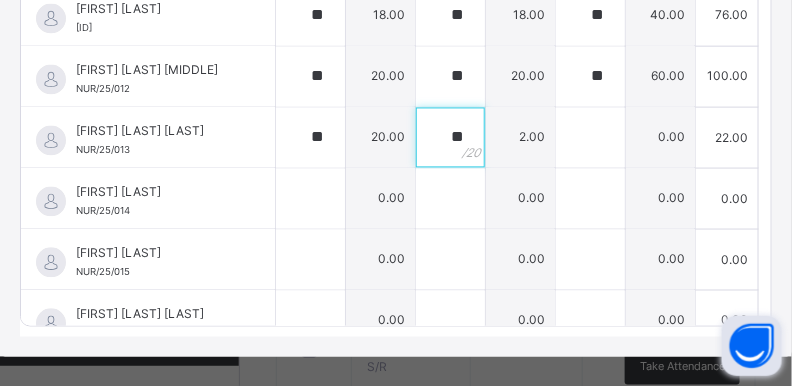 type on "**" 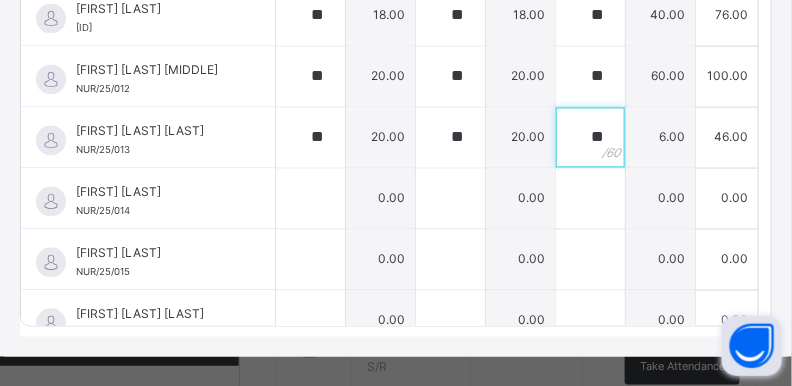 type on "**" 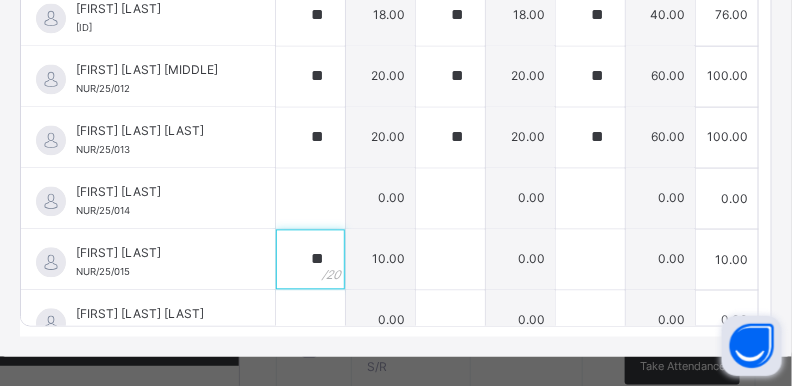type on "**" 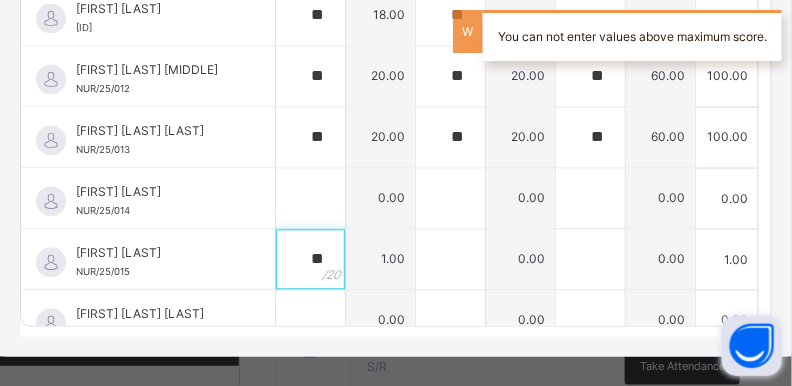 type on "**" 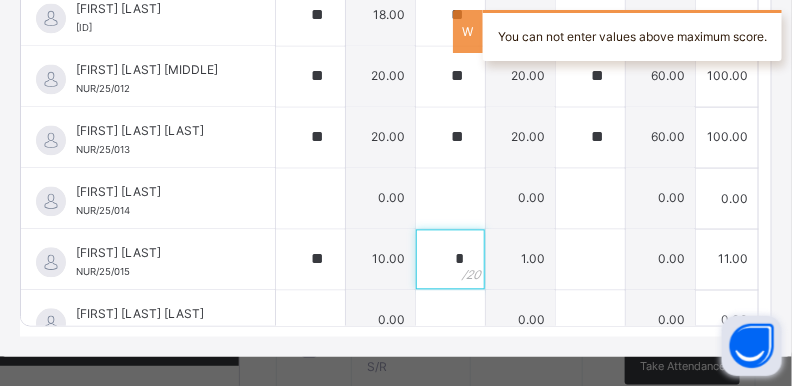 type on "**" 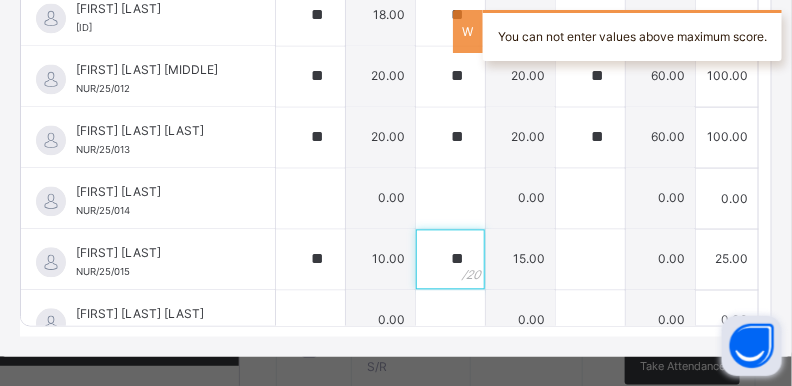 type on "**" 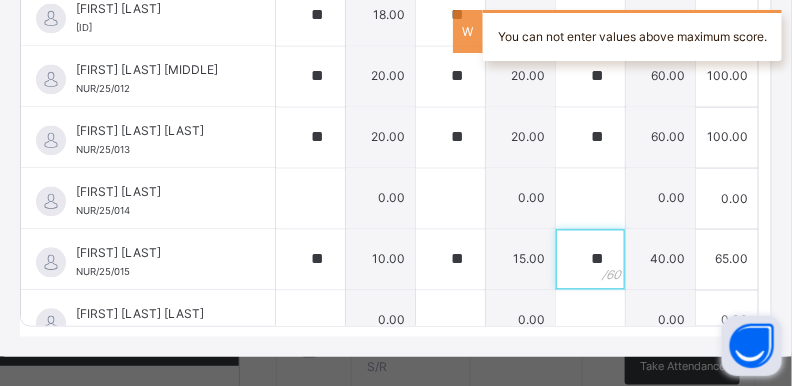 type on "**" 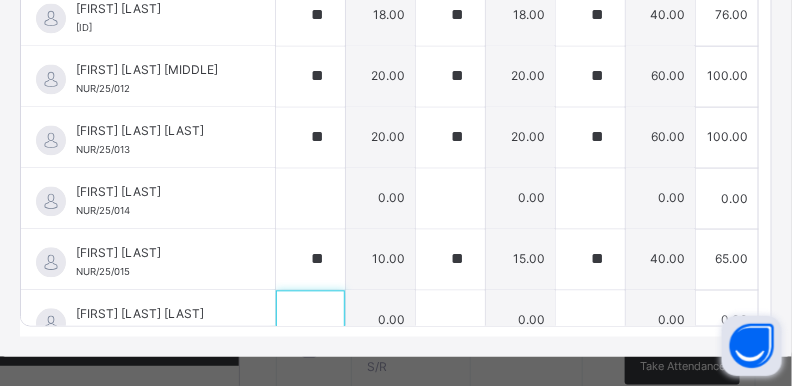 scroll, scrollTop: 629, scrollLeft: 0, axis: vertical 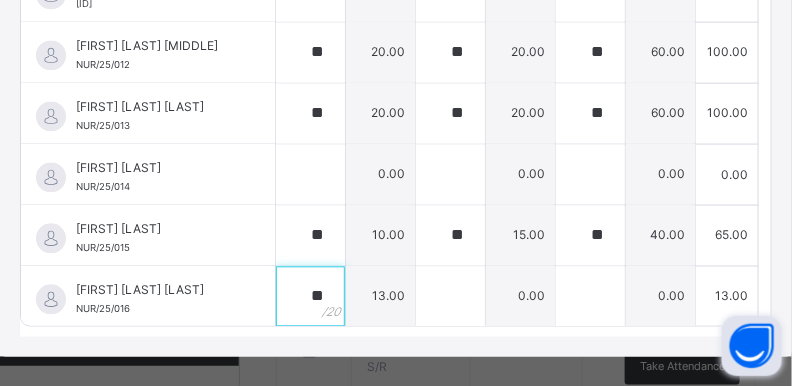 type on "**" 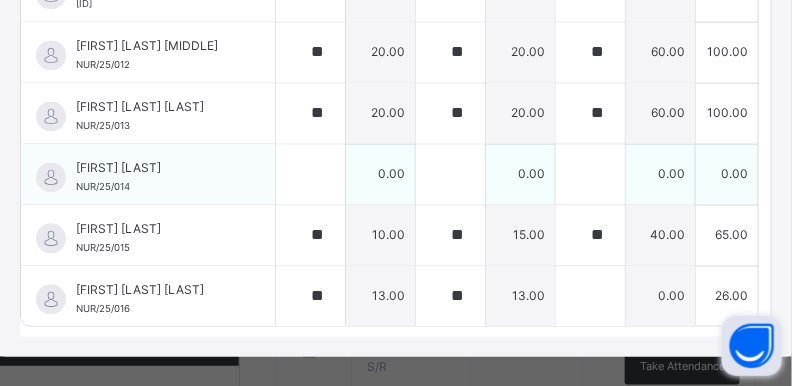 click on "0.00" at bounding box center (381, 174) 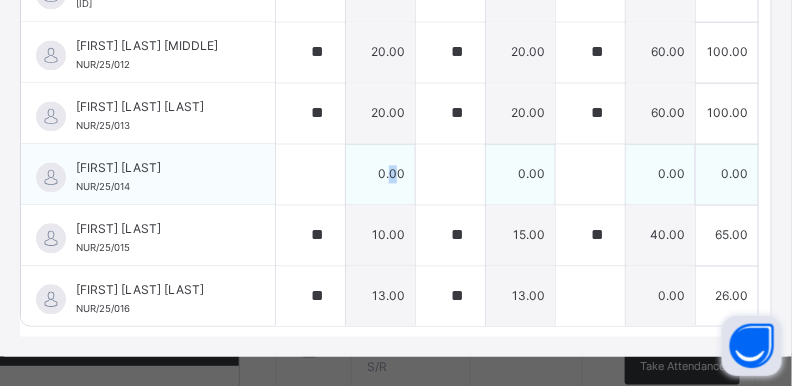 click on "0.00" at bounding box center [381, 174] 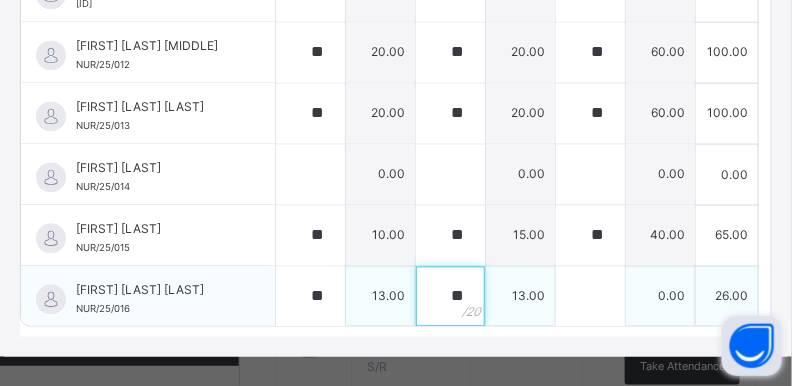 click on "**" at bounding box center (450, 297) 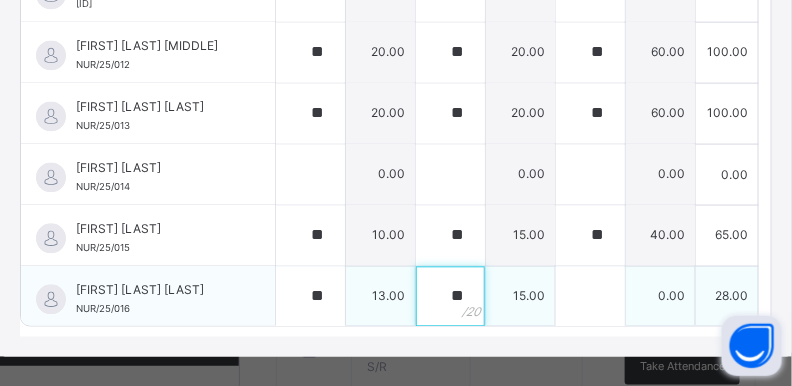 type on "**" 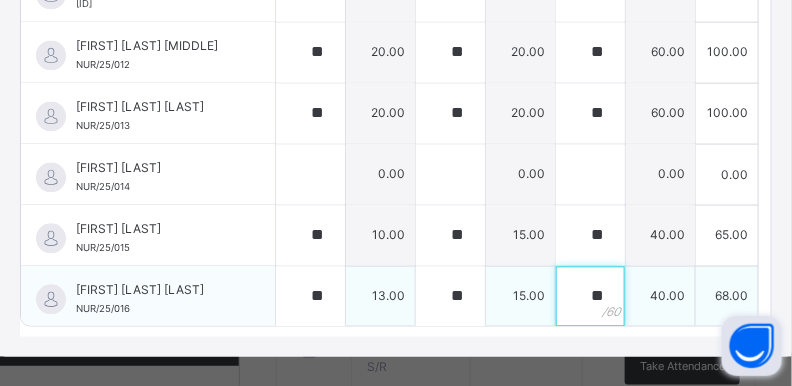 type on "**" 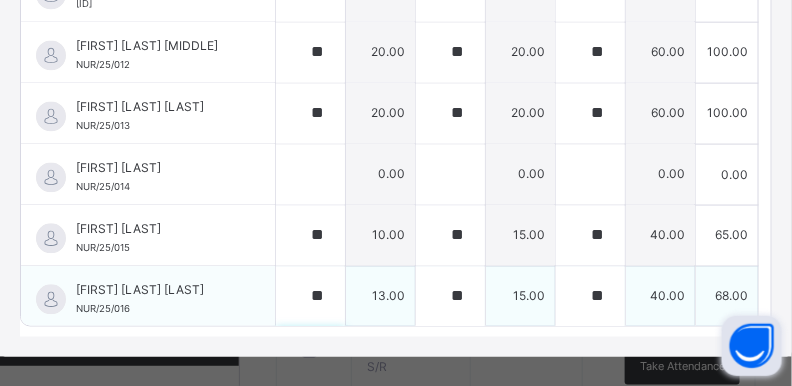scroll, scrollTop: 910, scrollLeft: 0, axis: vertical 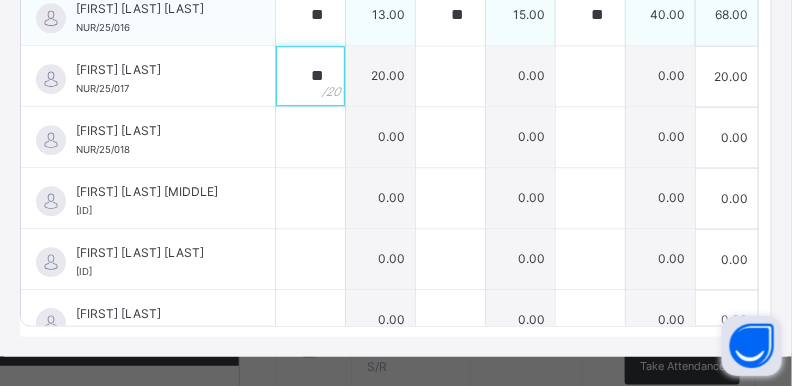 type on "**" 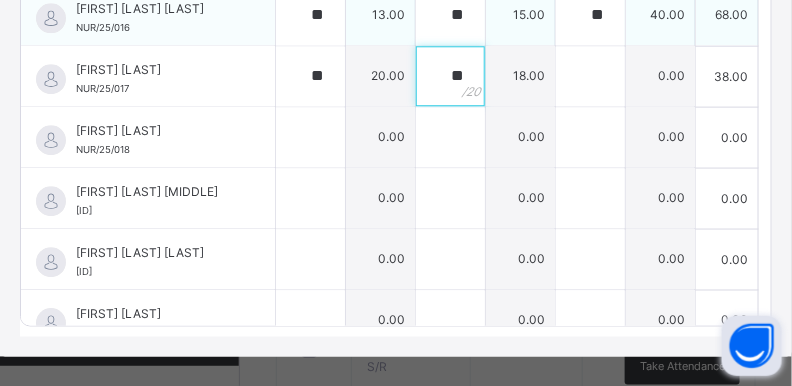 type on "**" 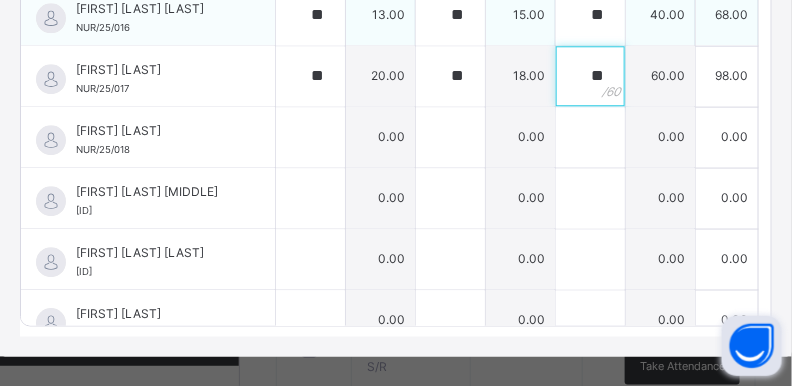 type on "**" 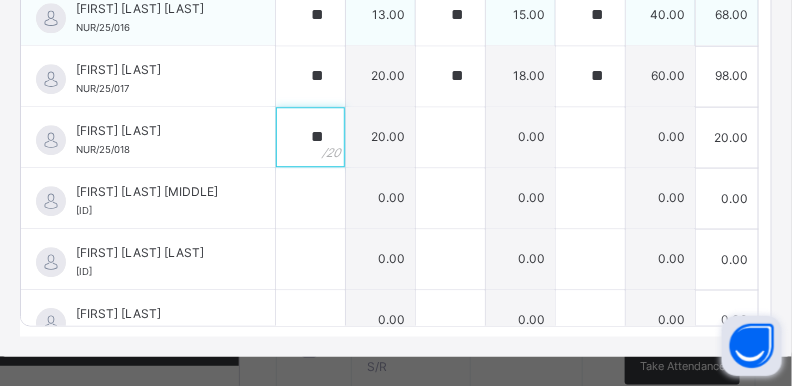 type on "**" 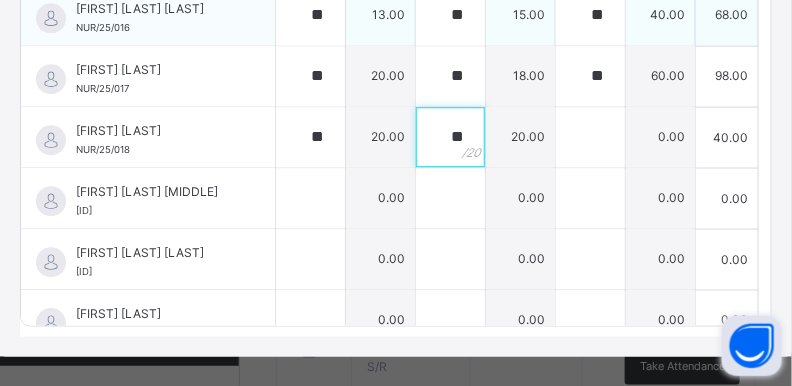 type on "**" 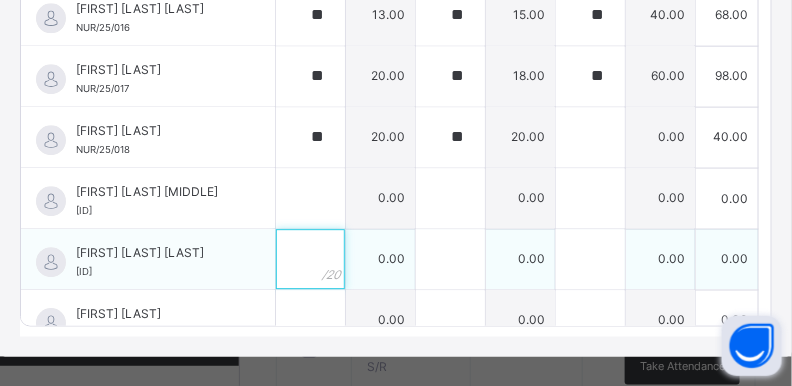 click at bounding box center (310, 260) 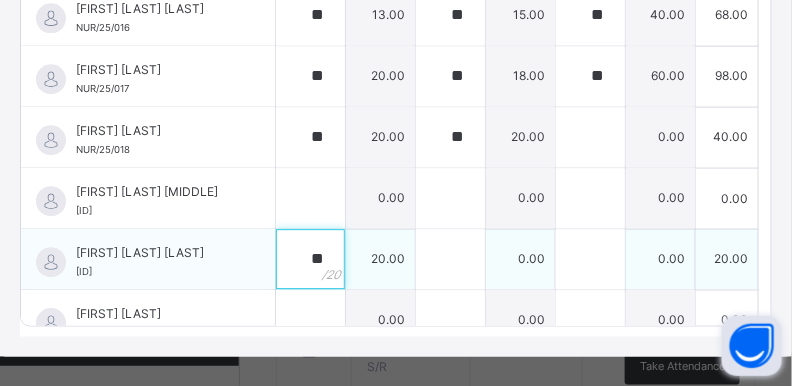 type on "**" 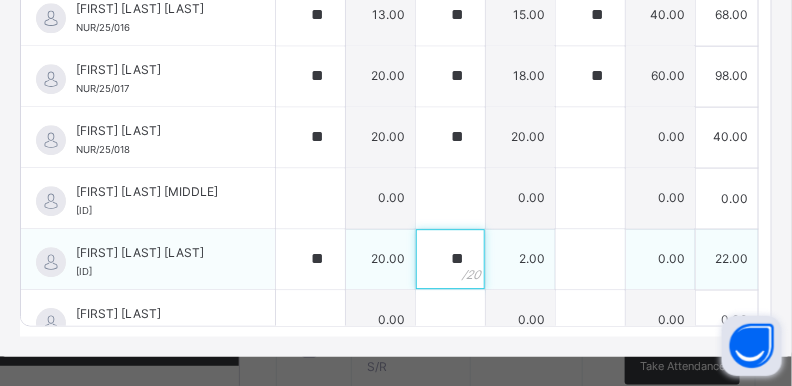 type on "**" 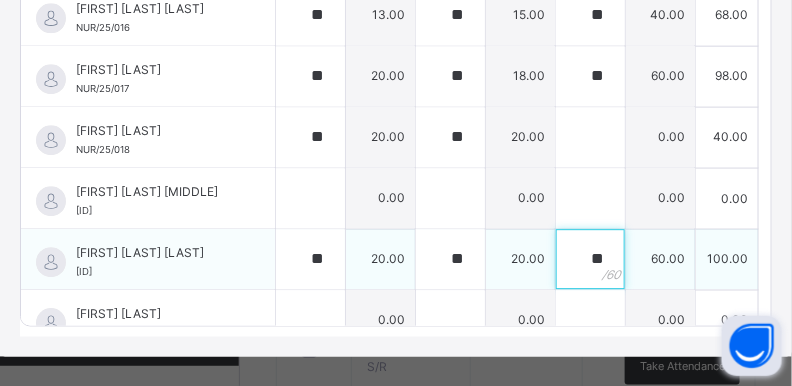 type on "**" 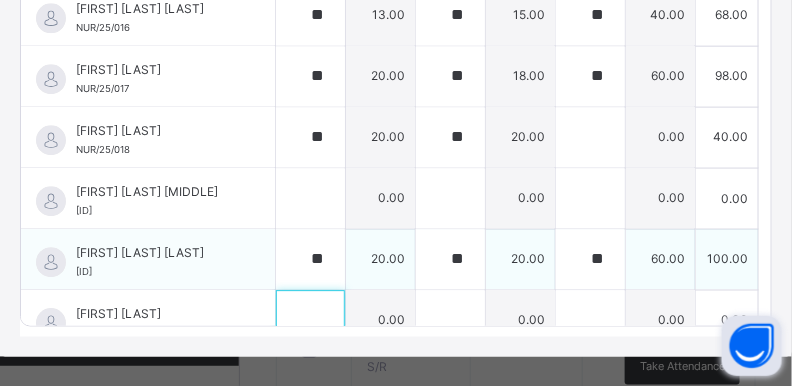 scroll, scrollTop: 934, scrollLeft: 0, axis: vertical 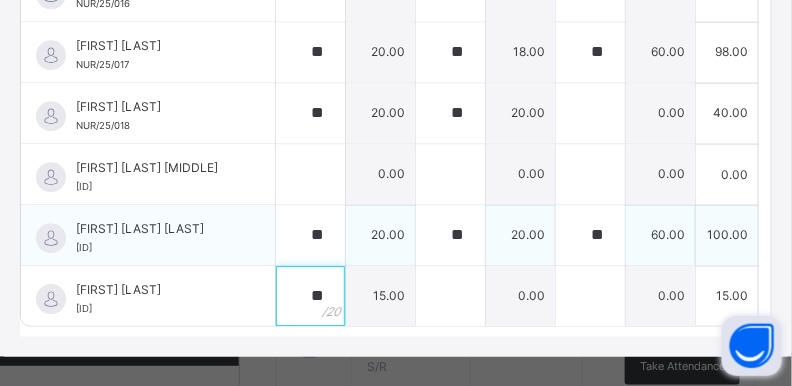 type on "**" 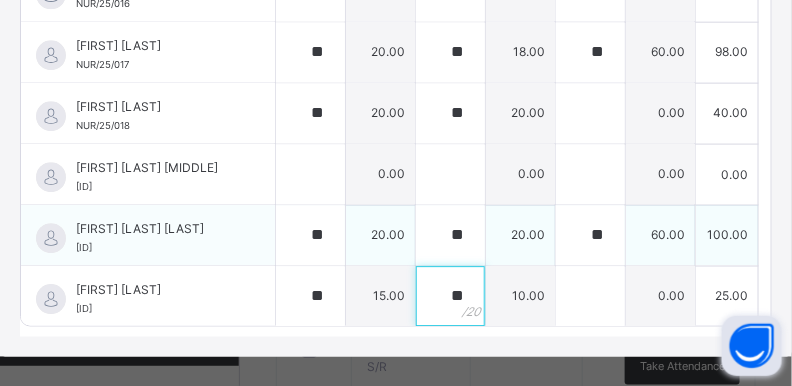 type on "**" 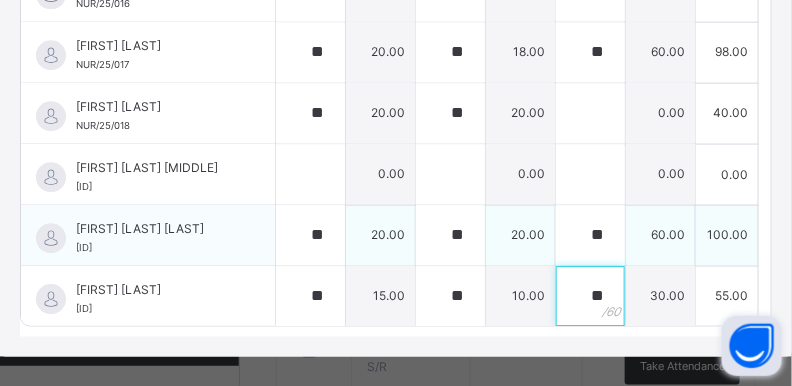 type on "**" 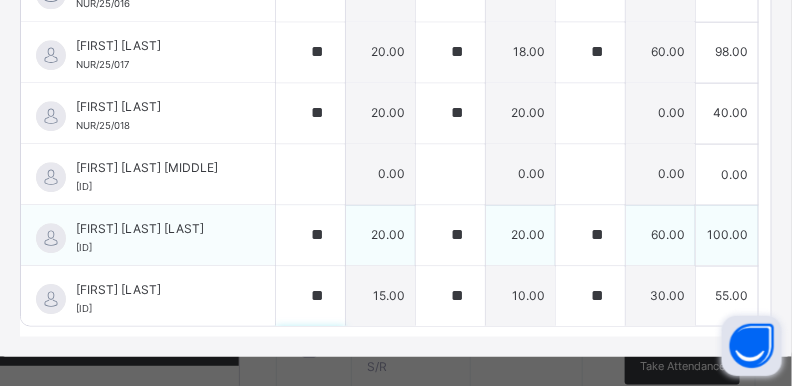 scroll, scrollTop: 1215, scrollLeft: 0, axis: vertical 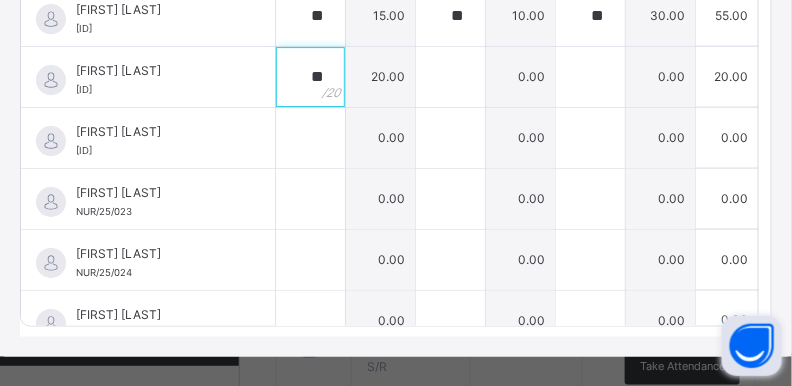 type on "**" 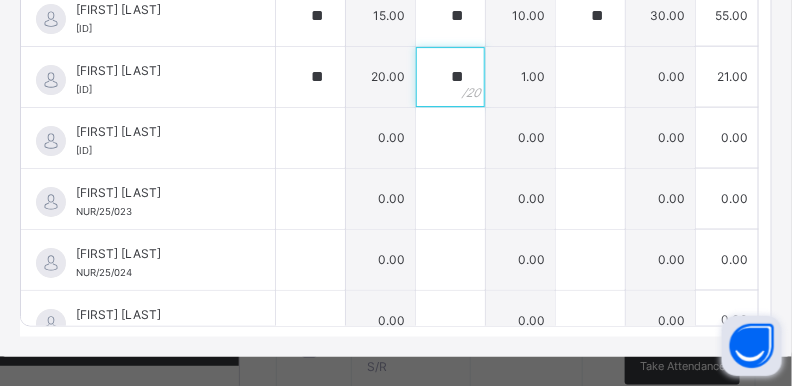 type on "**" 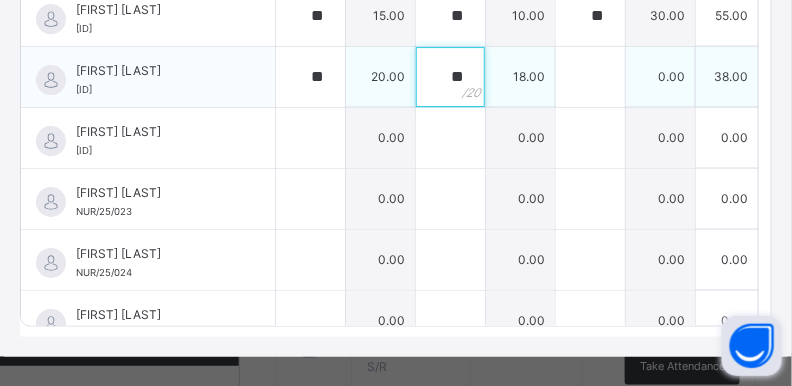click on "**" at bounding box center [450, 77] 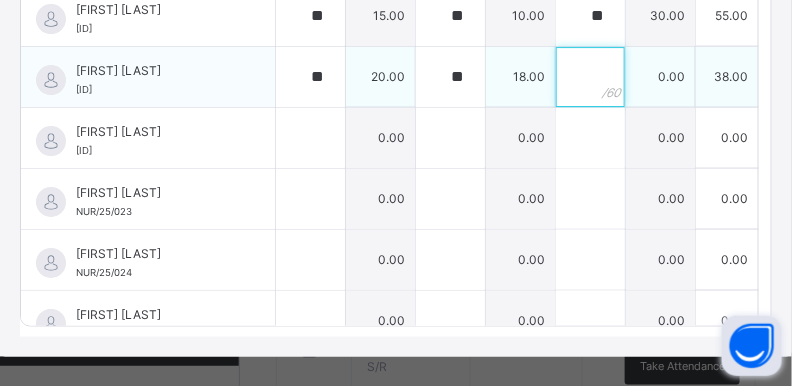 click at bounding box center [590, 77] 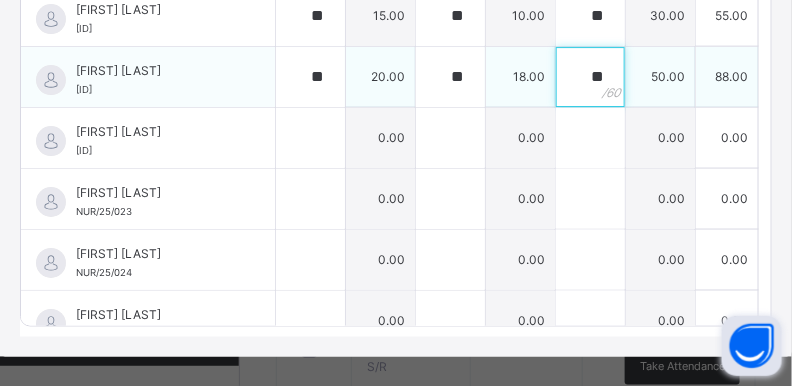type 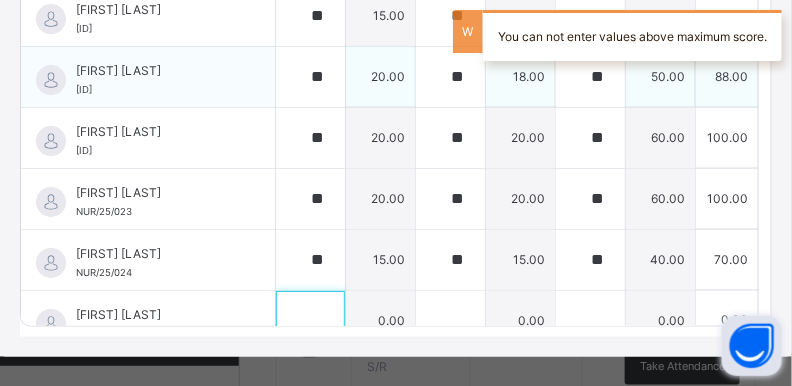 scroll, scrollTop: 1239, scrollLeft: 0, axis: vertical 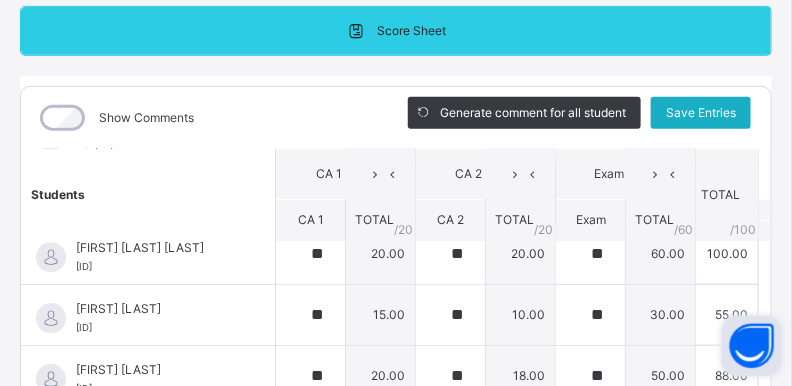 click on "Save Entries" at bounding box center (701, 113) 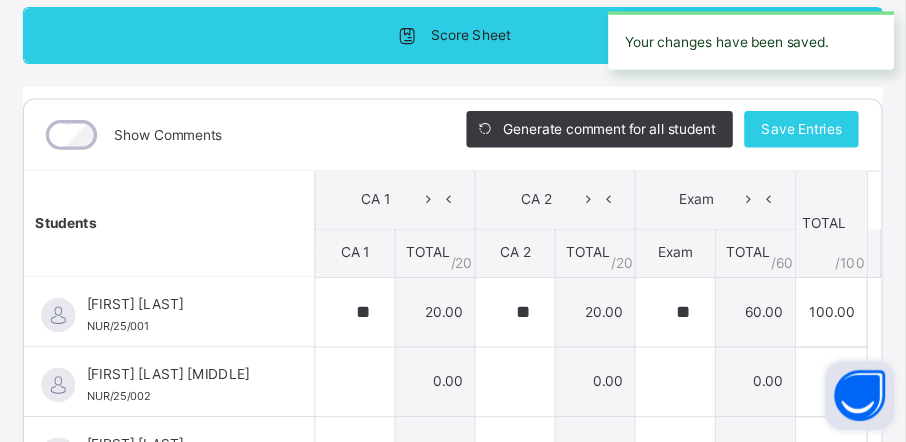 scroll, scrollTop: 0, scrollLeft: 0, axis: both 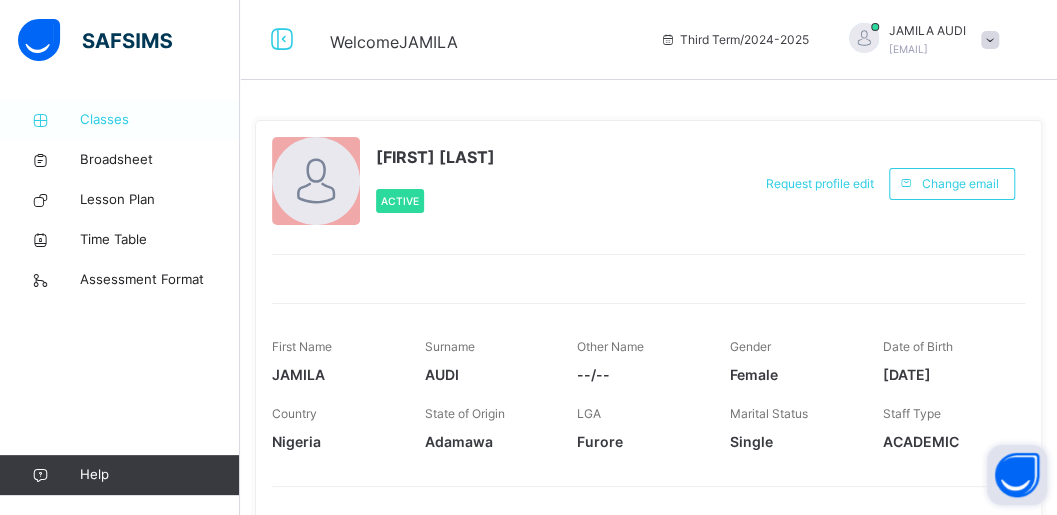 click on "Classes" at bounding box center (160, 120) 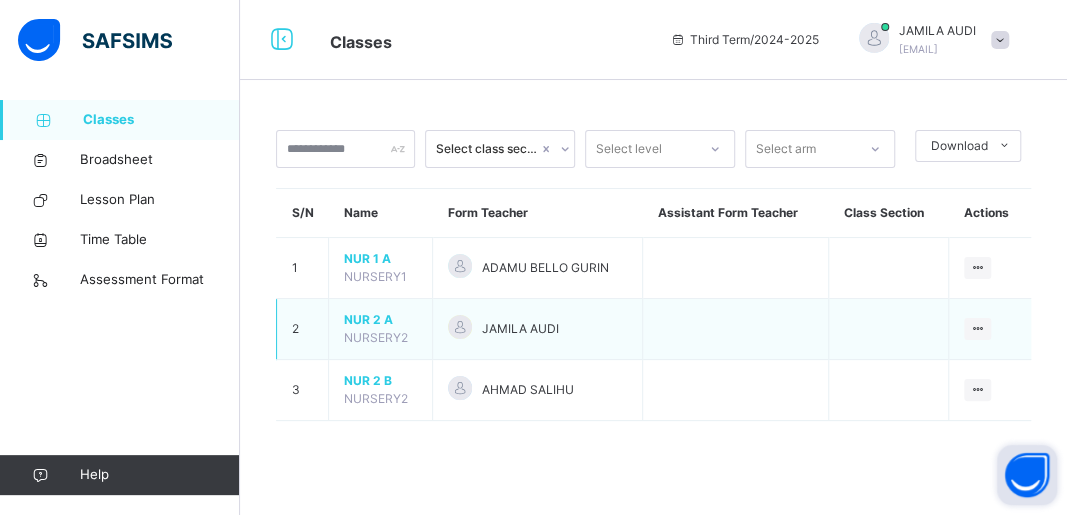 click on "NUR 2   A" at bounding box center [380, 320] 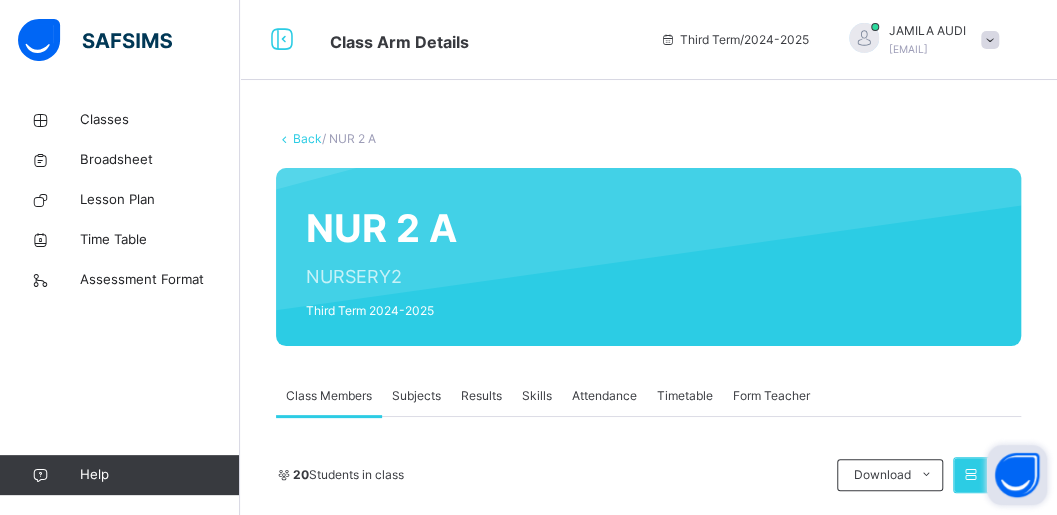click on "Subjects" at bounding box center (416, 396) 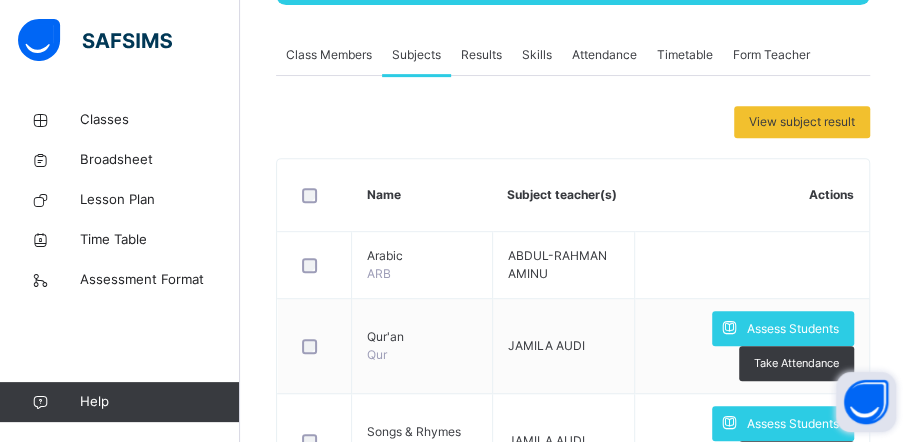 scroll, scrollTop: 342, scrollLeft: 0, axis: vertical 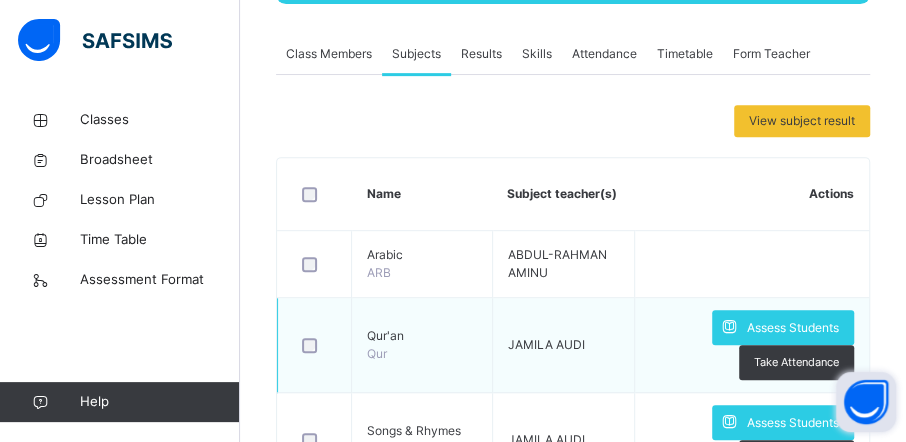 click at bounding box center [314, 345] 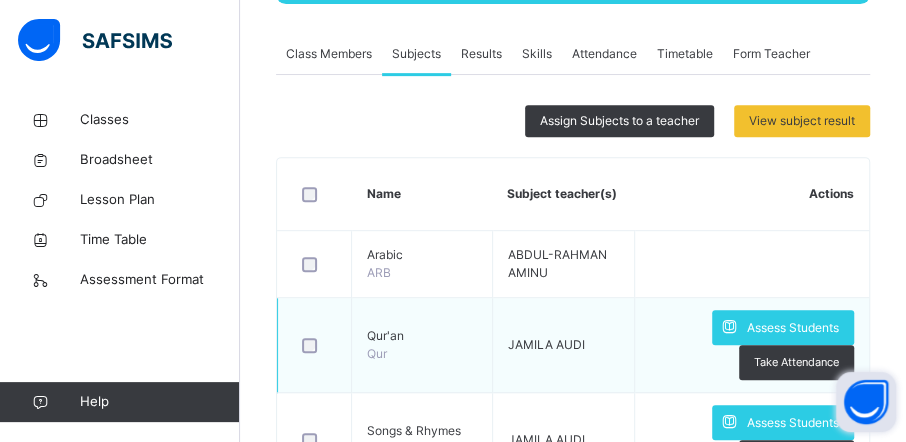 click on "Assess Students Take Attendance" at bounding box center (752, 345) 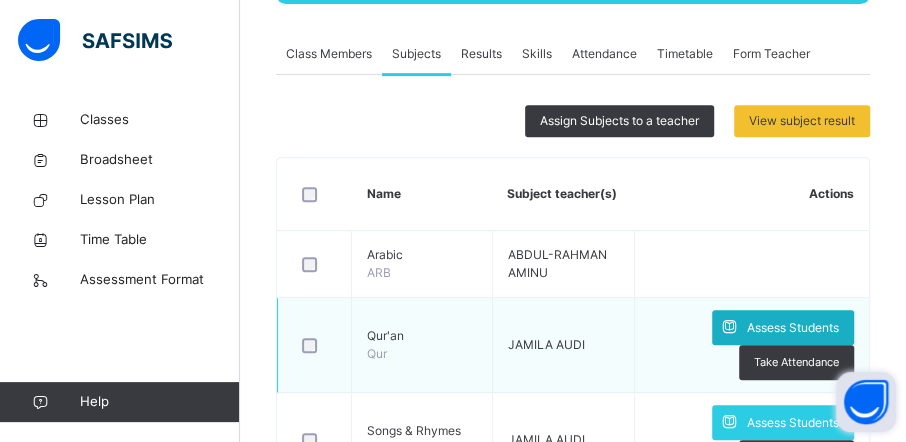 click on "Assess Students" at bounding box center [793, 328] 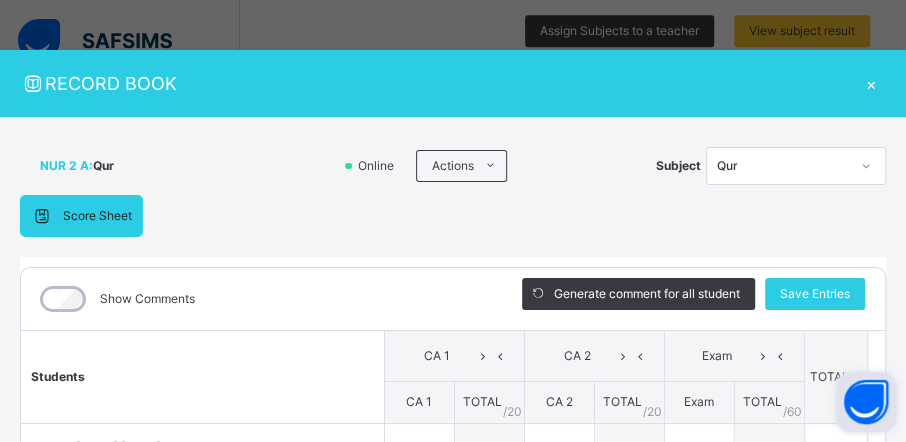 scroll, scrollTop: 434, scrollLeft: 0, axis: vertical 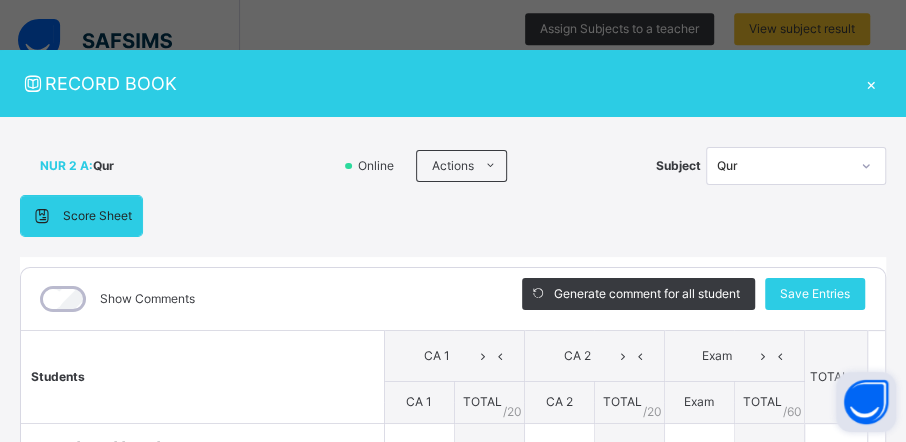 click on "Students" at bounding box center (202, 377) 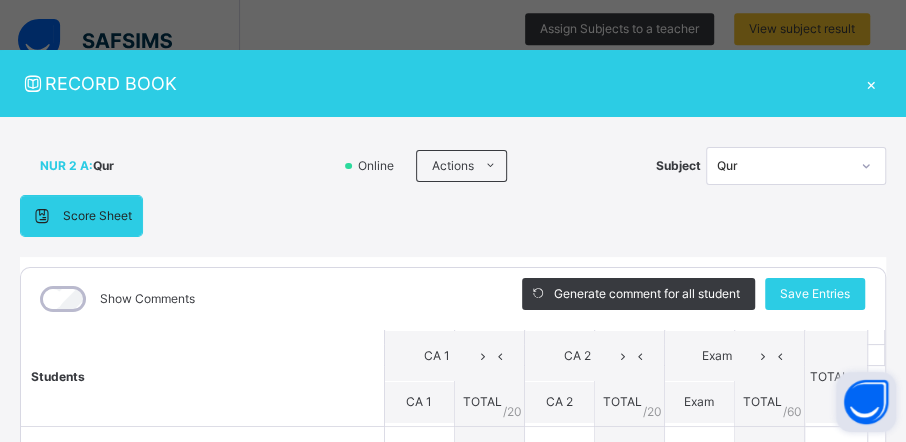scroll, scrollTop: 3, scrollLeft: 0, axis: vertical 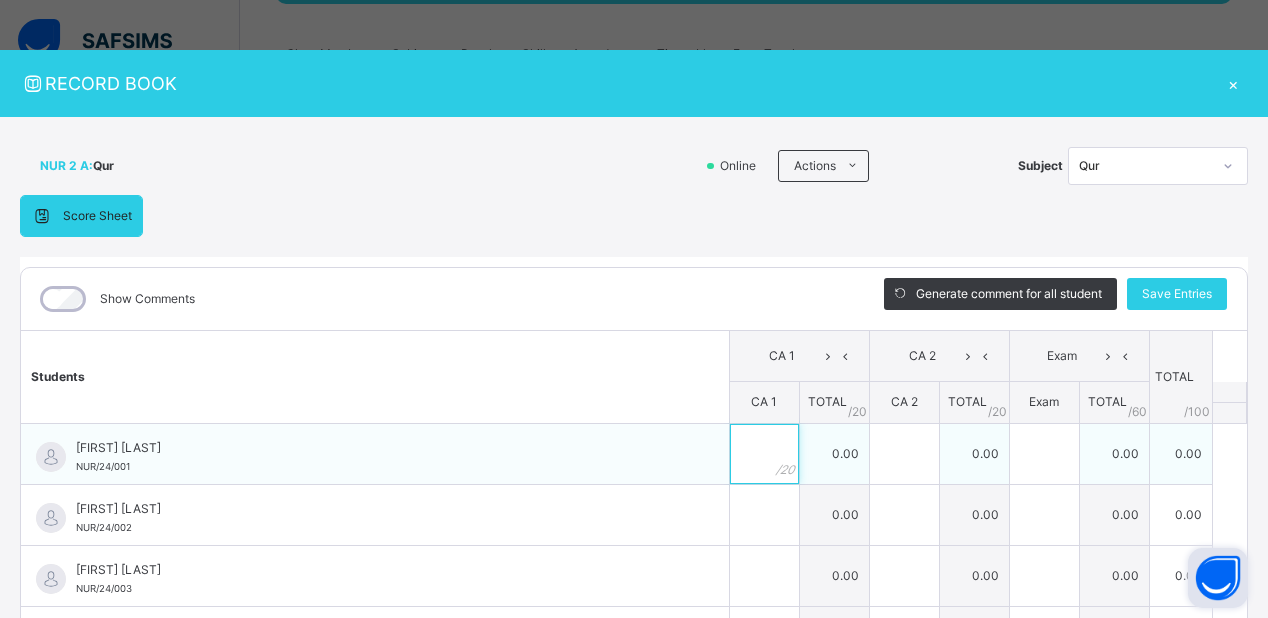 click at bounding box center (764, 454) 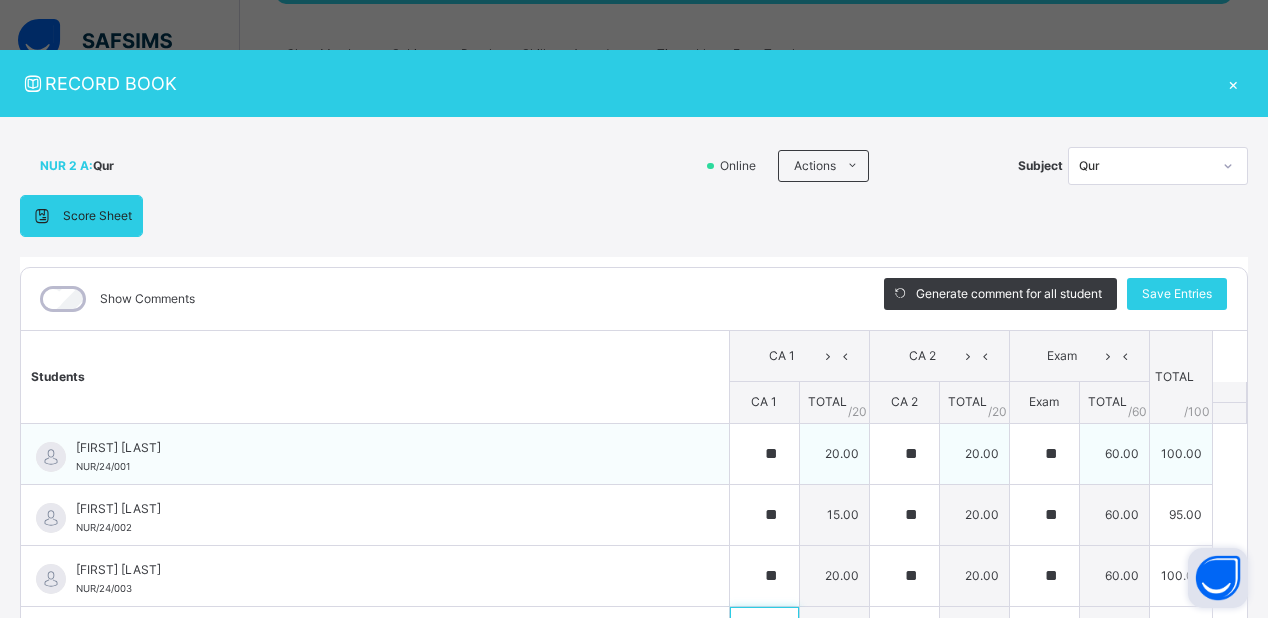 scroll, scrollTop: 46, scrollLeft: 0, axis: vertical 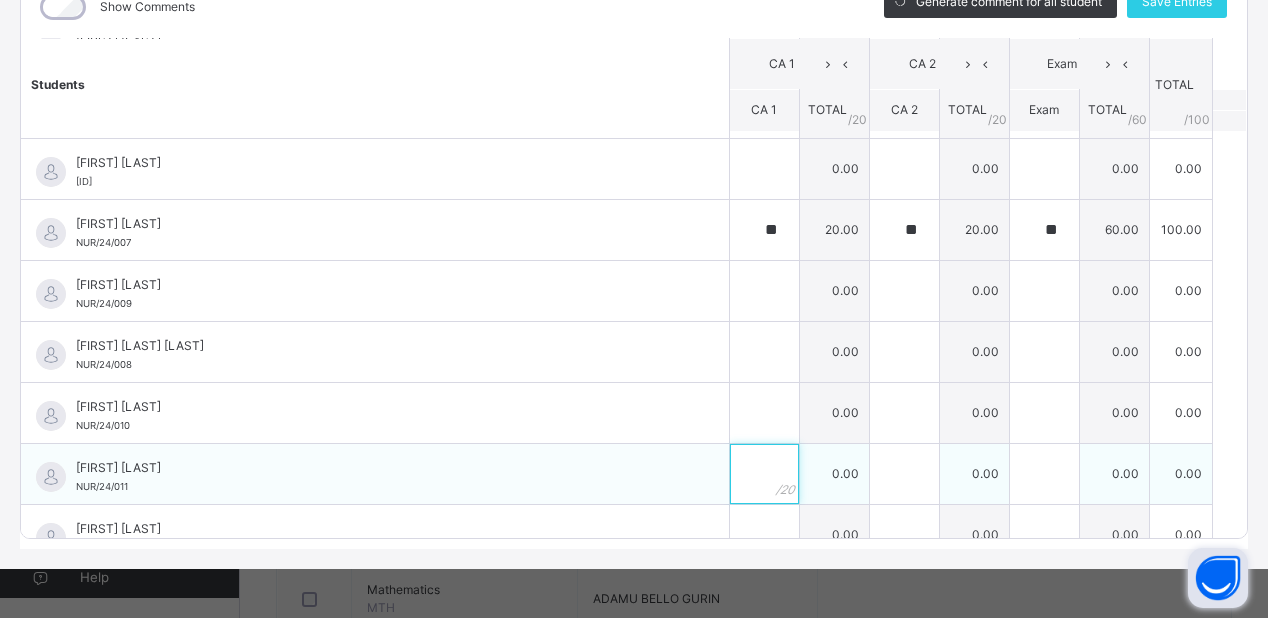 click on "ABDULHAMID  HASSAN NUR/24/001 ABDULHAMID  HASSAN NUR/24/001 ** 20.00 ** 20.00 ** 60.00 100.00 Generate comment 0 / 250   ×   Subject Teacher’s Comment Generate and see in full the comment developed by the AI with an option to regenerate the comment JS ABDULHAMID  HASSAN   NUR/24/001   Total 100.00  / 100.00 Sims Bot   Regenerate     Use this comment   ABDURRAHMAN  TUKUR NUR/24/002 ABDURRAHMAN  TUKUR NUR/24/002 ** 15.00 ** 20.00 ** 60.00 95.00 Generate comment 0 / 250   ×   Subject Teacher’s Comment Generate and see in full the comment developed by the AI with an option to regenerate the comment JS ABDURRAHMAN  TUKUR   NUR/24/002   Total 95.00  / 100.00 Sims Bot   Regenerate     Use this comment   ABUBAKAR  ISMAIL NUR/24/003 ABUBAKAR  ISMAIL NUR/24/003 ** 20.00 ** 20.00 ** 60.00 100.00 Generate comment 0 / 250   ×   Subject Teacher’s Comment Generate and see in full the comment developed by the AI with an option to regenerate the comment JS ABUBAKAR  ISMAIL   NUR/24/003   Total 100.00  / 100.00" at bounding box center (634, 443) 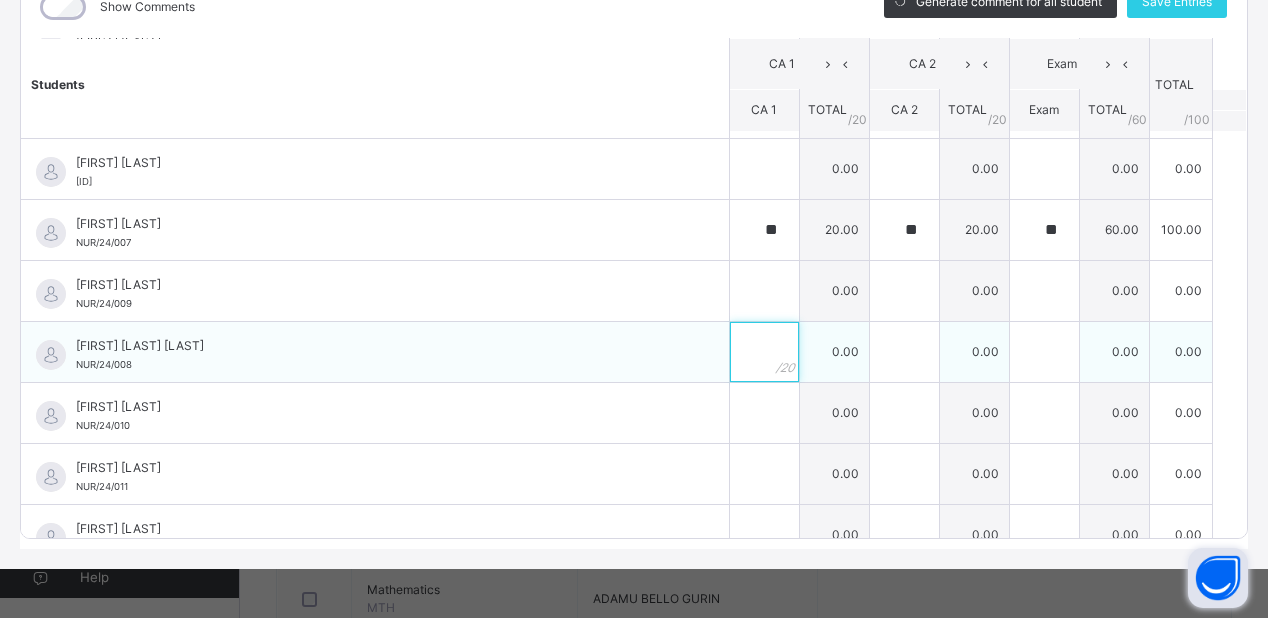 click at bounding box center [764, 352] 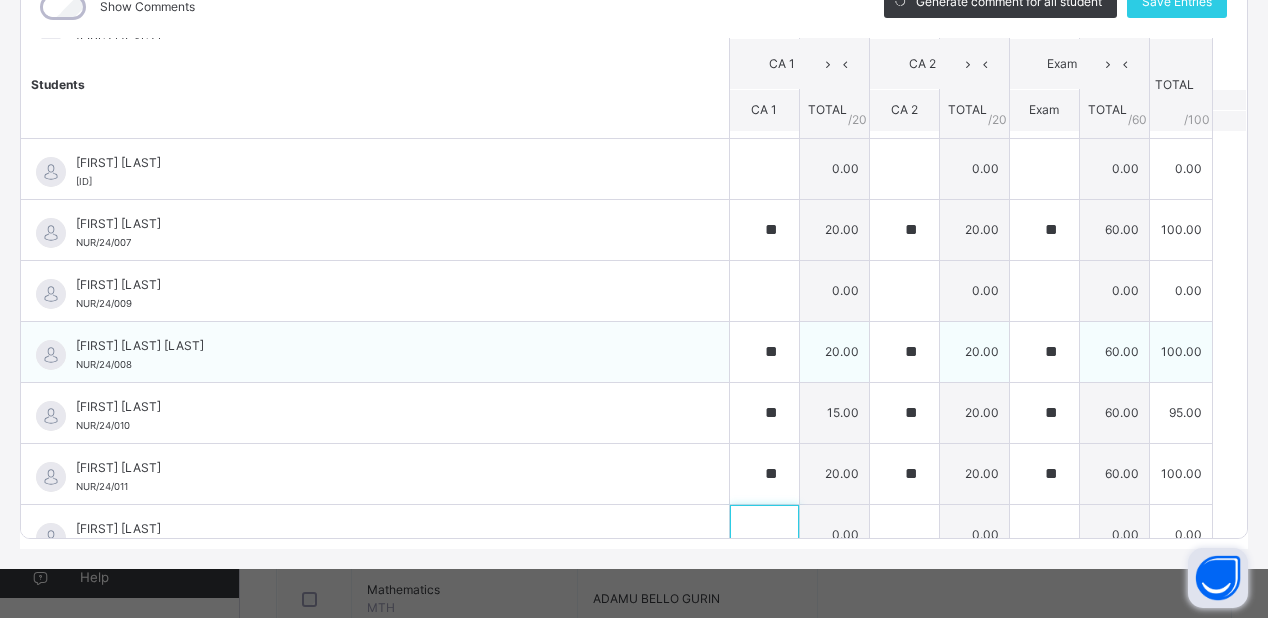 scroll, scrollTop: 321, scrollLeft: 0, axis: vertical 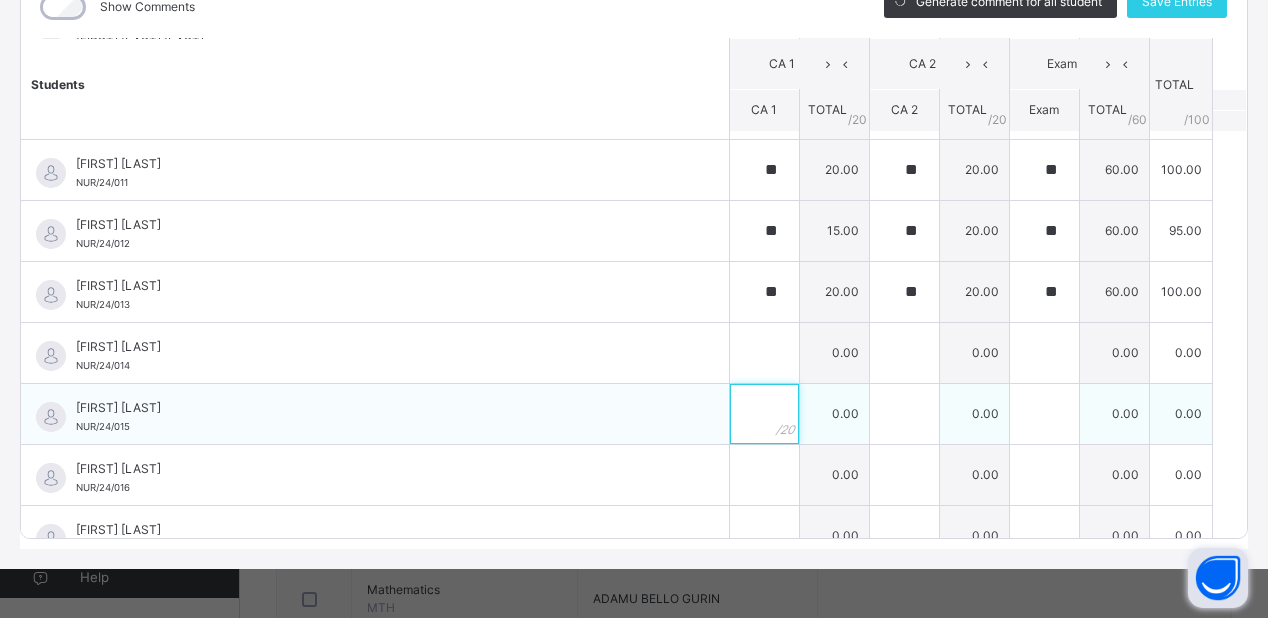 click at bounding box center [764, 414] 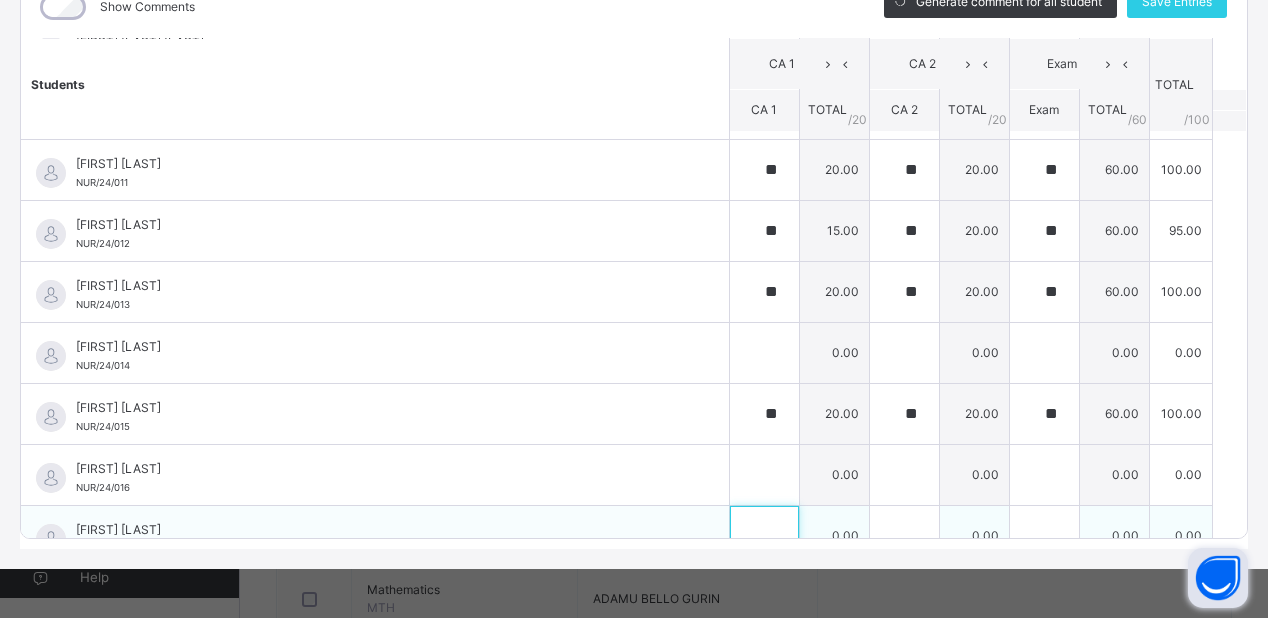 click at bounding box center (764, 536) 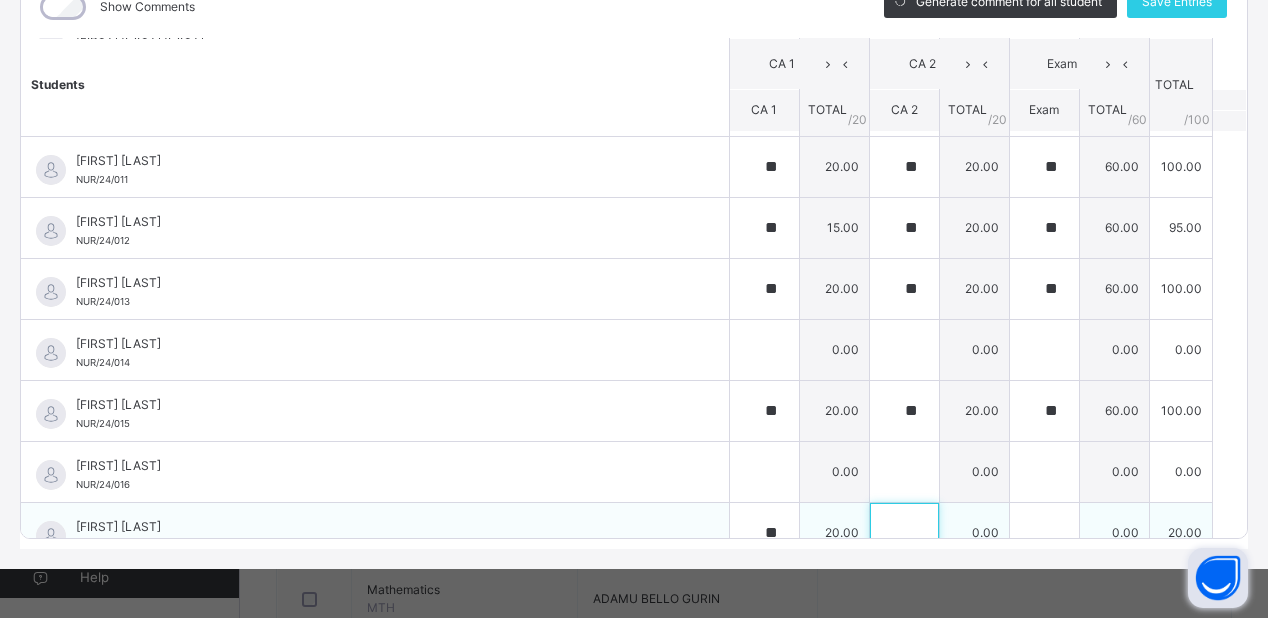 scroll, scrollTop: 625, scrollLeft: 0, axis: vertical 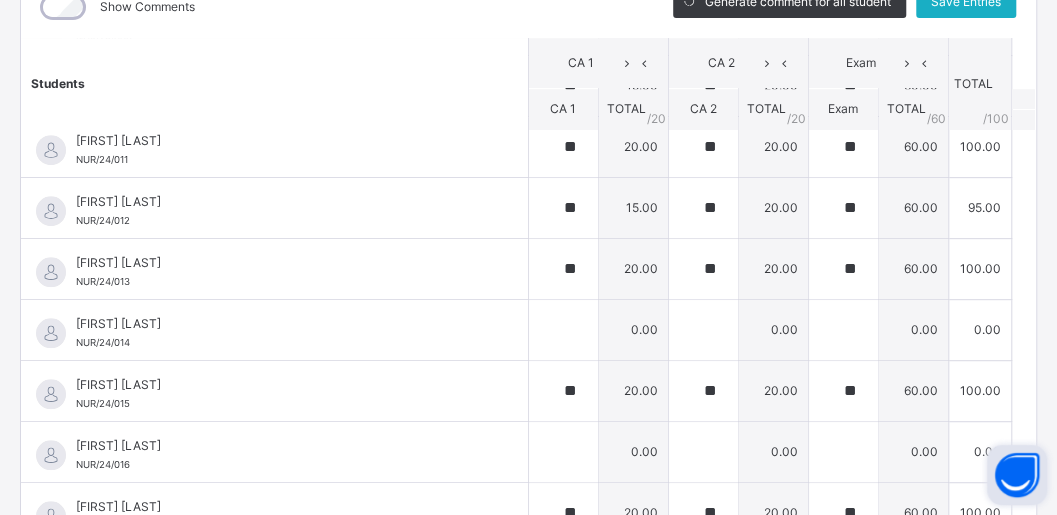 click on "Save Entries" at bounding box center (966, 2) 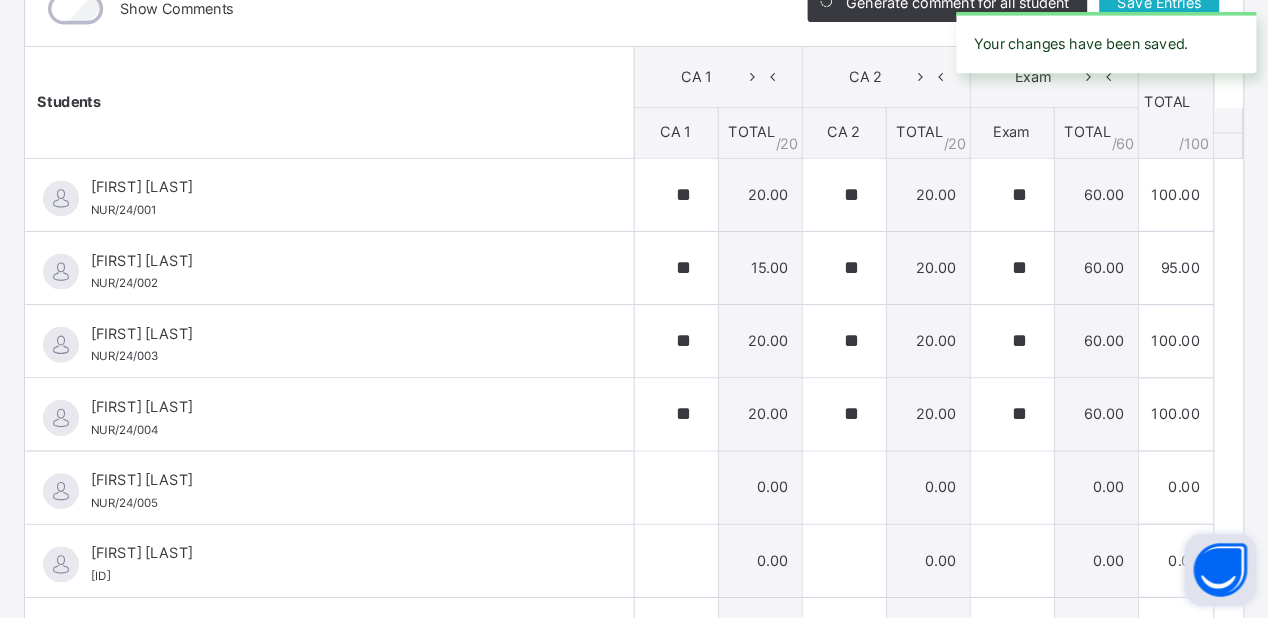scroll, scrollTop: 342, scrollLeft: 0, axis: vertical 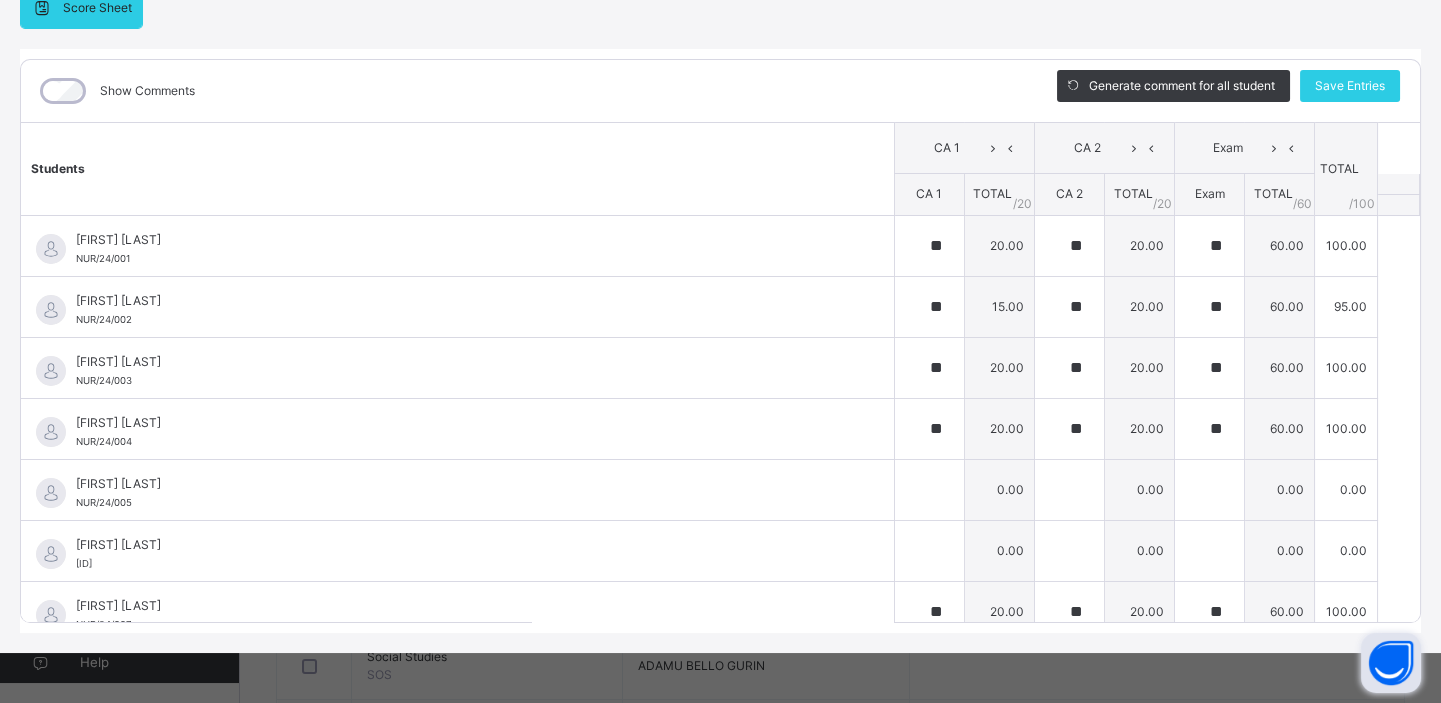 click on "Score Sheet Score Sheet Show Comments   Generate comment for all student   Save Entries Class Level:  NUR 2   A Subject:  Qur Session:  2024/2025 Session Session:  Third Term Students CA 1 CA 2 Exam TOTAL /100 Comment CA 1 TOTAL / 20 CA 2 TOTAL / 20 Exam TOTAL / 60 ABDULHAMID  HASSAN NUR/24/001 ABDULHAMID  HASSAN NUR/24/001 ** 20.00 ** 20.00 ** 60.00 100.00 Generate comment 0 / 250   ×   Subject Teacher’s Comment Generate and see in full the comment developed by the AI with an option to regenerate the comment JS ABDULHAMID  HASSAN   NUR/24/001   Total 100.00  / 100.00 Sims Bot   Regenerate     Use this comment   ABDURRAHMAN  TUKUR NUR/24/002 ABDURRAHMAN  TUKUR NUR/24/002 ** 15.00 ** 20.00 ** 60.00 95.00 Generate comment 0 / 250   ×   Subject Teacher’s Comment Generate and see in full the comment developed by the AI with an option to regenerate the comment JS ABDURRAHMAN  TUKUR   NUR/24/002   Total 95.00  / 100.00 Sims Bot   Regenerate     Use this comment   ABUBAKAR  ISMAIL NUR/24/003 ABUBAKAR  ISMAIL 0" at bounding box center (720, 310) 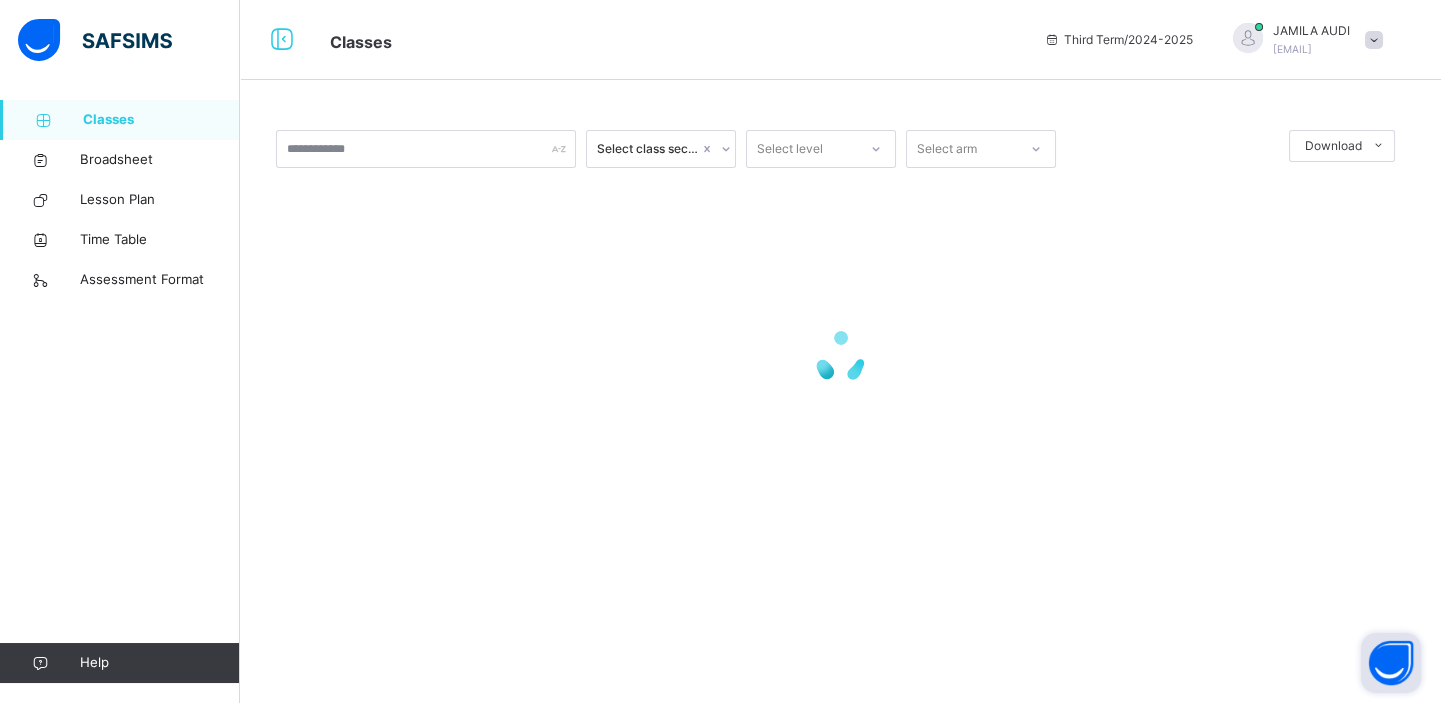 scroll, scrollTop: 0, scrollLeft: 0, axis: both 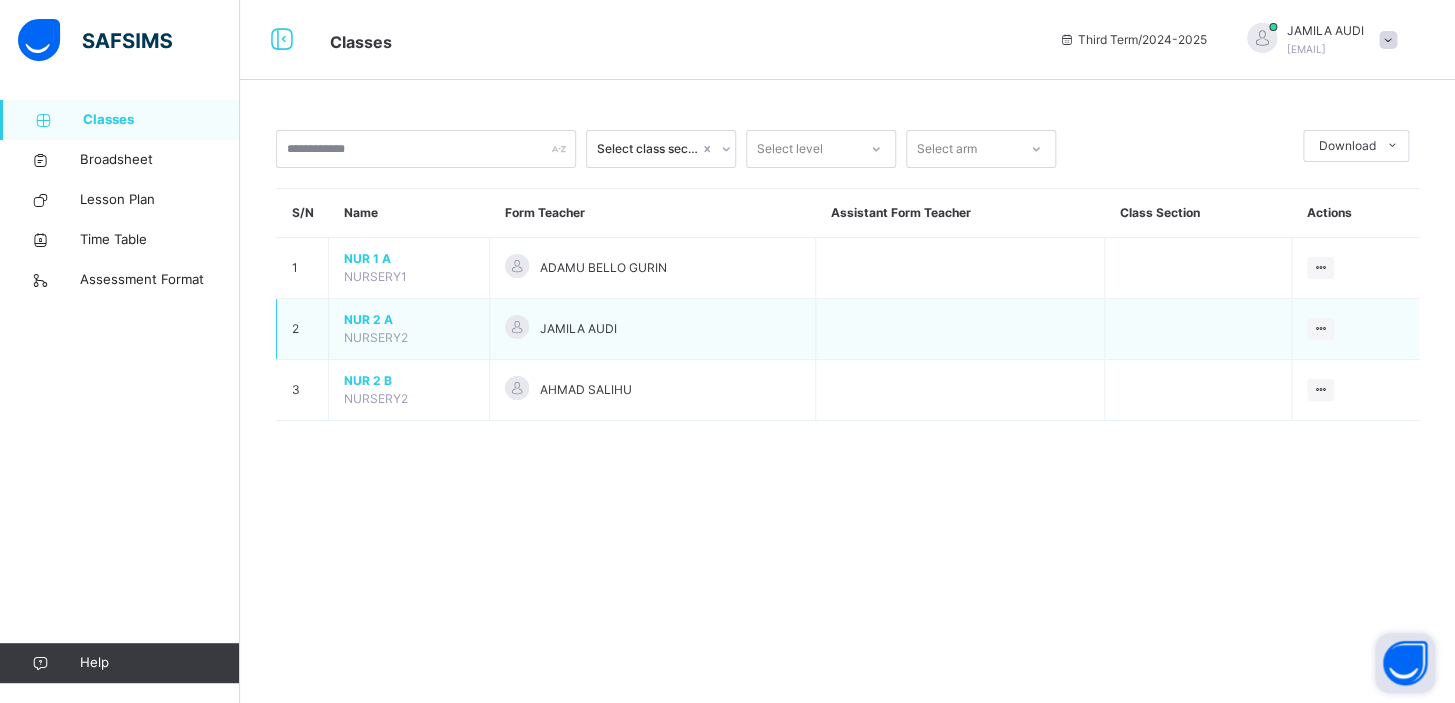 click on "NUR 2   A" at bounding box center [409, 320] 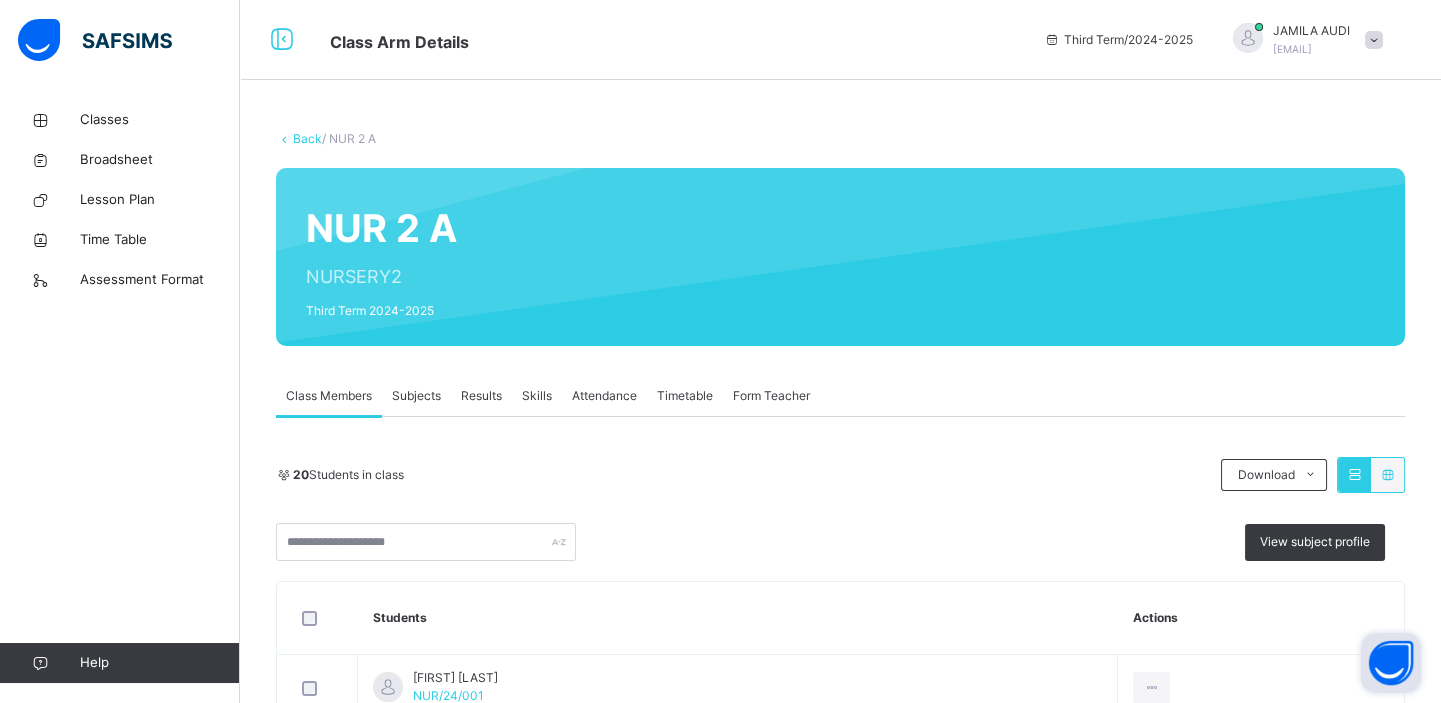 click on "Subjects" at bounding box center [416, 396] 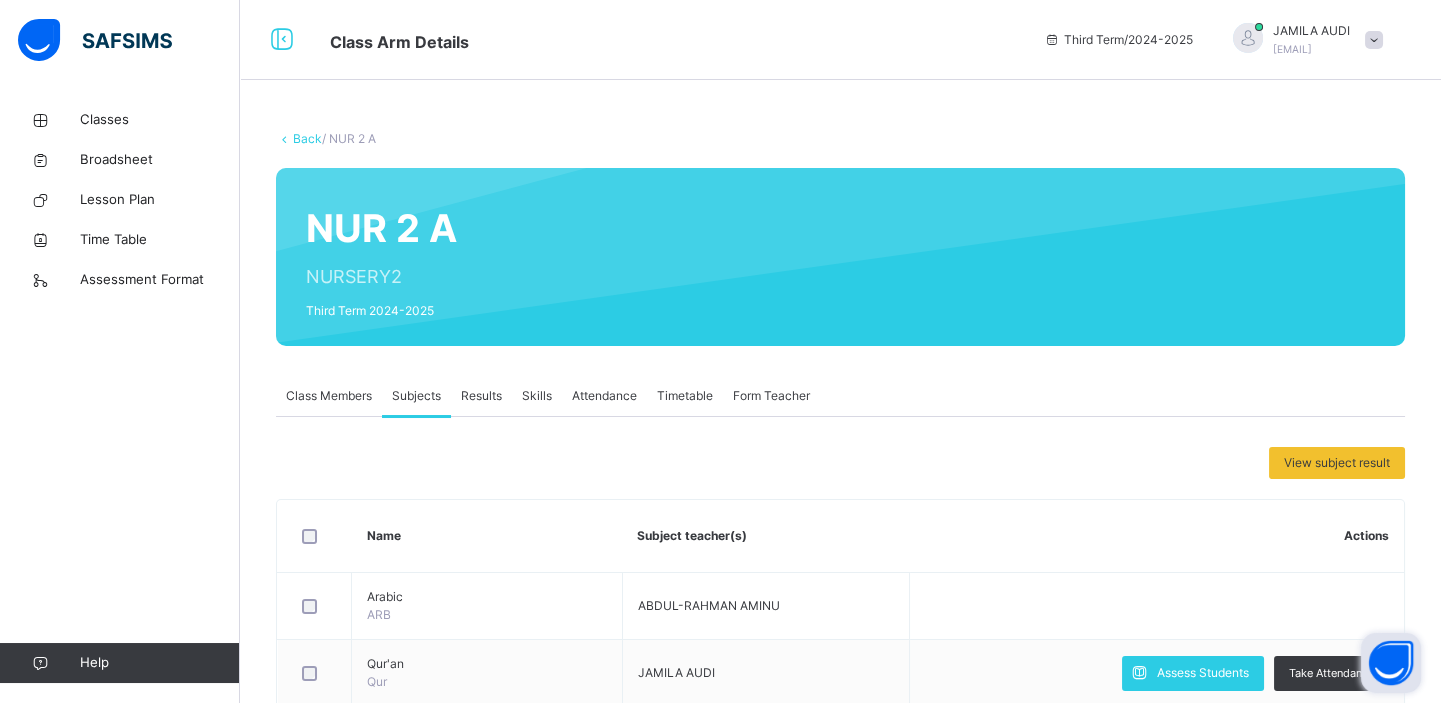 click on "Subjects" at bounding box center (416, 396) 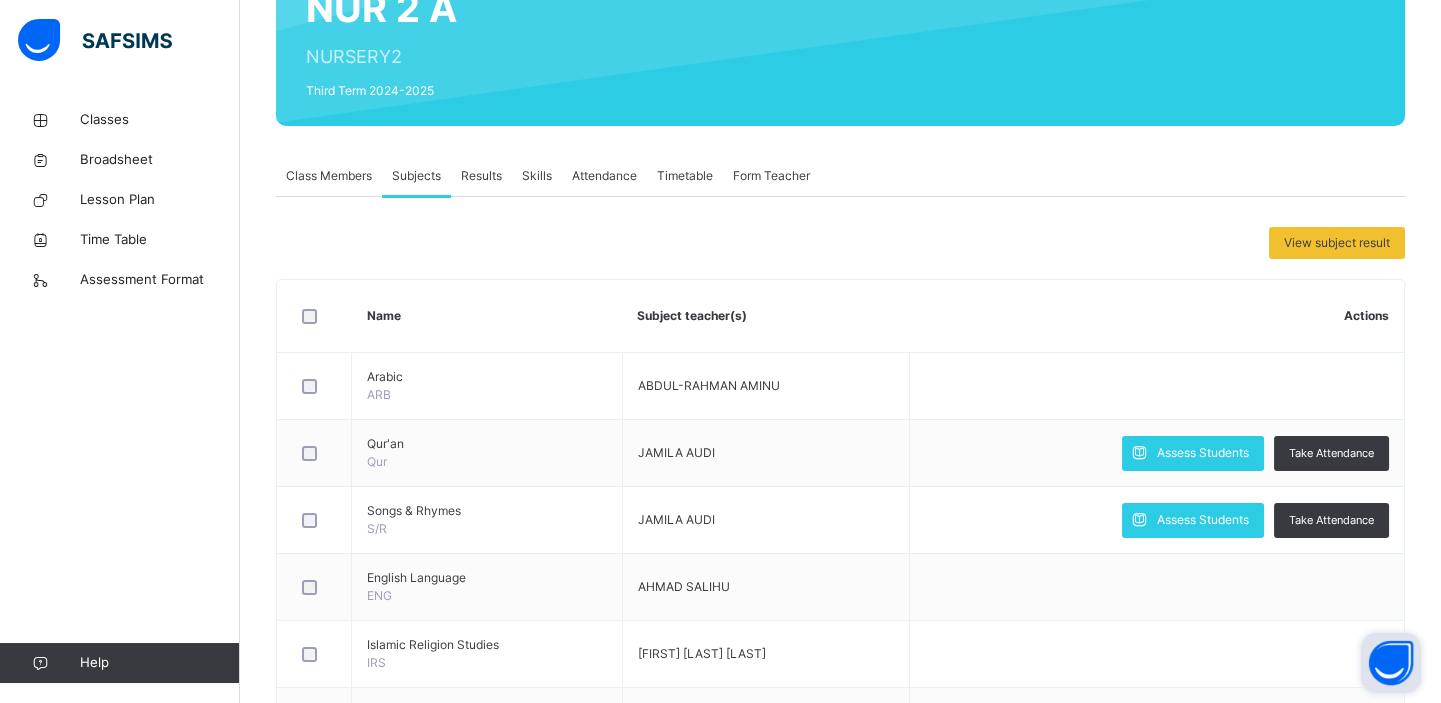 scroll, scrollTop: 254, scrollLeft: 0, axis: vertical 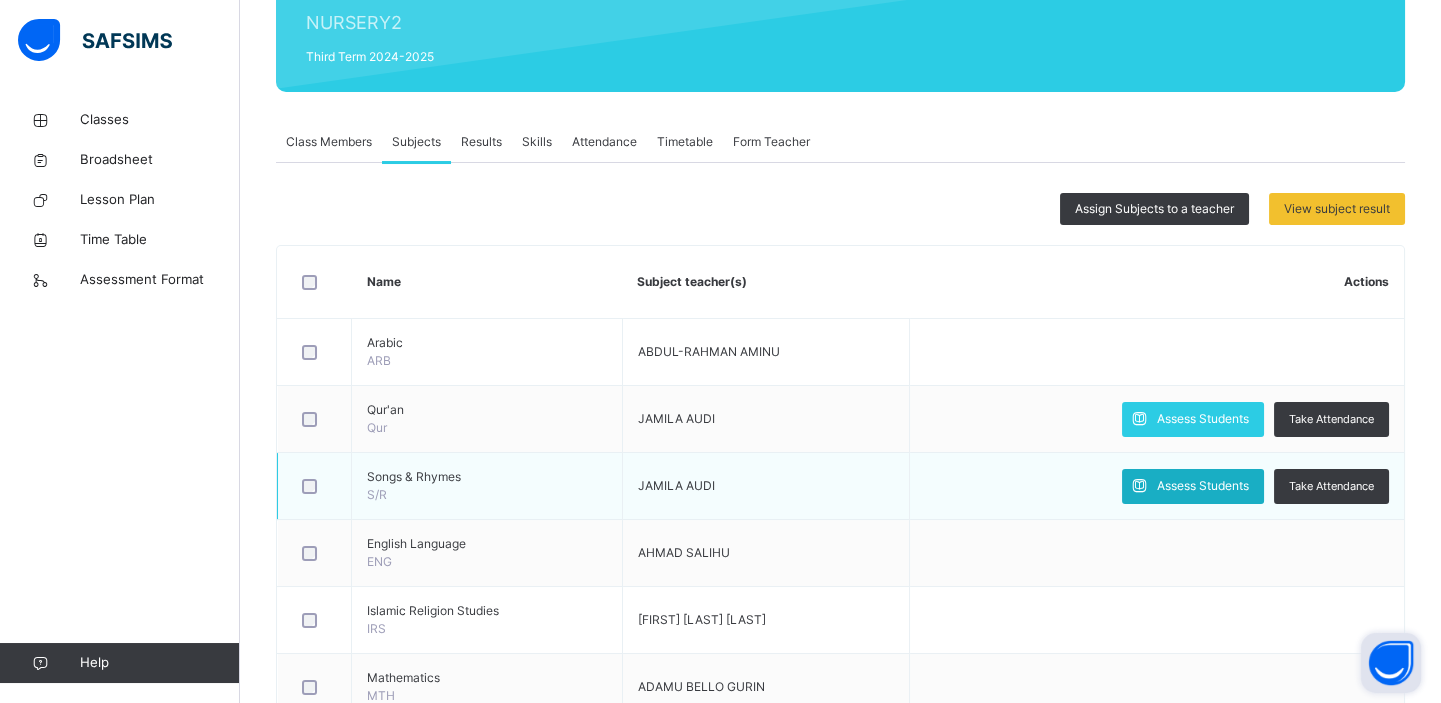 click on "Assess Students" at bounding box center (1203, 486) 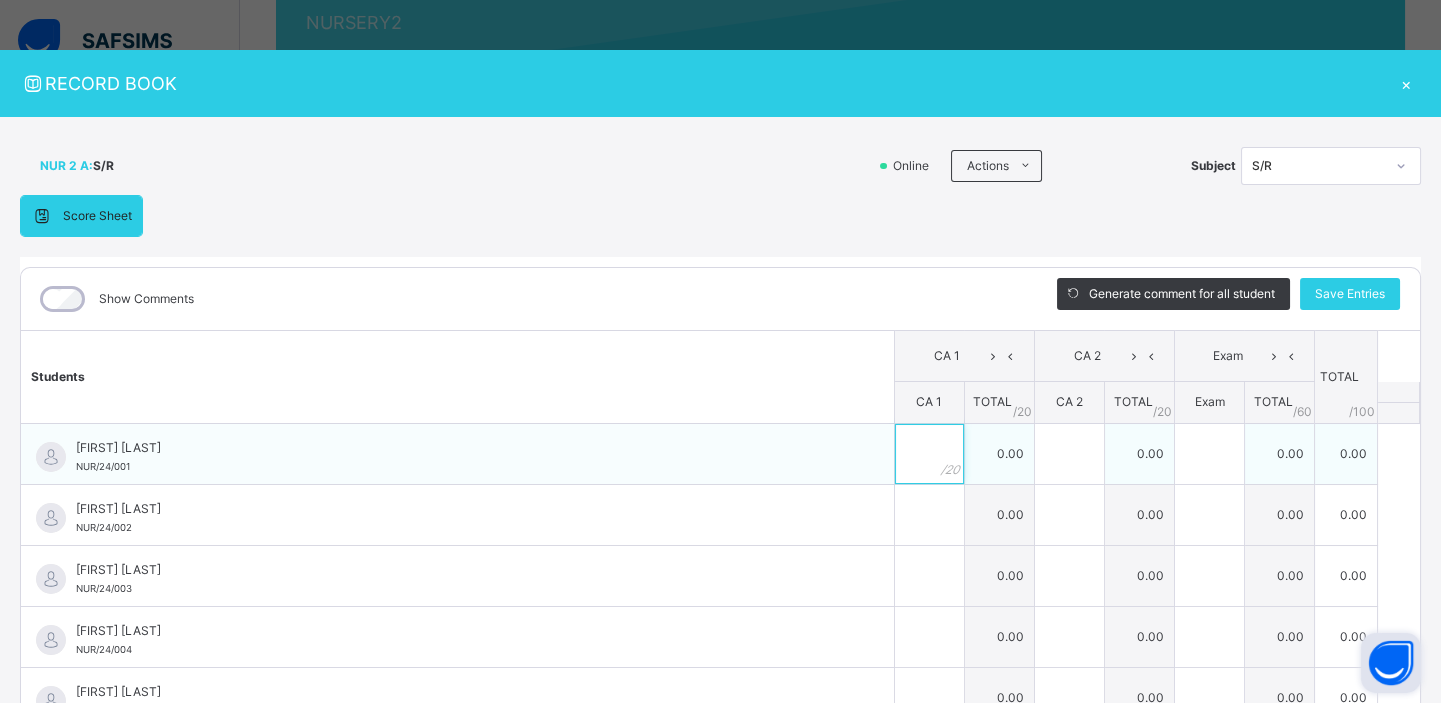 click at bounding box center [929, 454] 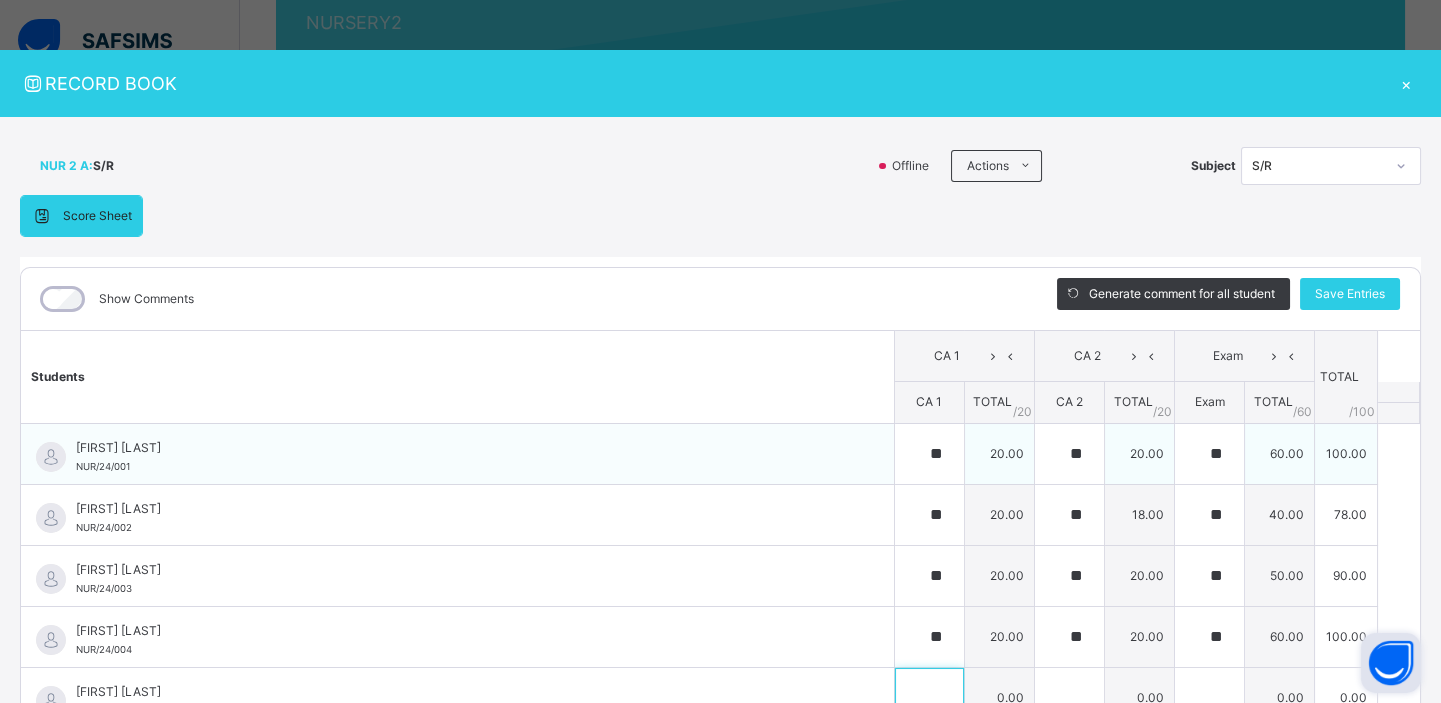 scroll, scrollTop: 23, scrollLeft: 0, axis: vertical 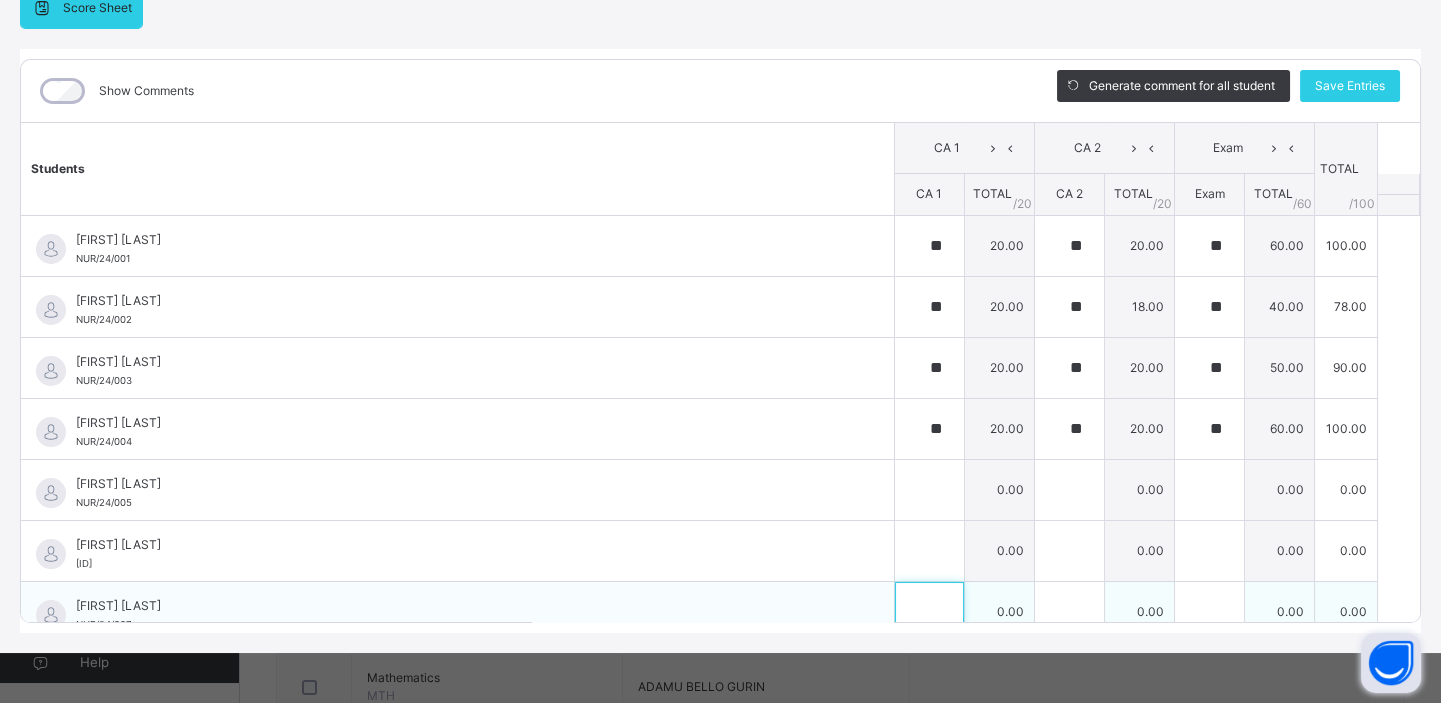 click at bounding box center (929, 612) 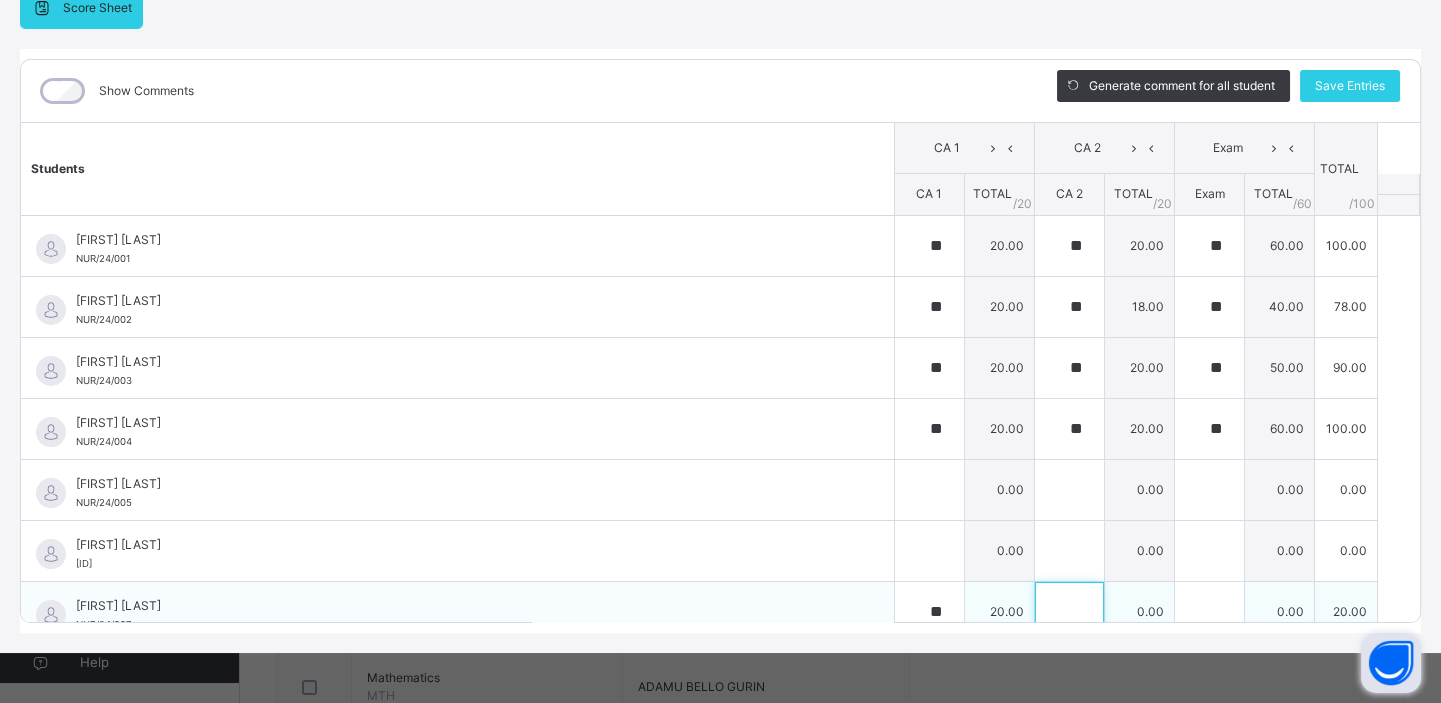 scroll, scrollTop: 19, scrollLeft: 0, axis: vertical 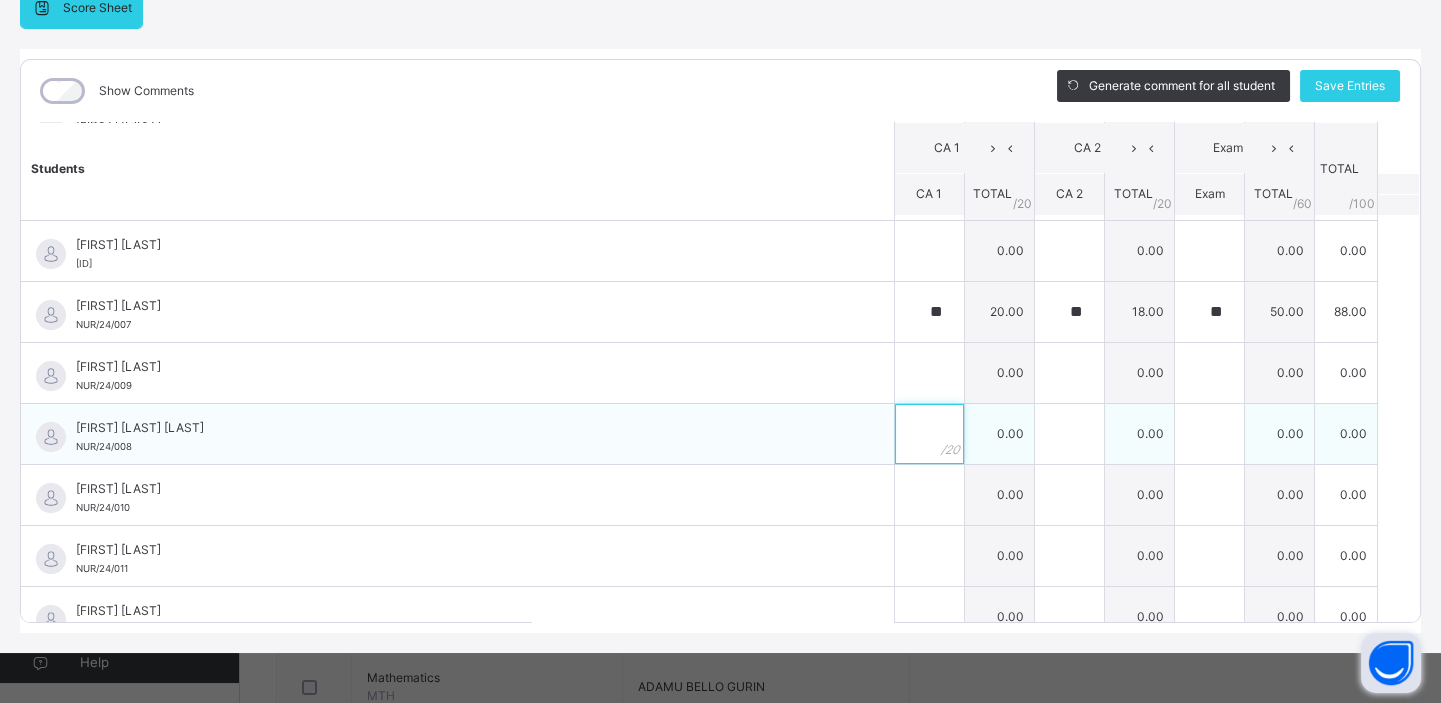 click at bounding box center (929, 434) 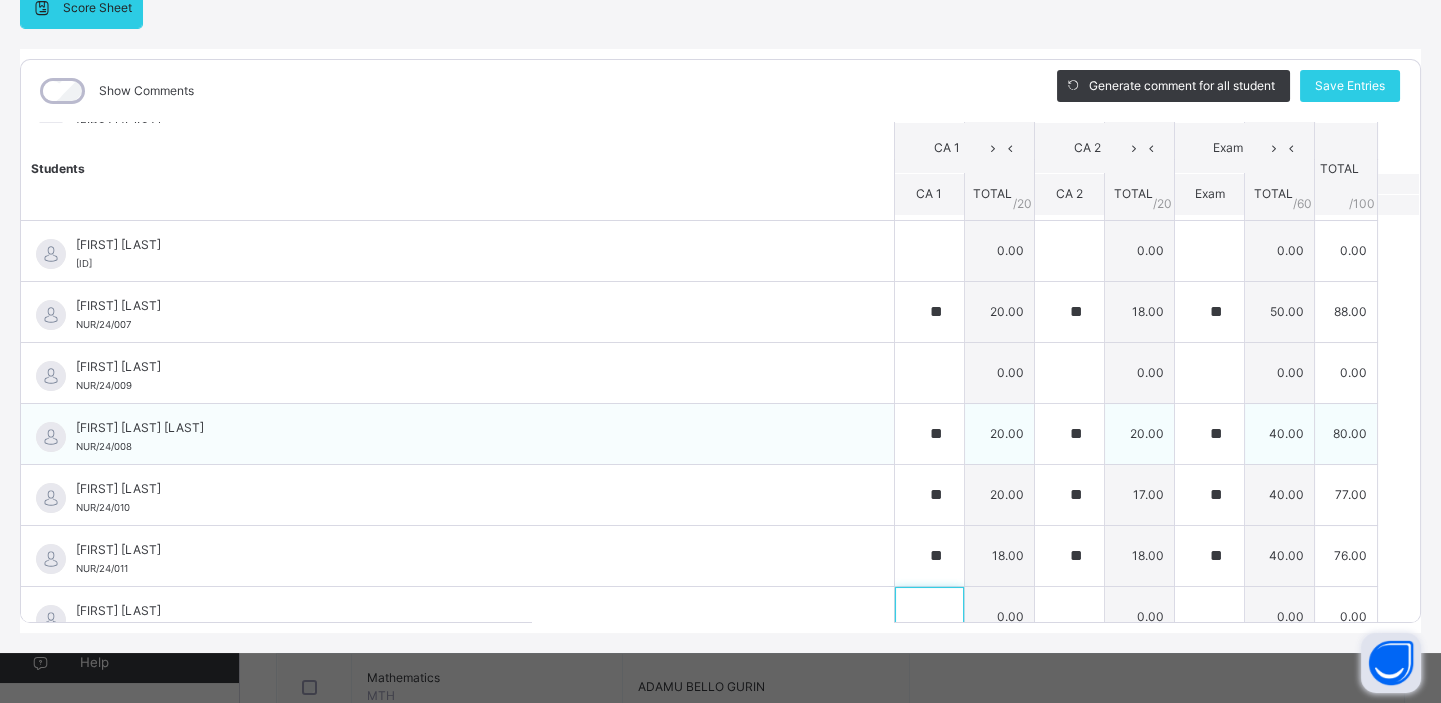 scroll, scrollTop: 323, scrollLeft: 0, axis: vertical 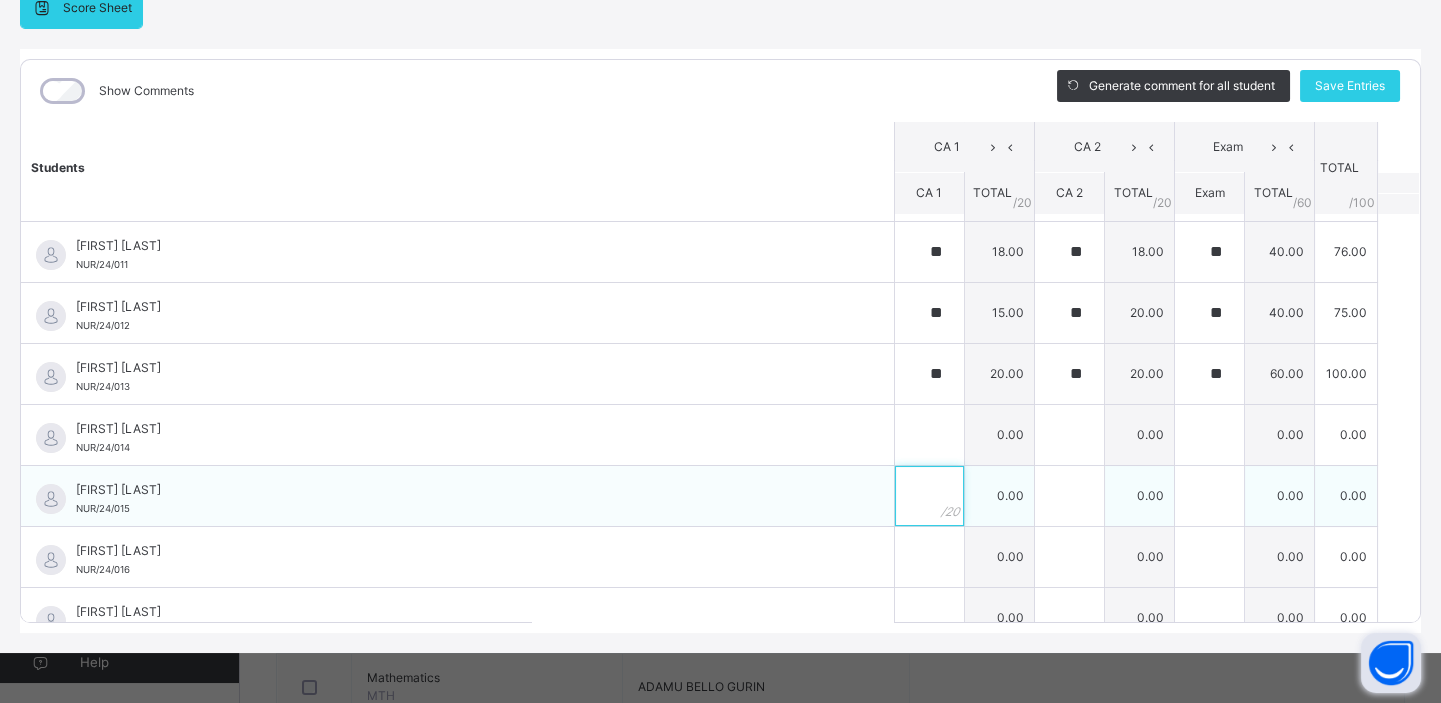 click at bounding box center [929, 496] 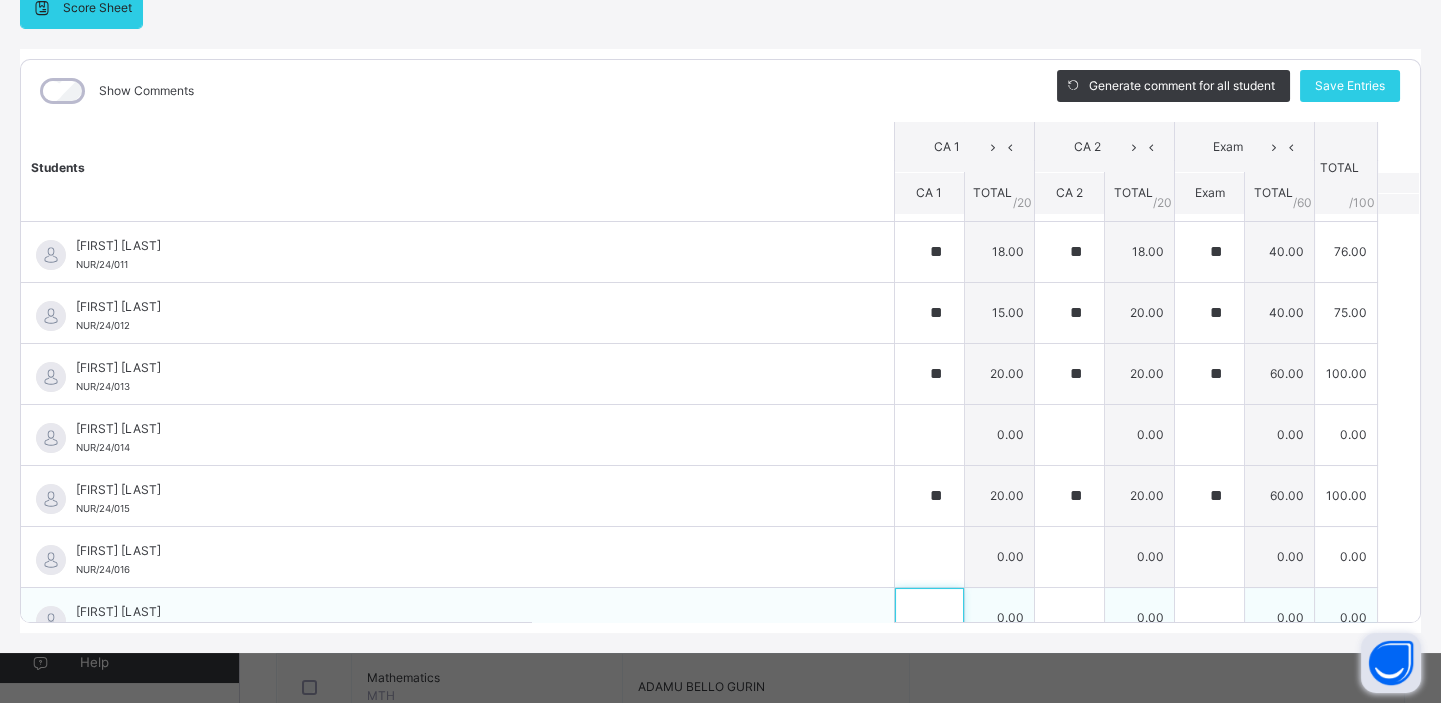 click at bounding box center [929, 618] 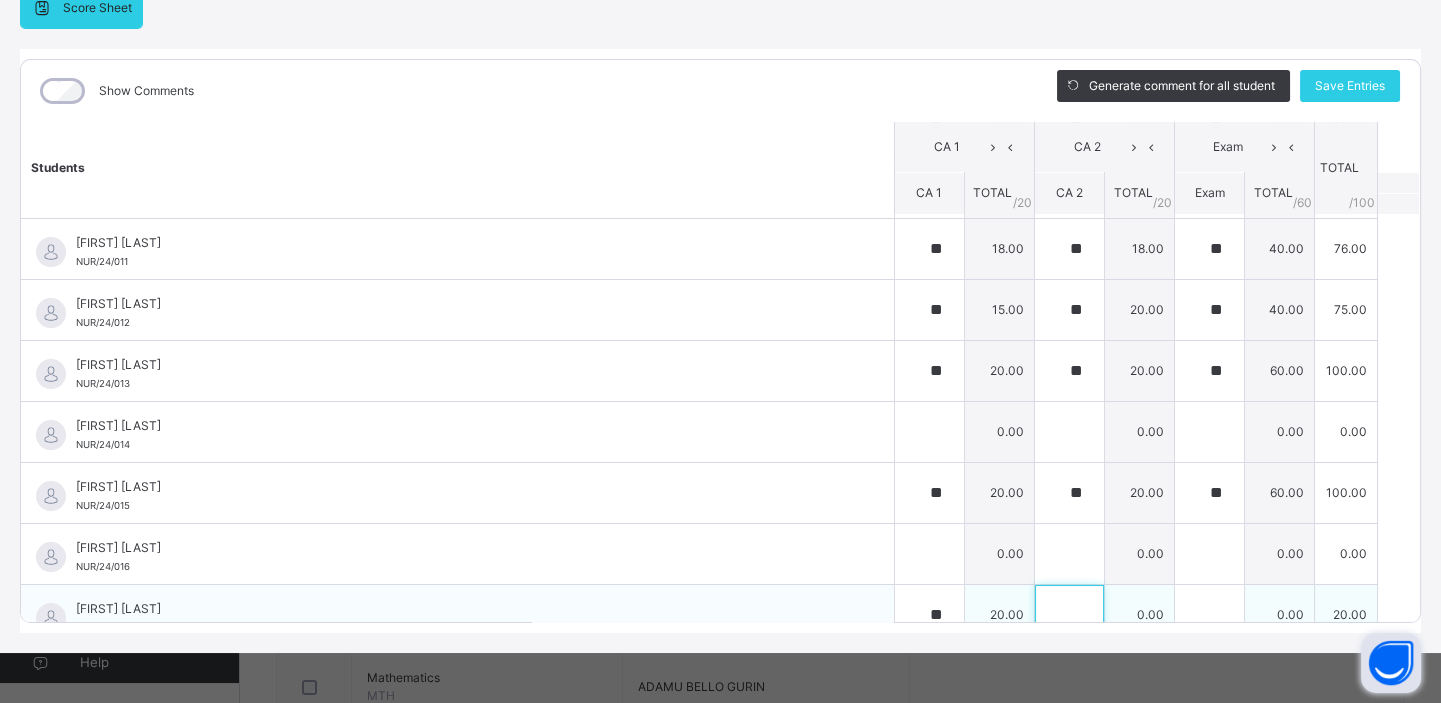 scroll, scrollTop: 628, scrollLeft: 0, axis: vertical 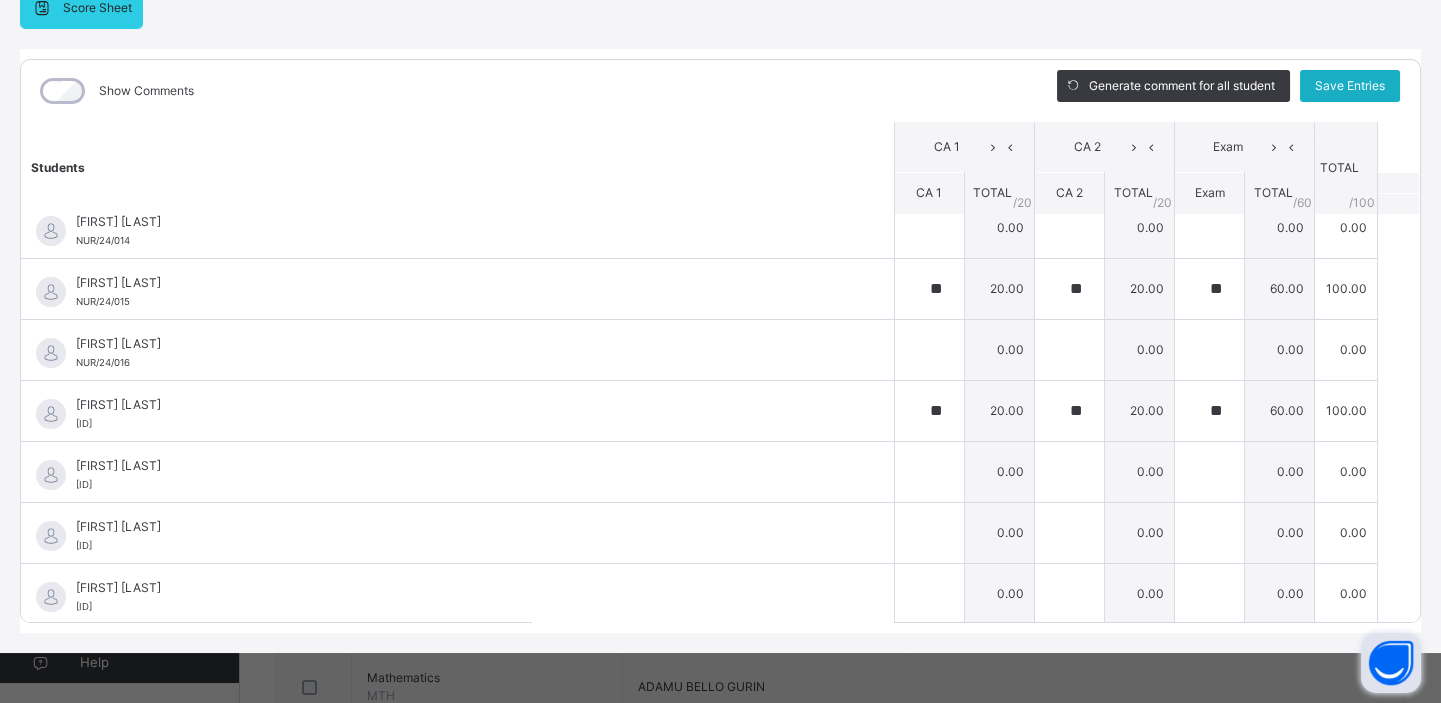 click on "Save Entries" at bounding box center [1350, 86] 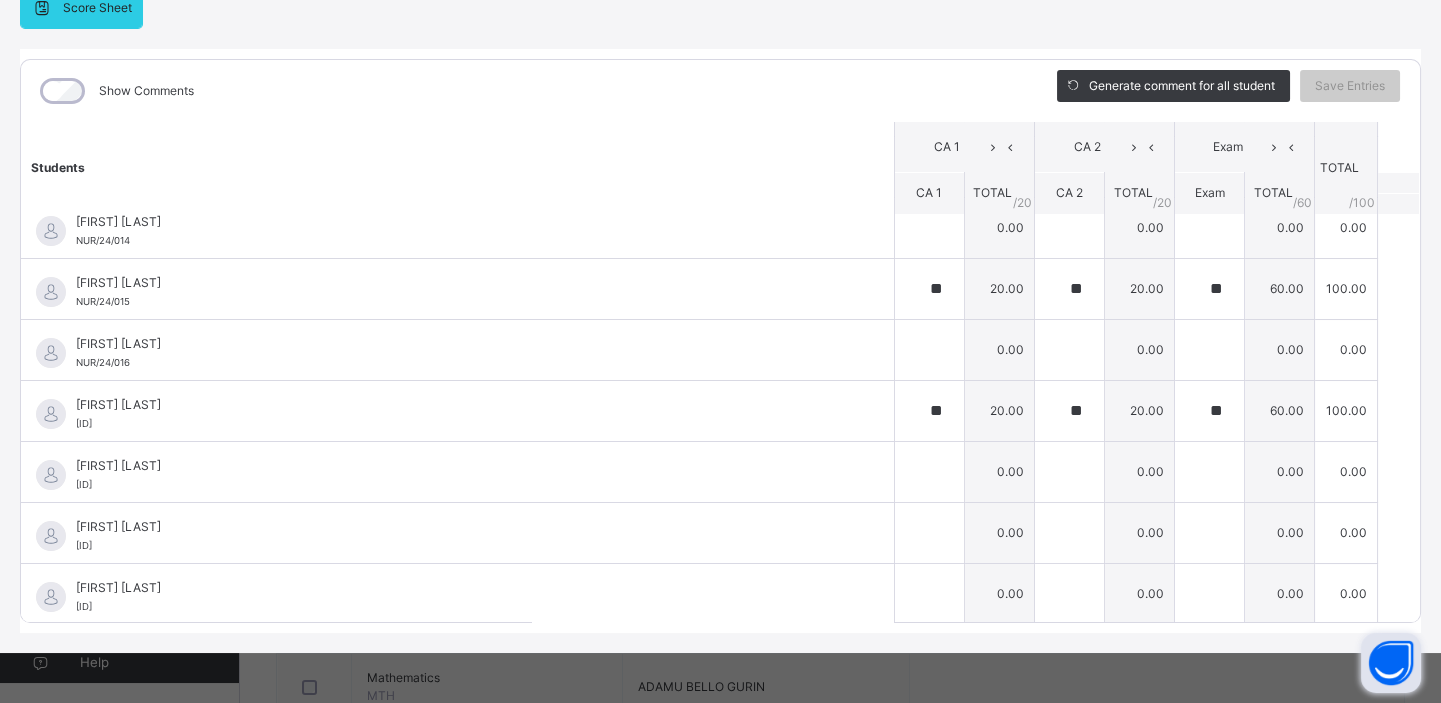 scroll, scrollTop: 0, scrollLeft: 0, axis: both 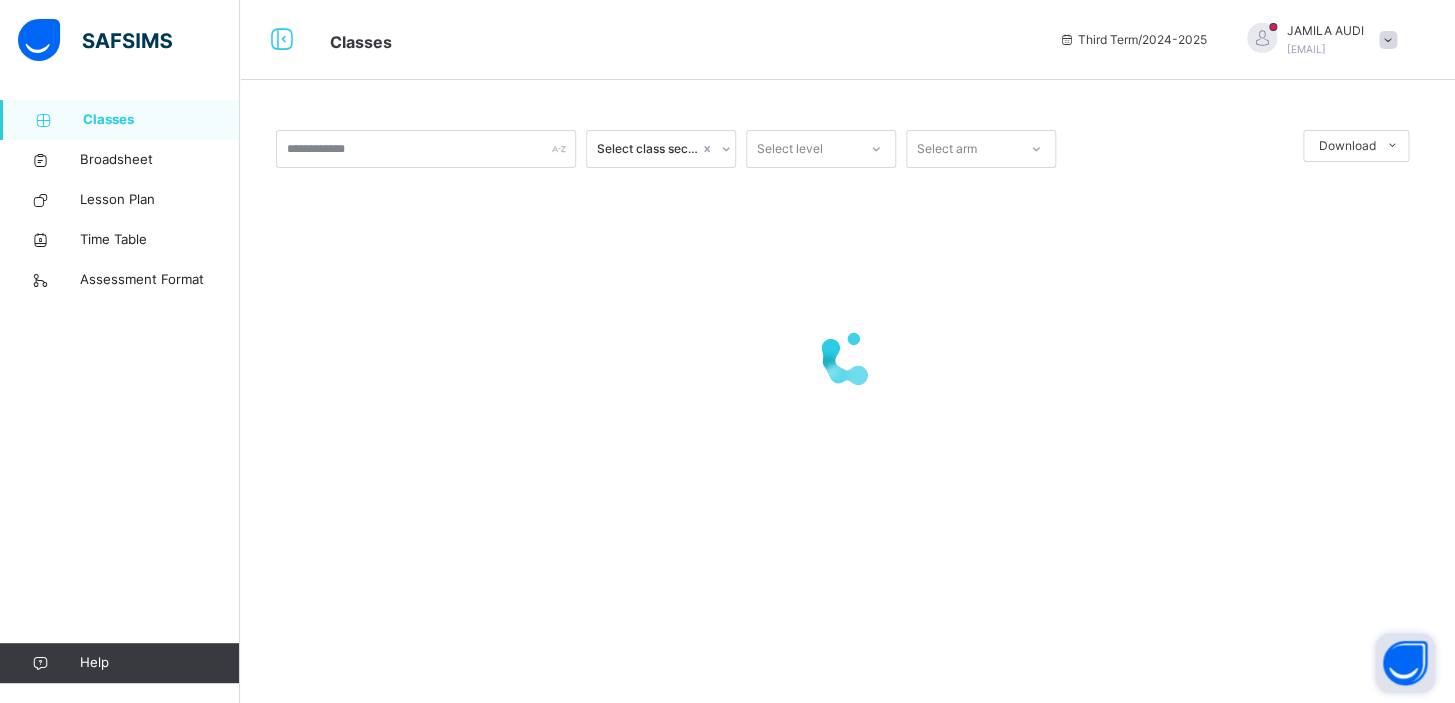 click on "Classes" at bounding box center [161, 120] 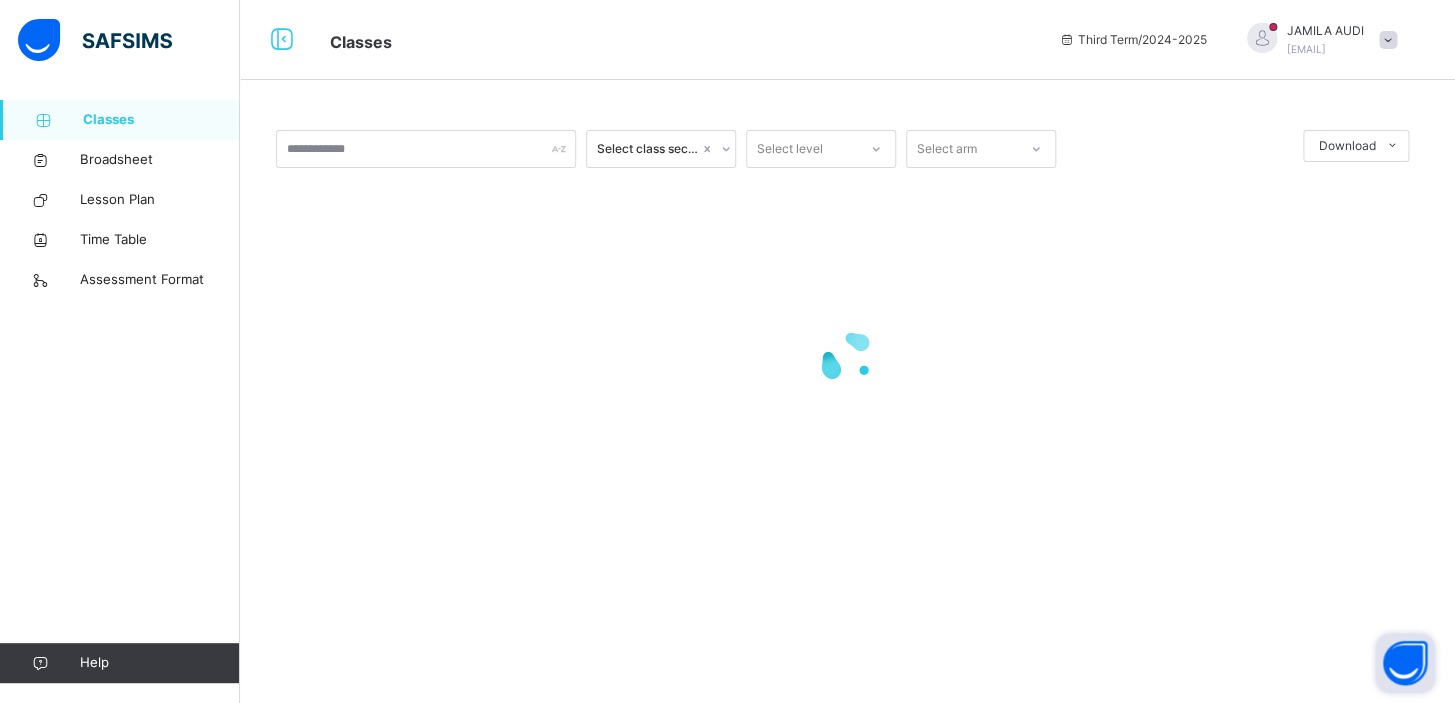 click on "Classes" at bounding box center [161, 120] 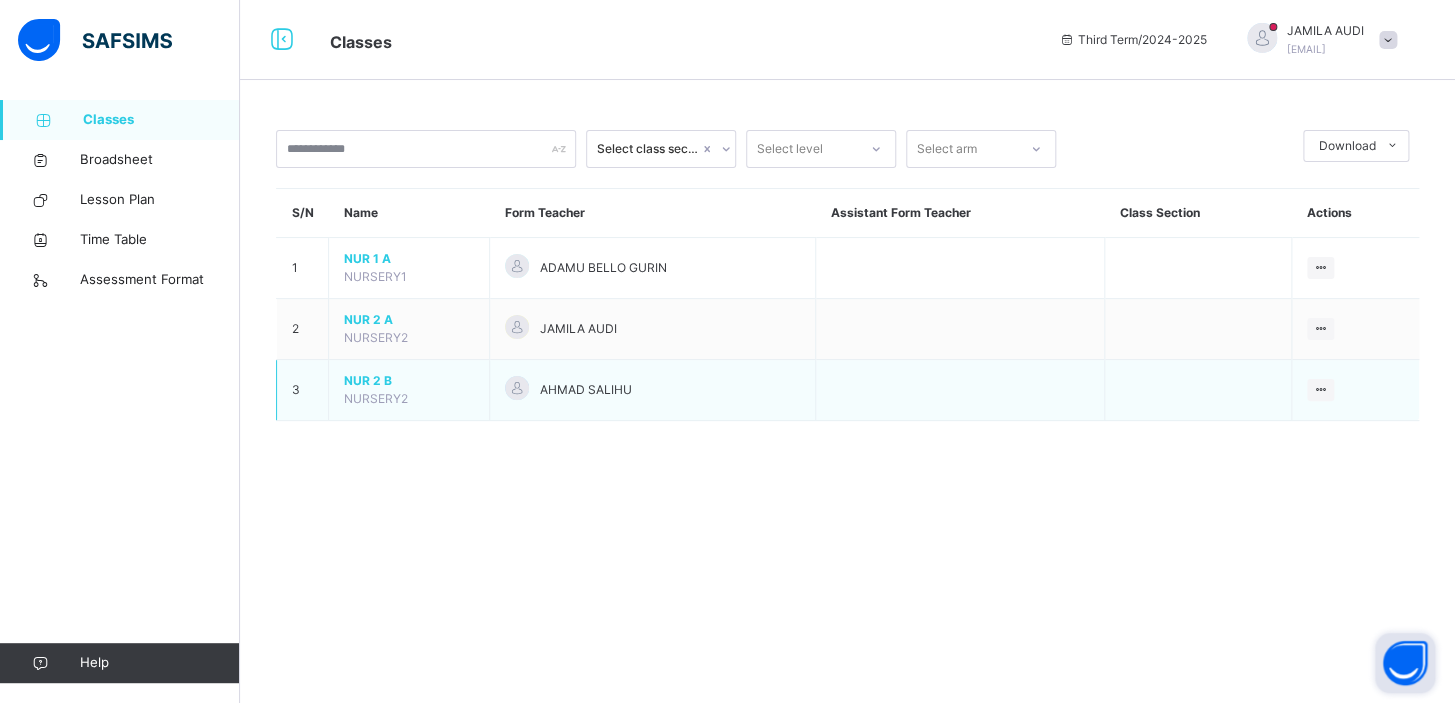 click on "NUR 2   B" at bounding box center (409, 381) 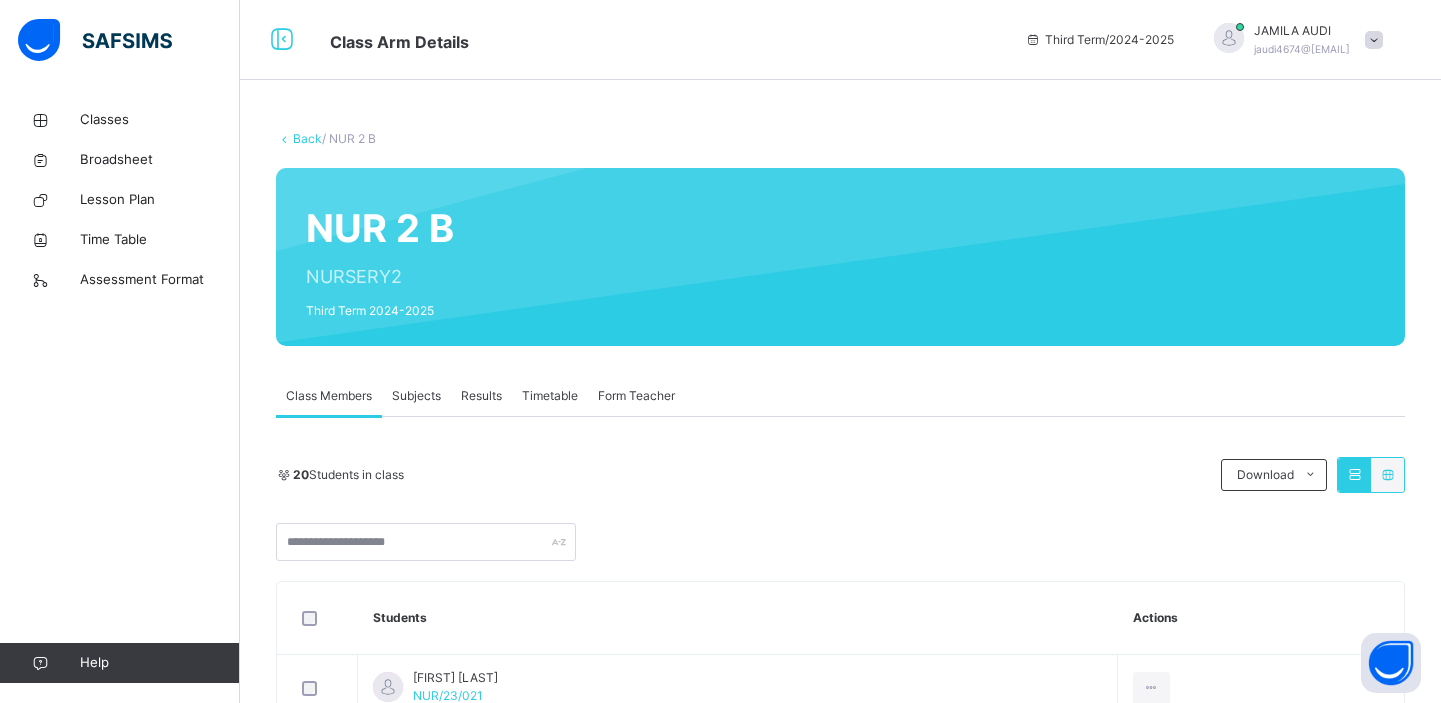scroll, scrollTop: 0, scrollLeft: 0, axis: both 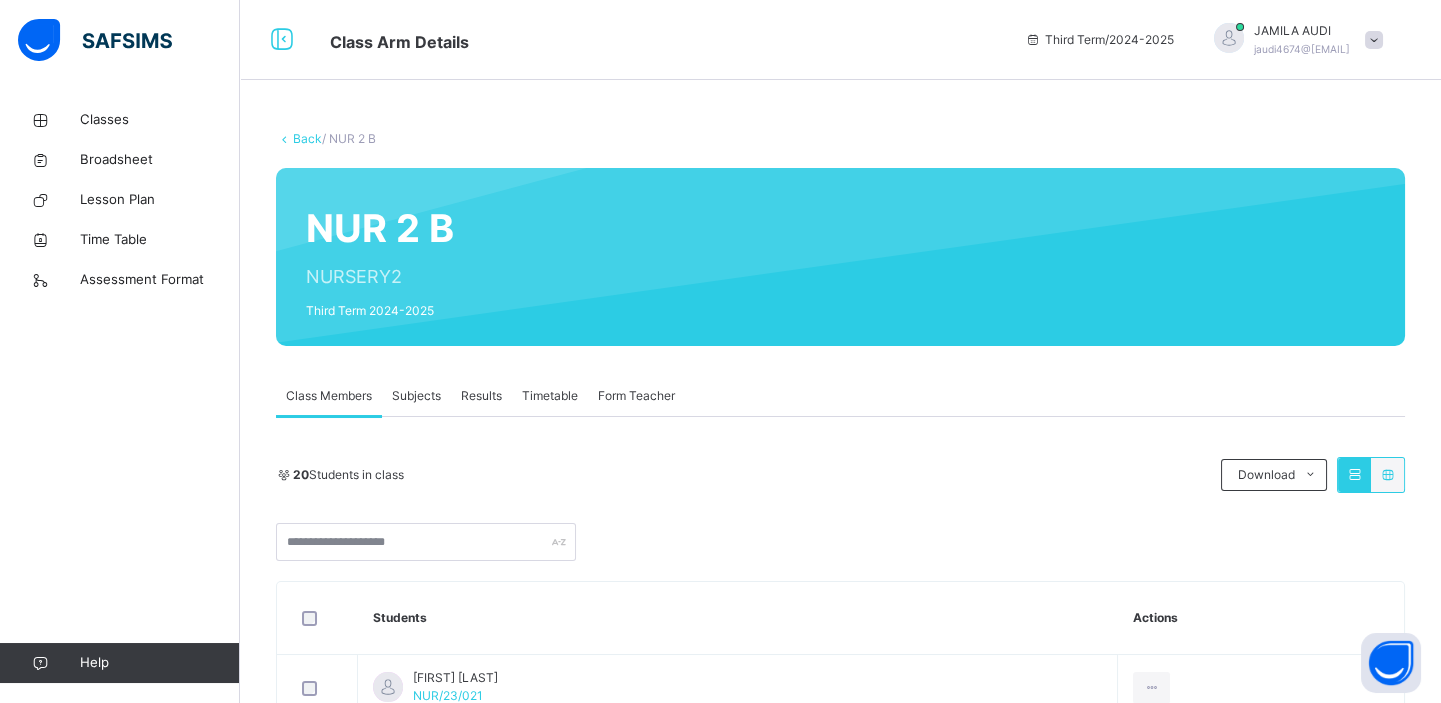 click on "NUR 2 B NURSERY2 Third Term 2024-2025" at bounding box center (840, 257) 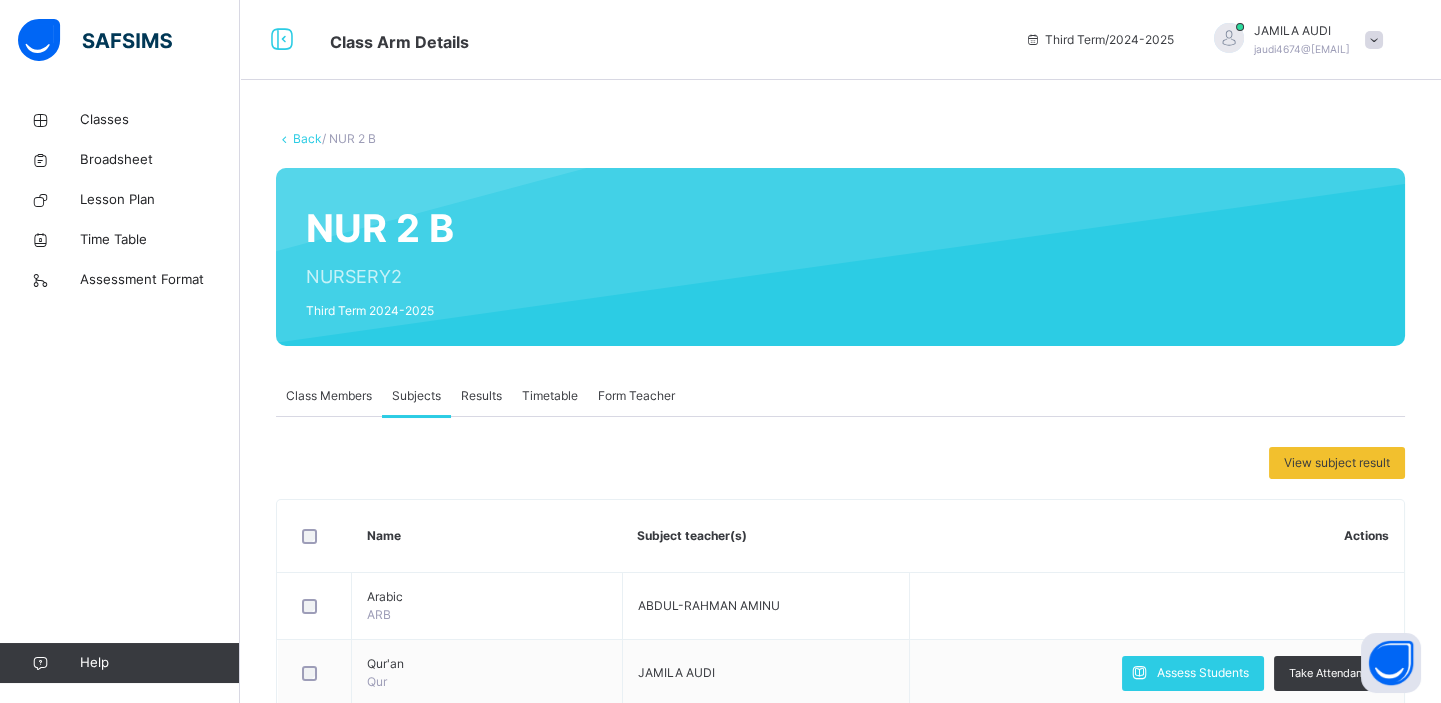 click on "Subjects" at bounding box center (416, 396) 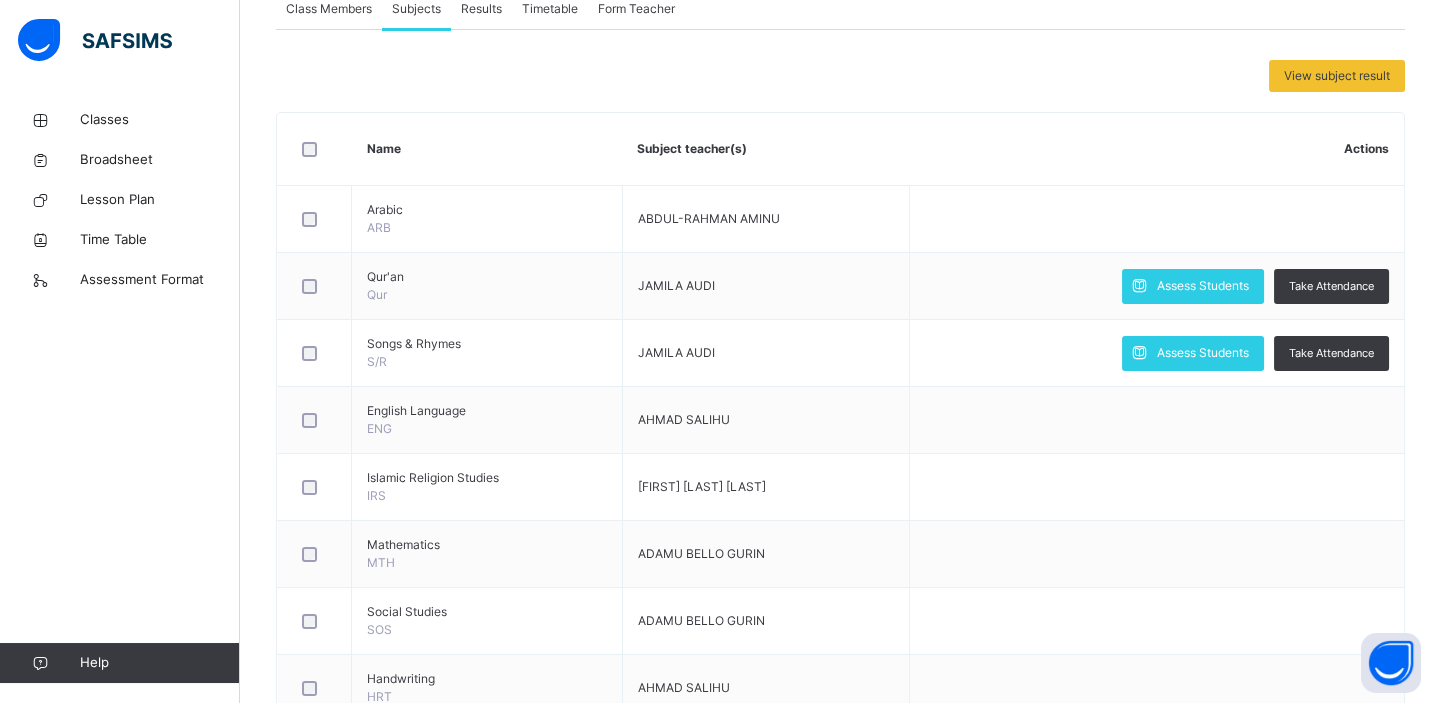 scroll, scrollTop: 400, scrollLeft: 0, axis: vertical 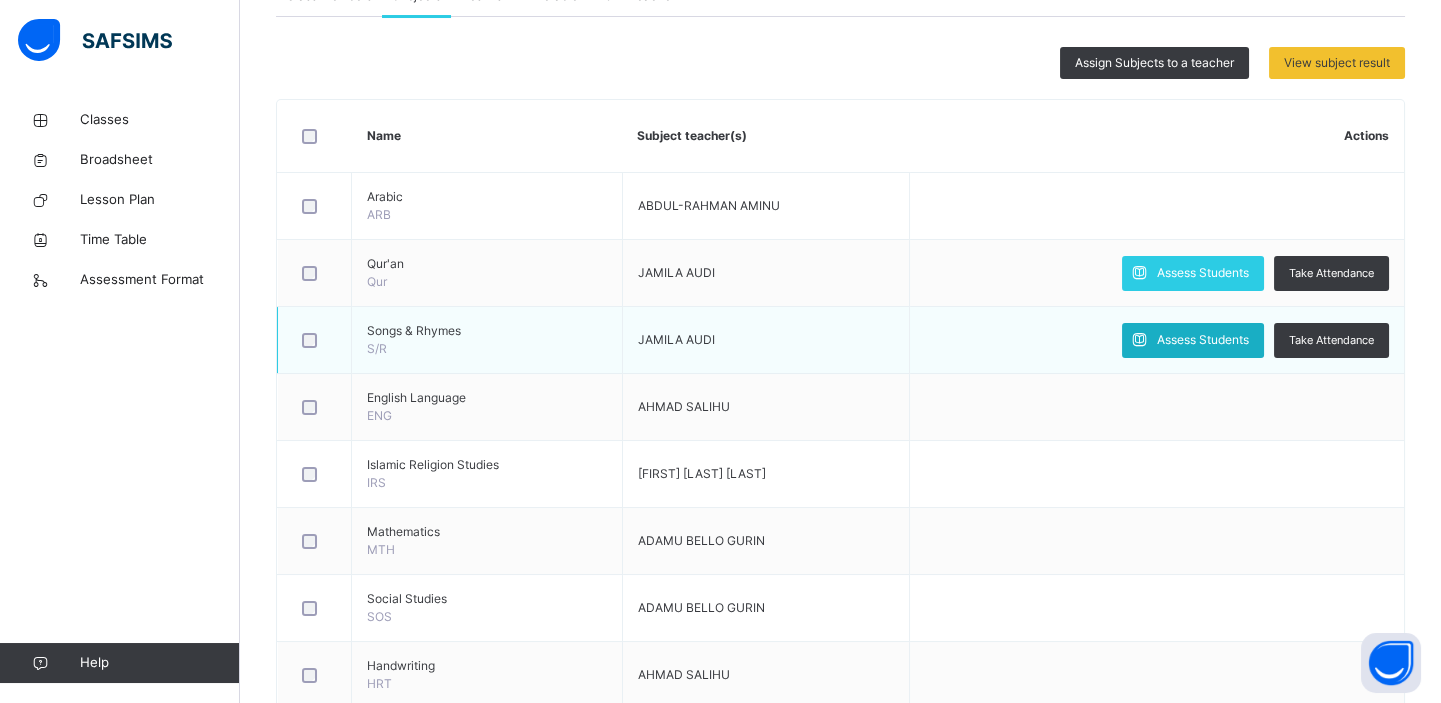 click on "Assess Students" at bounding box center [1203, 340] 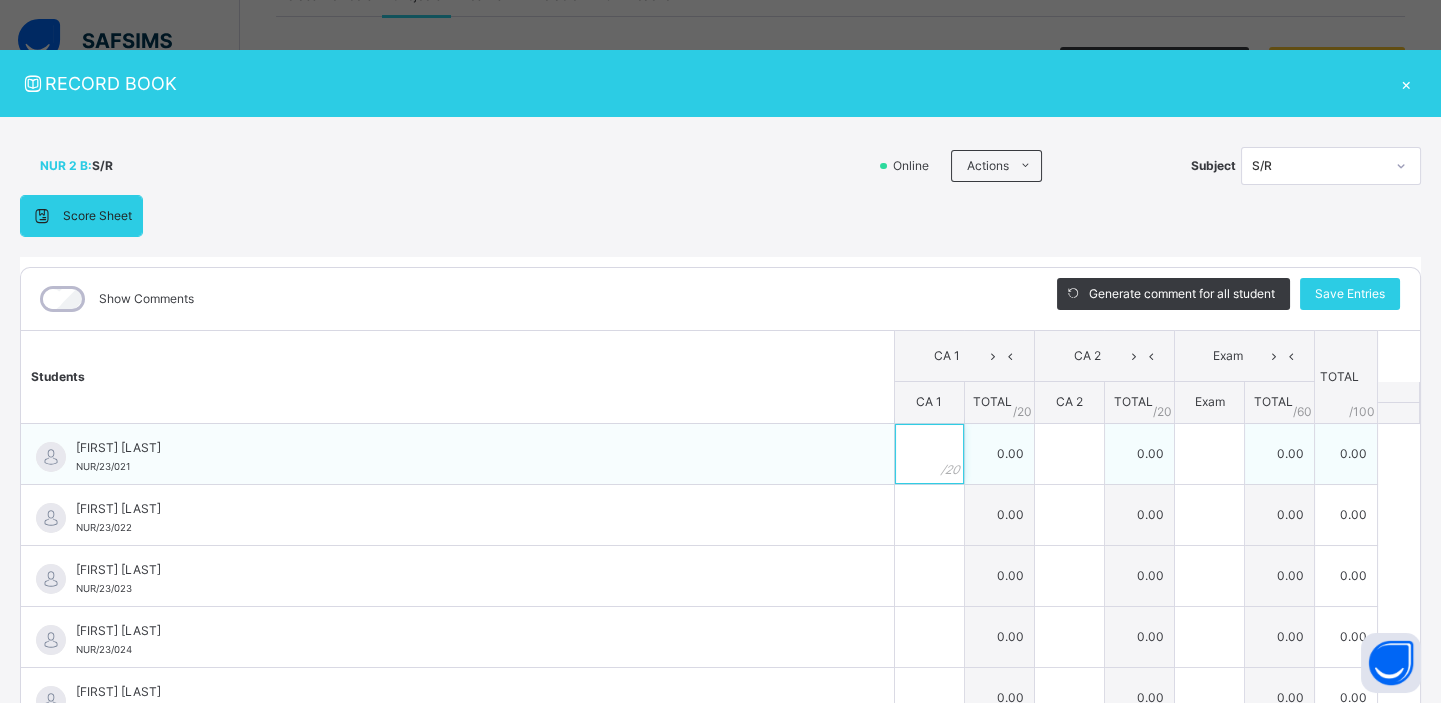 click at bounding box center [929, 454] 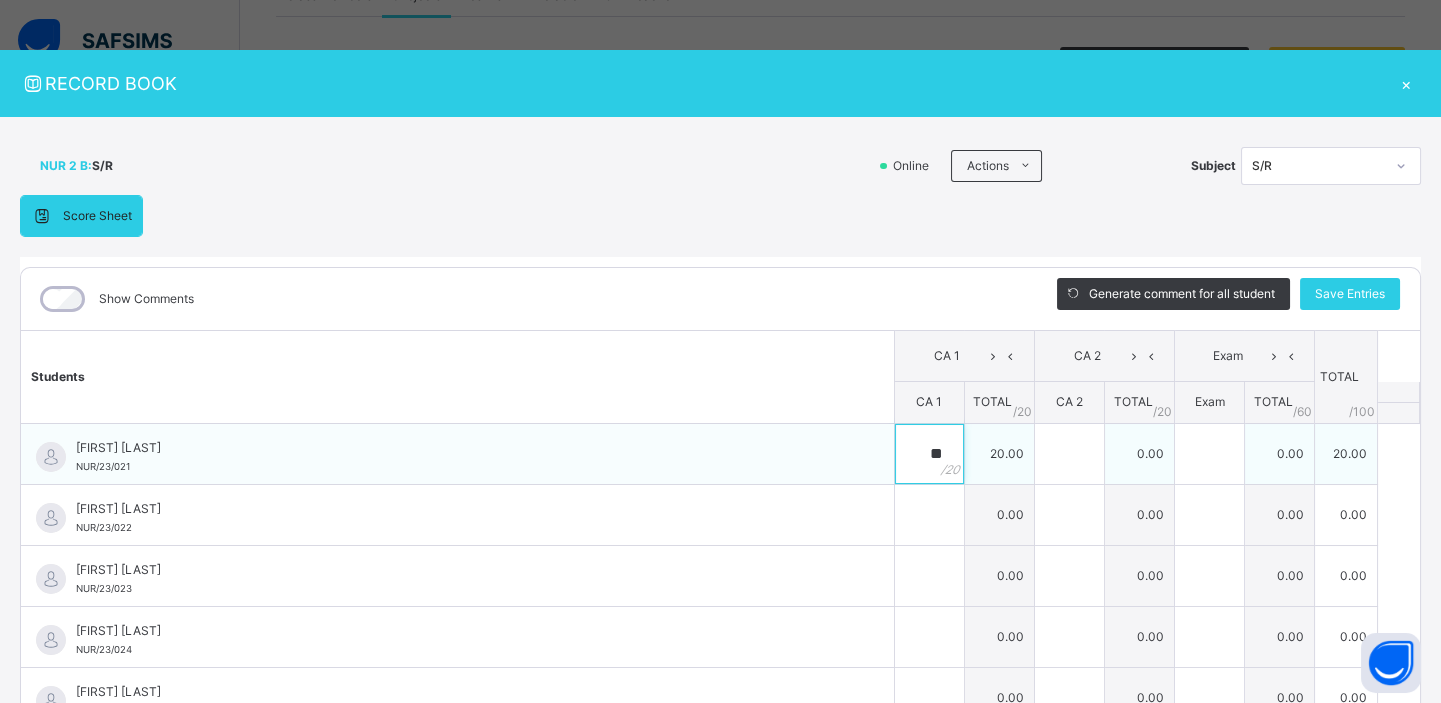 type on "**" 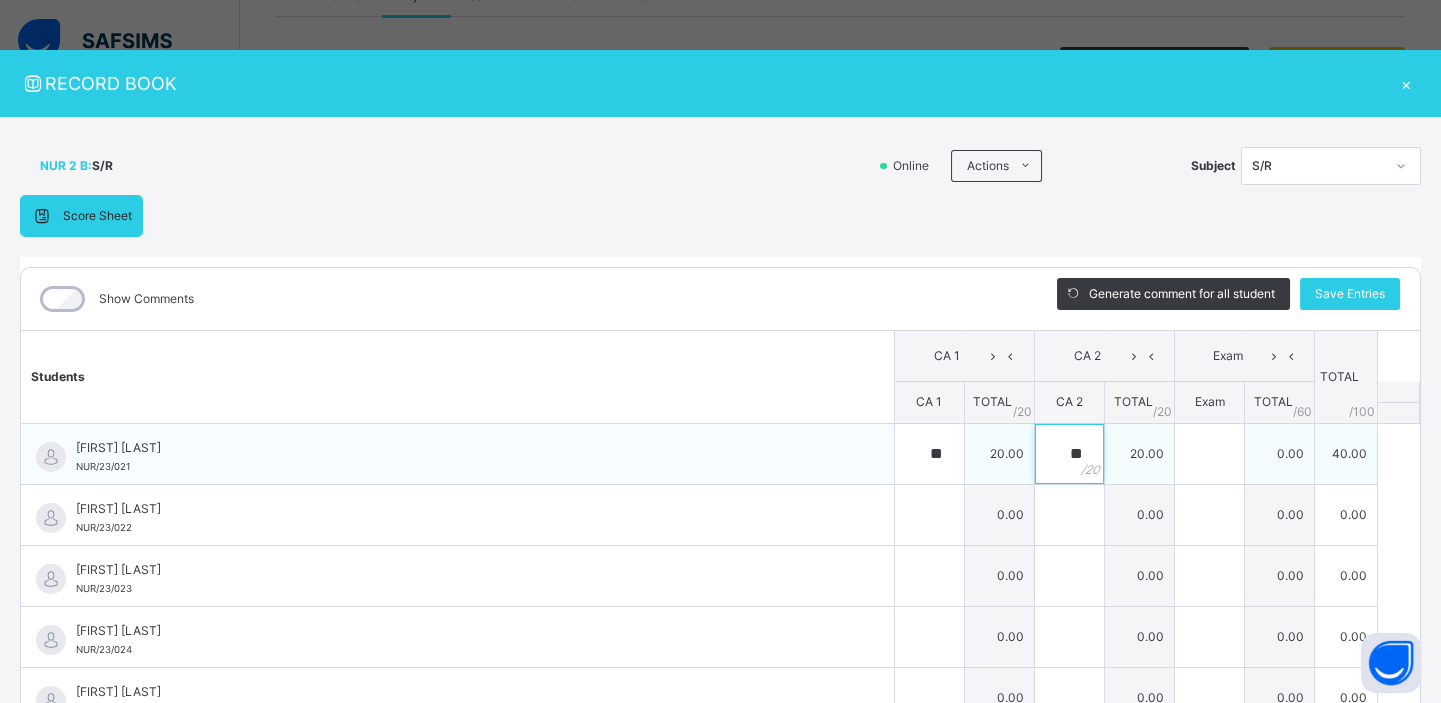 type on "**" 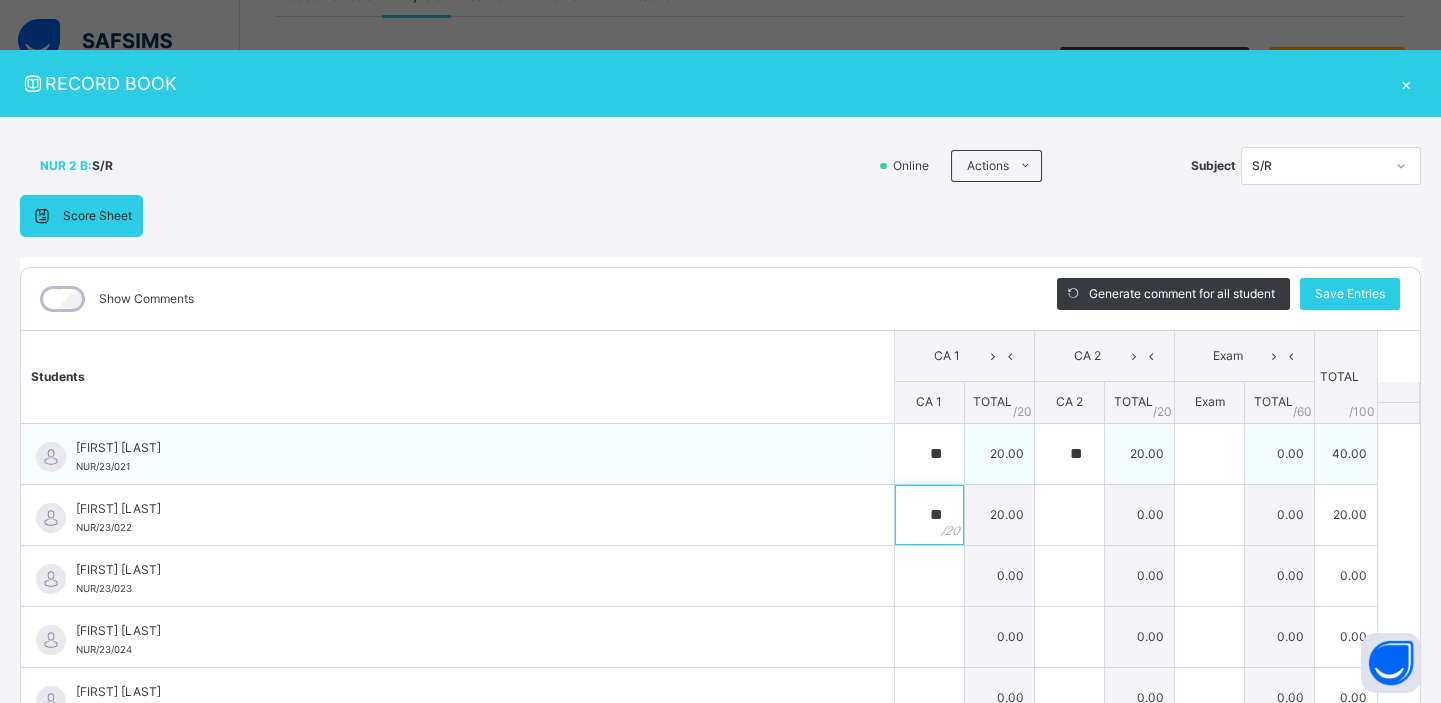 type on "**" 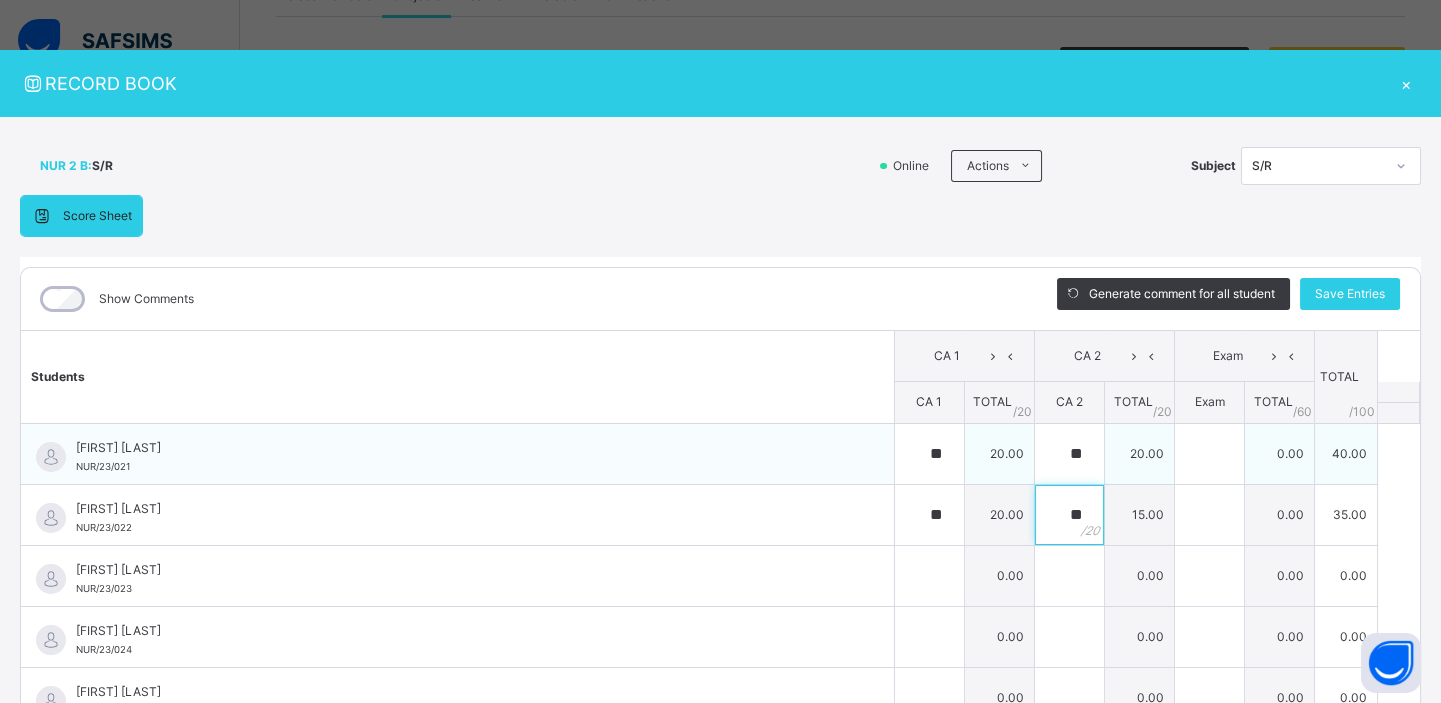 type on "**" 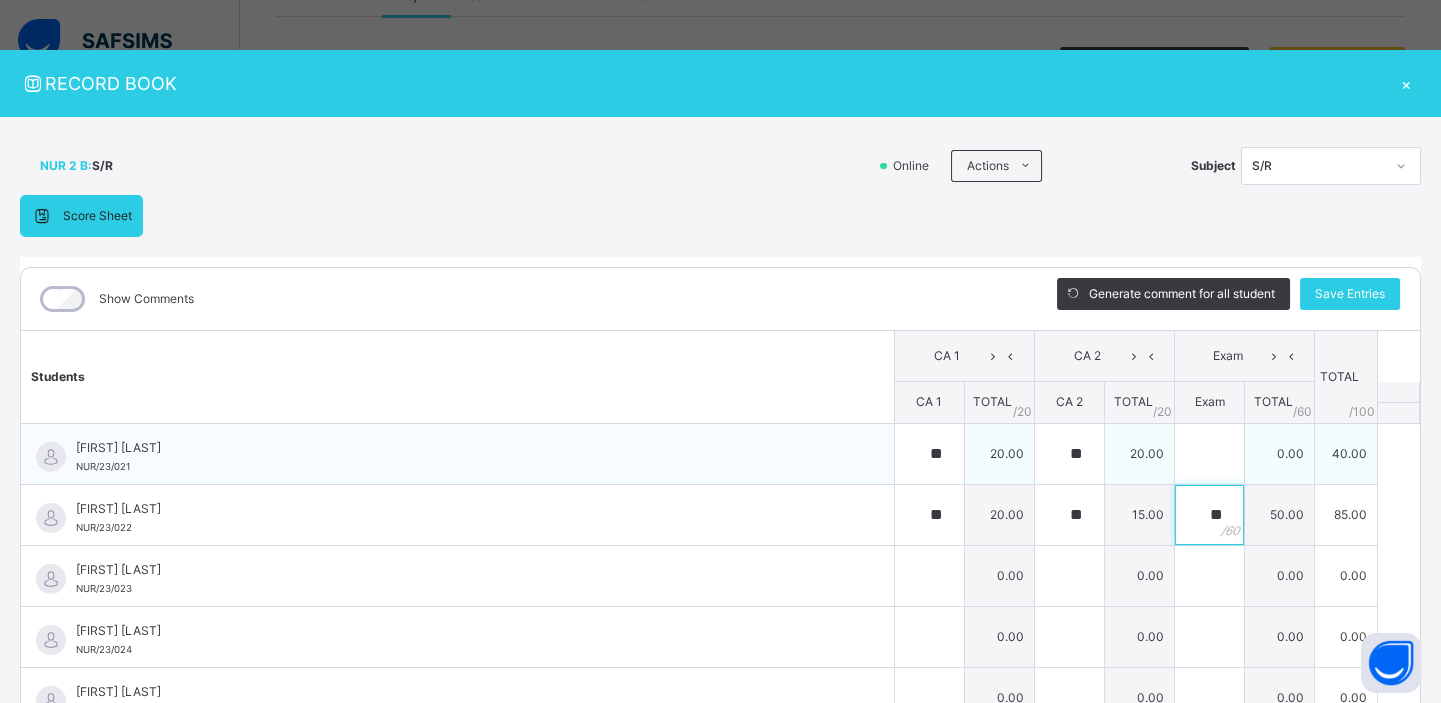 type on "**" 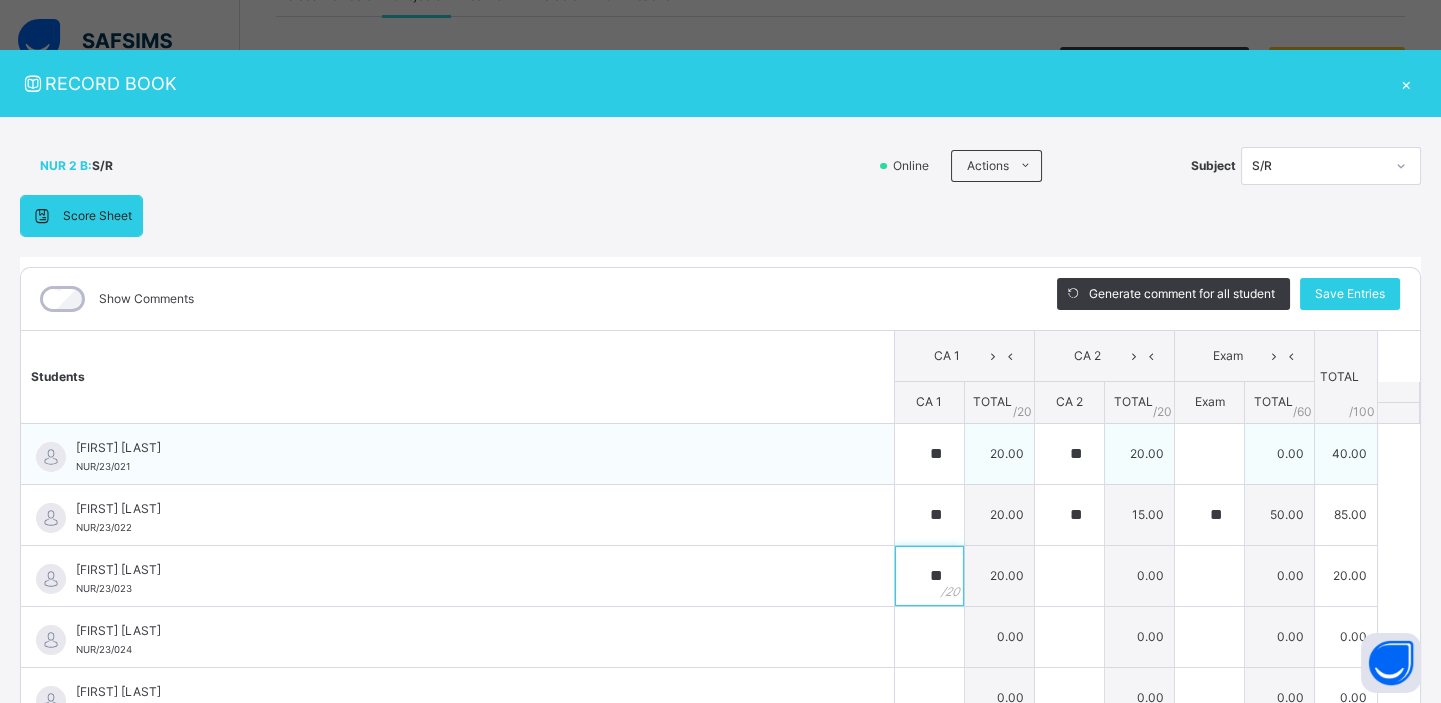type on "**" 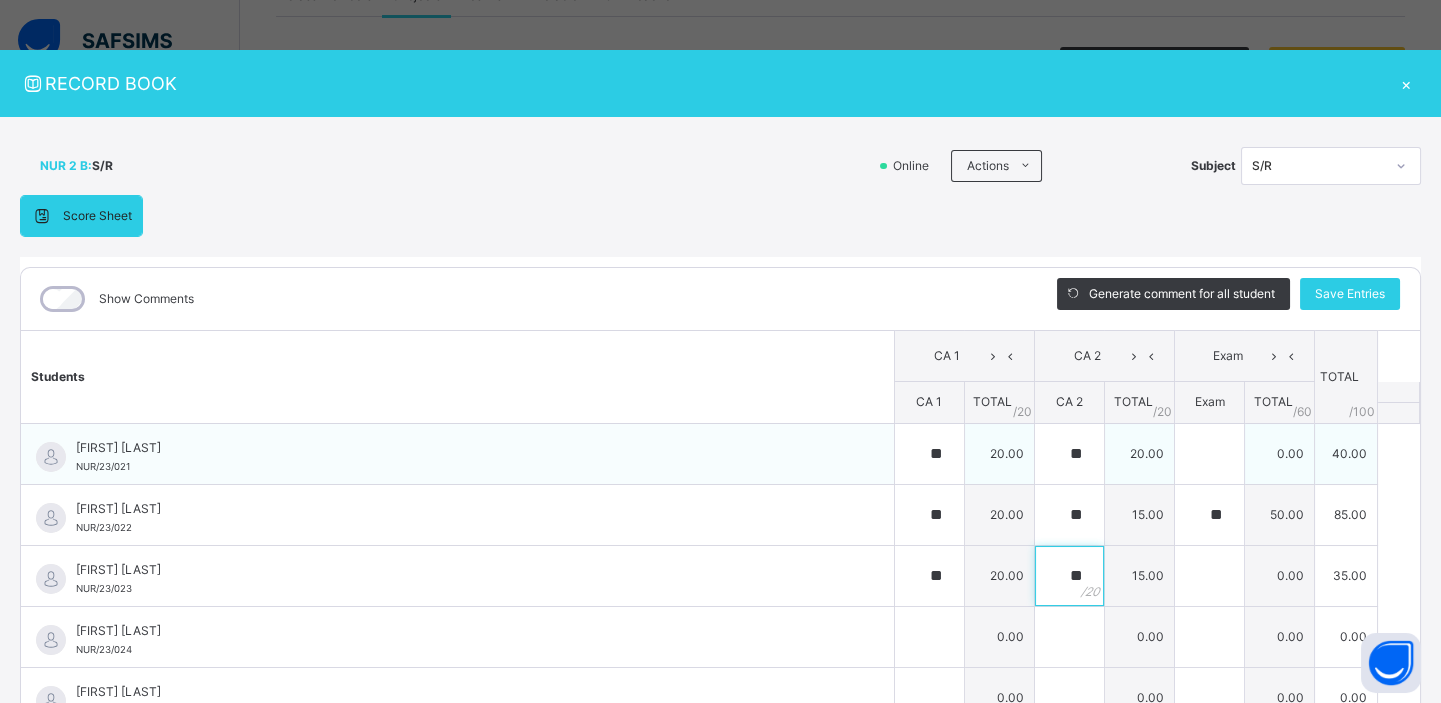 type on "**" 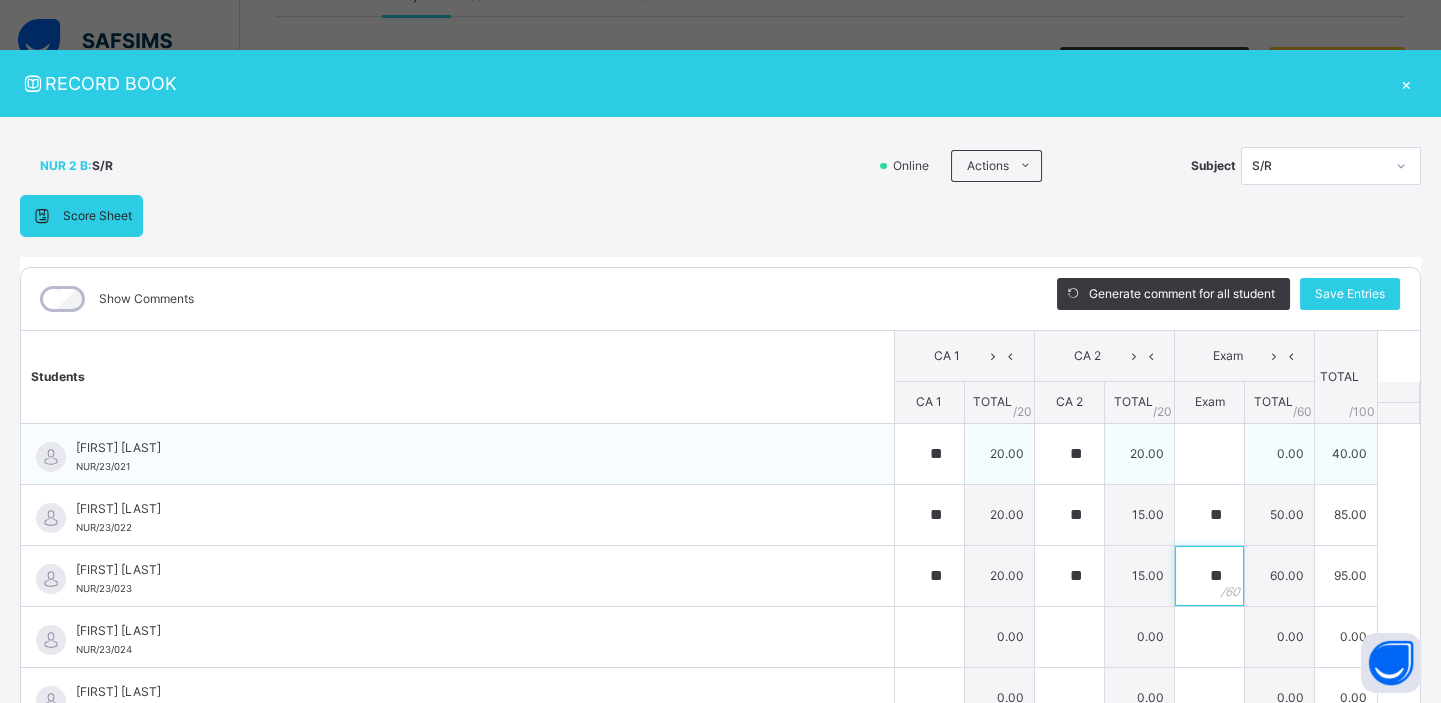 type on "**" 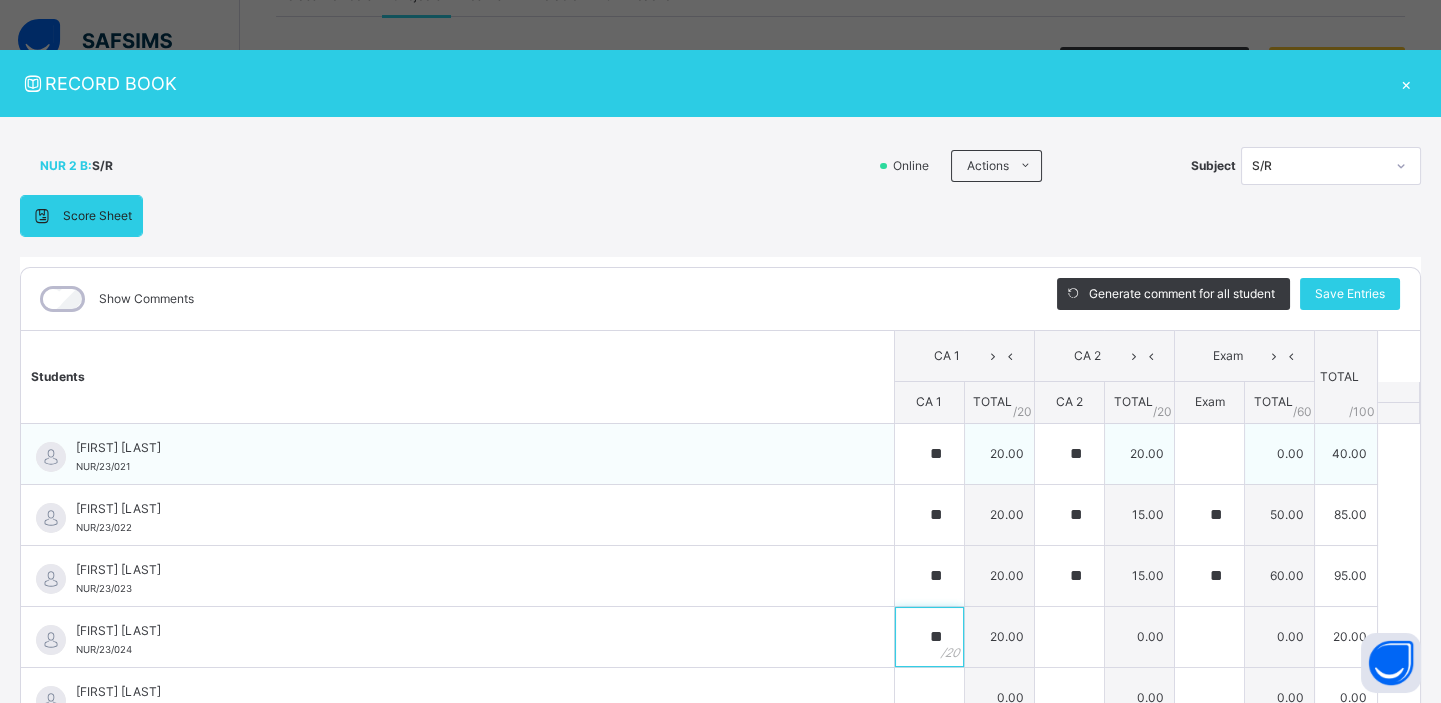 type on "**" 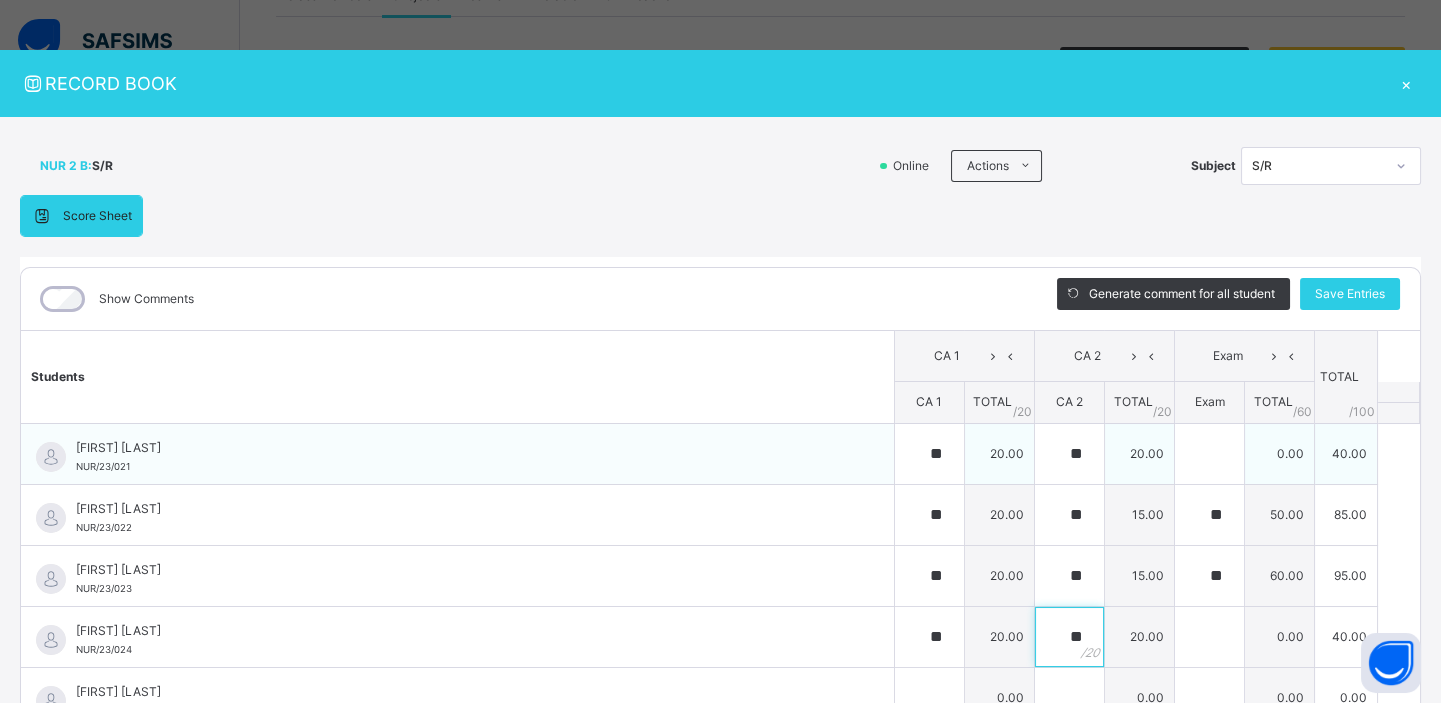 type on "**" 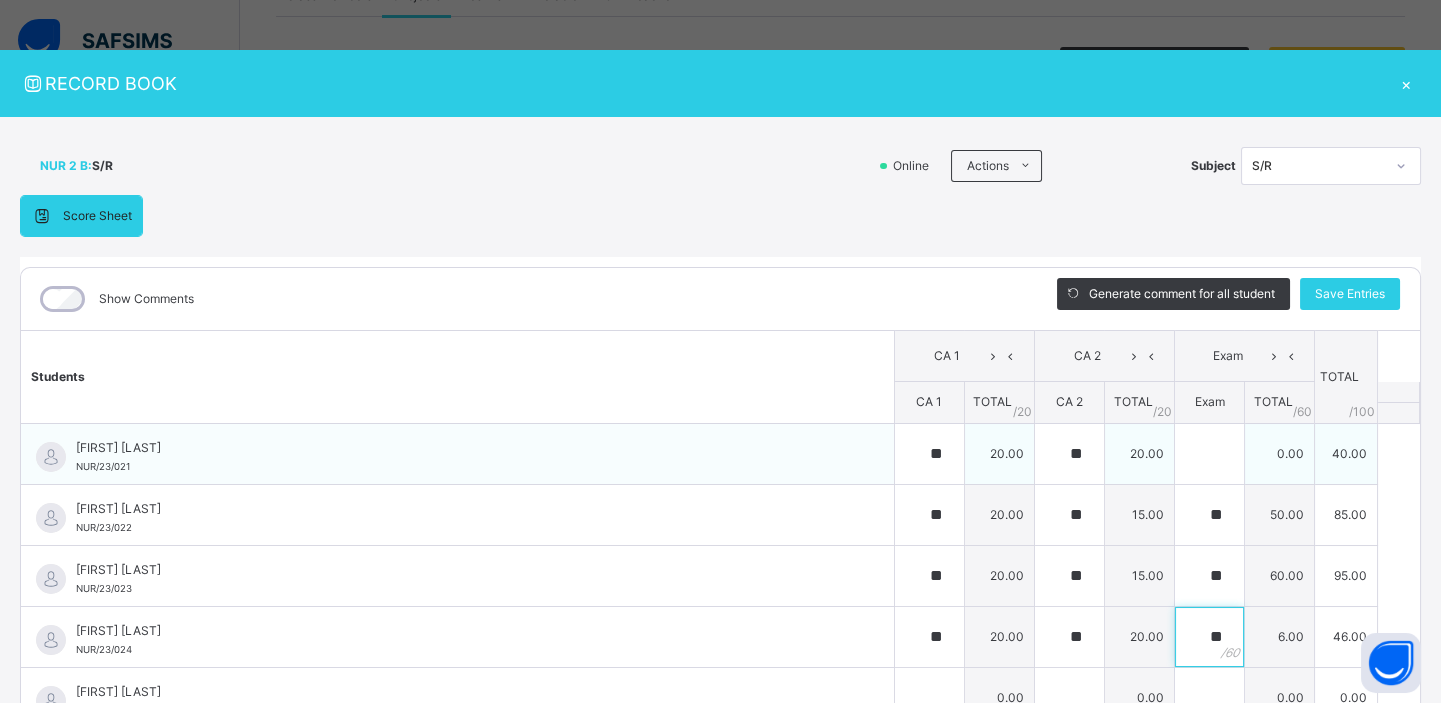 type on "**" 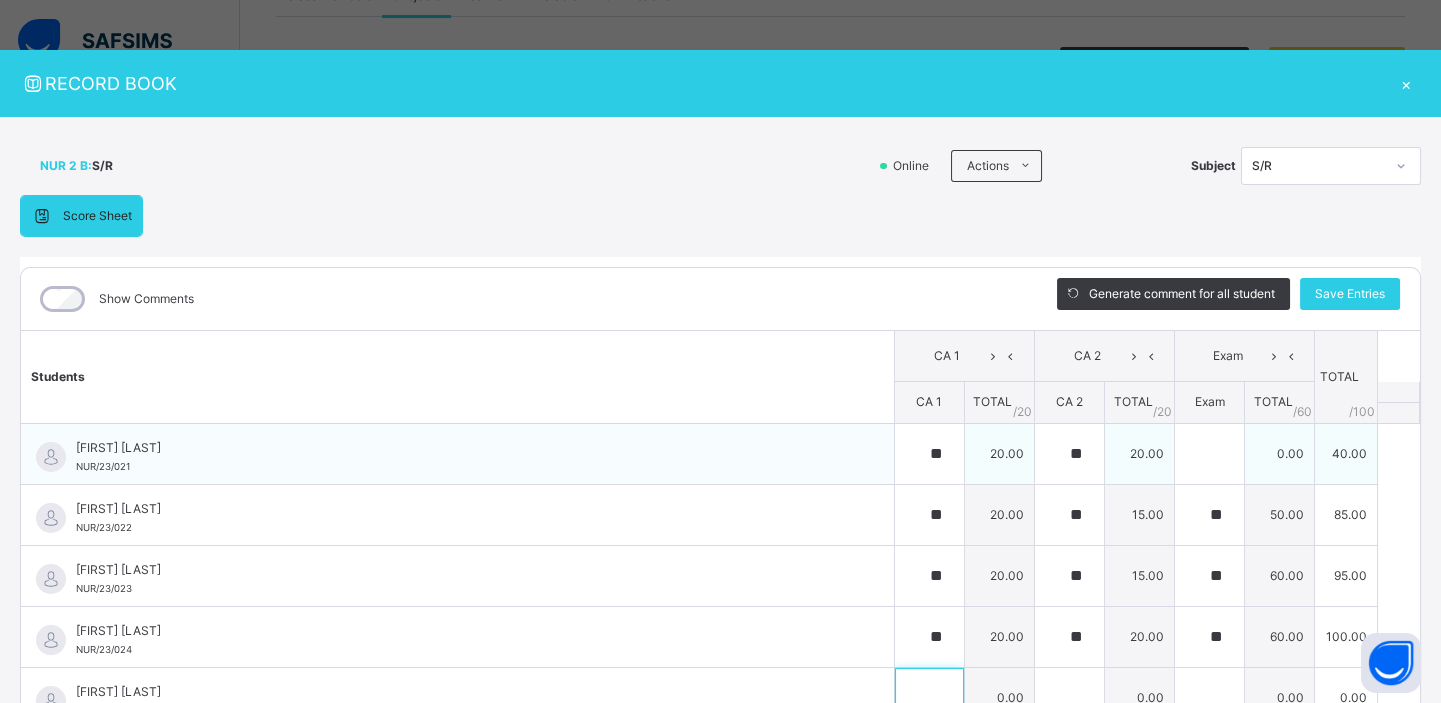 scroll, scrollTop: 23, scrollLeft: 0, axis: vertical 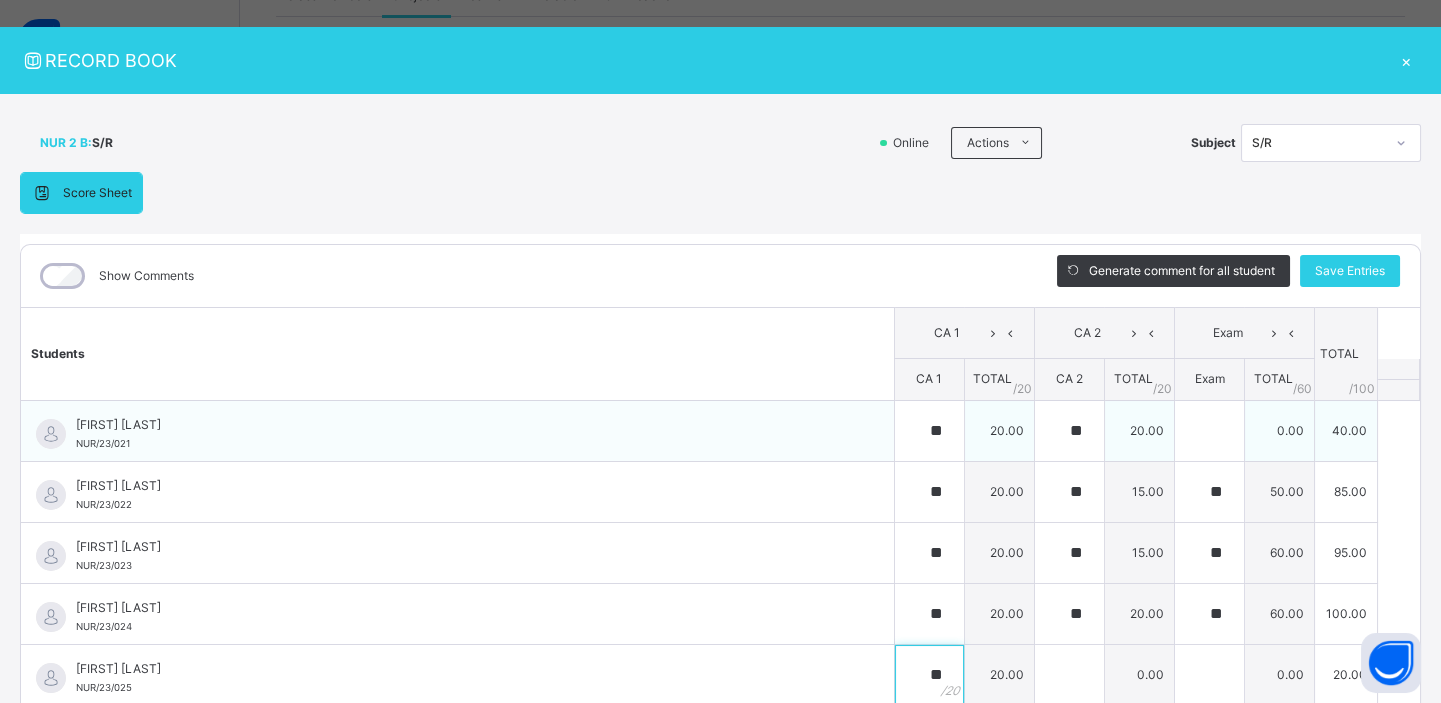 type on "**" 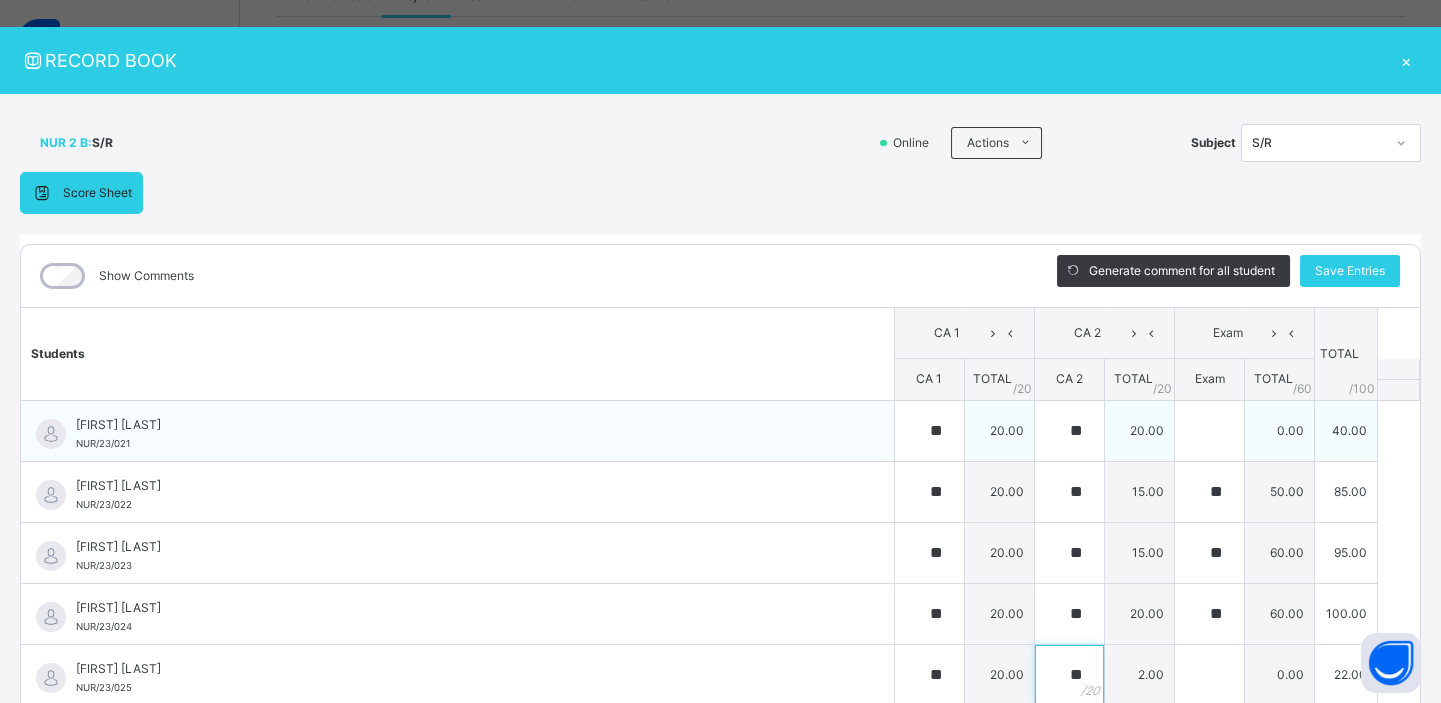 type on "**" 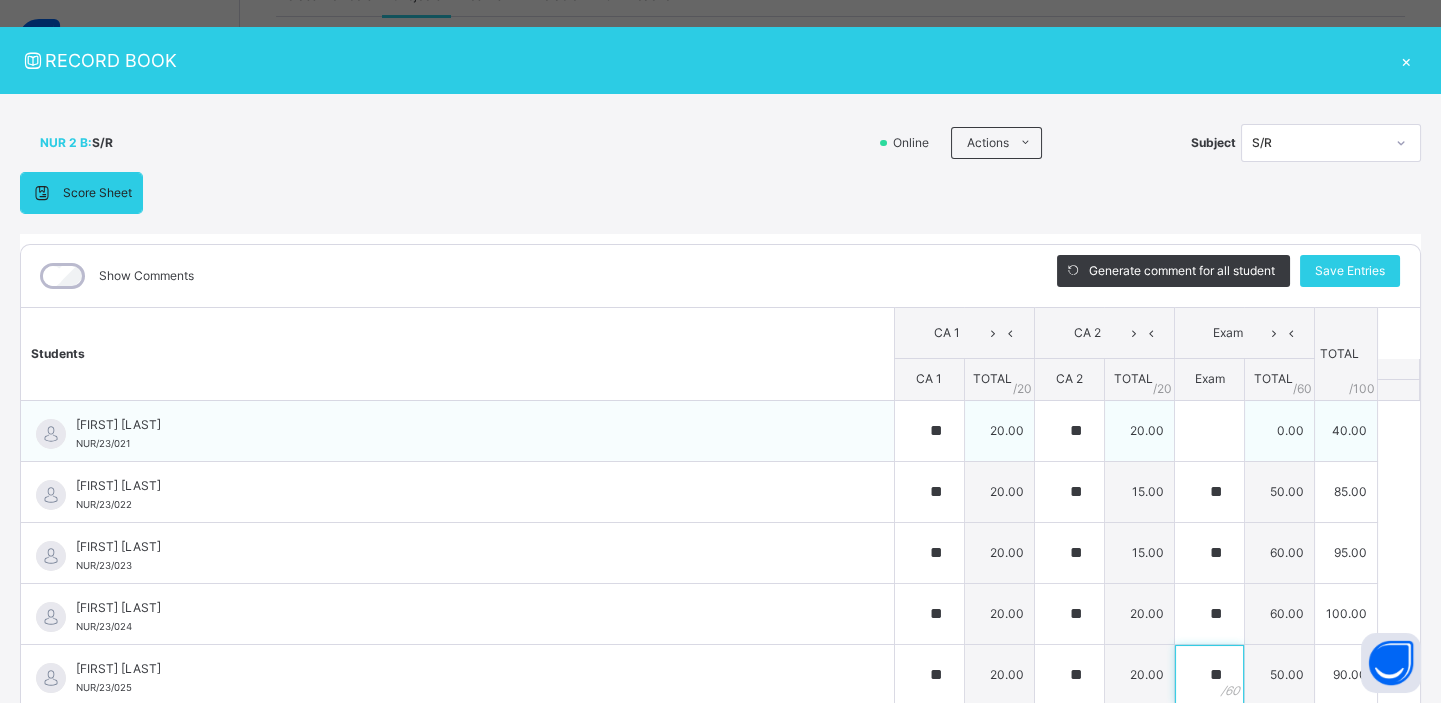 type on "**" 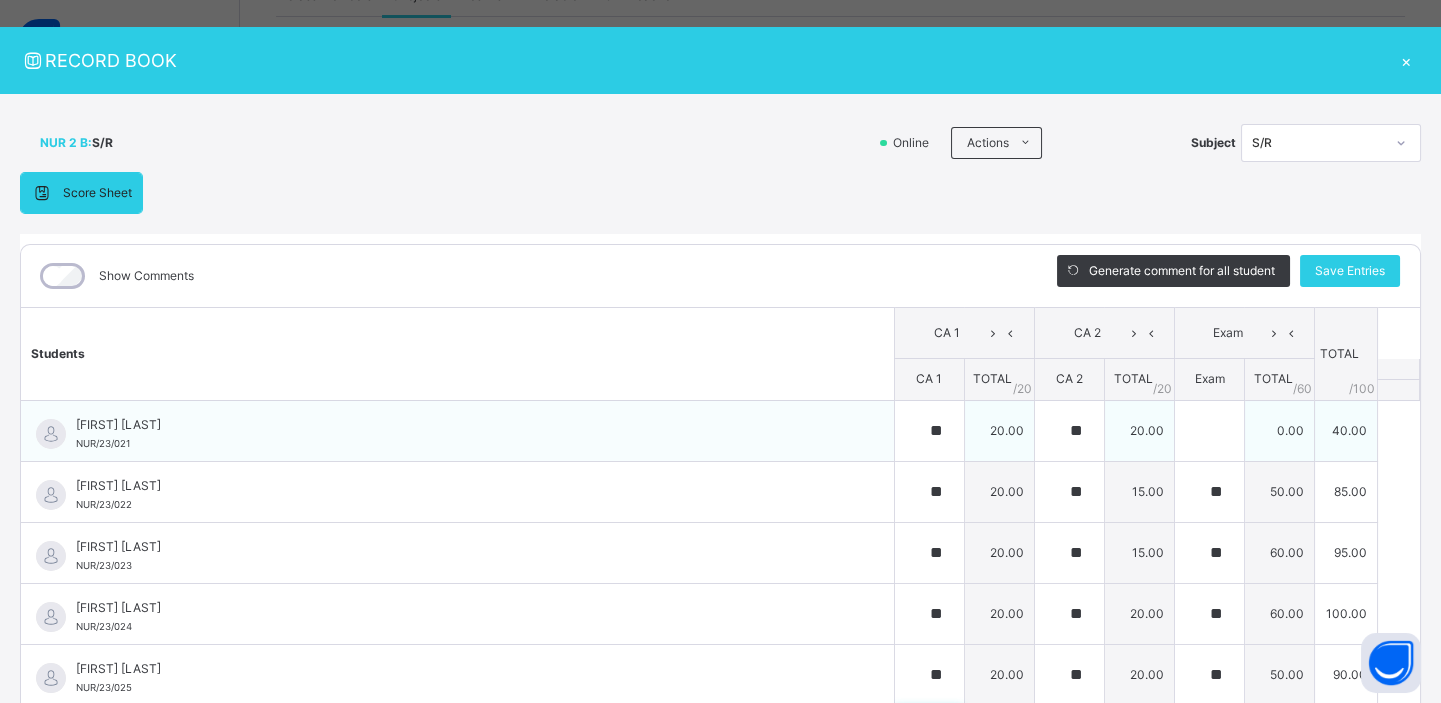scroll, scrollTop: 208, scrollLeft: 0, axis: vertical 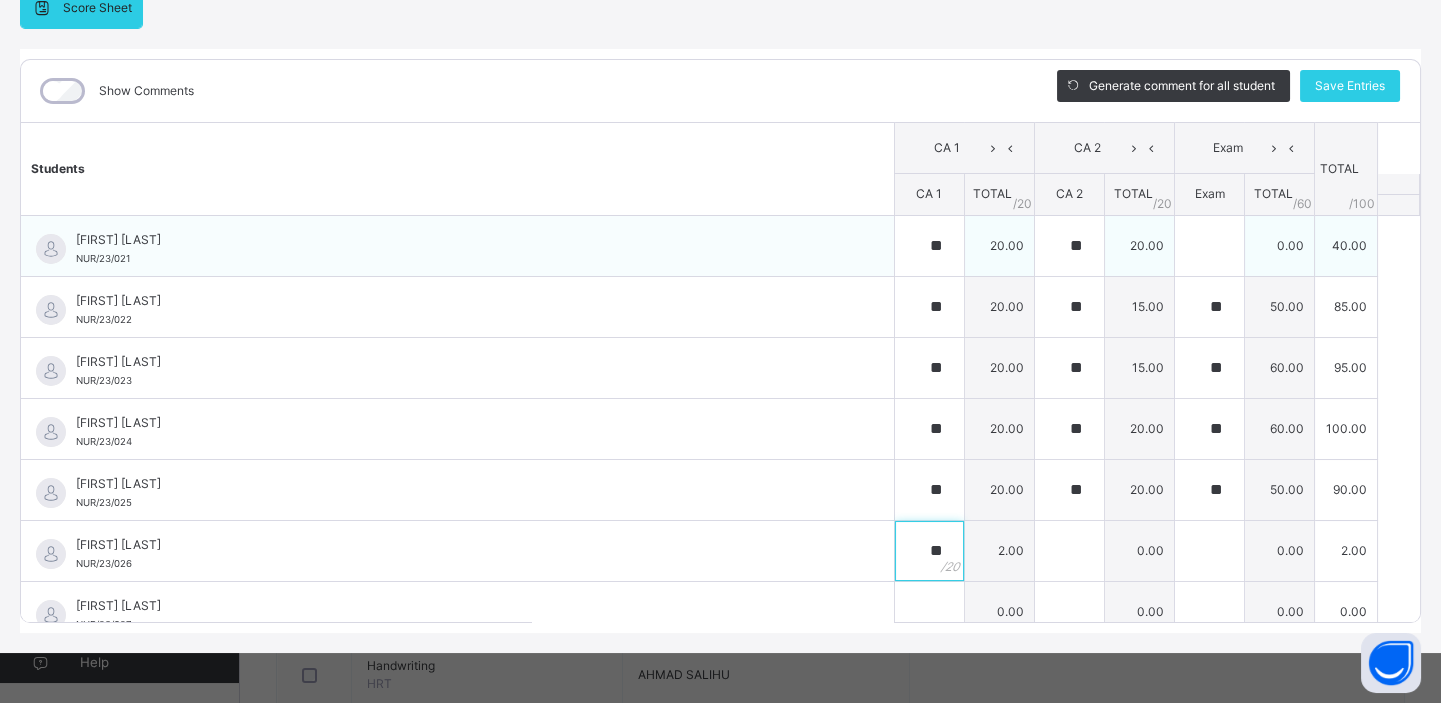 type on "**" 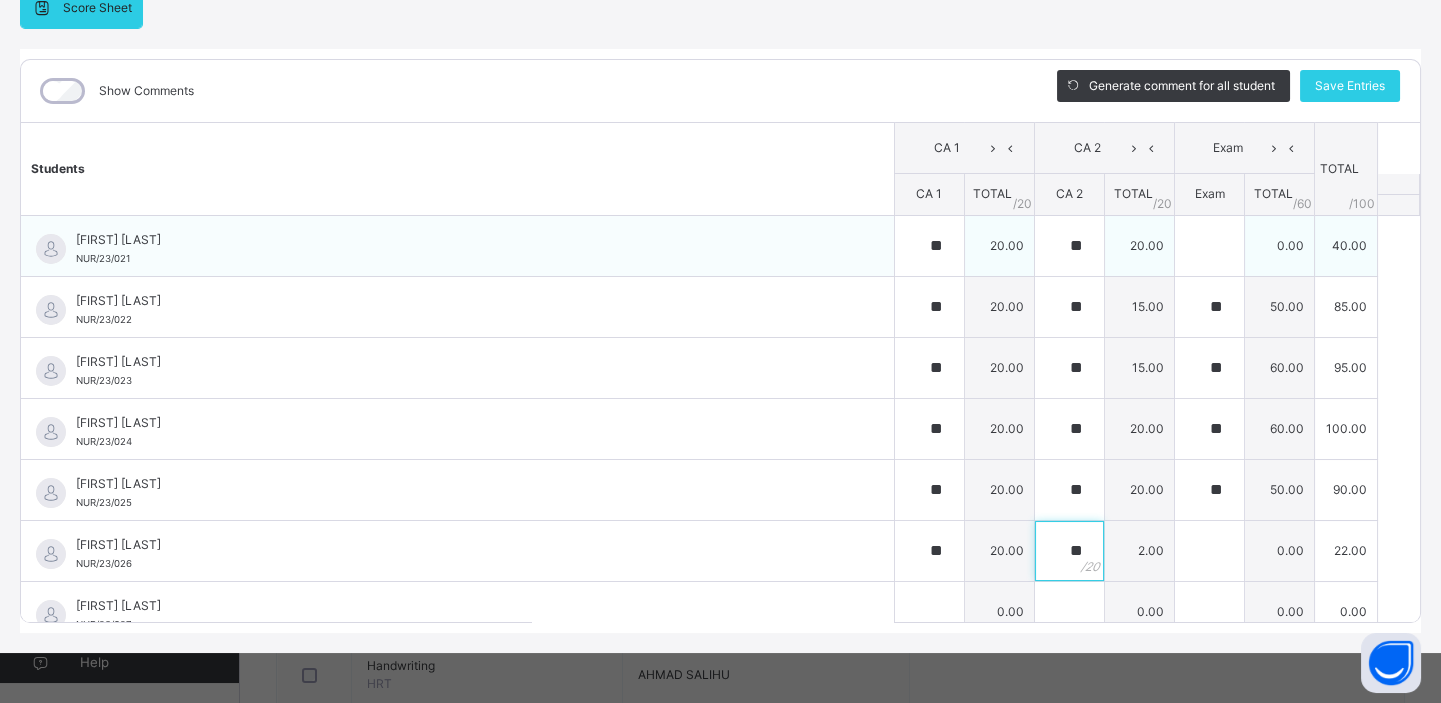 type on "**" 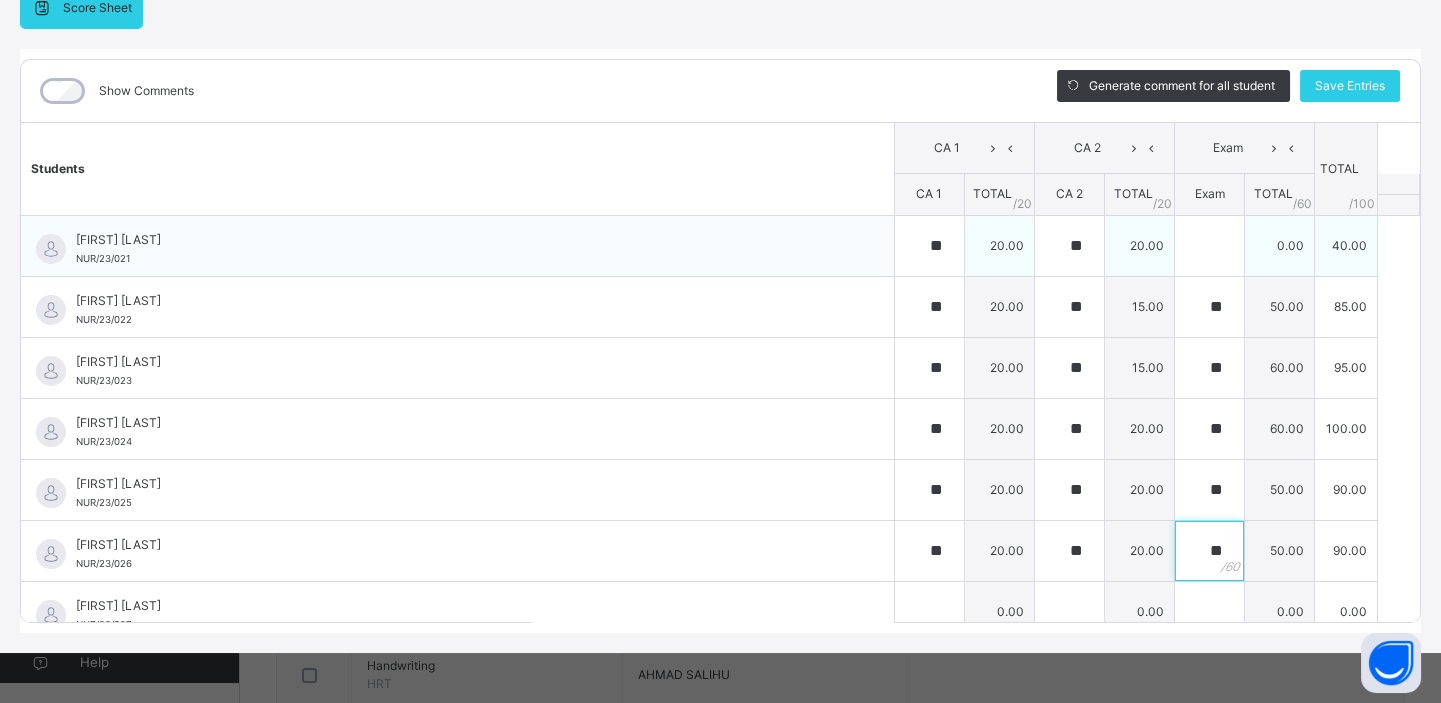 type on "**" 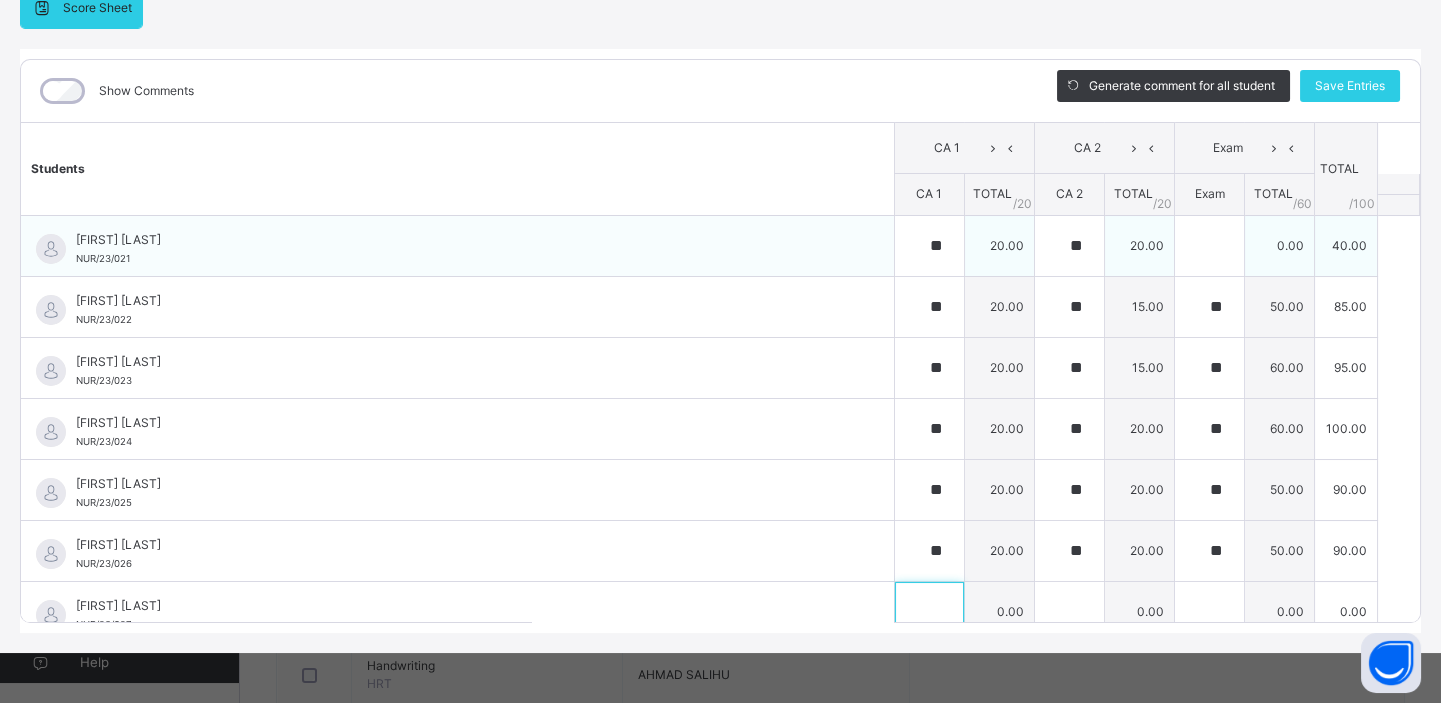 scroll, scrollTop: 19, scrollLeft: 0, axis: vertical 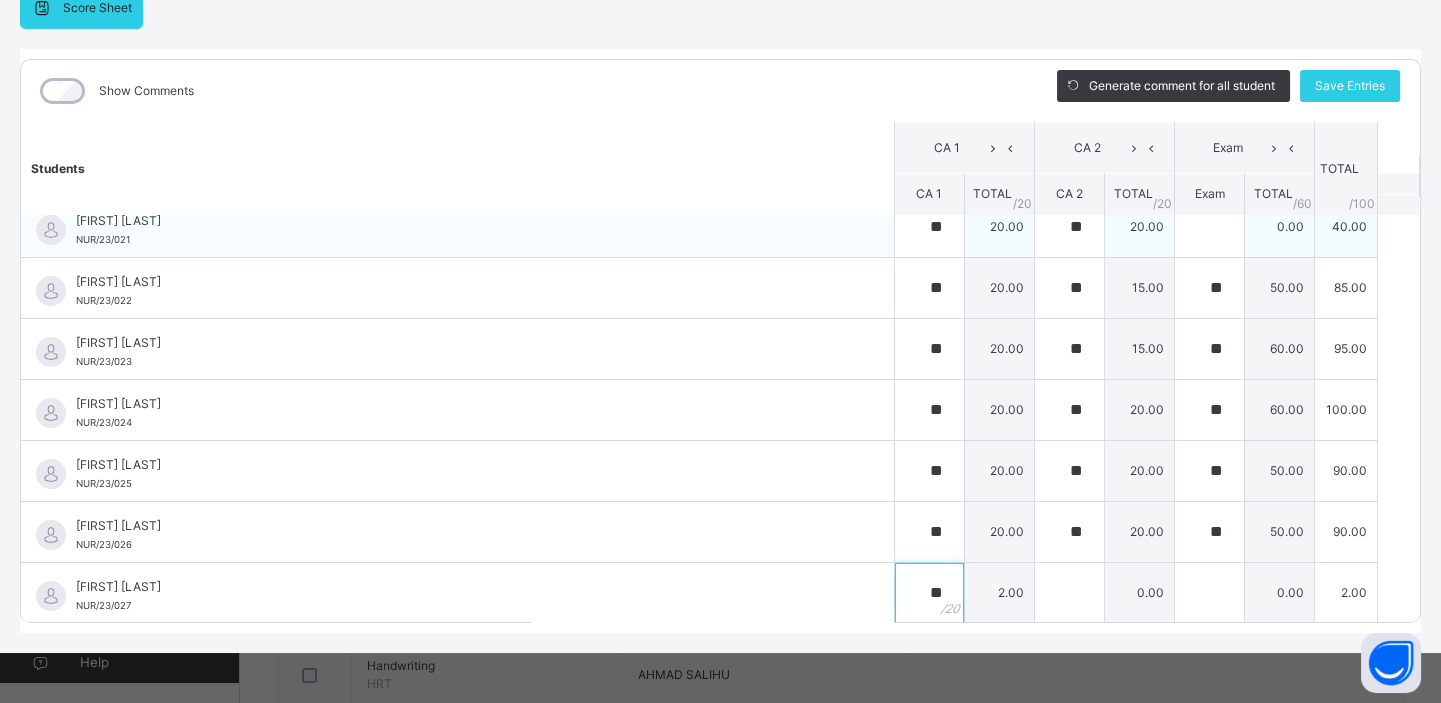 type on "**" 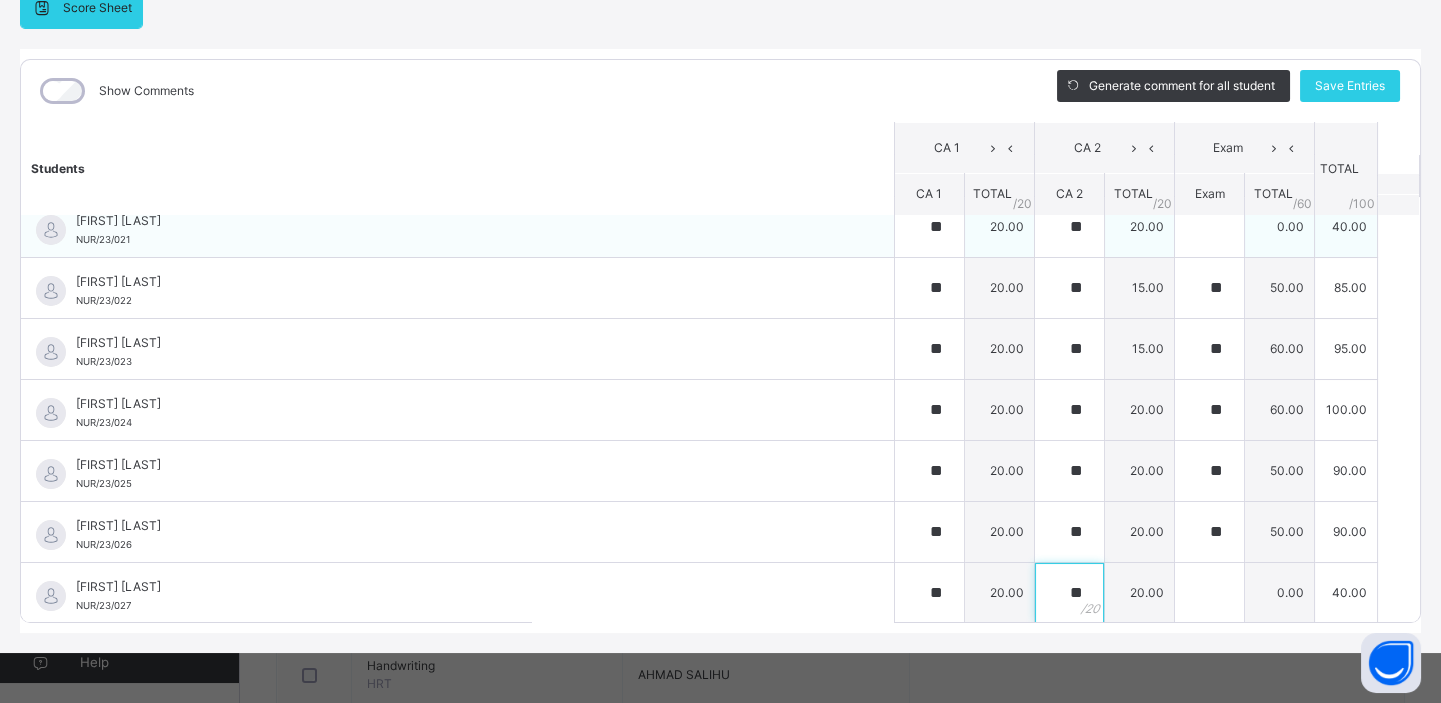 type on "**" 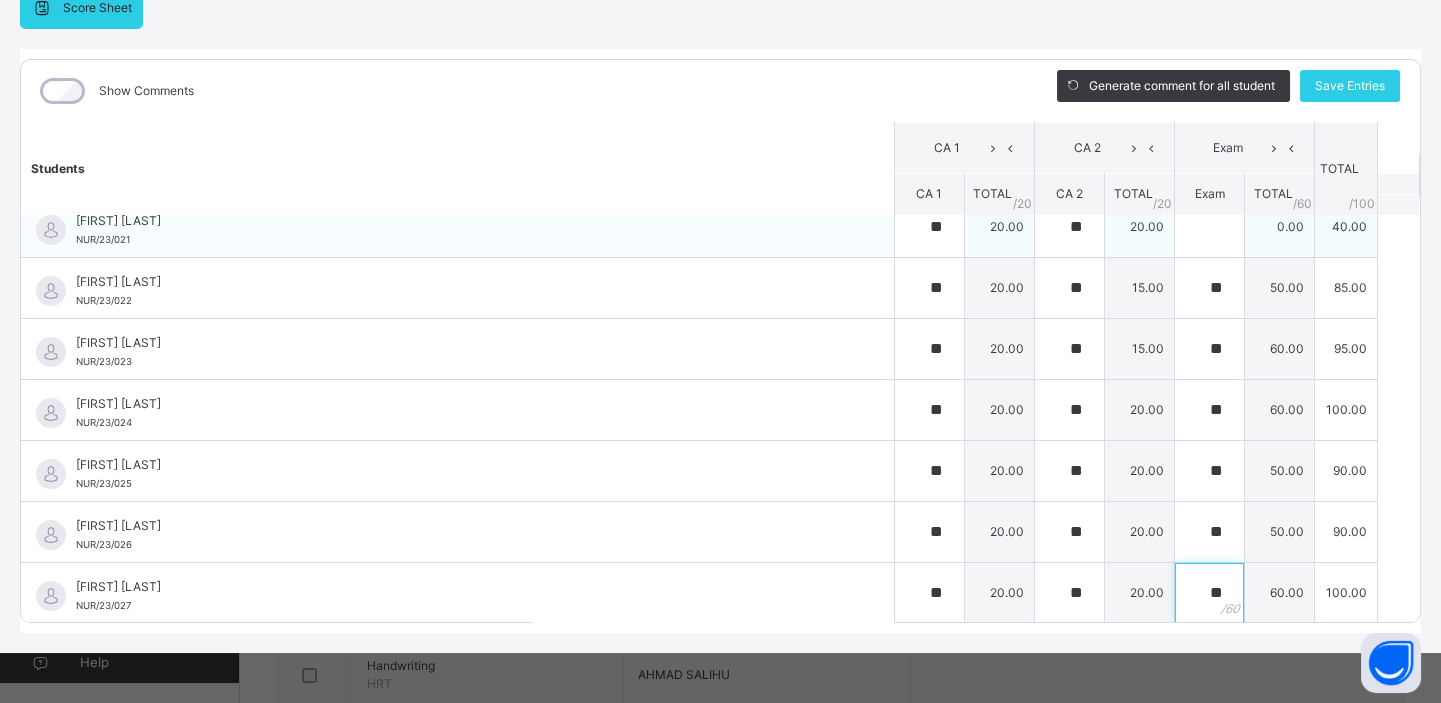 type on "**" 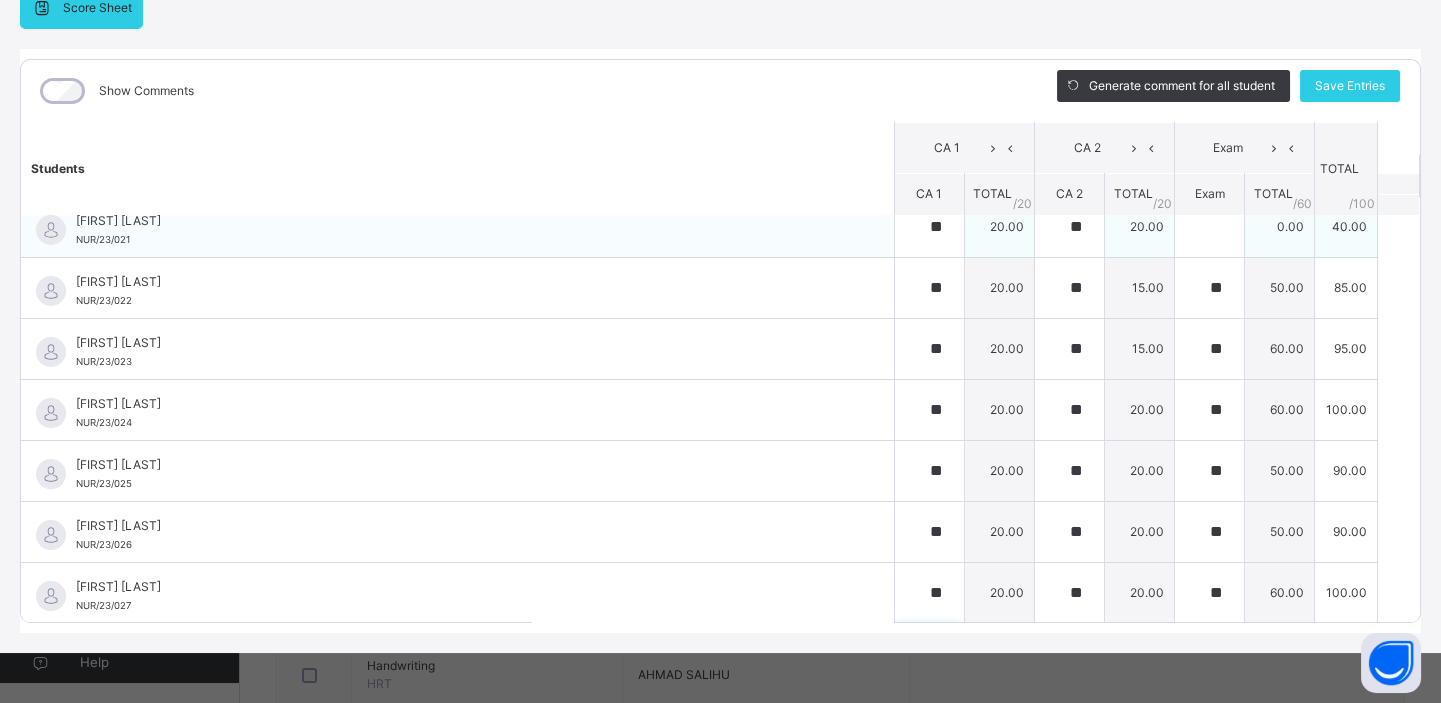 scroll, scrollTop: 300, scrollLeft: 0, axis: vertical 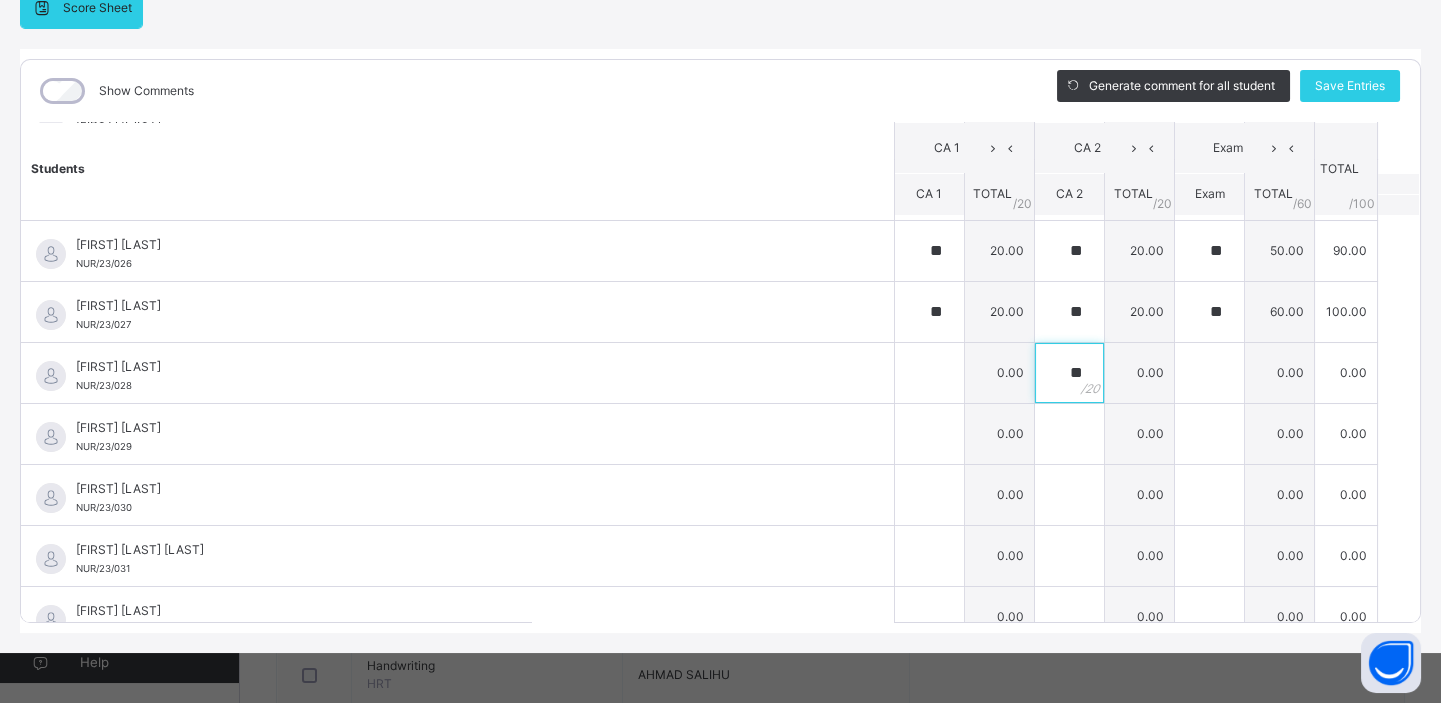 type on "**" 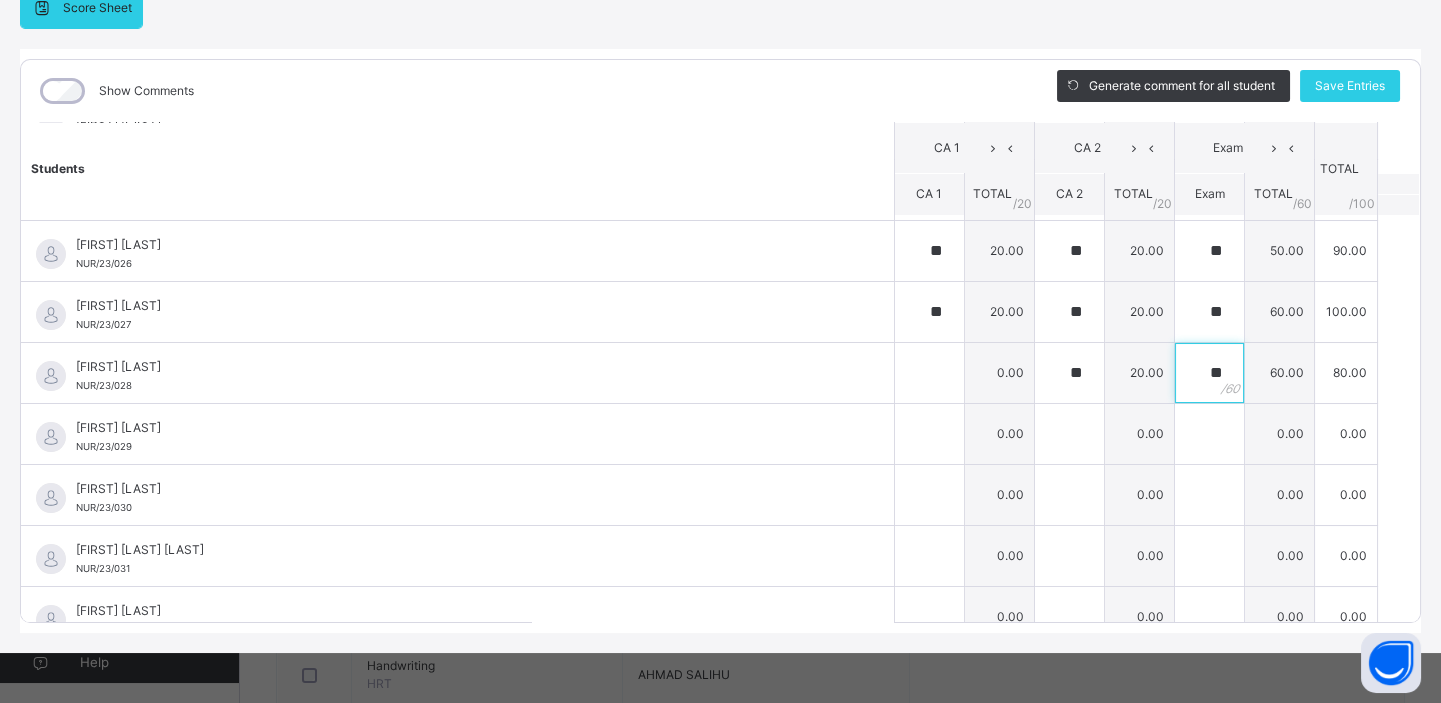type on "**" 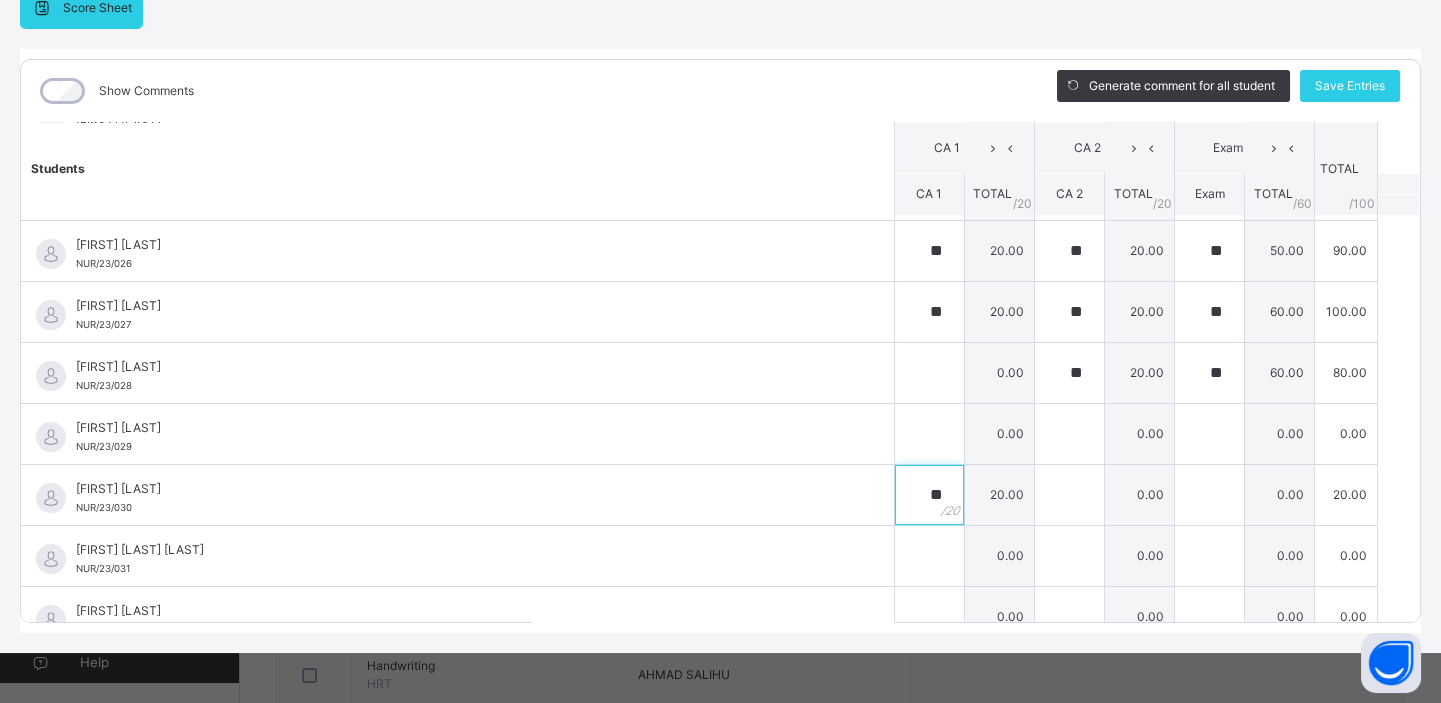 type on "**" 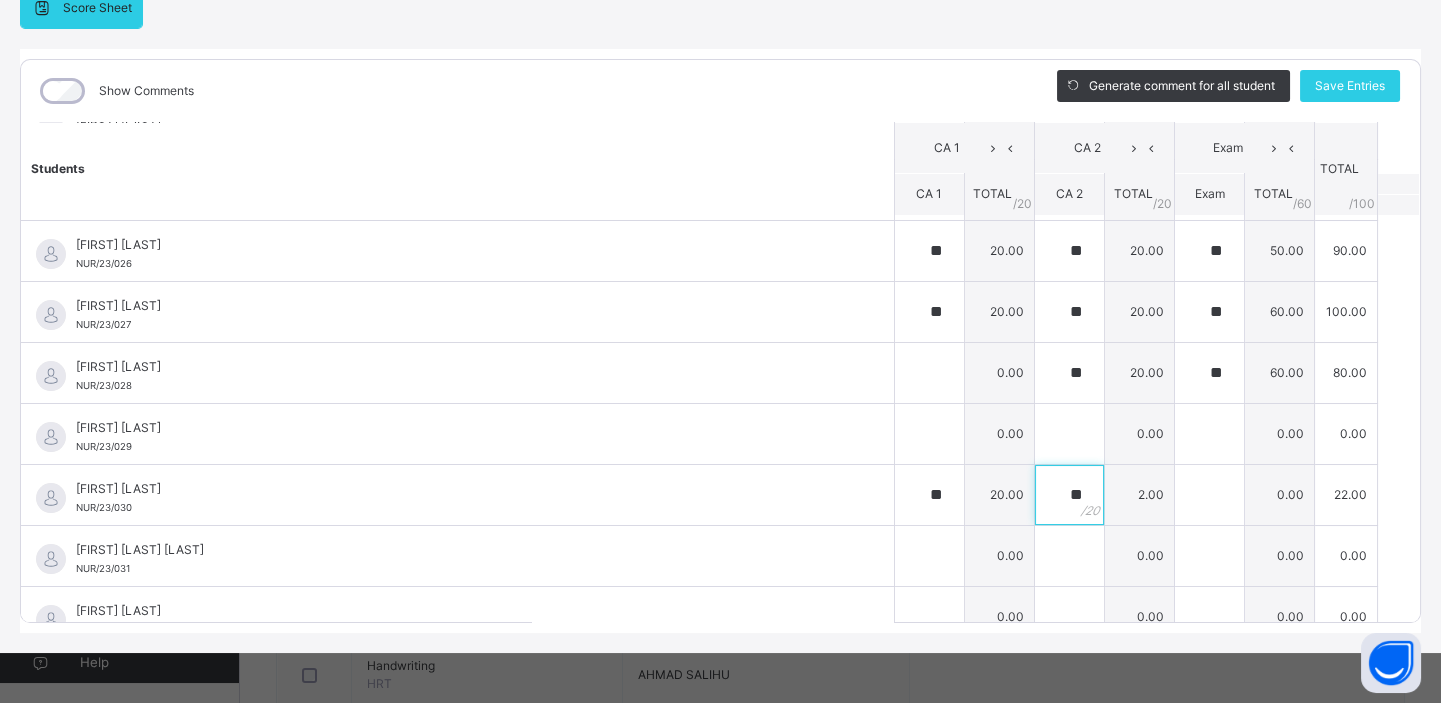 type on "**" 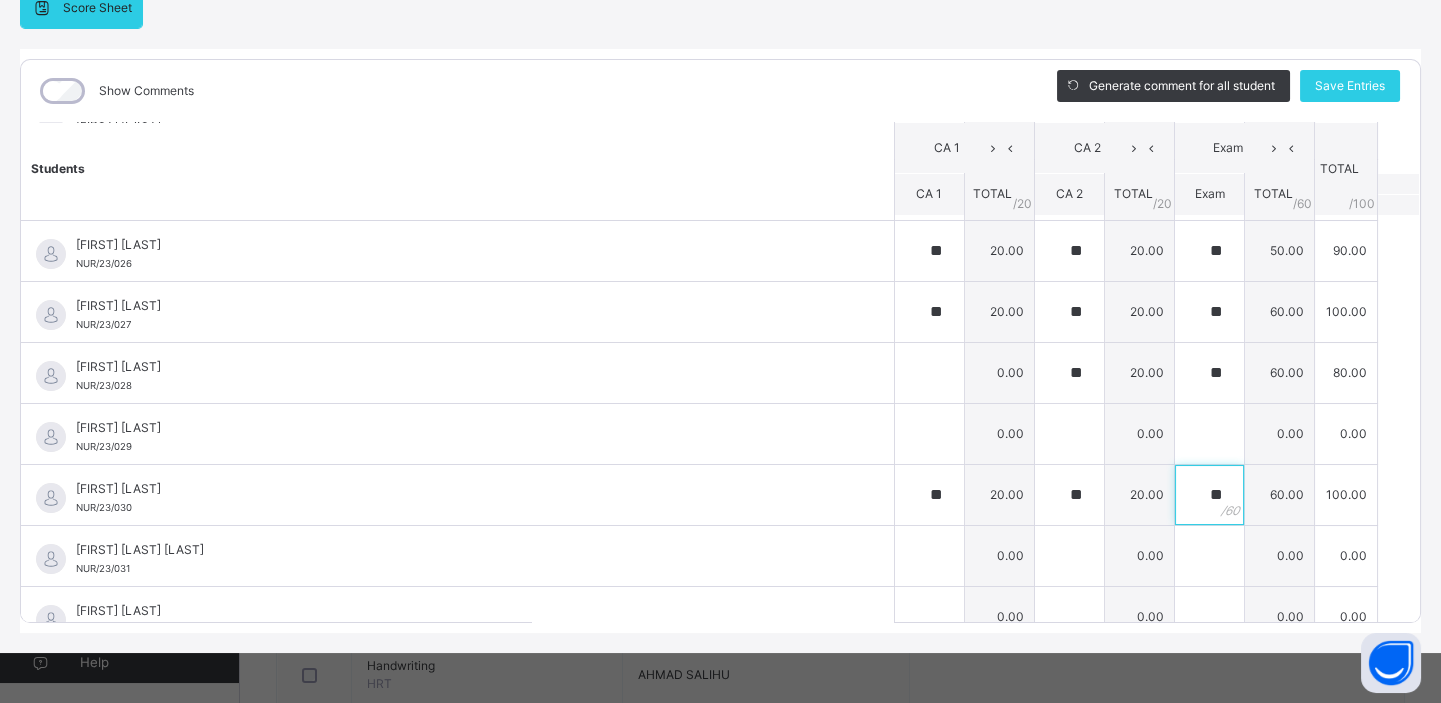 type on "**" 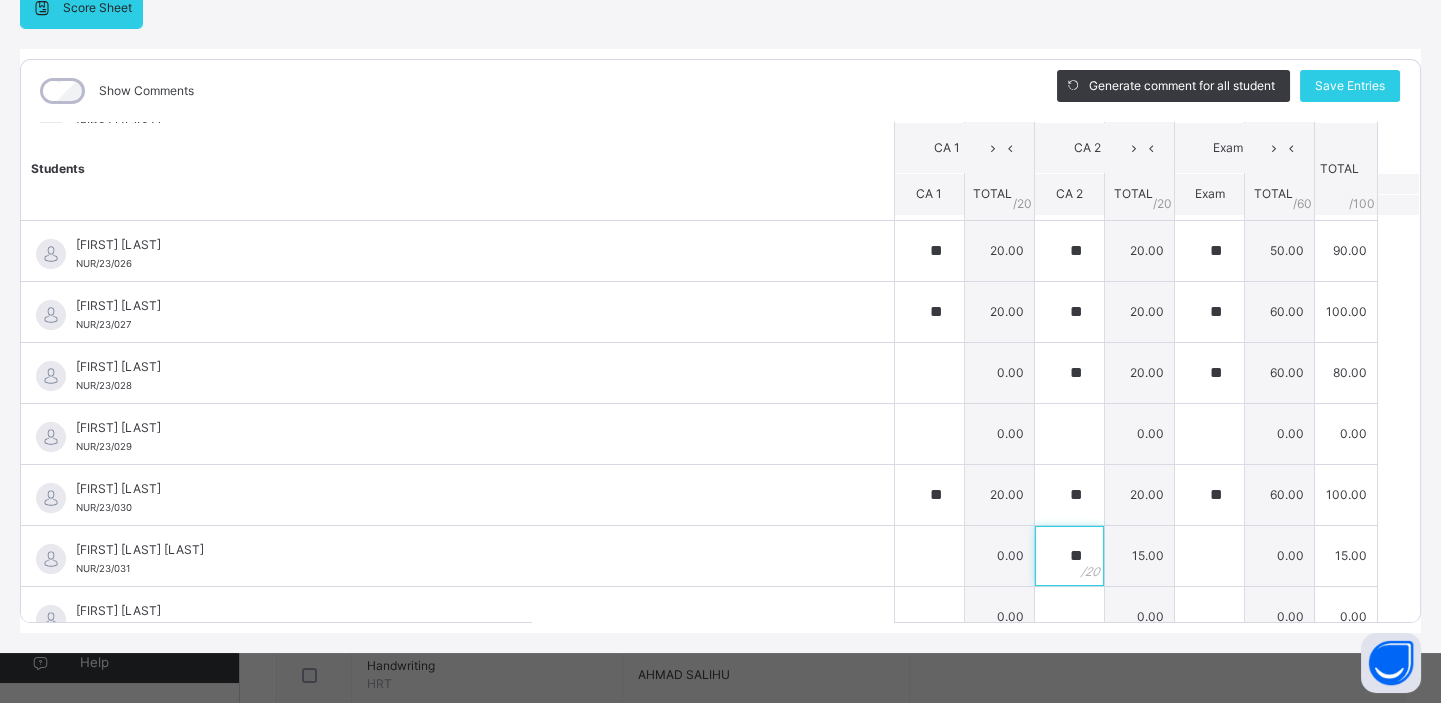 type on "**" 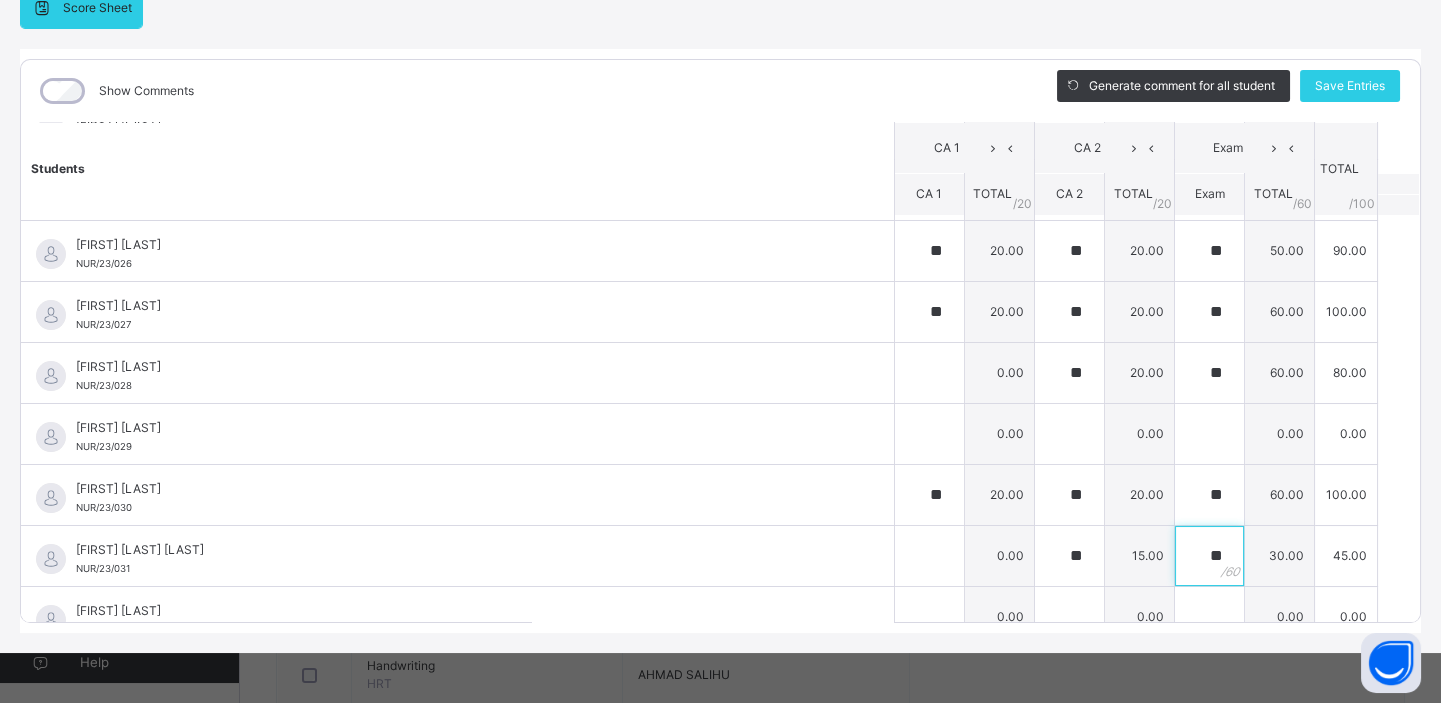 type on "**" 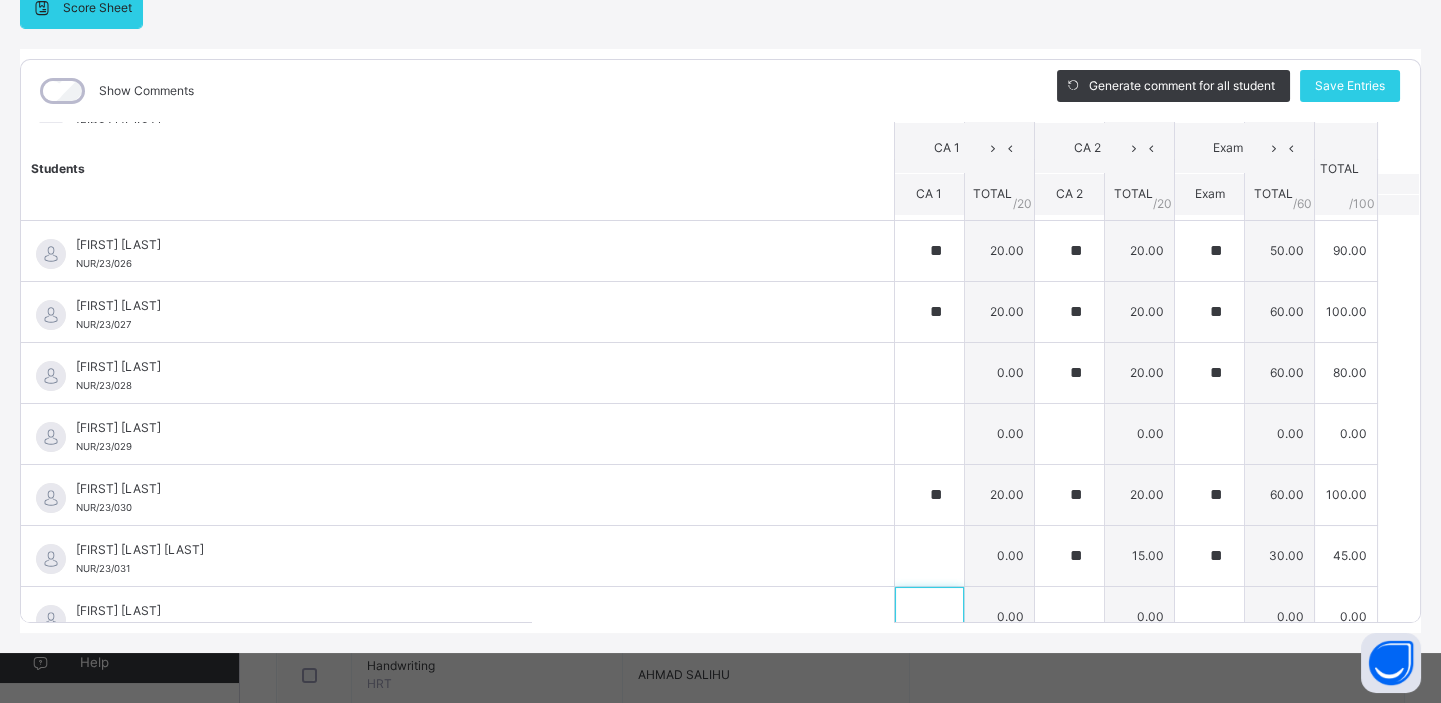 scroll, scrollTop: 323, scrollLeft: 0, axis: vertical 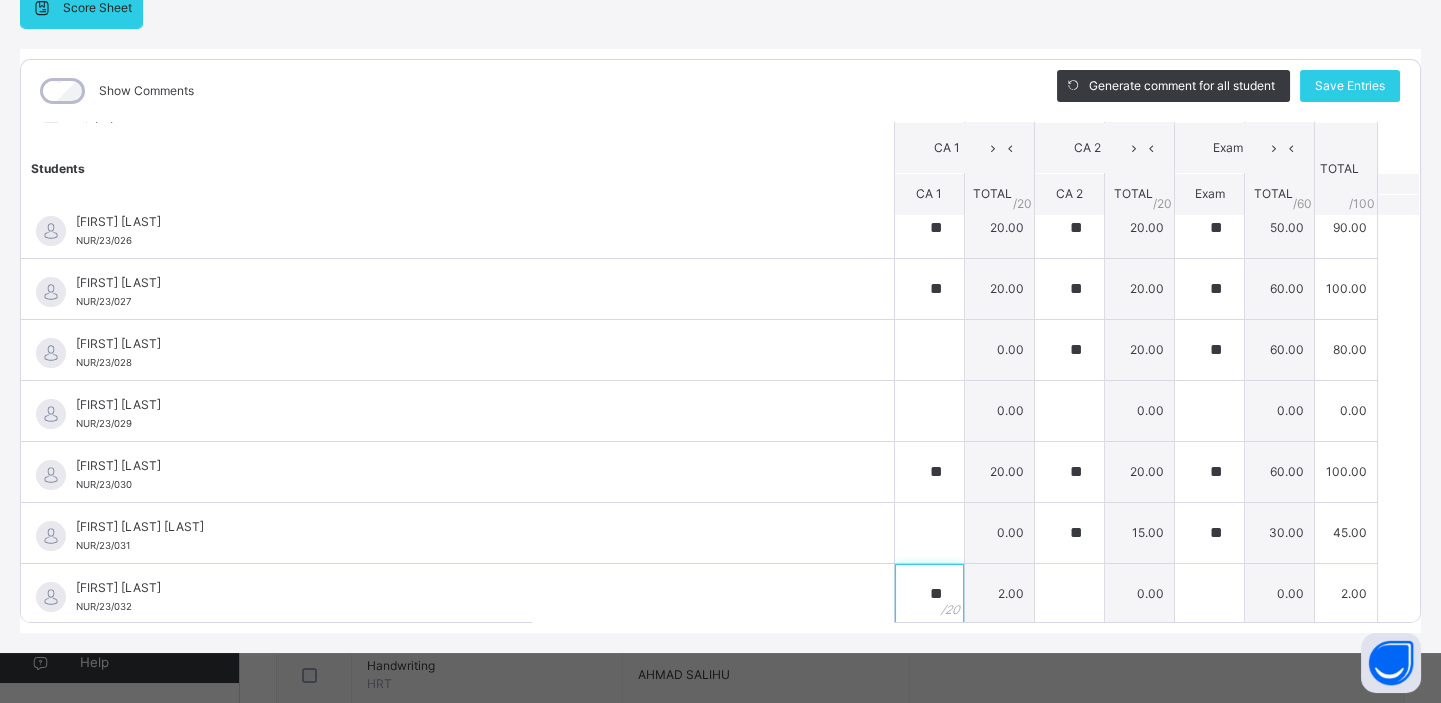 type on "**" 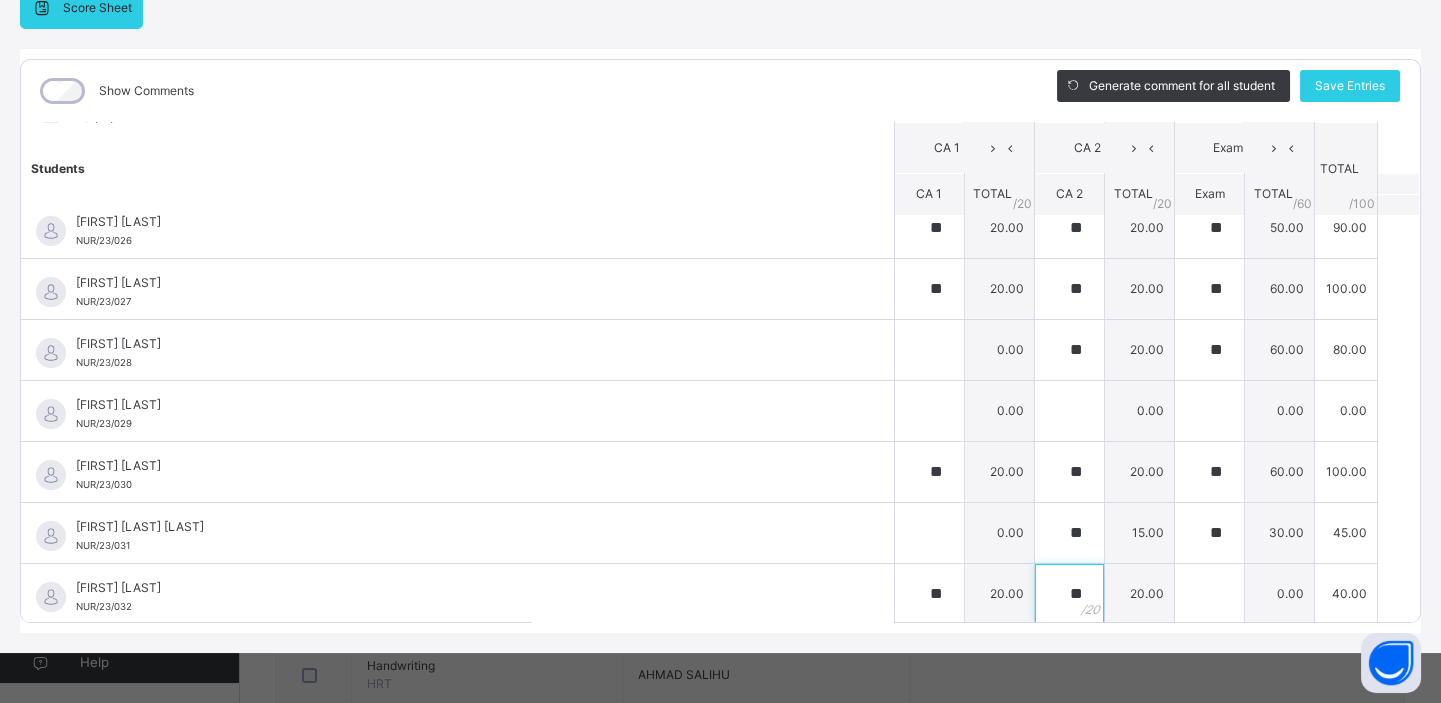 type on "**" 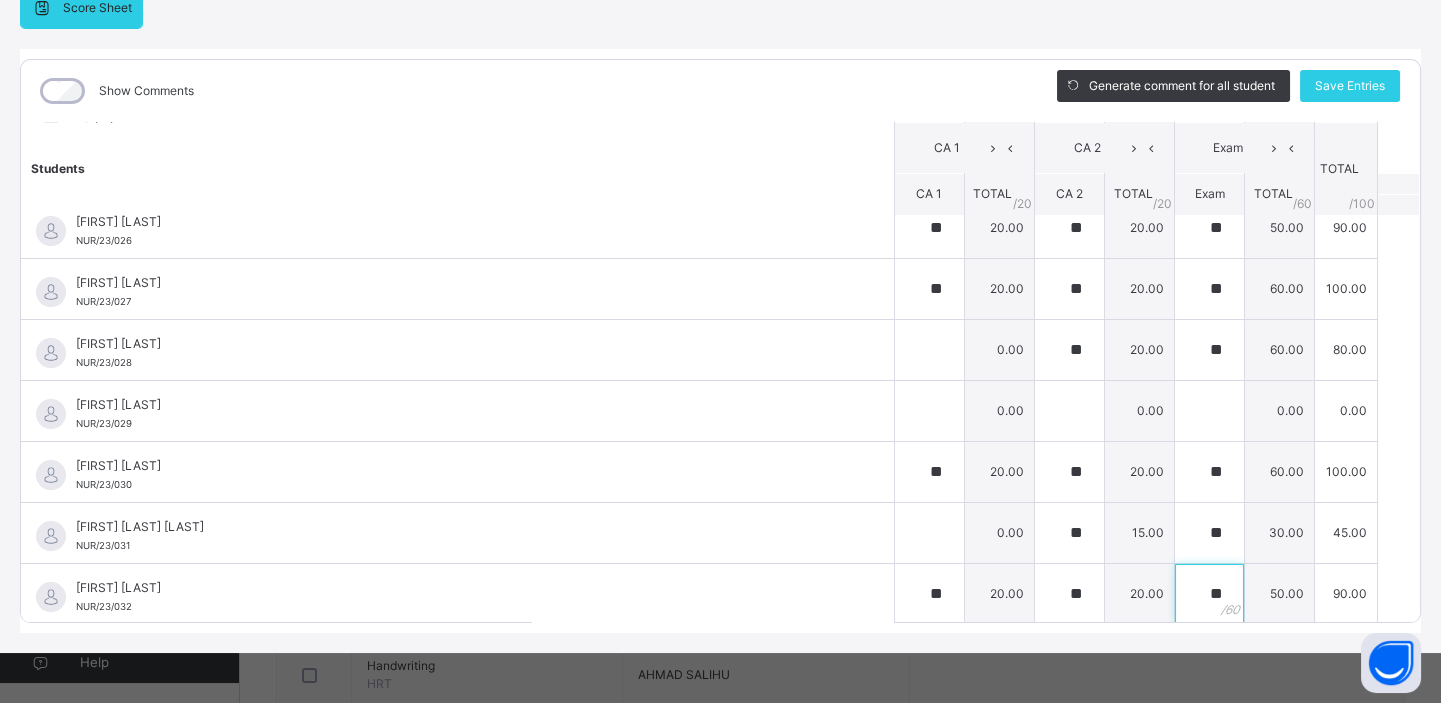 type on "**" 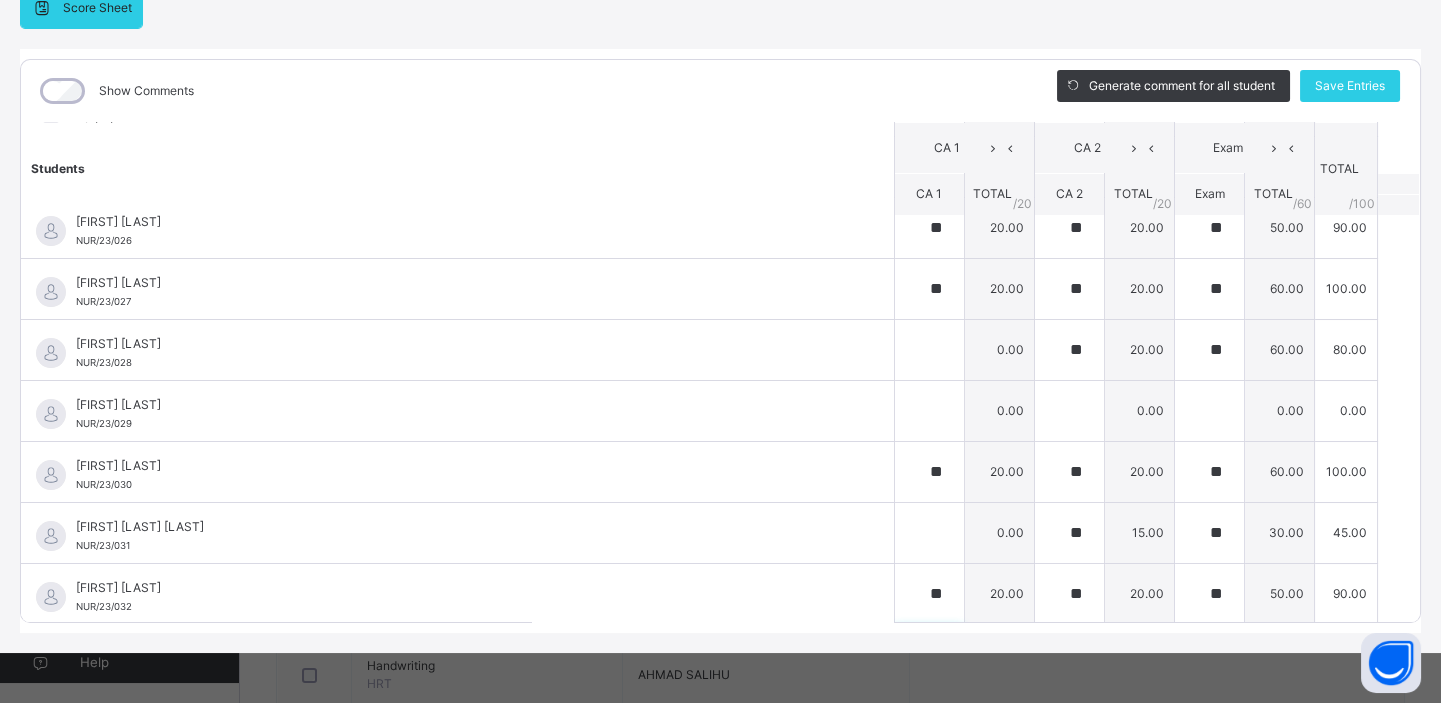 scroll, scrollTop: 604, scrollLeft: 0, axis: vertical 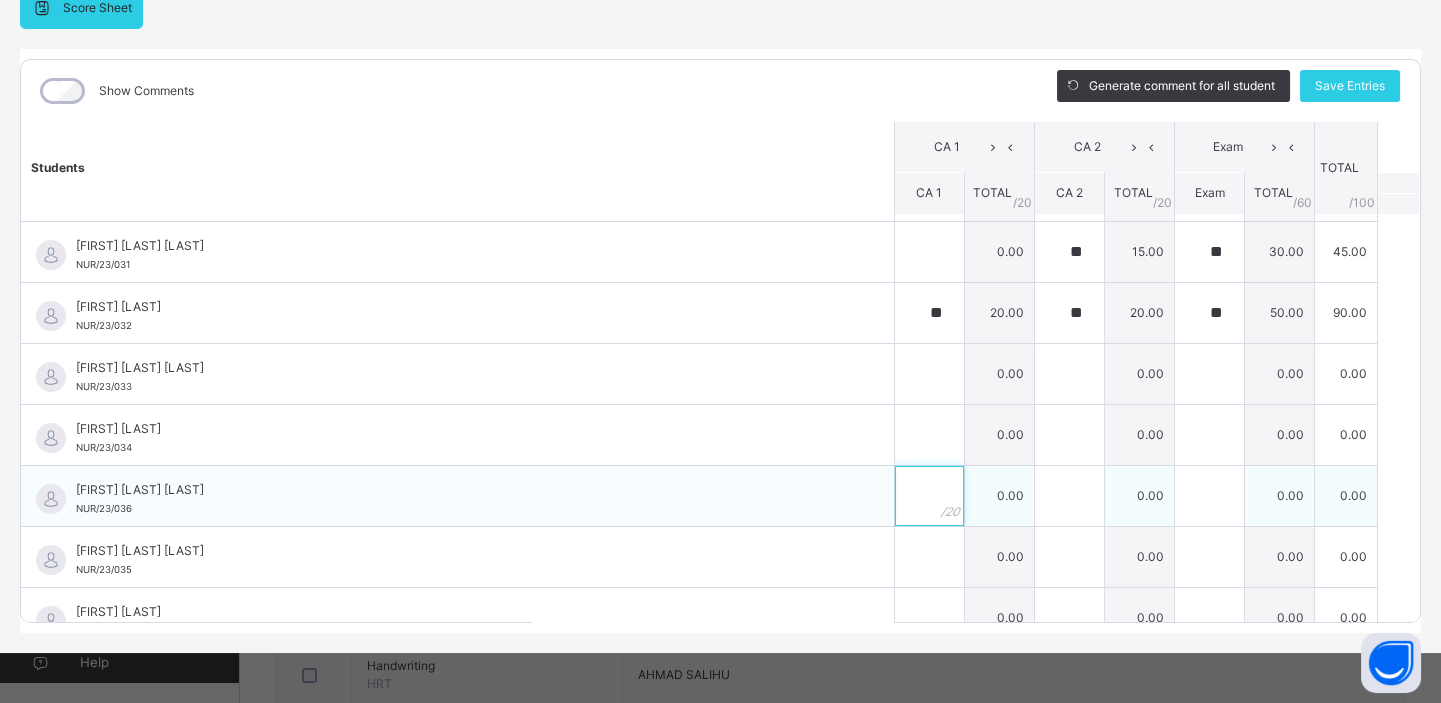 click at bounding box center (929, 496) 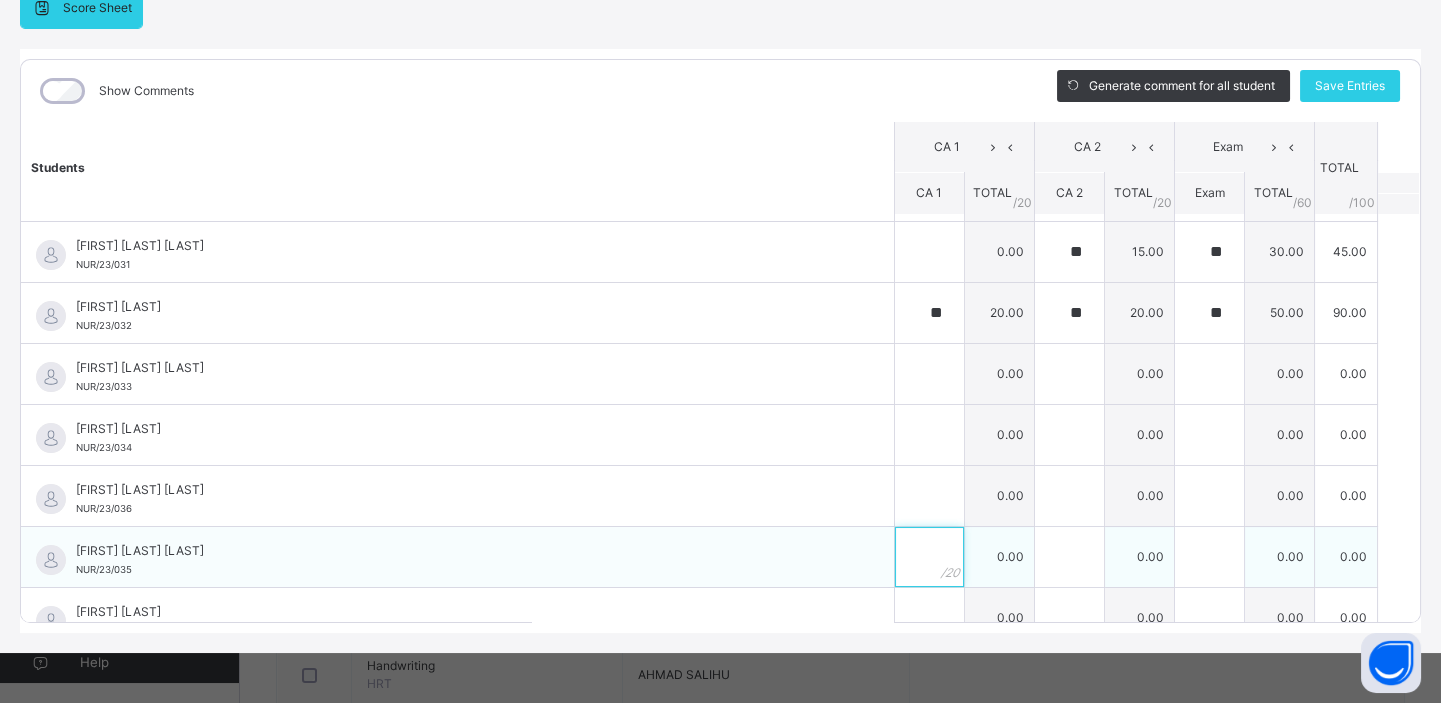 click at bounding box center (929, 557) 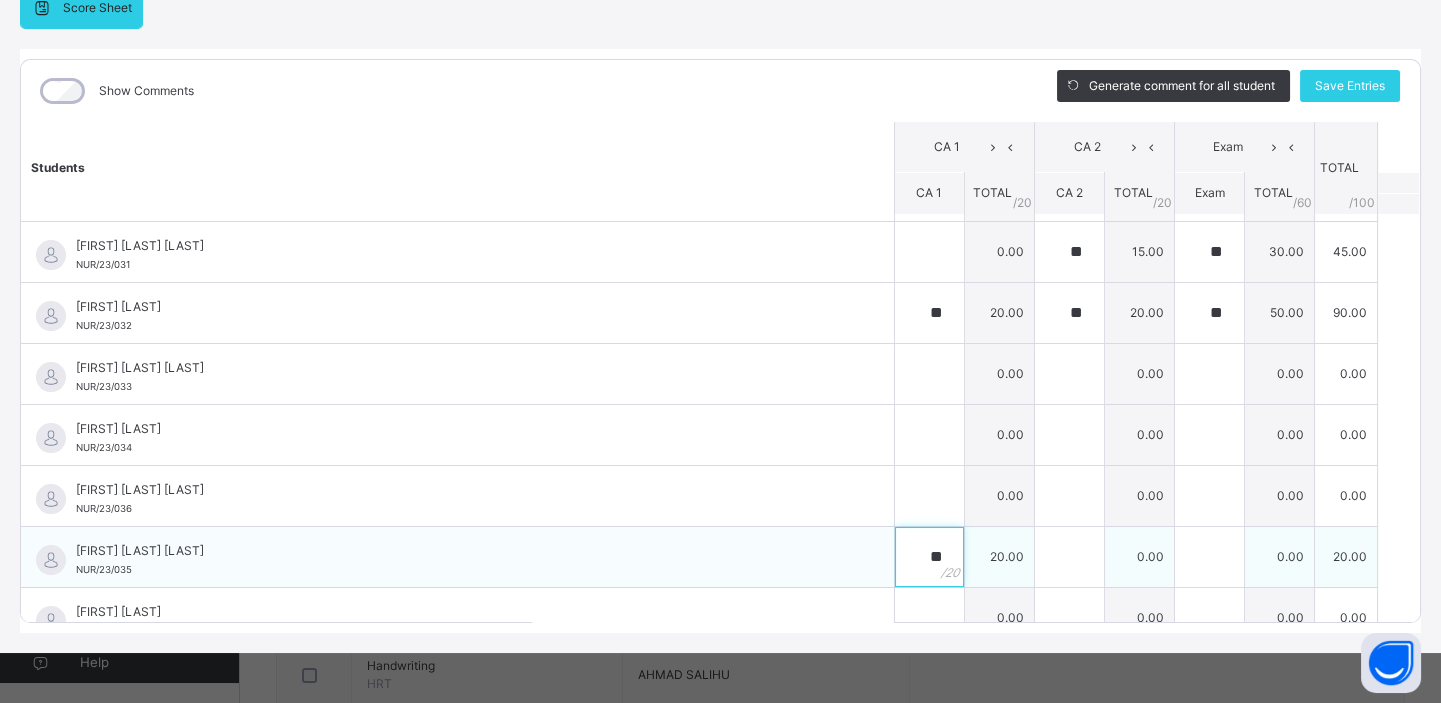 type on "**" 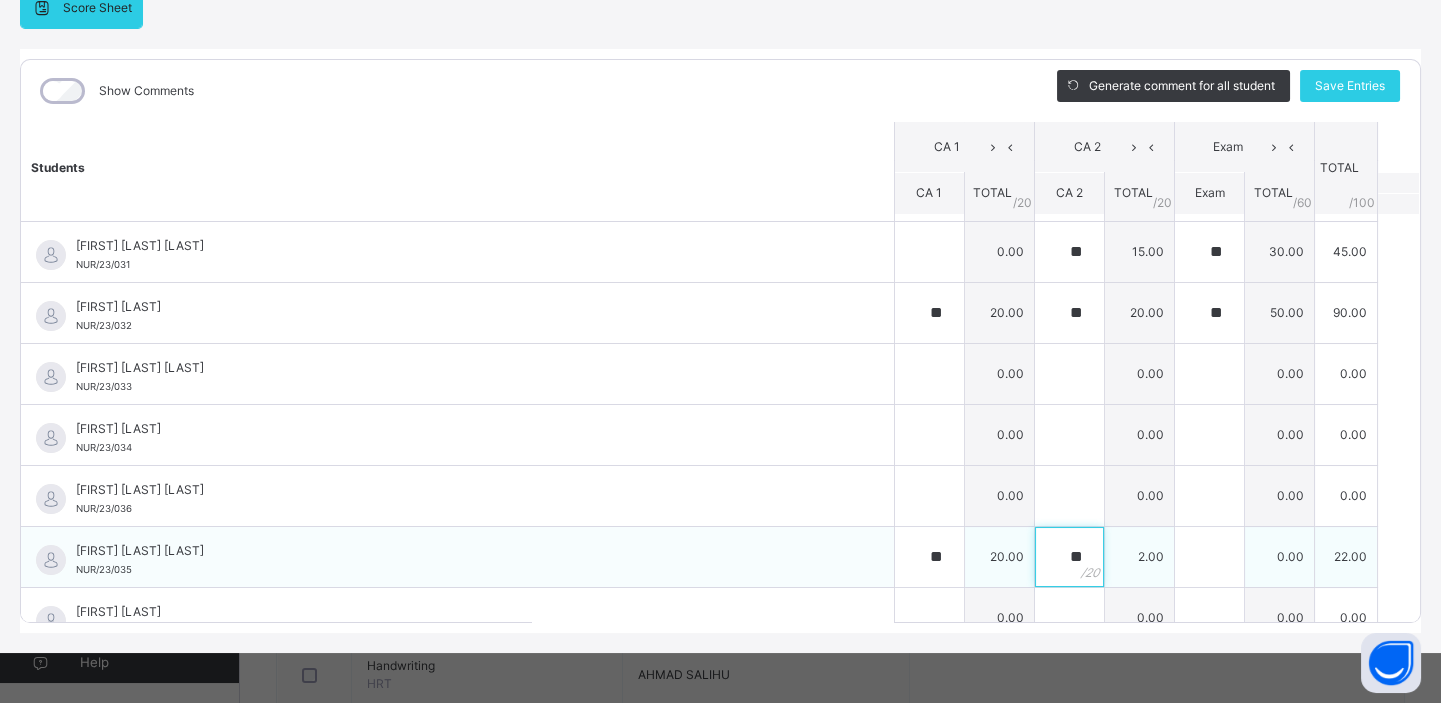 type on "**" 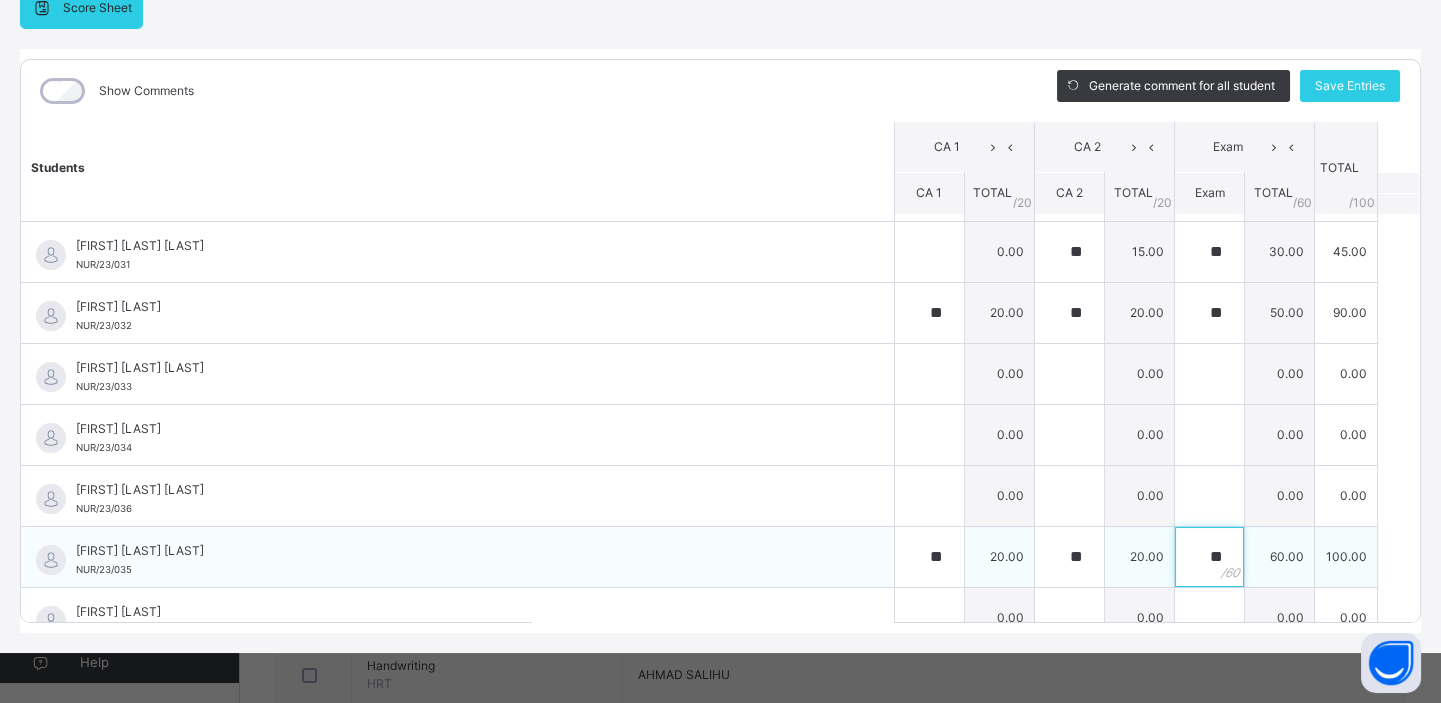 type on "**" 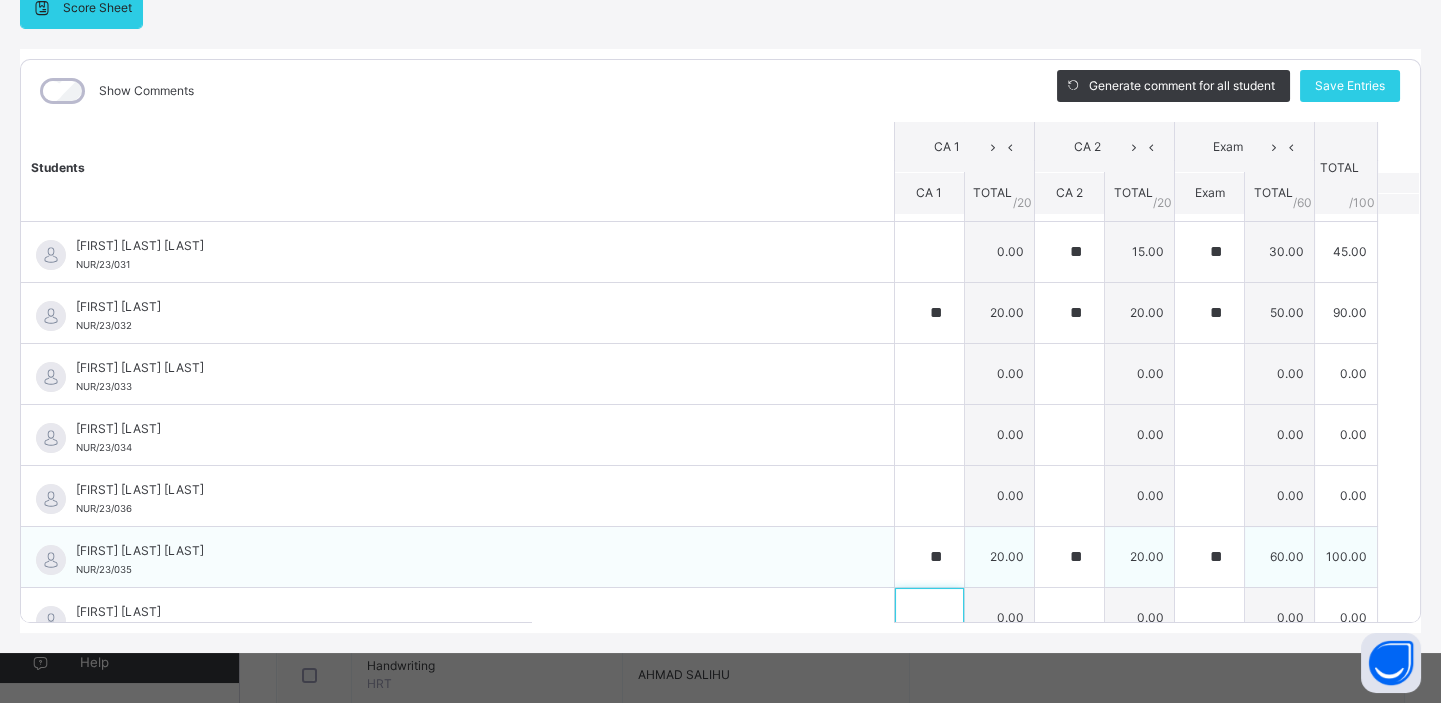 scroll, scrollTop: 628, scrollLeft: 0, axis: vertical 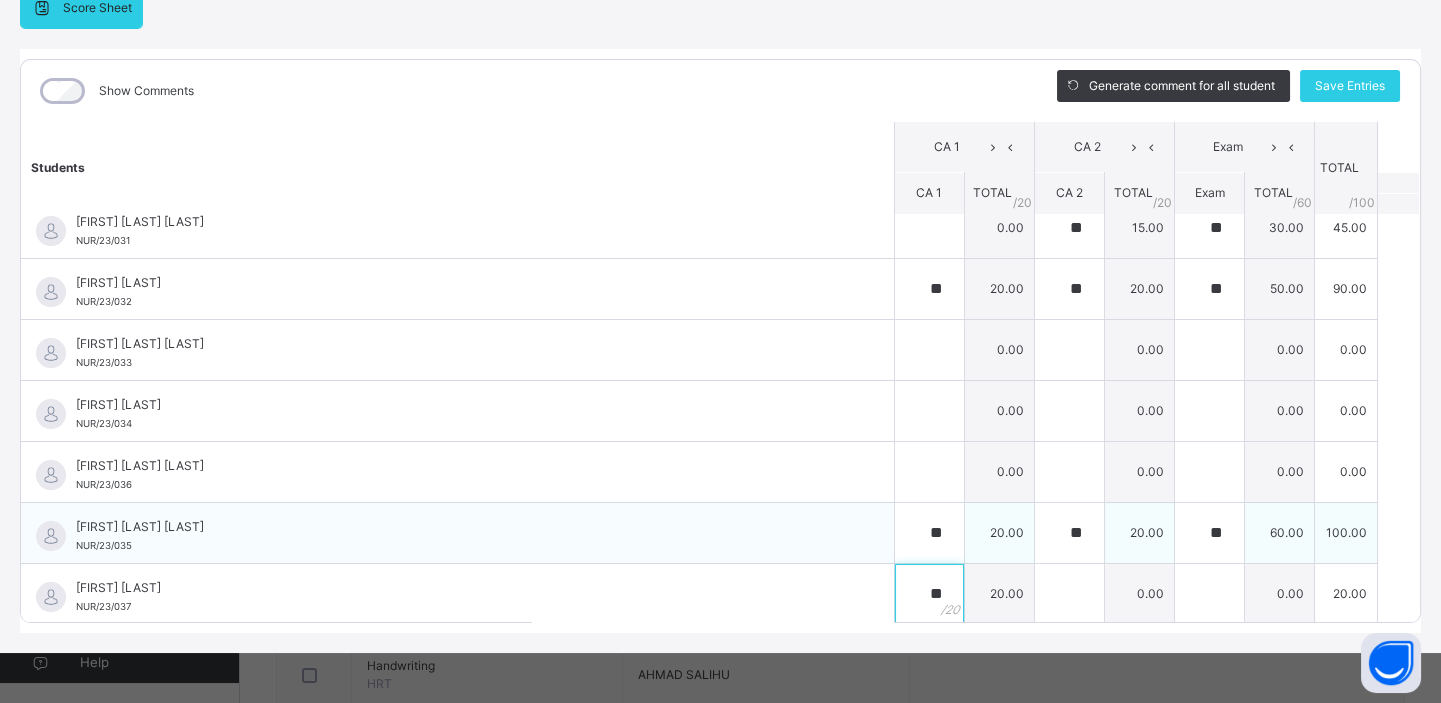 type on "**" 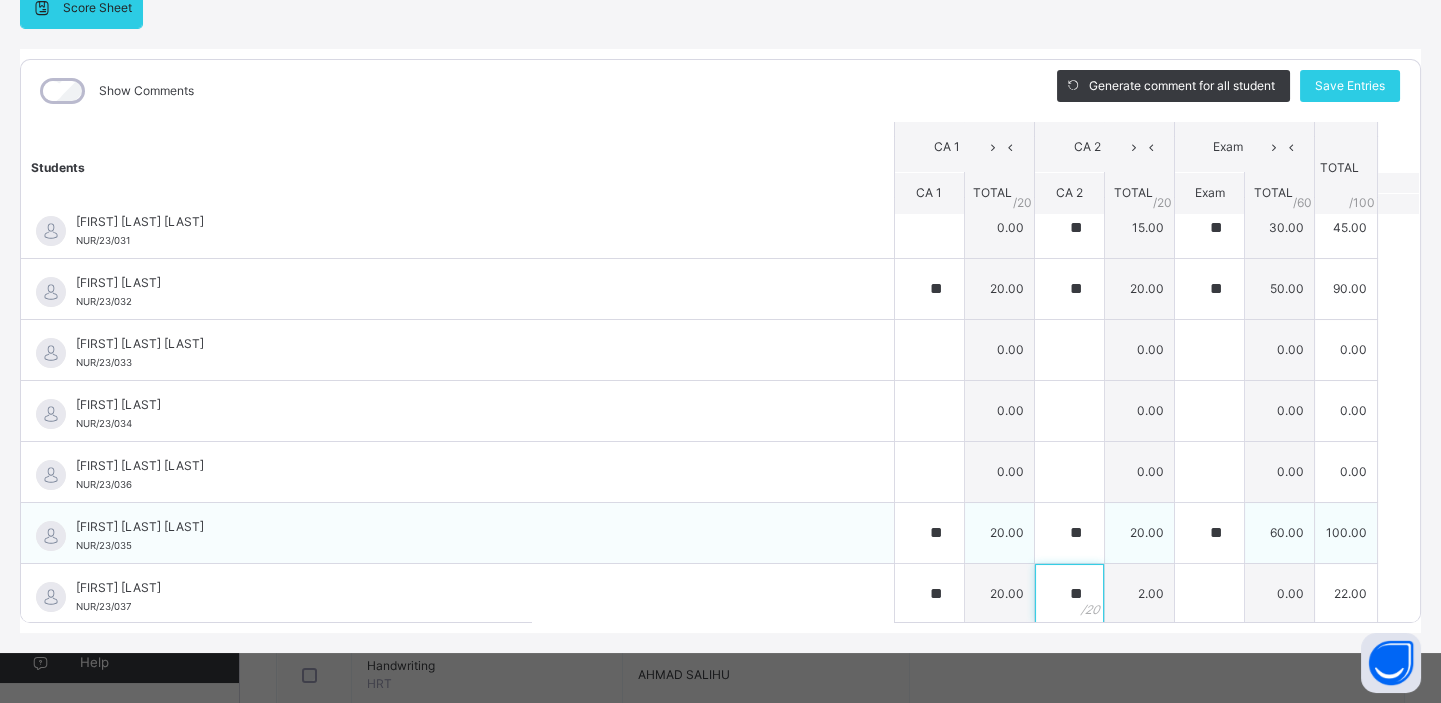 type on "**" 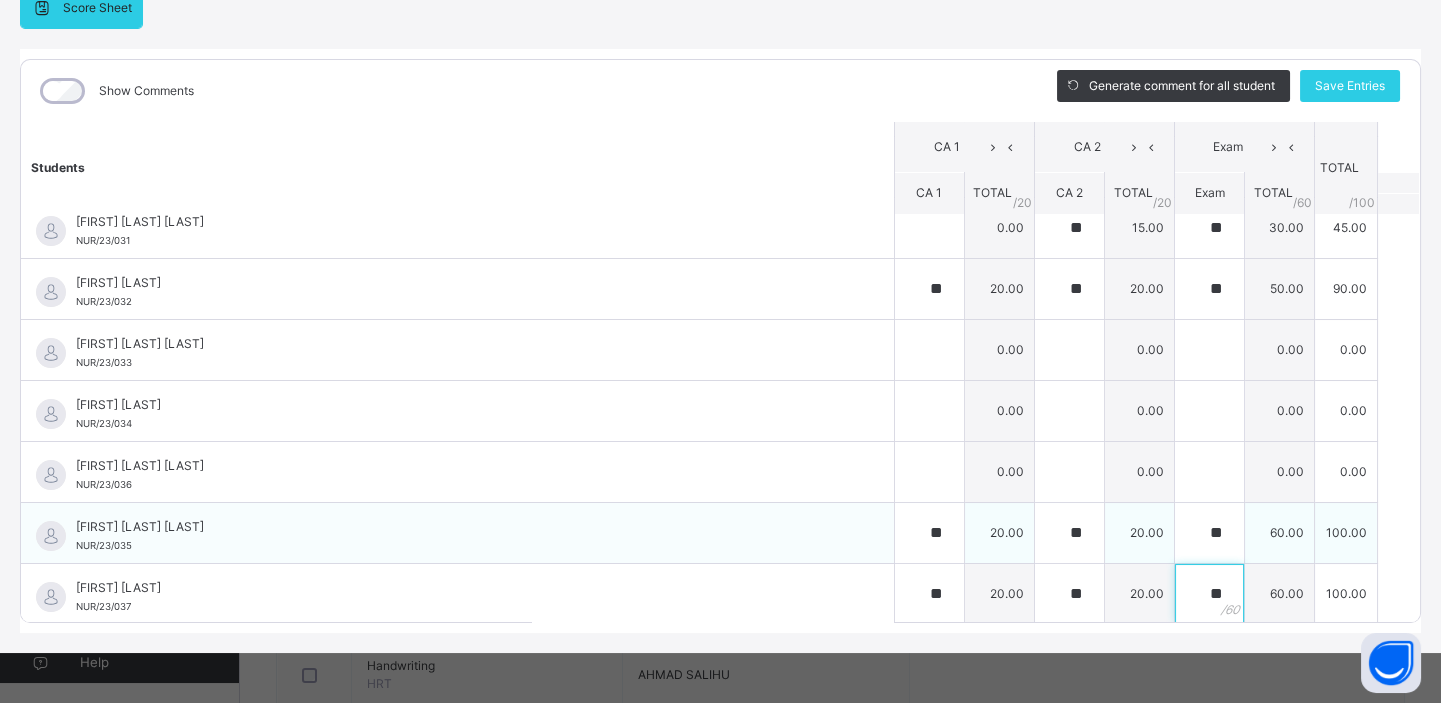 type on "**" 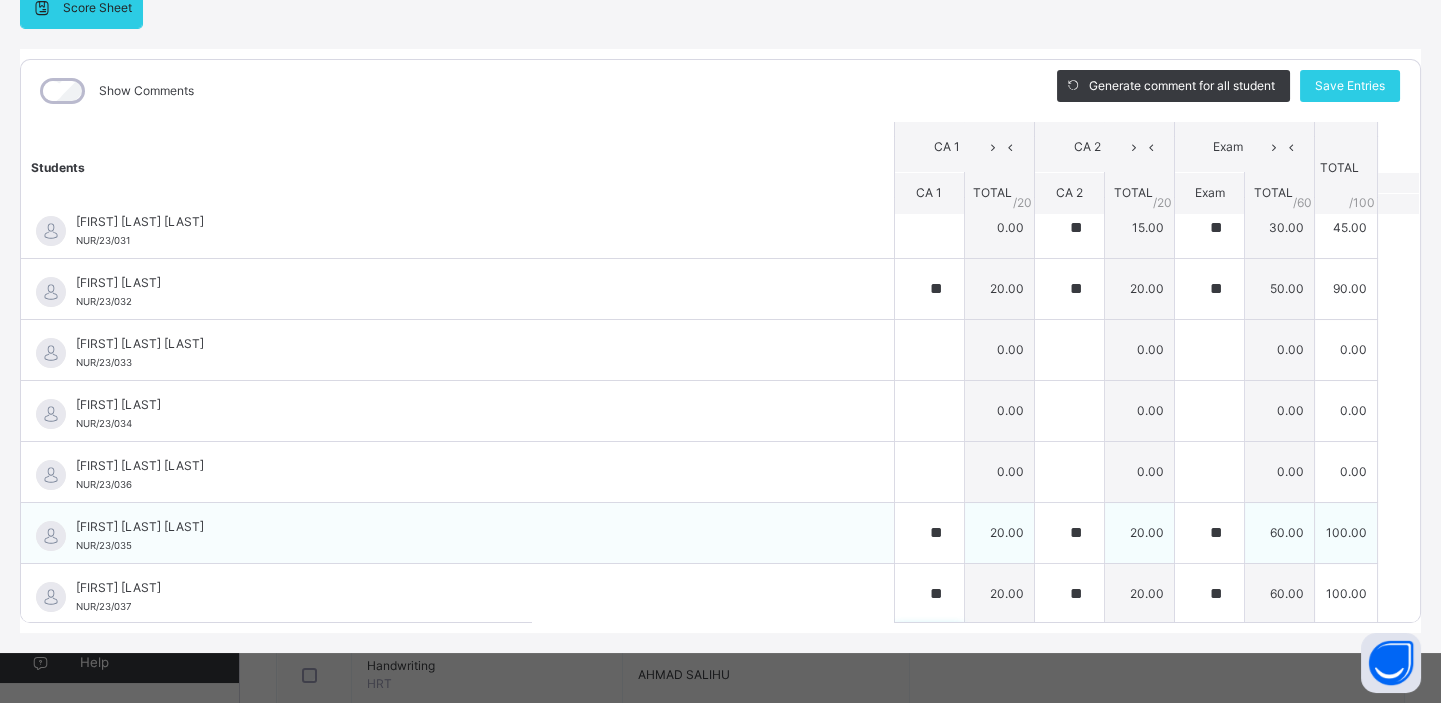 scroll, scrollTop: 811, scrollLeft: 0, axis: vertical 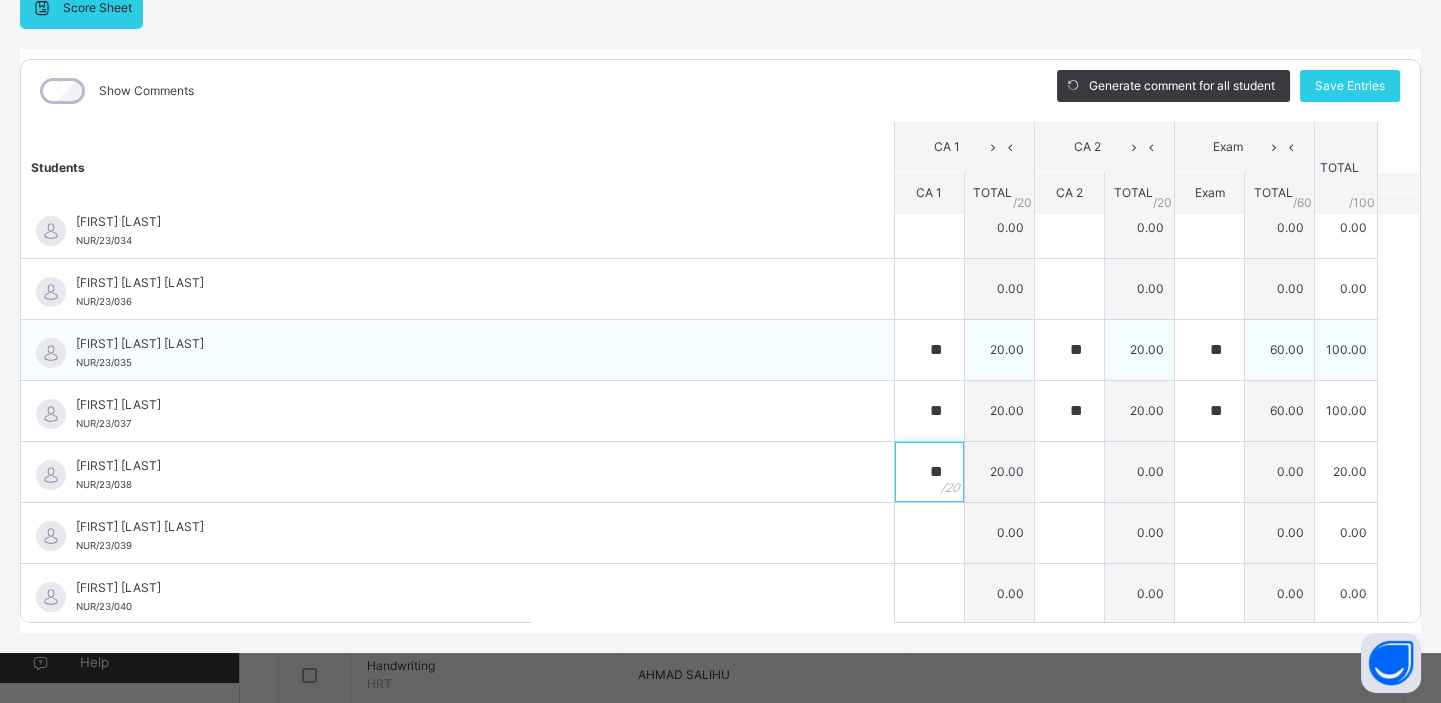 type on "**" 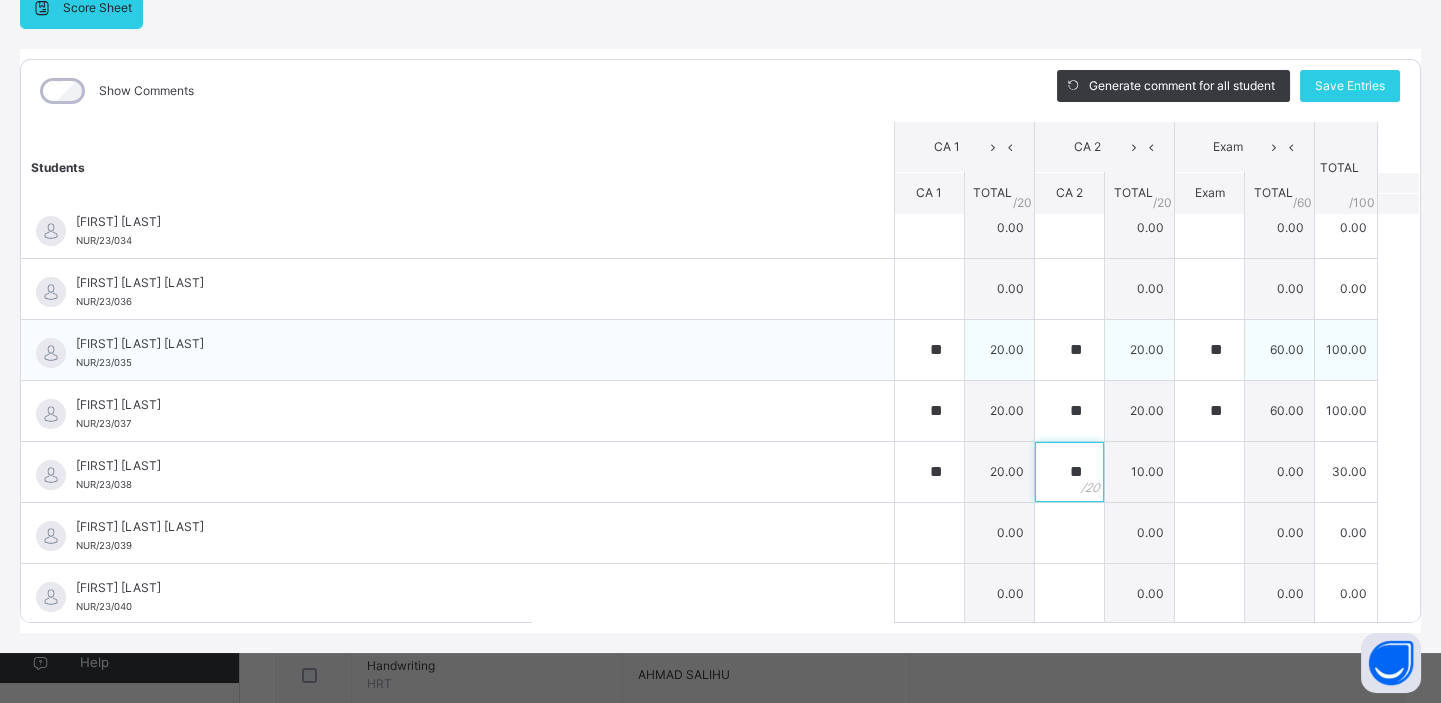 type on "**" 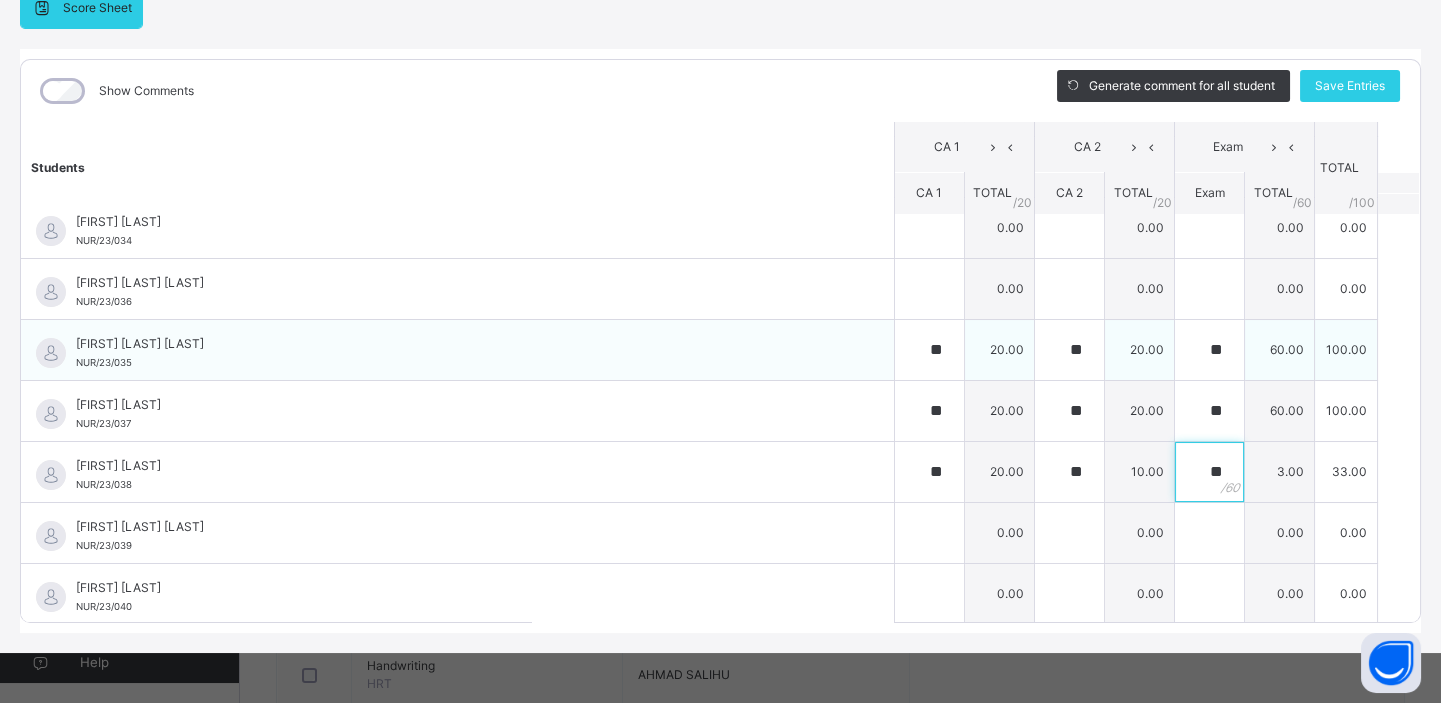 type on "**" 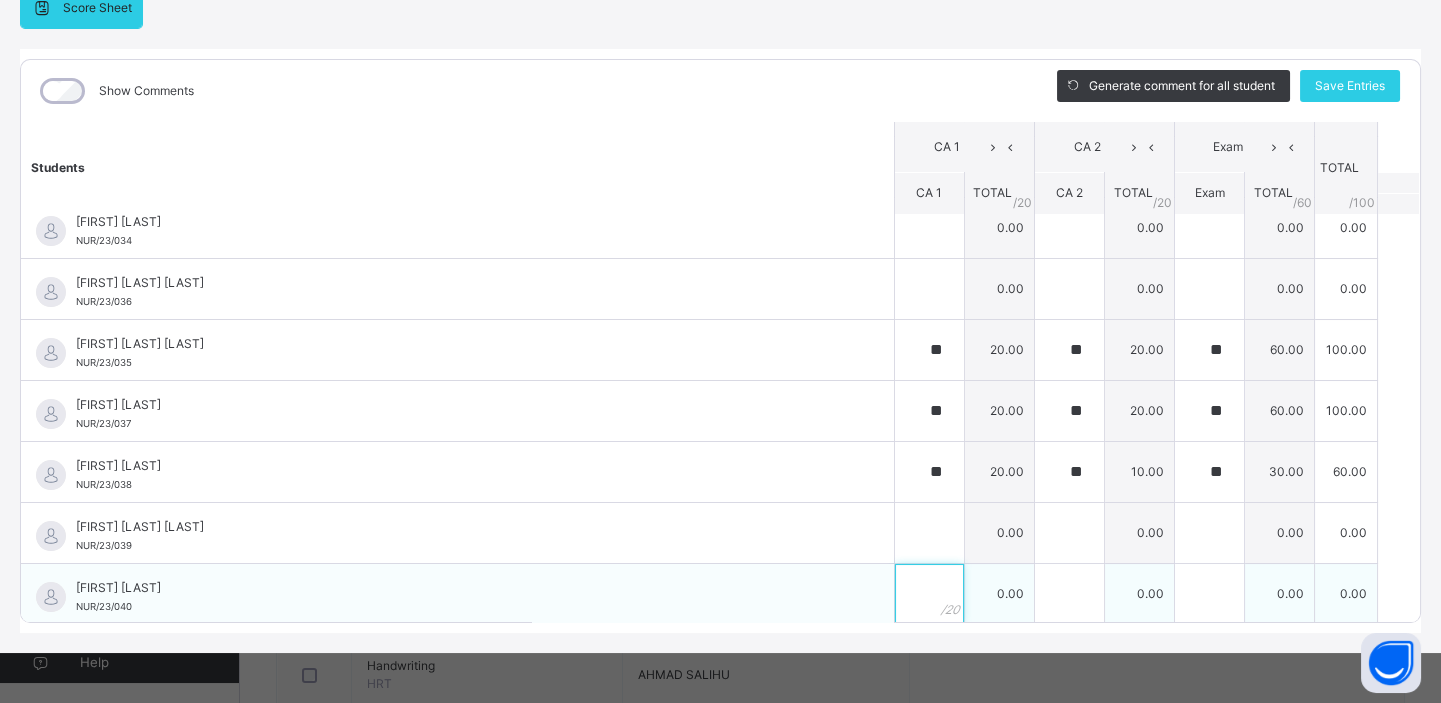 click at bounding box center [929, 594] 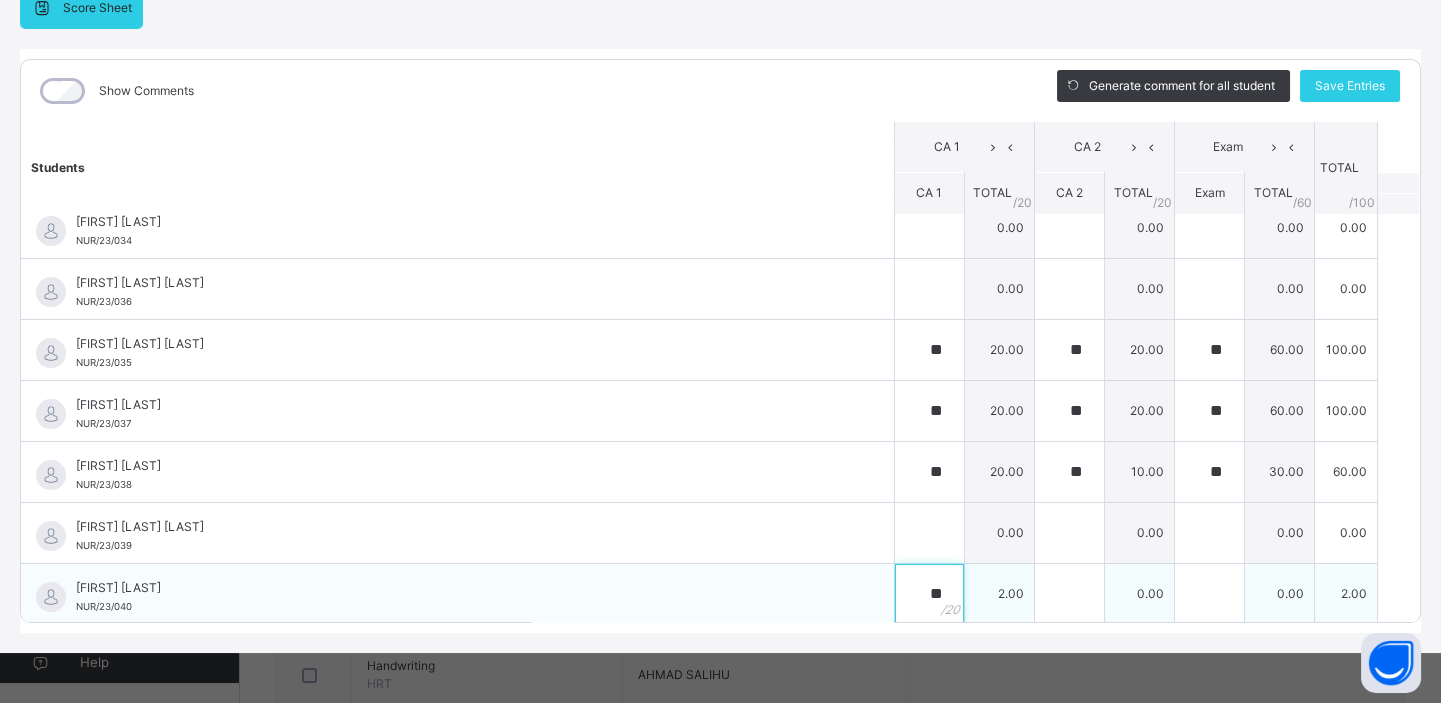 type on "**" 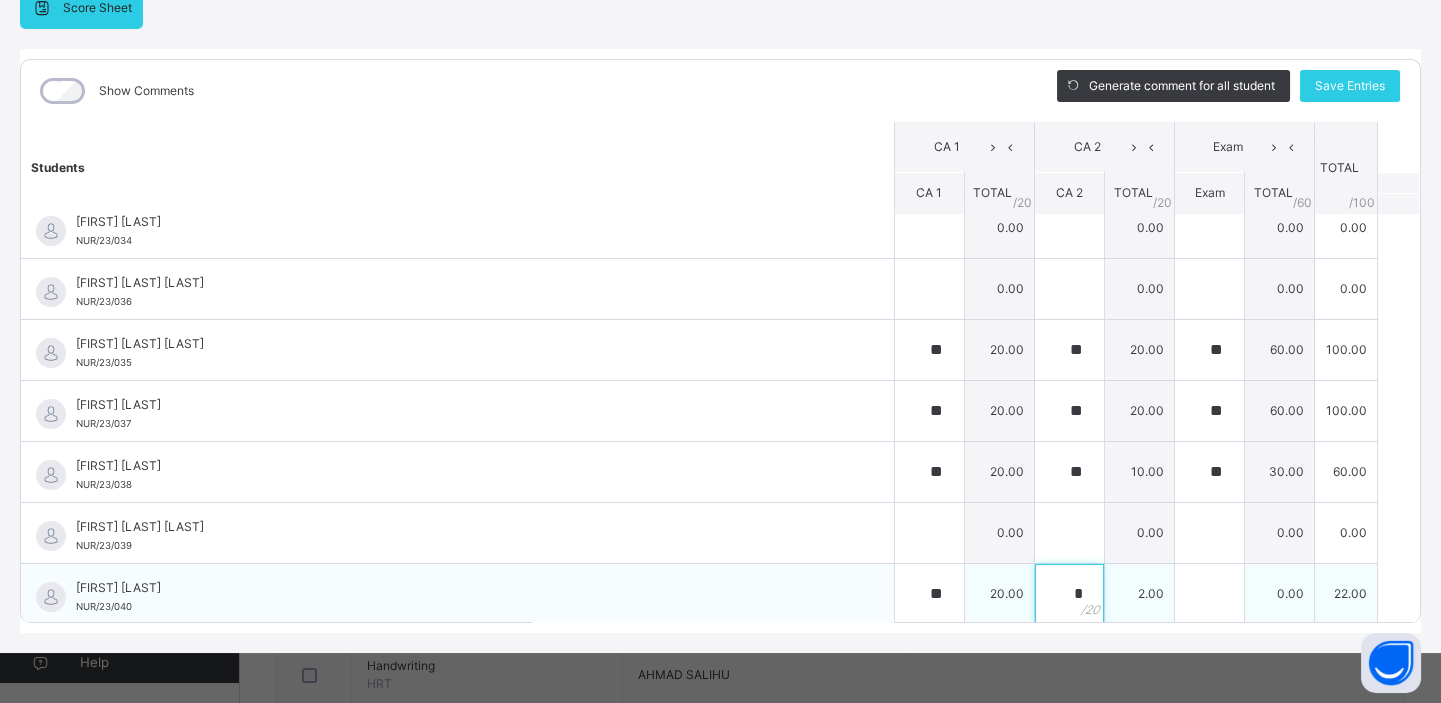 type on "*" 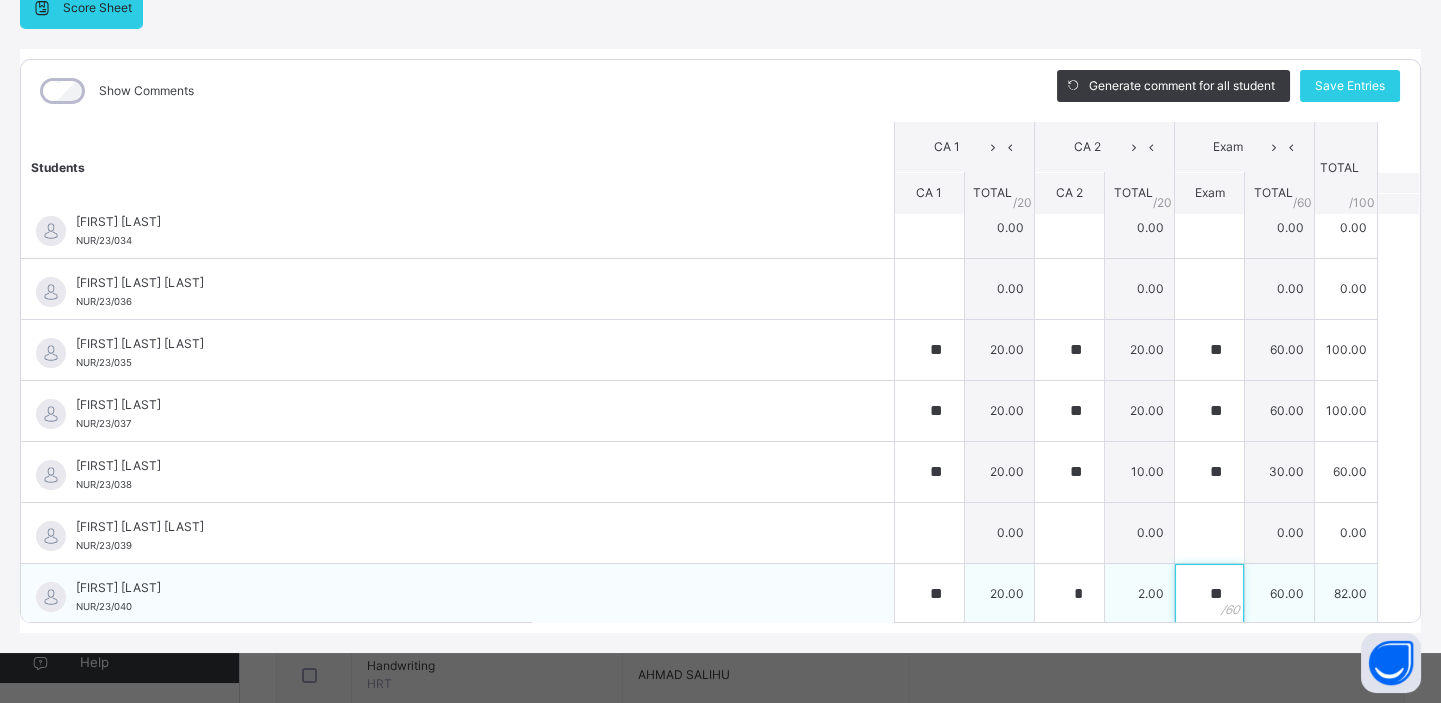 type on "**" 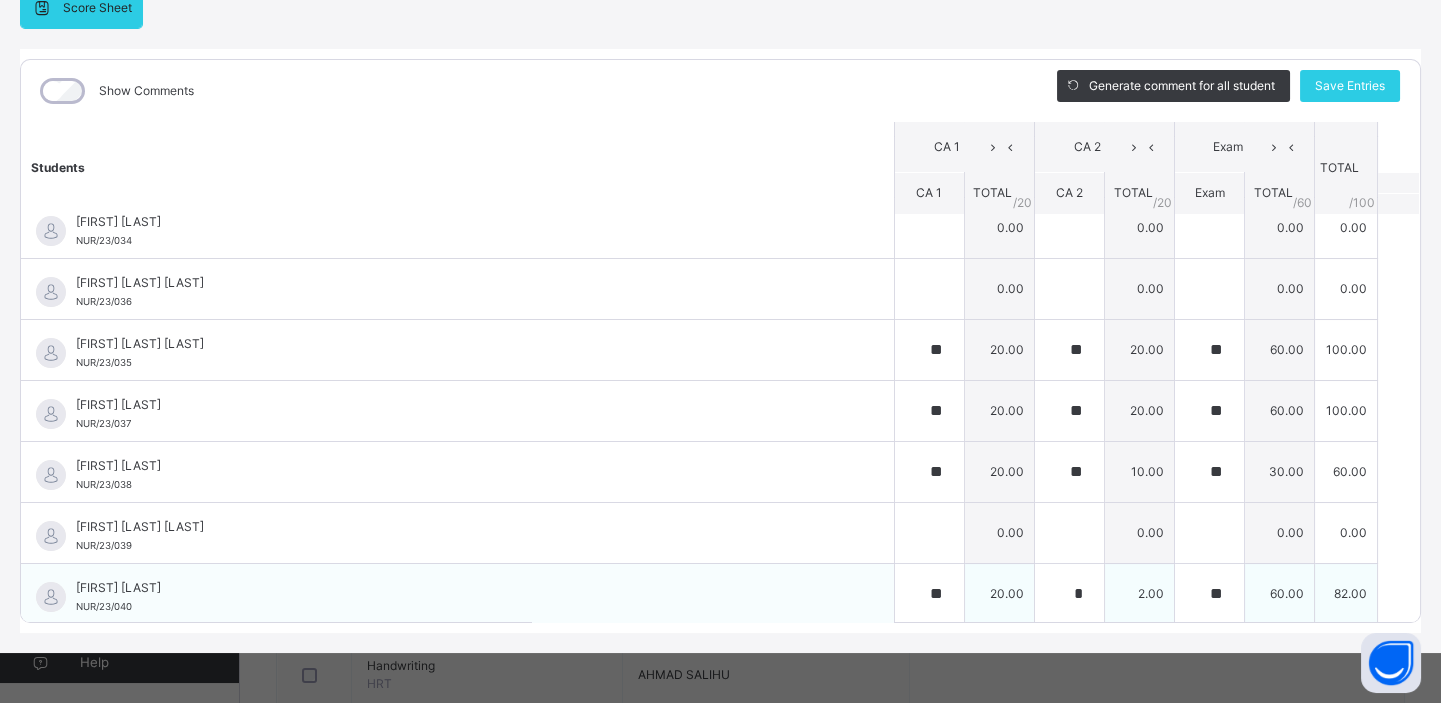 scroll, scrollTop: 454, scrollLeft: 0, axis: vertical 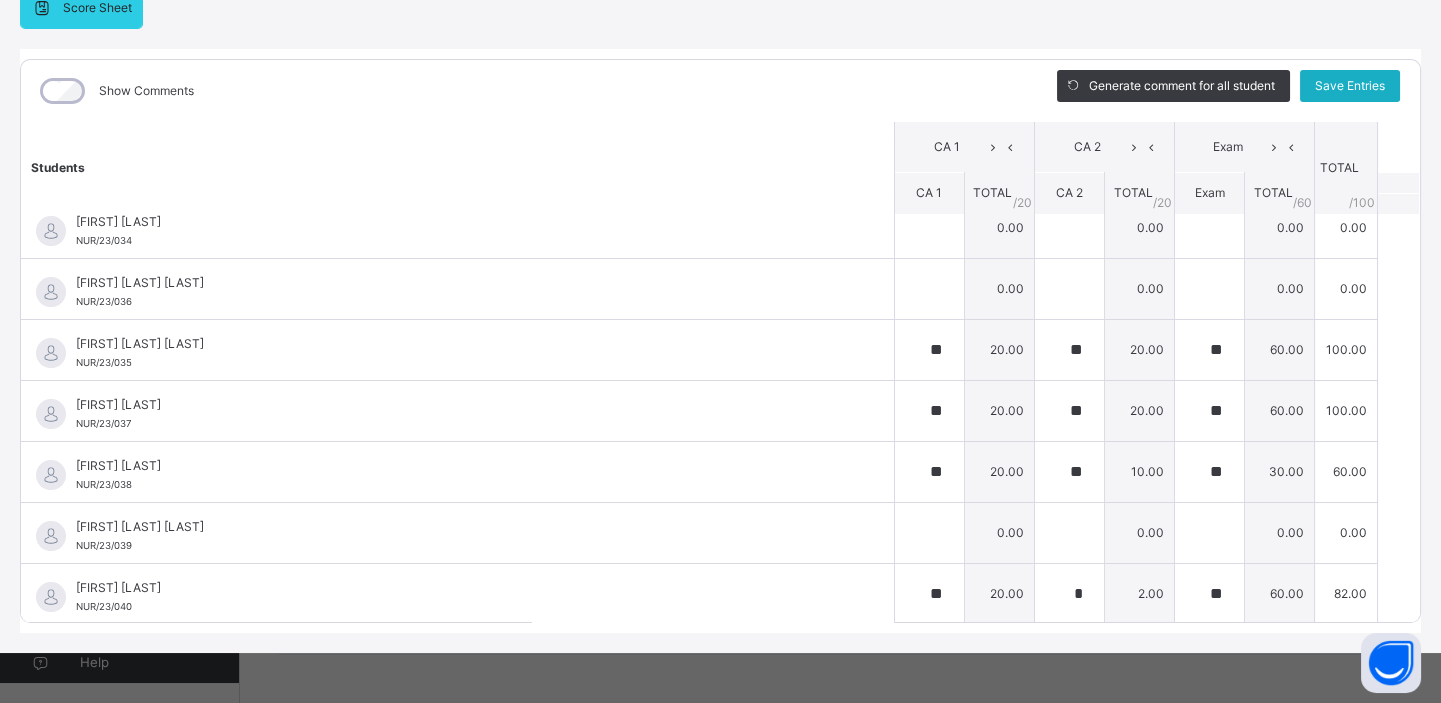 click on "Save Entries" at bounding box center [1350, 86] 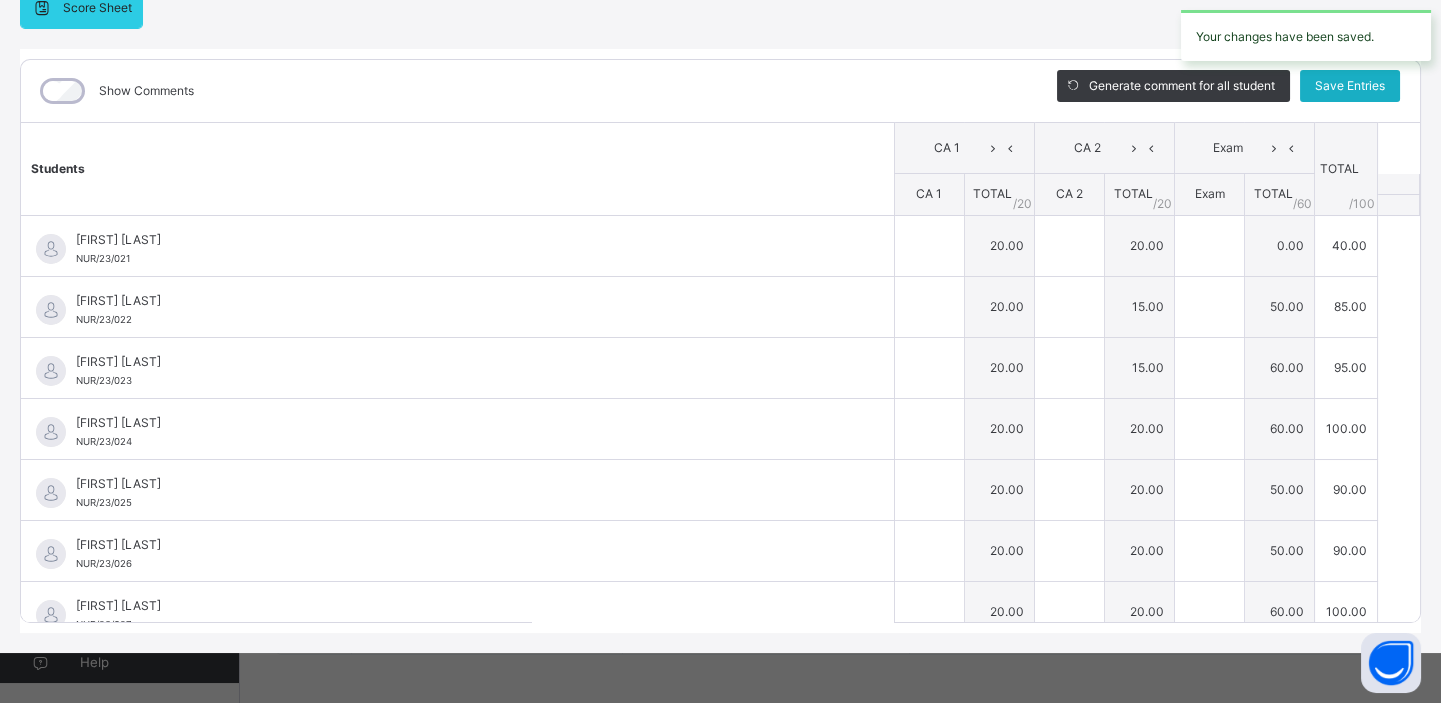 type on "**" 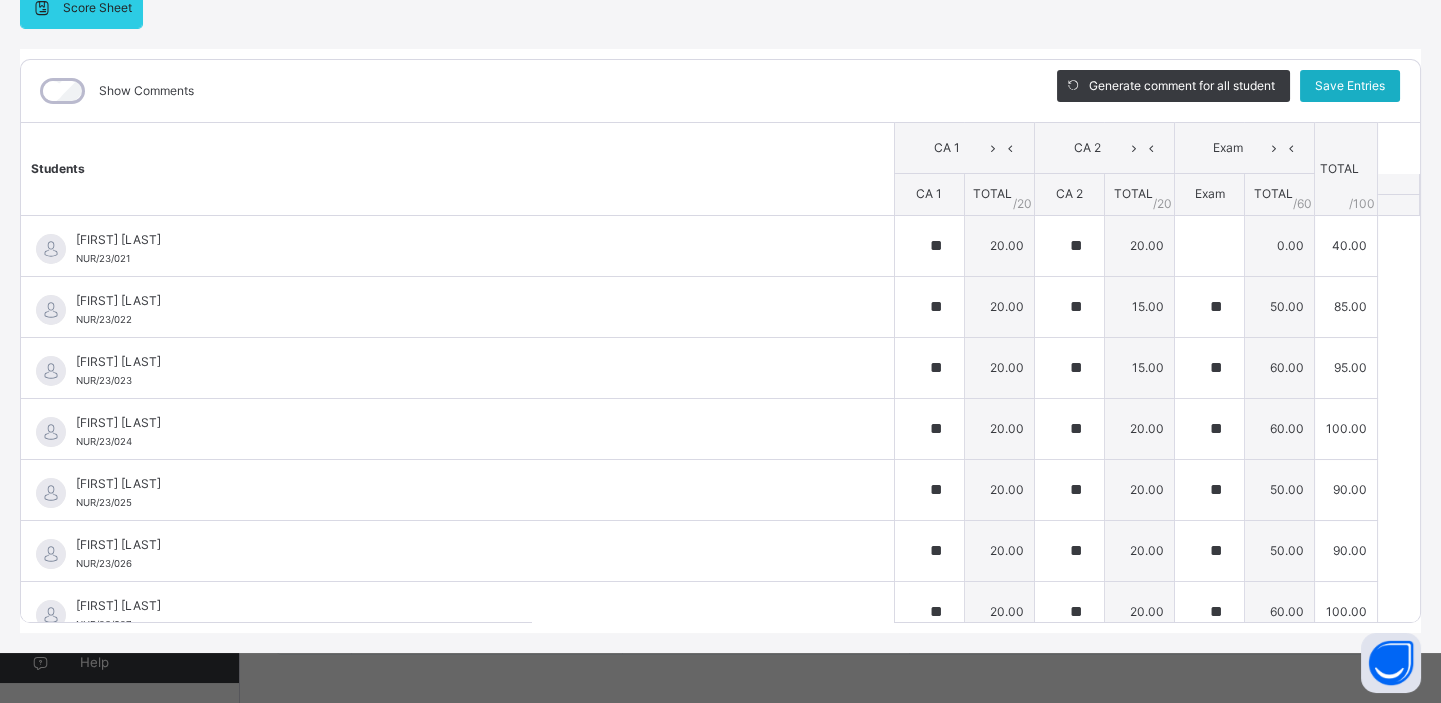 click on "Save Entries" at bounding box center [1350, 86] 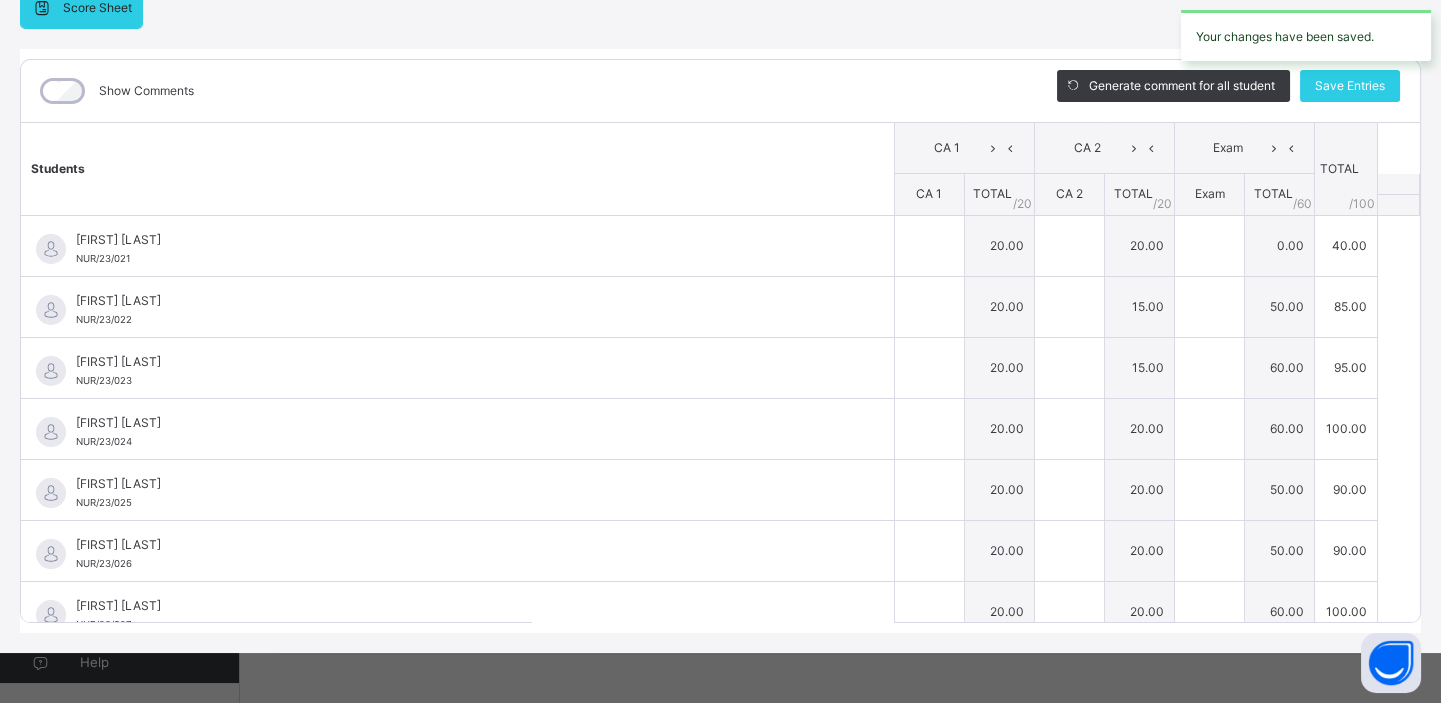 type on "**" 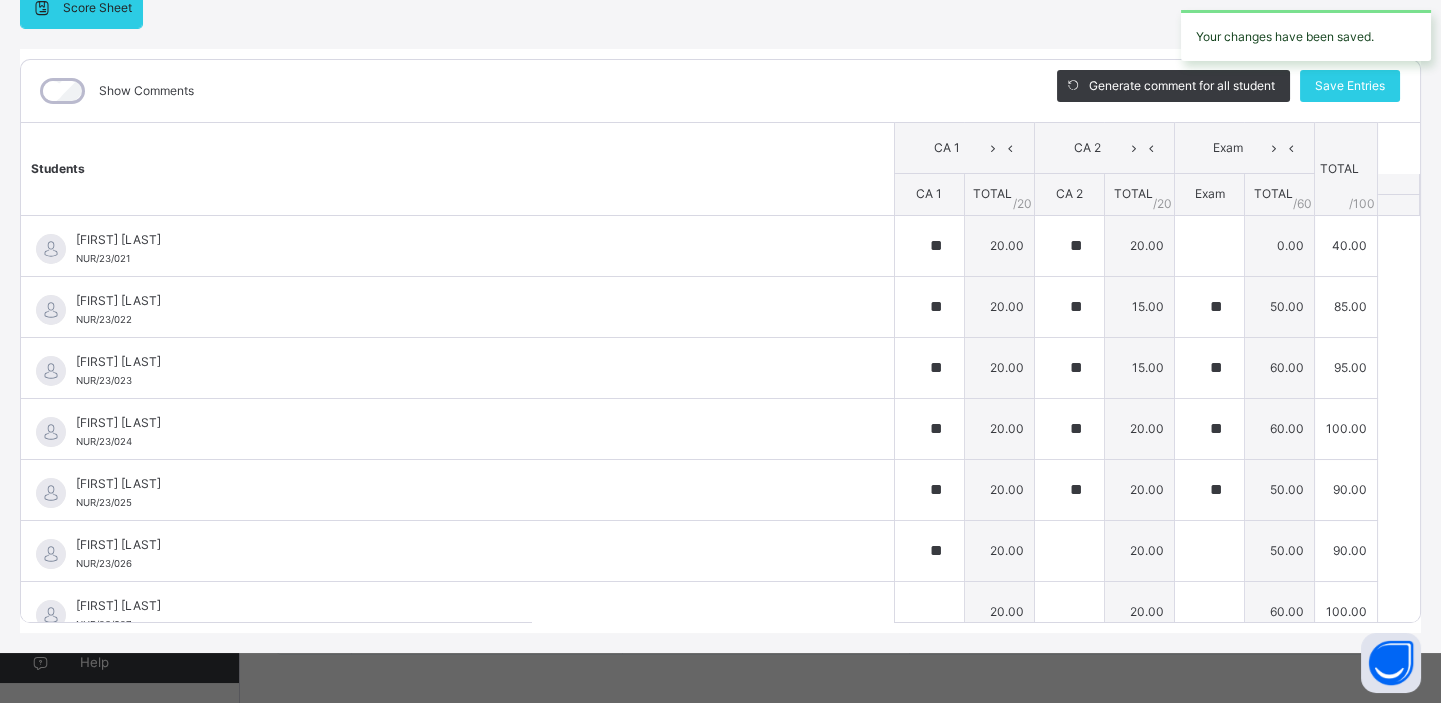 type on "**" 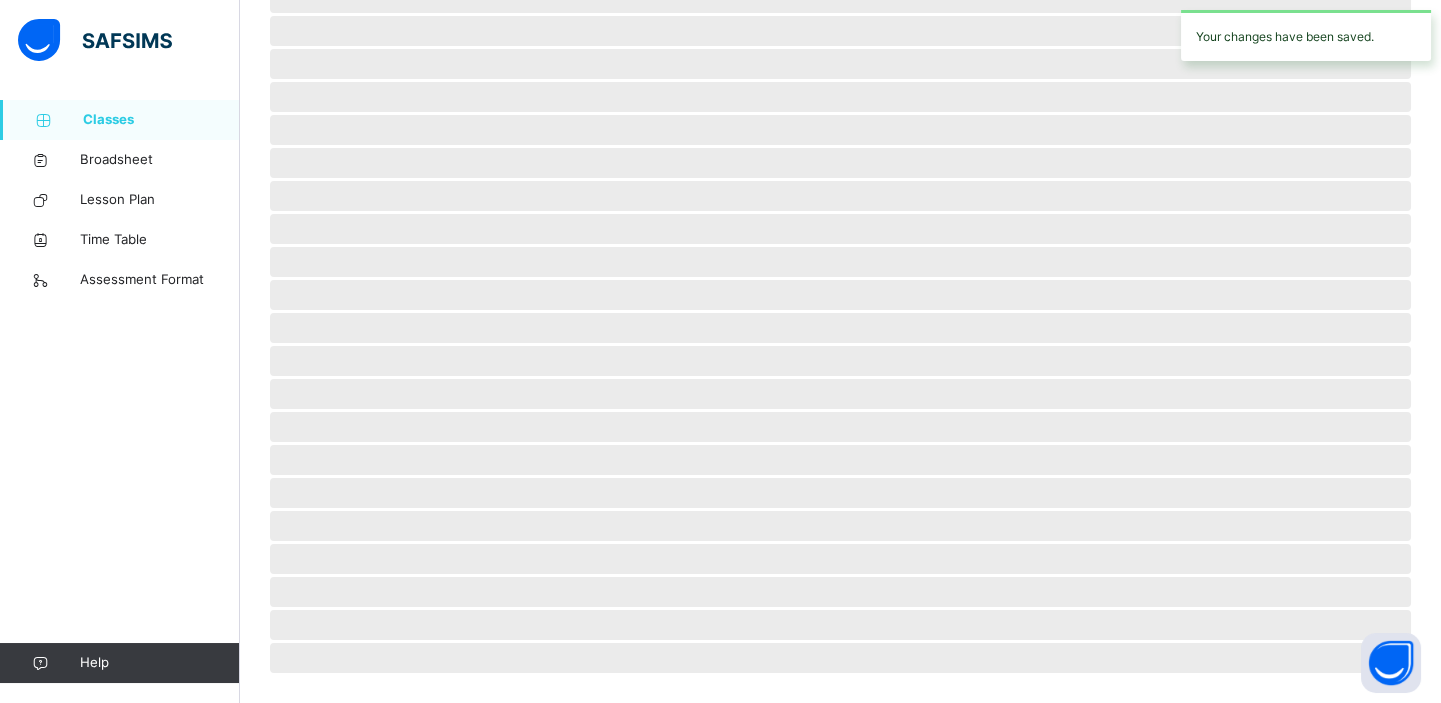 scroll, scrollTop: 0, scrollLeft: 0, axis: both 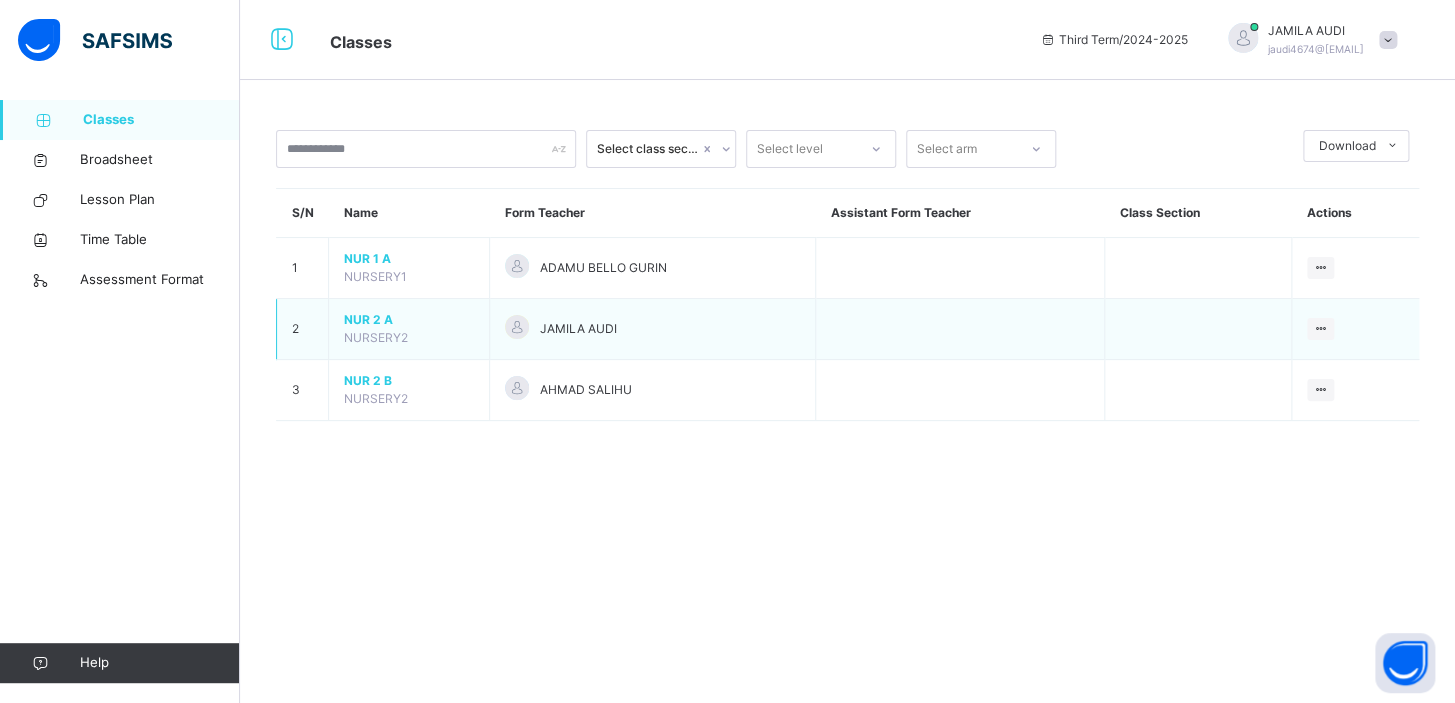 click on "NUR 2   A" at bounding box center [409, 320] 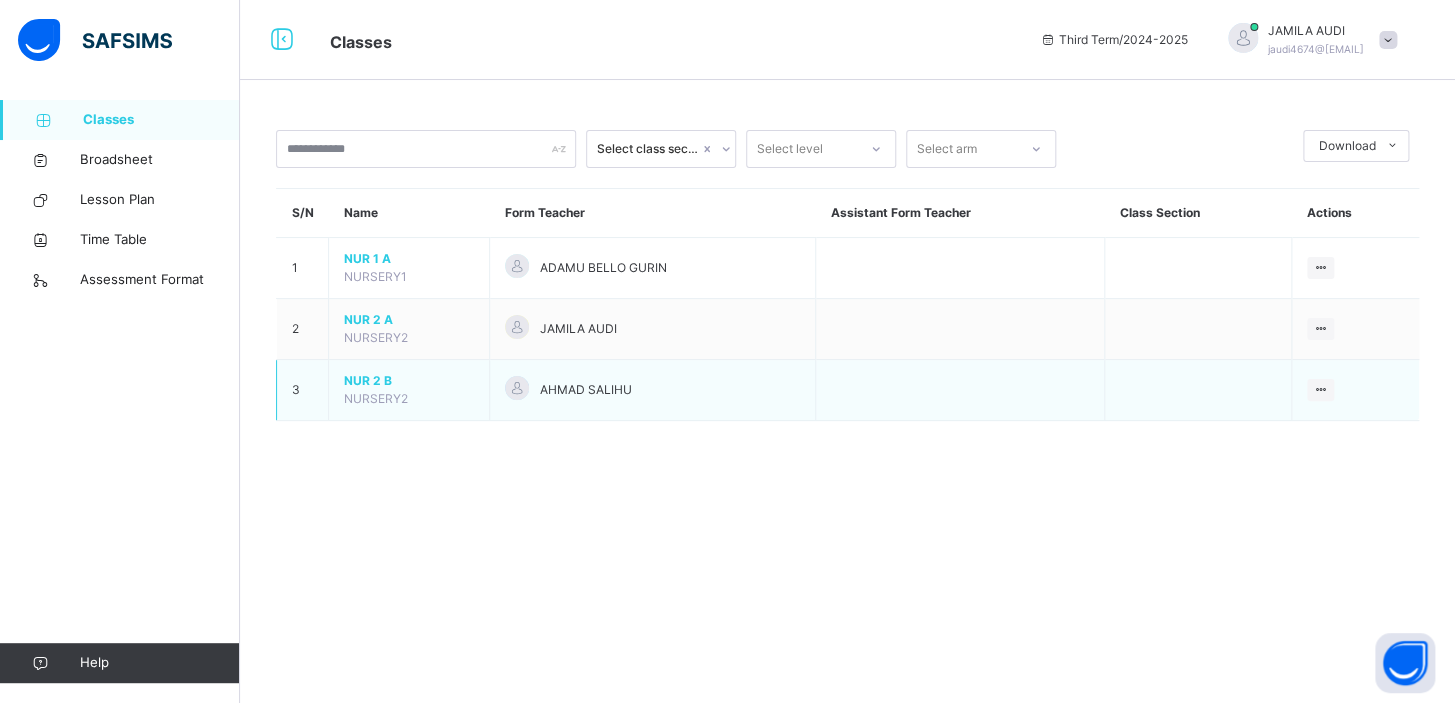 click on "NUR 2   B" at bounding box center (409, 381) 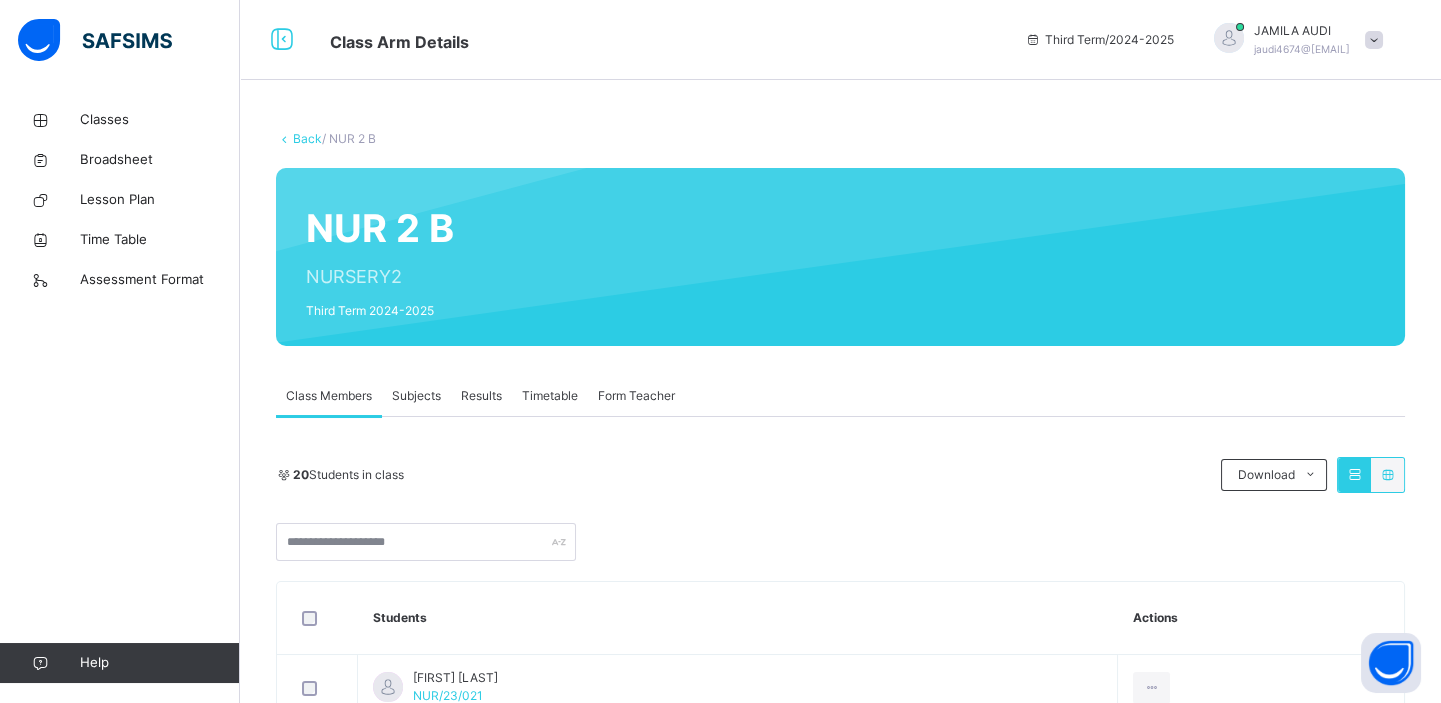 click on "Subjects" at bounding box center [416, 396] 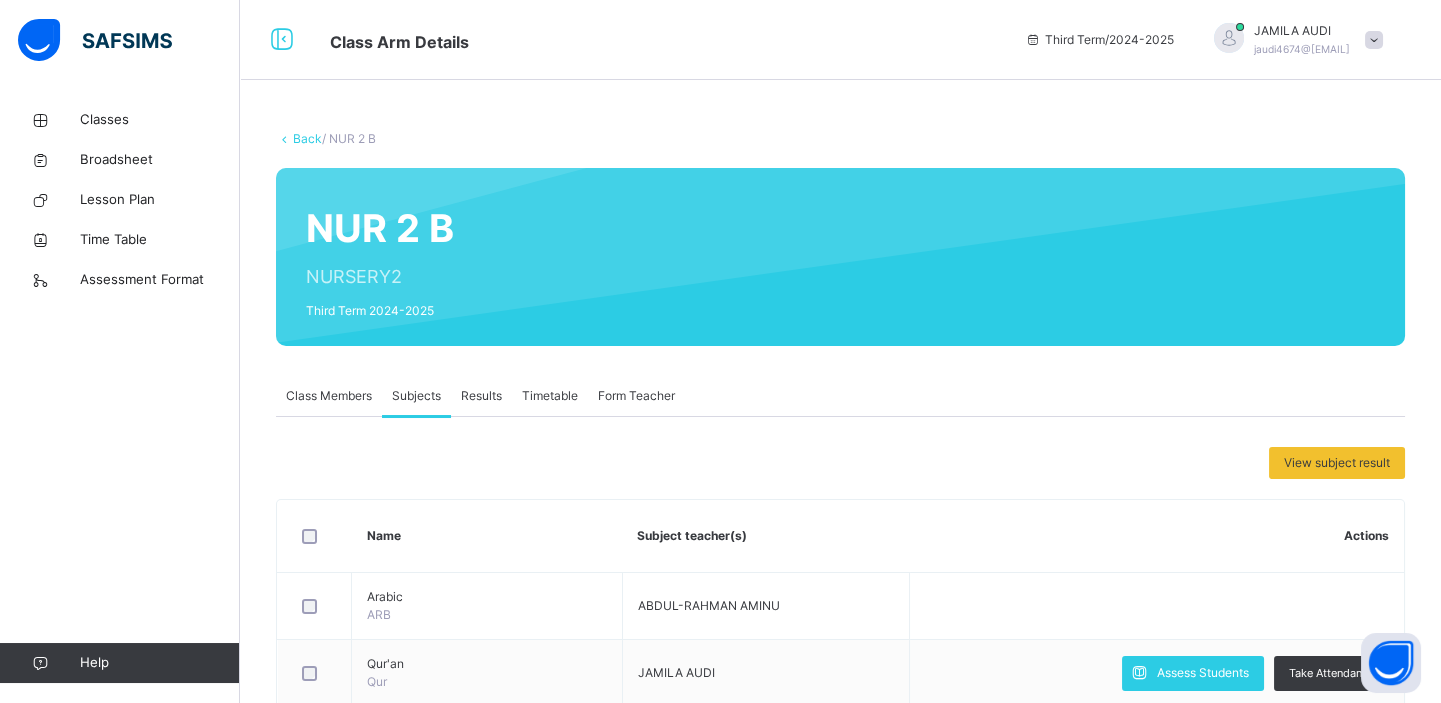 click on "View subject result Name Subject teacher(s) Actions Arabic   ARB   ABDUL-RAHMAN AMINU  Qur'an   Qur   JAMILA AUDI  Assess Students Take Attendance Songs & Rhymes   S/R   JAMILA AUDI  Assess Students Take Attendance English Language   ENG   AHMAD SALIHU  Islamic Religion Studies   IRS   FATIMA MUHAMMAD CHUBADO Mathematics   MTH   ADAMU BELLO GURIN Social Studies   SOS   ADAMU BELLO GURIN Handwriting   HRT   AHMAD SALIHU  × Add Subject Teacher Select Teacher Select subject teacher's name Cancel Save  SUBJECT RESULT   × NUR 2 B:       Subject   Select... Print Report  SKAFA ISLAMIC SCHOOL Date: 7th Aug 2025, 3:00:14 am Subject Result Class:  NUR 2 B Subject:  S/NO Admission No. Students Total Grade Position Comments  RECORD BOOK × NUR 2   B :   Online Actions  Download Empty Score Sheet  Upload/map score sheet Subject   SKAFA ISLAMIC SCHOOL Date: 7th Aug 2025, 3:00:14 am Score Sheet Score Sheet Show Comments   Generate comment for all student   Save Entries Class Level:  NUR 2   B Subject:  Session:  TOTAL" at bounding box center (840, 763) 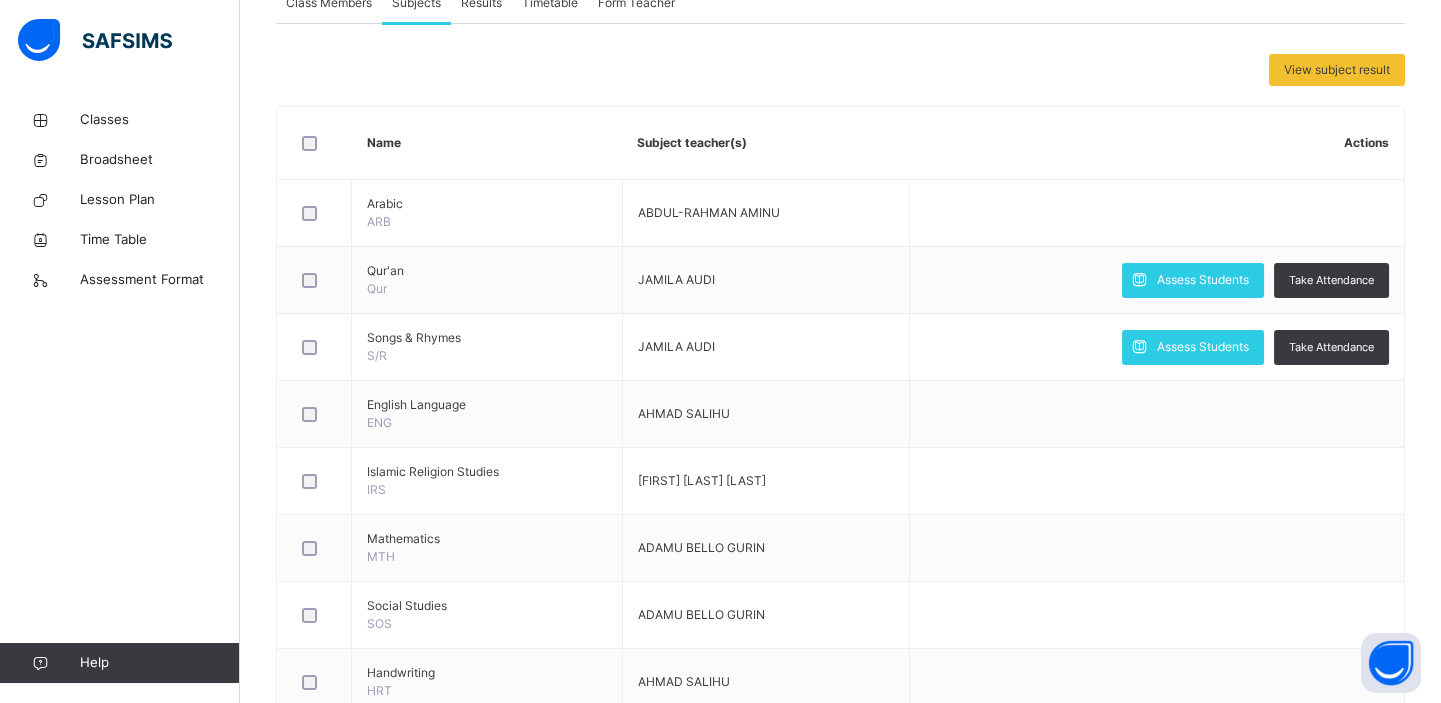 scroll, scrollTop: 394, scrollLeft: 0, axis: vertical 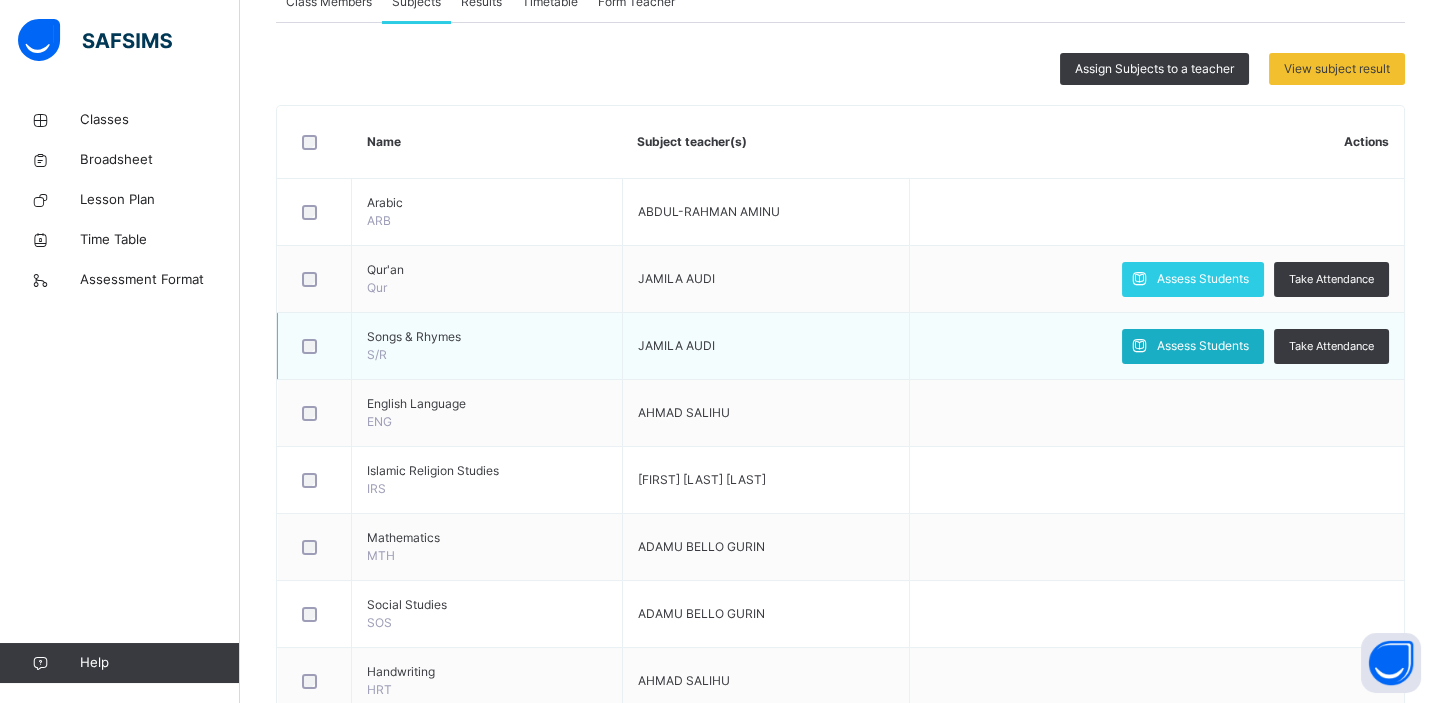 click on "Assess Students" at bounding box center (1203, 346) 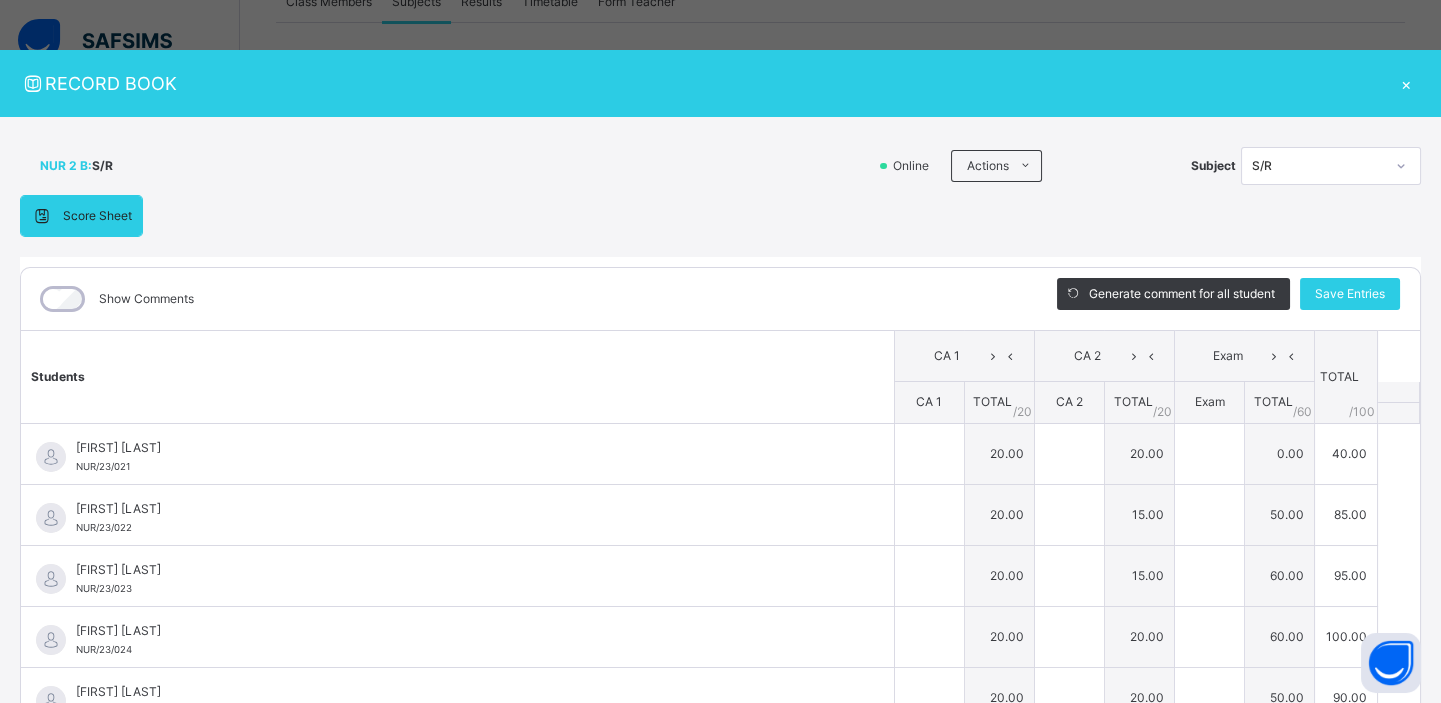 type on "**" 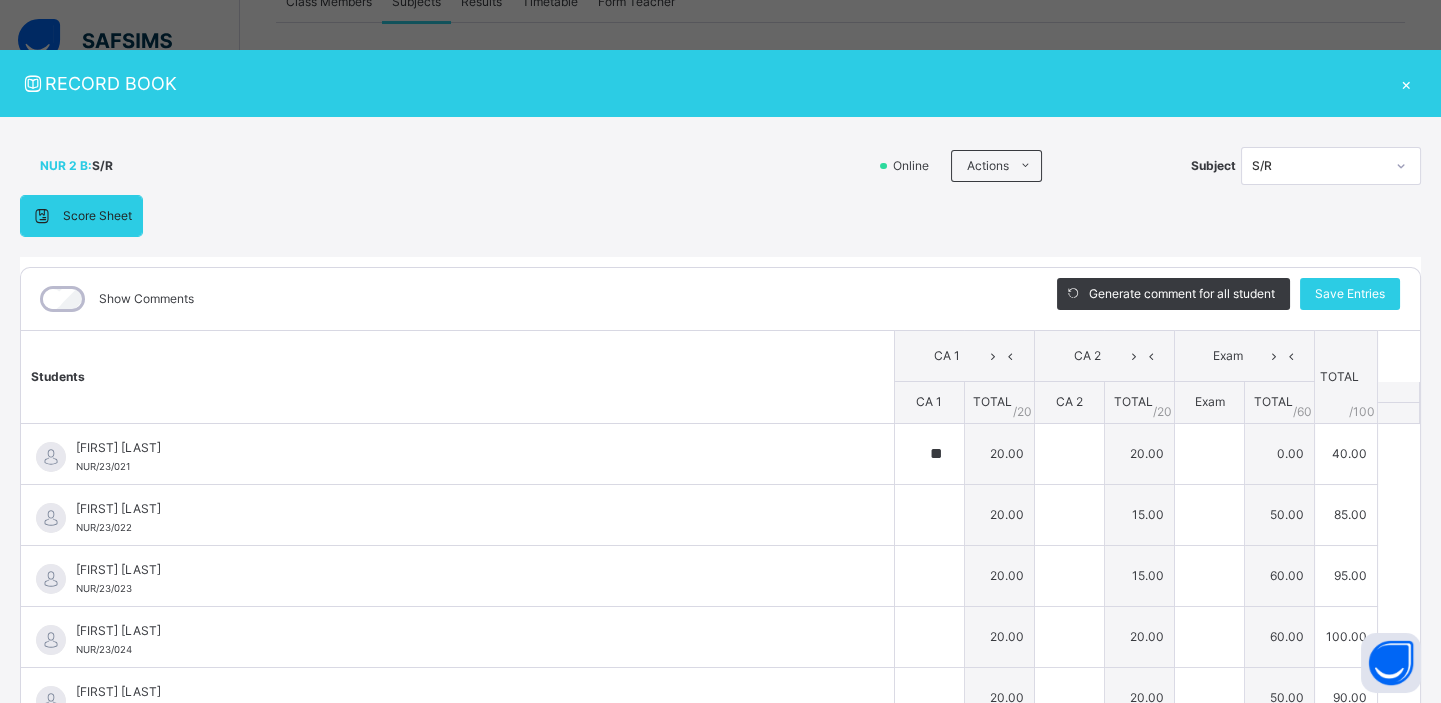 type on "**" 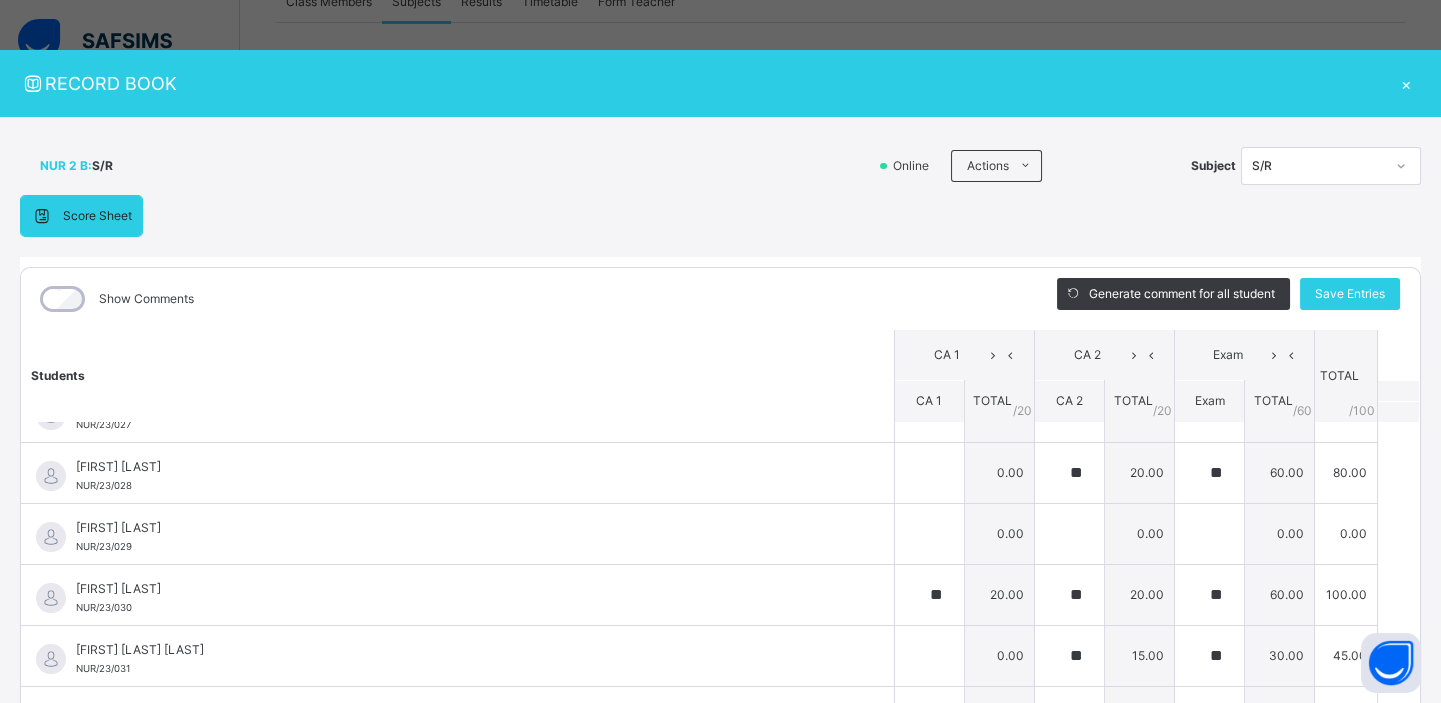 scroll, scrollTop: 344, scrollLeft: 0, axis: vertical 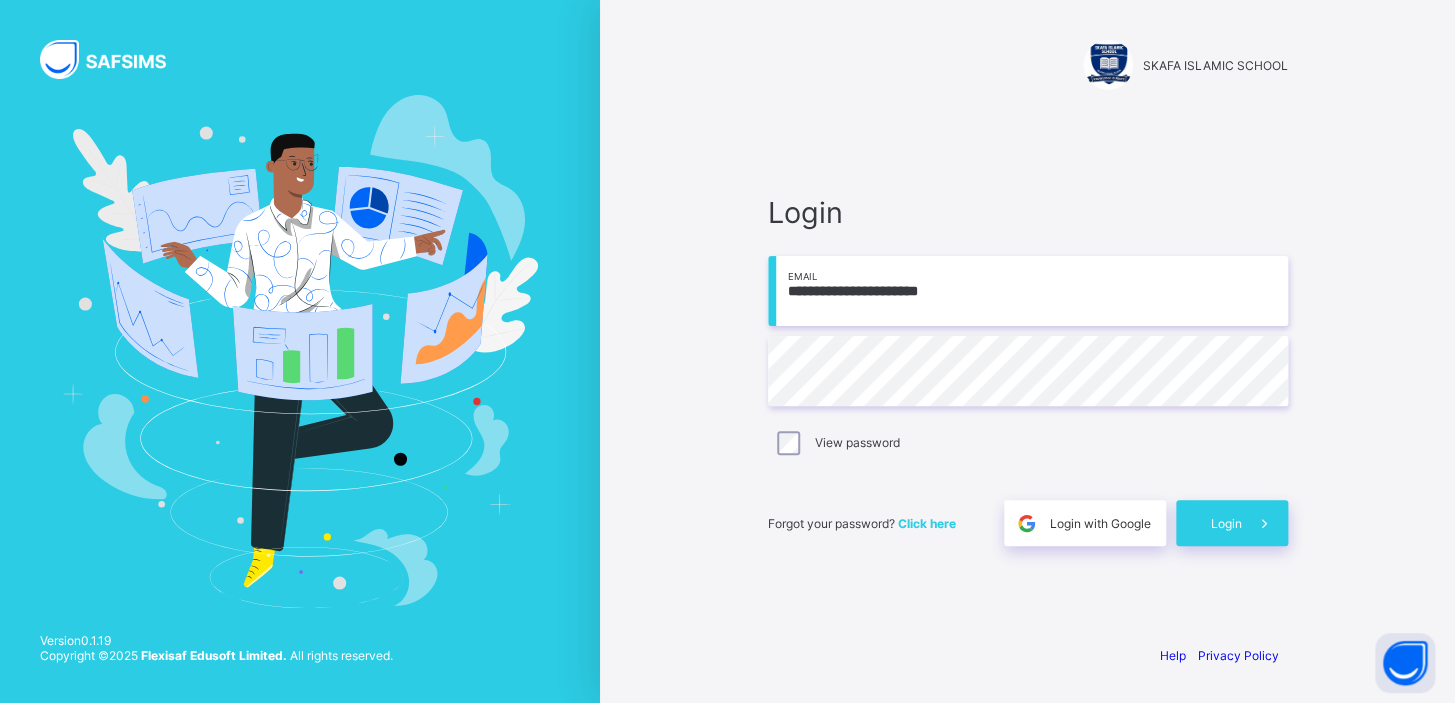 click on "**********" at bounding box center [1028, 291] 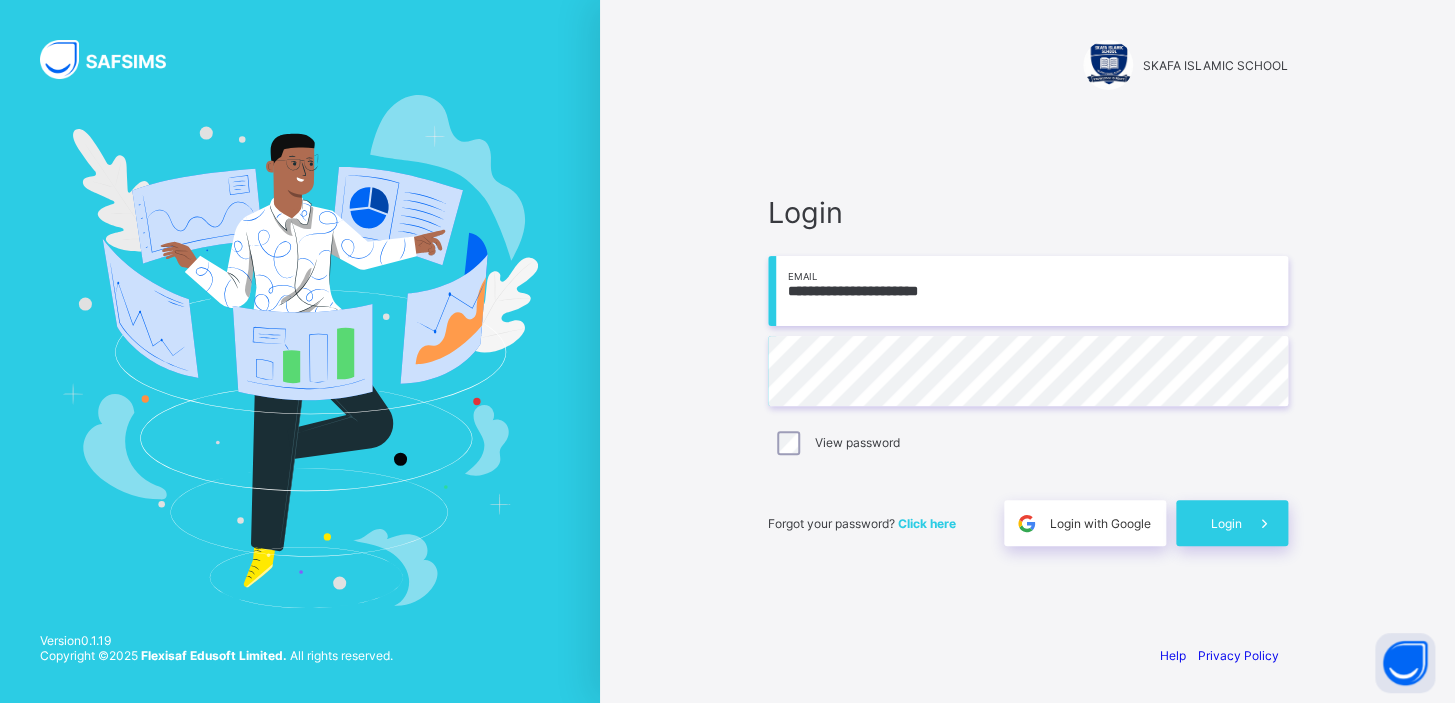 click on "View password" at bounding box center (1028, 443) 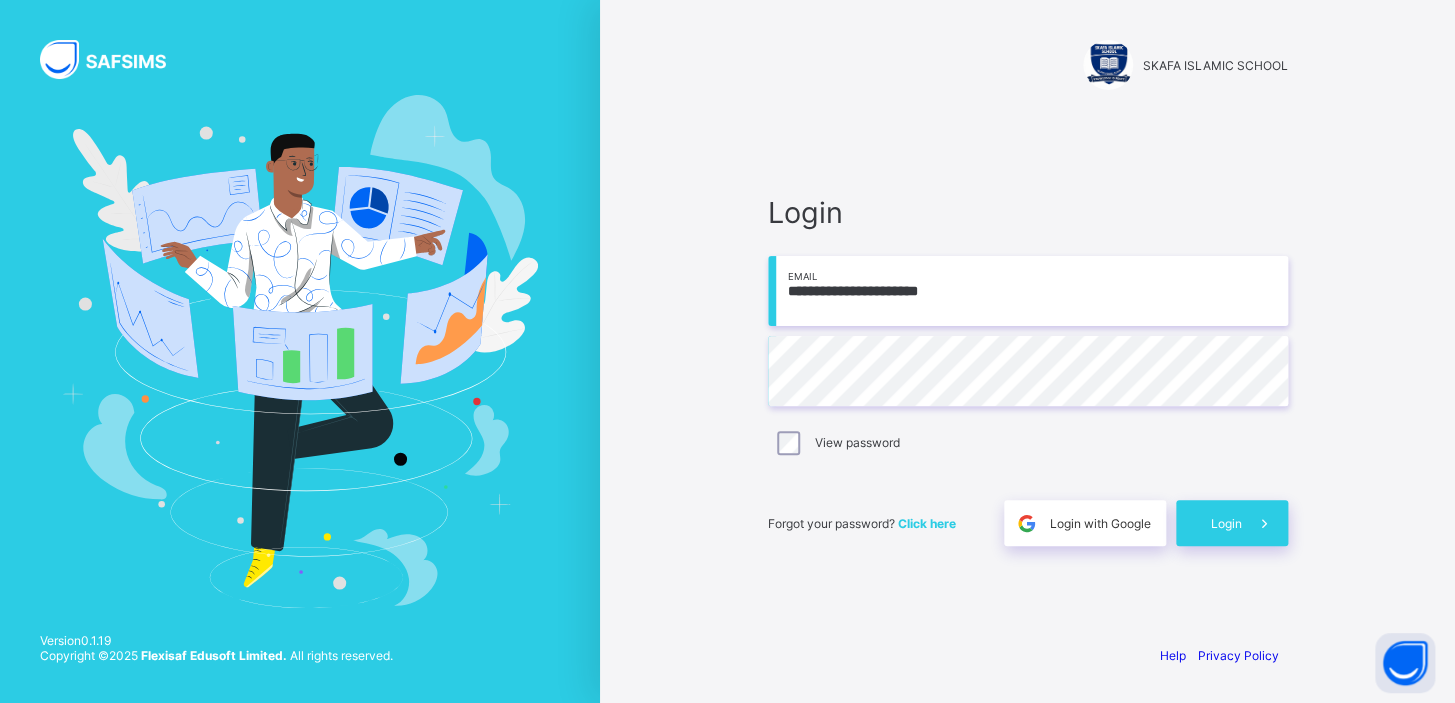 click on "Forgot your password?   Click here Login with Google Login" at bounding box center [1028, 513] 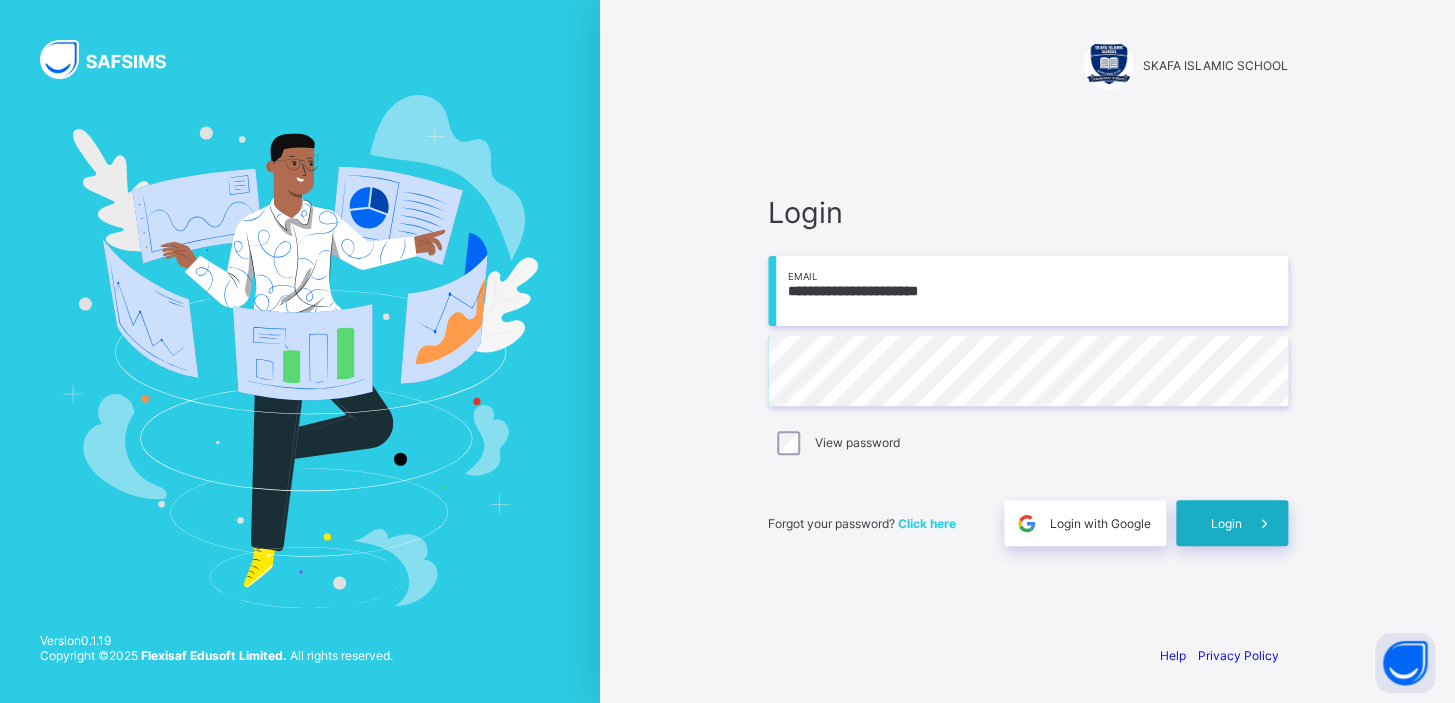 click on "Login" at bounding box center [1226, 523] 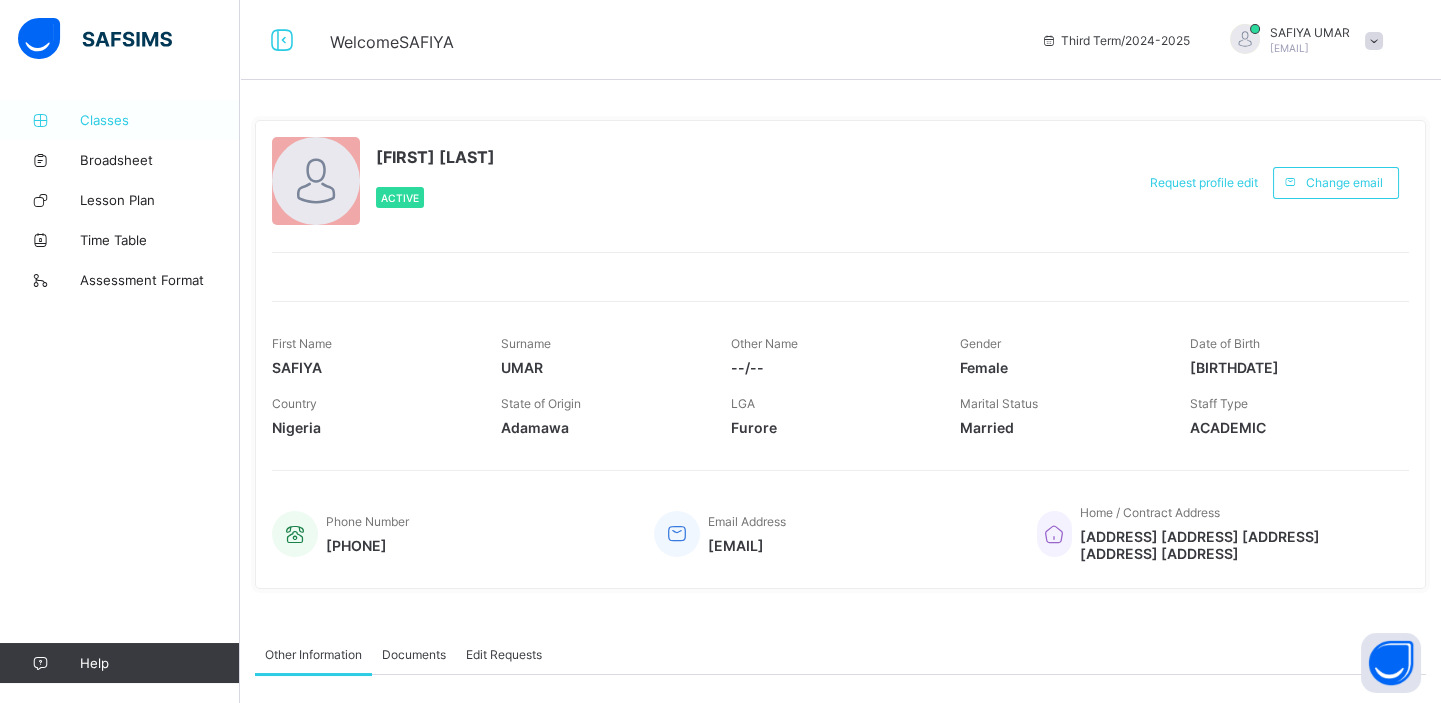 click on "Classes" at bounding box center [120, 120] 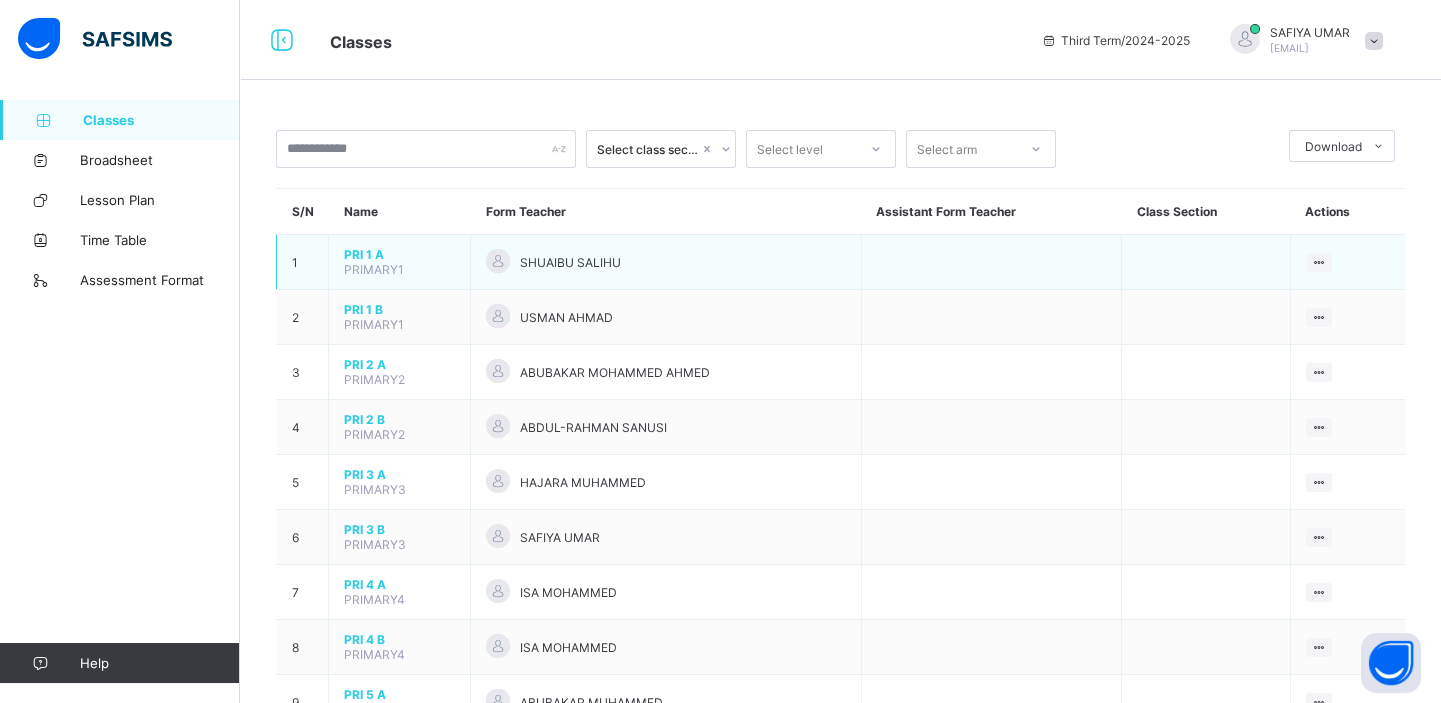 click on "PRI 1   A" at bounding box center (399, 254) 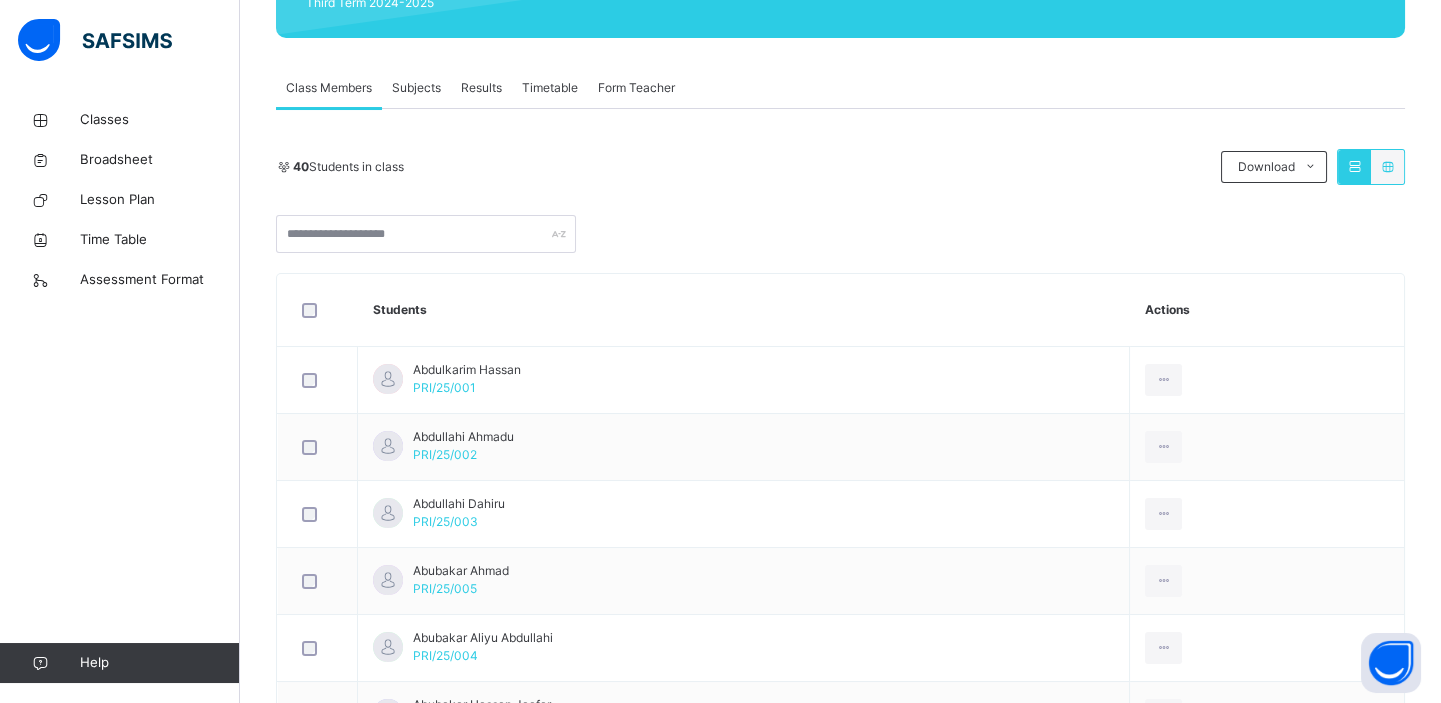 scroll, scrollTop: 294, scrollLeft: 0, axis: vertical 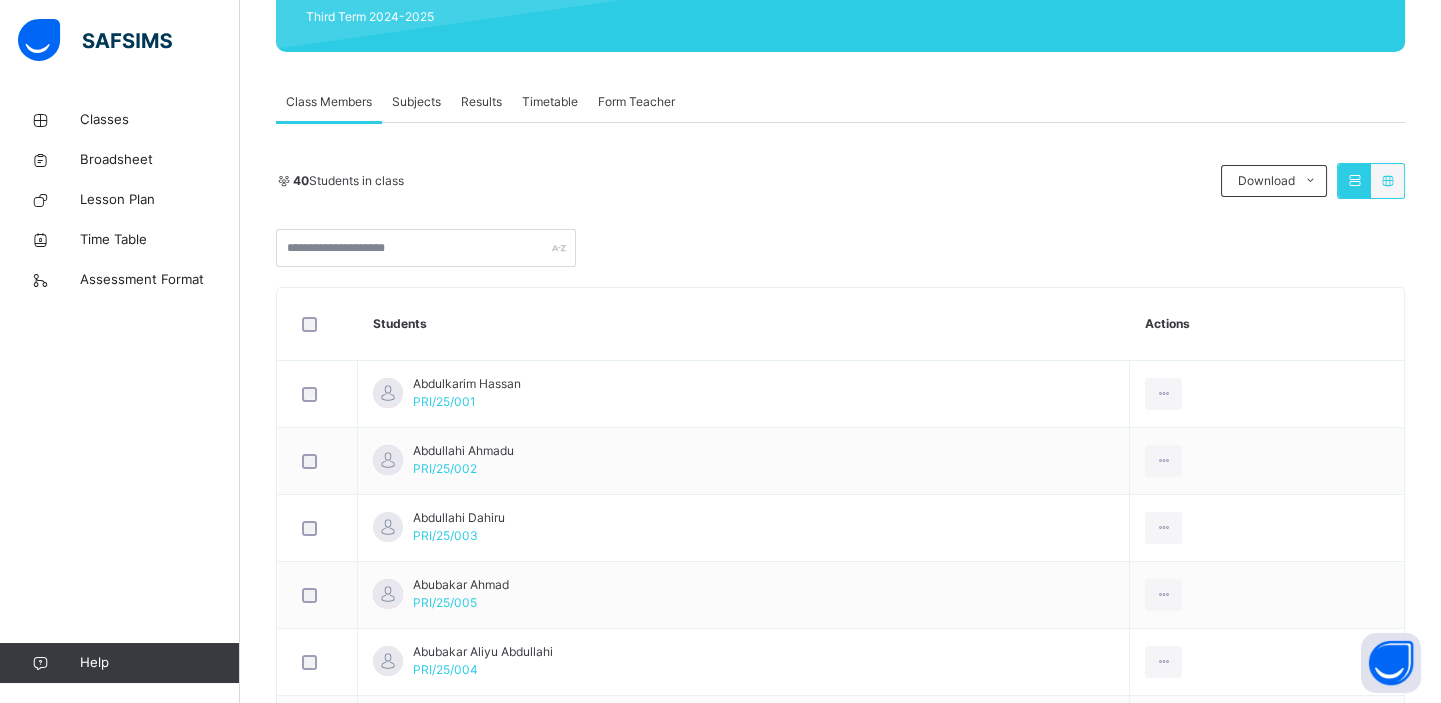 click on "Subjects" at bounding box center [416, 102] 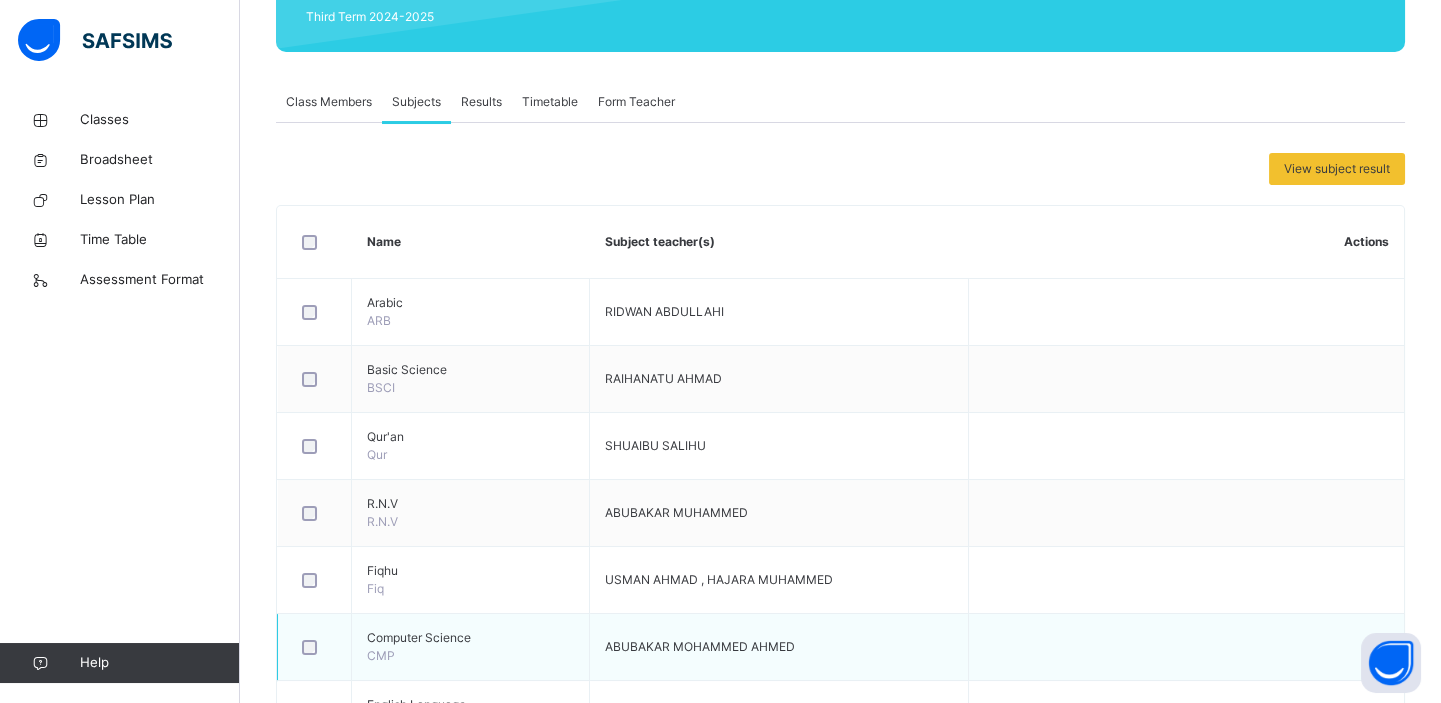 click on "Computer Science   CMP" at bounding box center [471, 647] 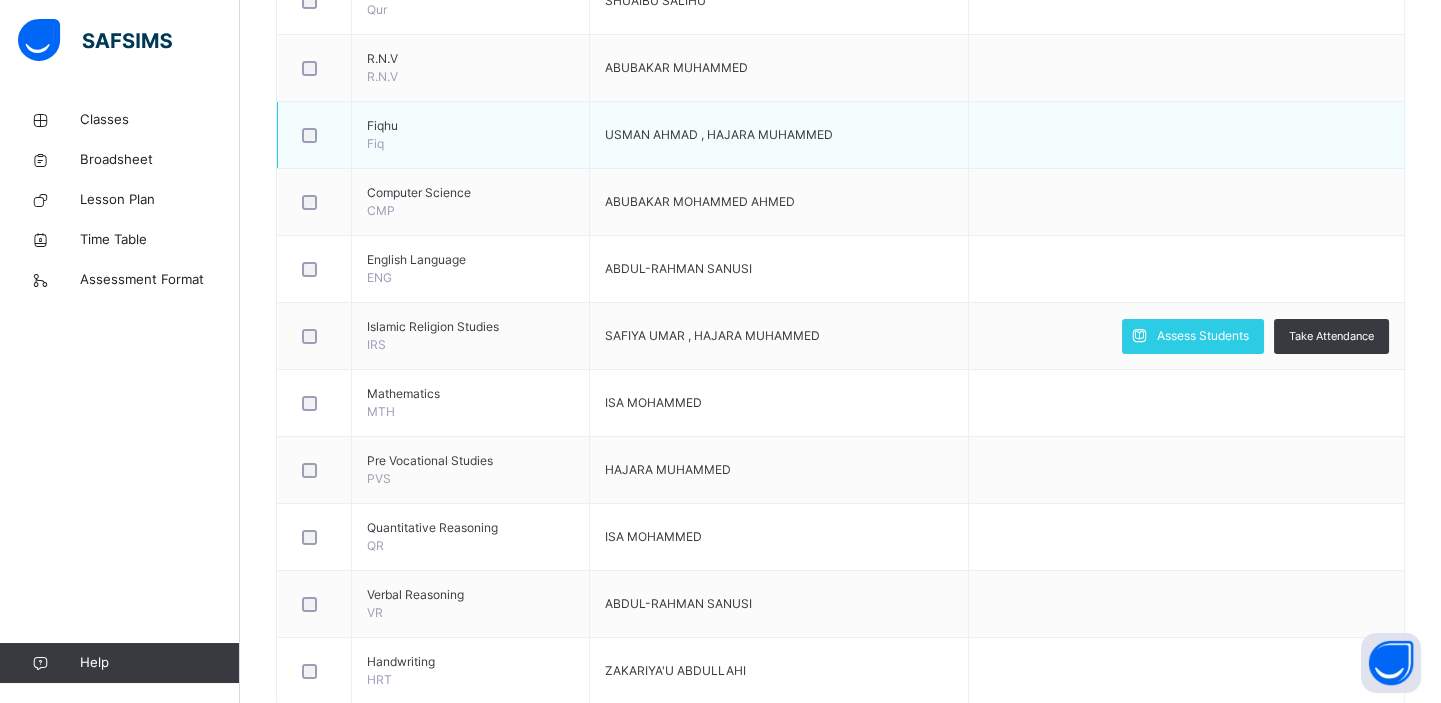 scroll, scrollTop: 716, scrollLeft: 0, axis: vertical 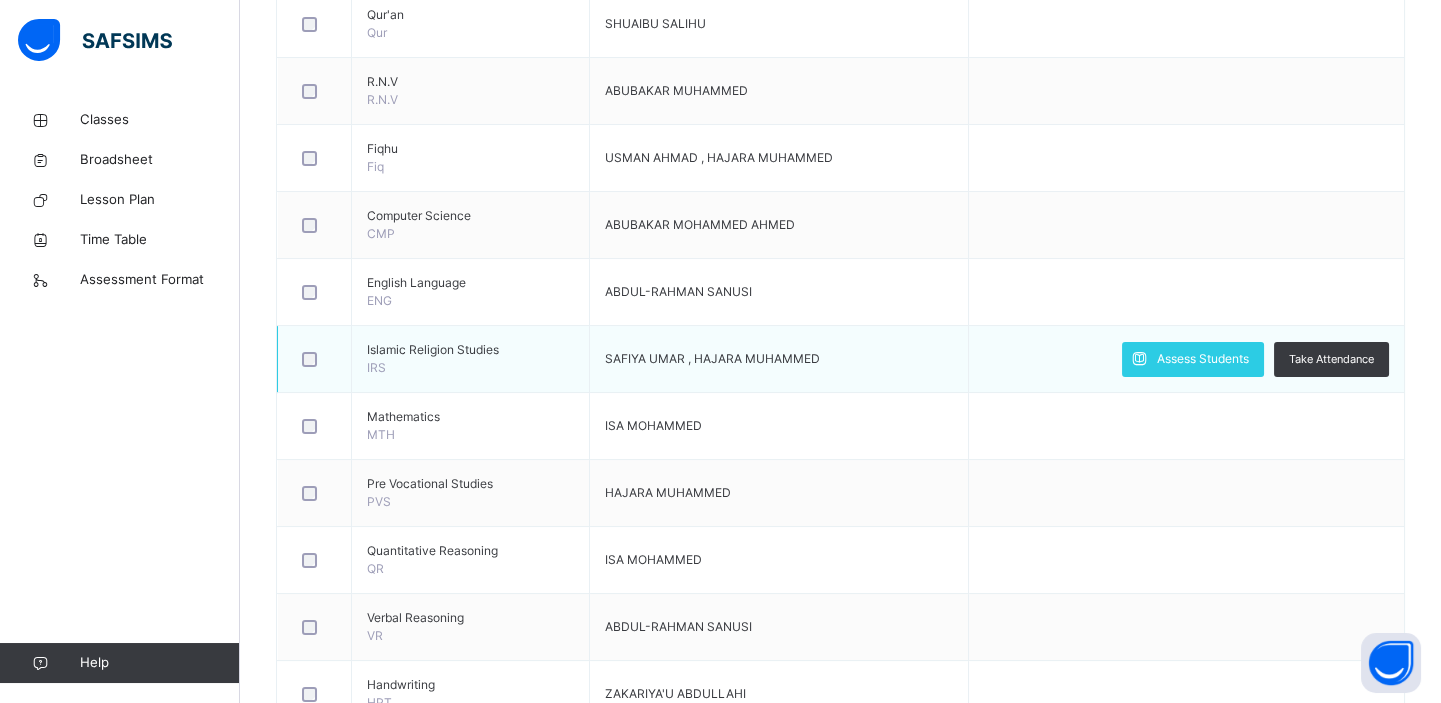 click at bounding box center (314, 359) 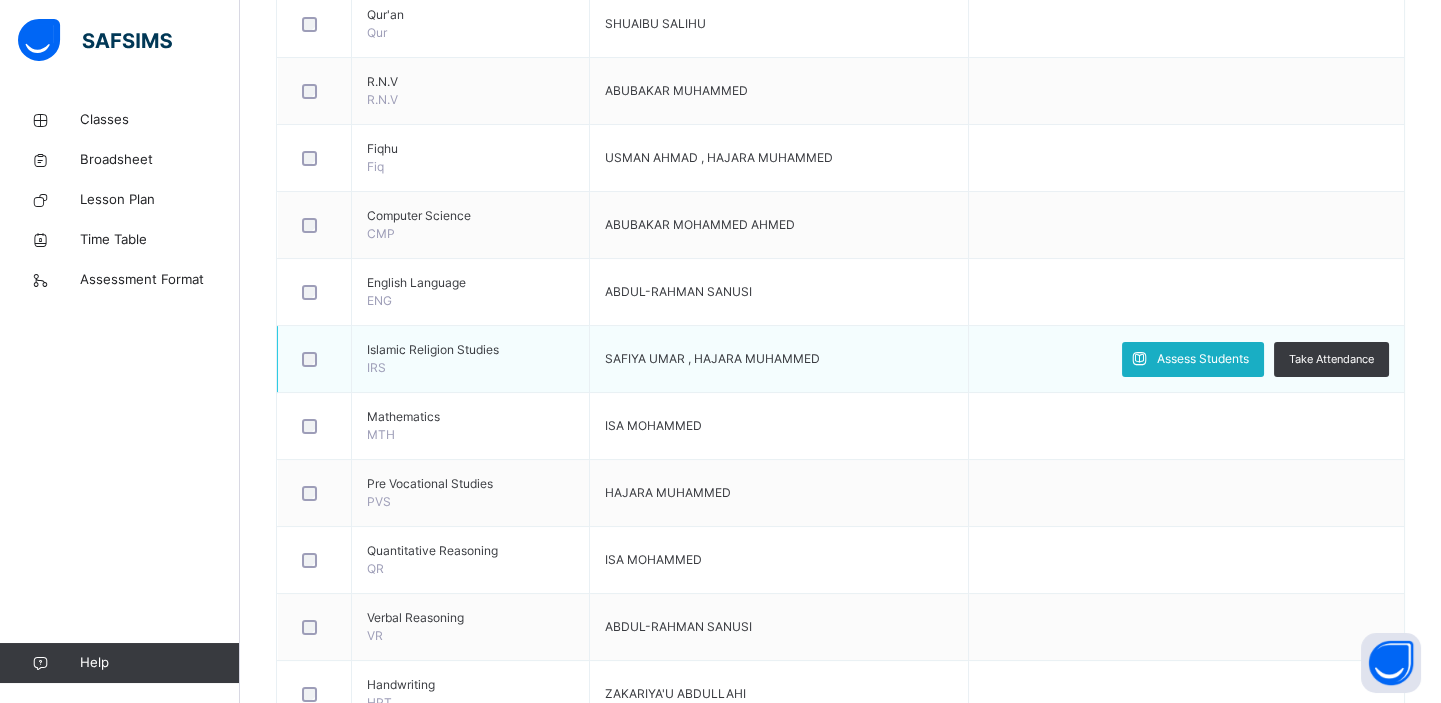 click on "Assess Students" at bounding box center [1193, 359] 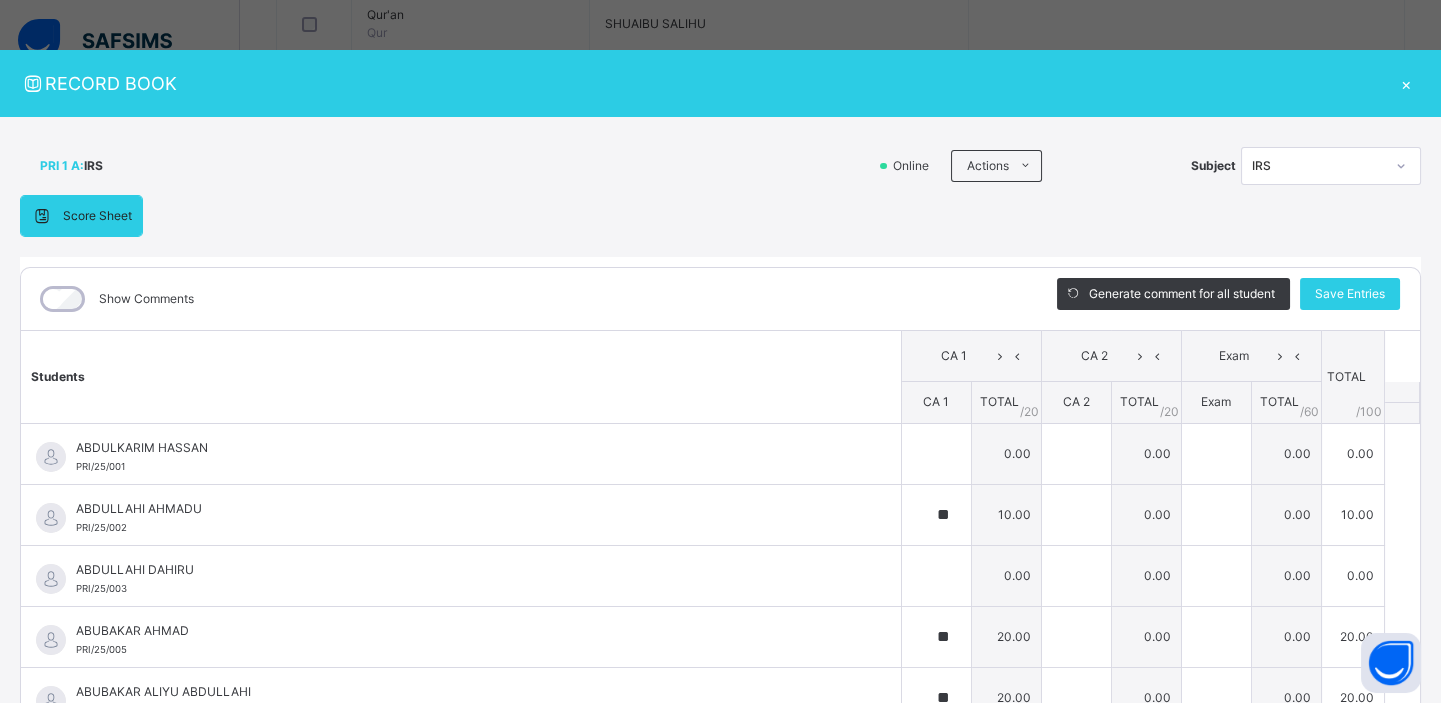 type on "**" 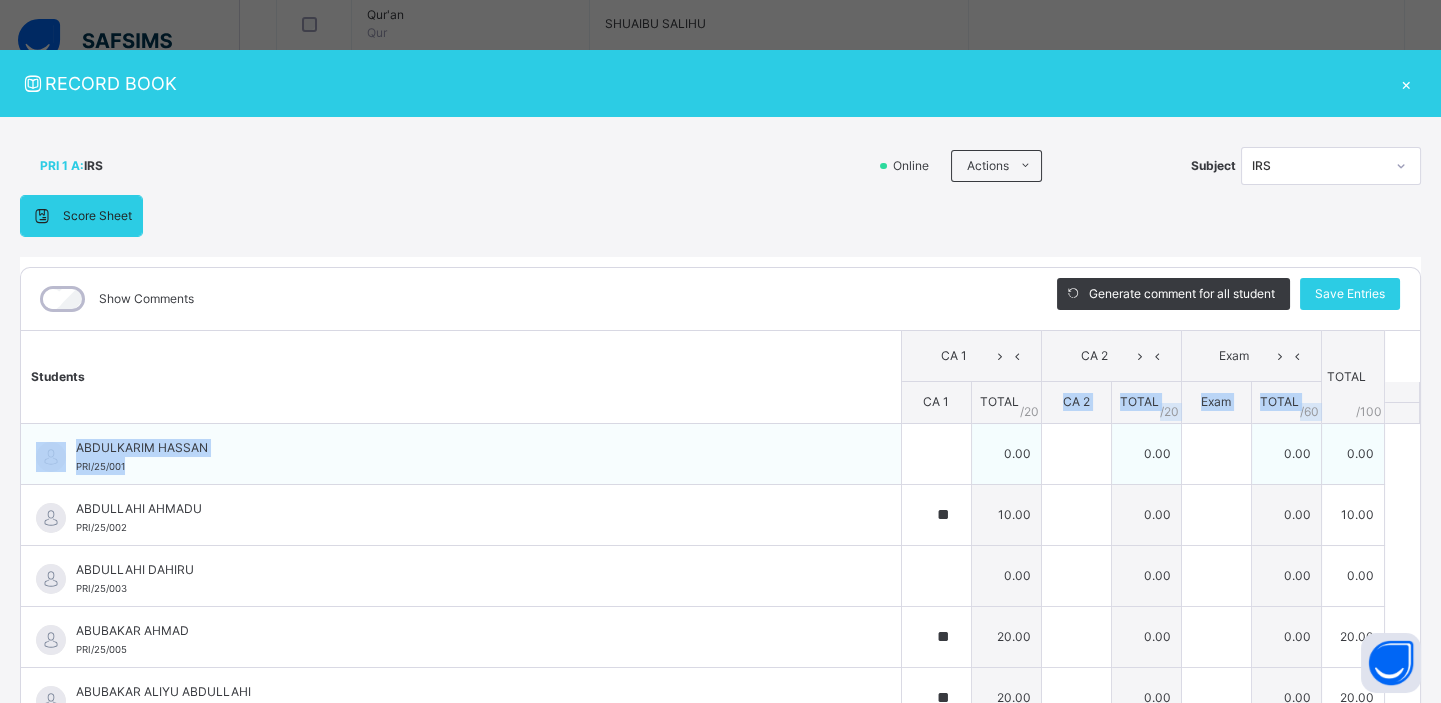 drag, startPoint x: 1029, startPoint y: 395, endPoint x: 928, endPoint y: 437, distance: 109.38464 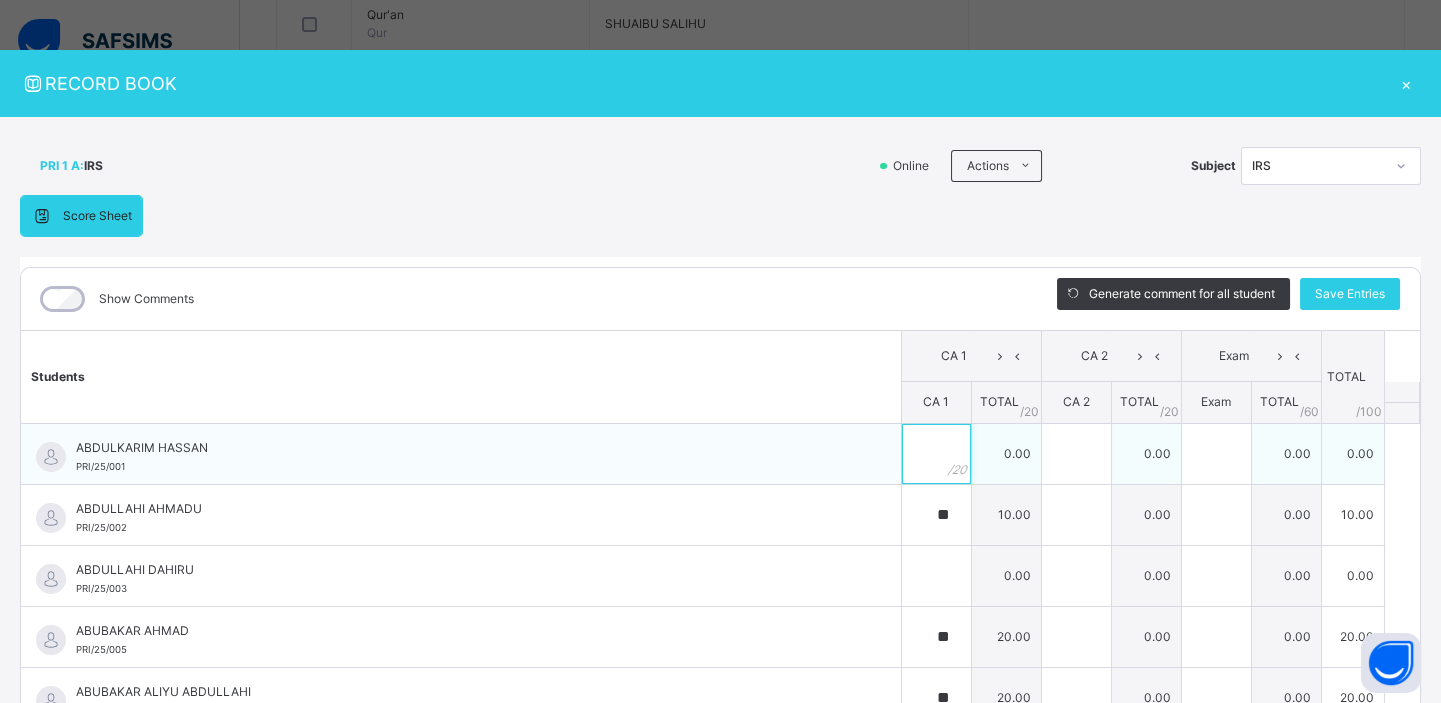 click at bounding box center (936, 454) 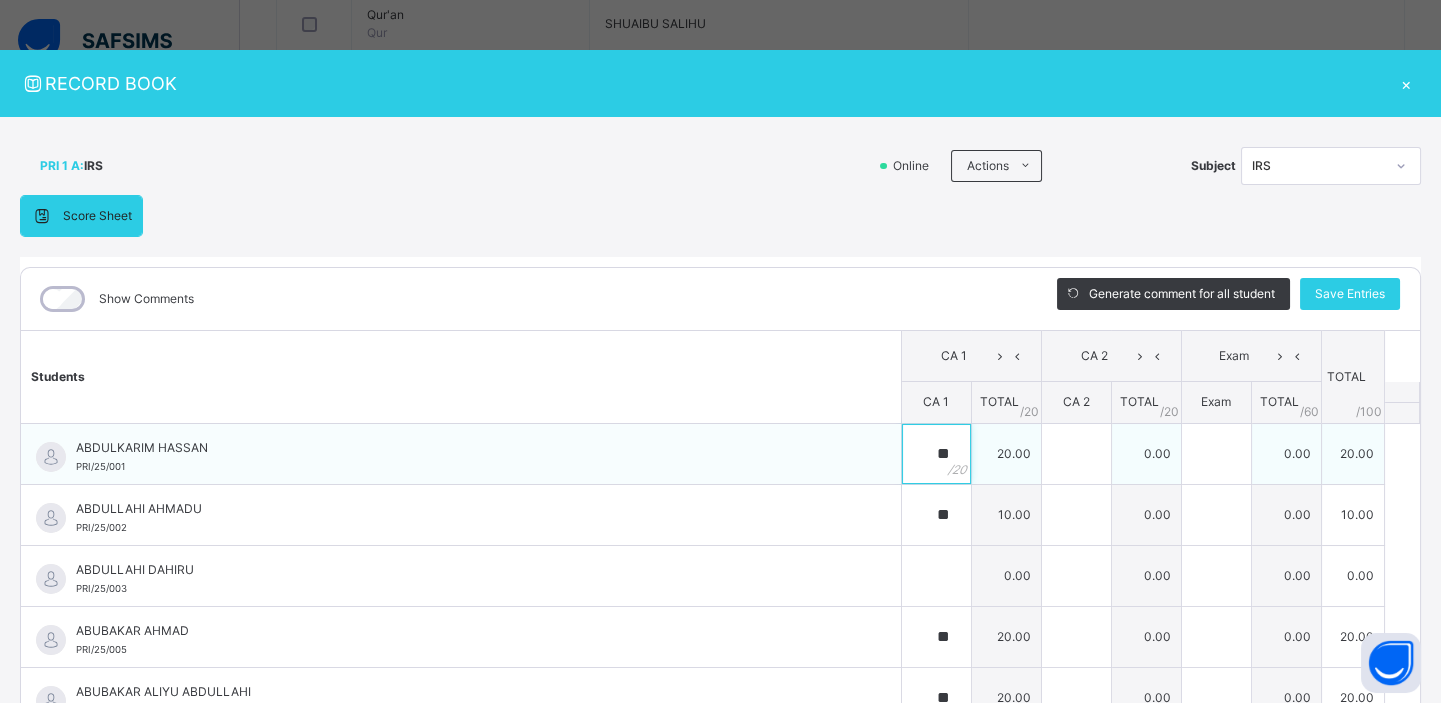 type on "**" 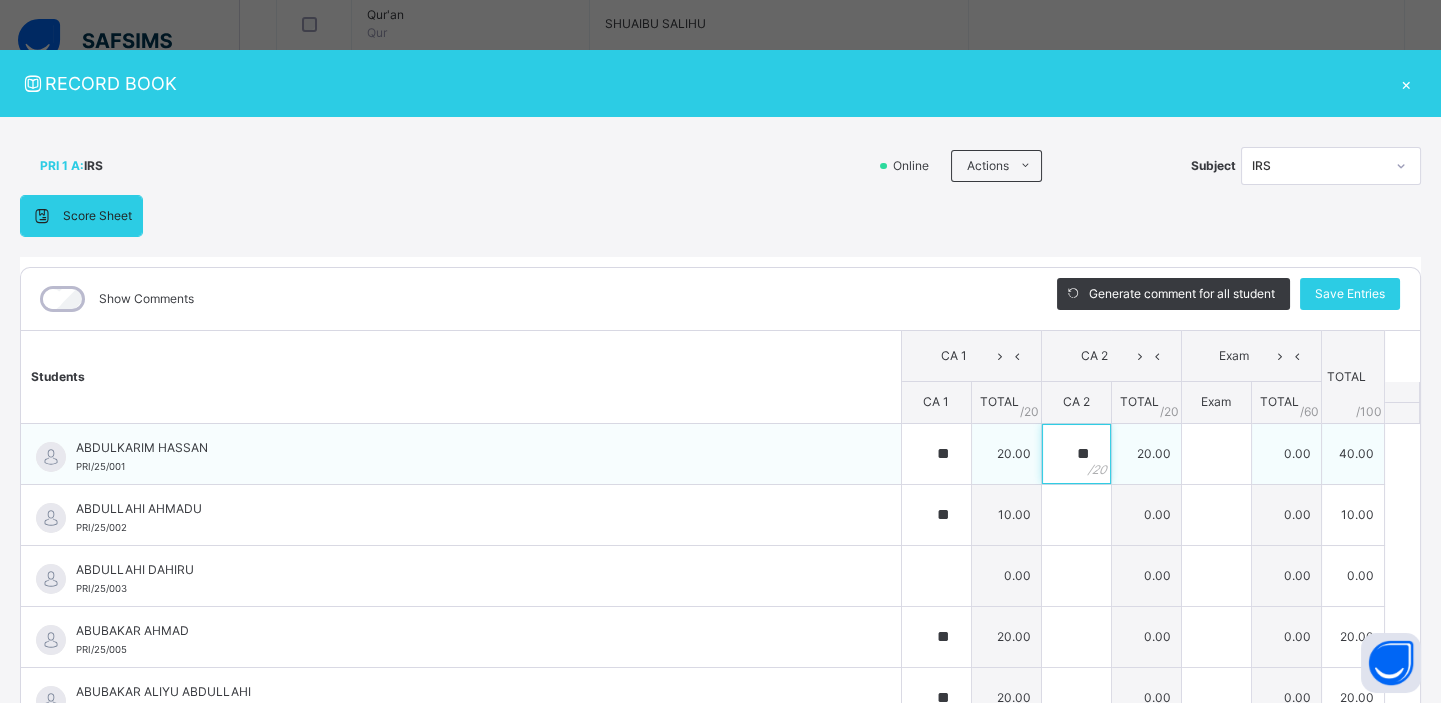 type on "**" 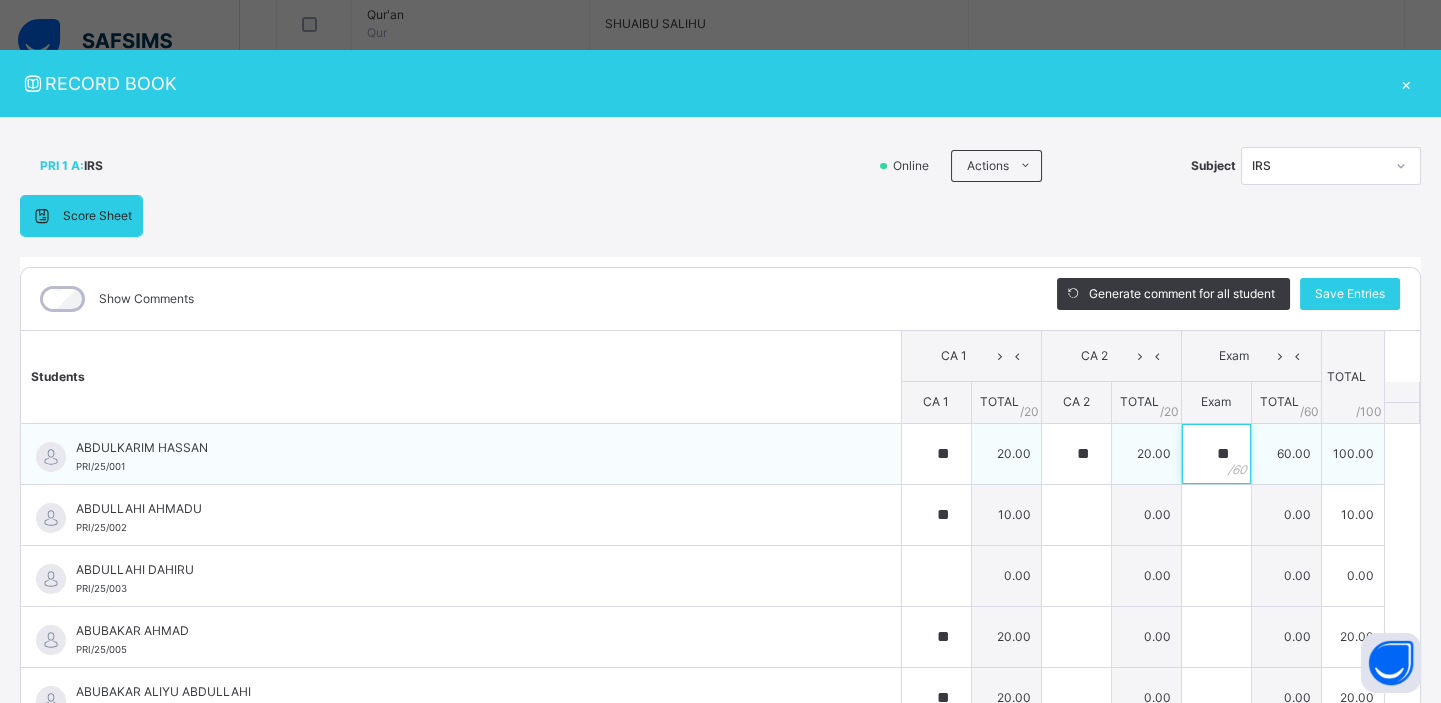 type on "**" 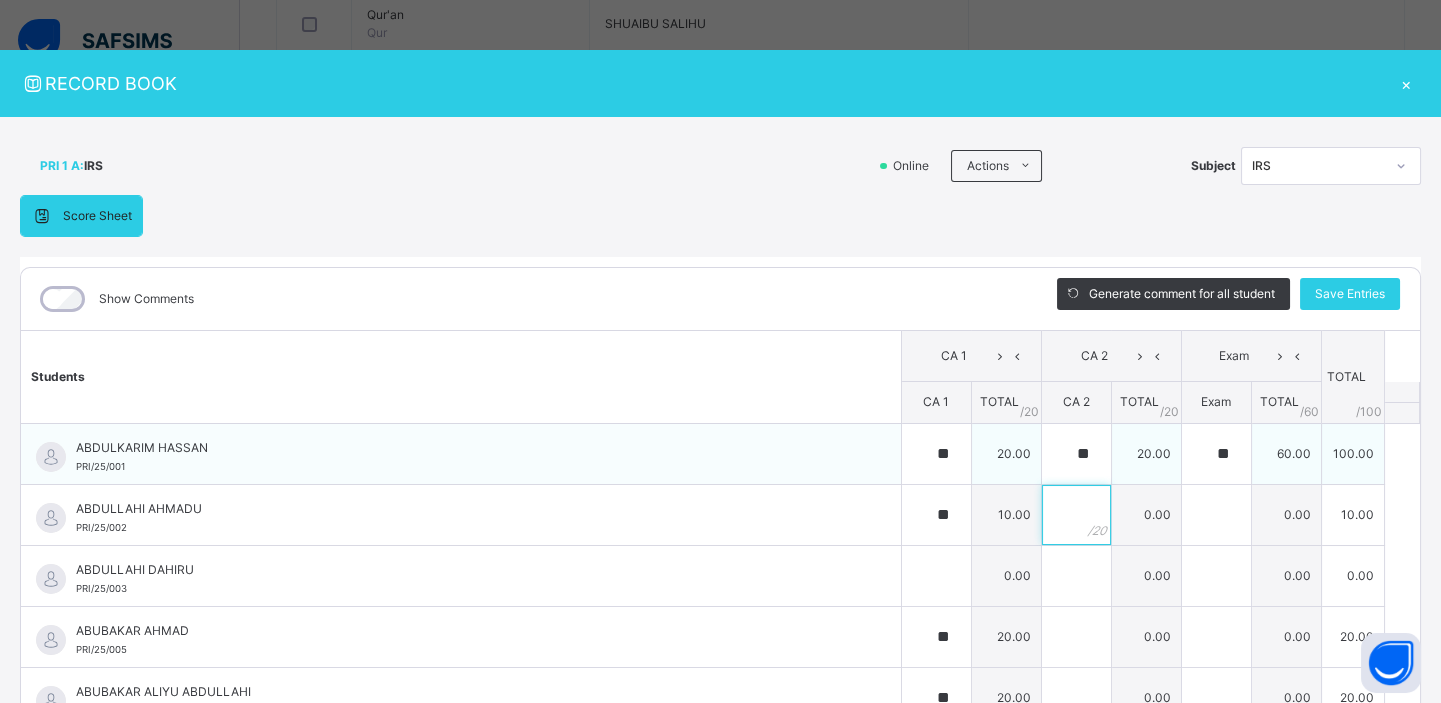 type on "*" 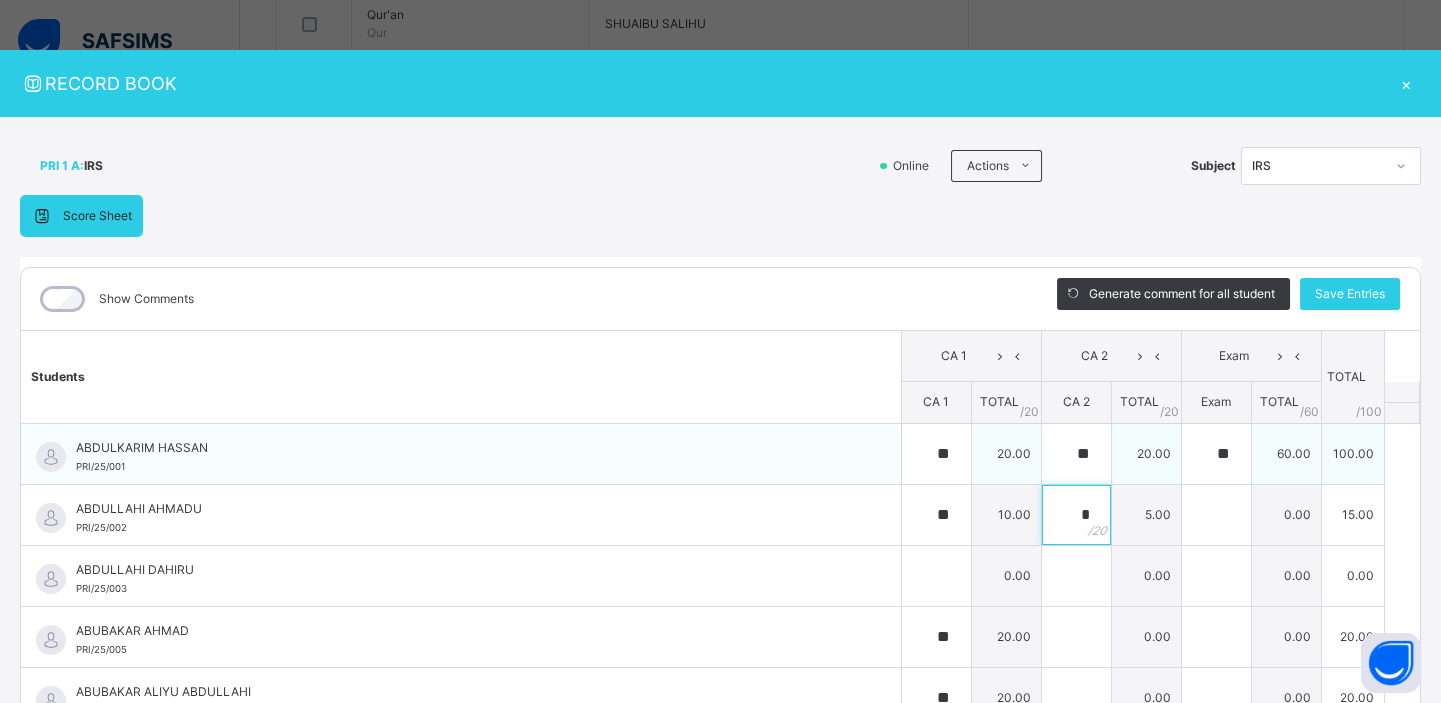 type on "*" 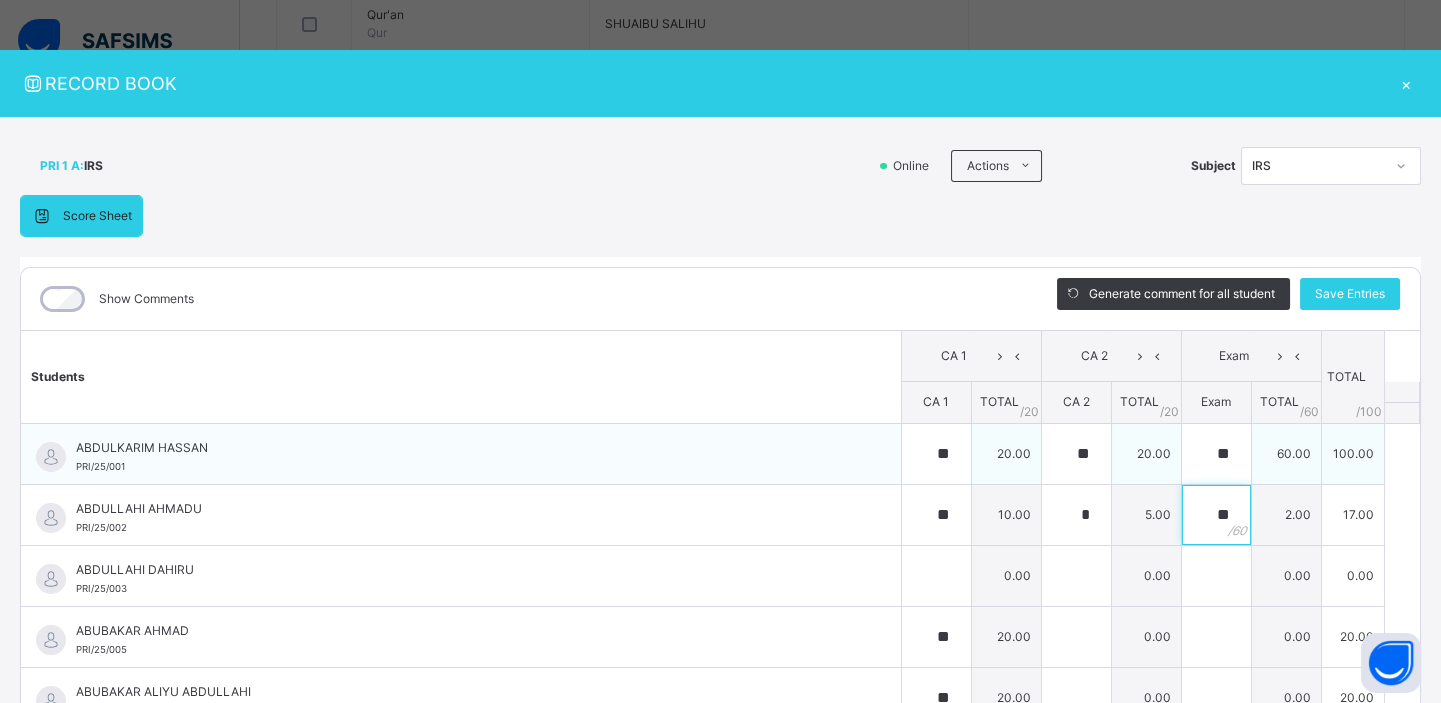 type on "**" 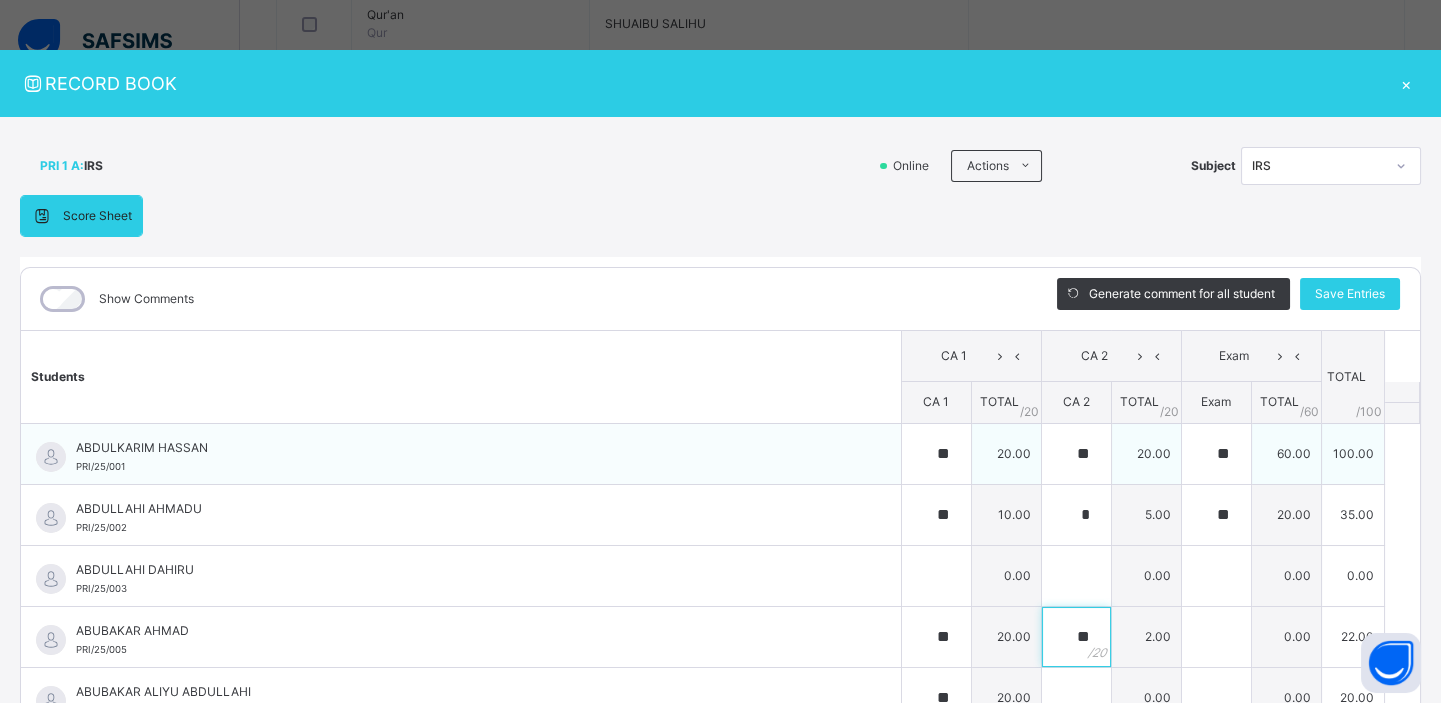 type on "**" 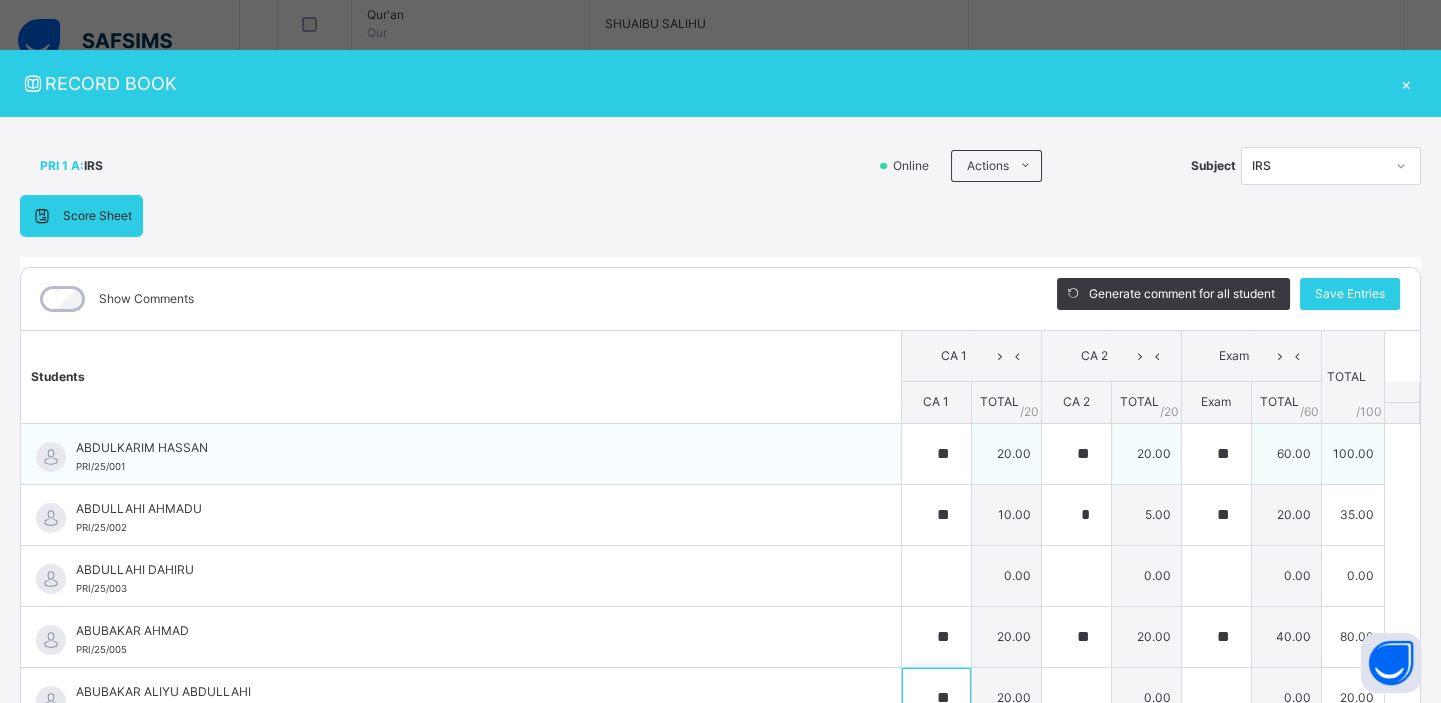 scroll, scrollTop: 23, scrollLeft: 0, axis: vertical 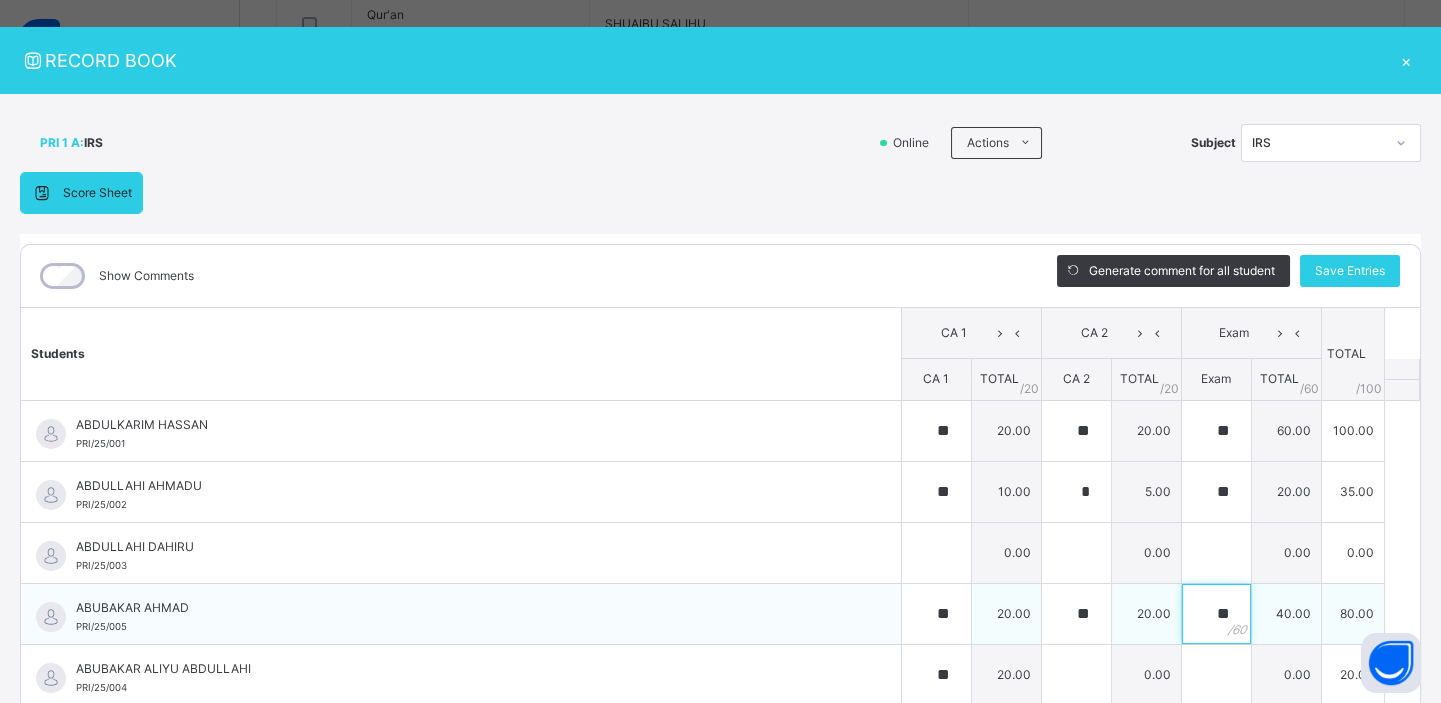 click on "**" at bounding box center (1216, 614) 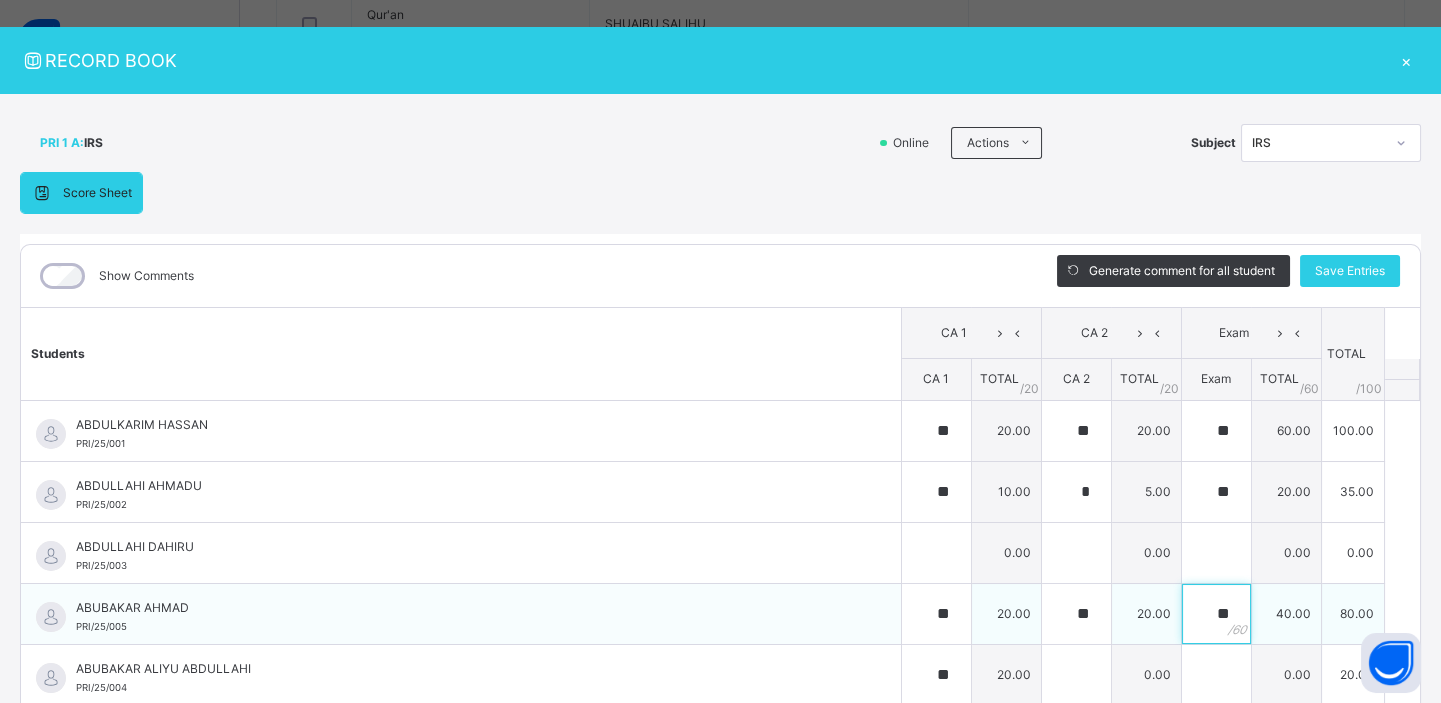 type on "*" 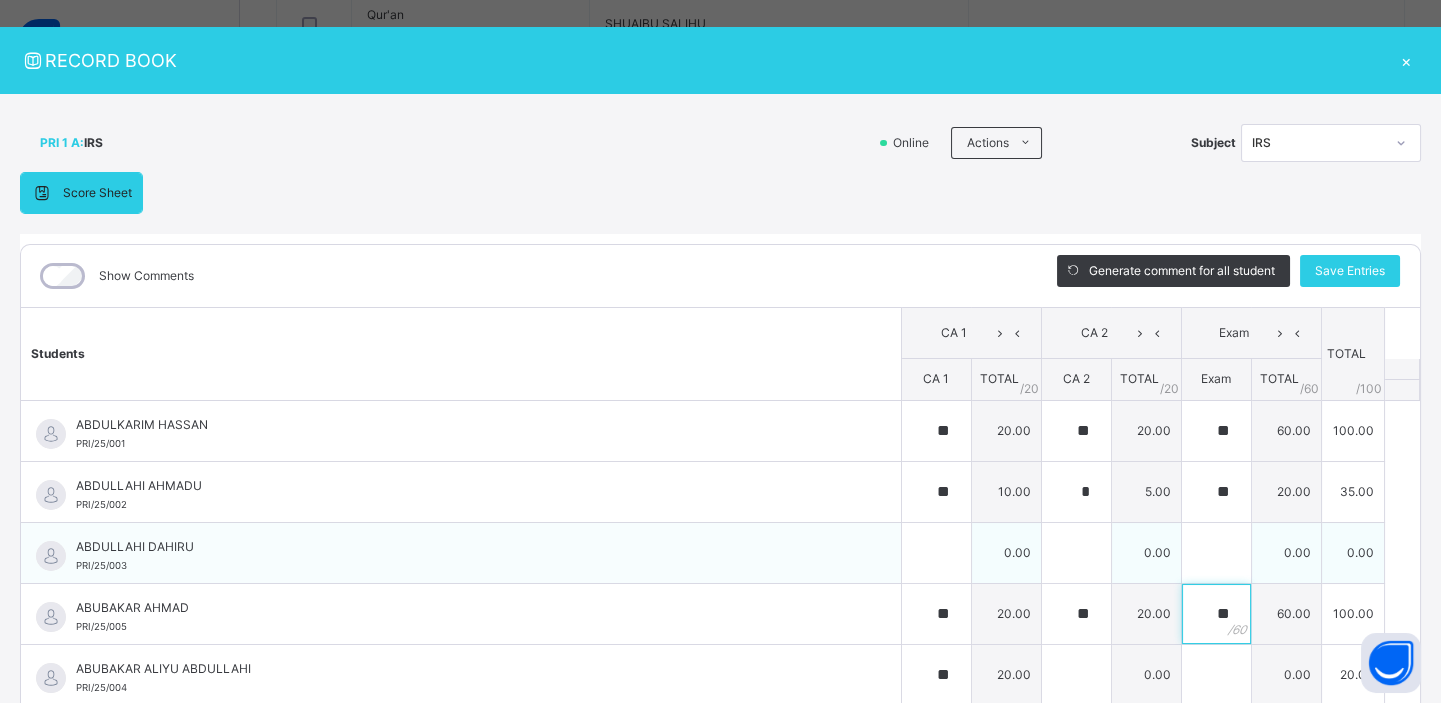 type on "**" 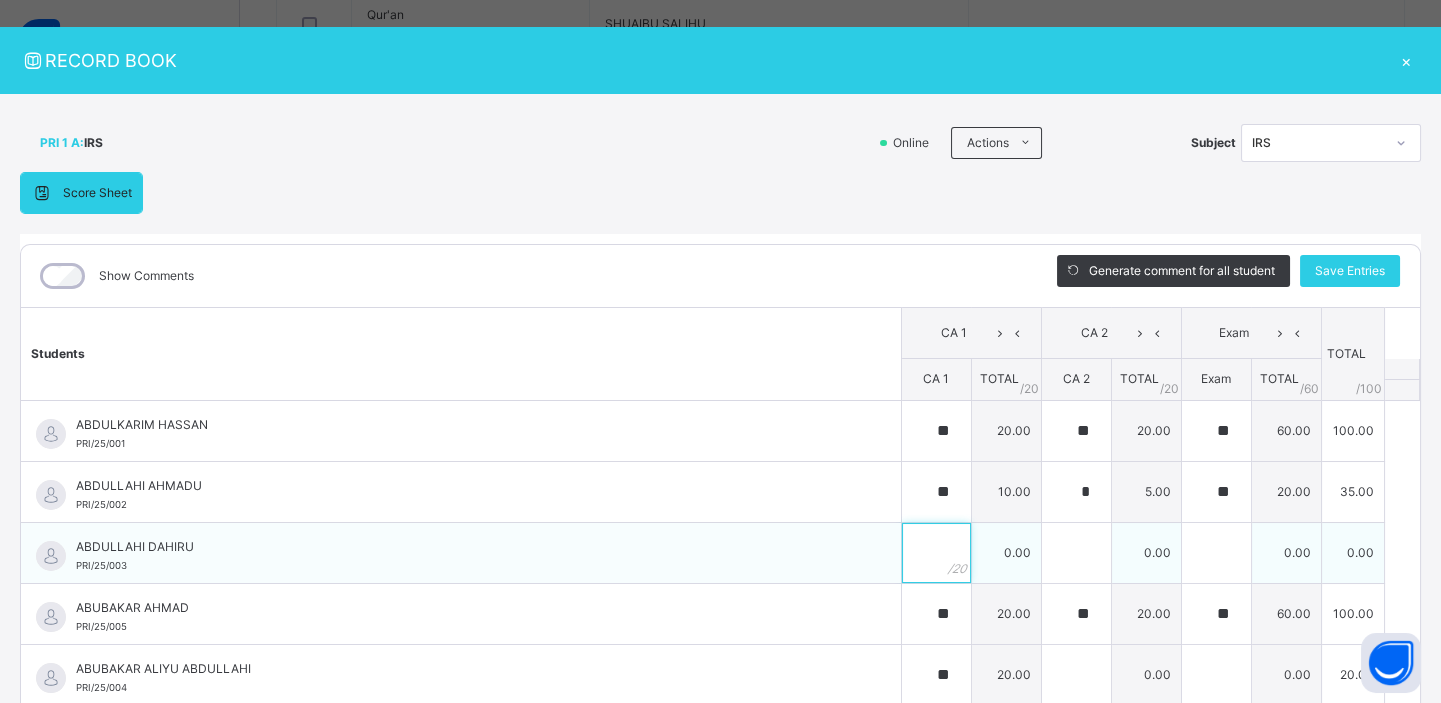click at bounding box center [936, 553] 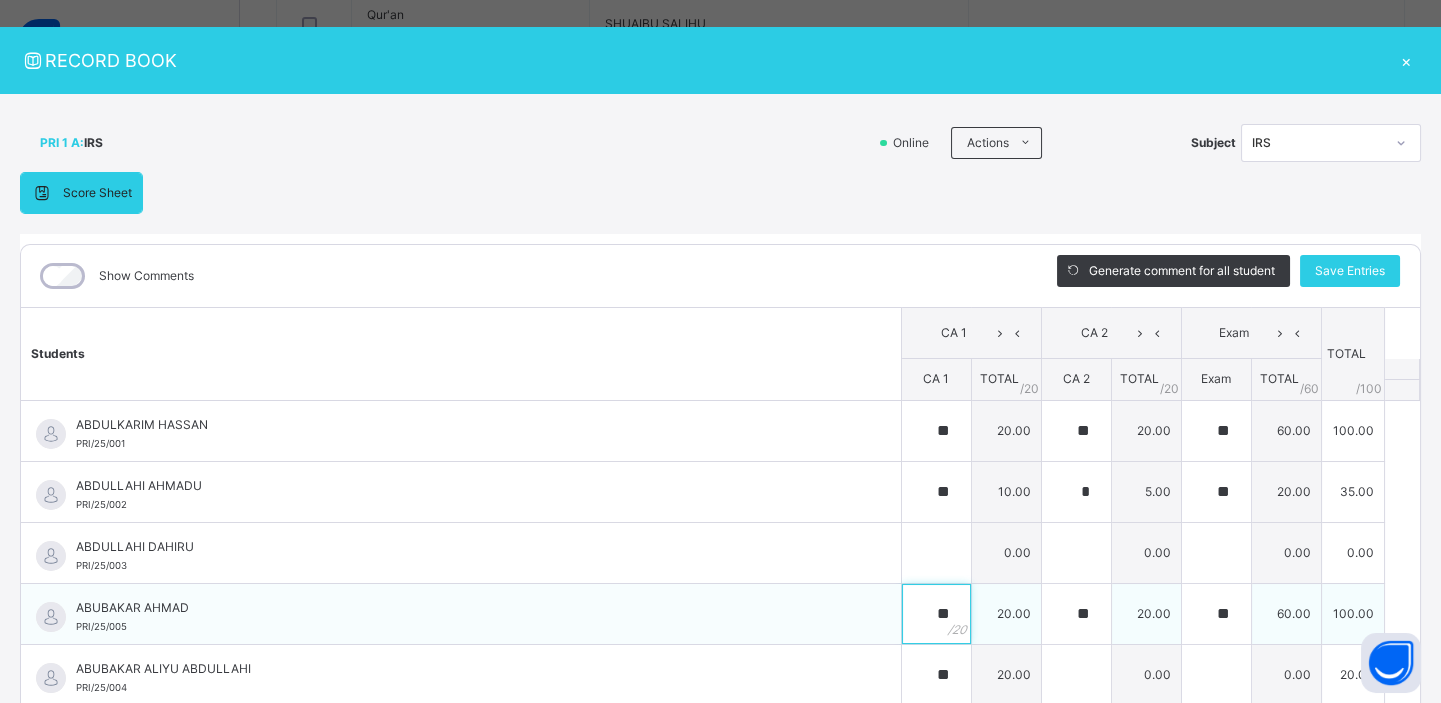 click on "**" at bounding box center [936, 614] 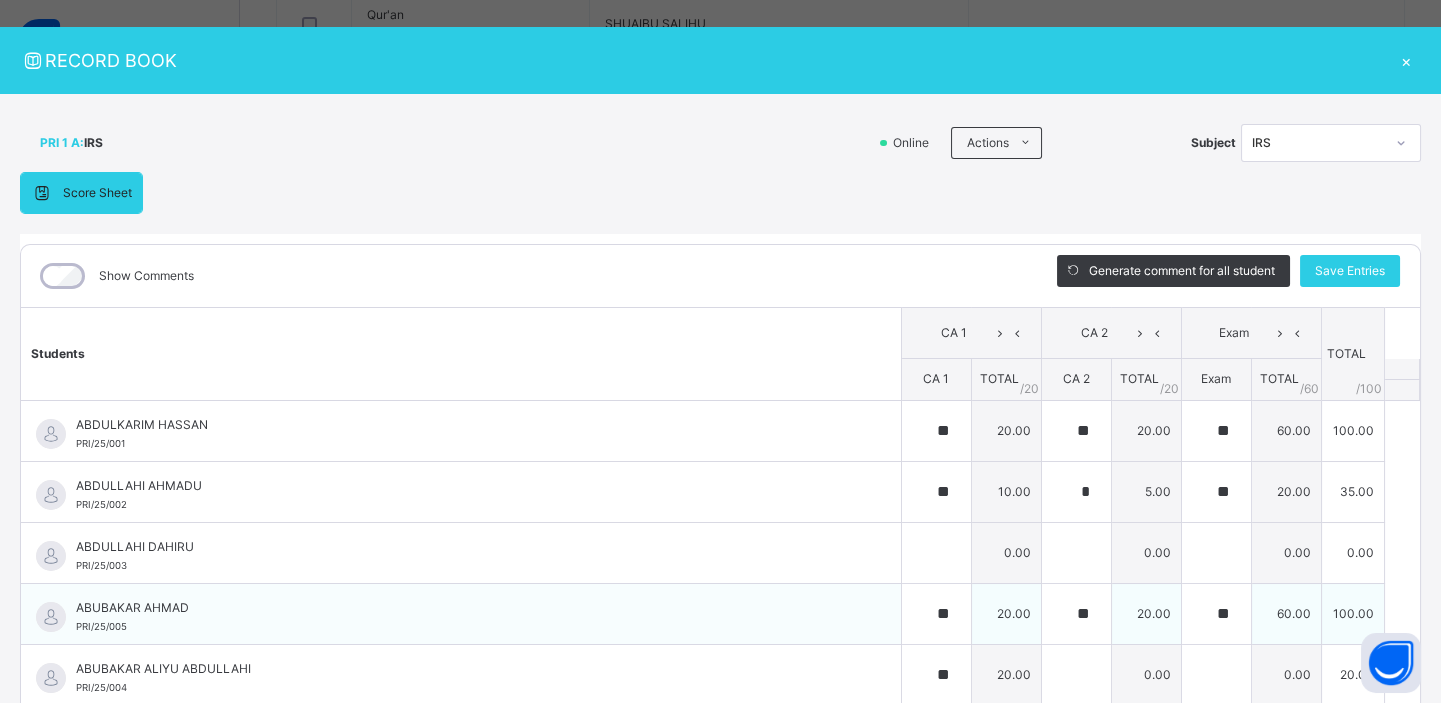 click on "ABUBAKAR  AHMAD" at bounding box center [466, 608] 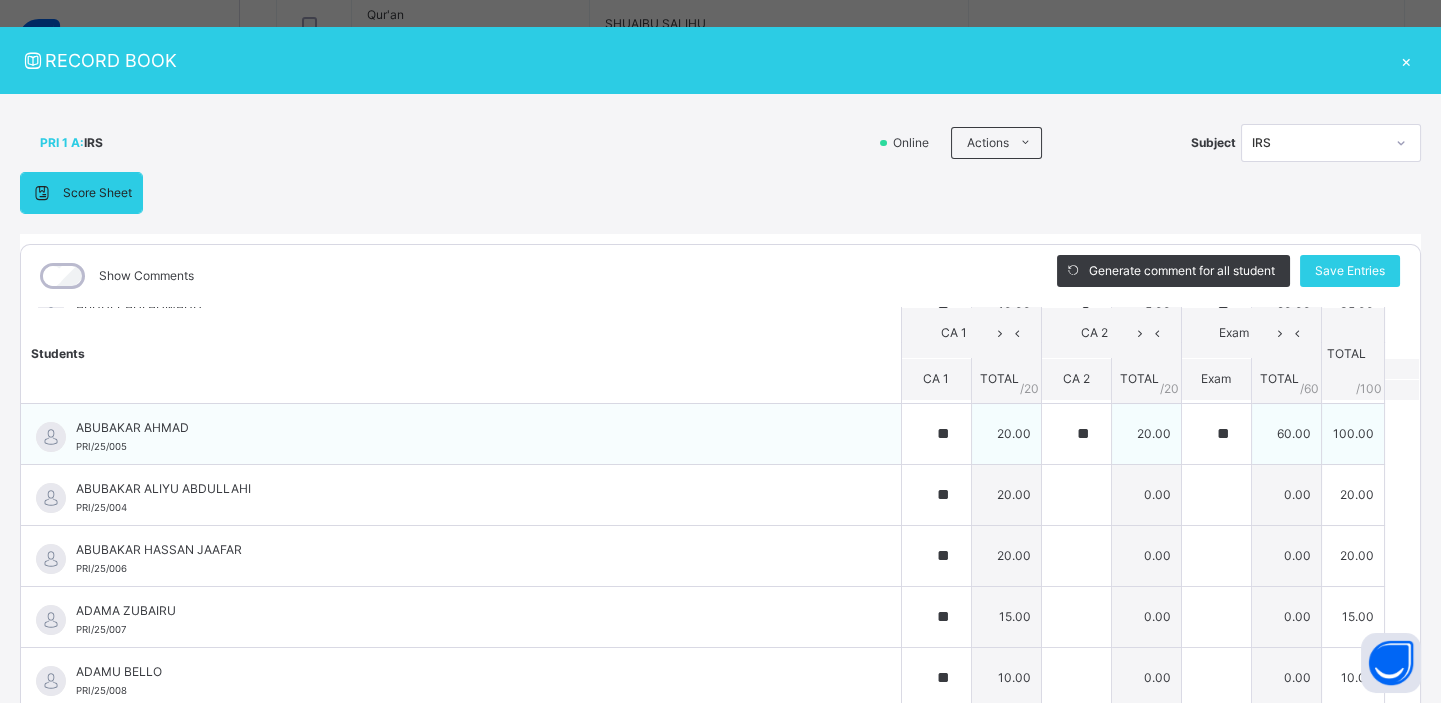 scroll, scrollTop: 181, scrollLeft: 0, axis: vertical 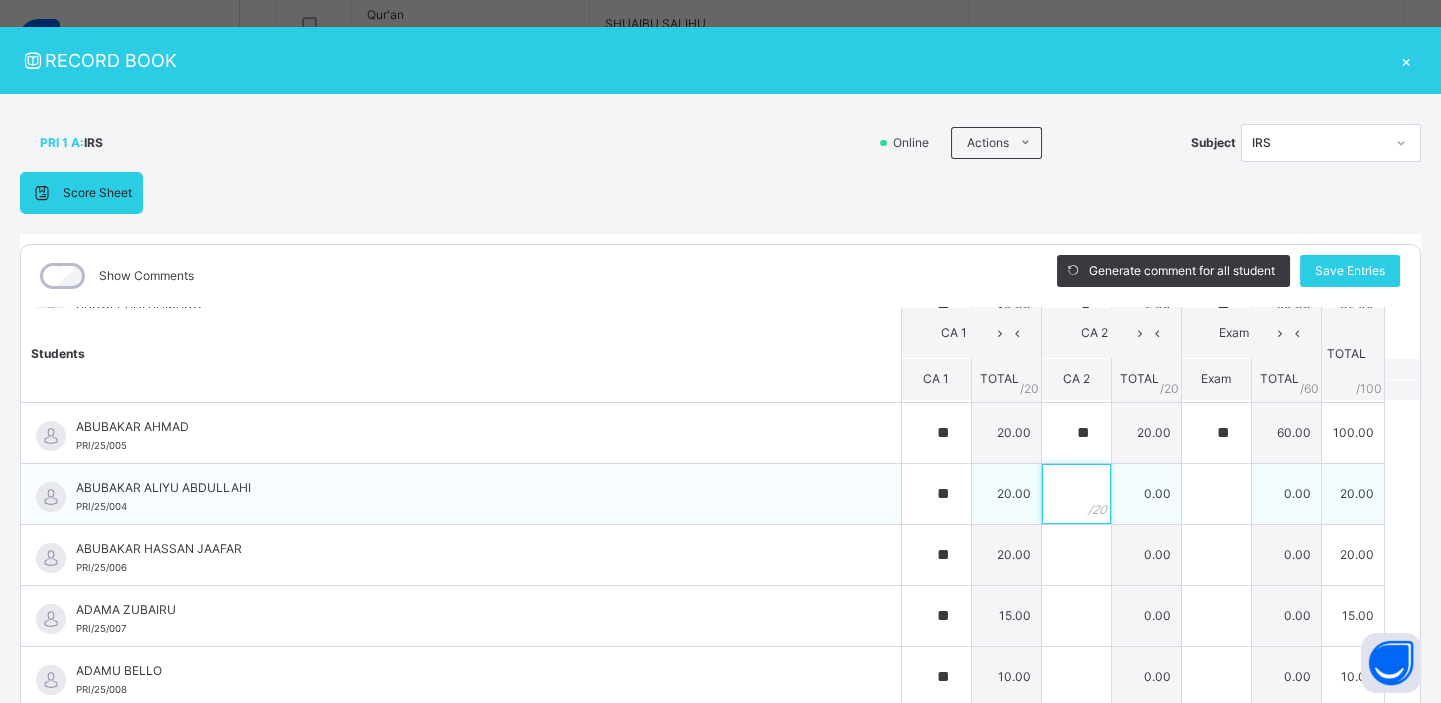 click at bounding box center [1076, 494] 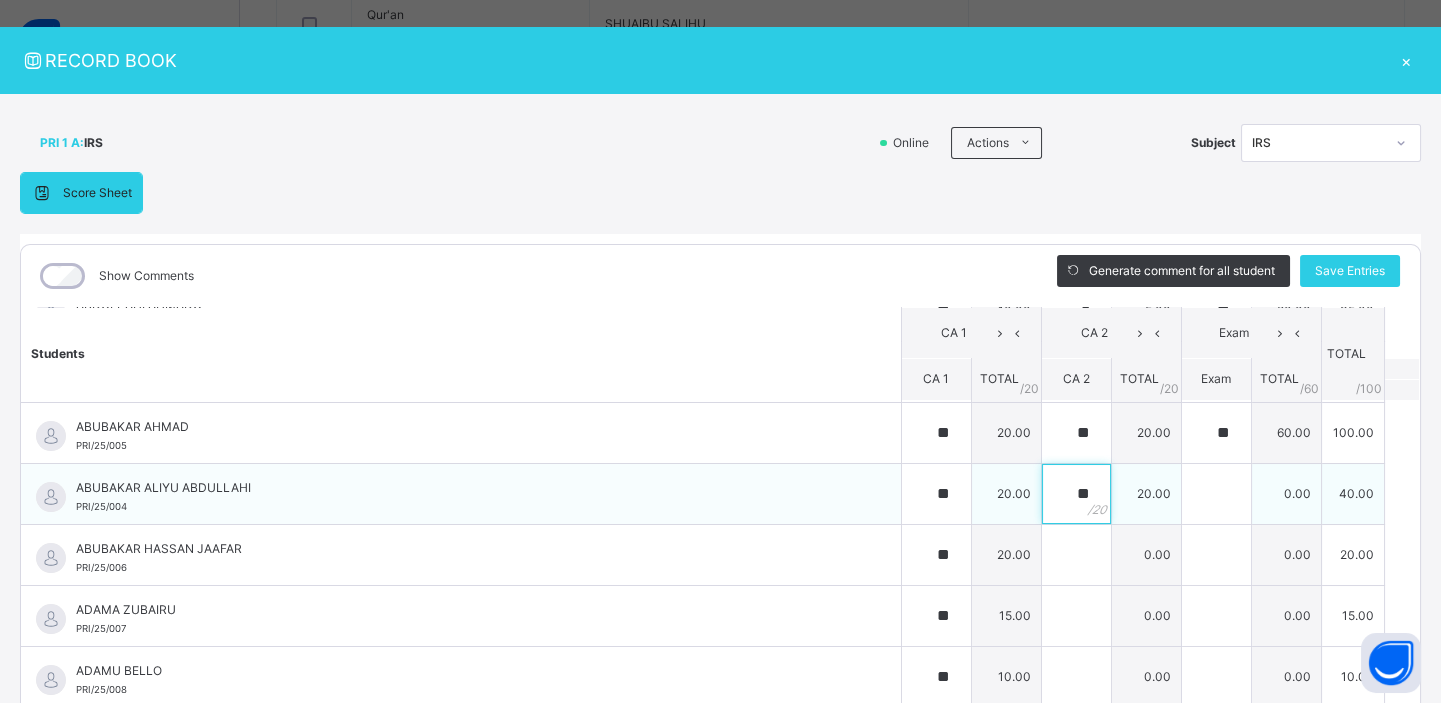 type on "**" 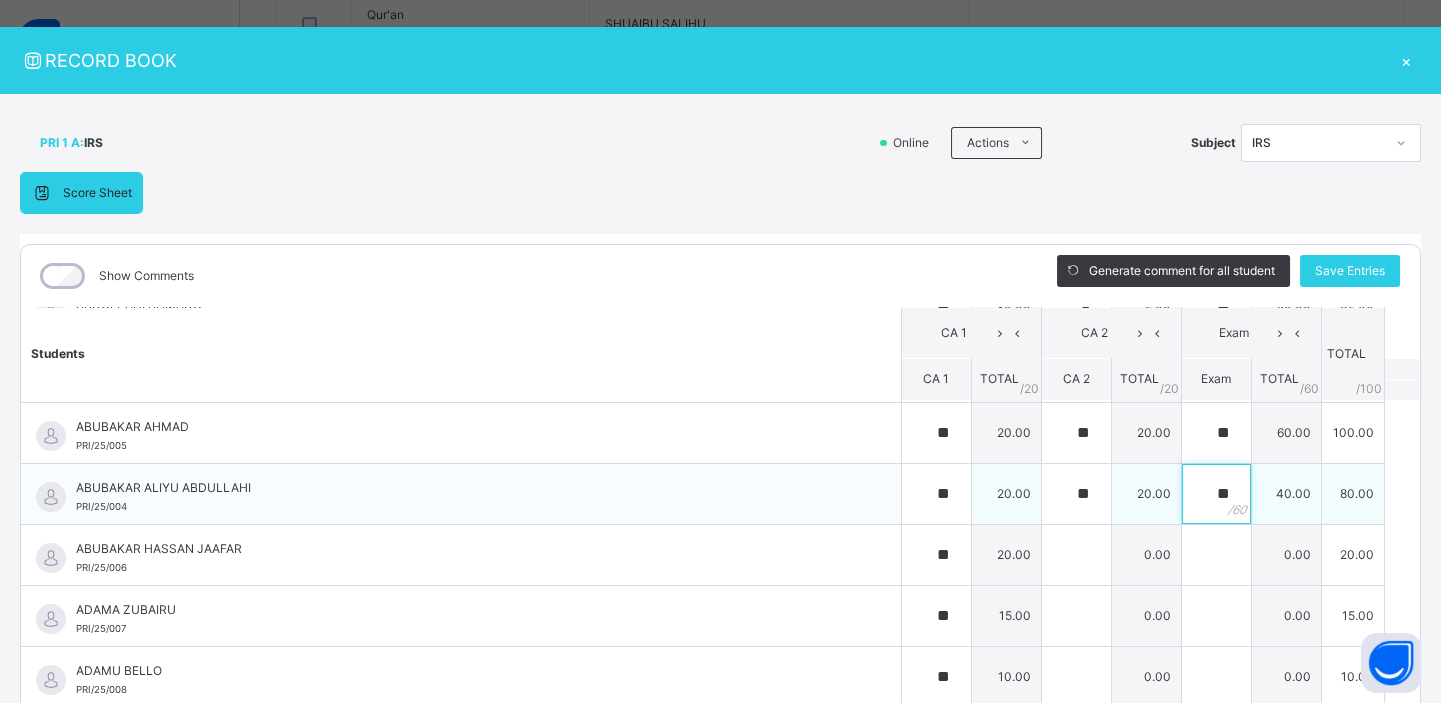 type on "**" 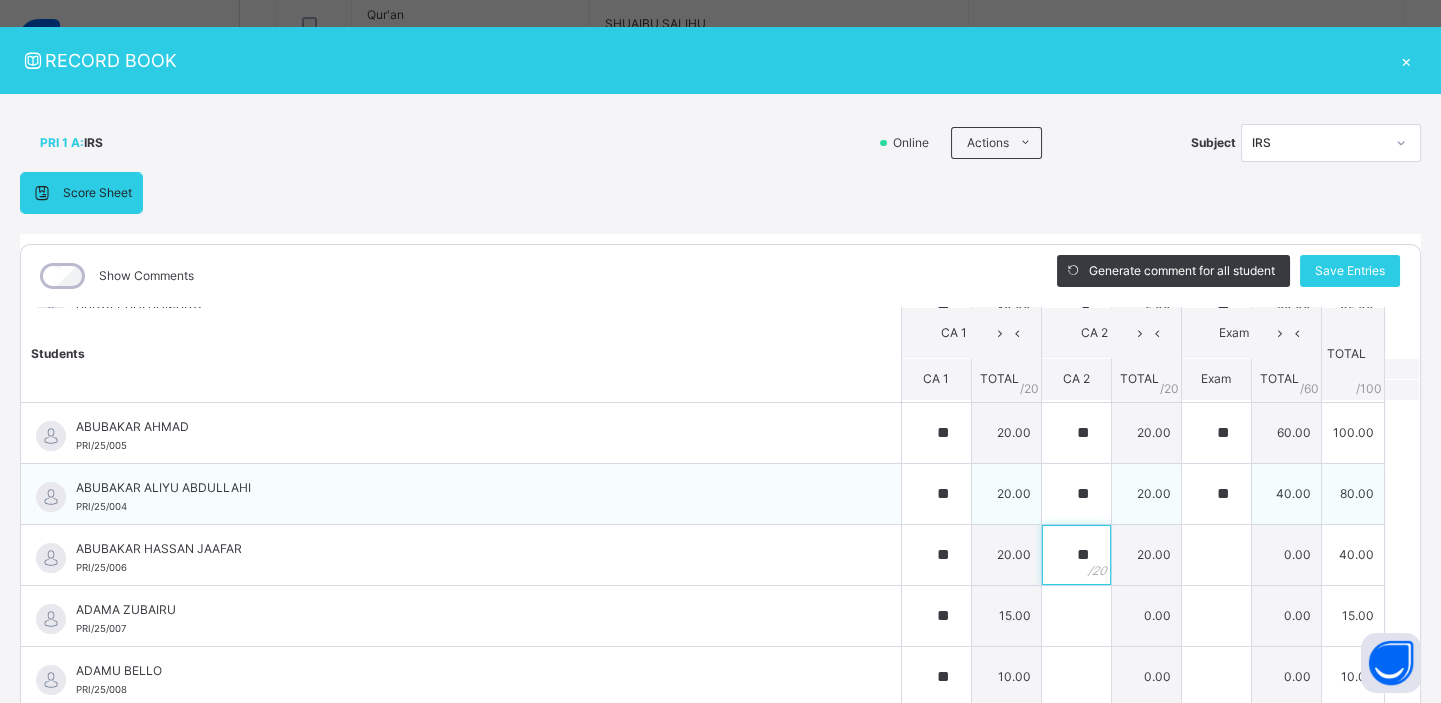 type on "**" 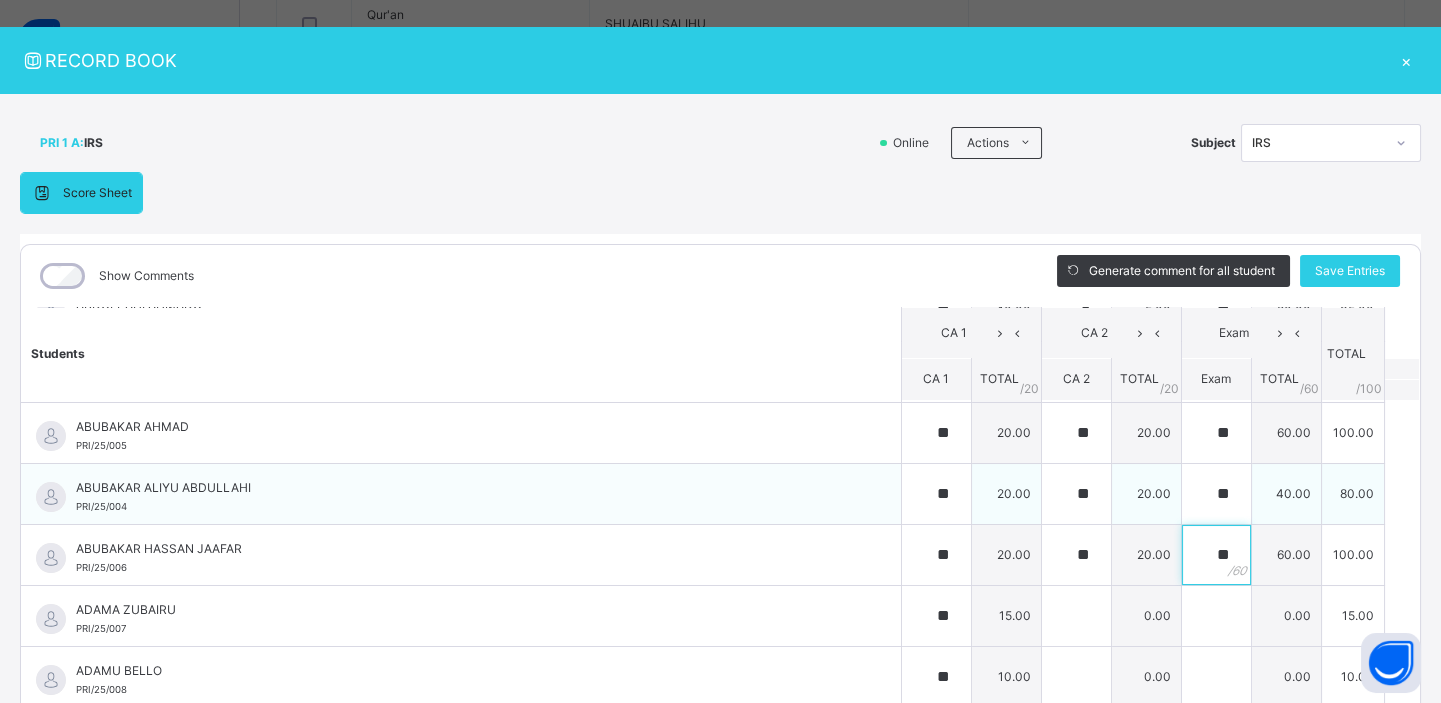 type on "**" 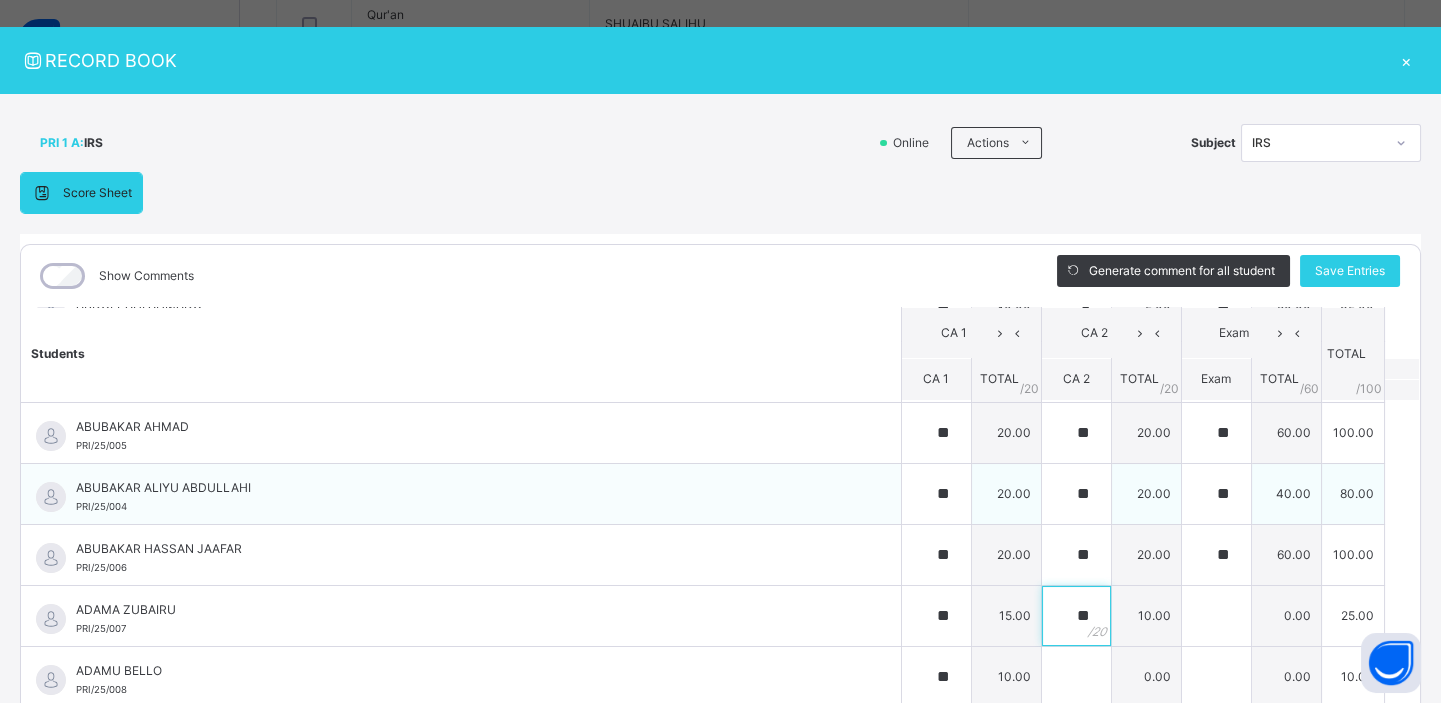 type on "**" 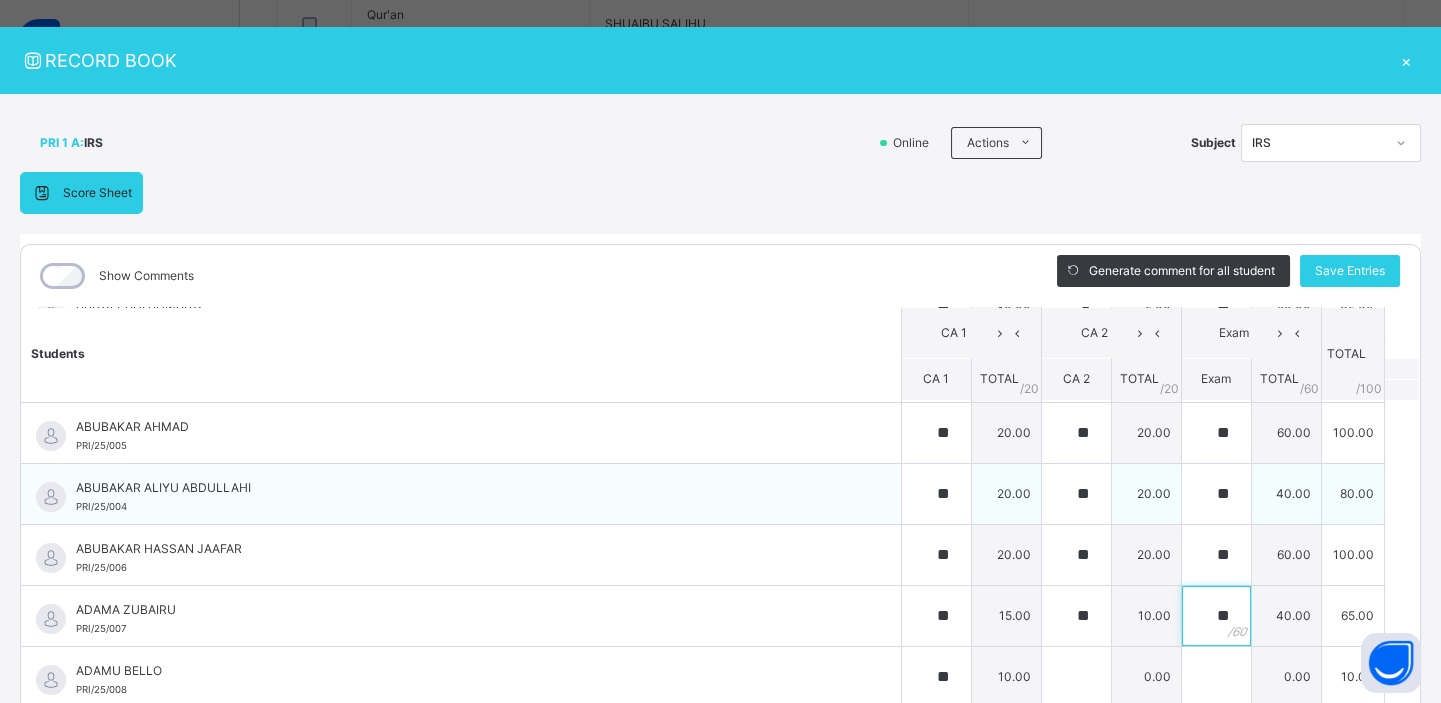 type on "**" 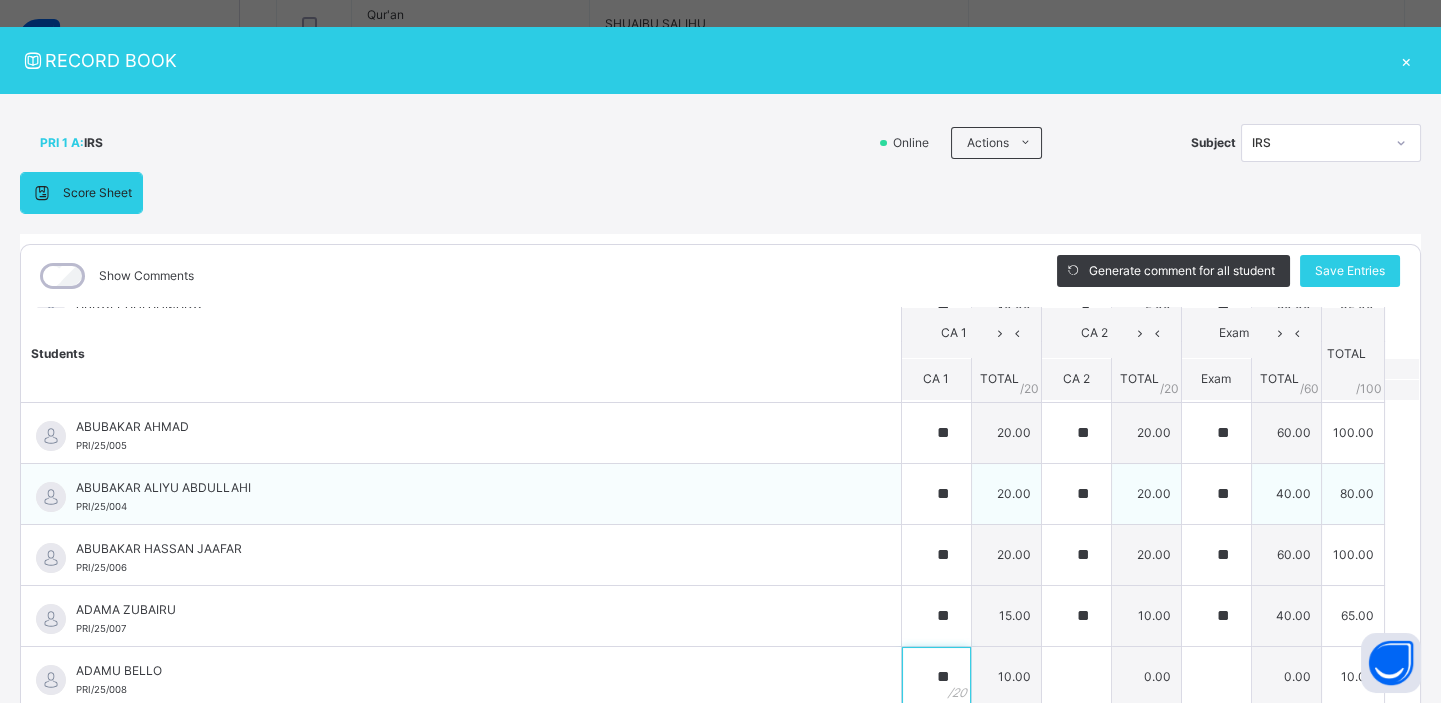 scroll, scrollTop: 24, scrollLeft: 0, axis: vertical 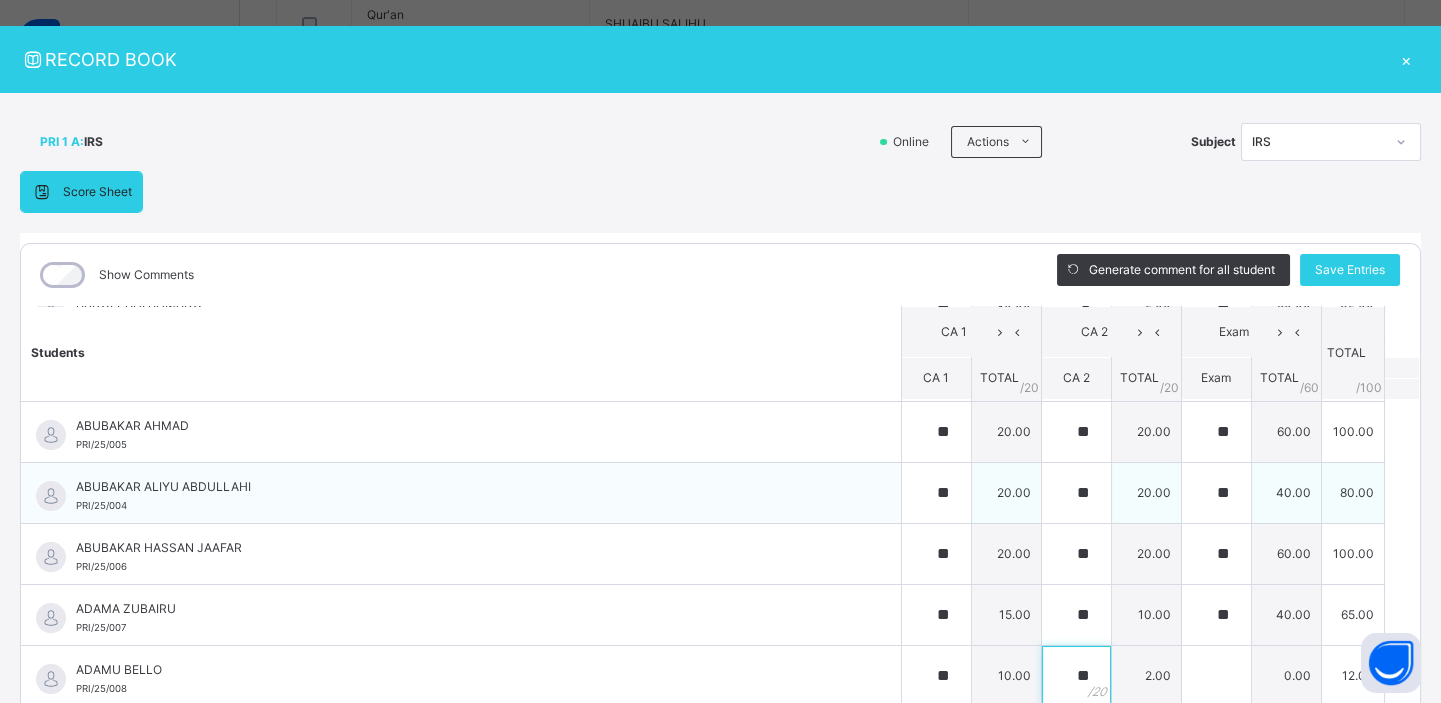 type on "**" 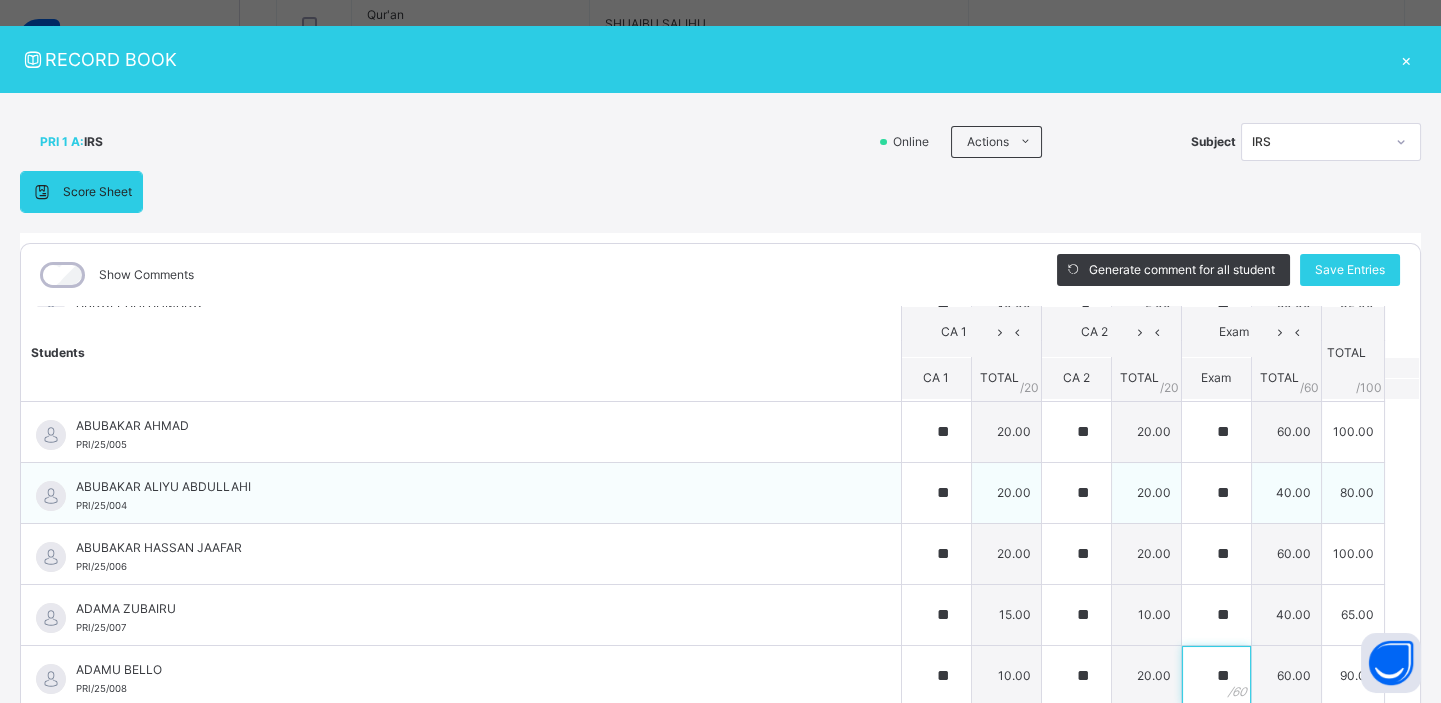 type on "**" 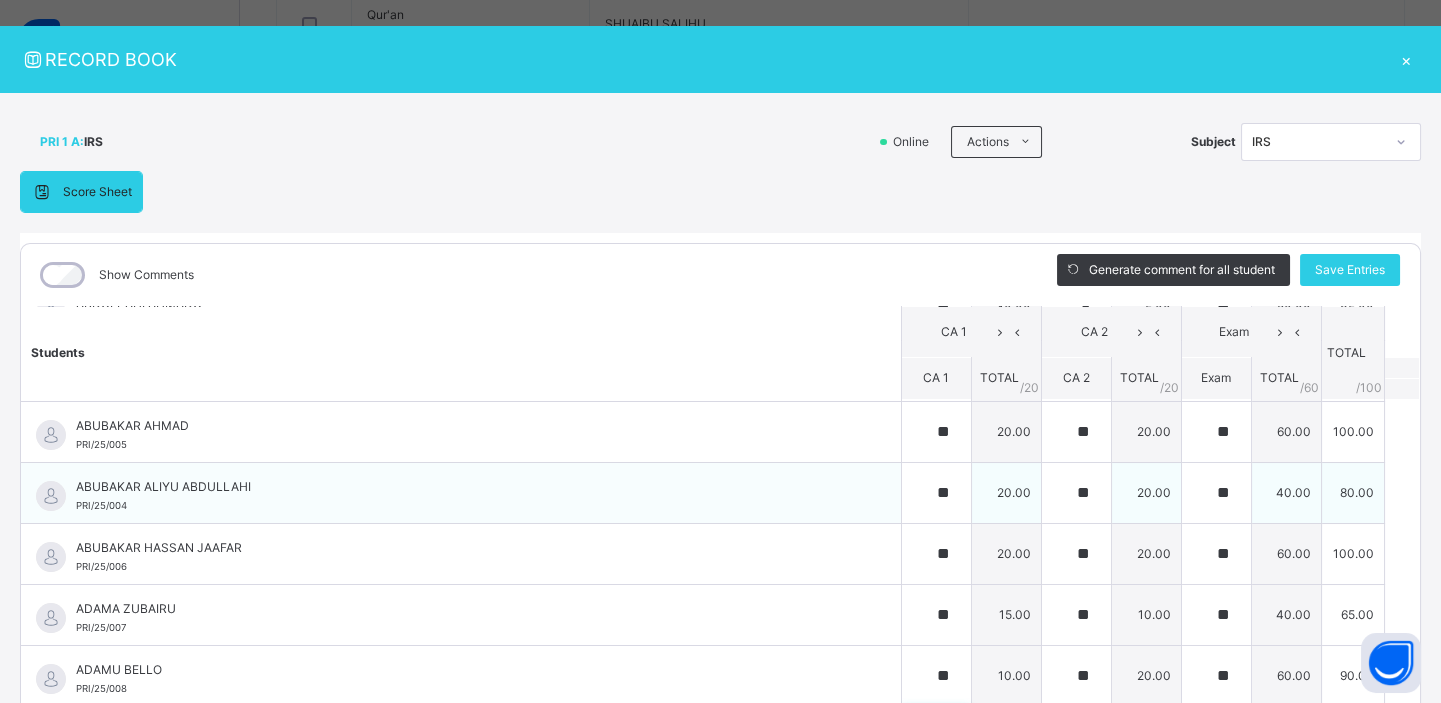 scroll, scrollTop: 208, scrollLeft: 0, axis: vertical 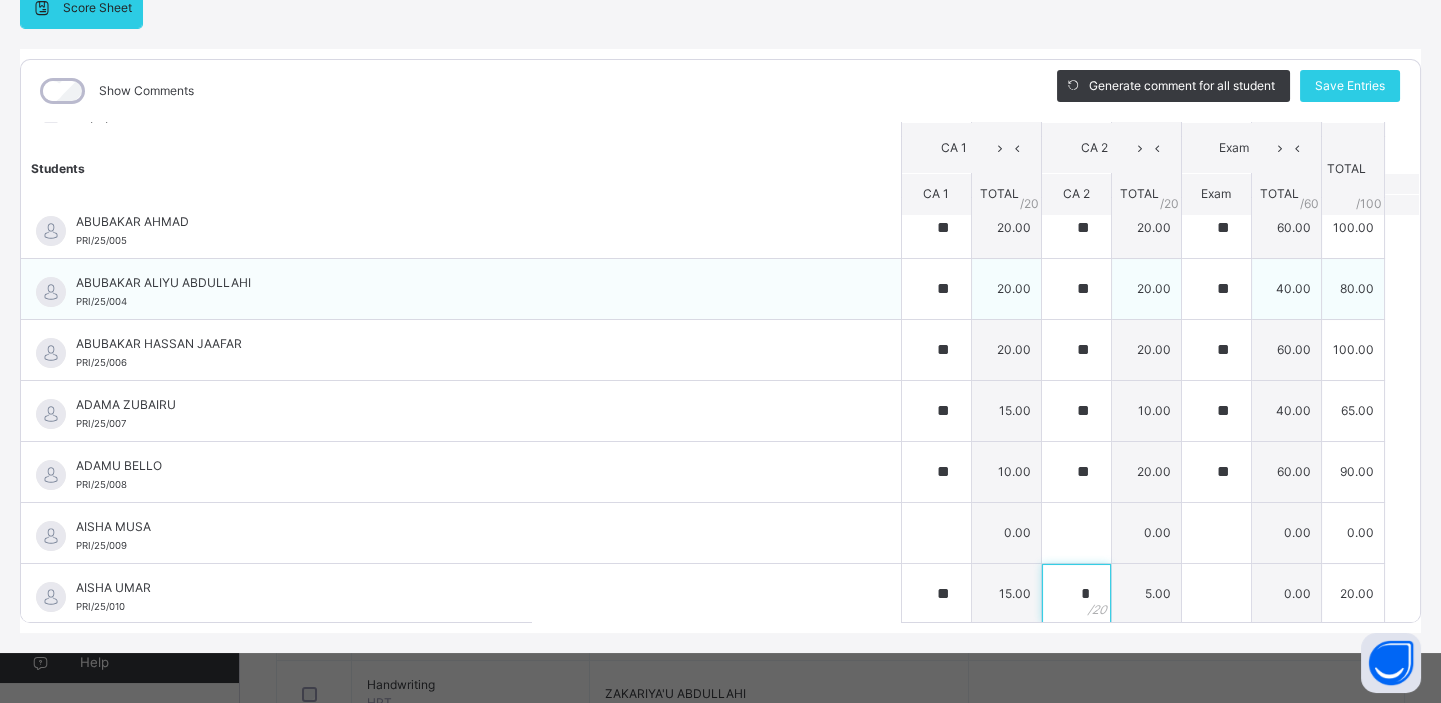type on "*" 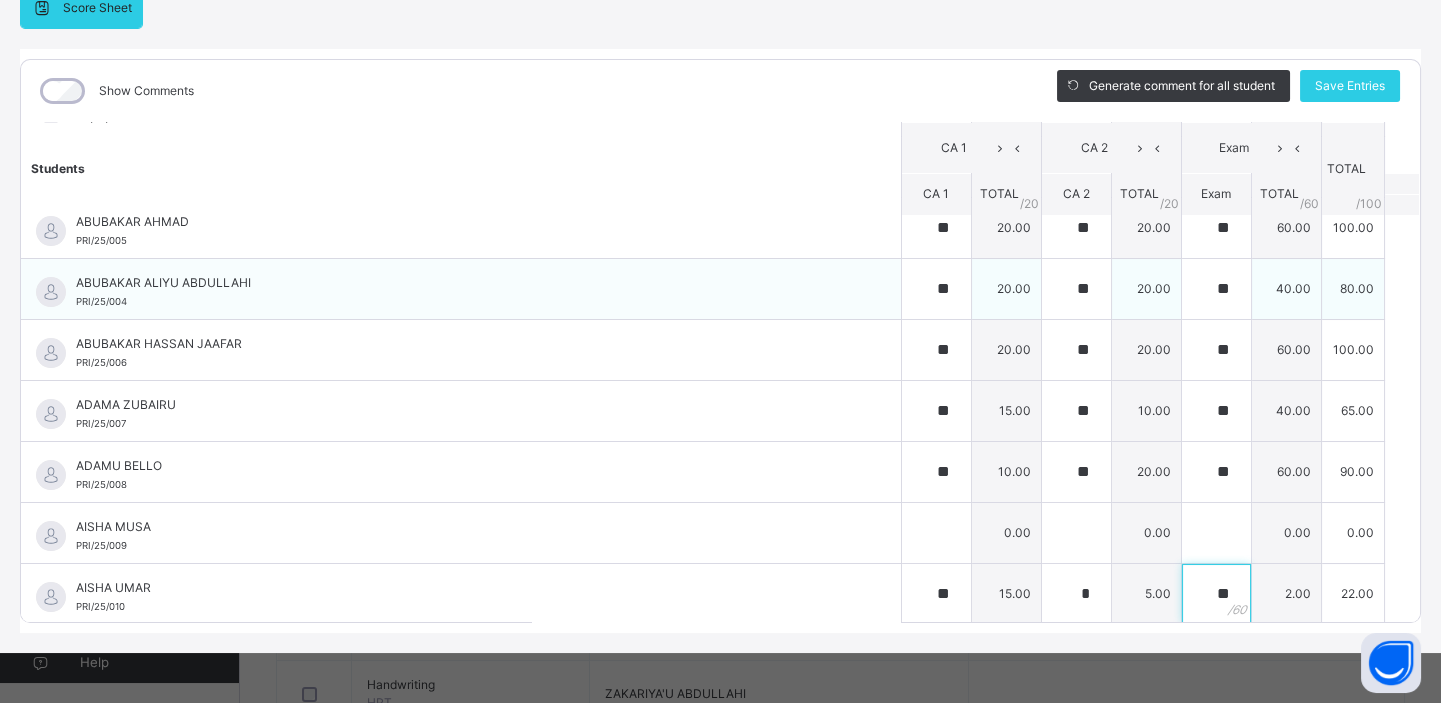 type on "**" 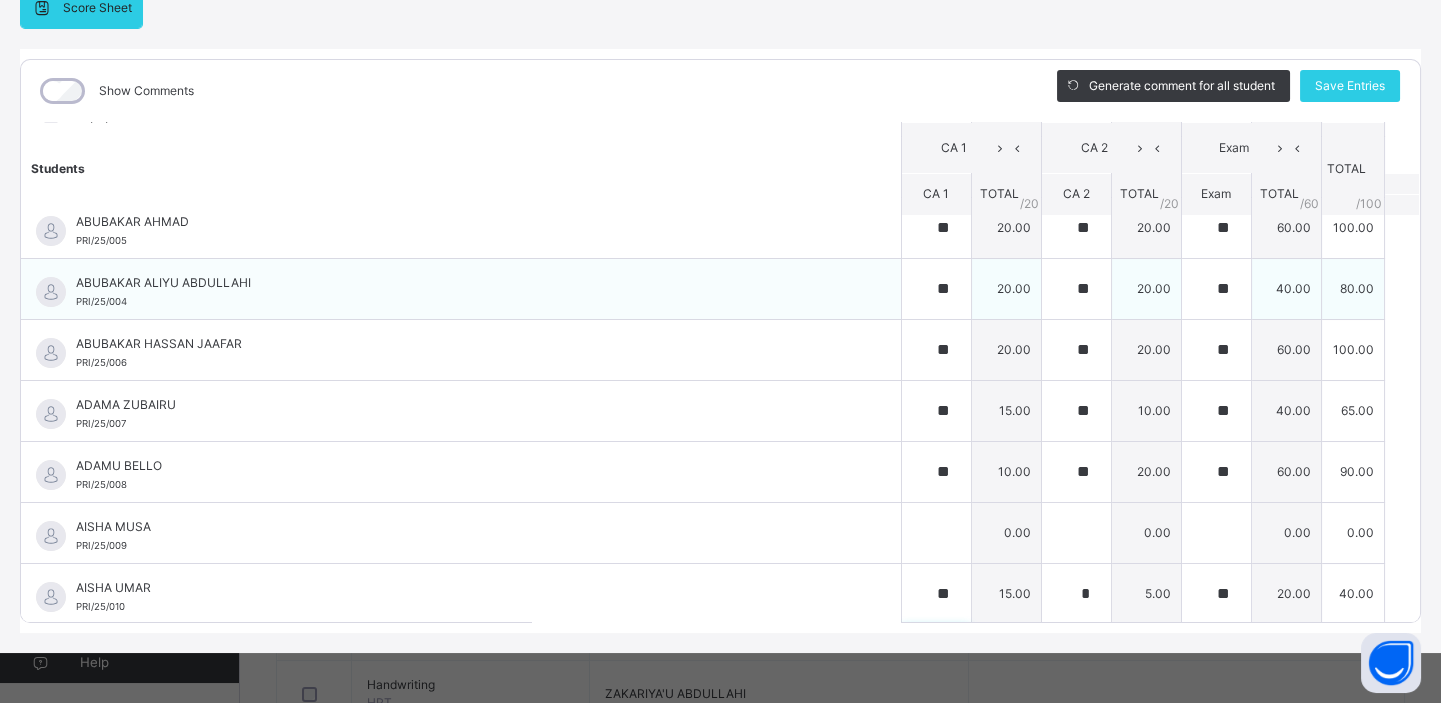 scroll, scrollTop: 482, scrollLeft: 0, axis: vertical 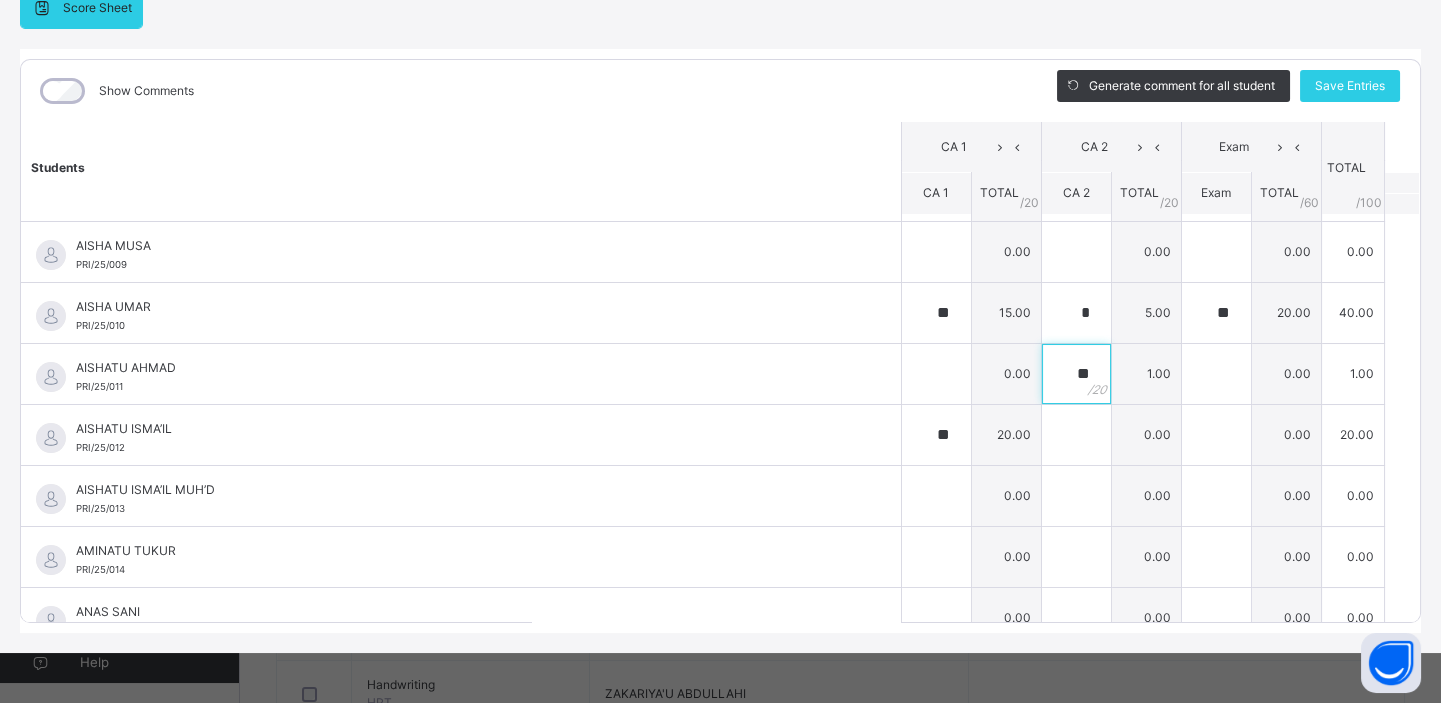 type on "**" 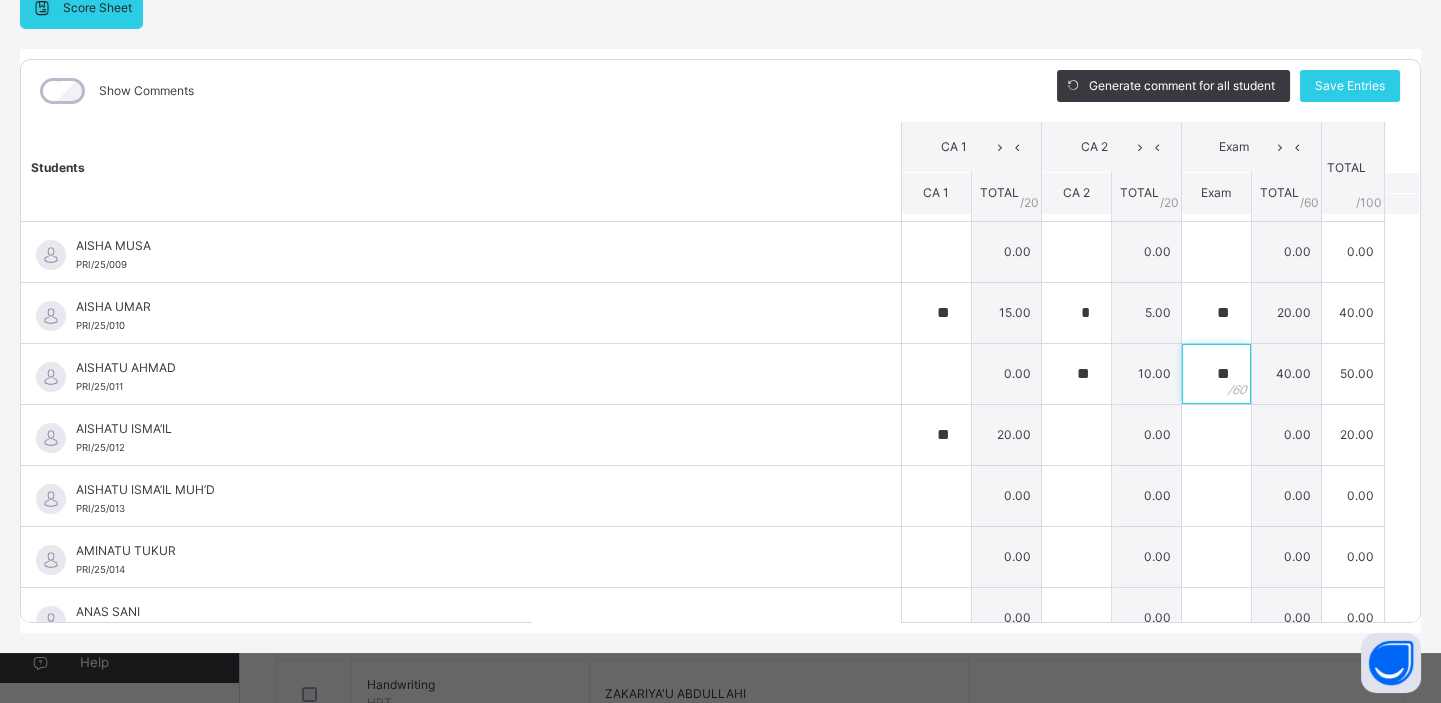 type on "**" 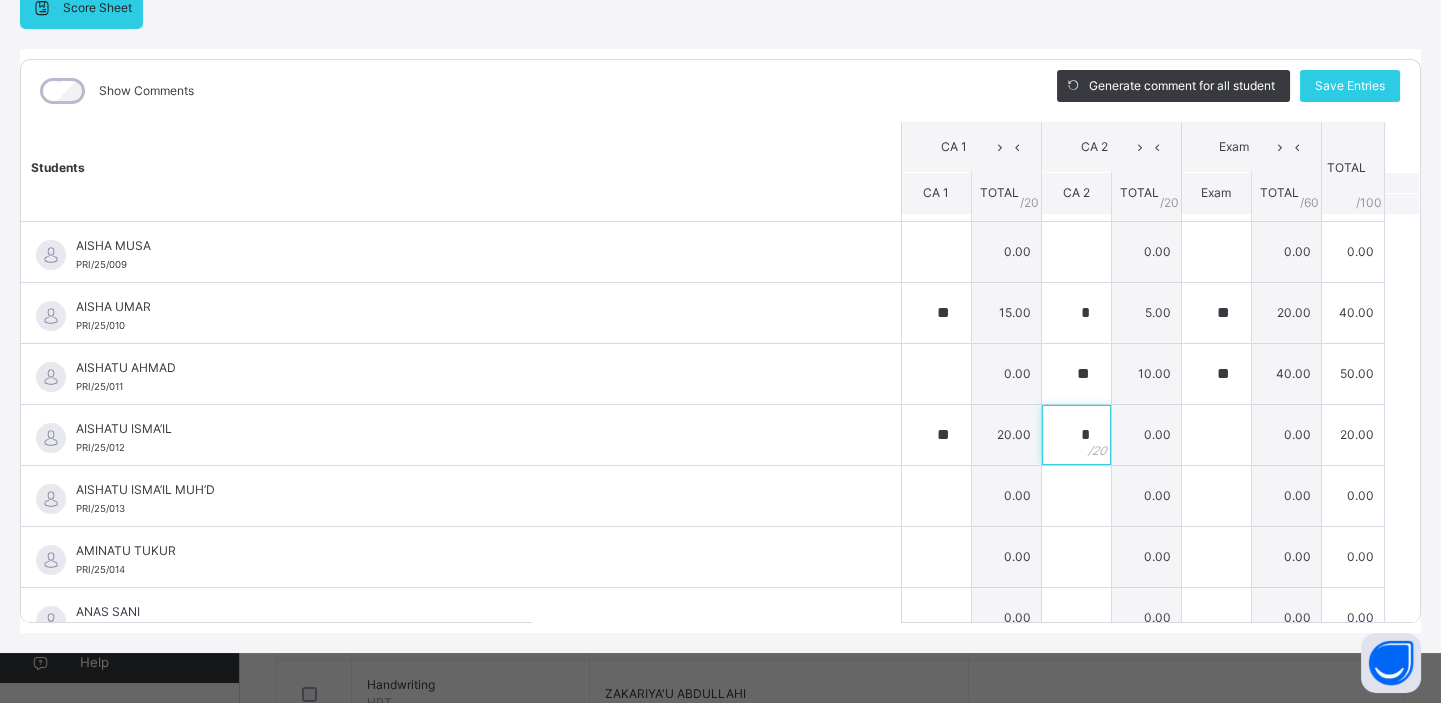 type on "*" 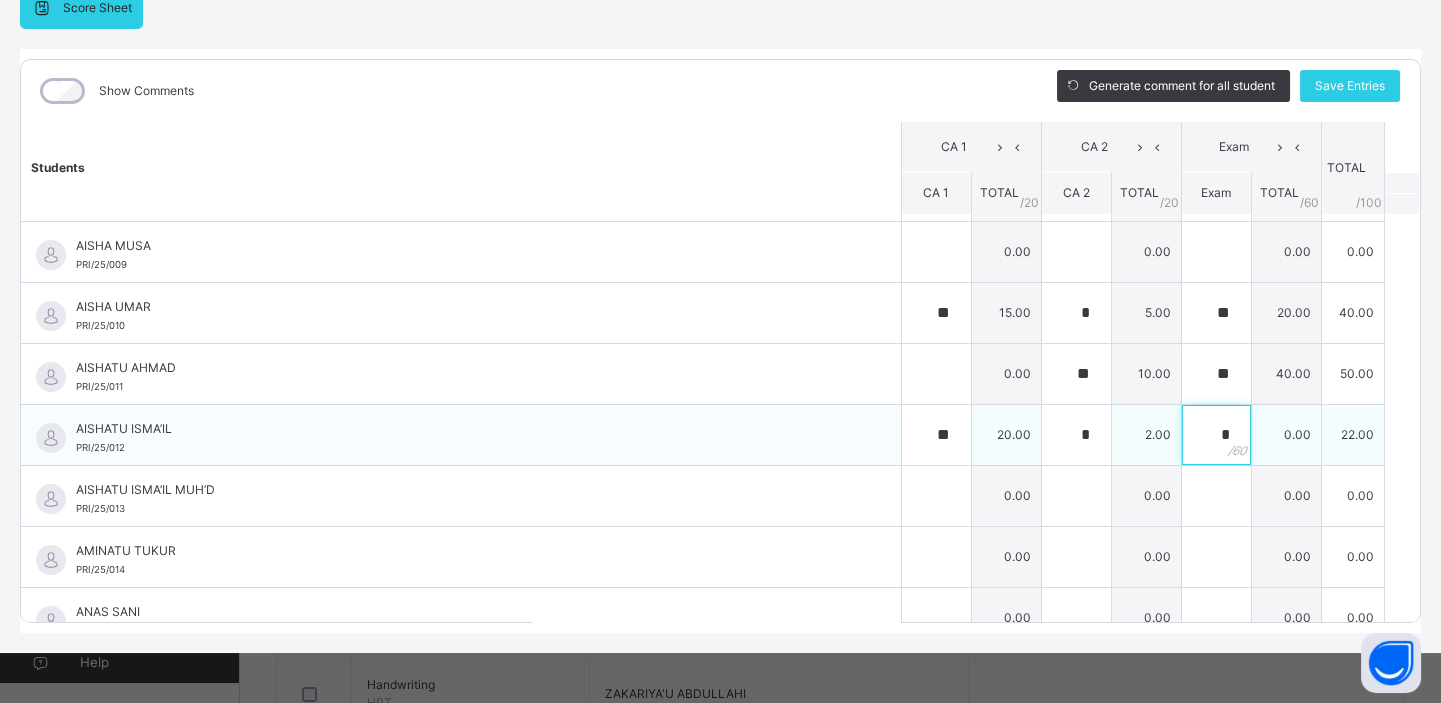 type on "*" 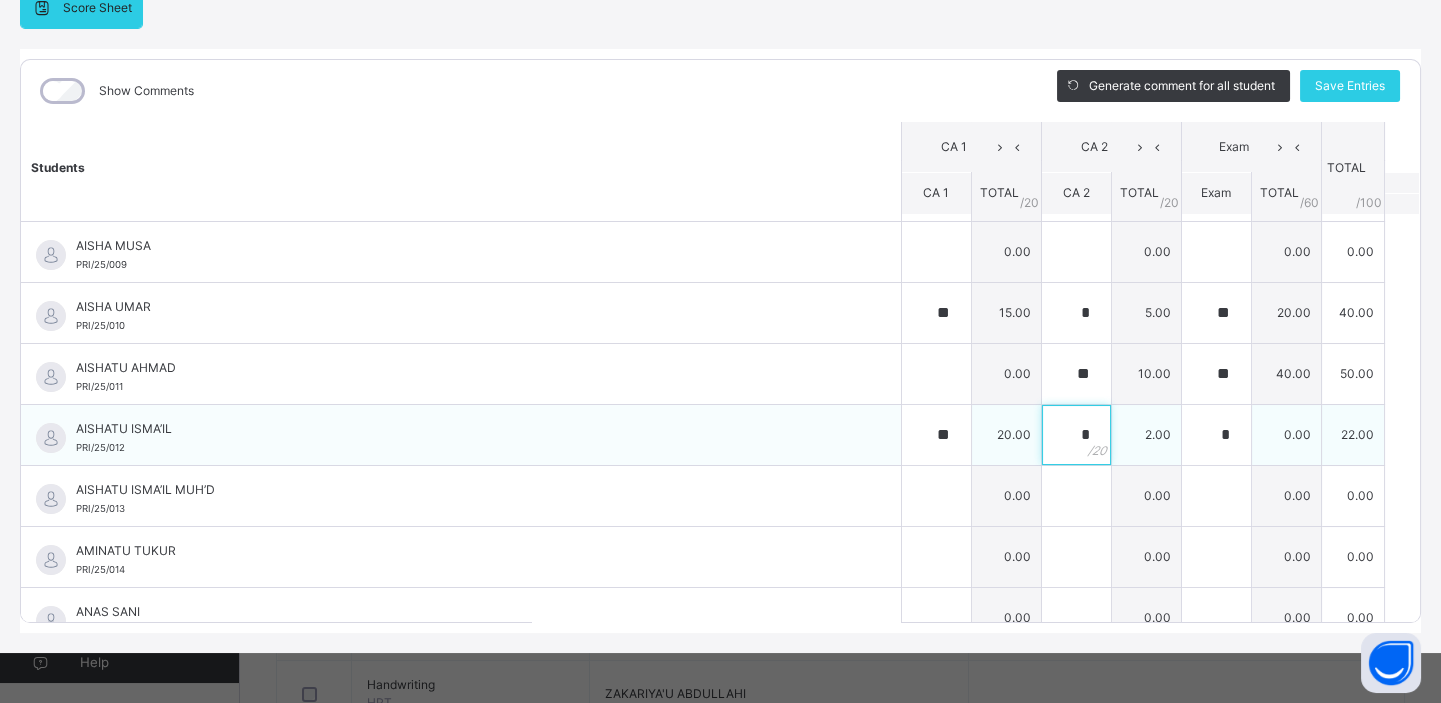 click on "*" at bounding box center [1076, 435] 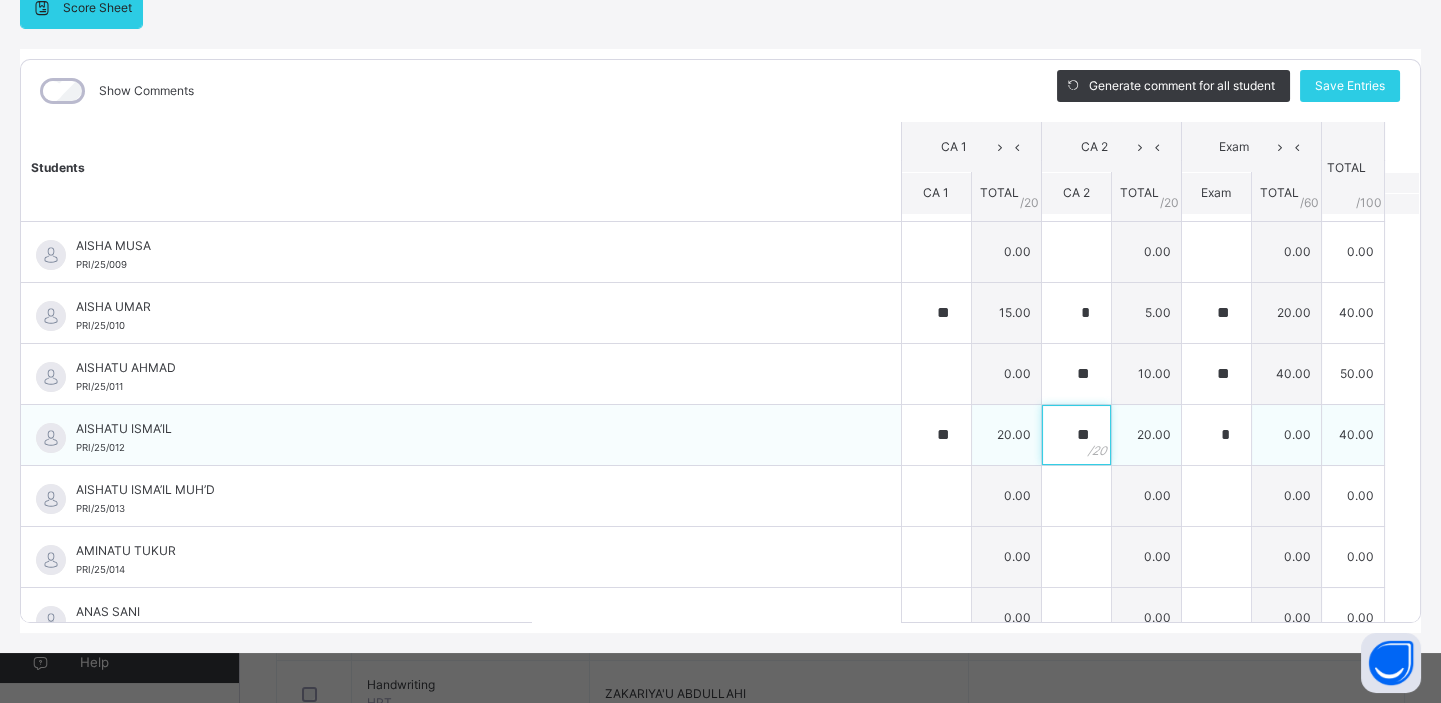 type on "**" 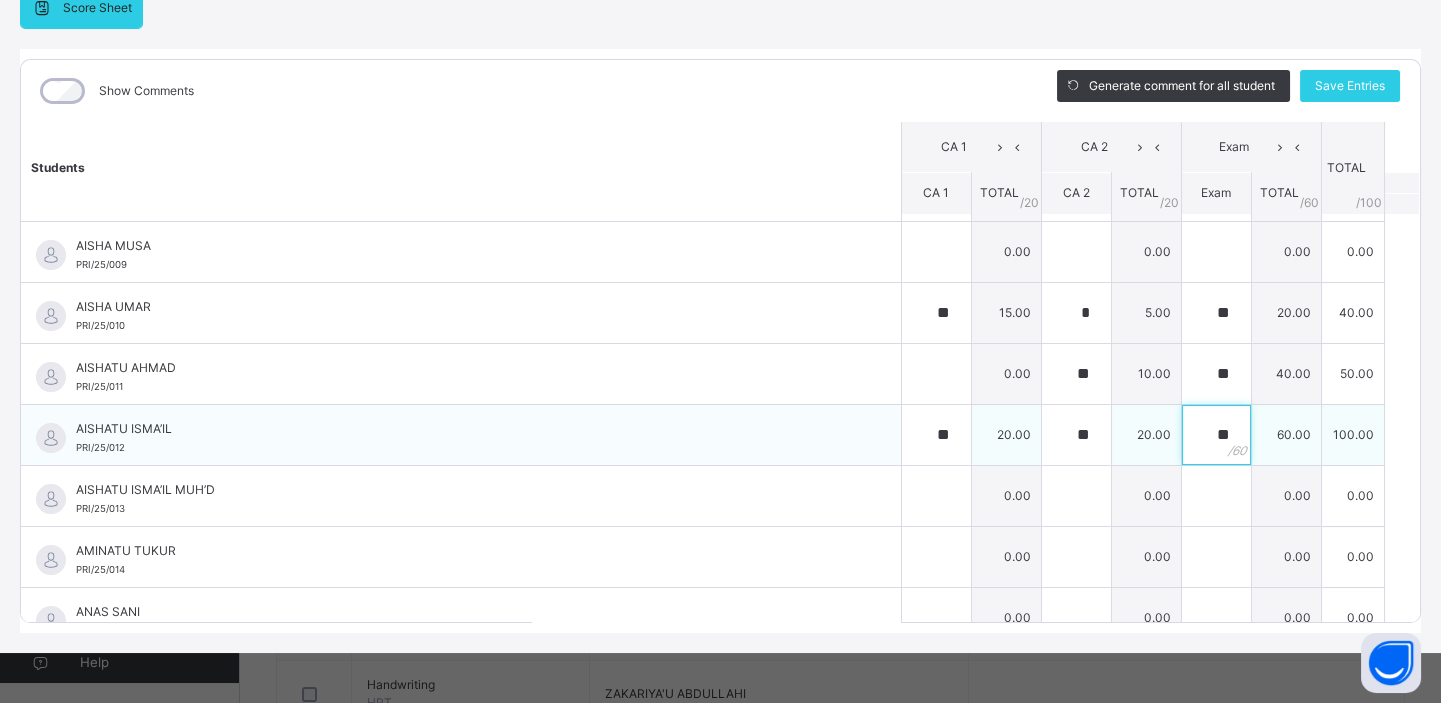 type on "**" 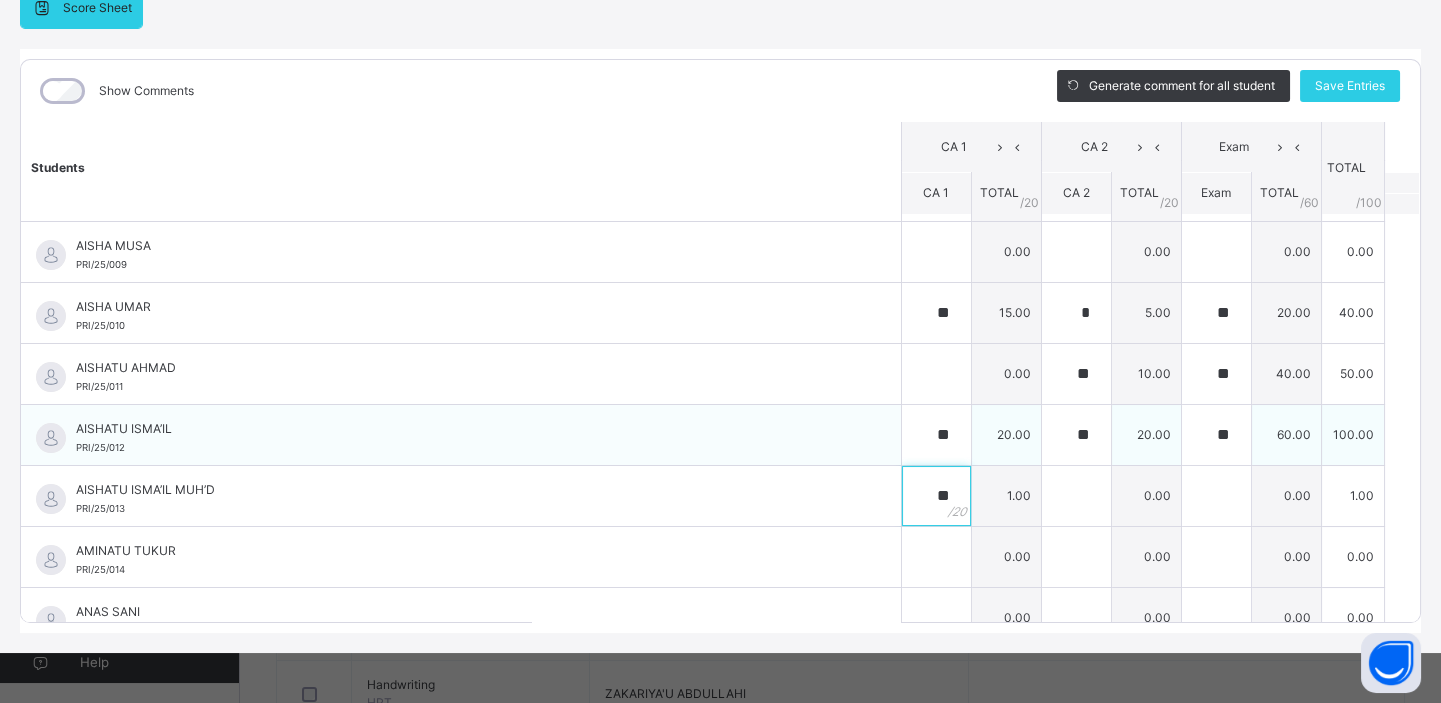type on "**" 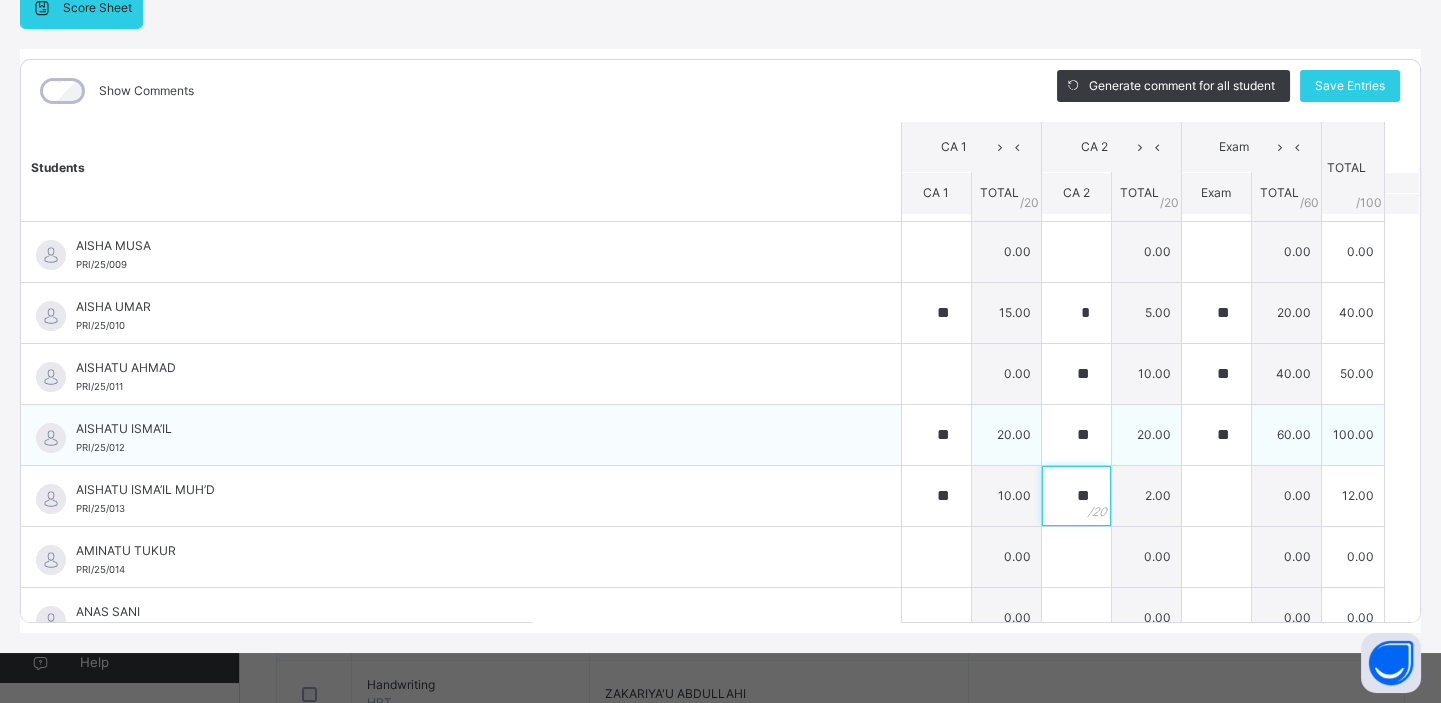 type on "**" 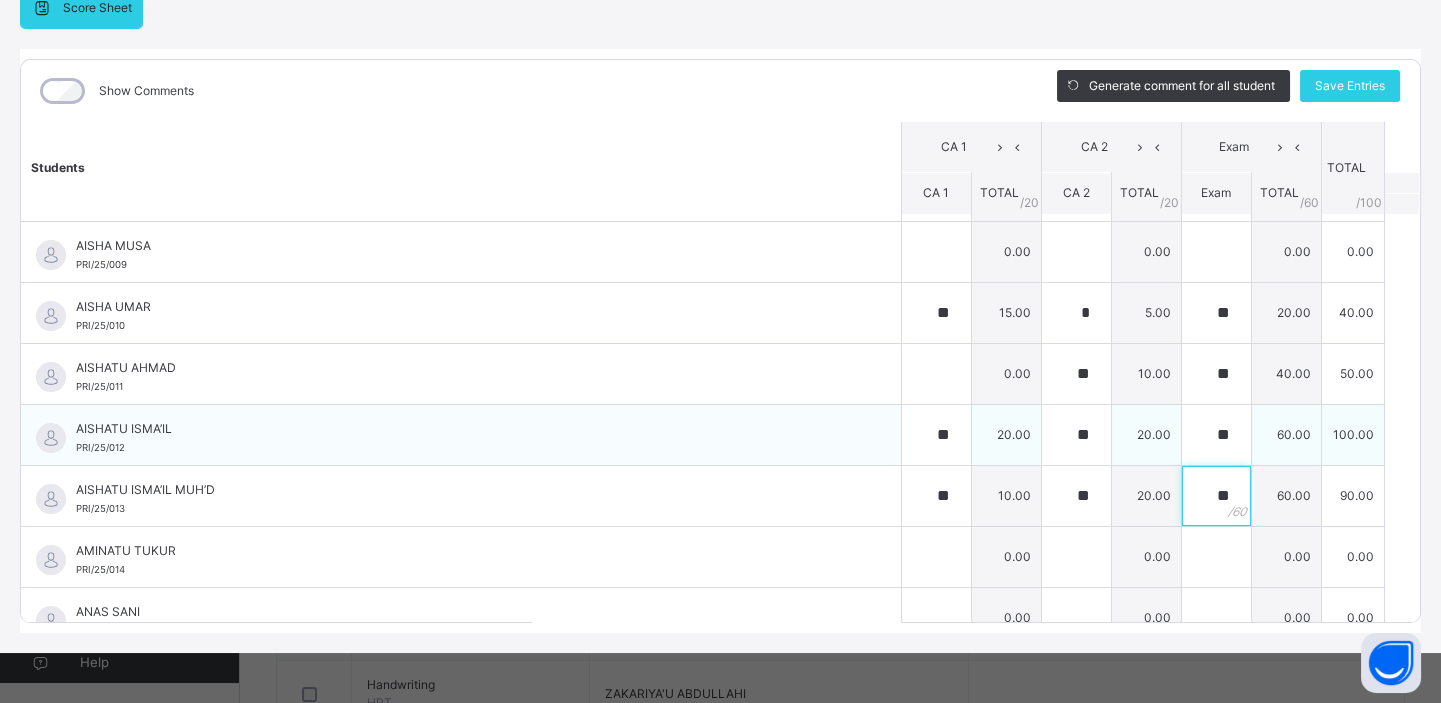 type on "**" 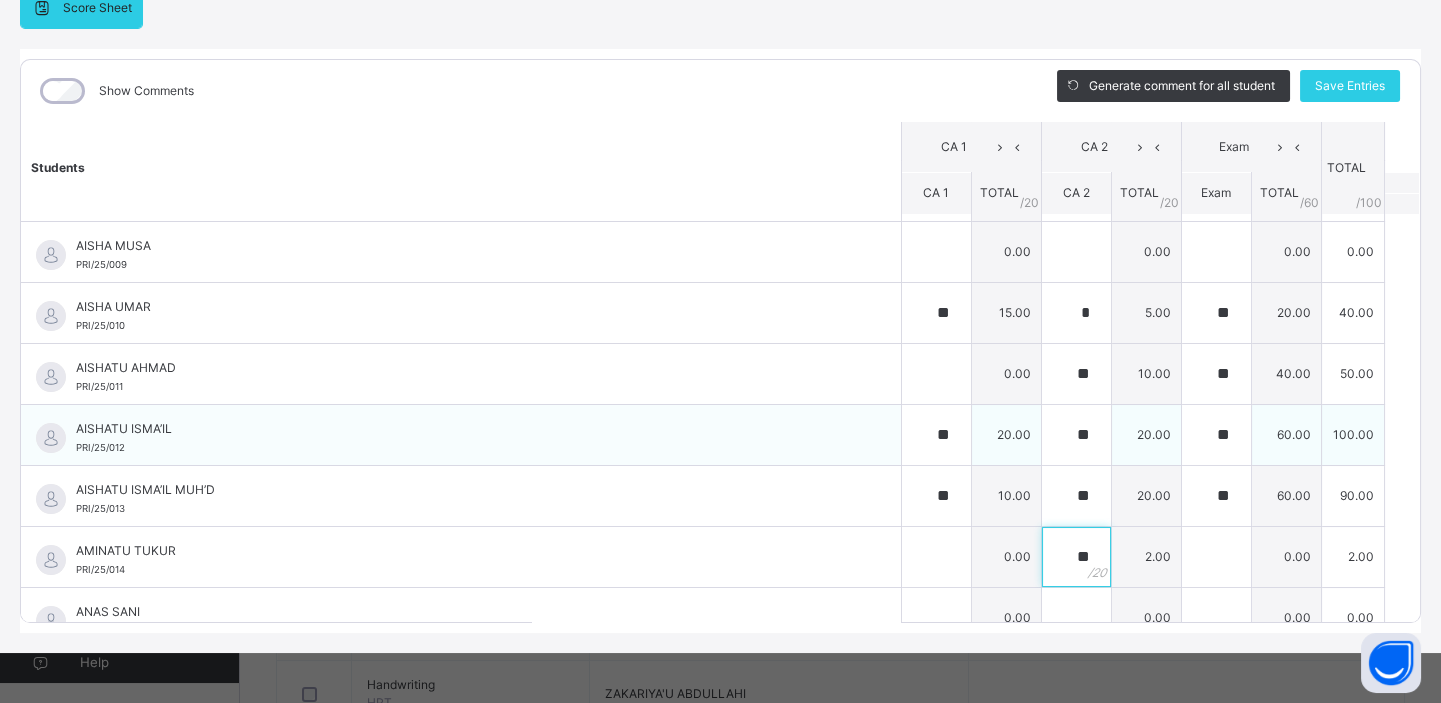 type on "**" 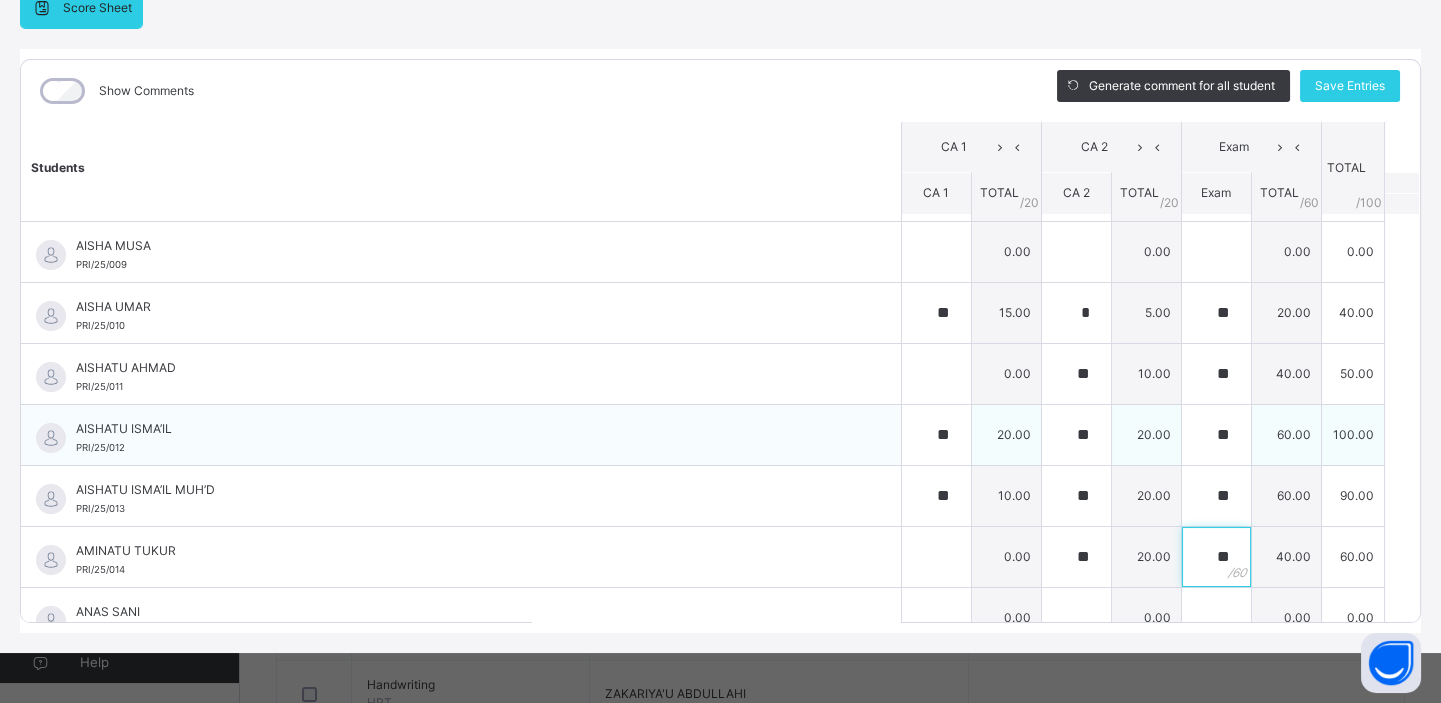 type on "**" 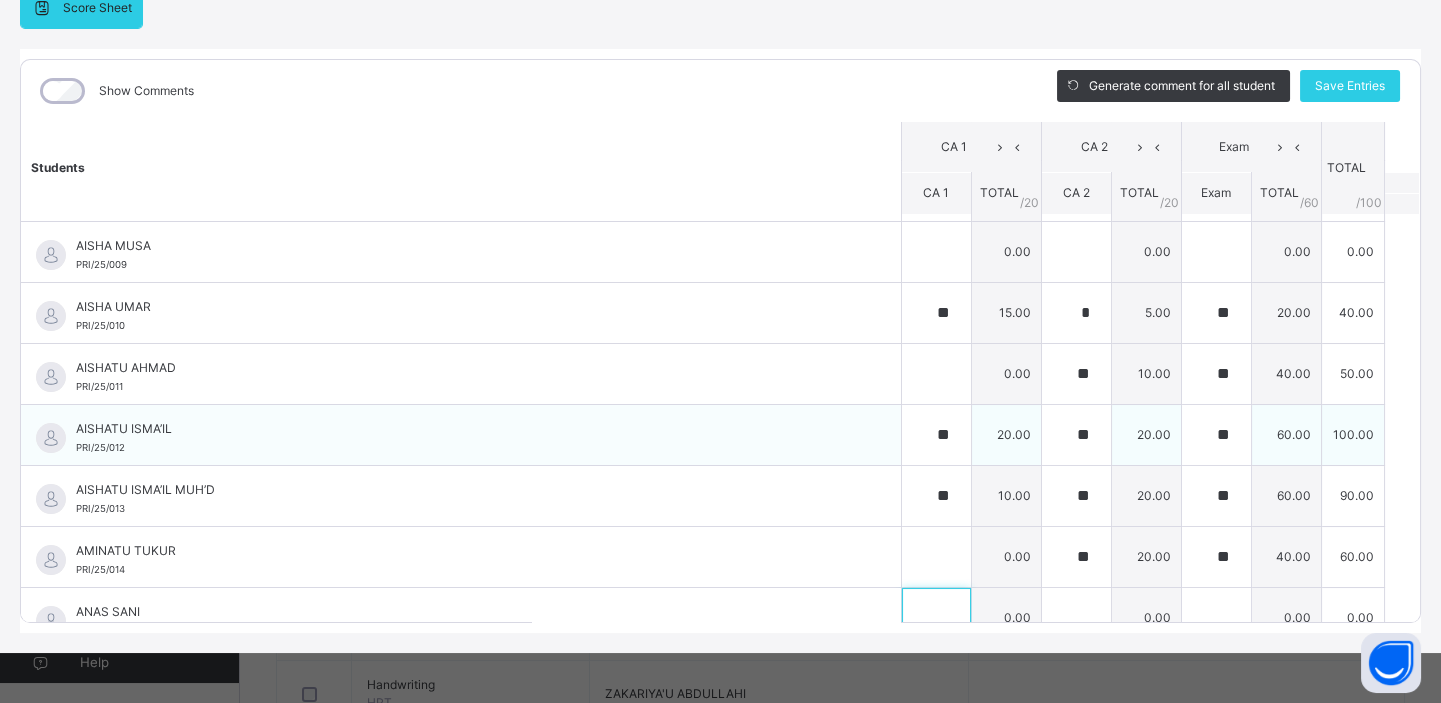 scroll, scrollTop: 506, scrollLeft: 0, axis: vertical 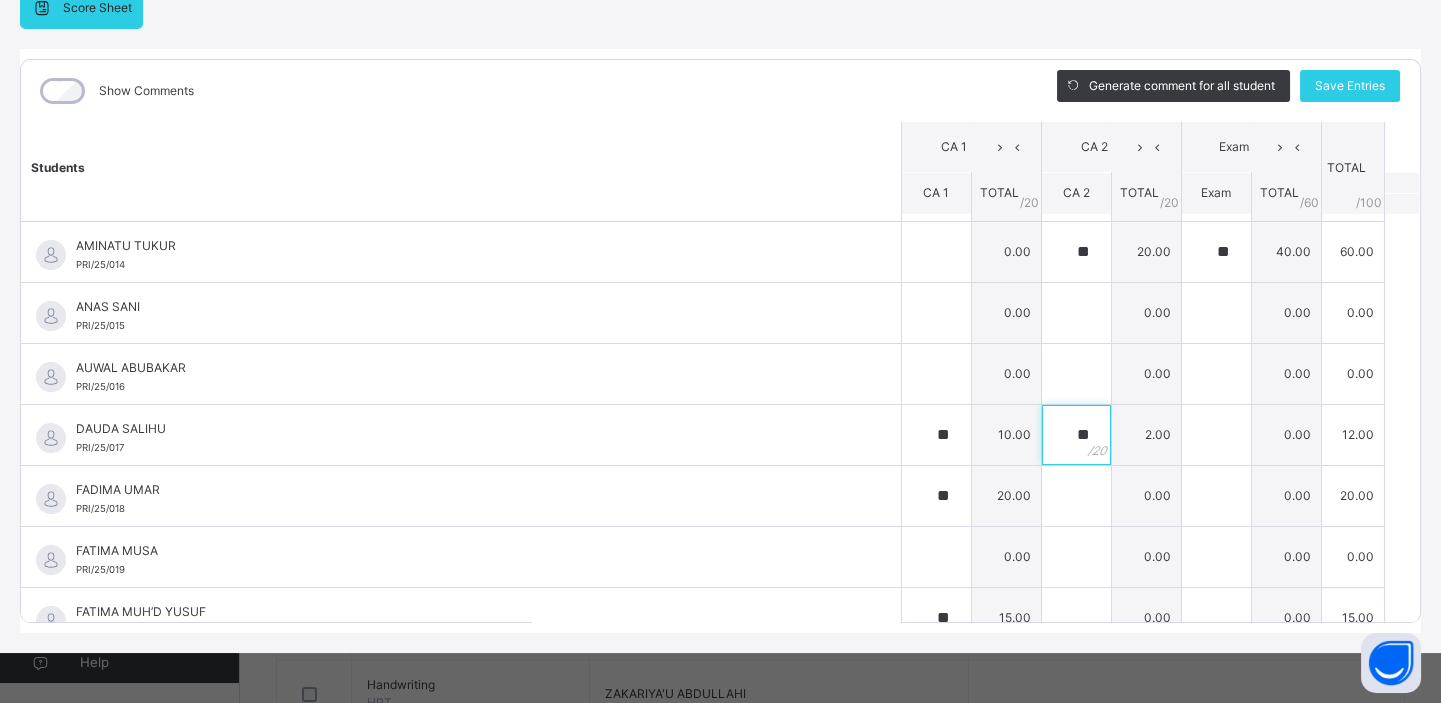 type on "**" 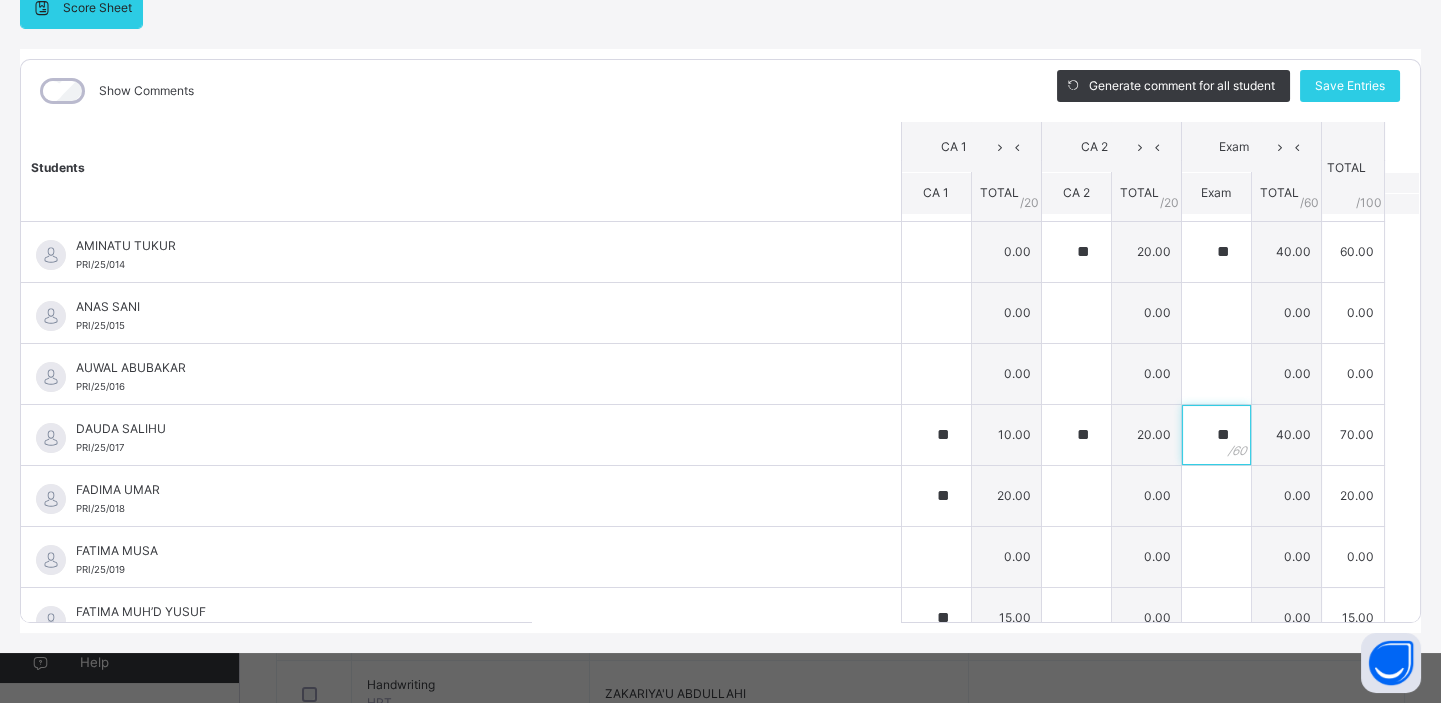 type on "**" 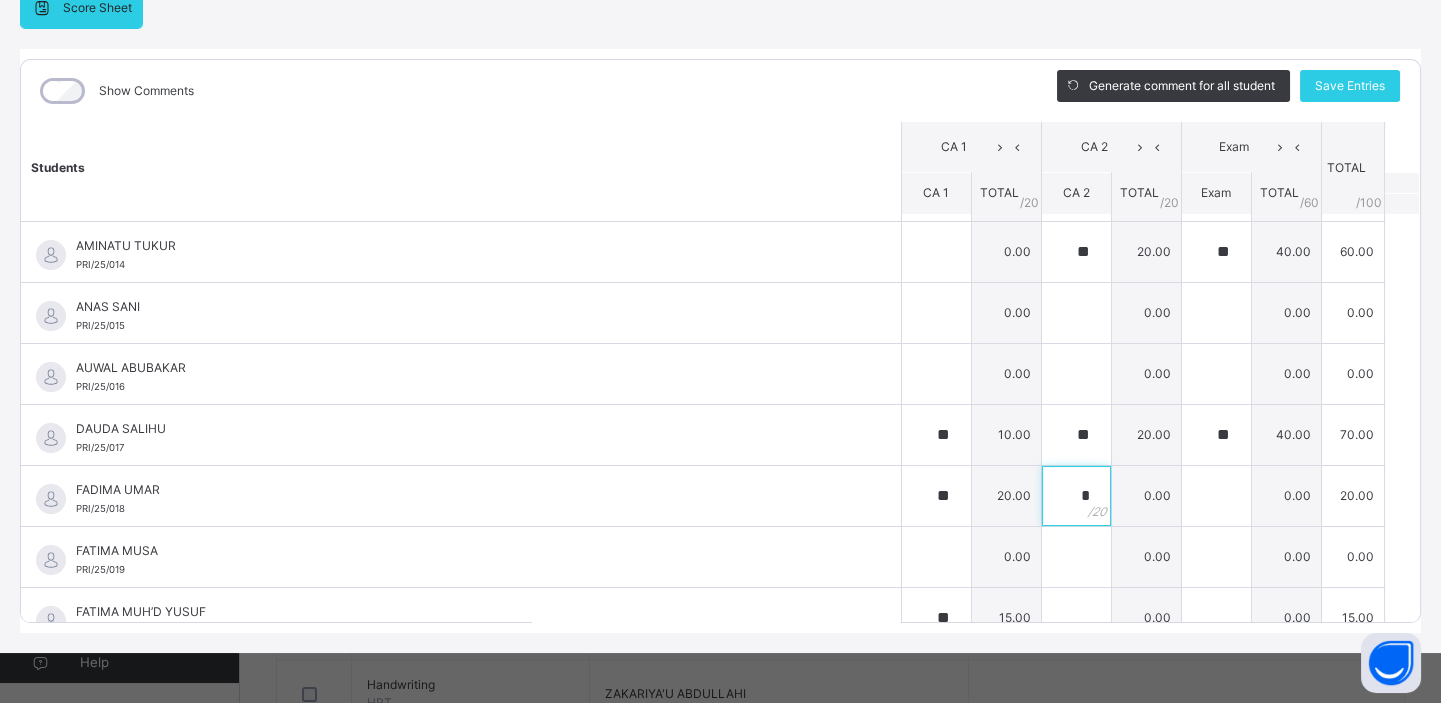type on "**" 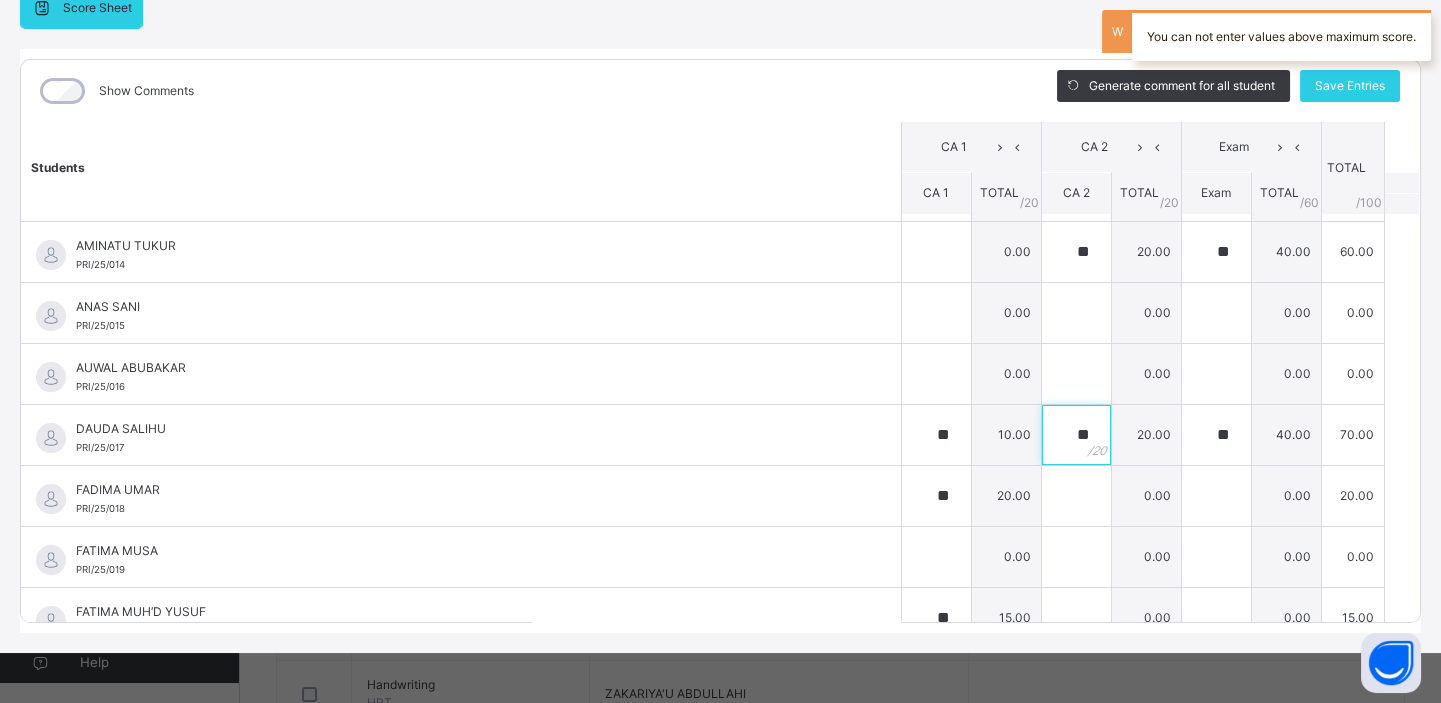 click on "**" at bounding box center [1076, 435] 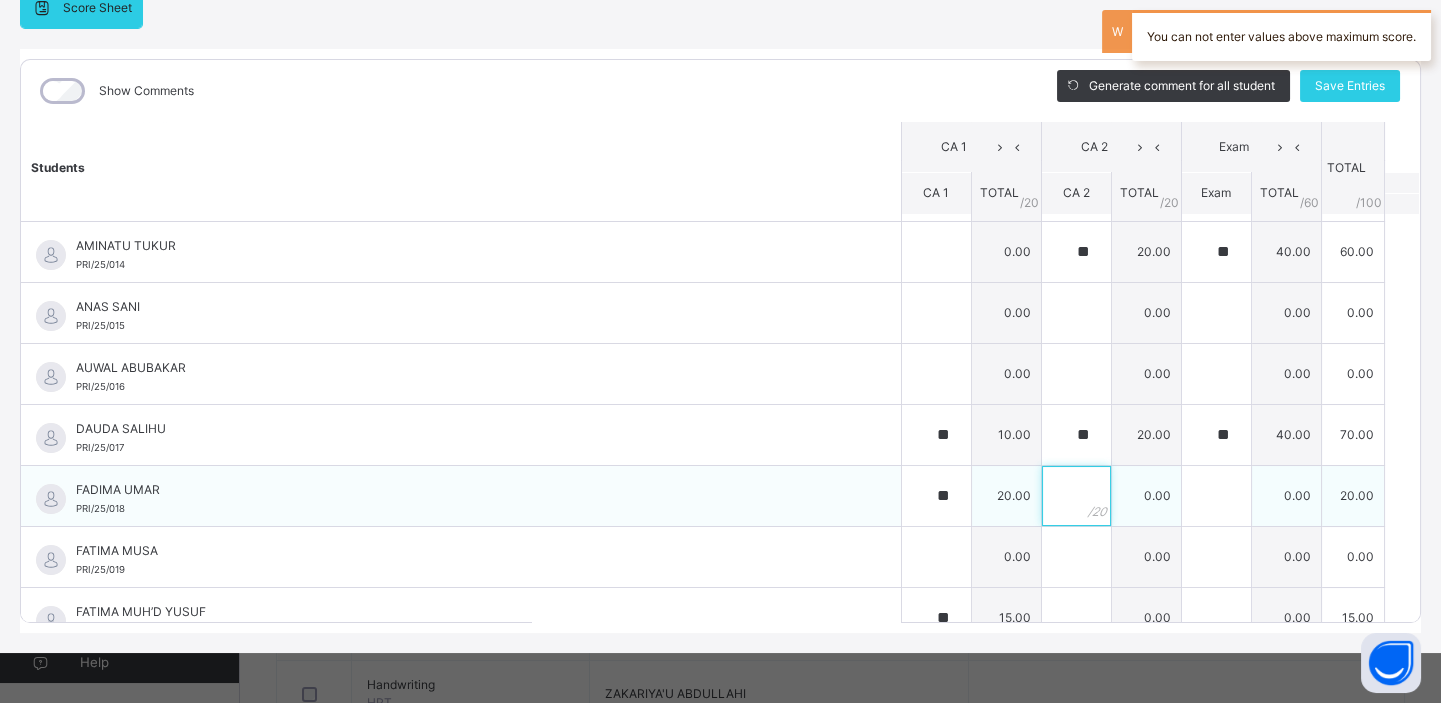 click at bounding box center [1076, 496] 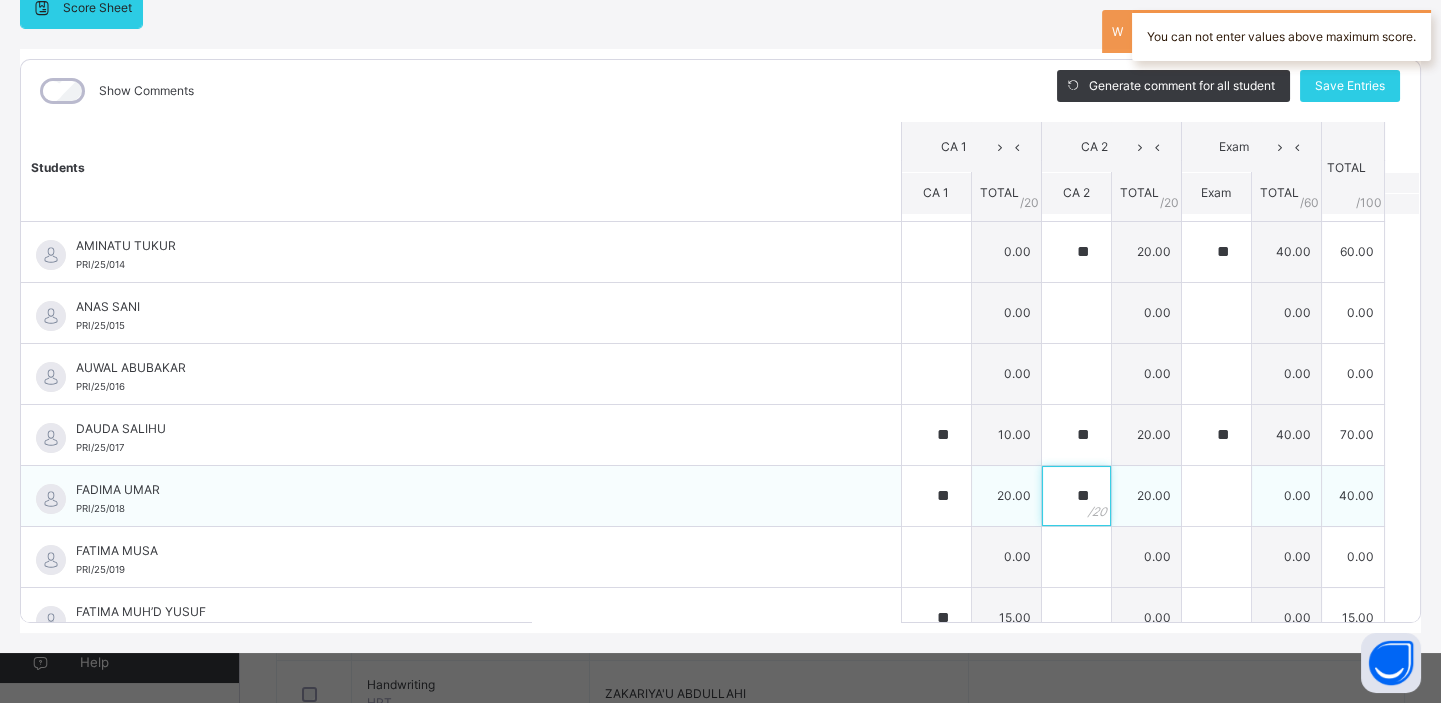 type on "**" 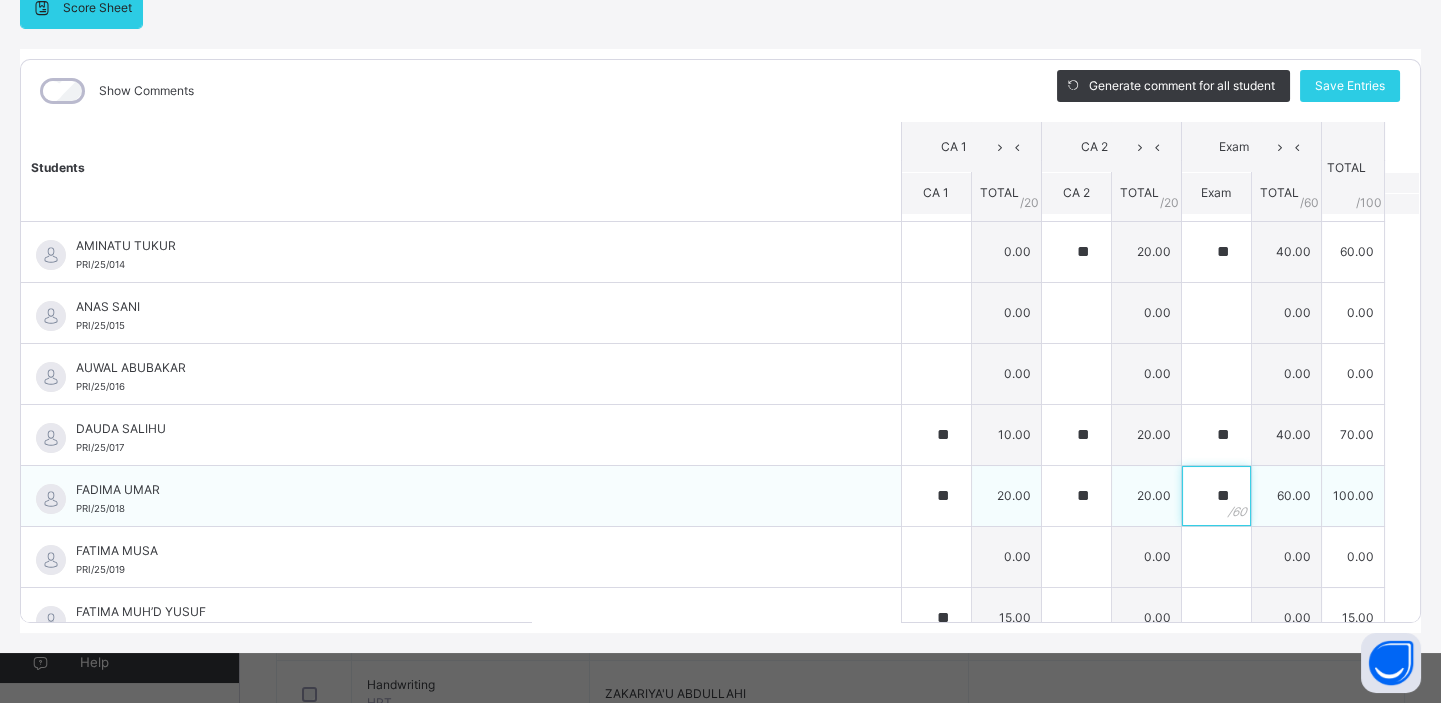 type on "**" 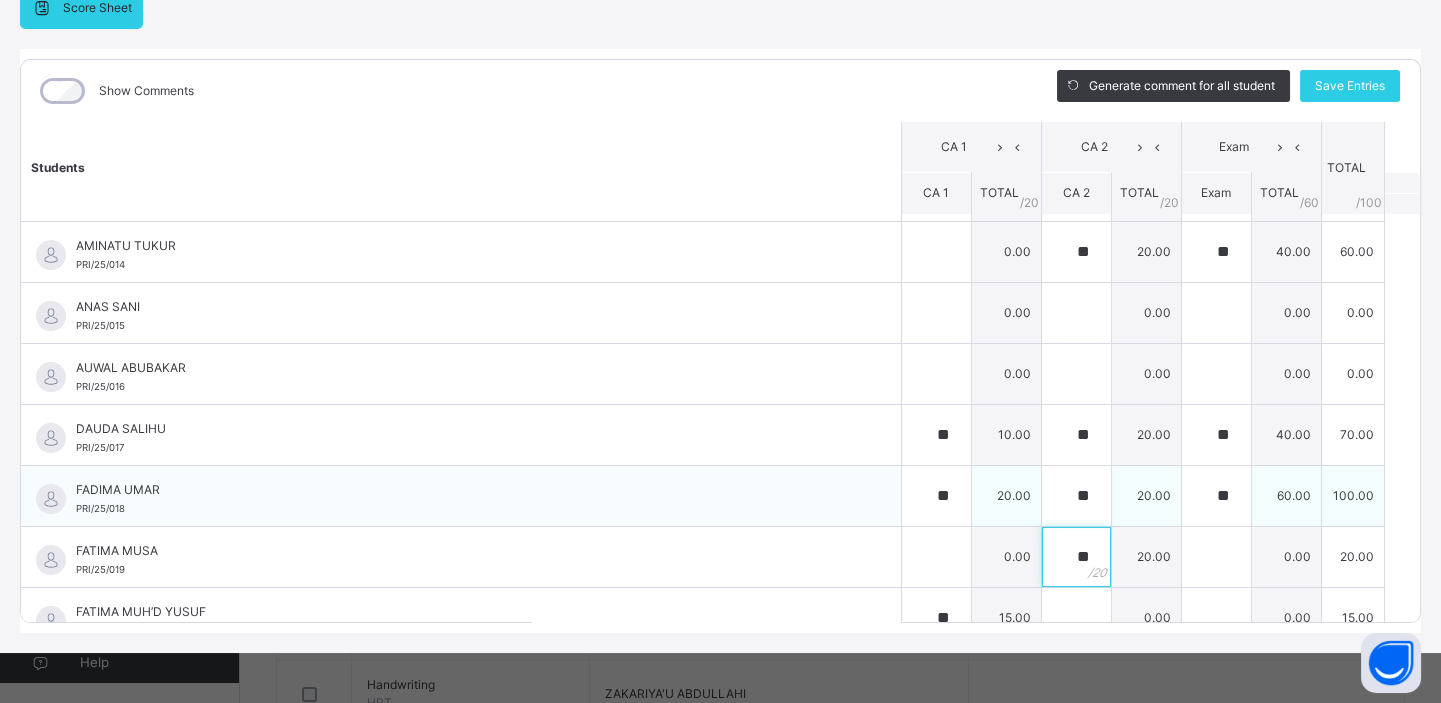 type on "**" 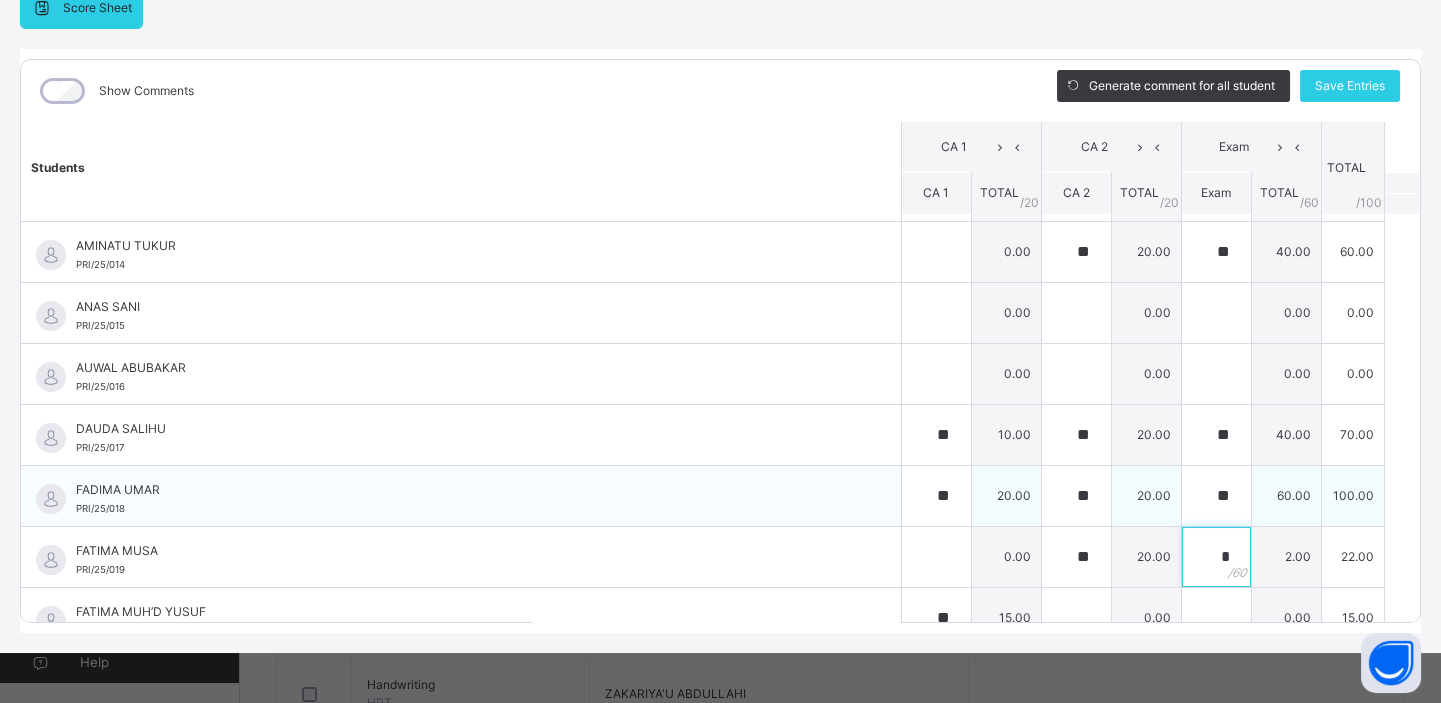 type on "*" 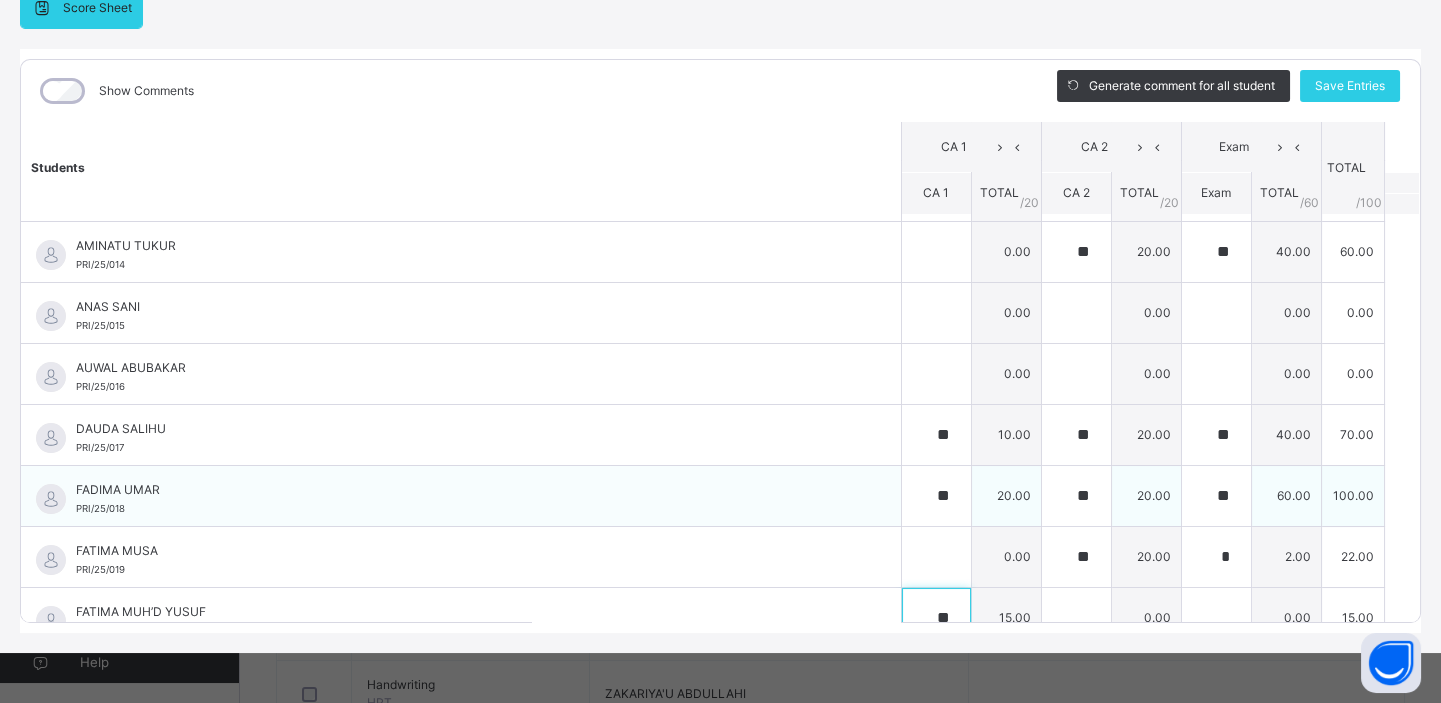scroll, scrollTop: 810, scrollLeft: 0, axis: vertical 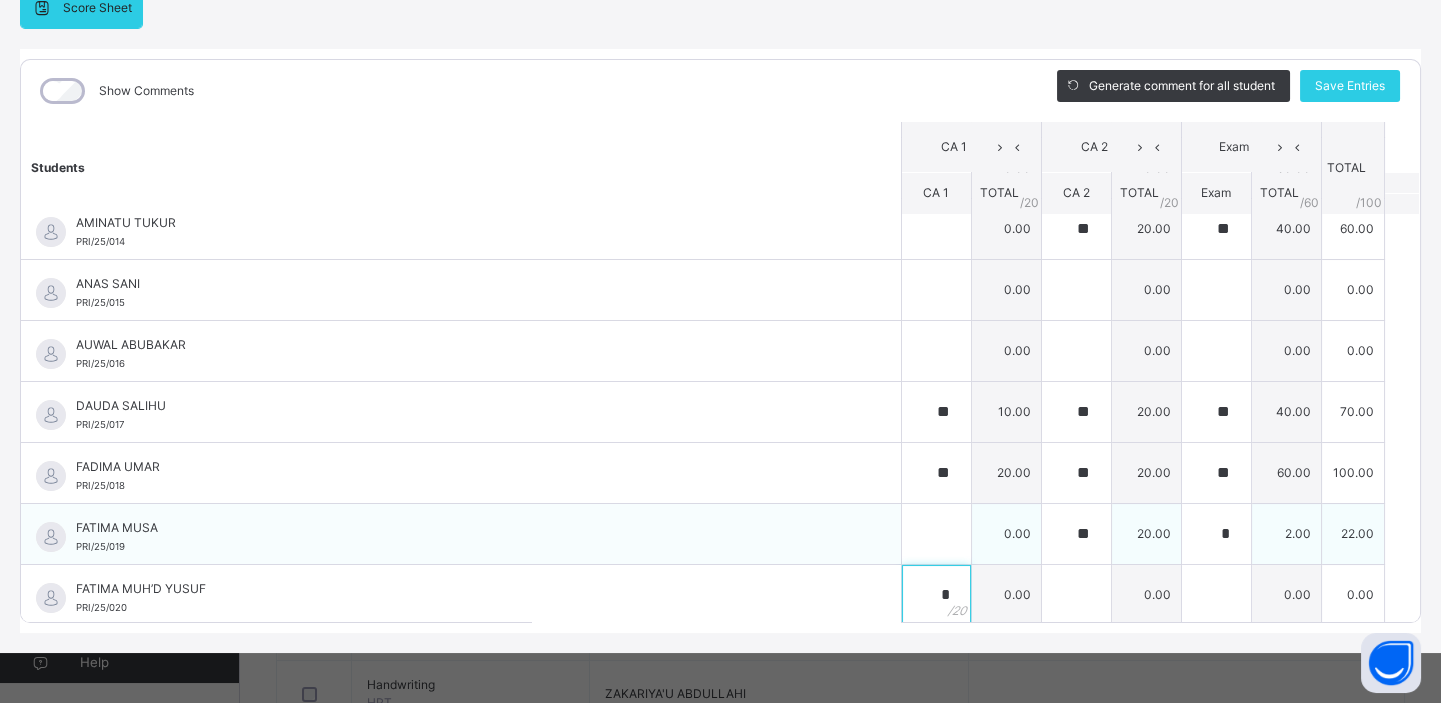 type on "*" 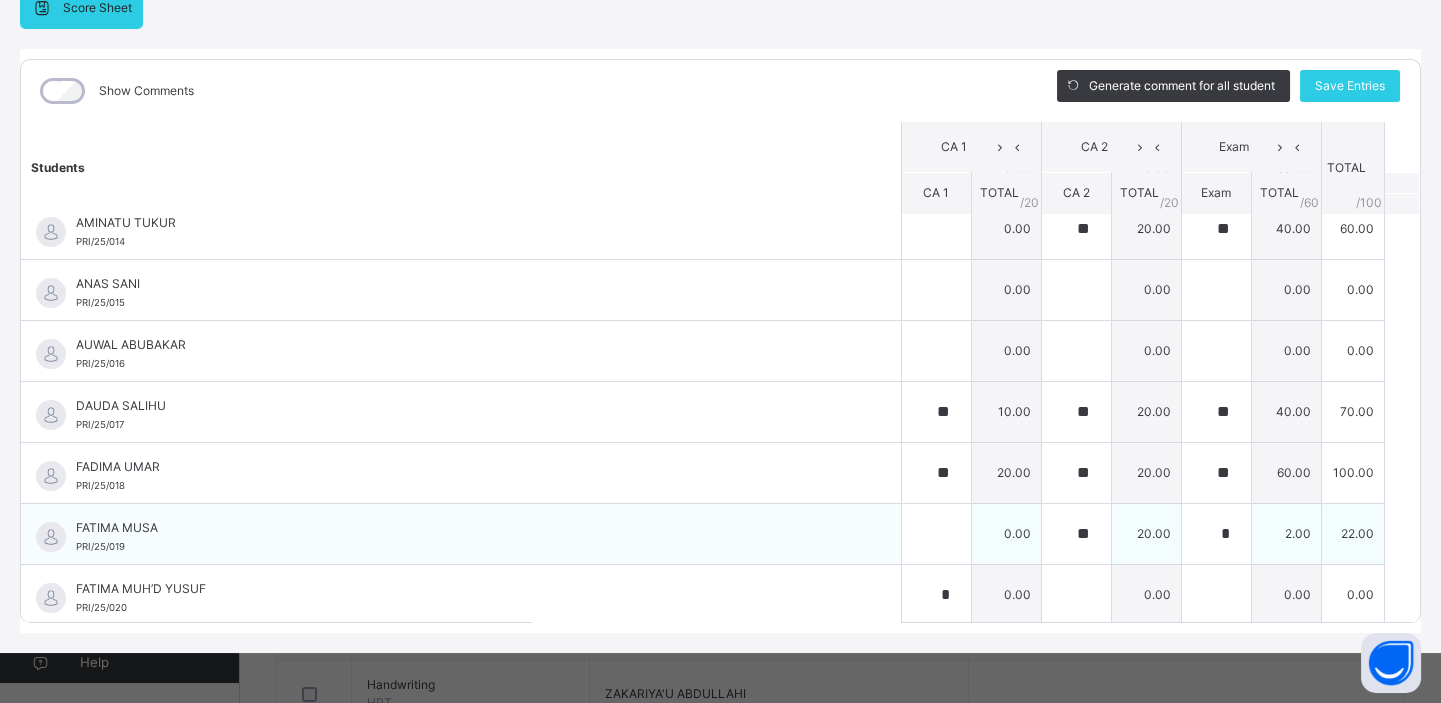 click on "2.00" at bounding box center [1286, 533] 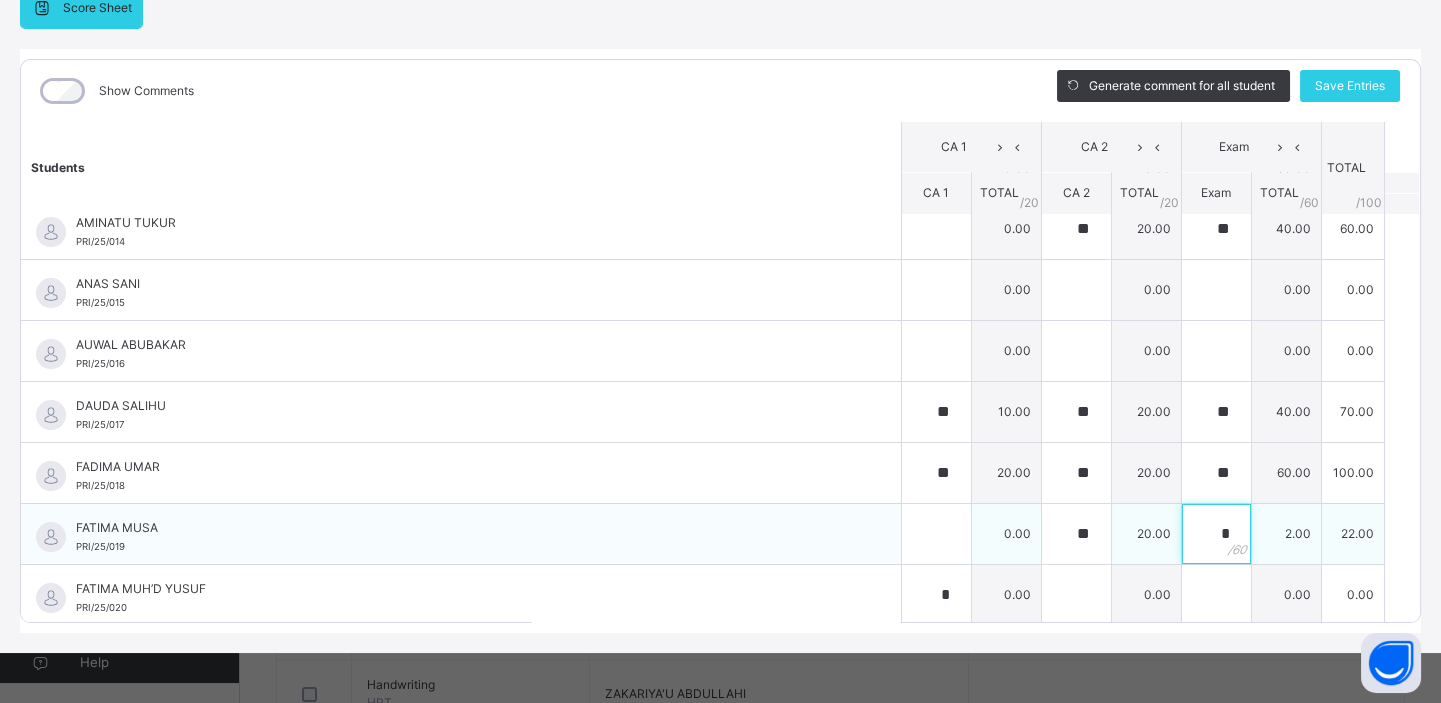 click on "*" at bounding box center (1216, 534) 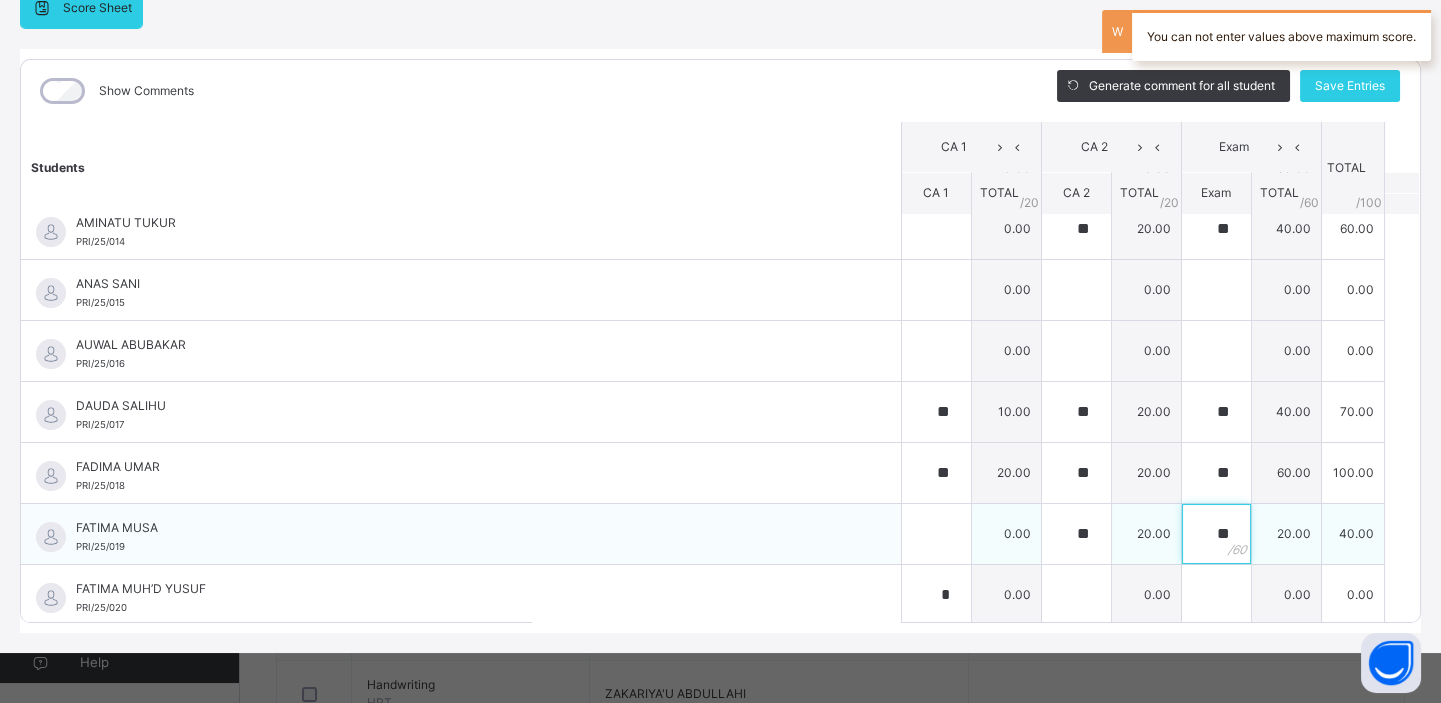 type on "**" 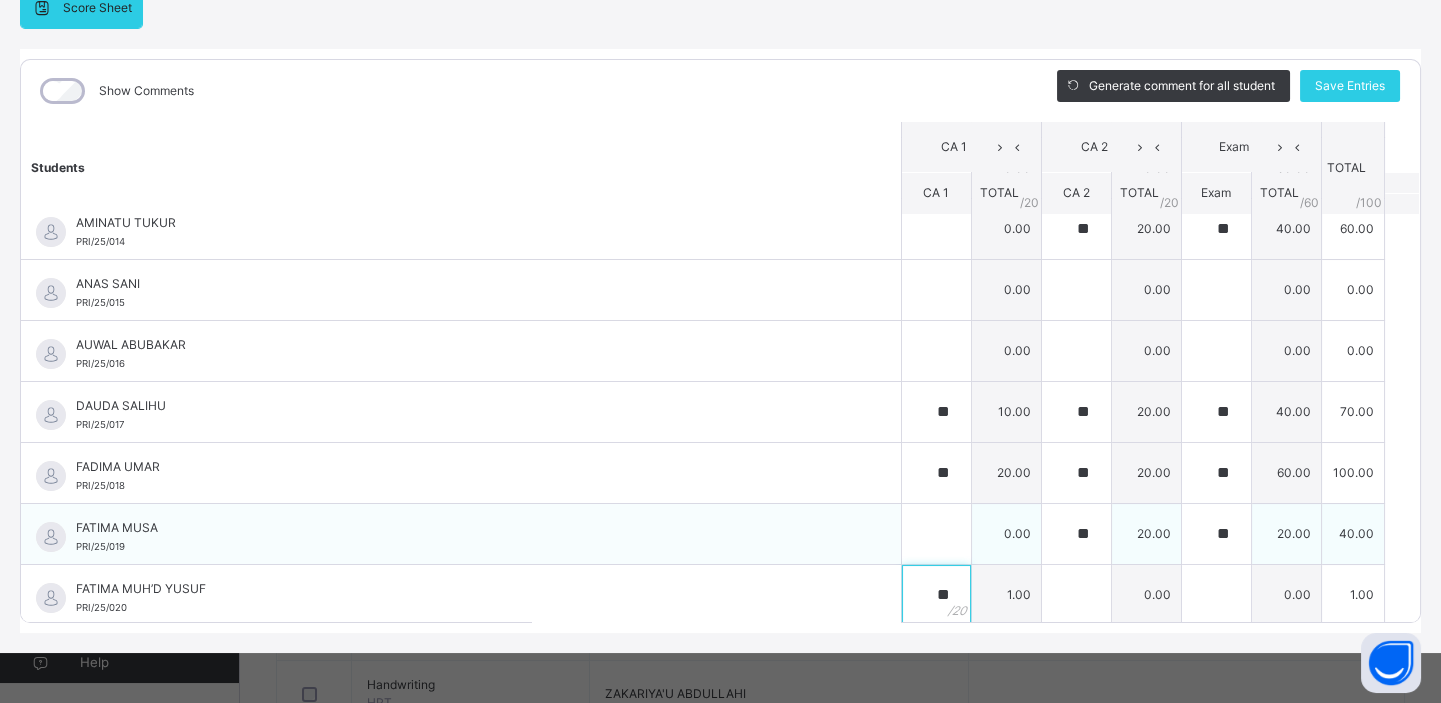 type on "**" 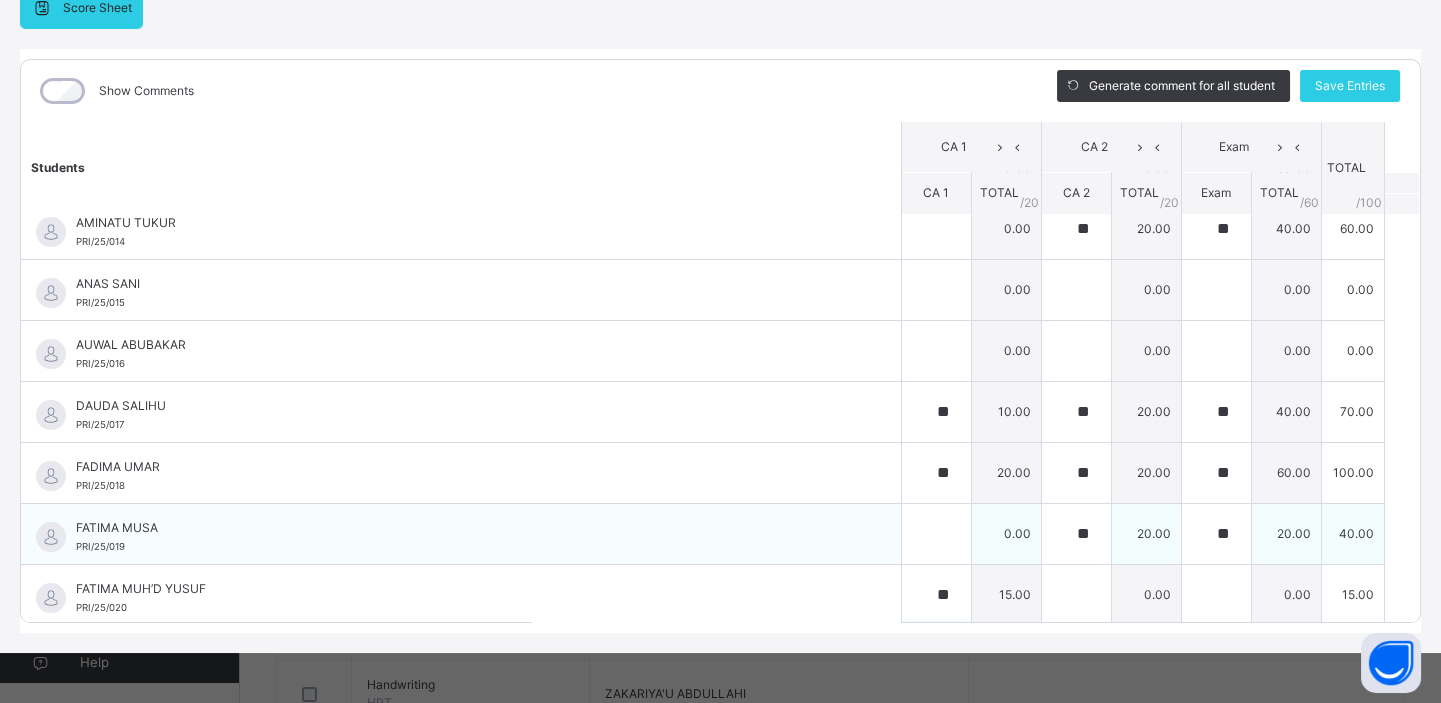 scroll, scrollTop: 1091, scrollLeft: 0, axis: vertical 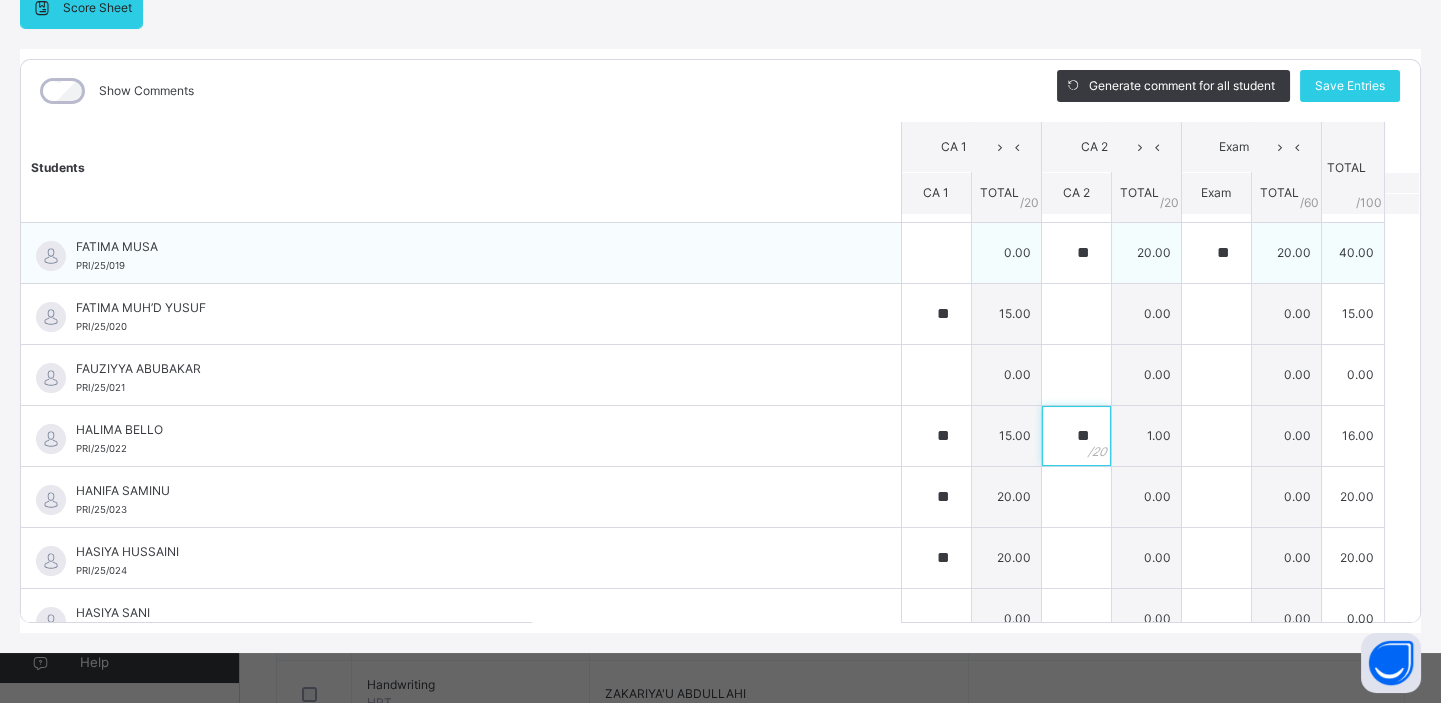 type on "**" 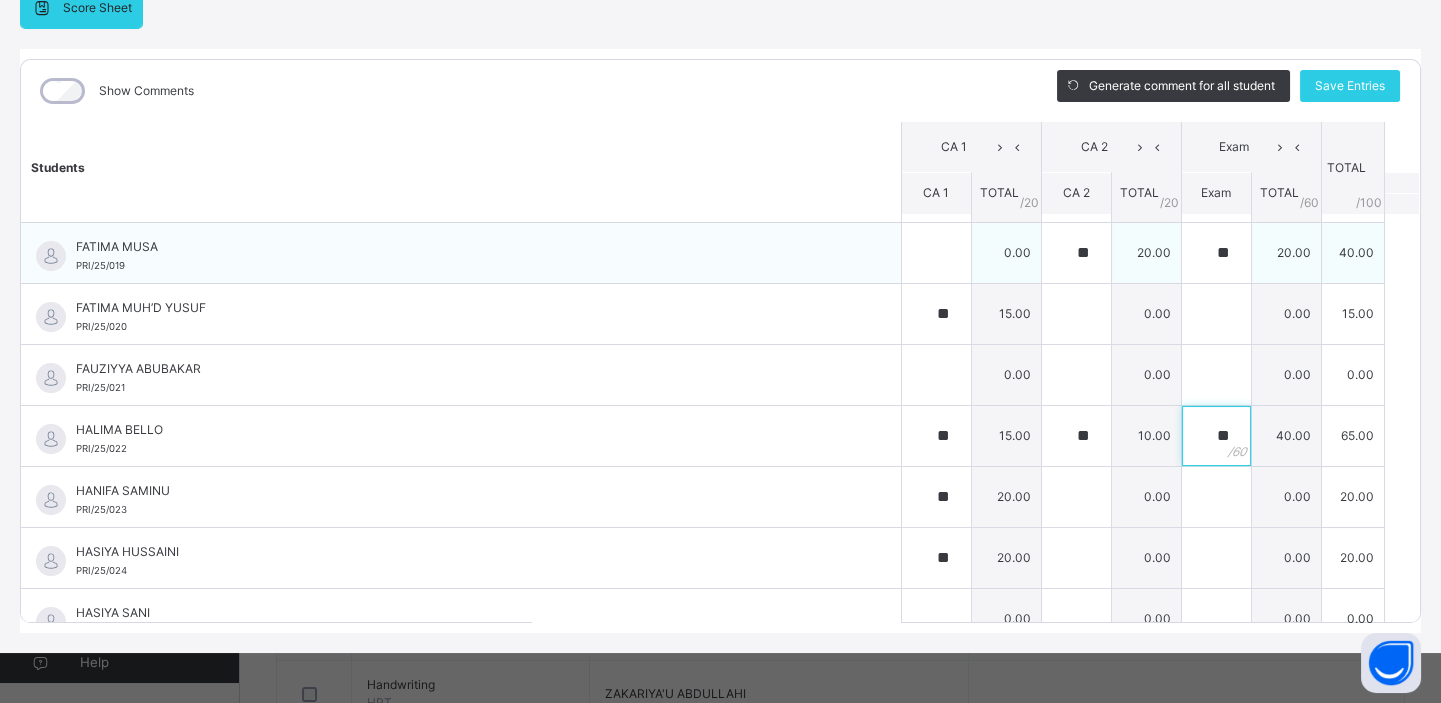 type on "**" 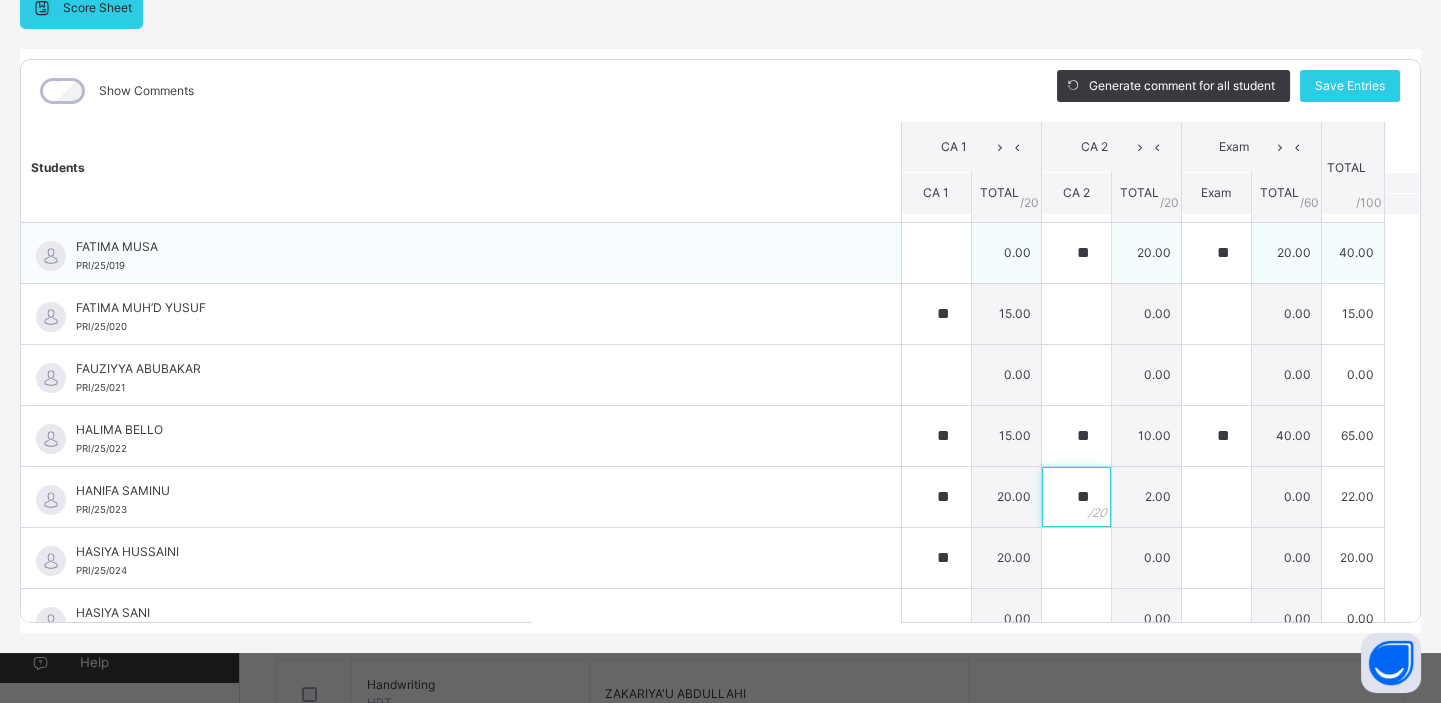 type on "**" 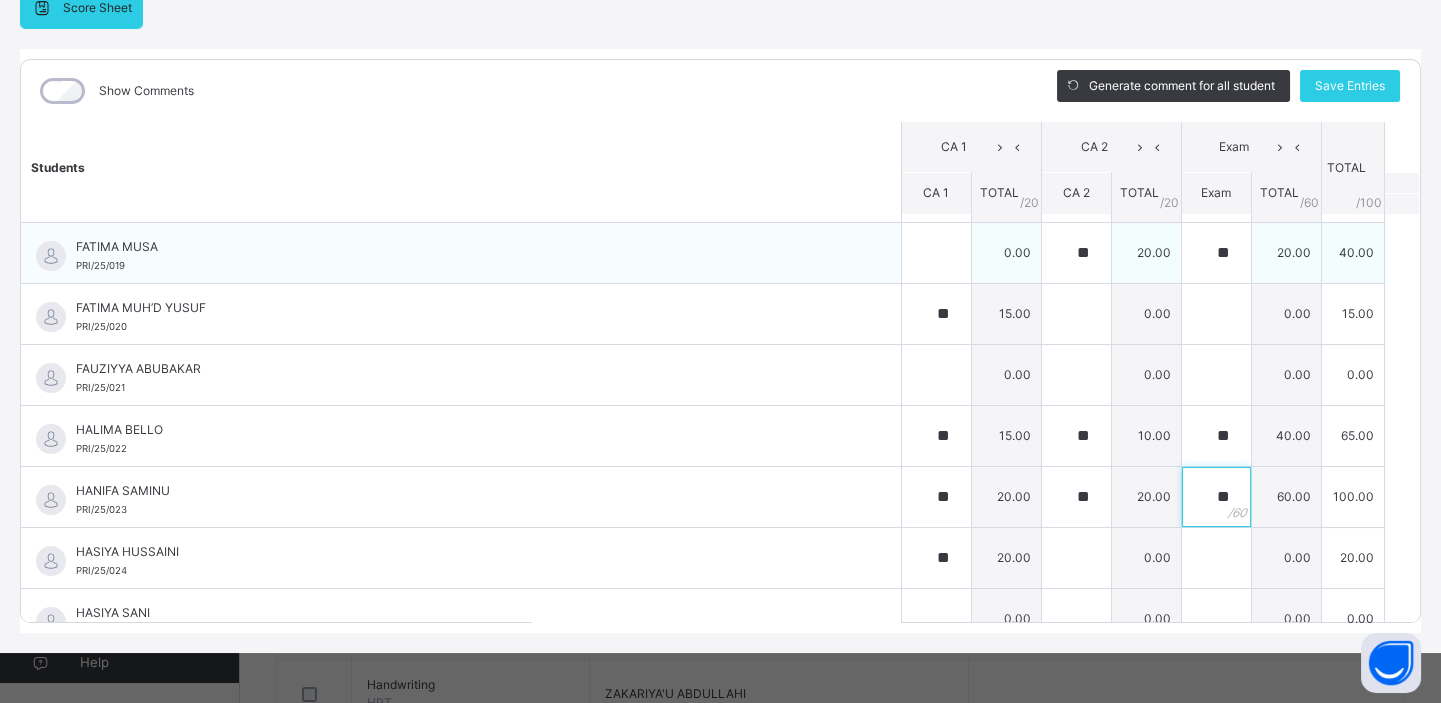 type on "**" 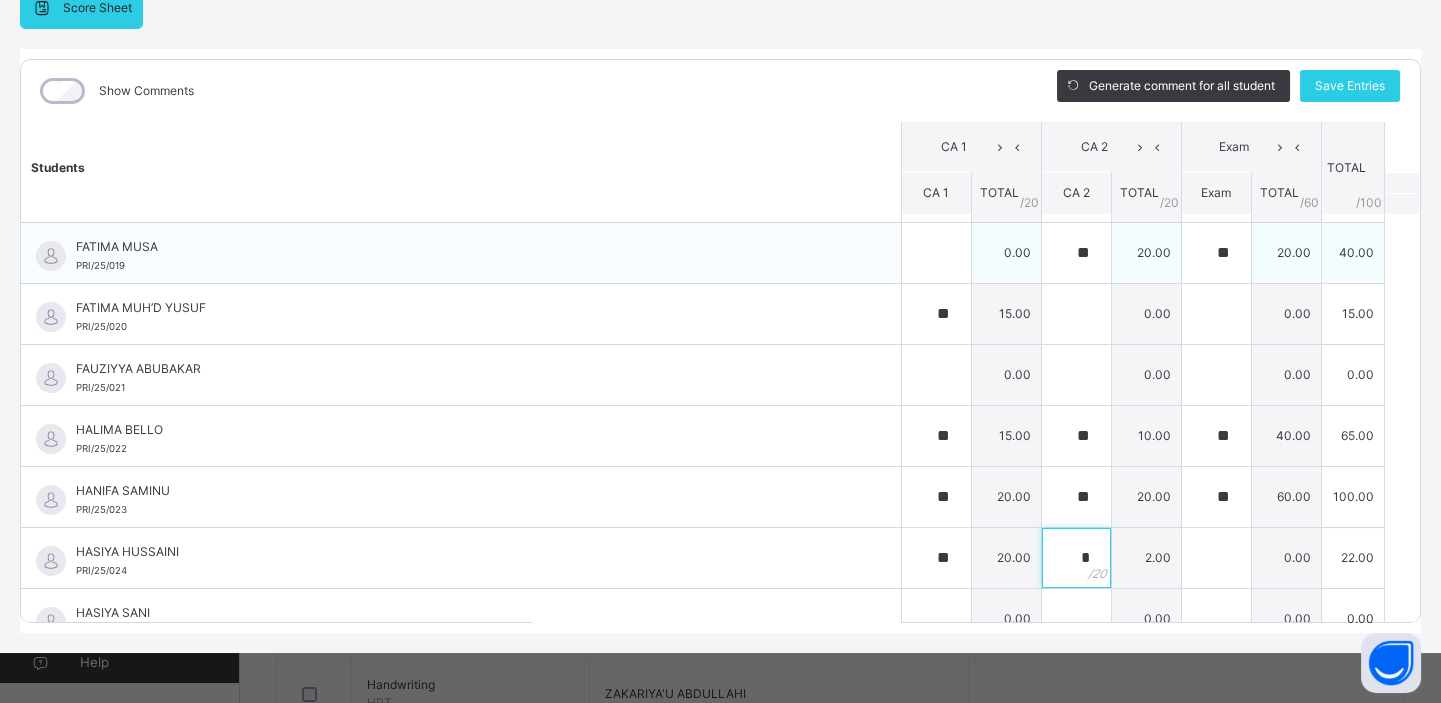 type on "*" 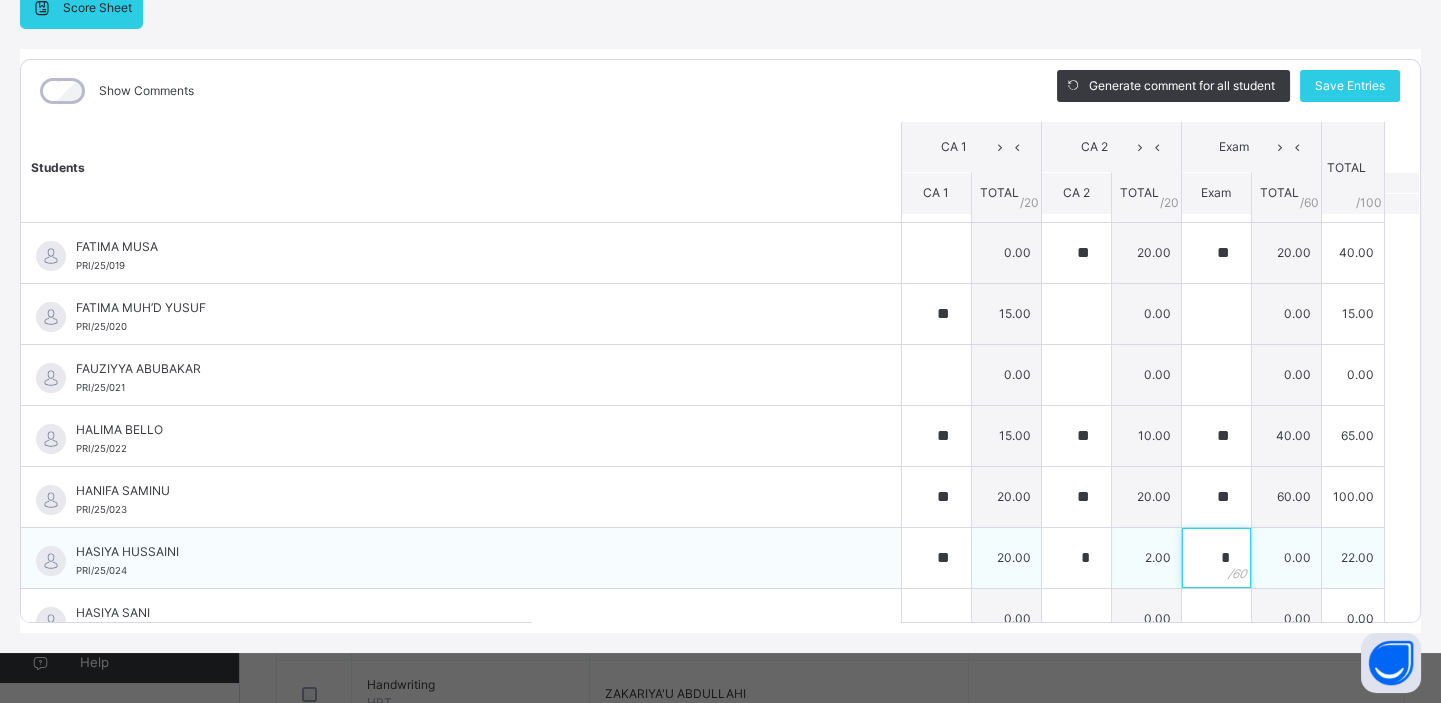 type on "*" 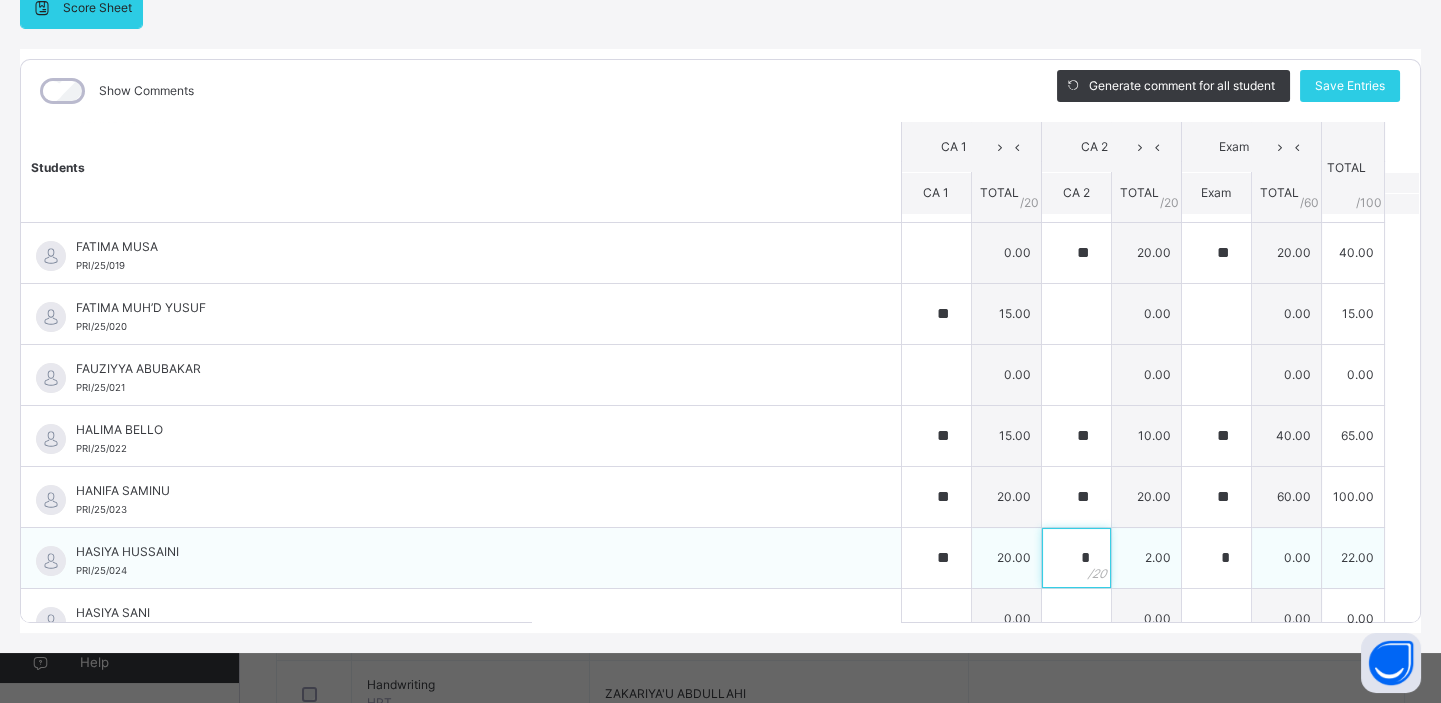 click on "*" at bounding box center (1076, 558) 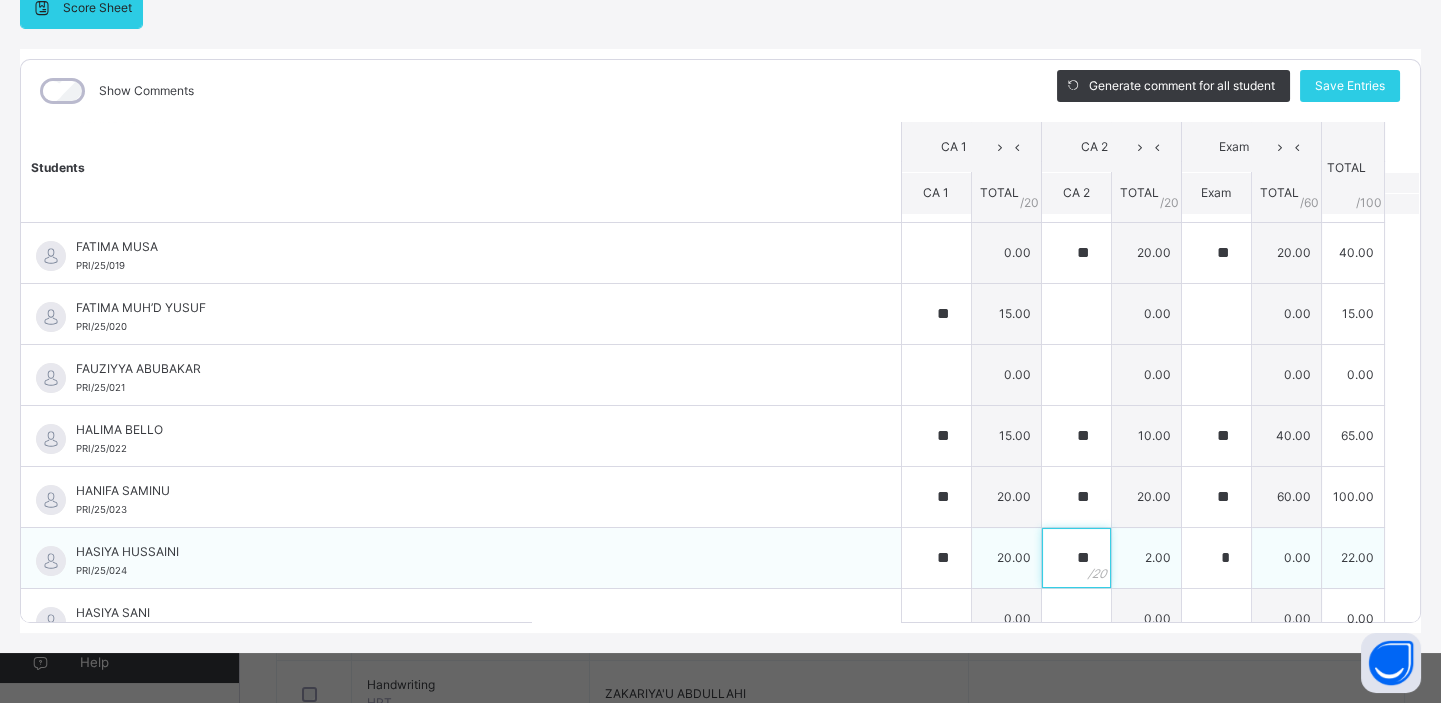 type on "**" 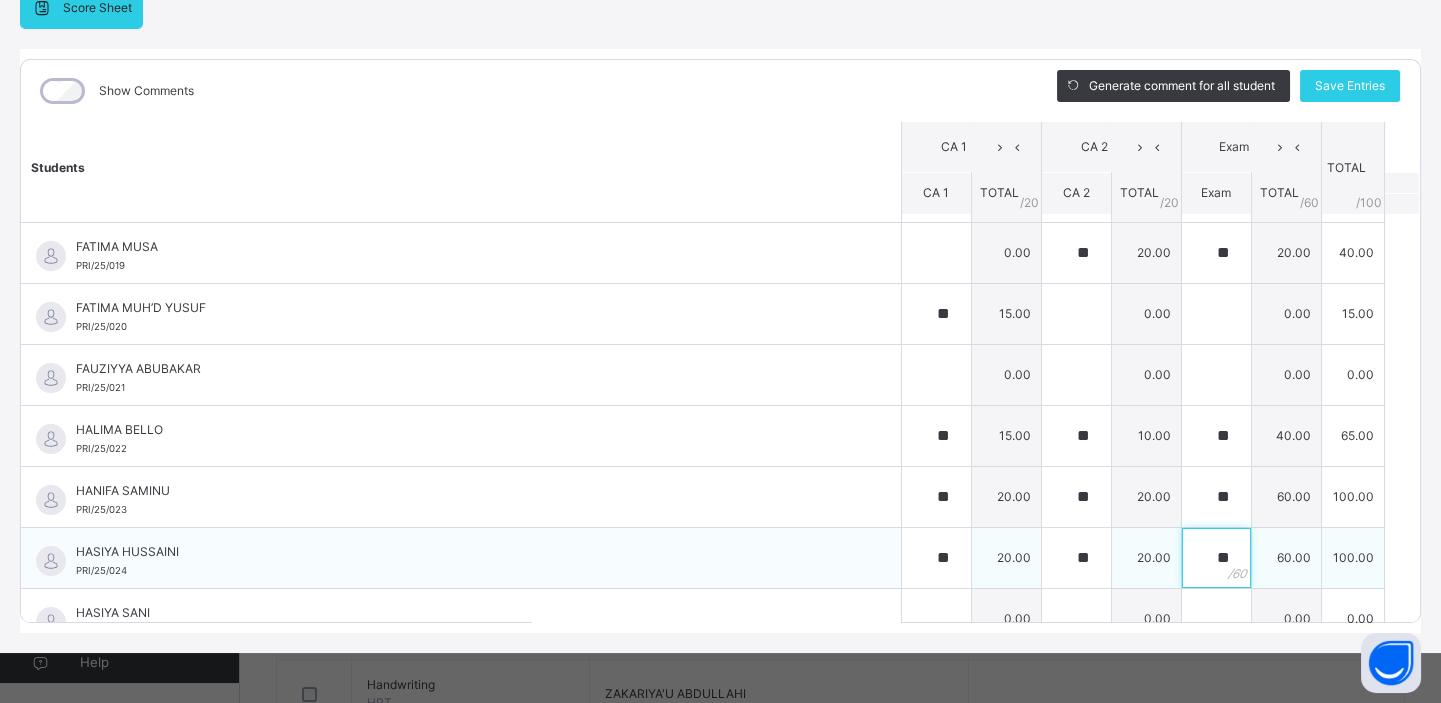type on "**" 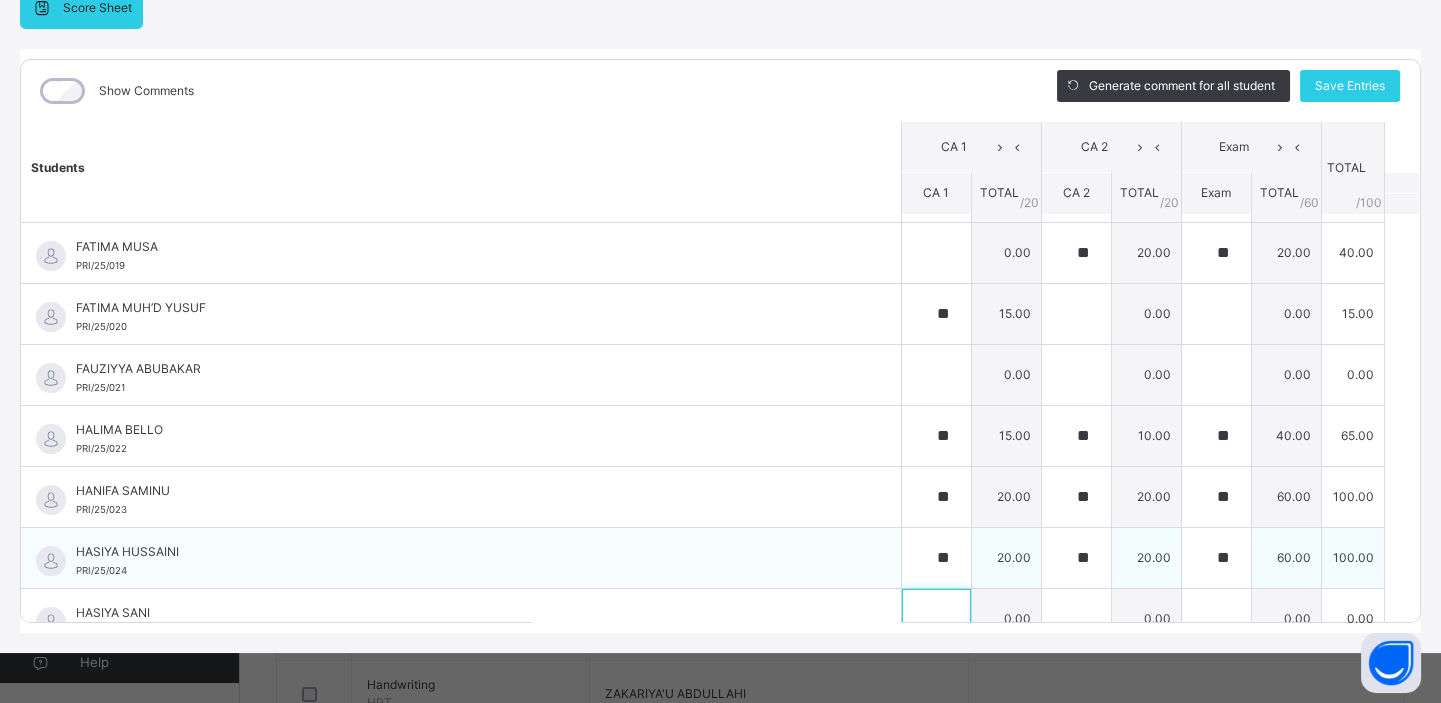 scroll, scrollTop: 1115, scrollLeft: 0, axis: vertical 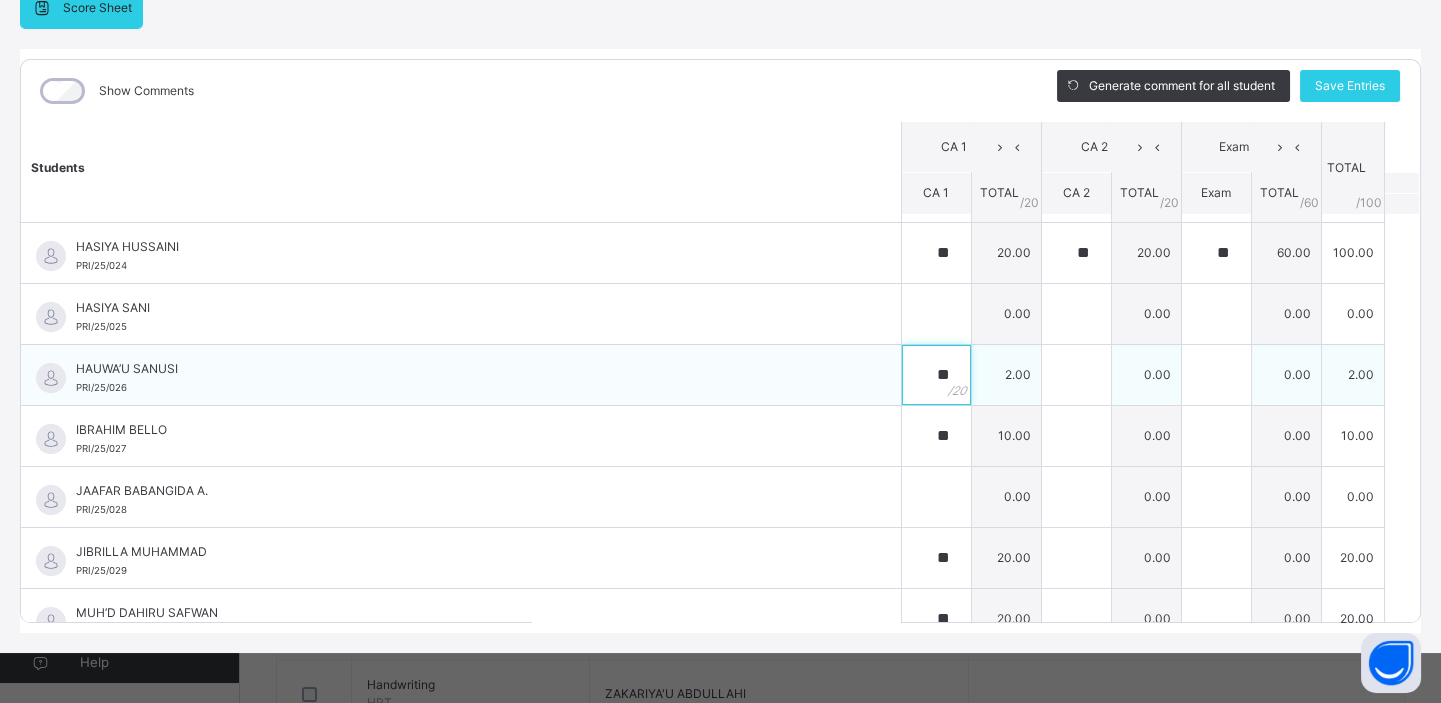 type on "**" 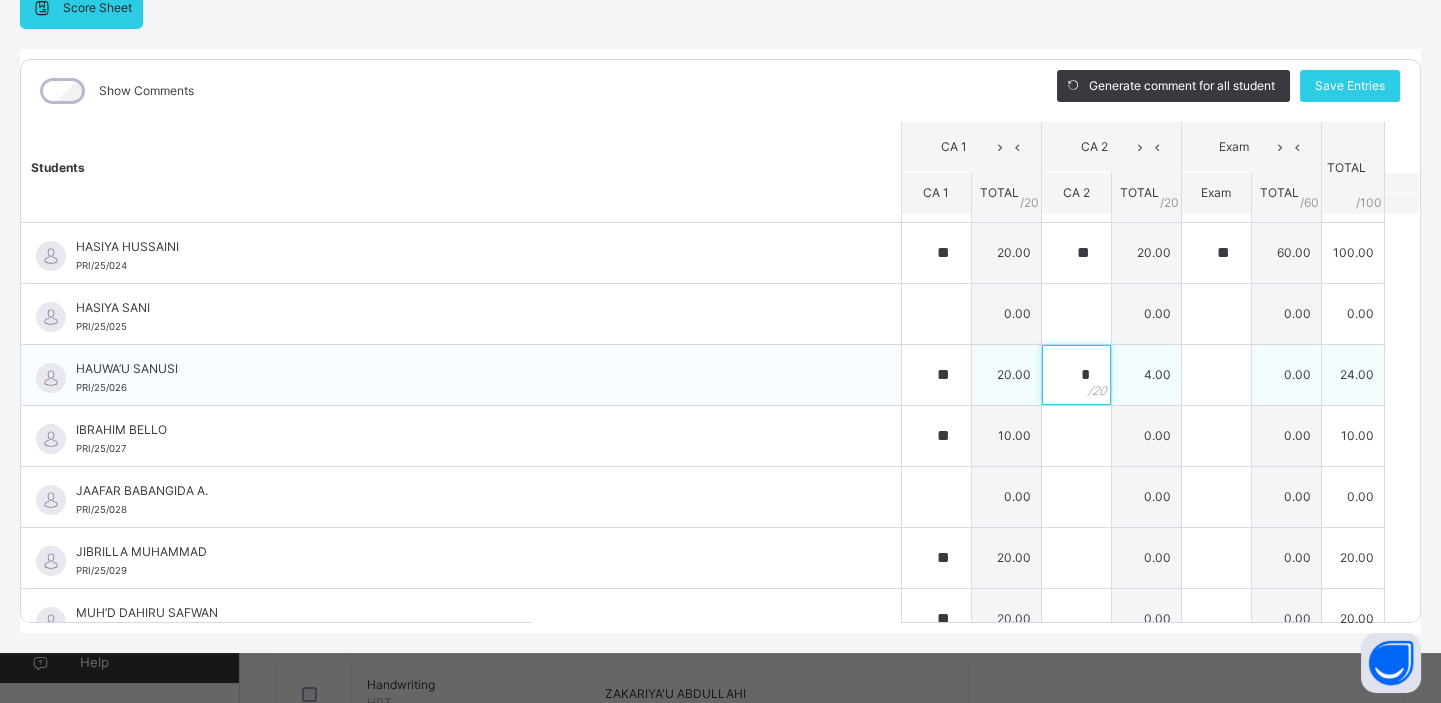 type on "*" 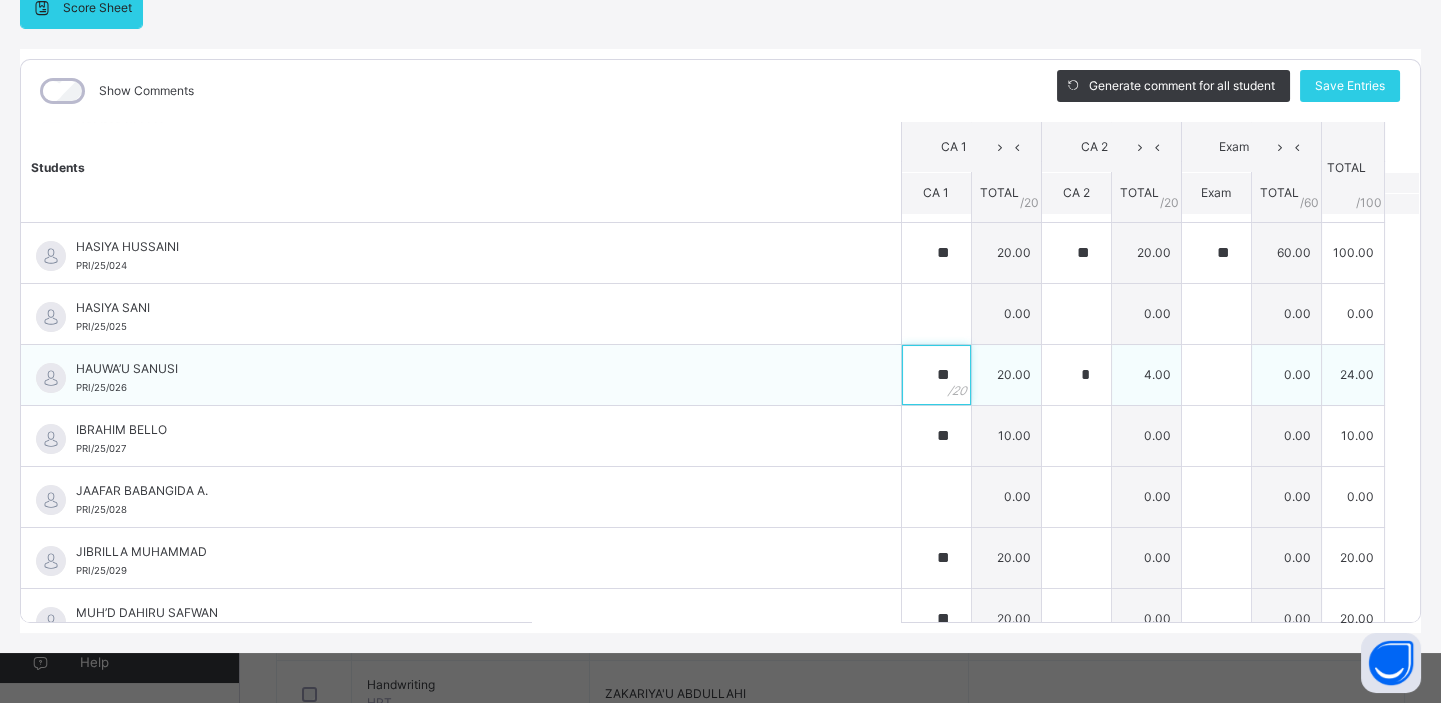 click on "**" at bounding box center (936, 375) 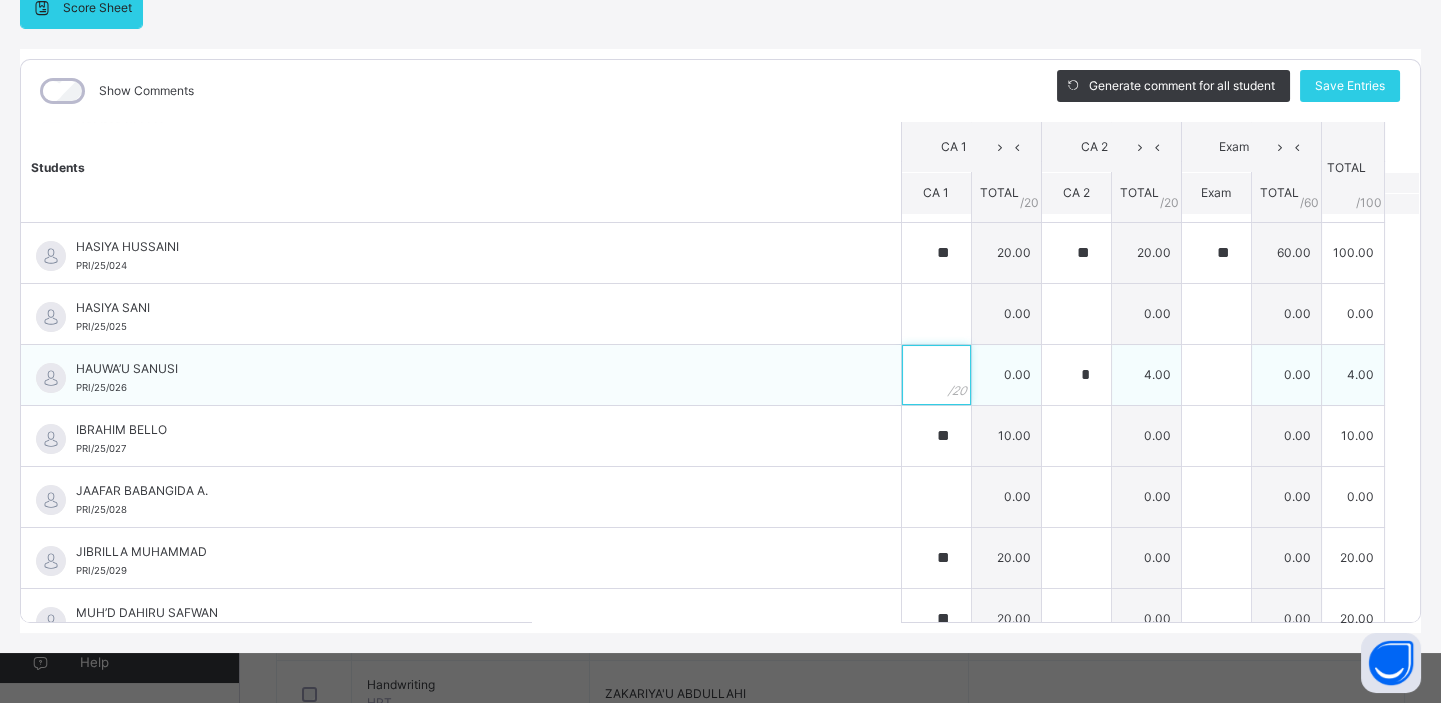 type 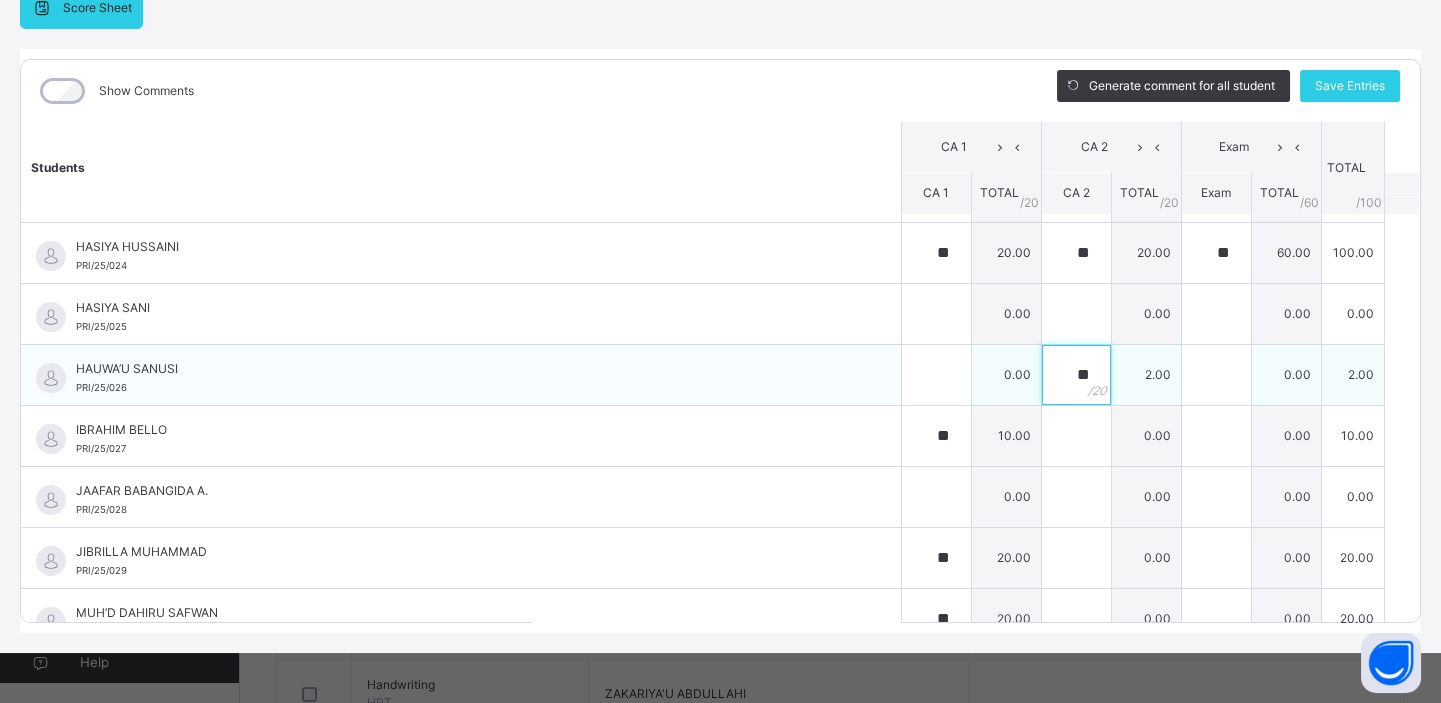 type on "**" 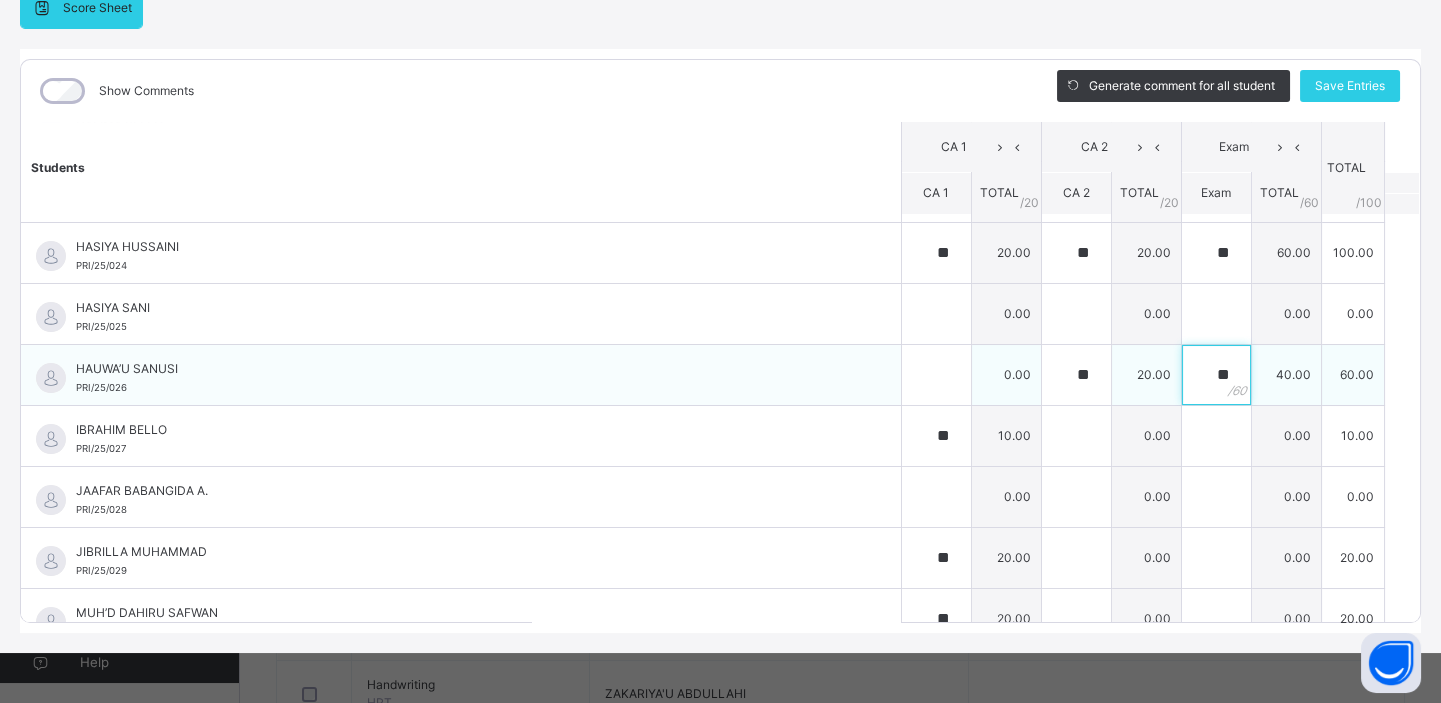 type on "**" 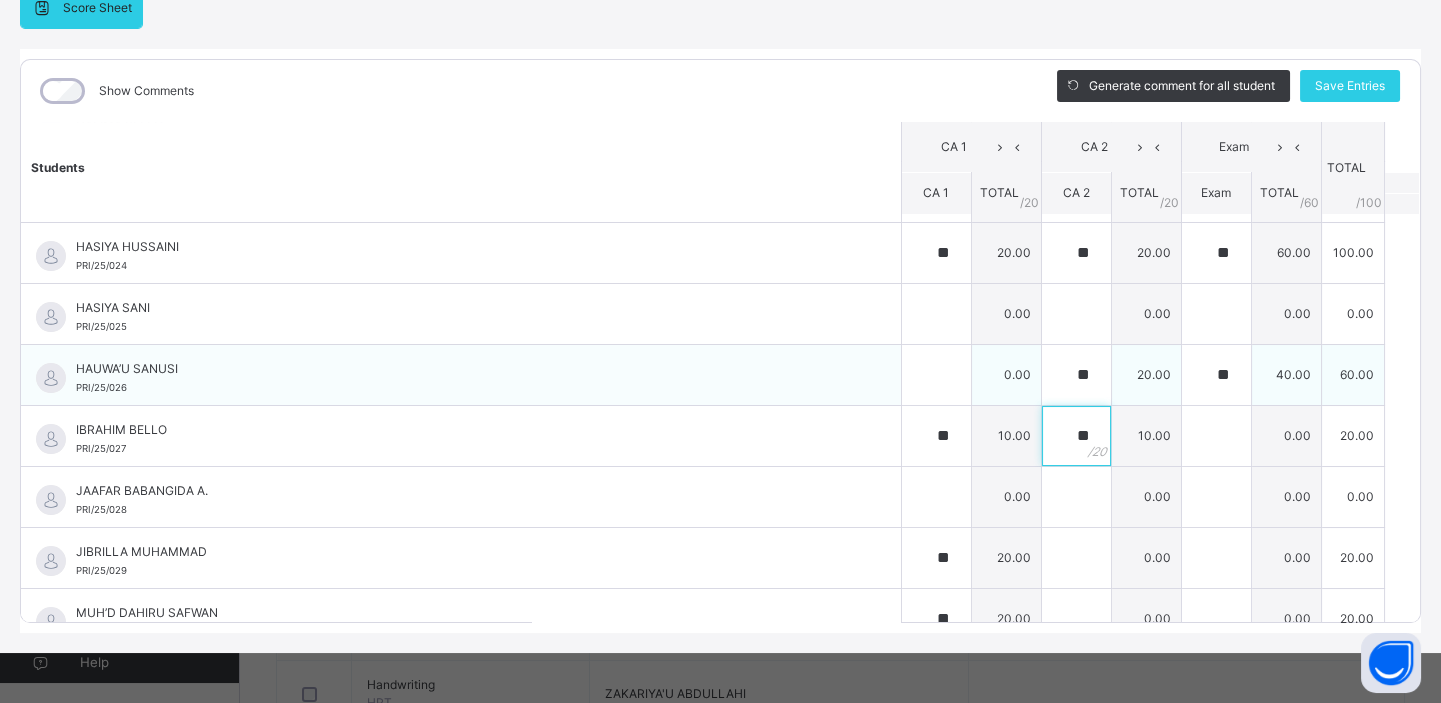type on "**" 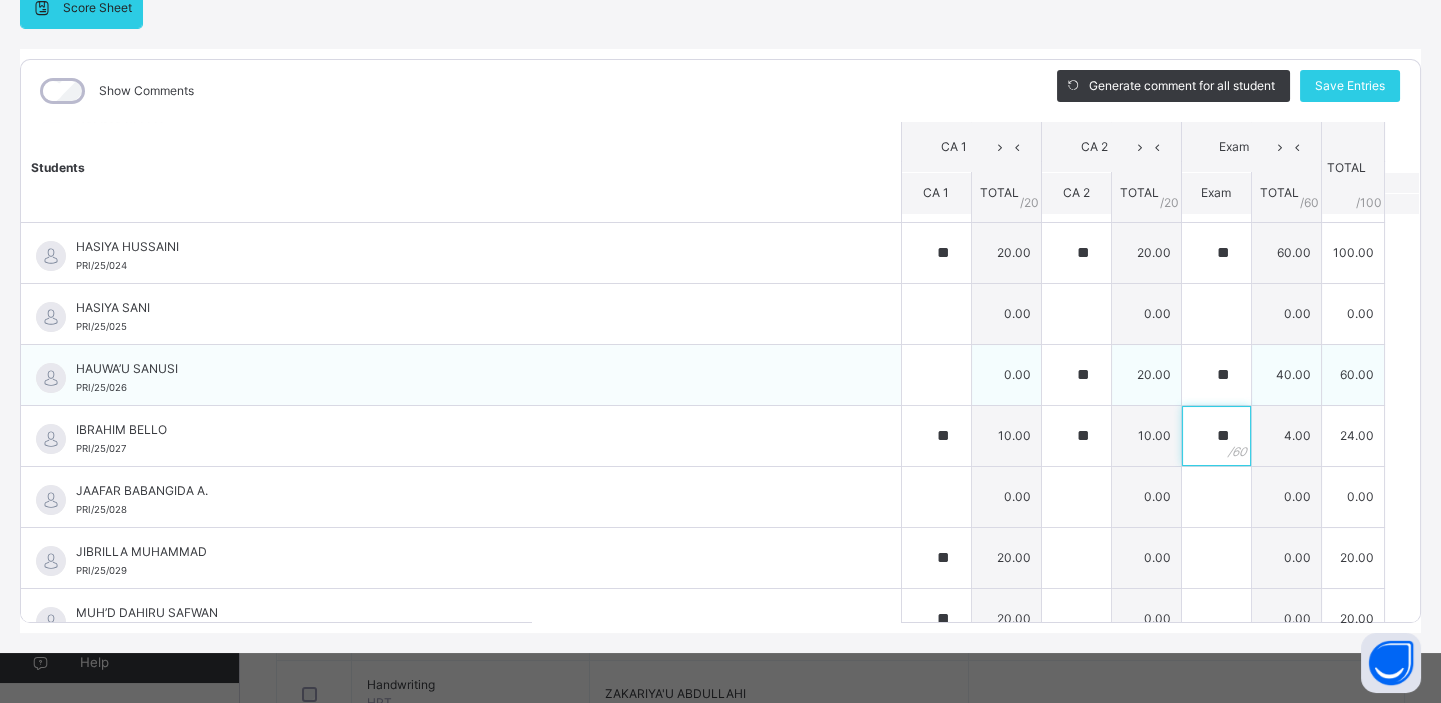 type on "**" 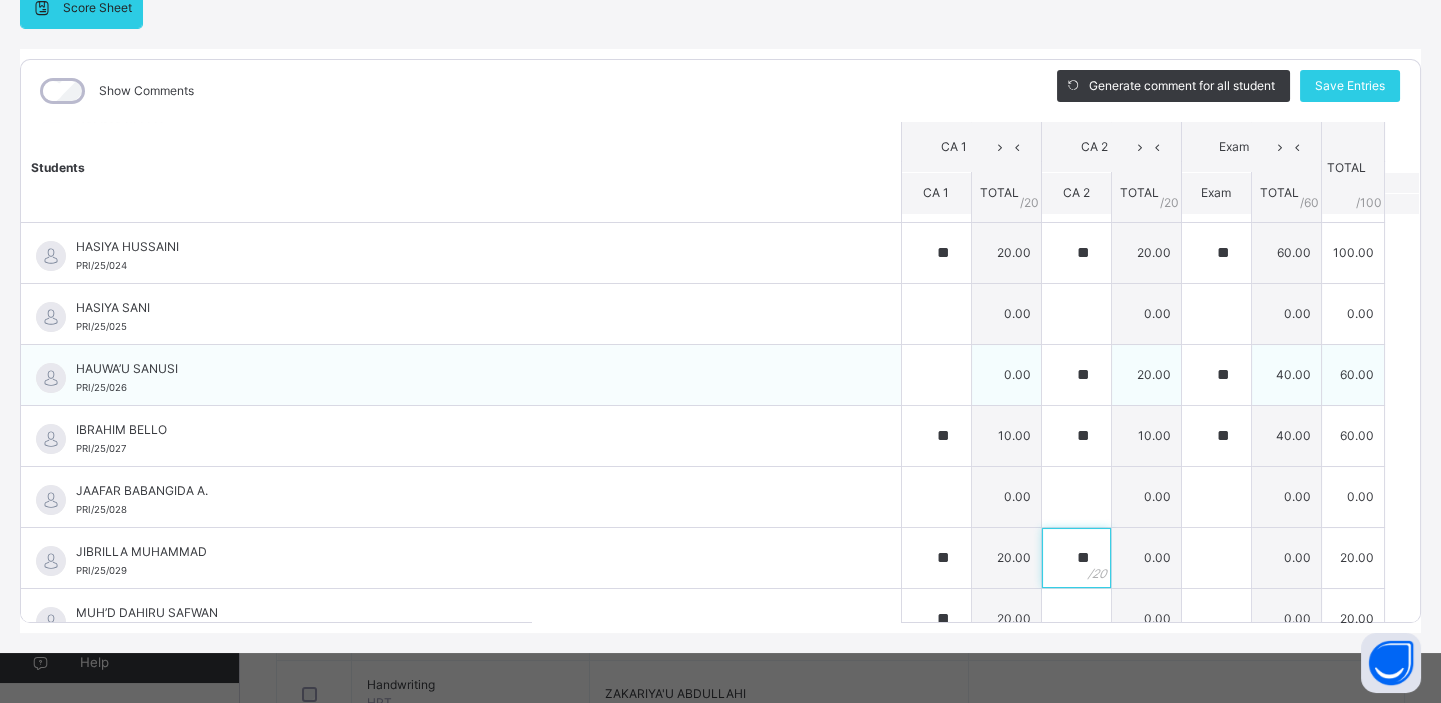 type on "**" 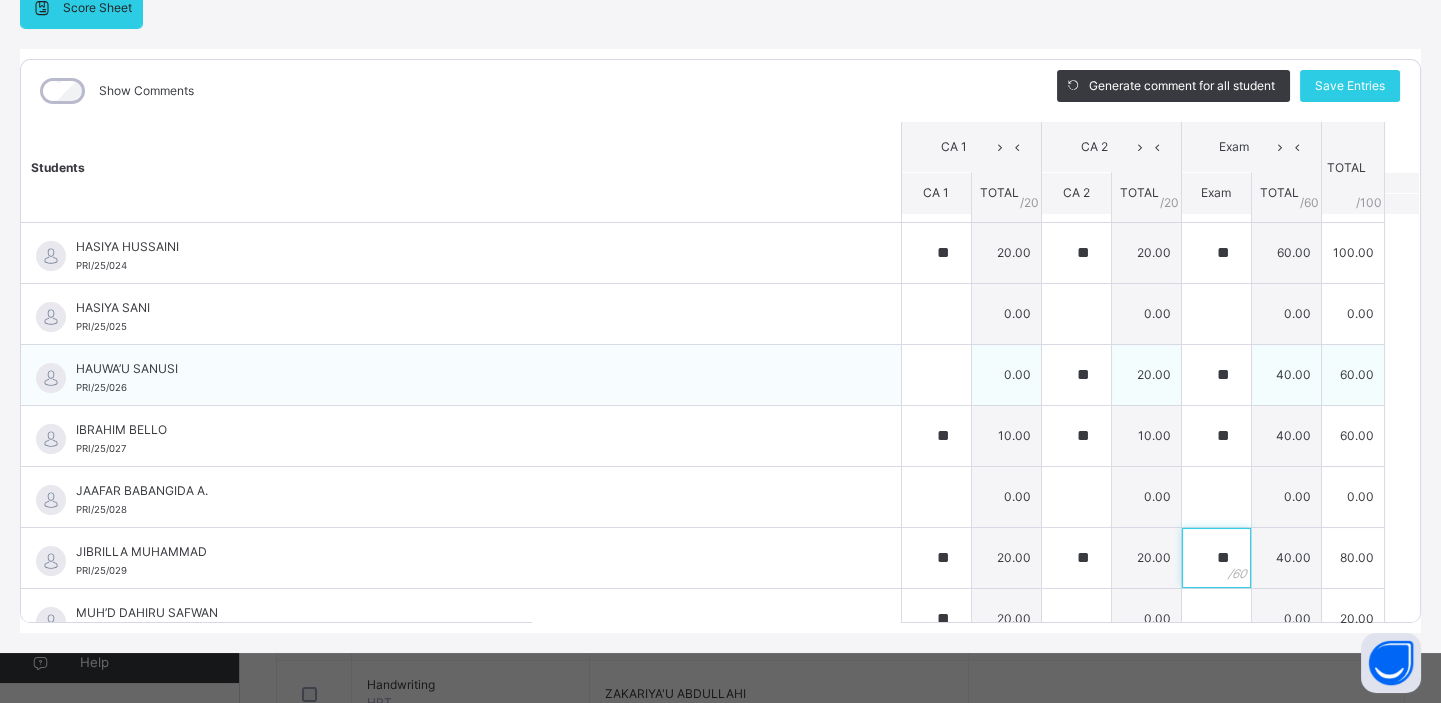 type on "**" 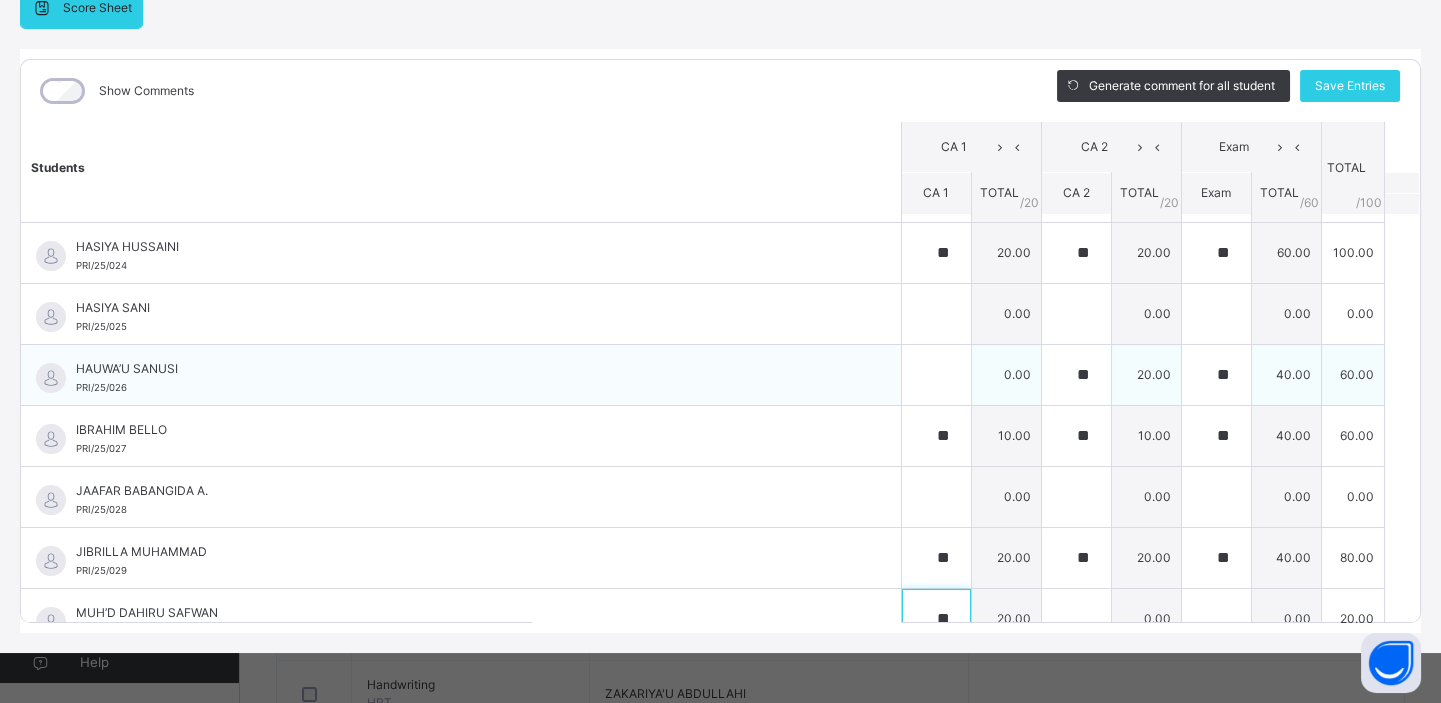 scroll, scrollTop: 1420, scrollLeft: 0, axis: vertical 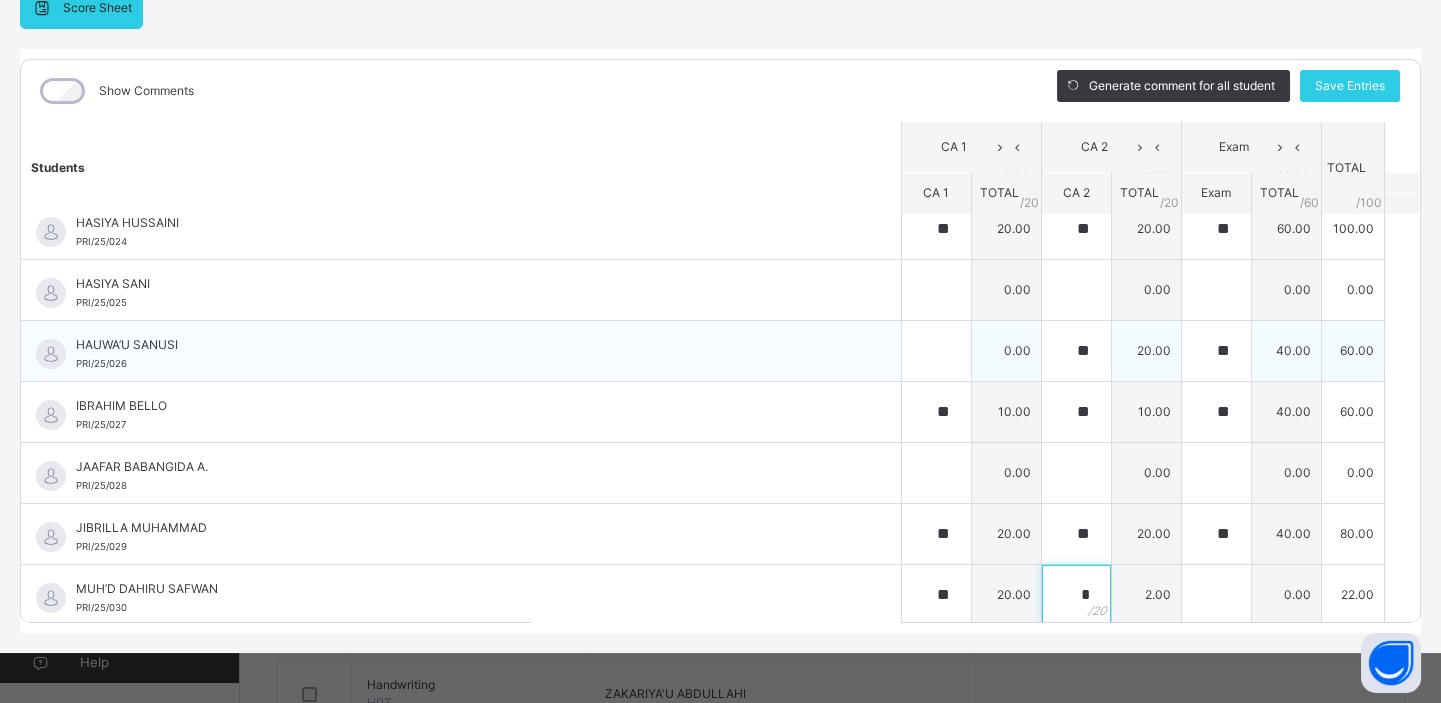 type on "**" 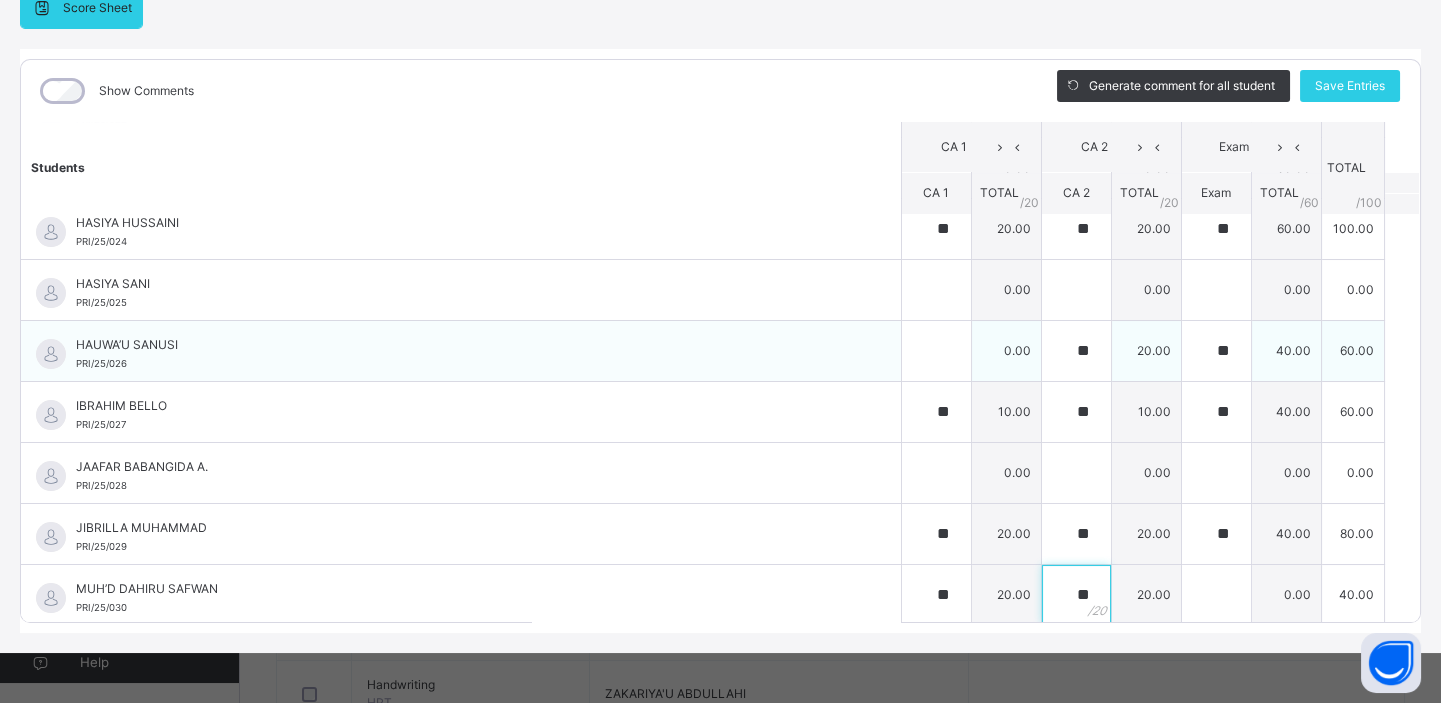 type on "**" 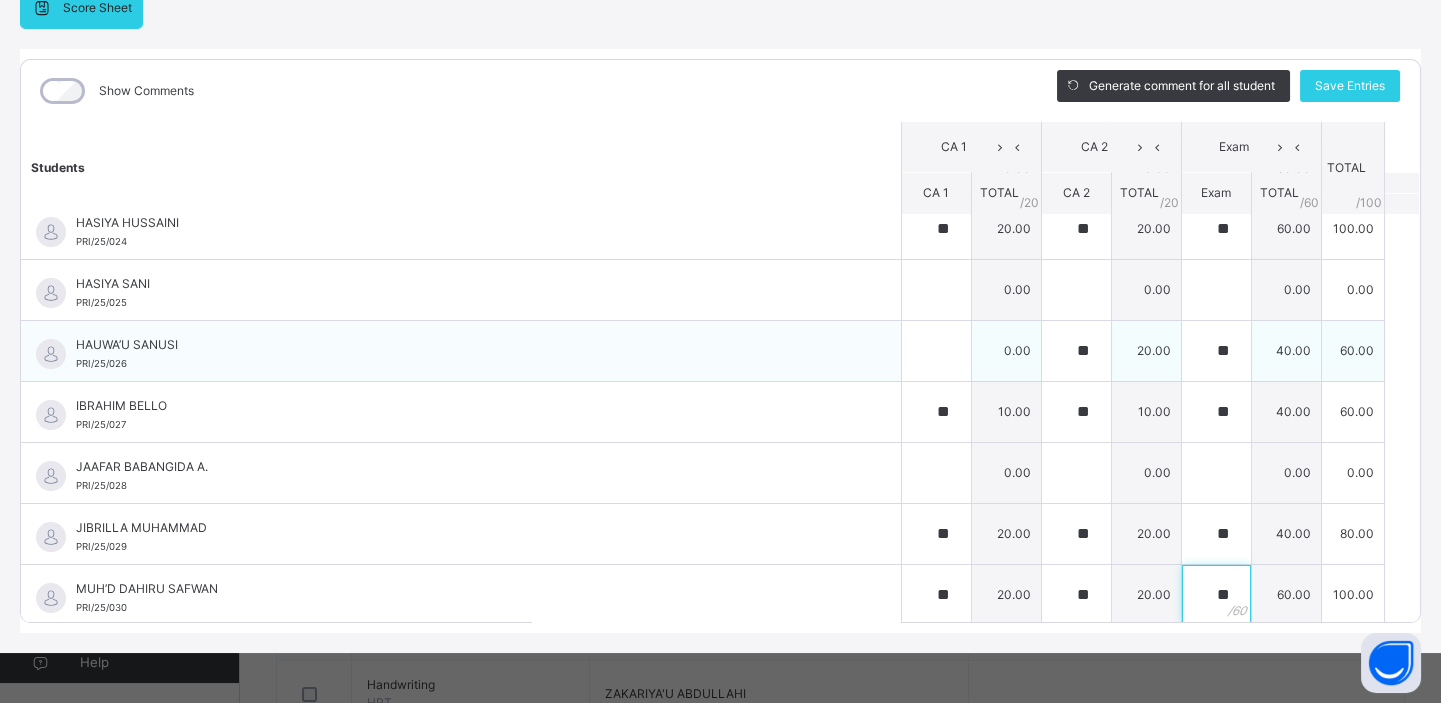 type on "**" 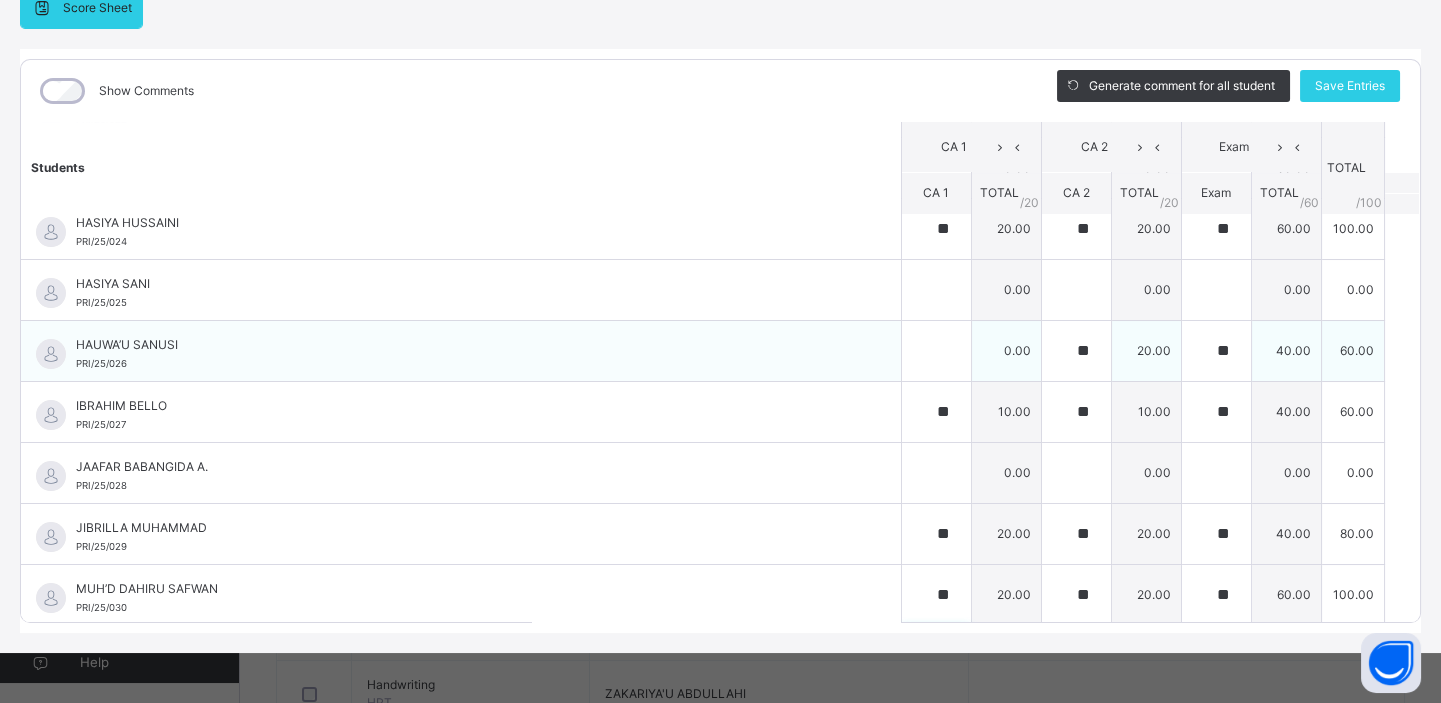 scroll, scrollTop: 1700, scrollLeft: 0, axis: vertical 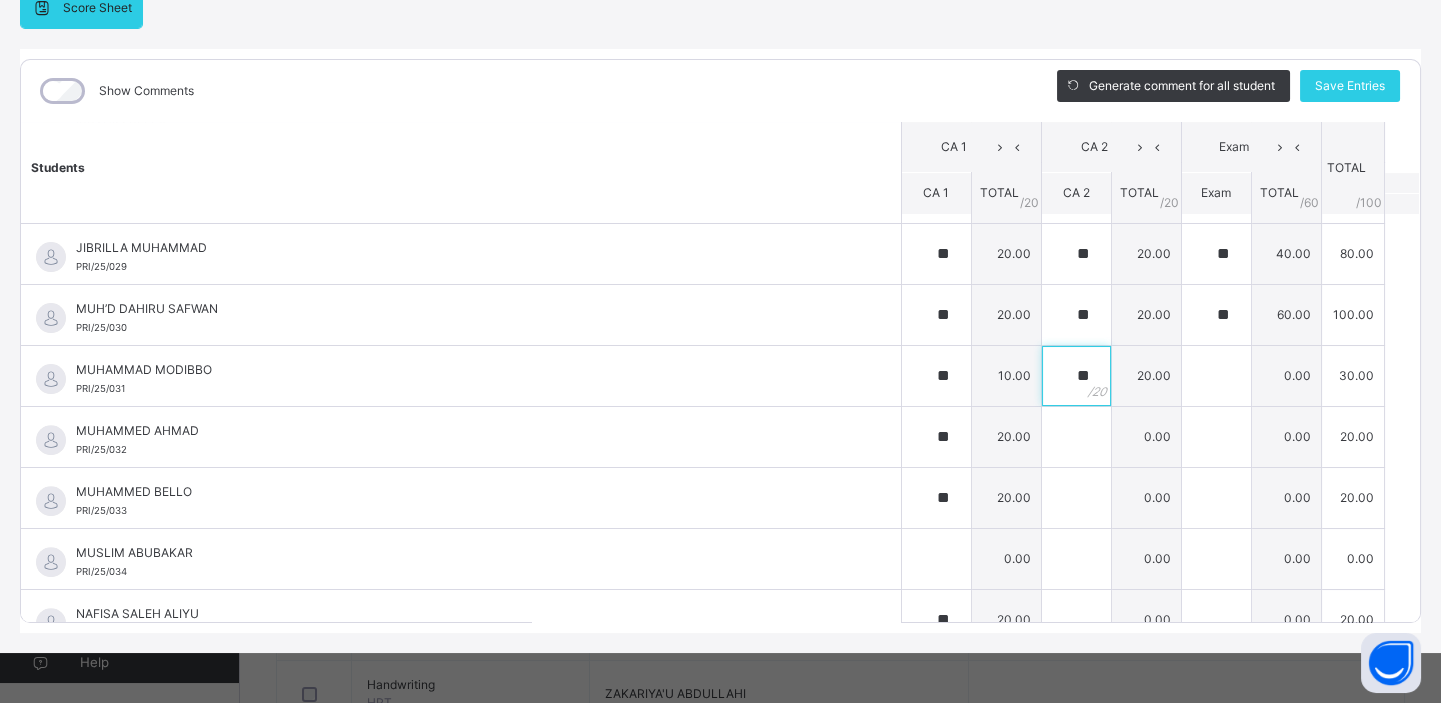 type on "**" 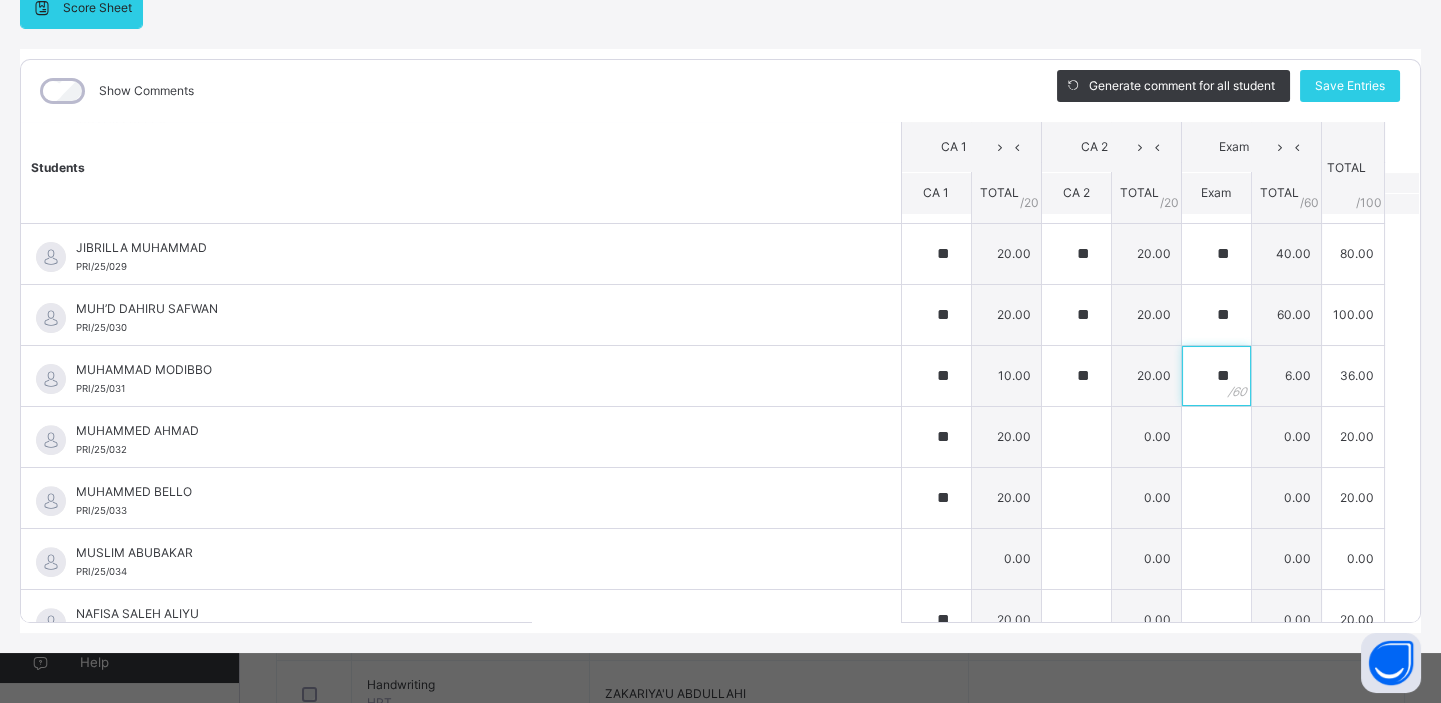type on "**" 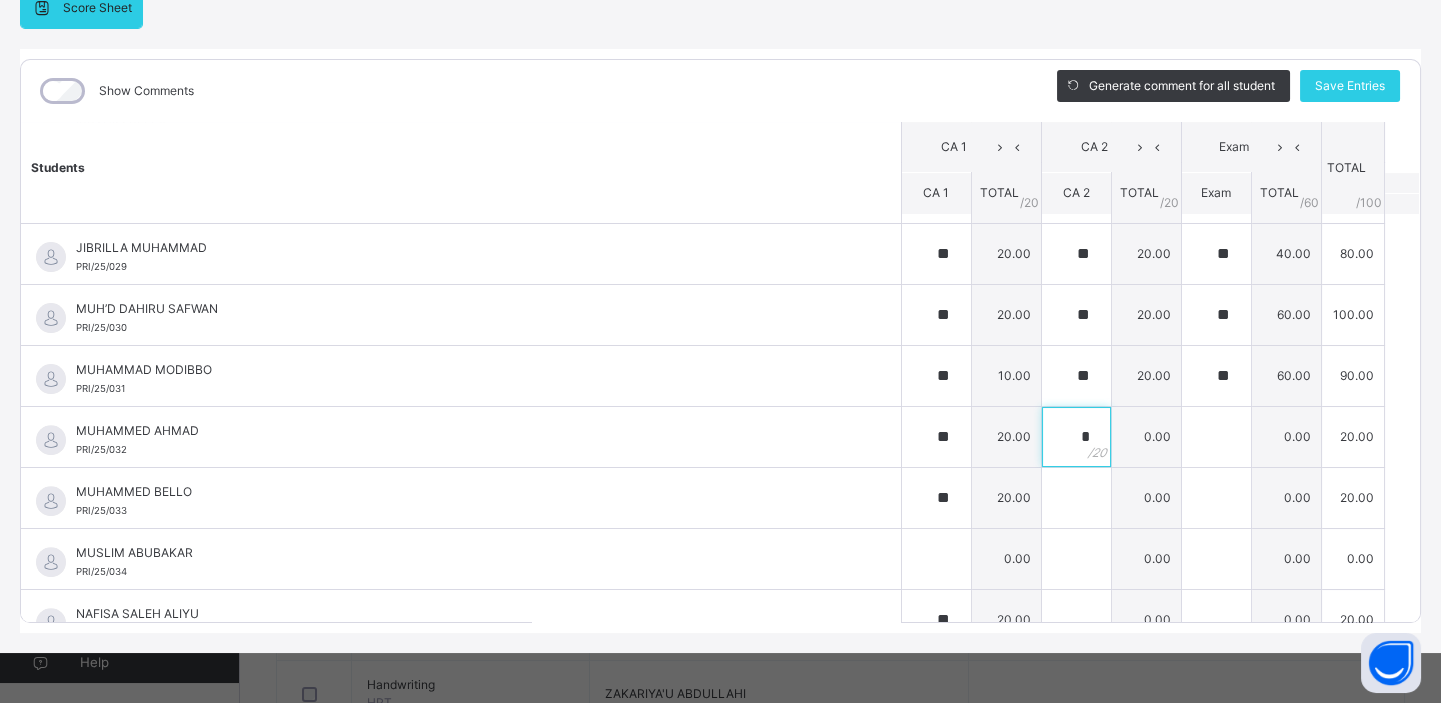 type on "**" 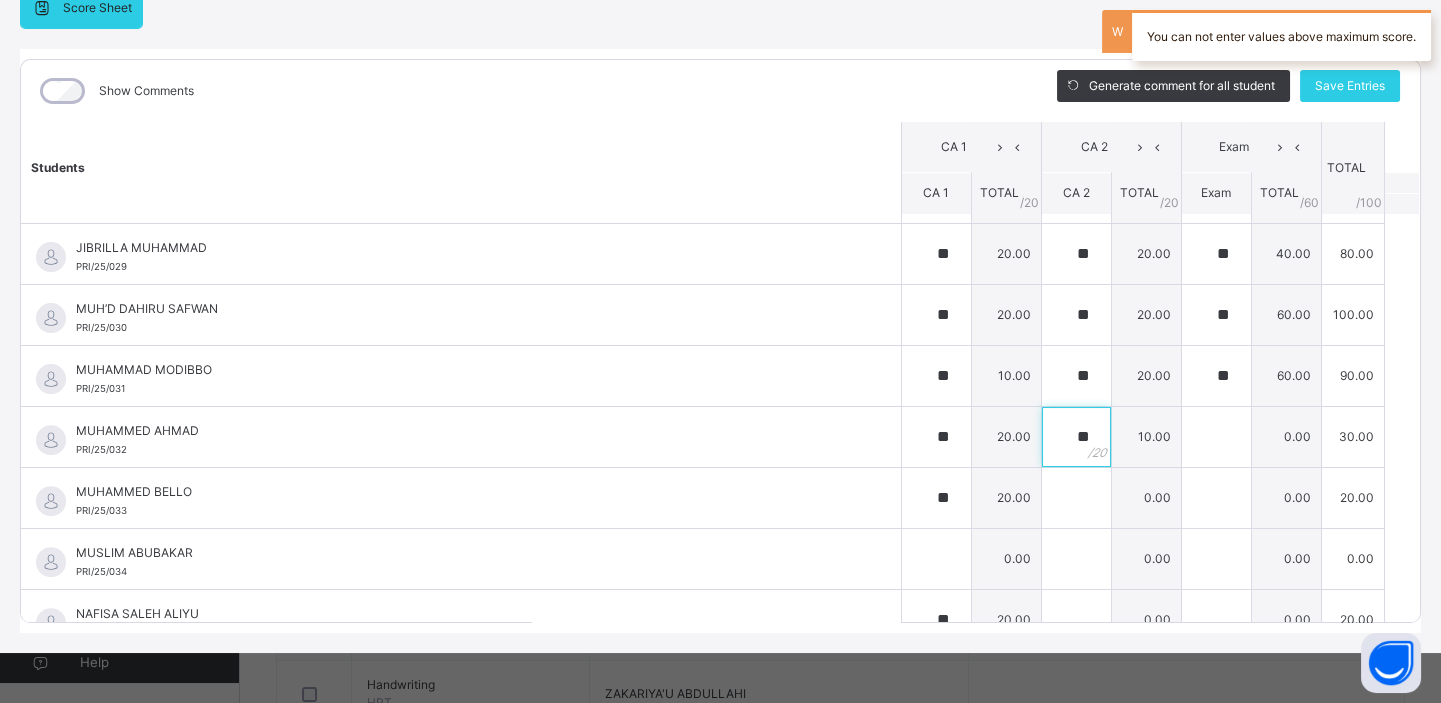 type on "**" 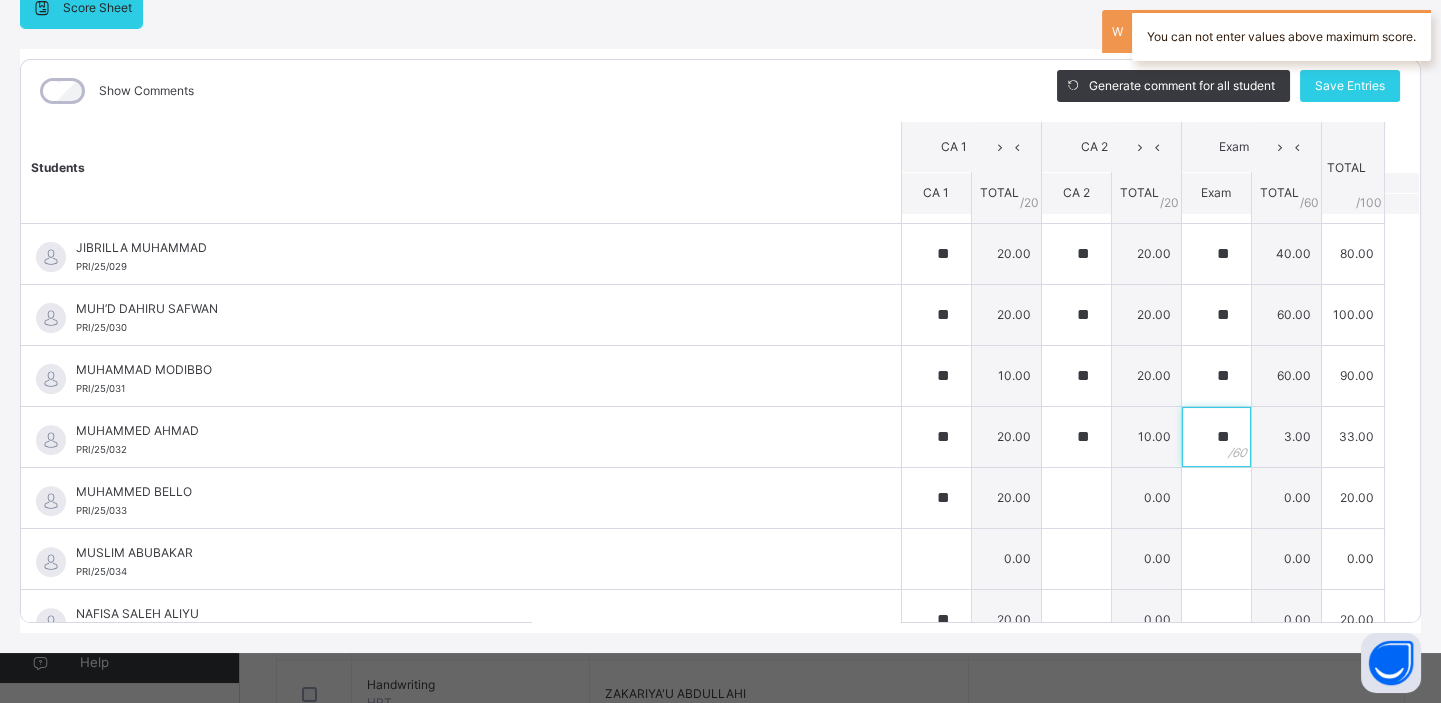 type on "**" 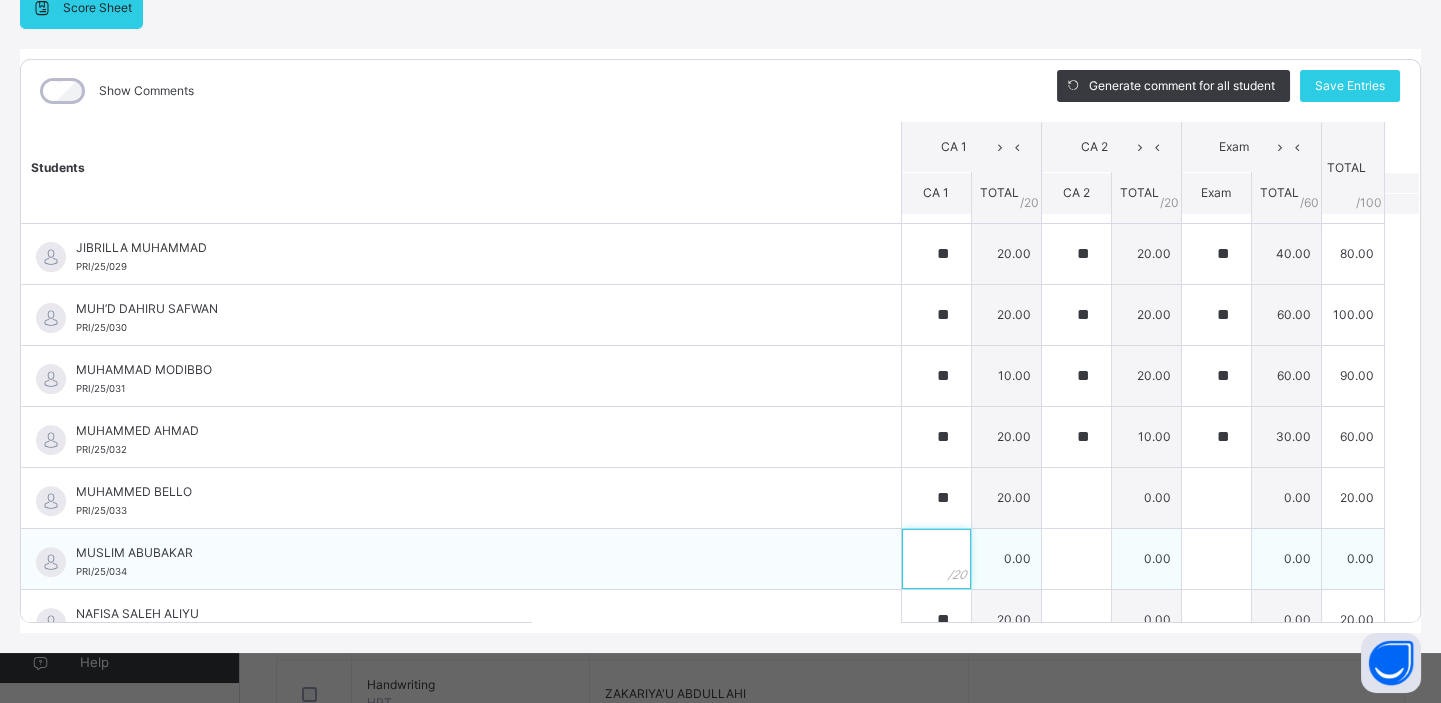 click at bounding box center [936, 559] 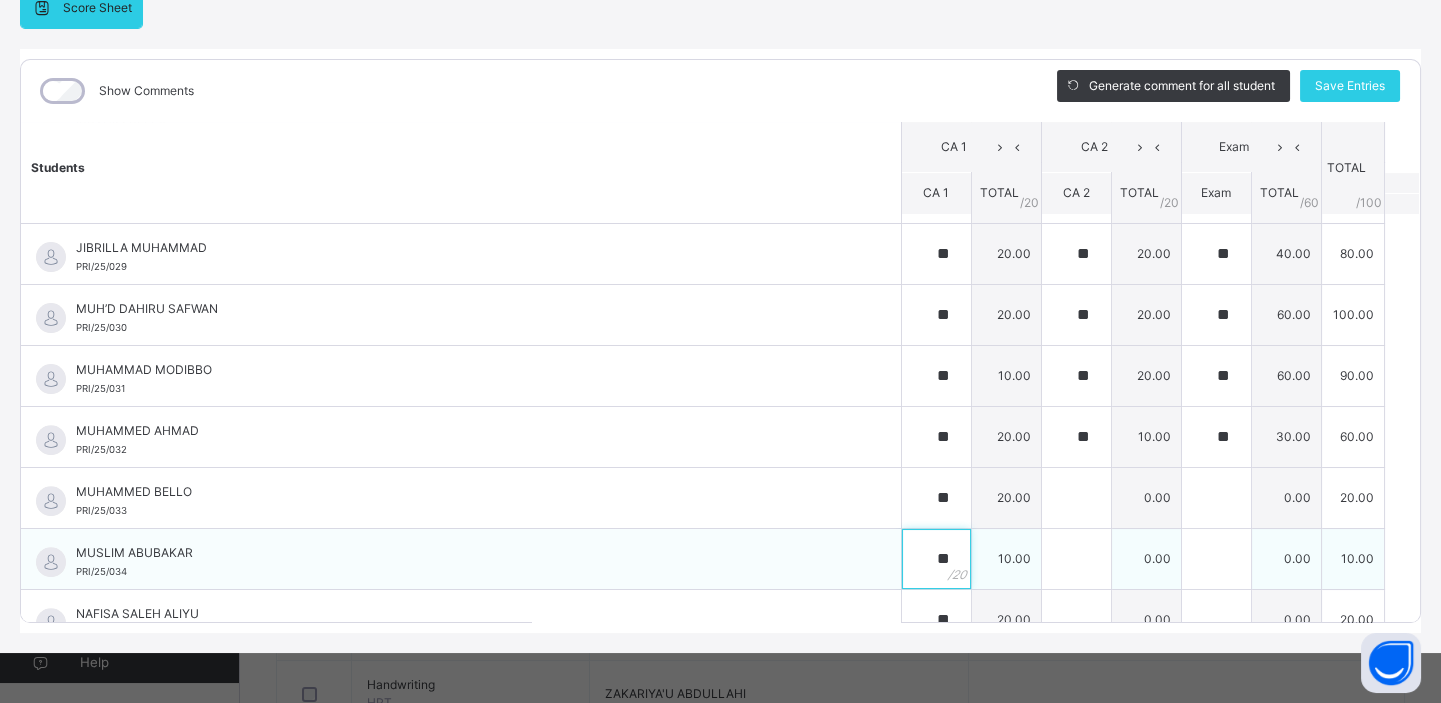 type on "**" 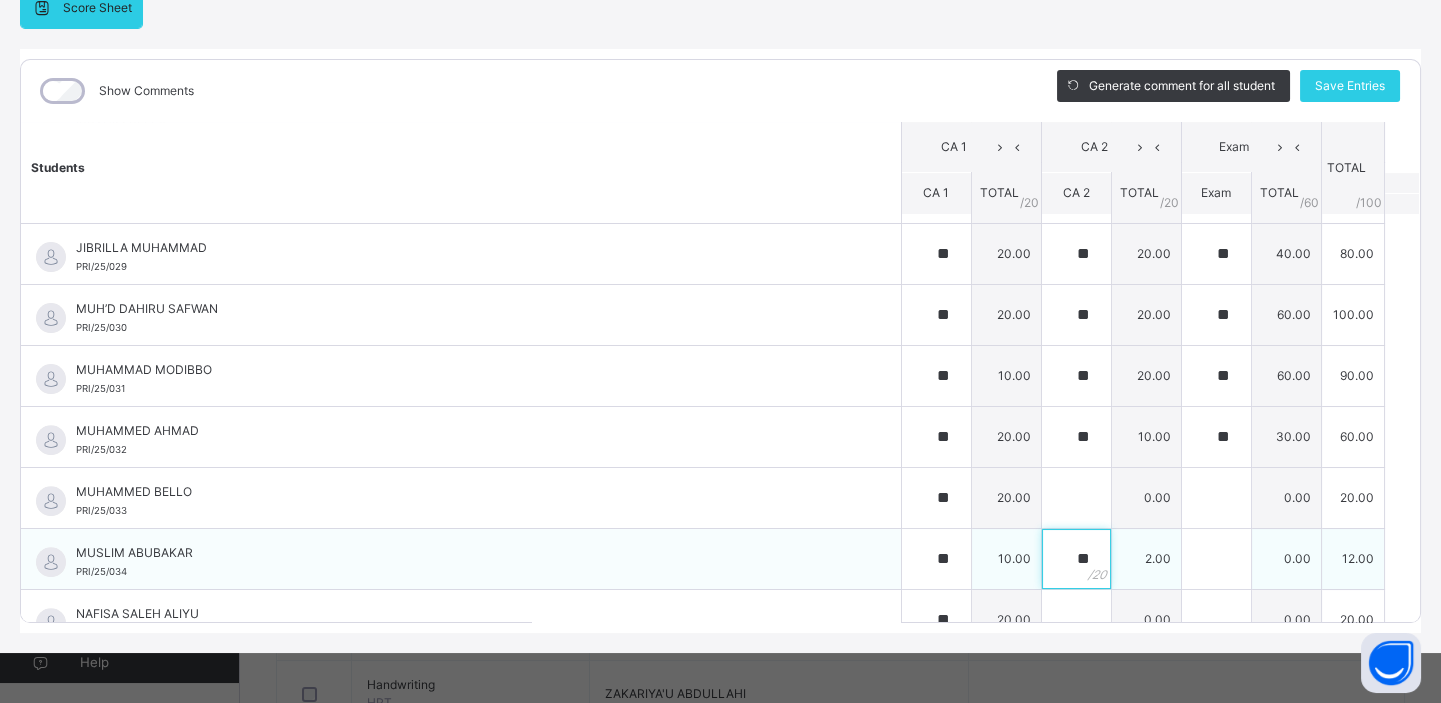 type on "**" 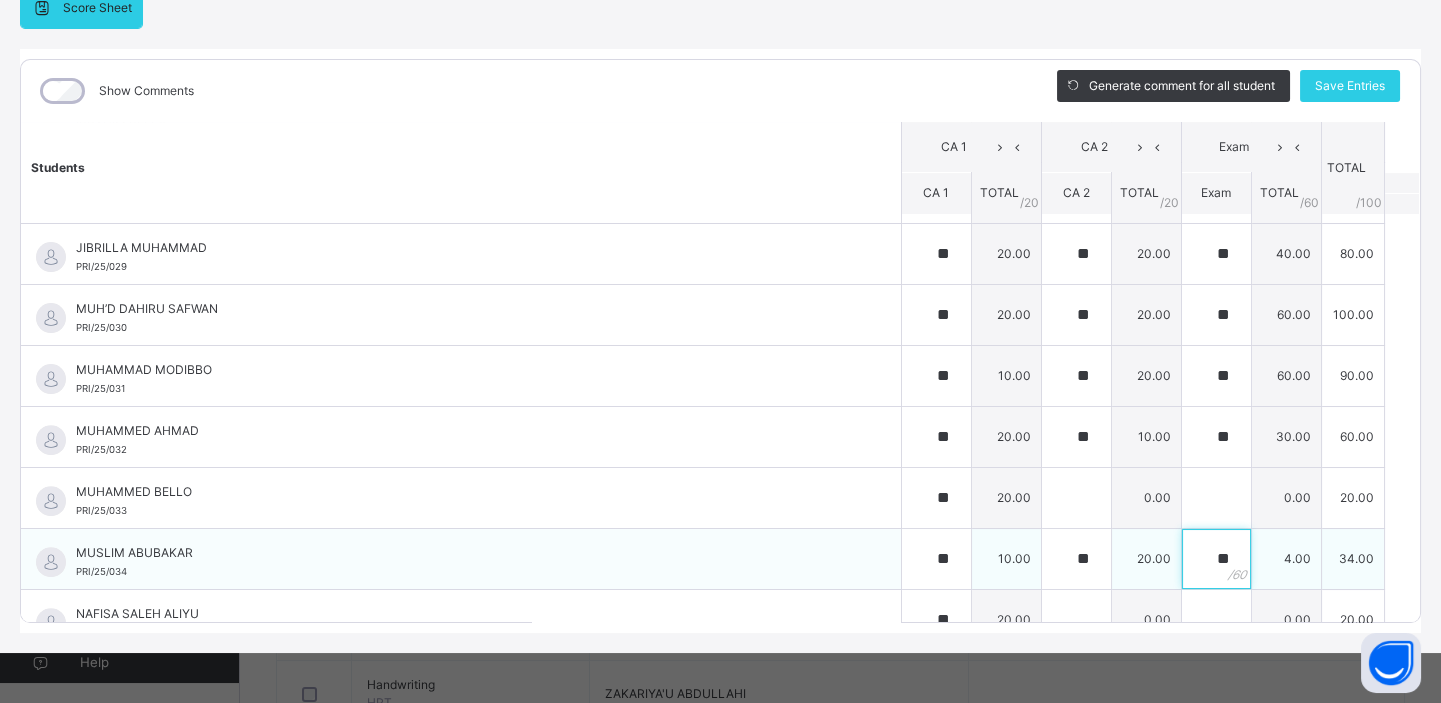 type on "**" 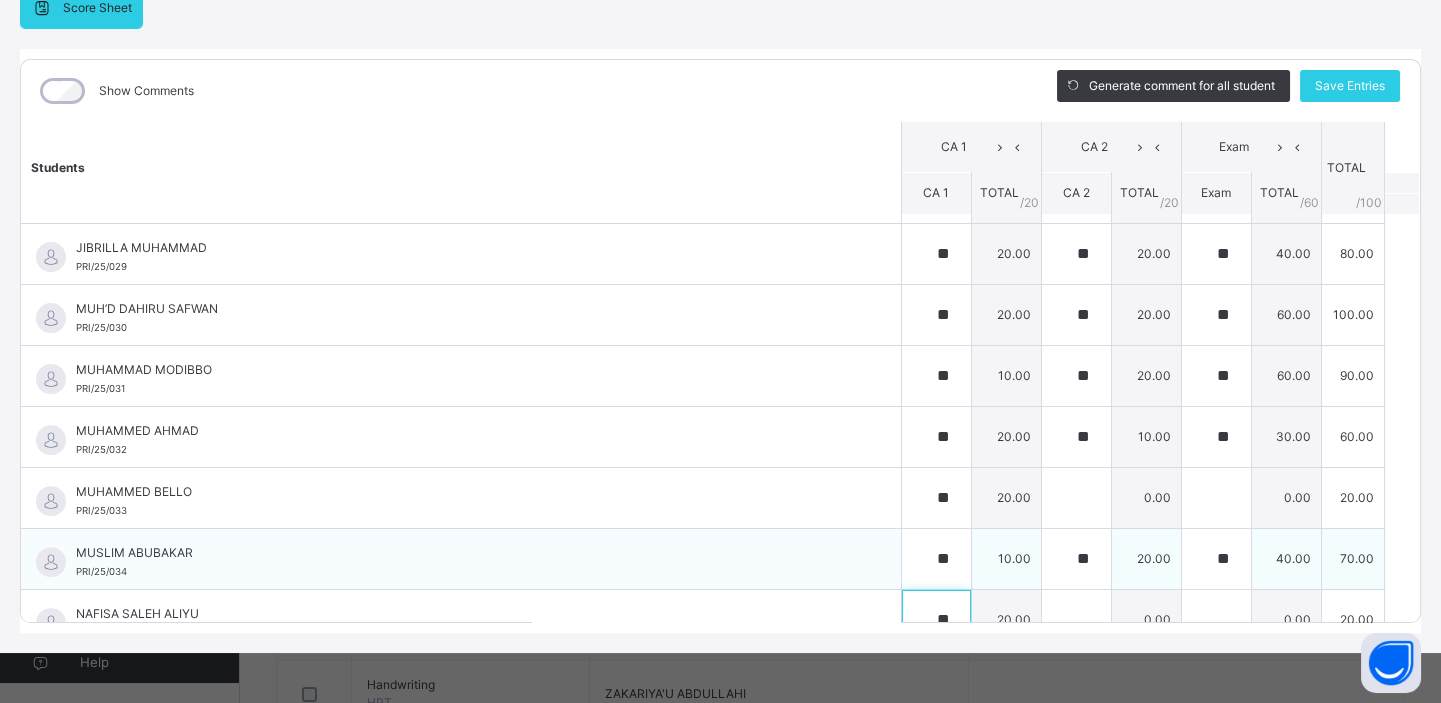 scroll, scrollTop: 1724, scrollLeft: 0, axis: vertical 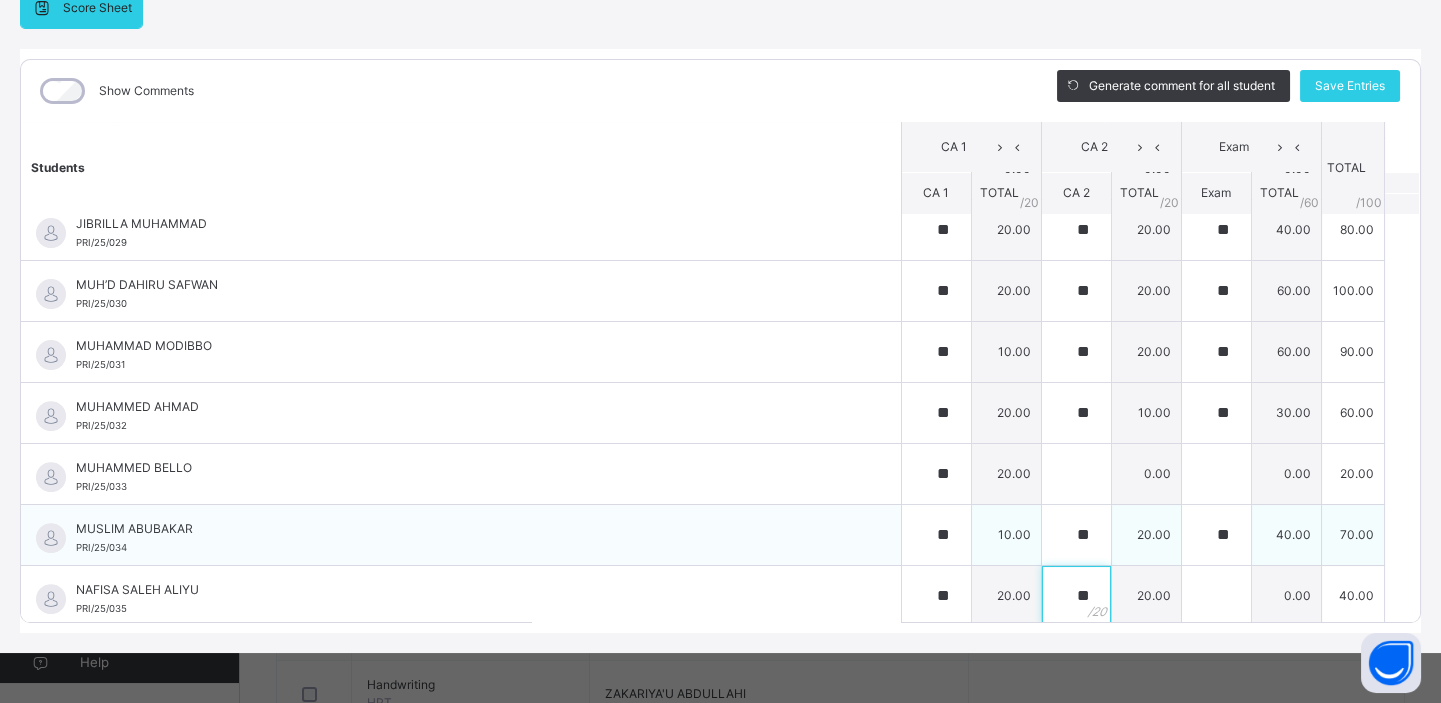 type on "**" 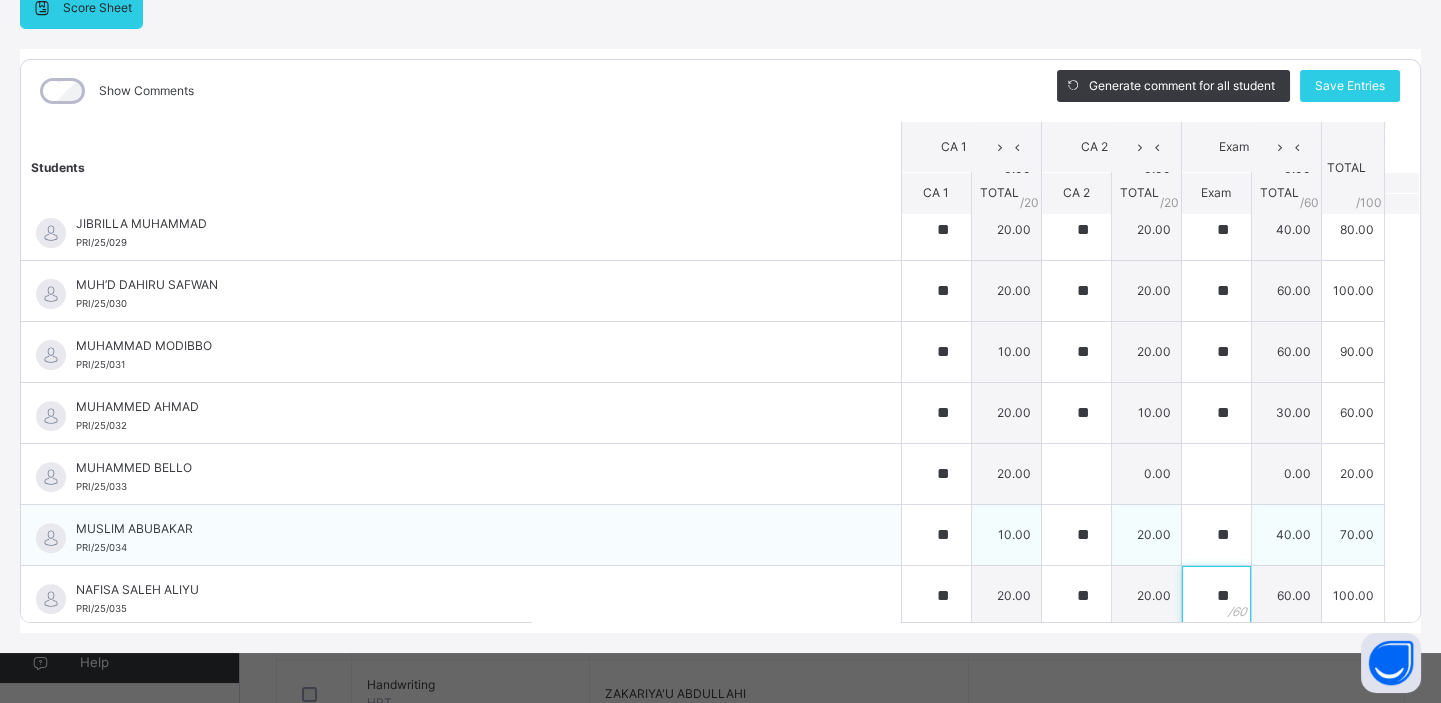 type on "**" 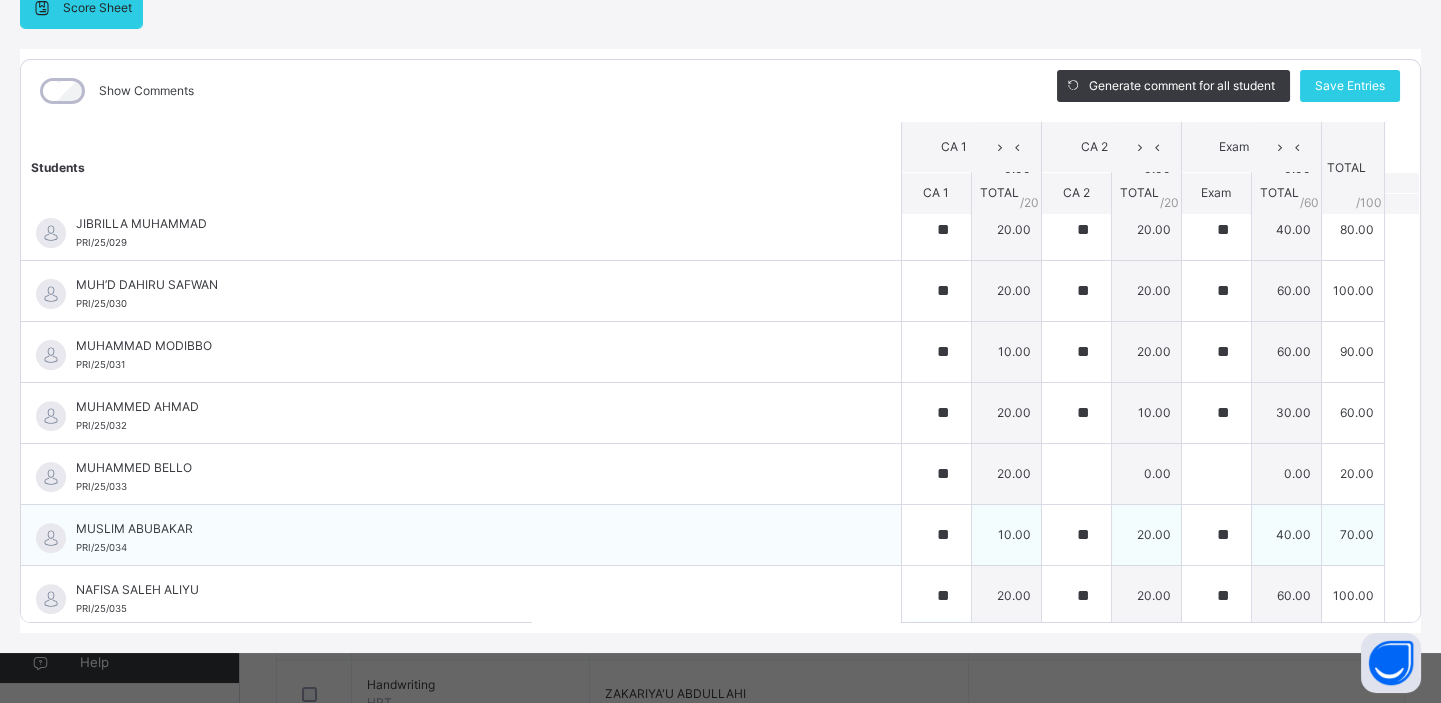 scroll, scrollTop: 2005, scrollLeft: 0, axis: vertical 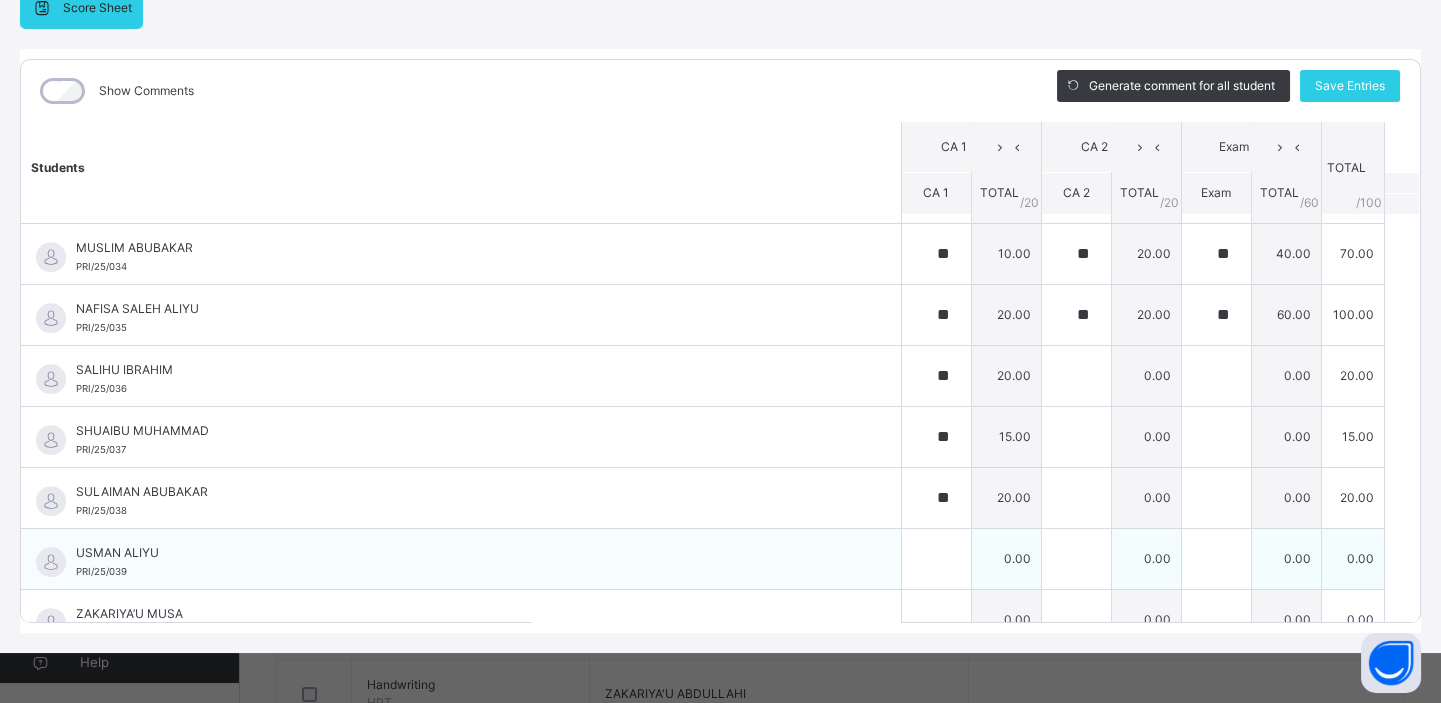 click on "USMAN  ALIYU PRI/25/039" at bounding box center [466, 562] 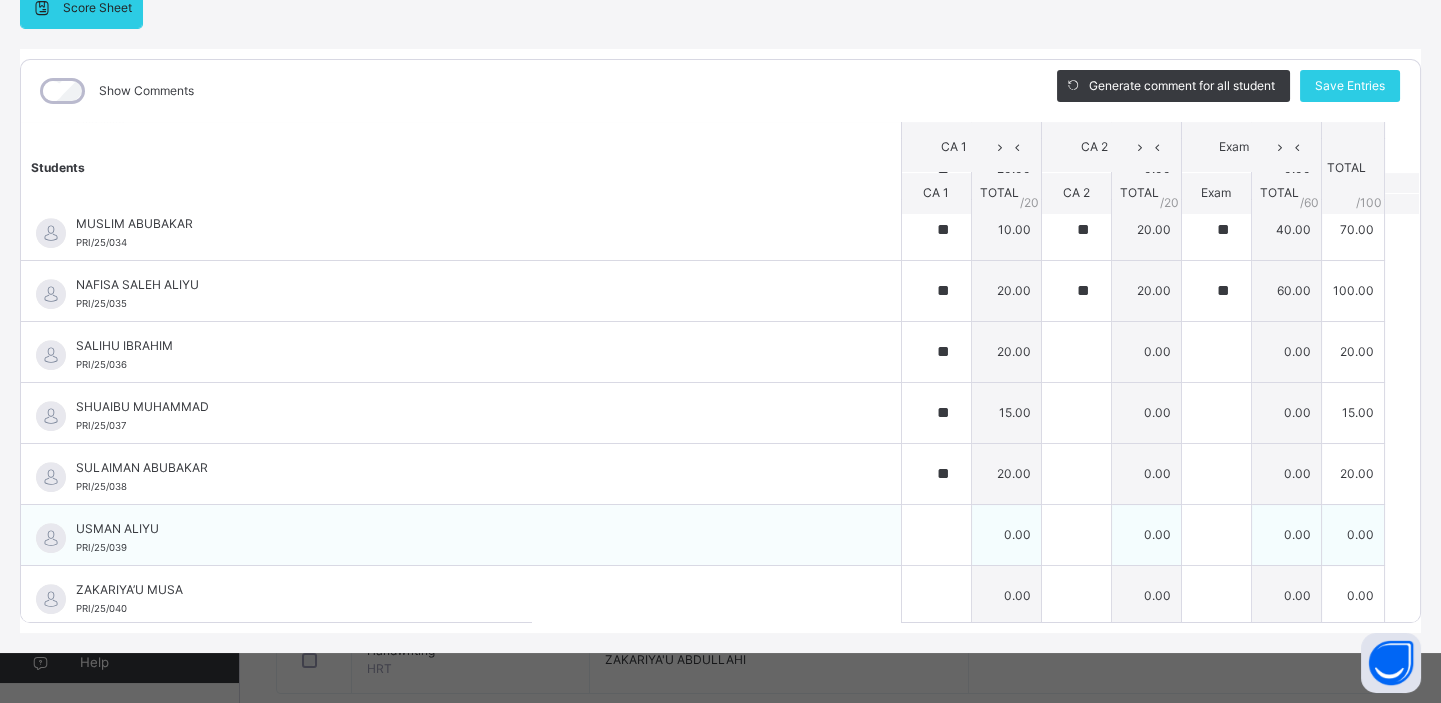 scroll, scrollTop: 752, scrollLeft: 0, axis: vertical 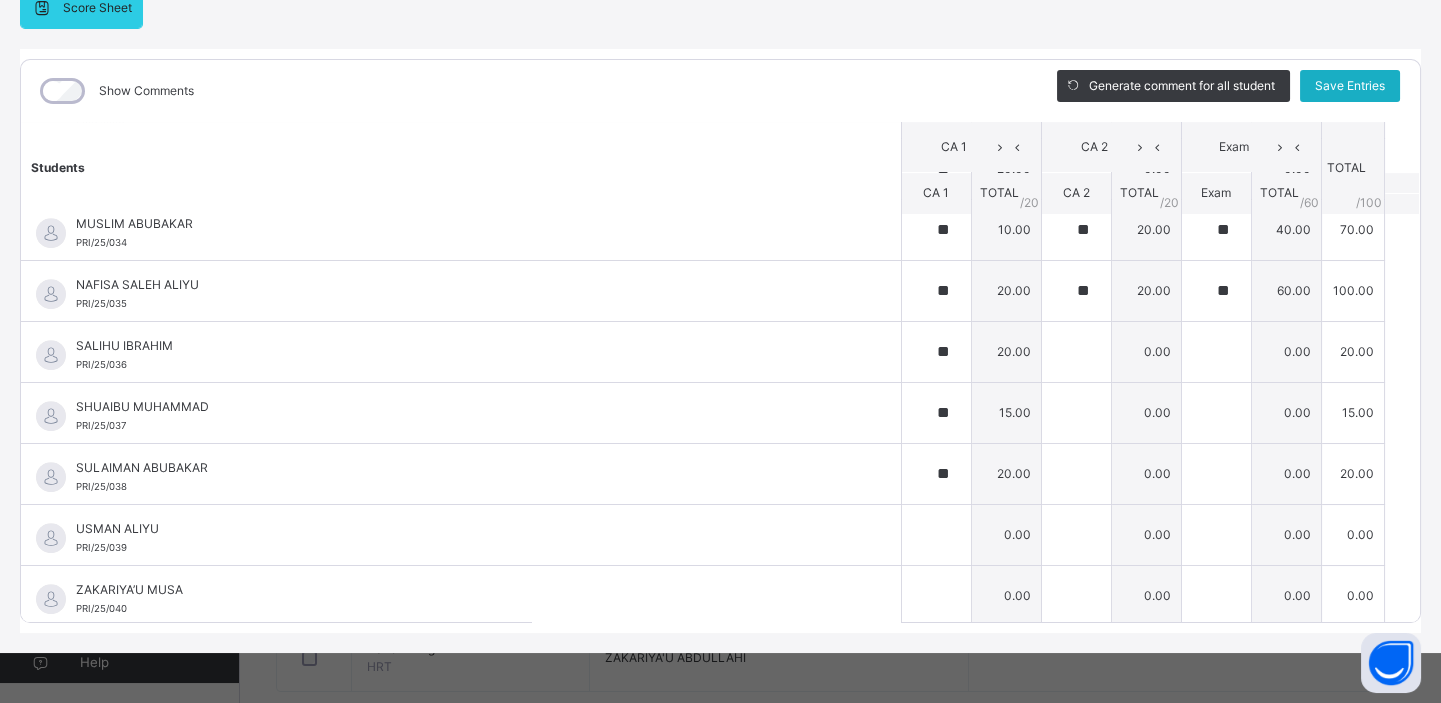 click on "Save Entries" at bounding box center [1350, 86] 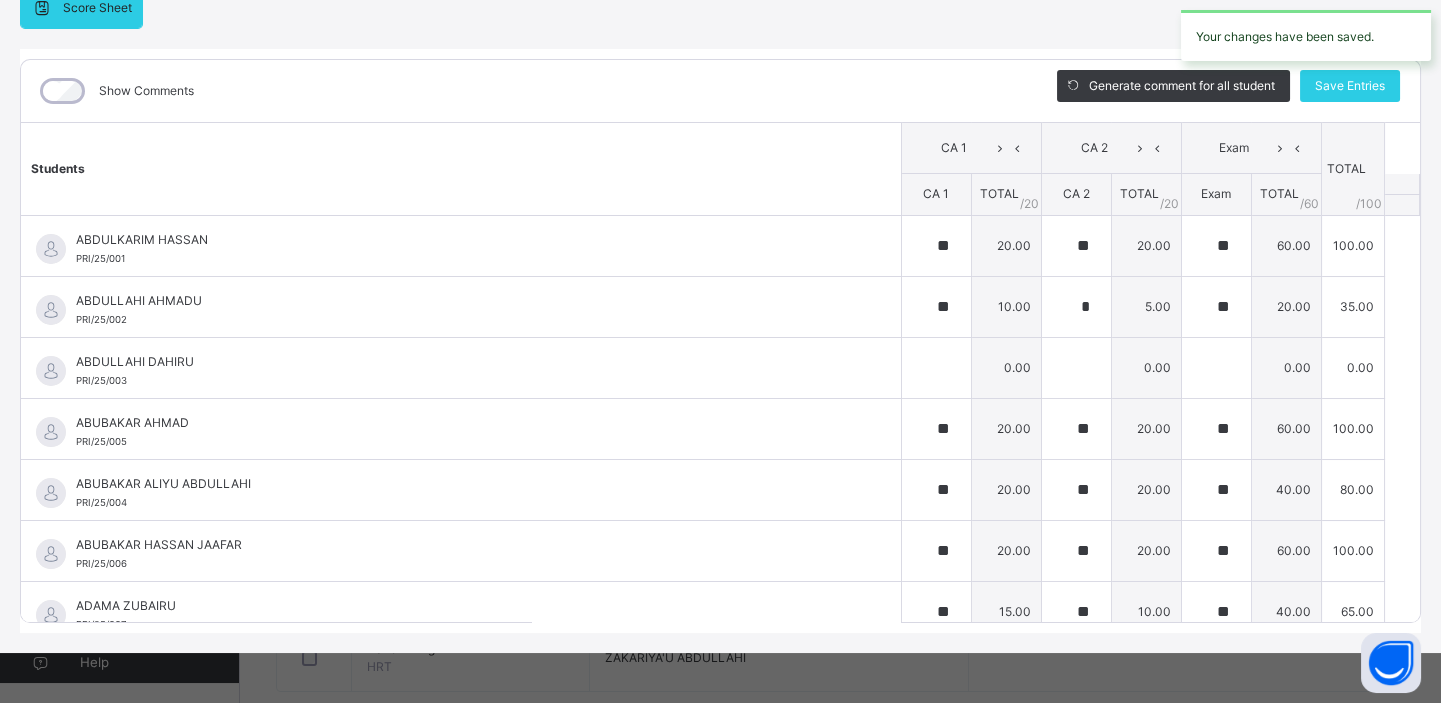type on "**" 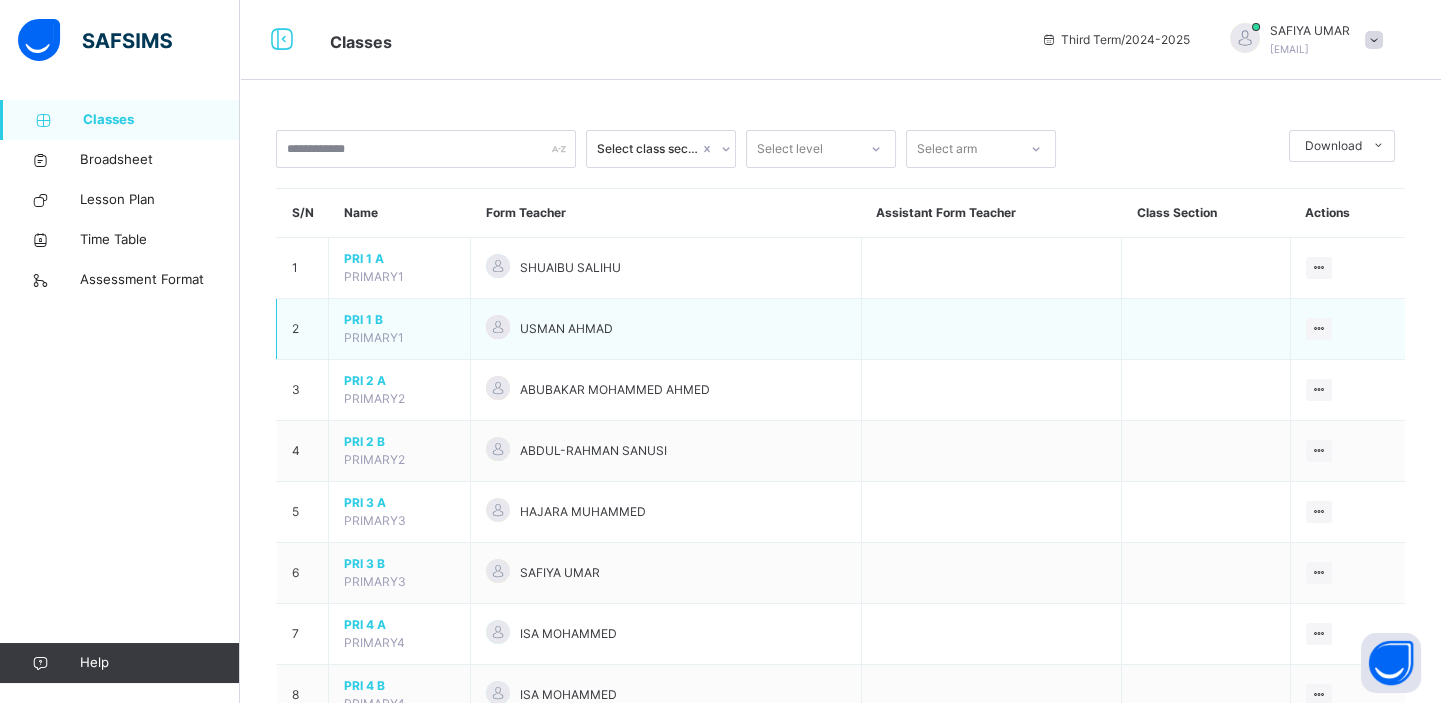 click on "PRI 1   B" at bounding box center [399, 320] 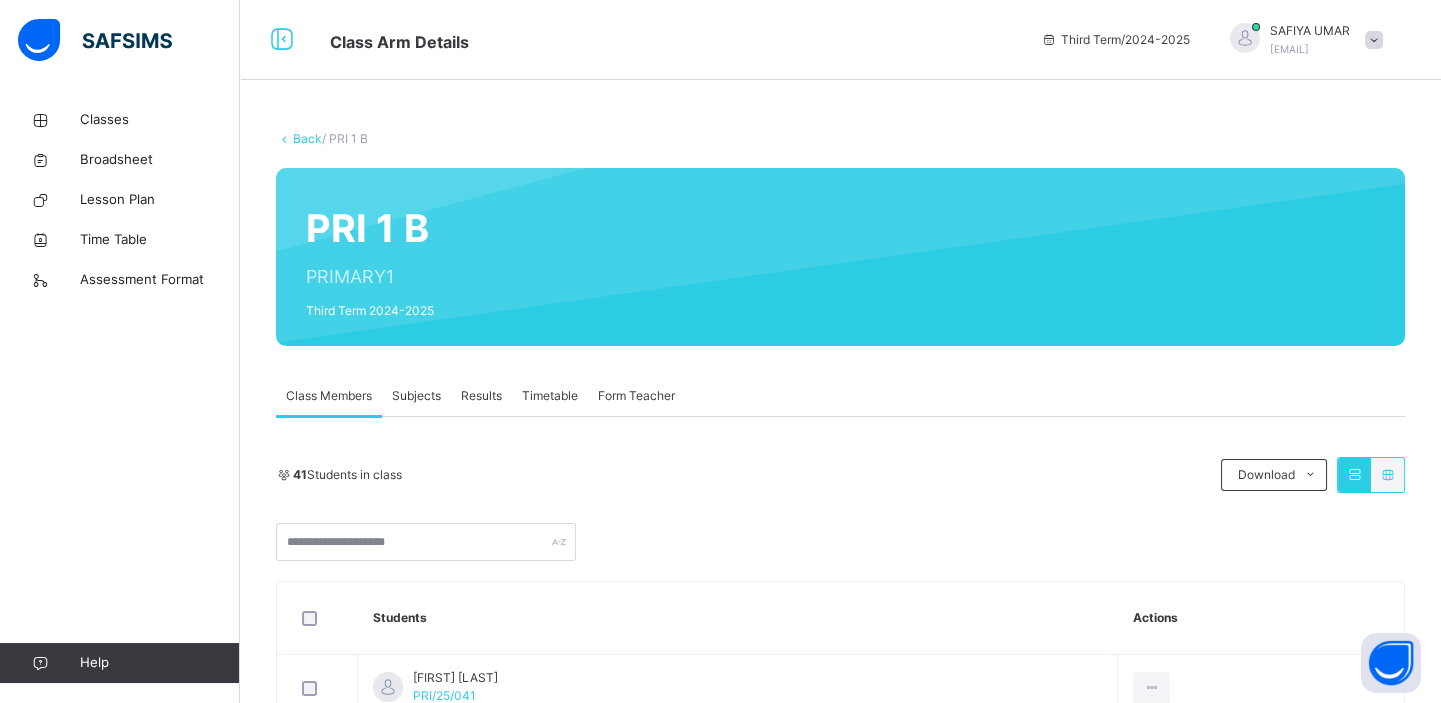 click on "Subjects" at bounding box center (416, 396) 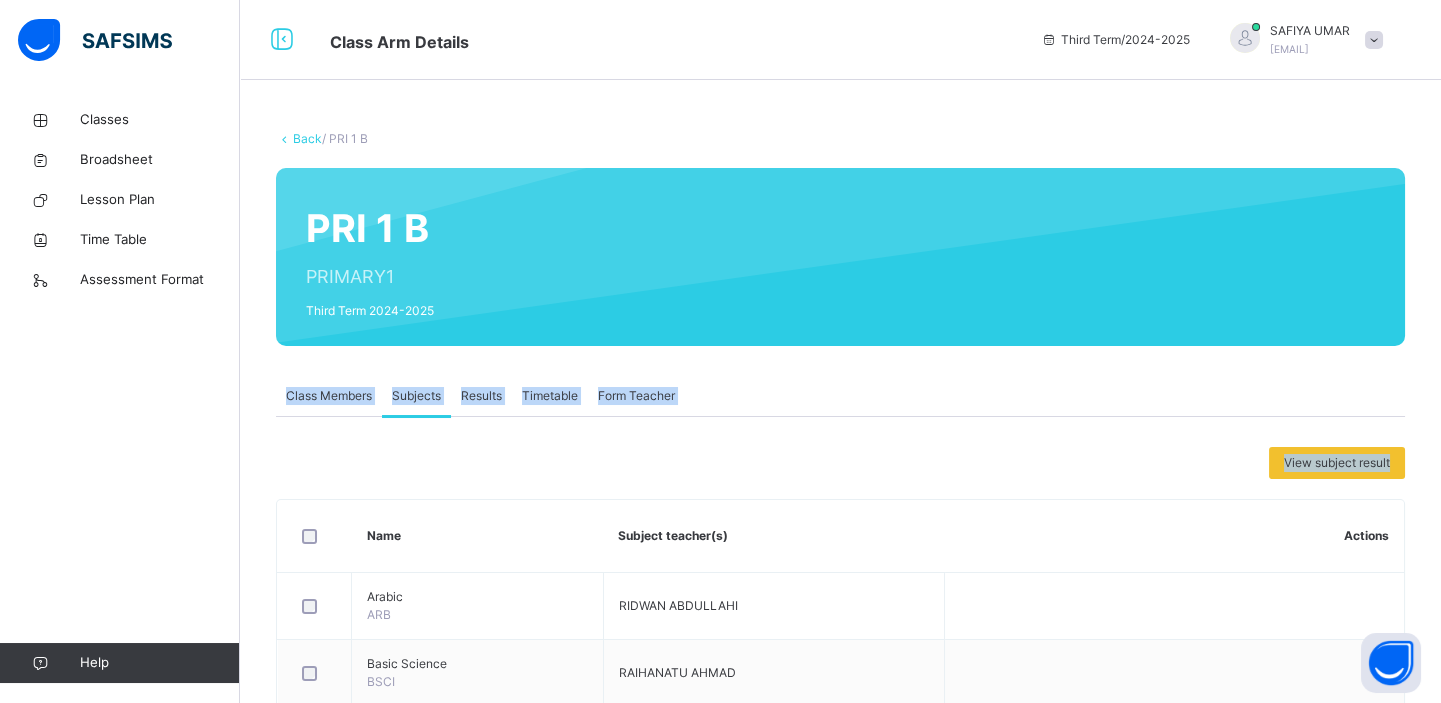 drag, startPoint x: 1439, startPoint y: 229, endPoint x: 1442, endPoint y: 420, distance: 191.02356 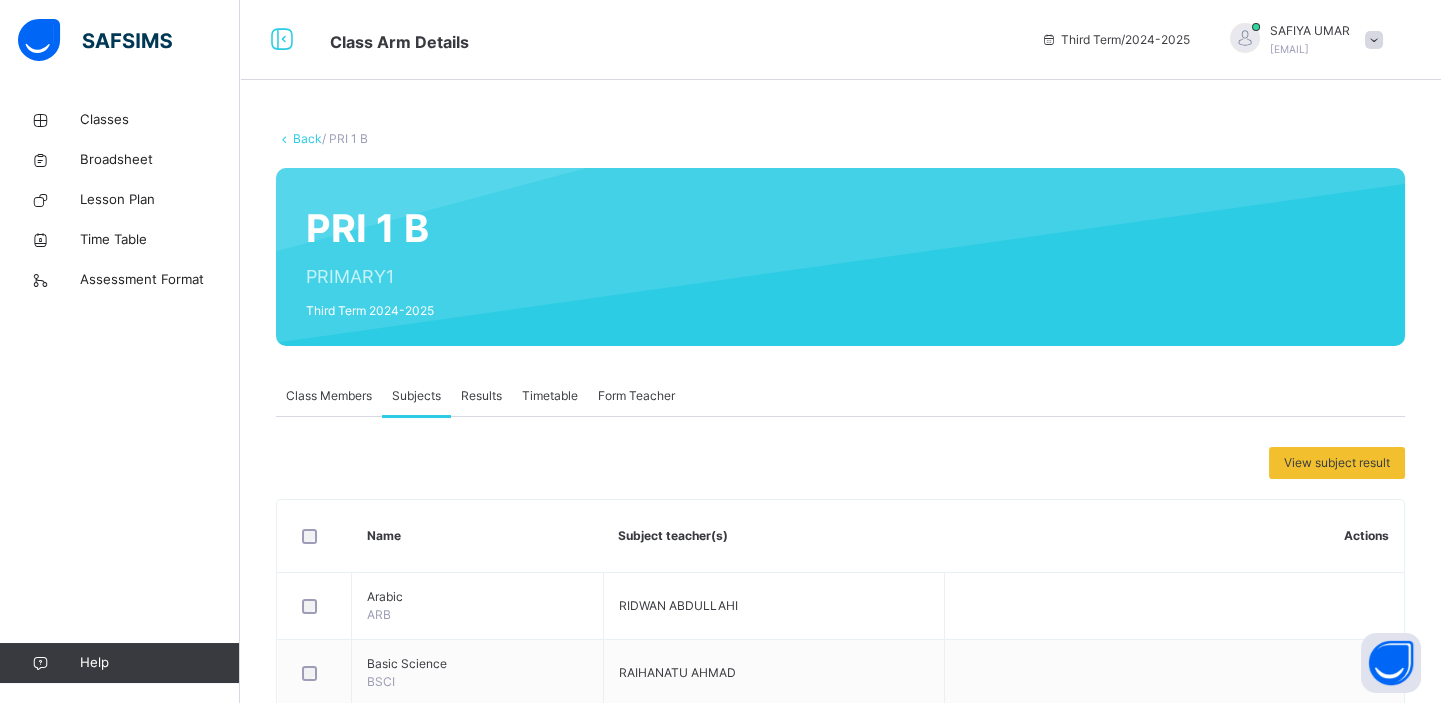 drag, startPoint x: 1249, startPoint y: 386, endPoint x: 1168, endPoint y: 408, distance: 83.9345 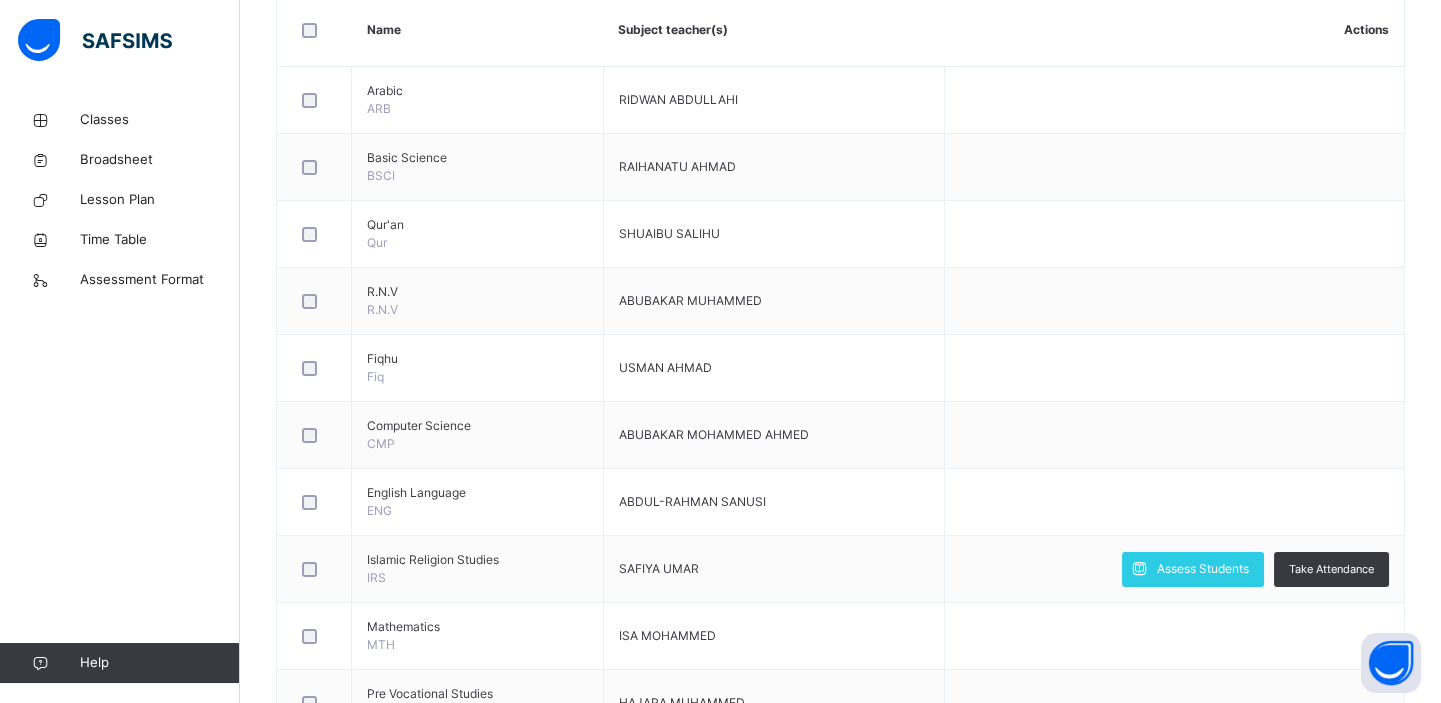 scroll, scrollTop: 509, scrollLeft: 0, axis: vertical 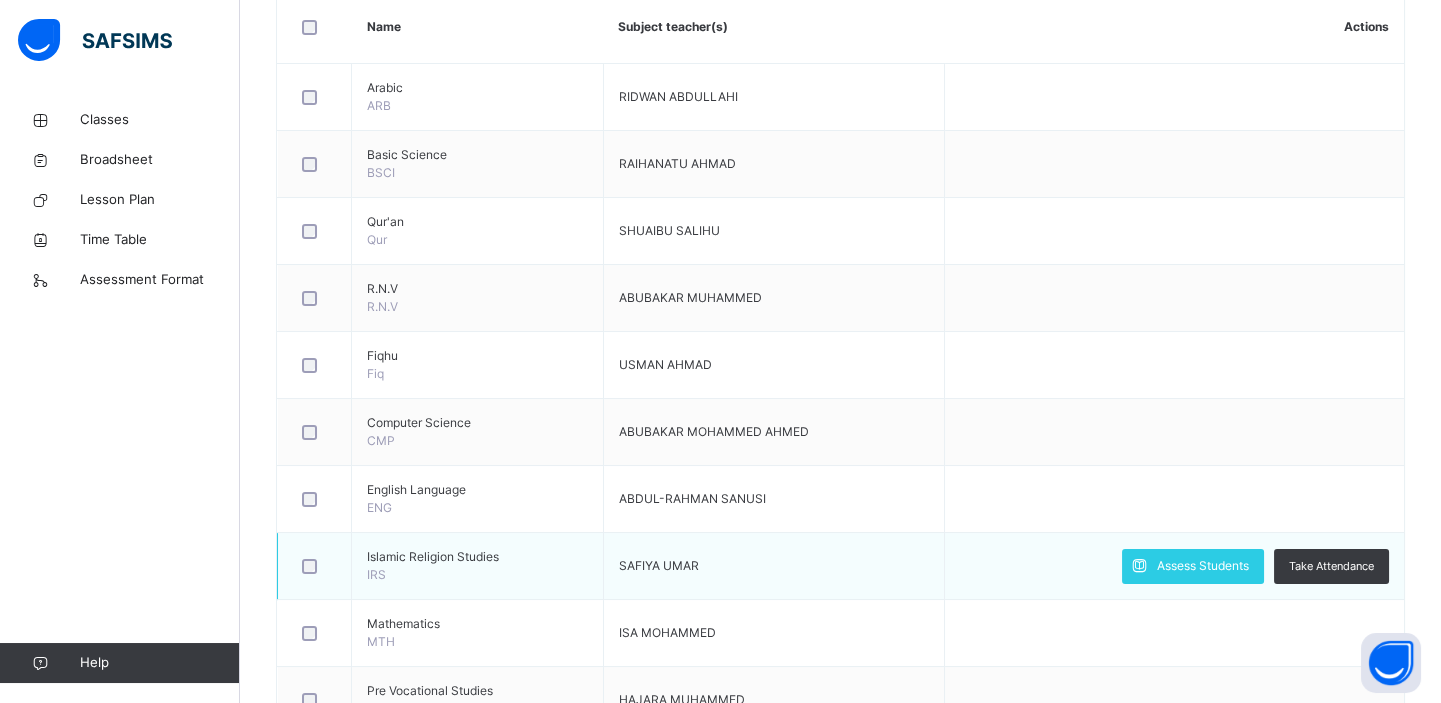 click on "Assess Students Take Attendance" at bounding box center [1174, 566] 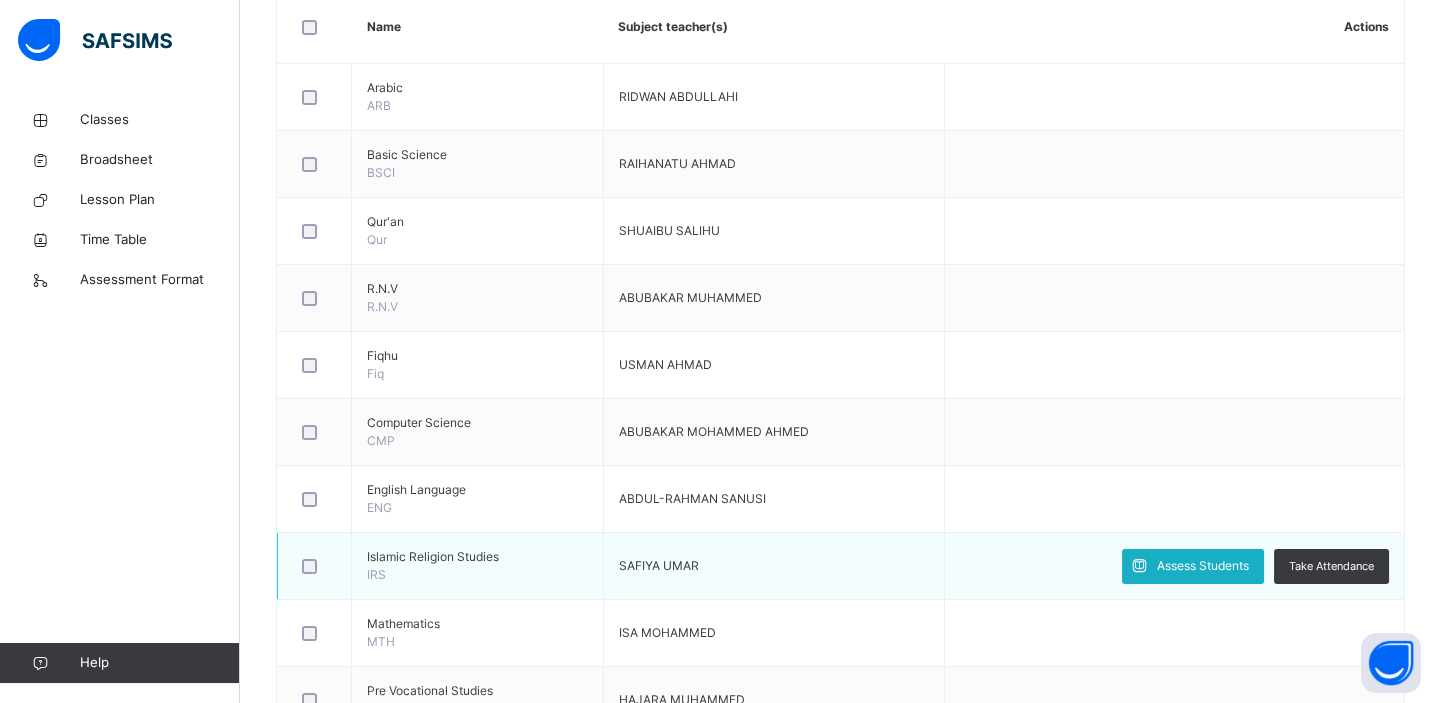 click on "Assess Students" at bounding box center [1203, 566] 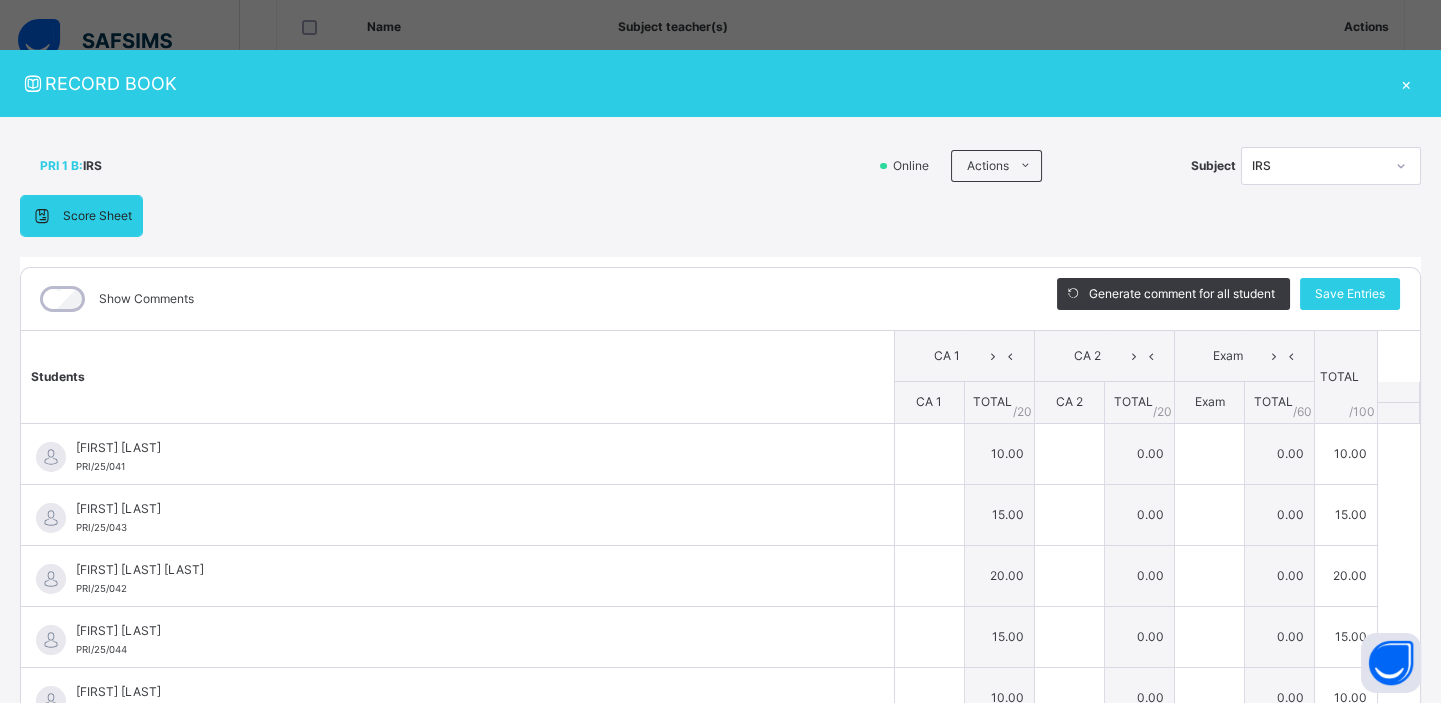 type on "**" 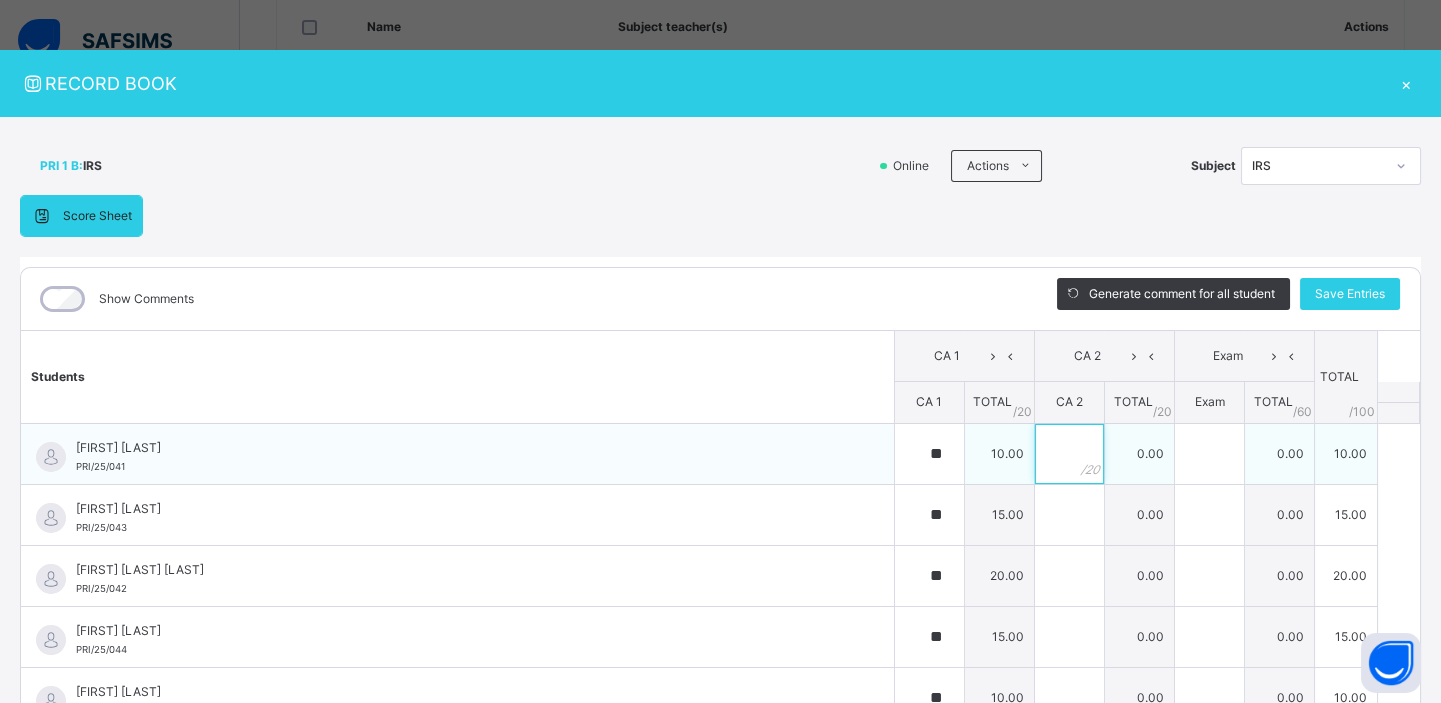 click at bounding box center (1069, 454) 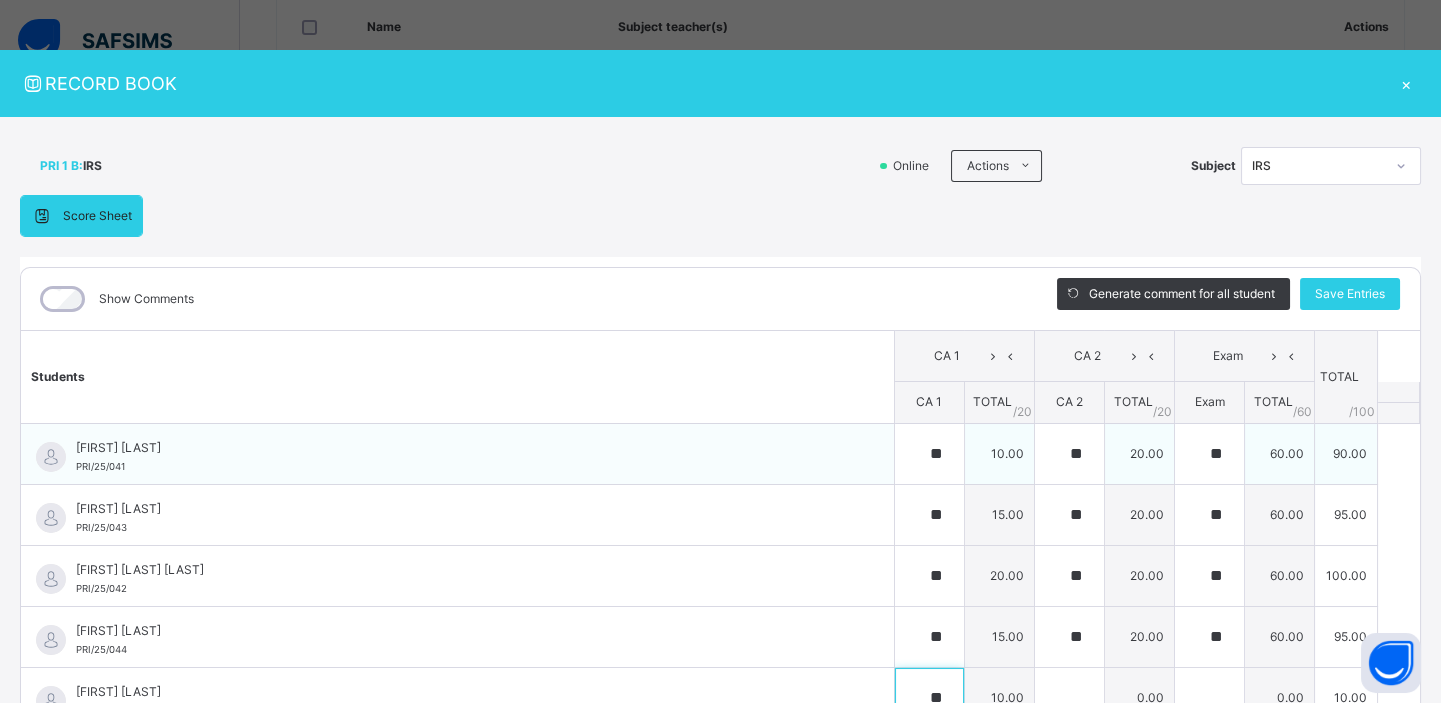 scroll, scrollTop: 23, scrollLeft: 0, axis: vertical 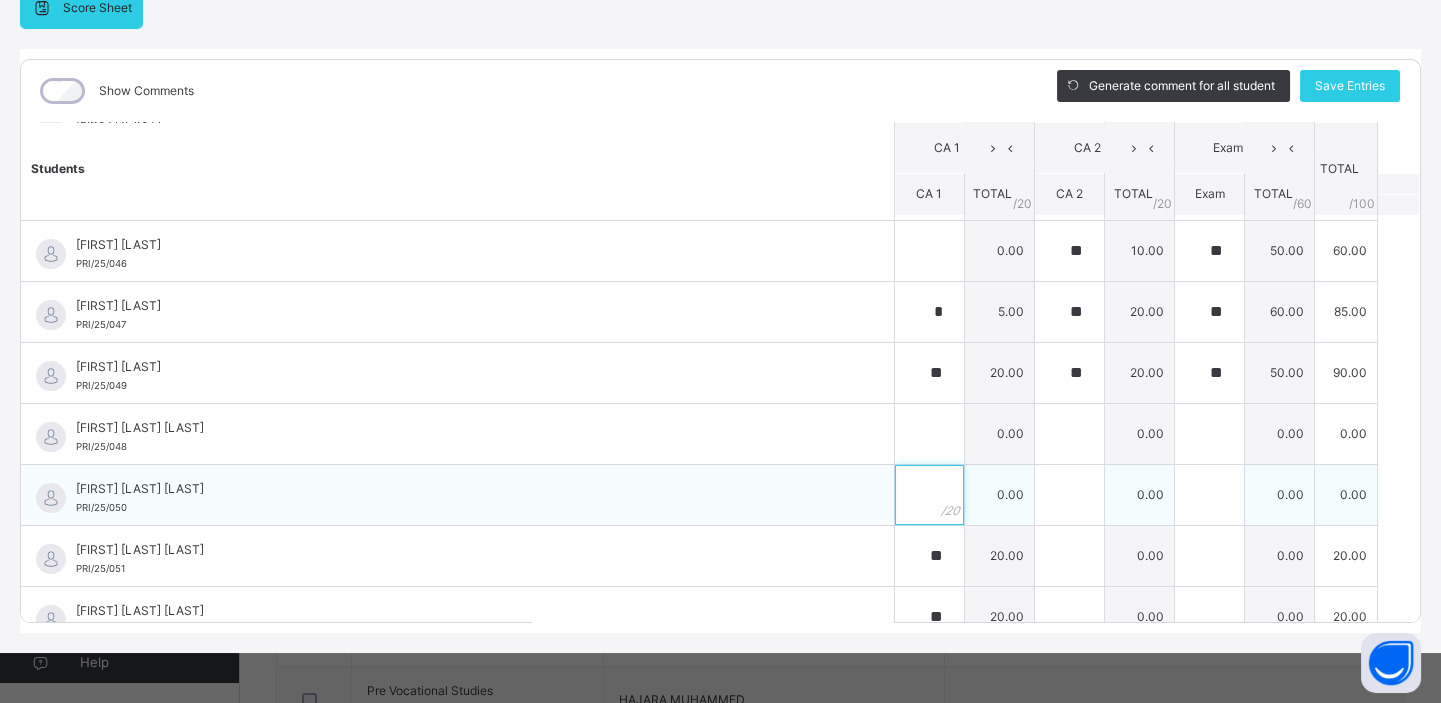 click at bounding box center [929, 495] 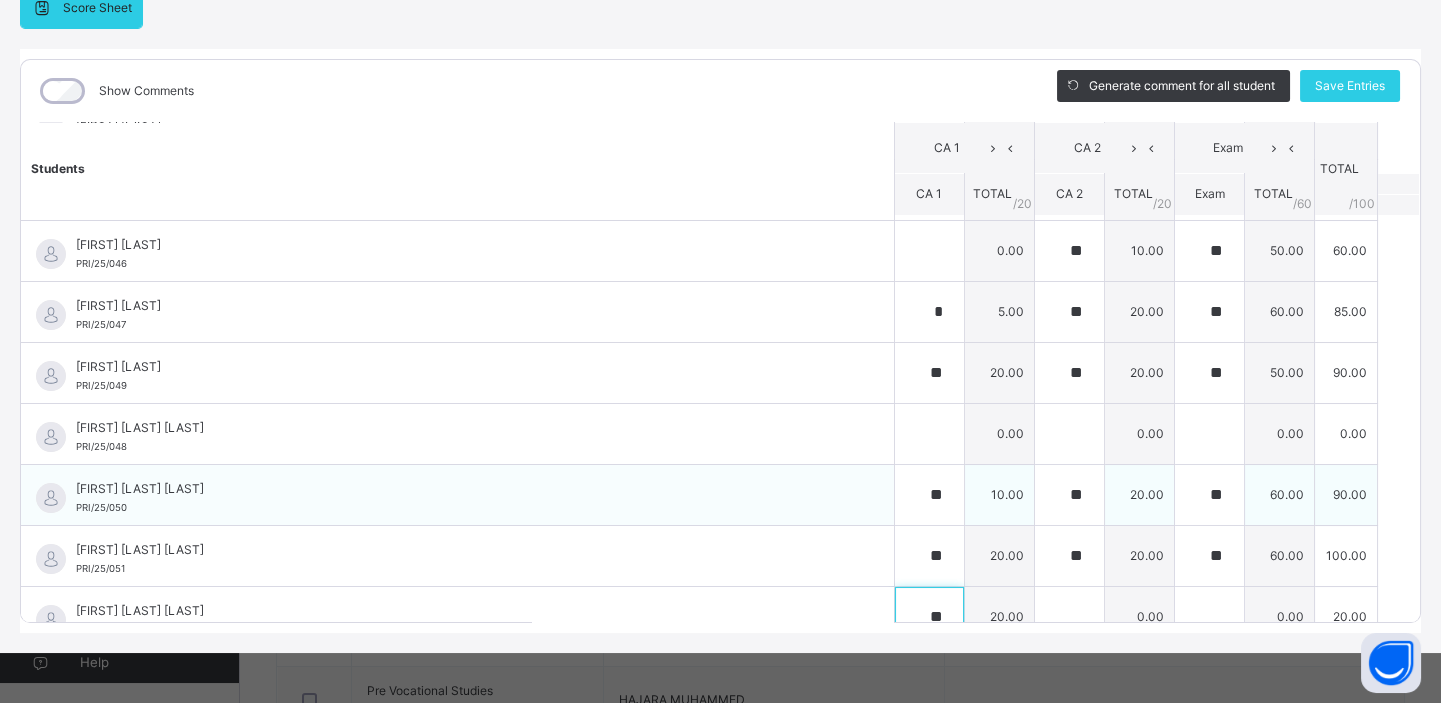 scroll, scrollTop: 323, scrollLeft: 0, axis: vertical 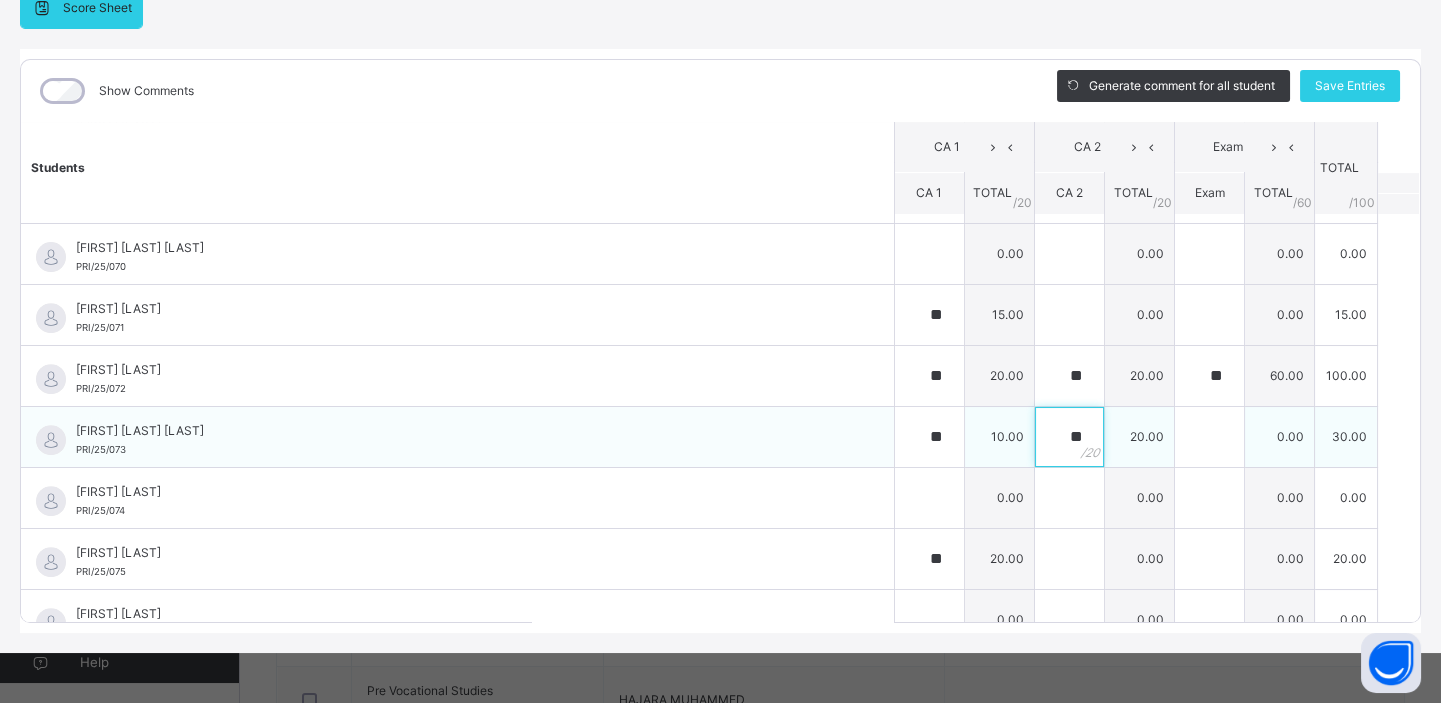 click on "**" at bounding box center [1069, 437] 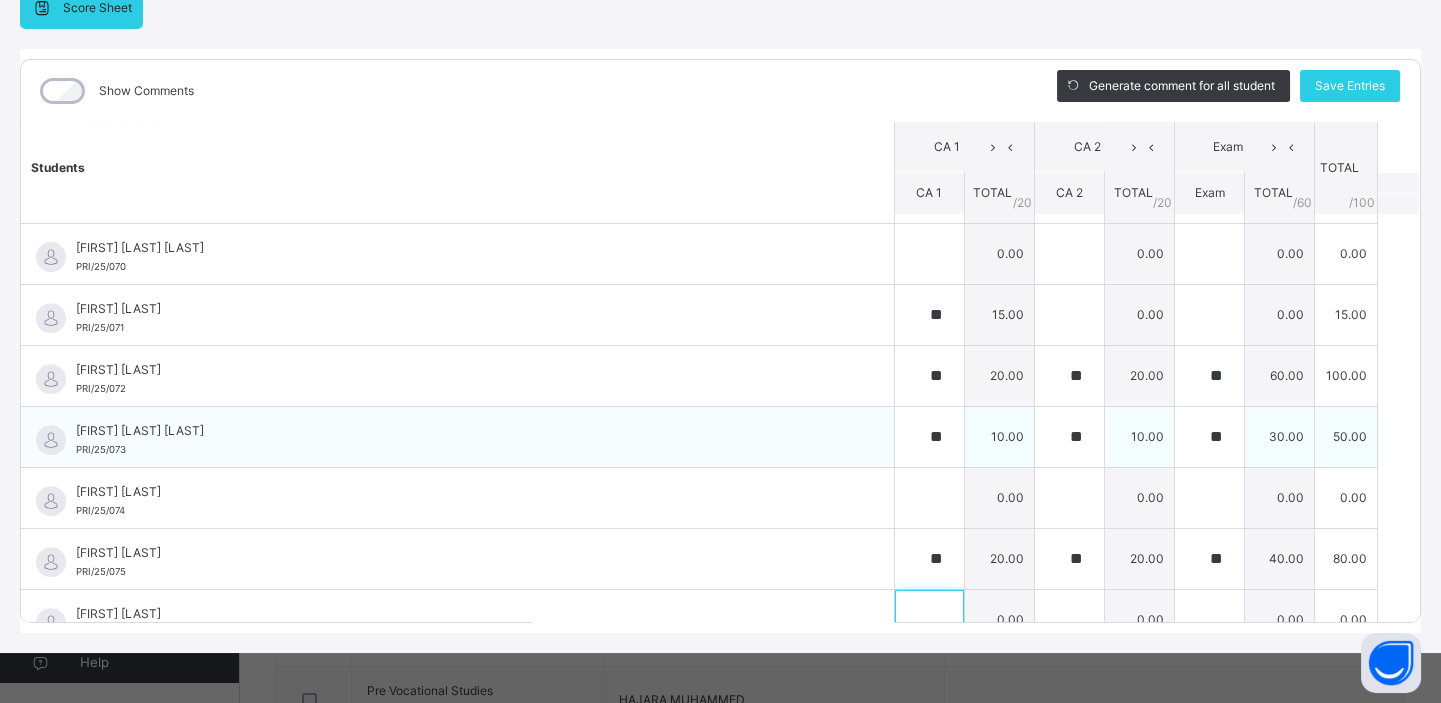 scroll, scrollTop: 1846, scrollLeft: 0, axis: vertical 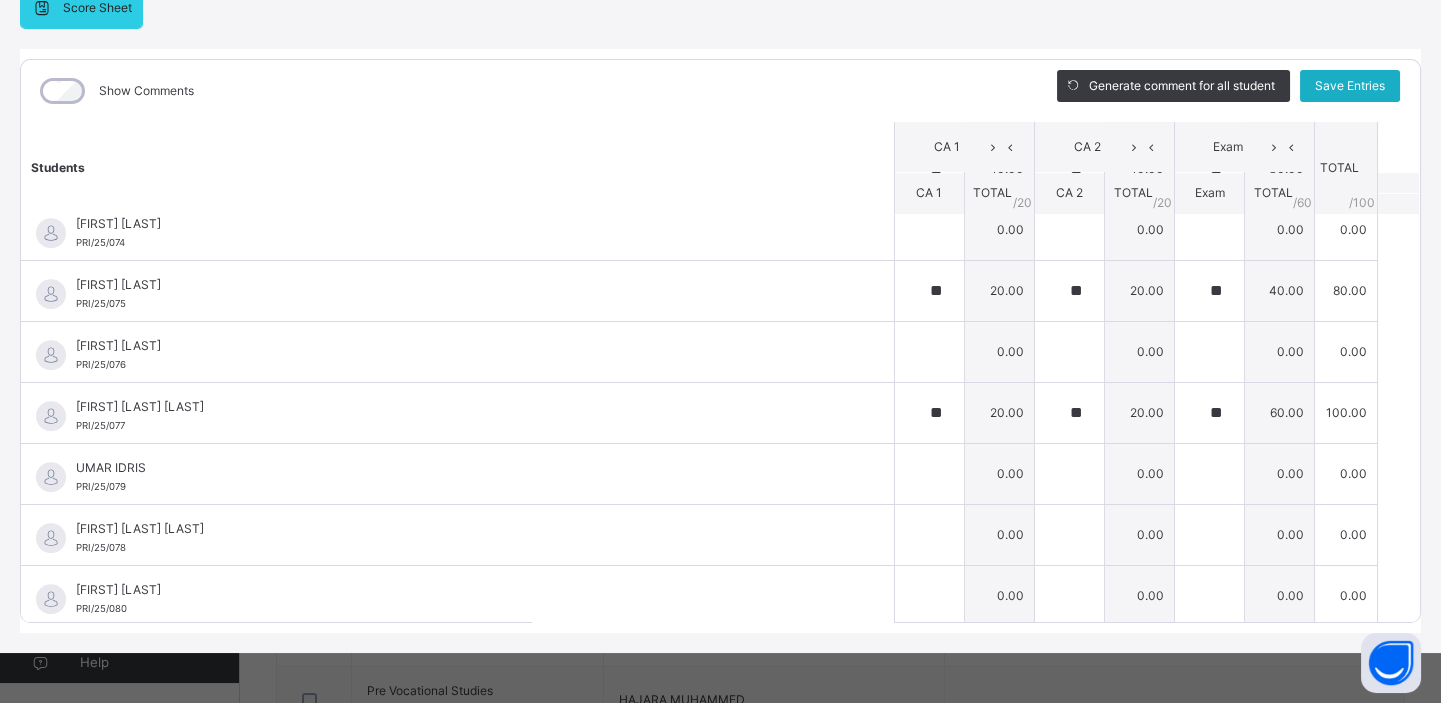 click on "Save Entries" at bounding box center [1350, 86] 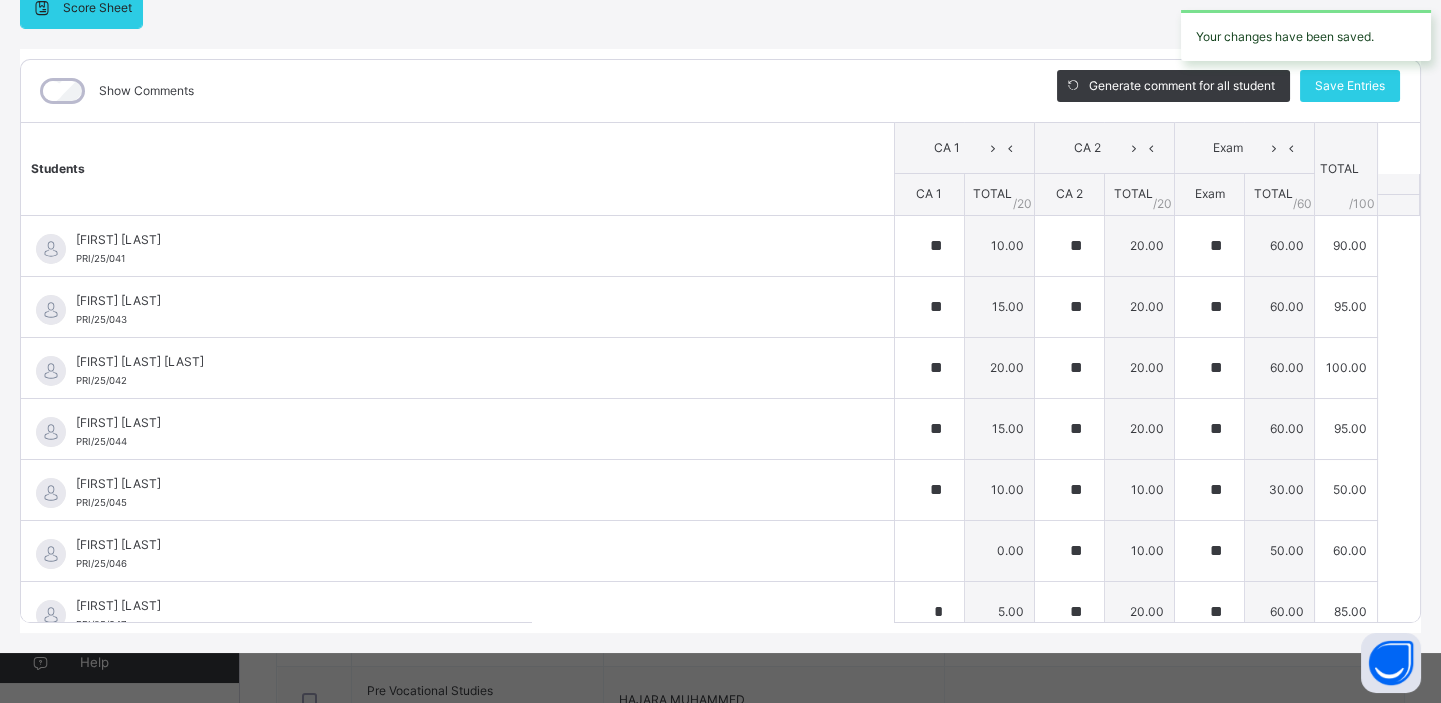 click on "Score Sheet Score Sheet Show Comments   Generate comment for all student   Save Entries Class Level:  PRI 1   B Subject:  IRS Session:  2024/2025 Session Session:  Third Term Students CA 1 CA 2 Exam TOTAL /100 Comment CA 1 TOTAL / 20 CA 2 TOTAL / 20 Exam TOTAL / 60 ABDUL’AZIZ  ABUBAKAR PRI/25/041 ABDUL’AZIZ  ABUBAKAR PRI/25/041 ** 10.00 ** 20.00 ** 60.00 90.00 Generate comment 0 / 250   ×   Subject Teacher’s Comment Generate and see in full the comment developed by the AI with an option to regenerate the comment JS ABDUL’AZIZ  ABUBAKAR   PRI/25/041   Total 90.00  / 100.00 Sims Bot   Regenerate     Use this comment   ABDULKARIM  YAHYA PRI/25/043 ABDULKARIM  YAHYA PRI/25/043 ** 15.00 ** 20.00 ** 60.00 95.00 Generate comment 0 / 250   ×   Subject Teacher’s Comment Generate and see in full the comment developed by the AI with an option to regenerate the comment JS ABDULKARIM  YAHYA   PRI/25/043   Total 95.00  / 100.00 Sims Bot   Regenerate     Use this comment   ABDULKARIM ABUBA UMAR PRI/25/042 ** **" at bounding box center (720, 310) 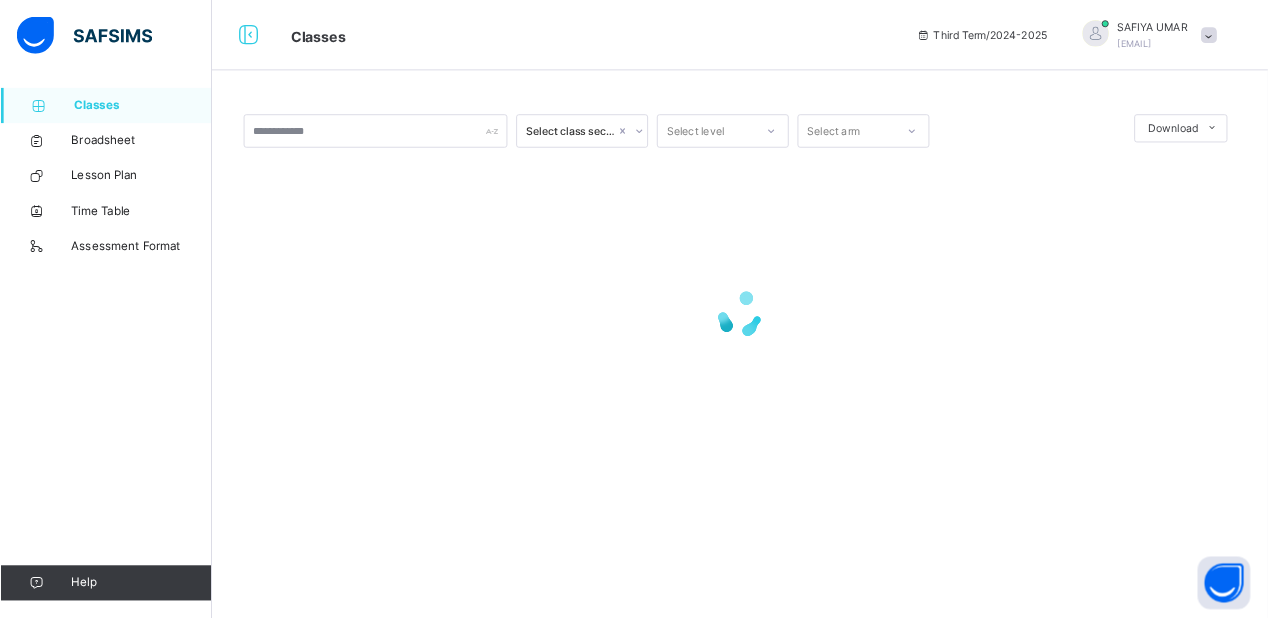 scroll, scrollTop: 0, scrollLeft: 0, axis: both 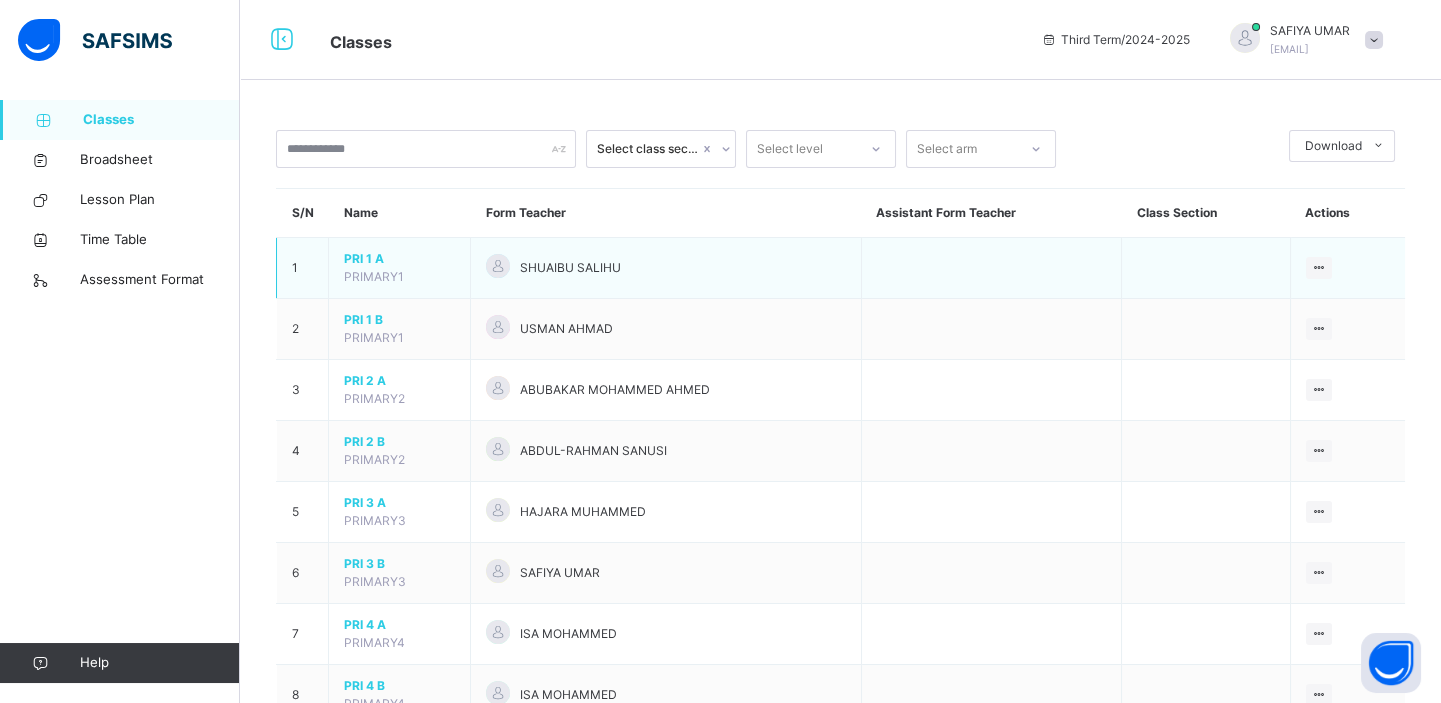click on "SHUAIBU SALIHU" at bounding box center [570, 268] 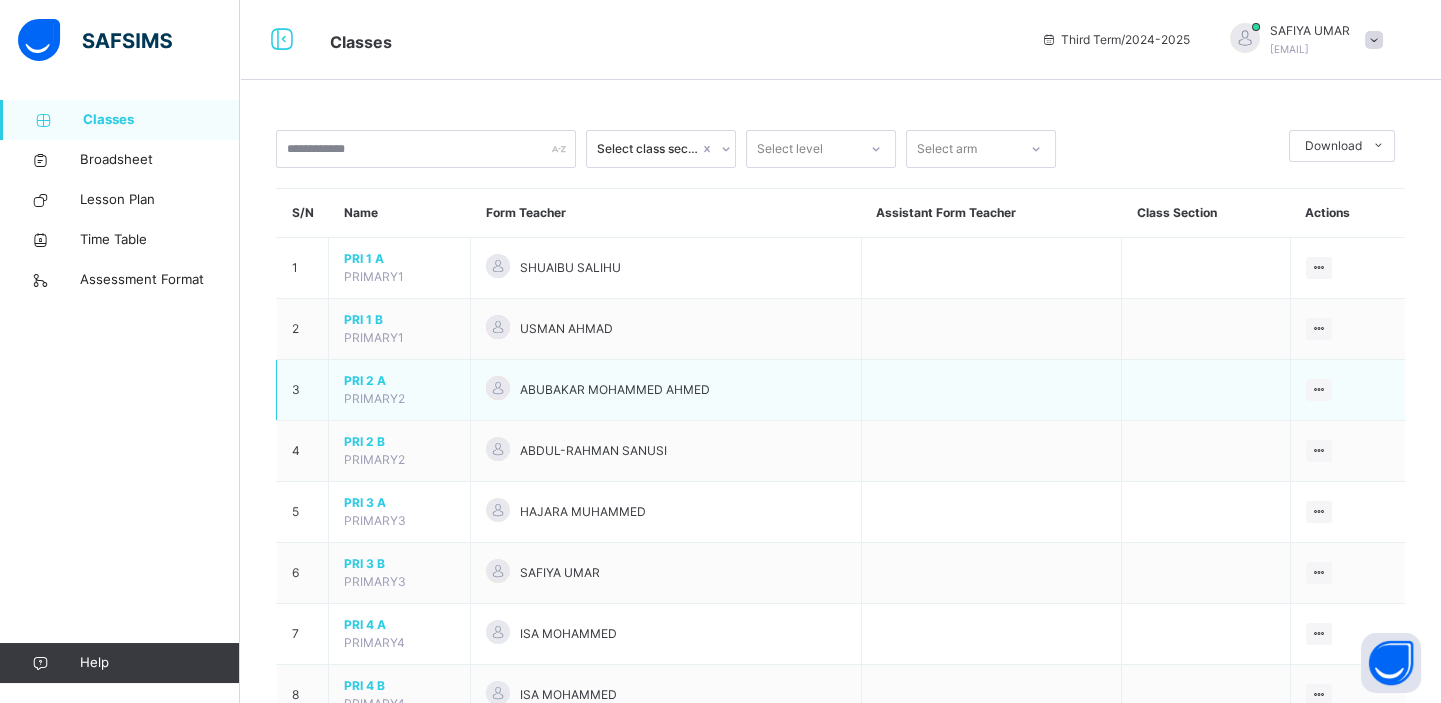 click on "PRI 2   A" at bounding box center [399, 381] 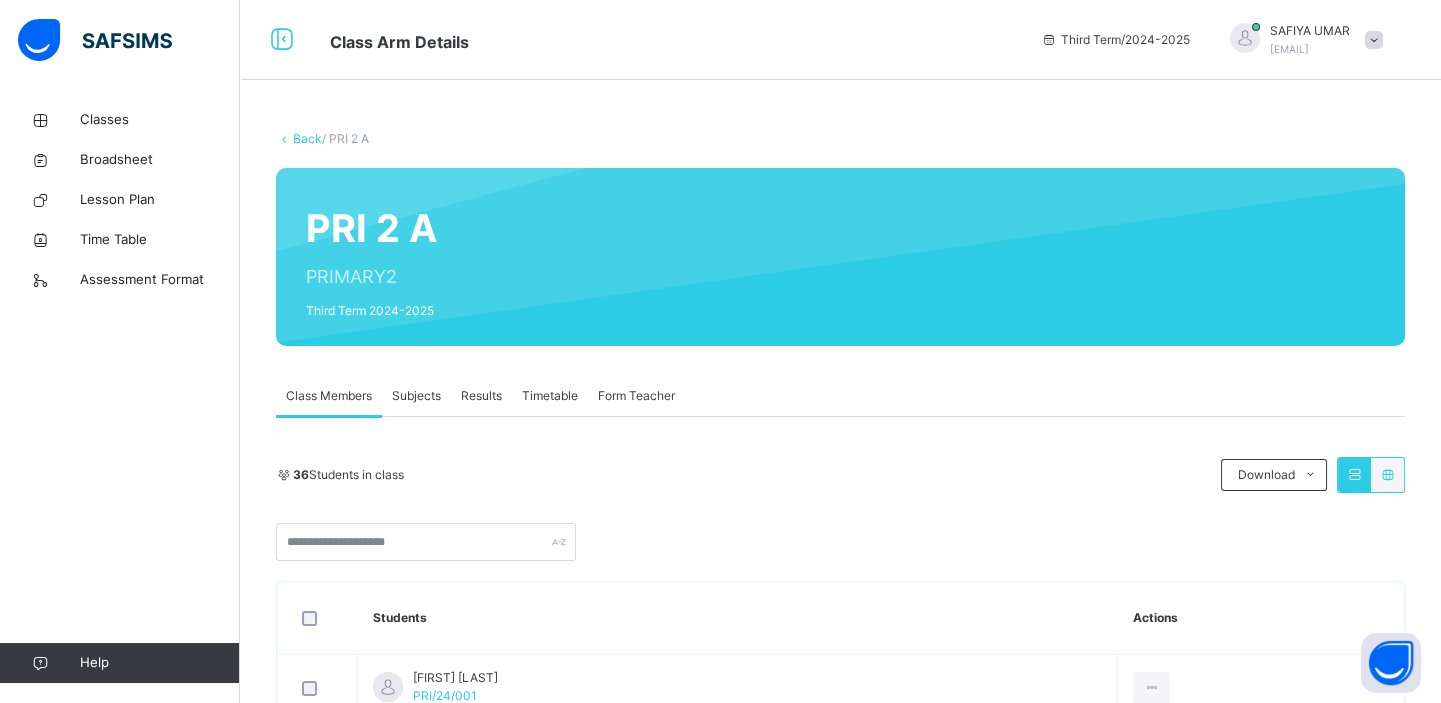click on "Subjects" at bounding box center (416, 396) 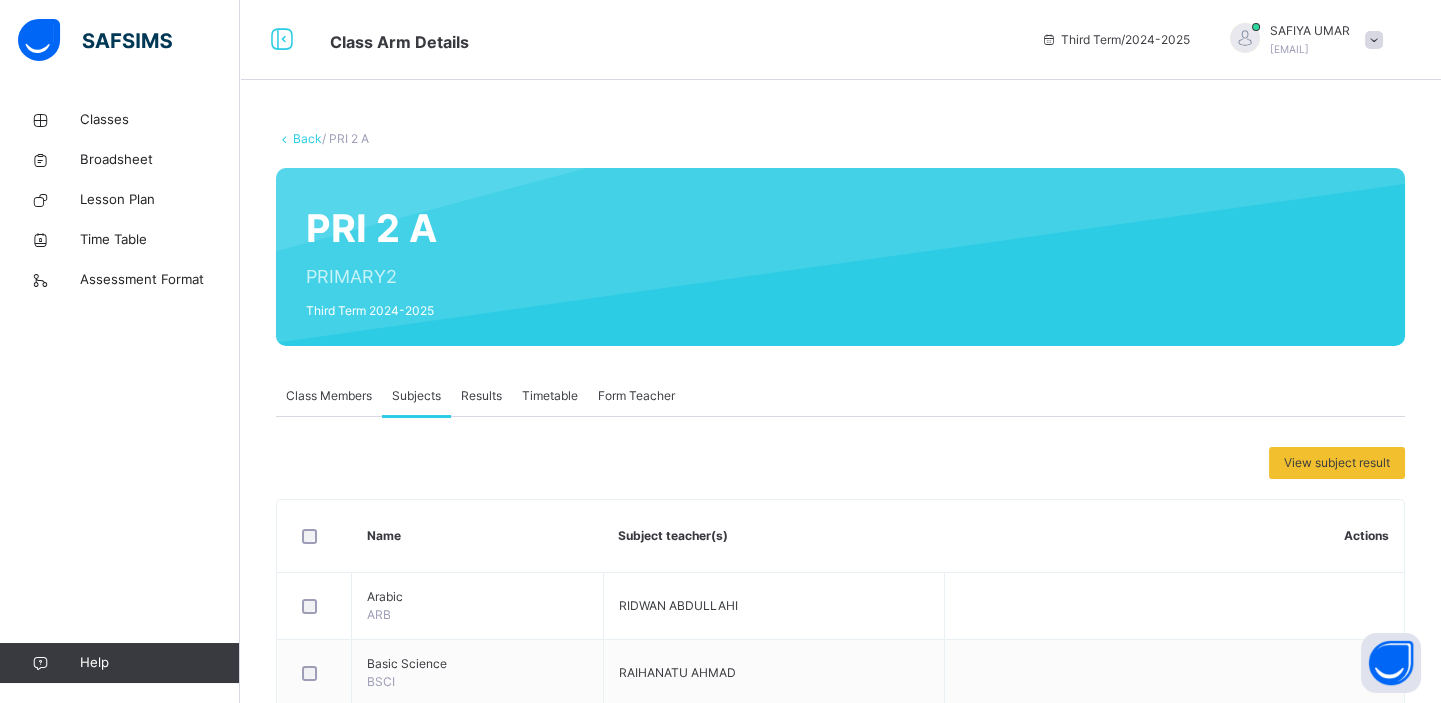 click on "View subject result" at bounding box center (840, 463) 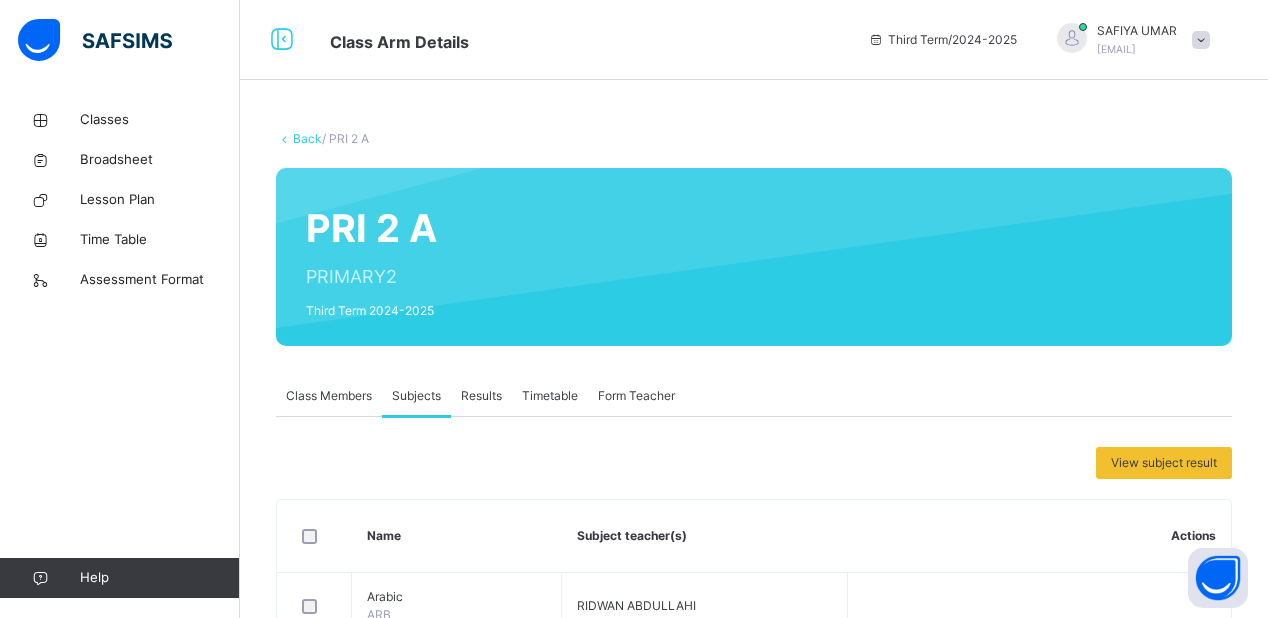 drag, startPoint x: 941, startPoint y: 355, endPoint x: 948, endPoint y: 364, distance: 11.401754 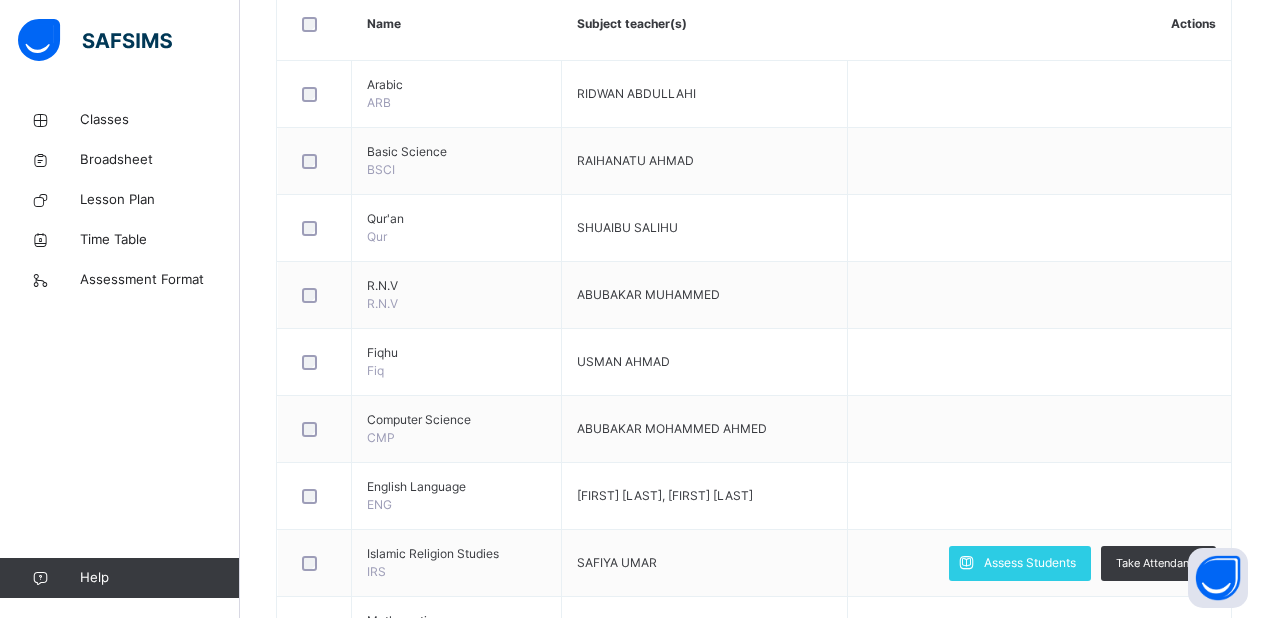 scroll, scrollTop: 544, scrollLeft: 0, axis: vertical 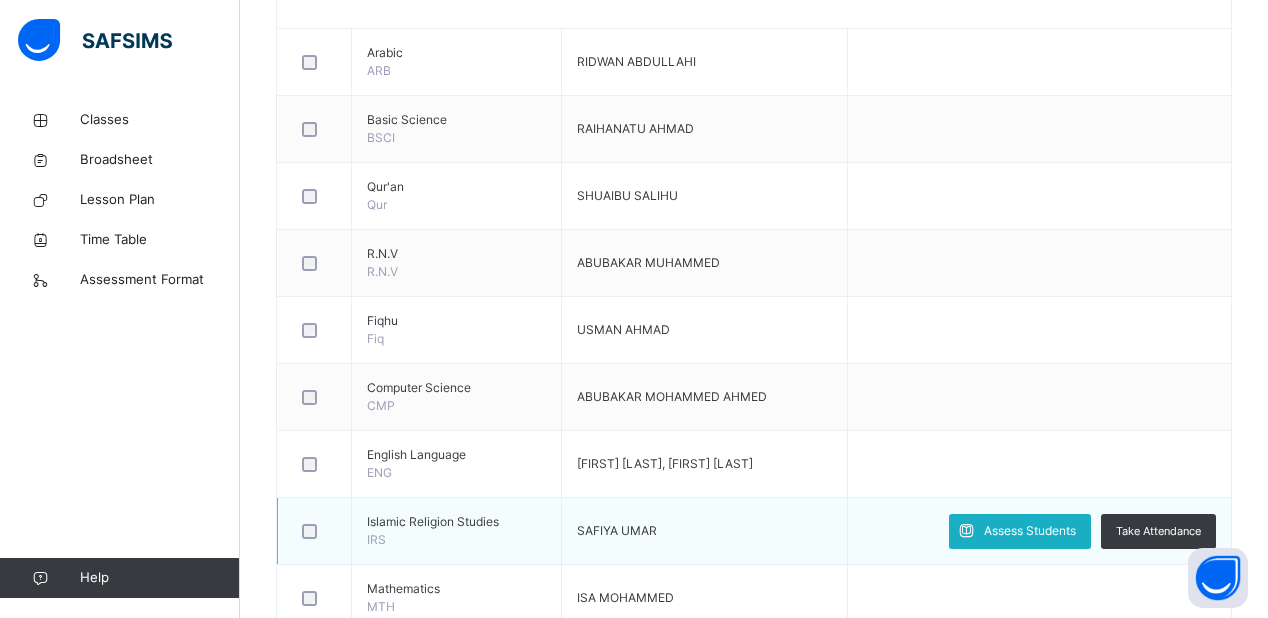click on "Assess Students" at bounding box center [1030, 531] 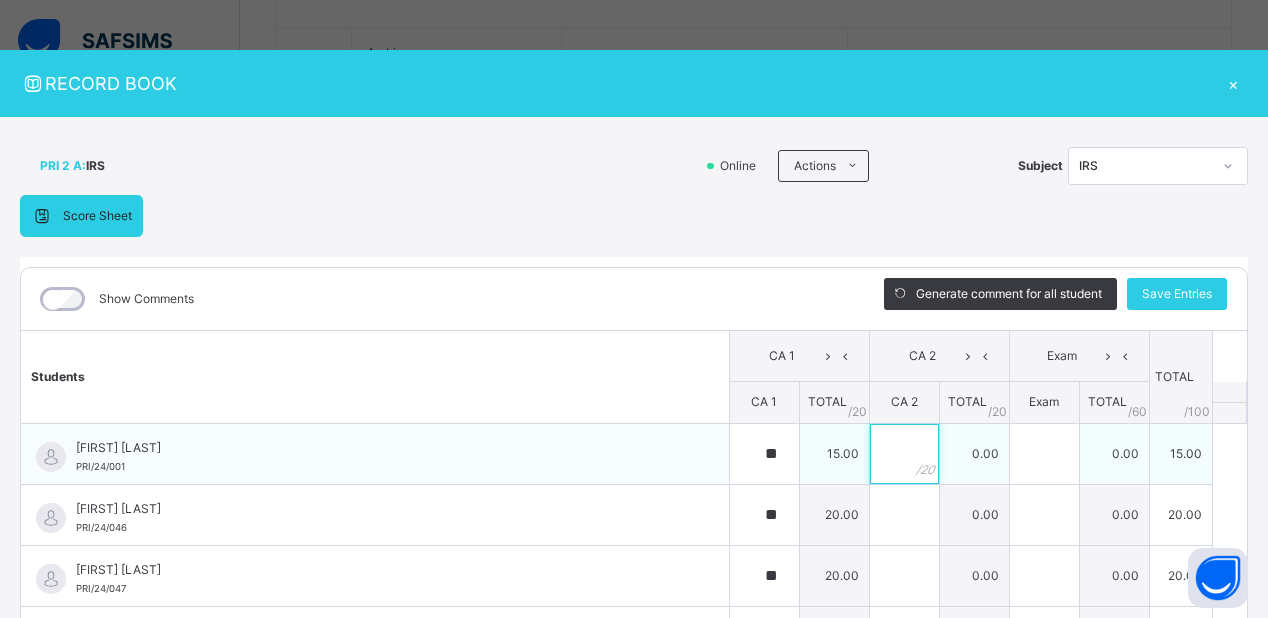 click at bounding box center (904, 454) 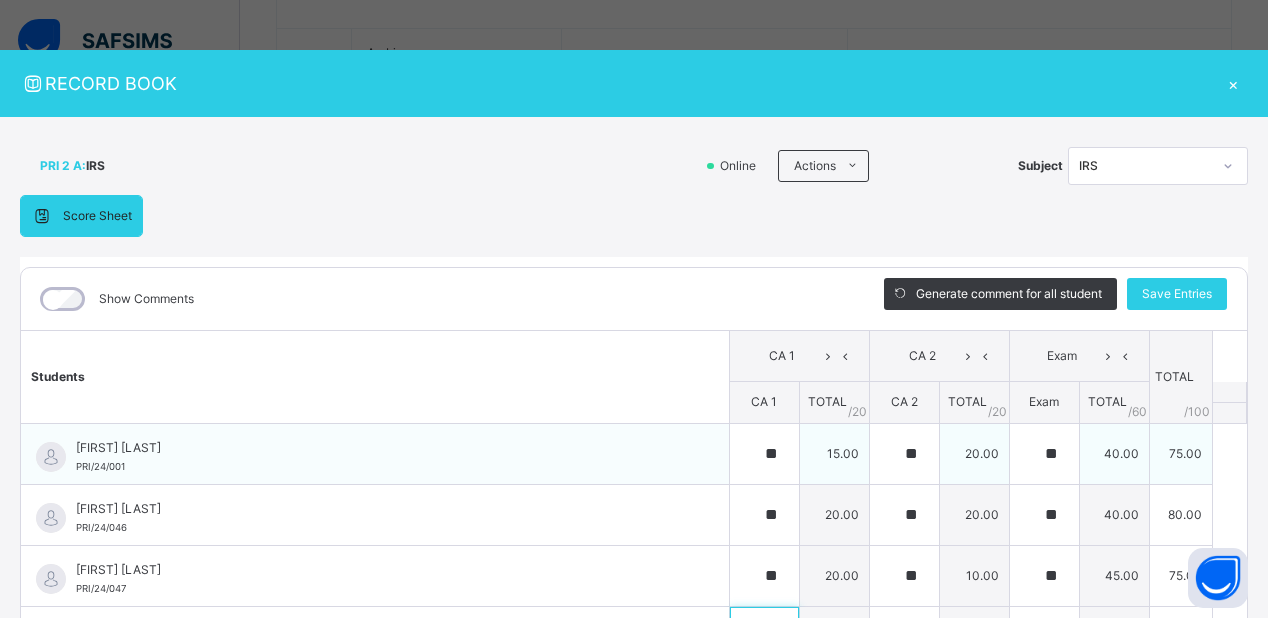 scroll, scrollTop: 46, scrollLeft: 0, axis: vertical 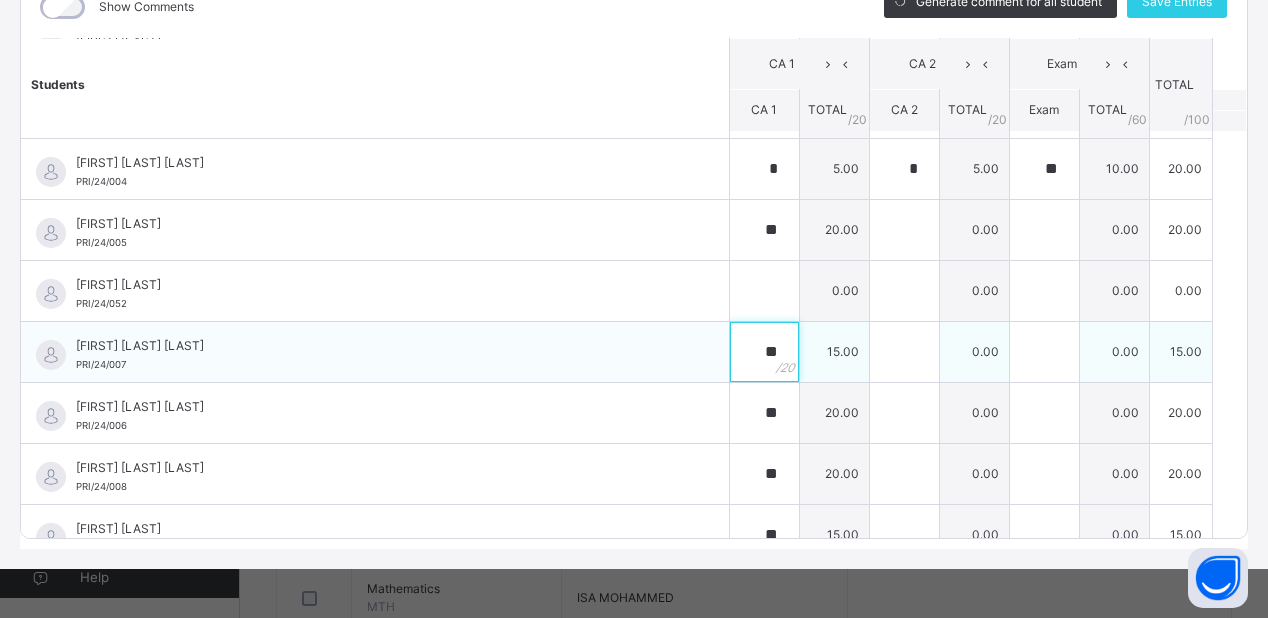 click on "**" at bounding box center (764, 352) 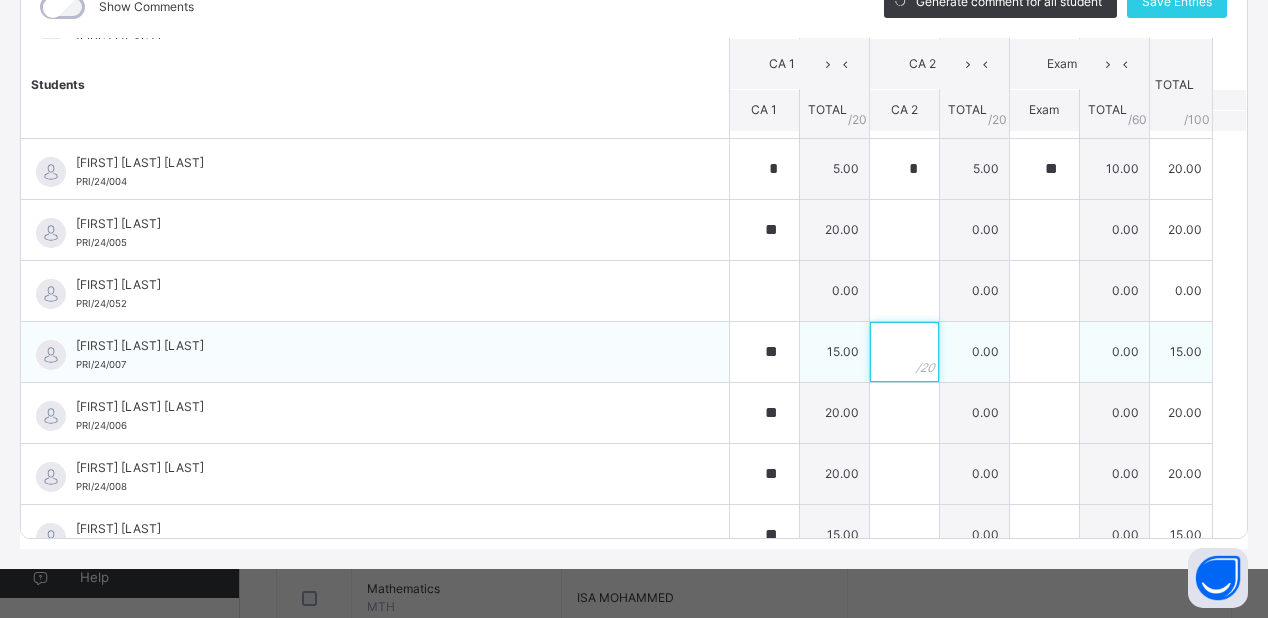 click at bounding box center [904, 352] 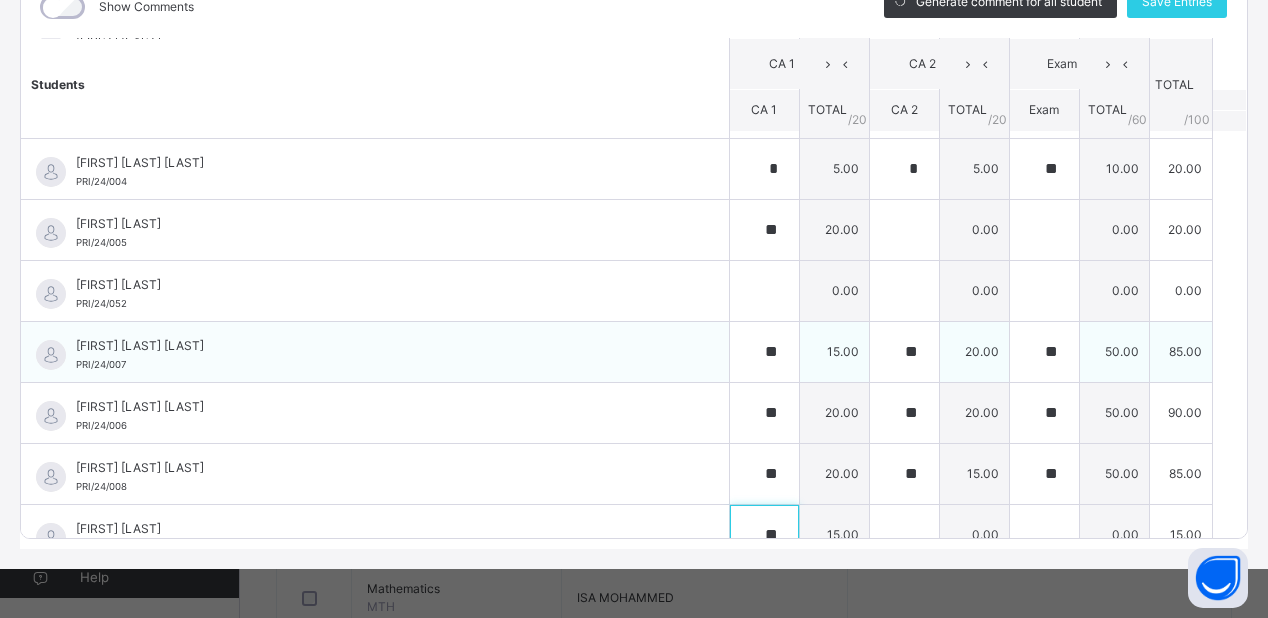 scroll, scrollTop: 321, scrollLeft: 0, axis: vertical 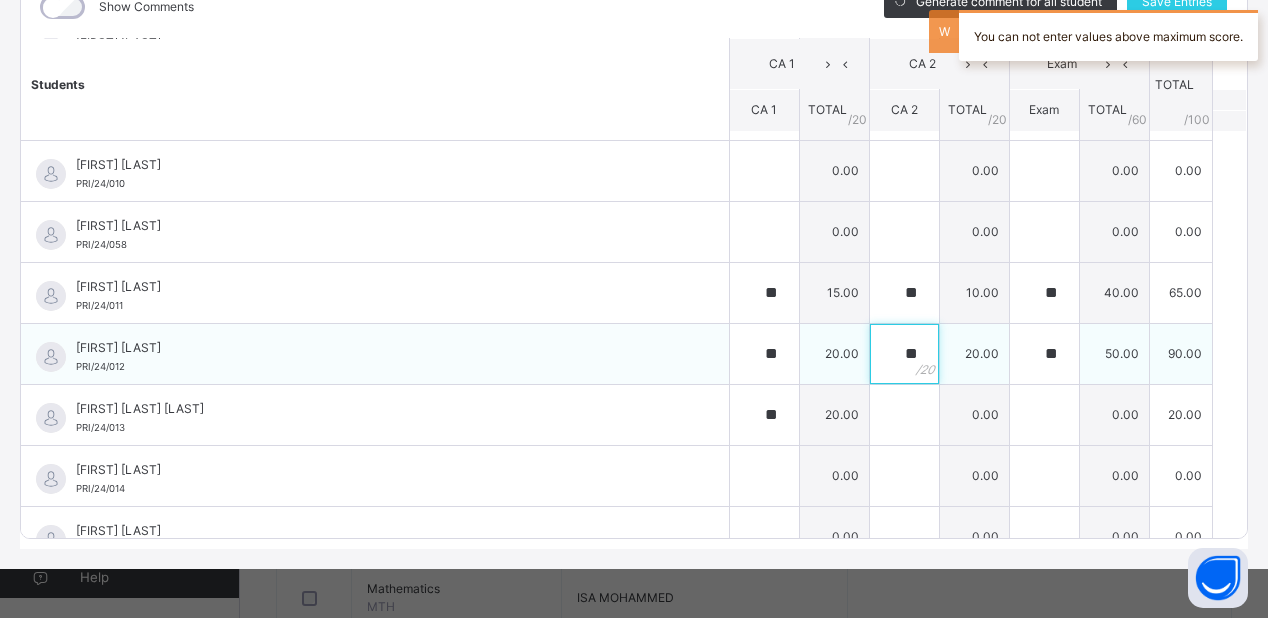 drag, startPoint x: 863, startPoint y: 352, endPoint x: 868, endPoint y: 362, distance: 11.18034 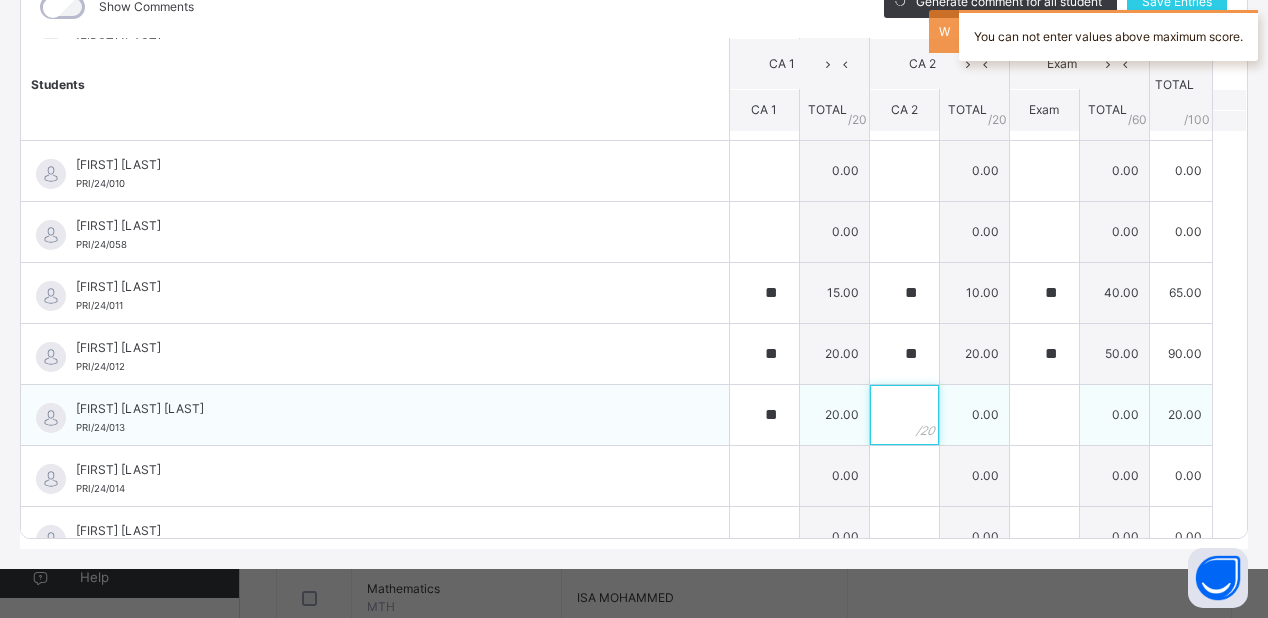 click at bounding box center (904, 415) 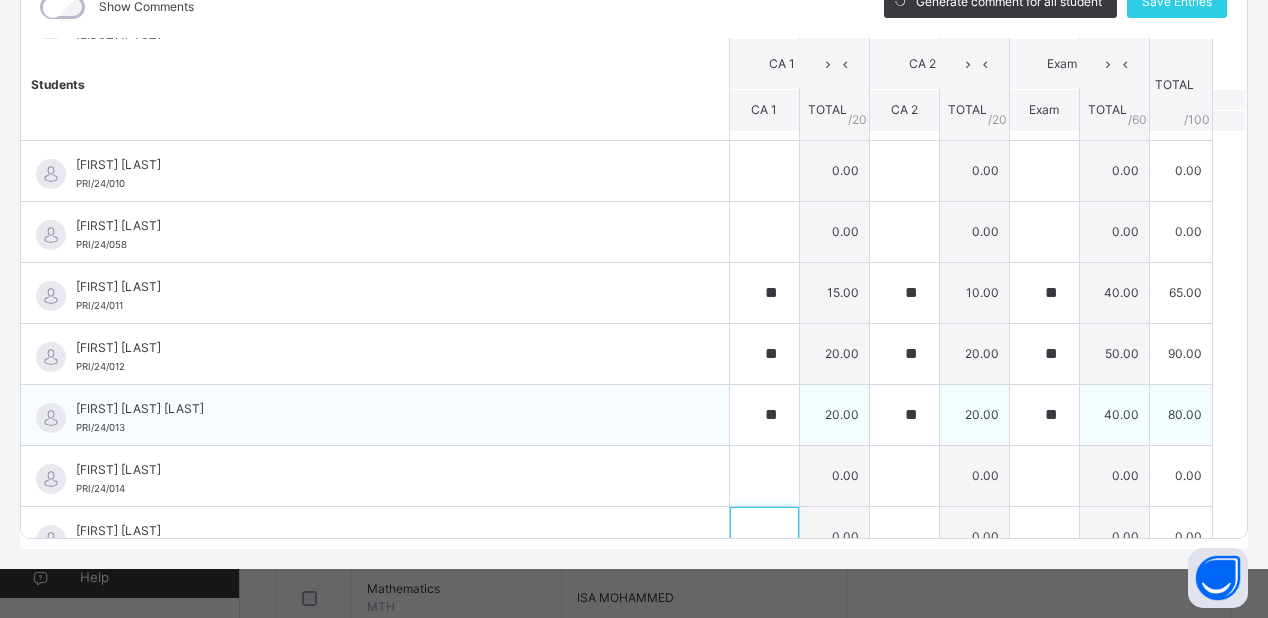 scroll, scrollTop: 929, scrollLeft: 0, axis: vertical 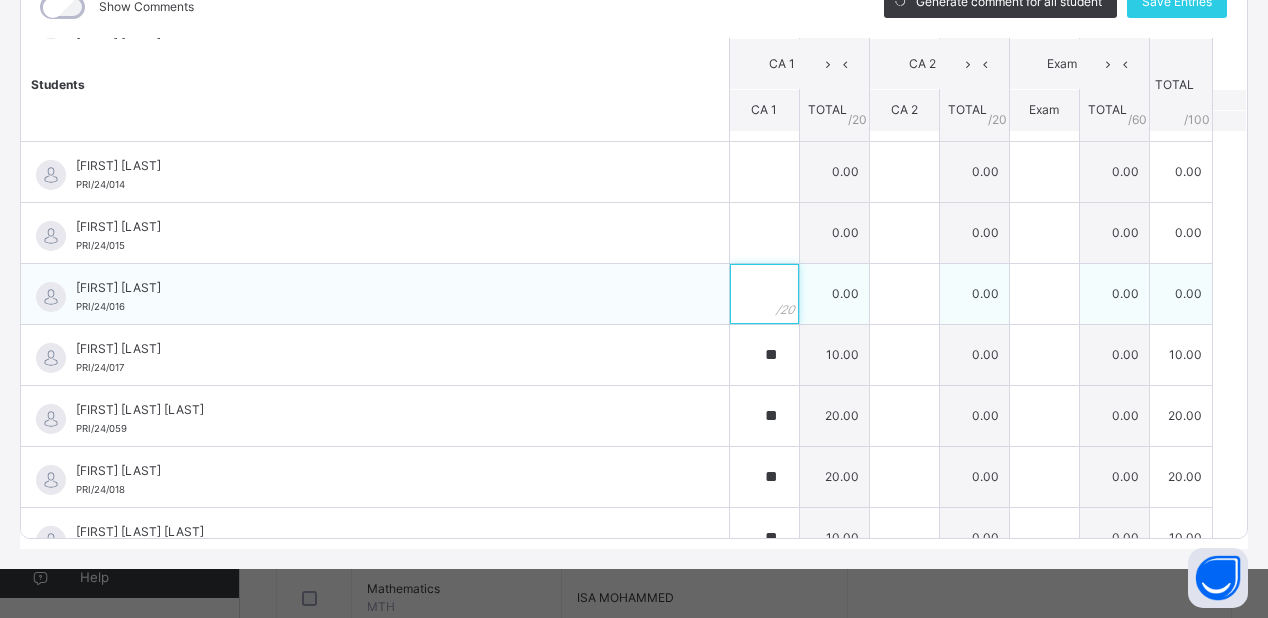 click at bounding box center (764, 294) 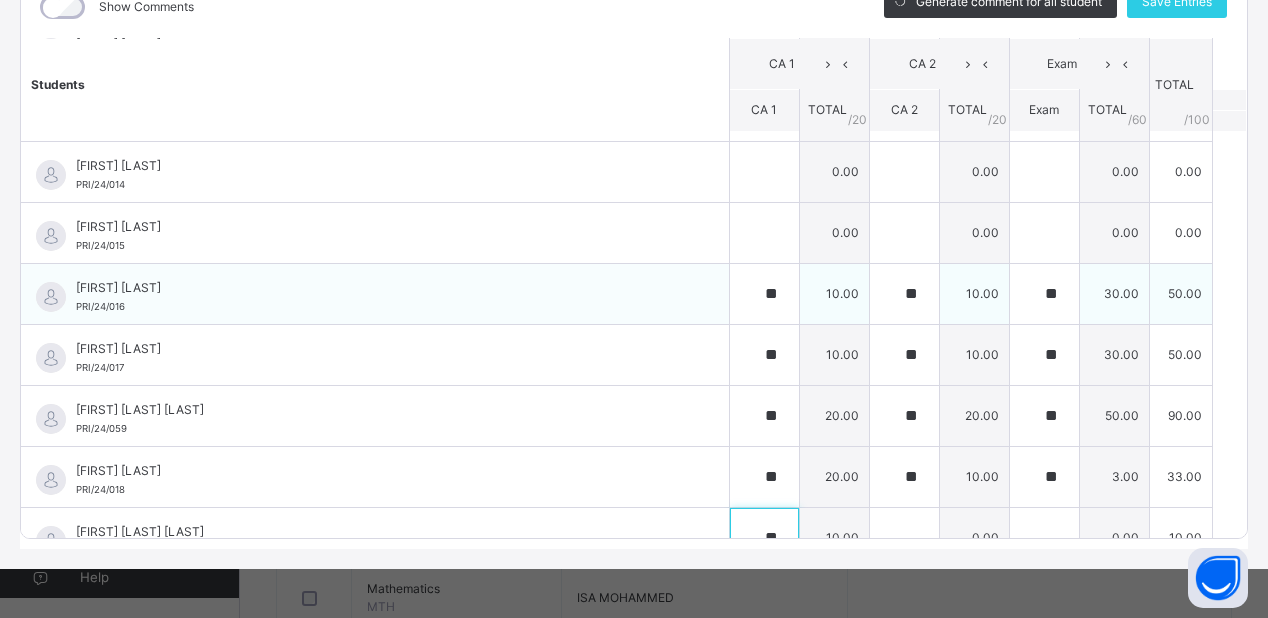 scroll, scrollTop: 1233, scrollLeft: 0, axis: vertical 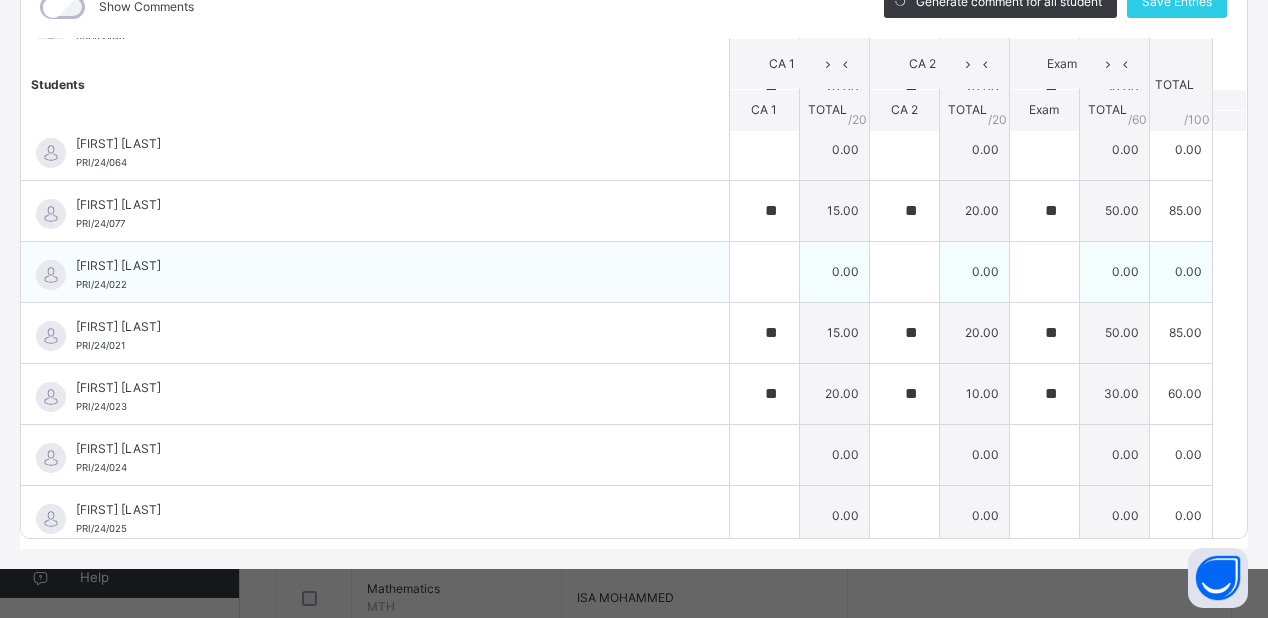 click on "0.00" at bounding box center [974, 271] 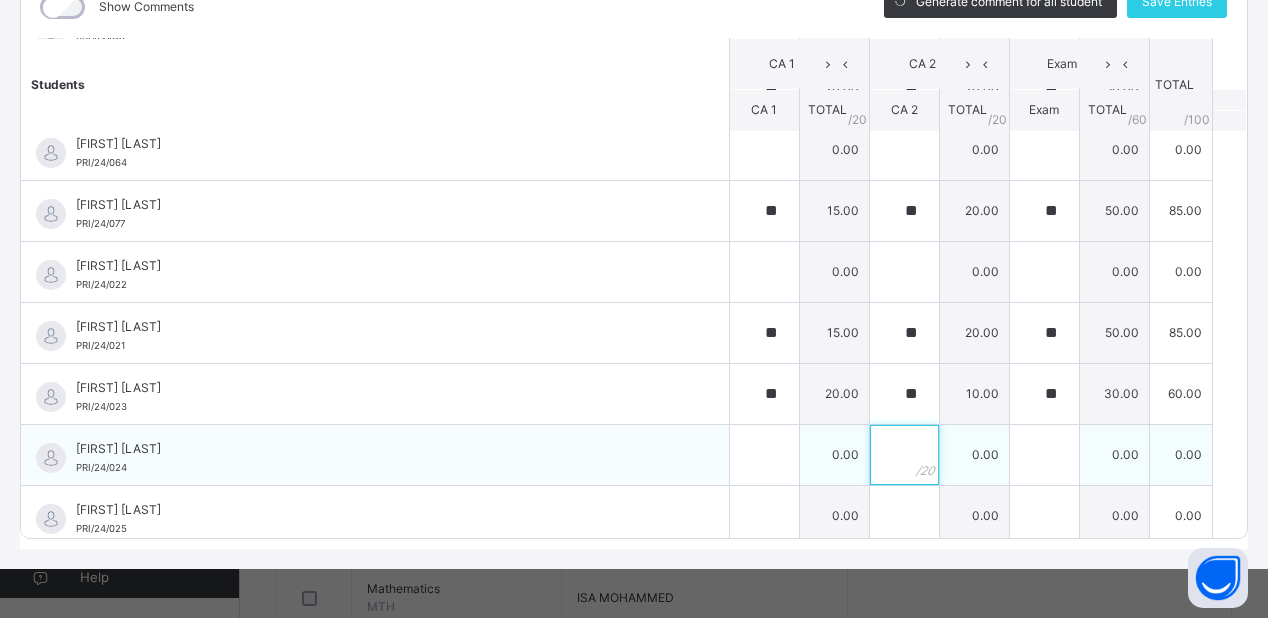 click at bounding box center [904, 455] 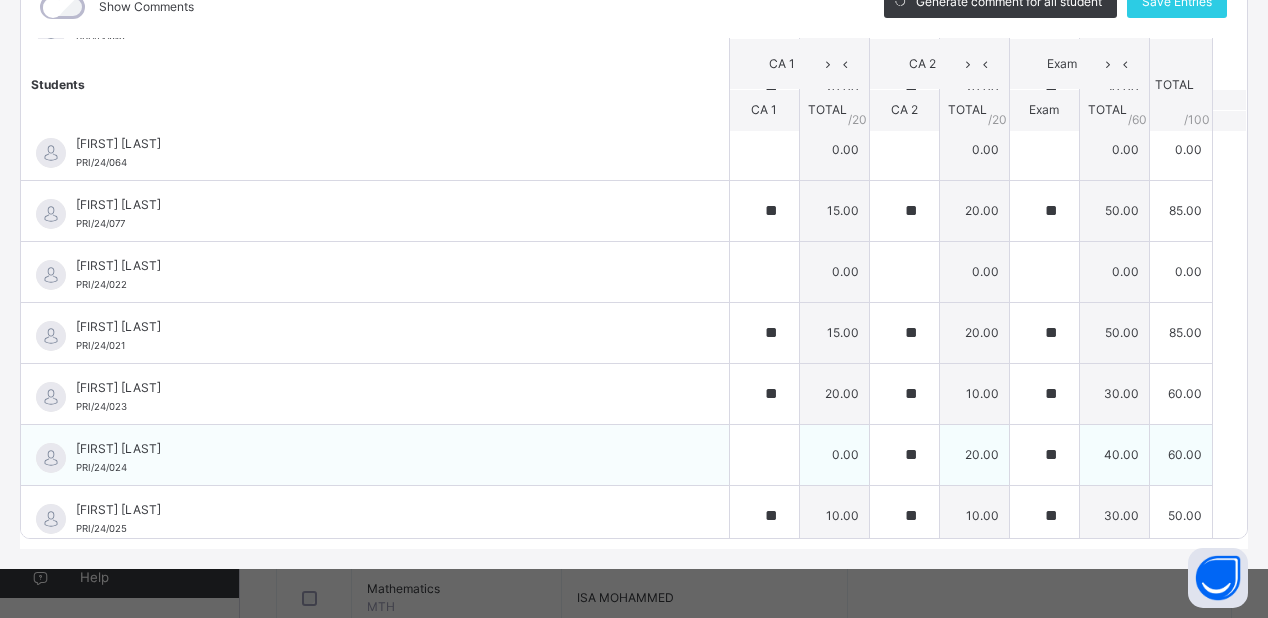 scroll, scrollTop: 872, scrollLeft: 0, axis: vertical 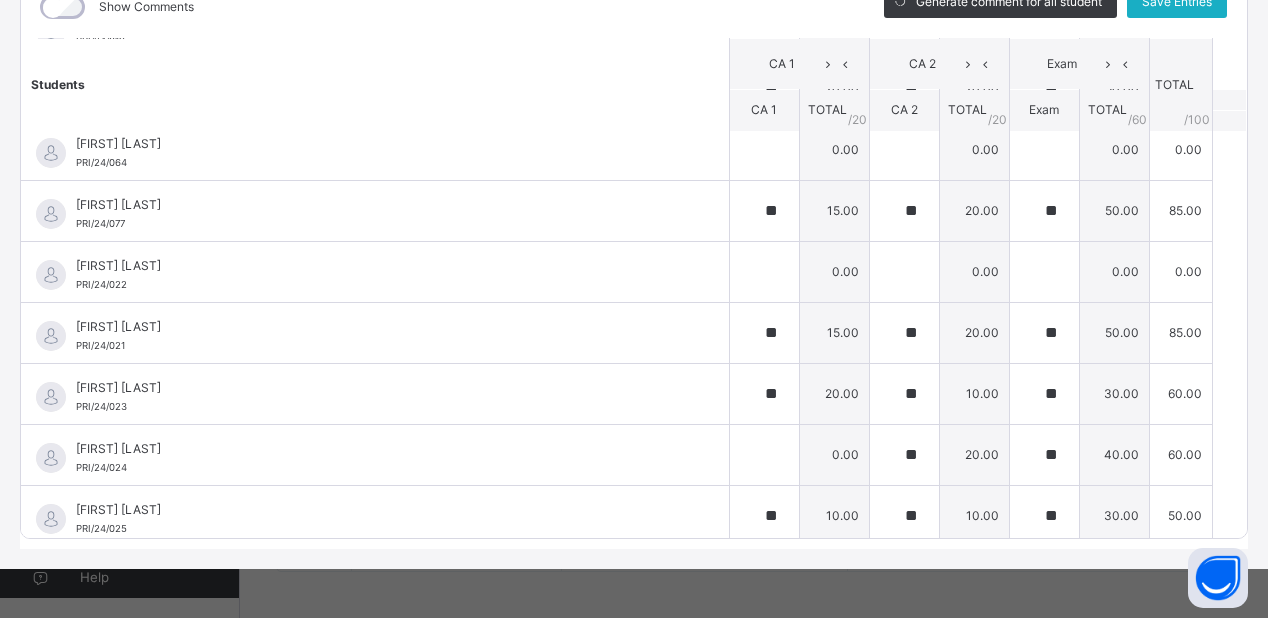 click on "Save Entries" at bounding box center (1177, 2) 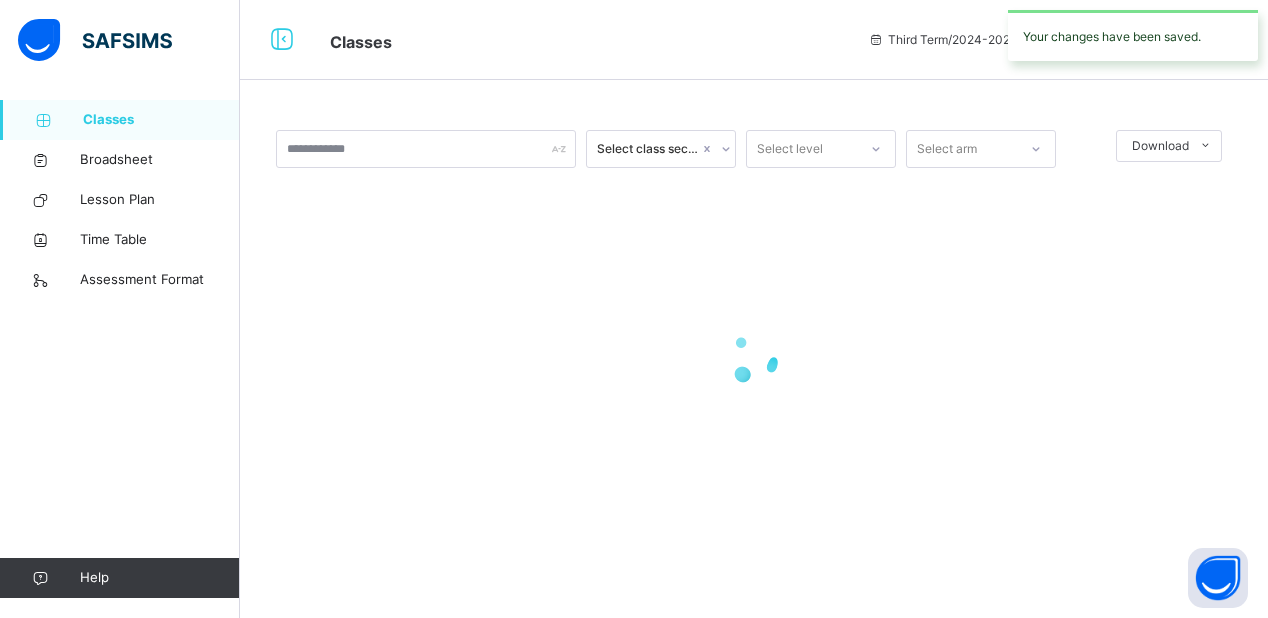scroll, scrollTop: 0, scrollLeft: 0, axis: both 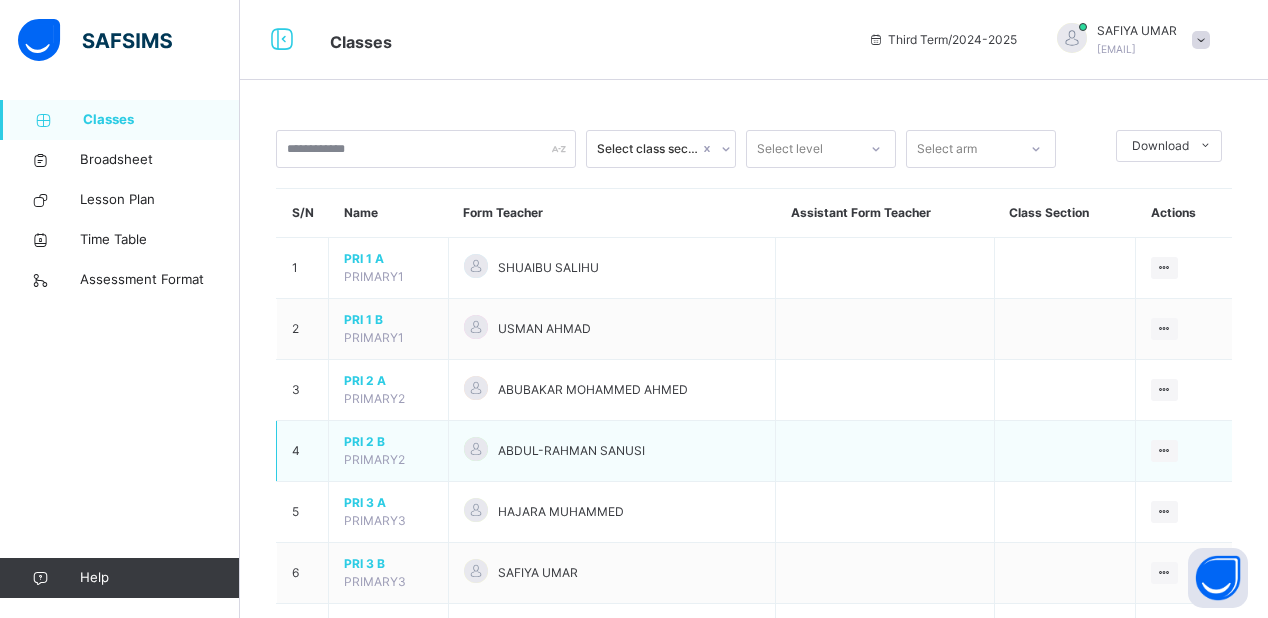 click on "PRI 2   B" at bounding box center [388, 442] 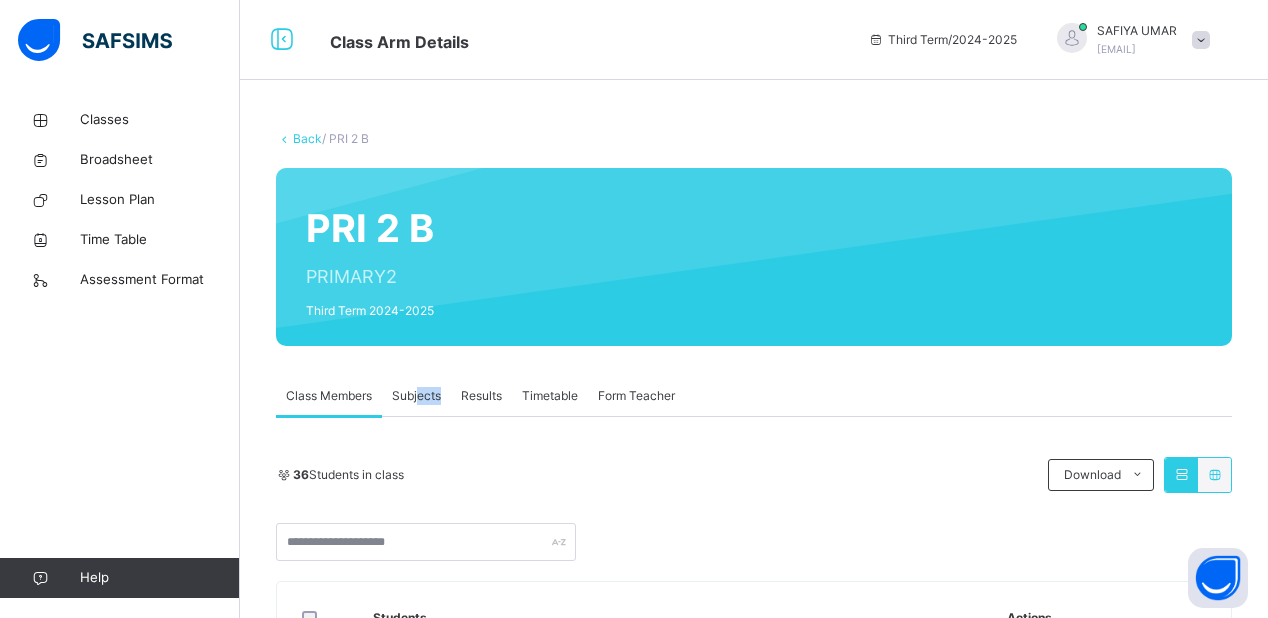 drag, startPoint x: 451, startPoint y: 368, endPoint x: 420, endPoint y: 389, distance: 37.44329 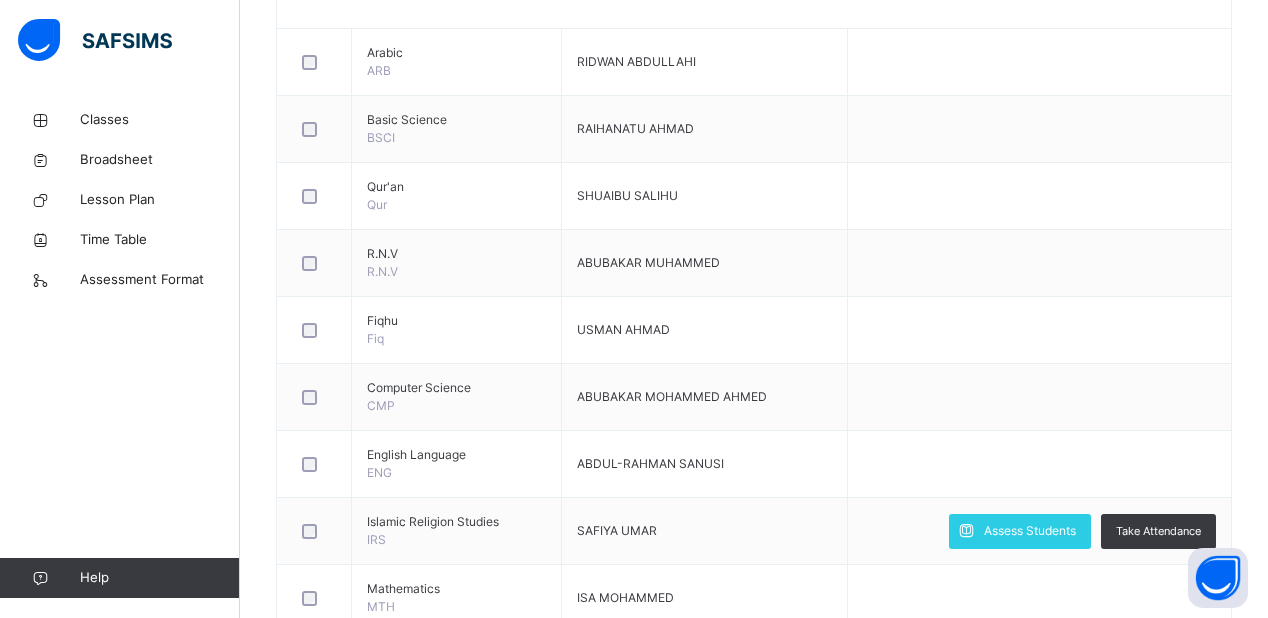 scroll, scrollTop: 560, scrollLeft: 0, axis: vertical 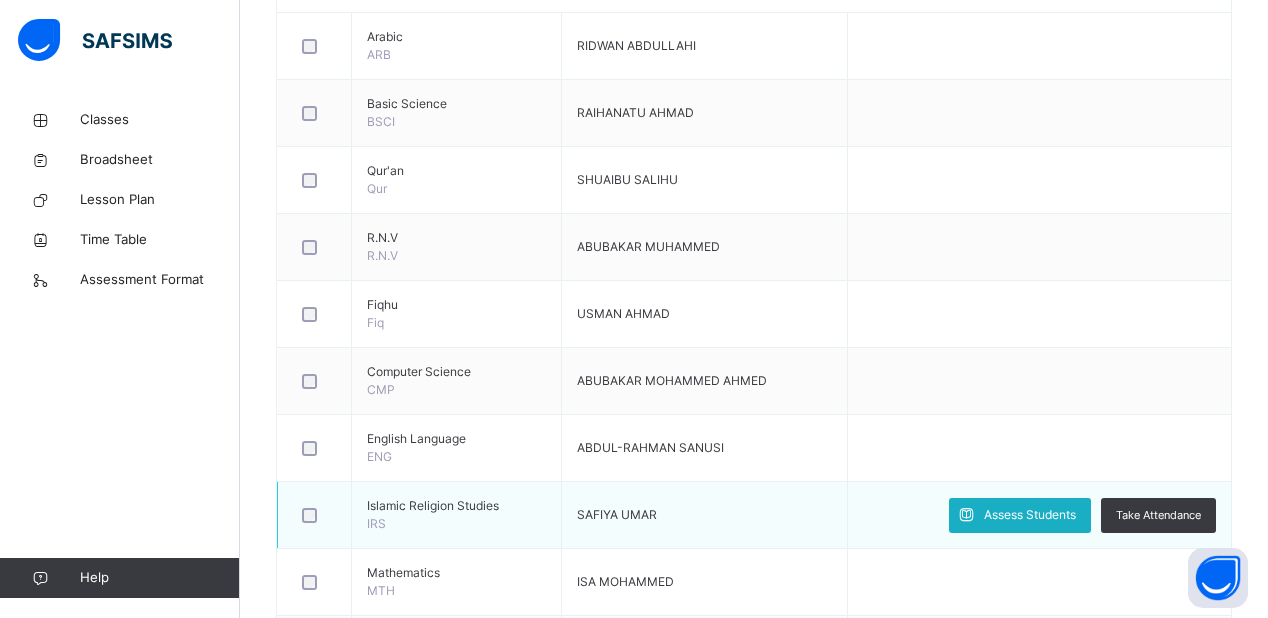 click on "Assess Students" at bounding box center (1030, 515) 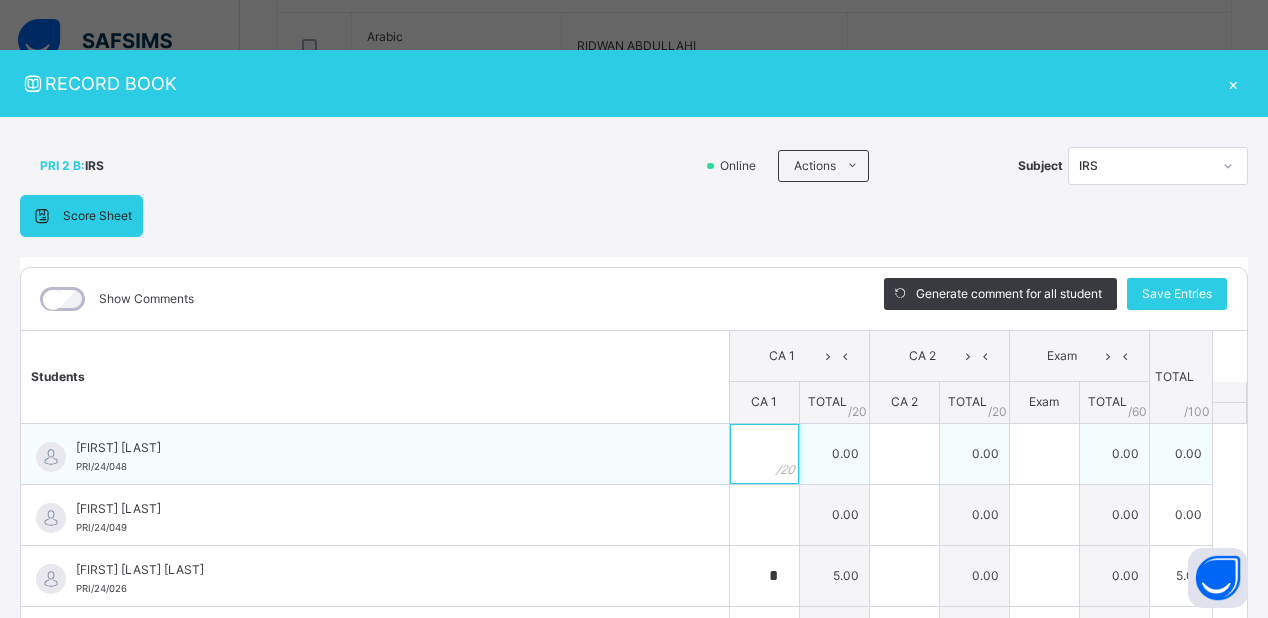 click at bounding box center (764, 454) 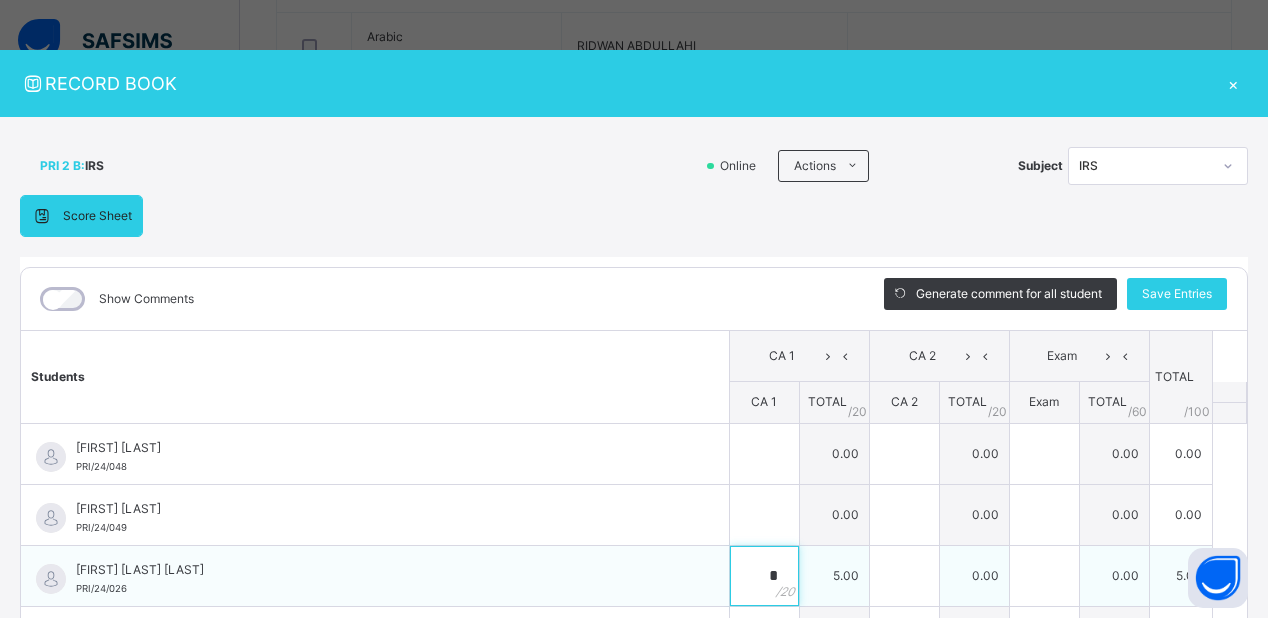 click on "*" at bounding box center (764, 576) 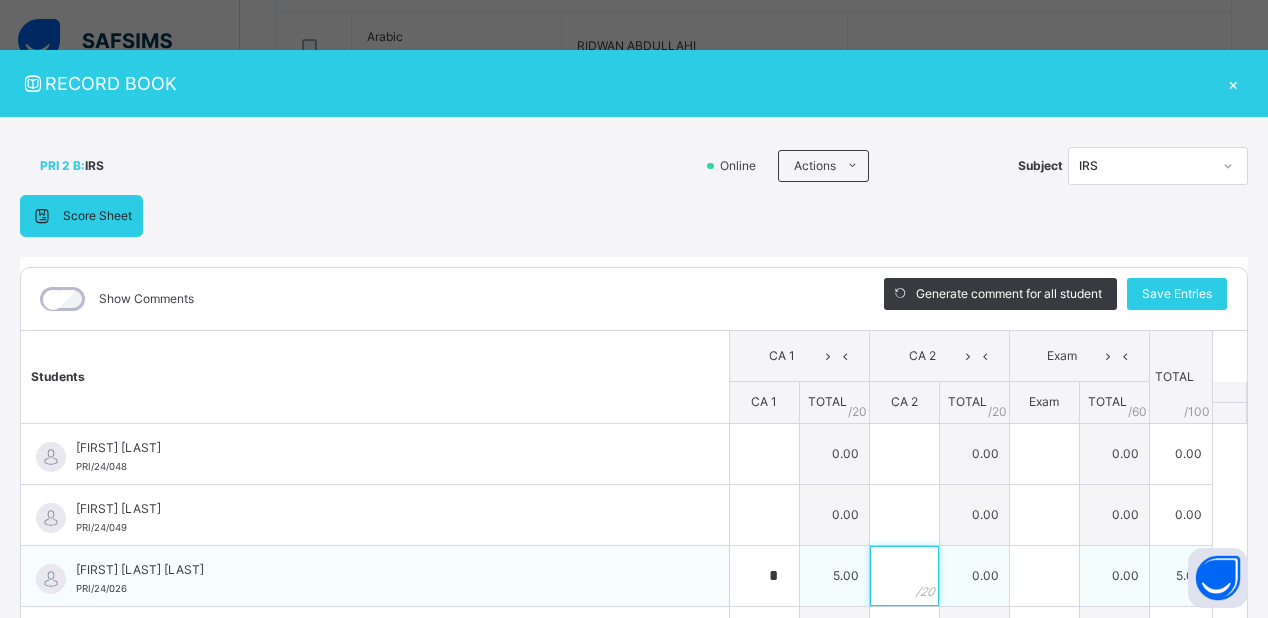 click at bounding box center [904, 576] 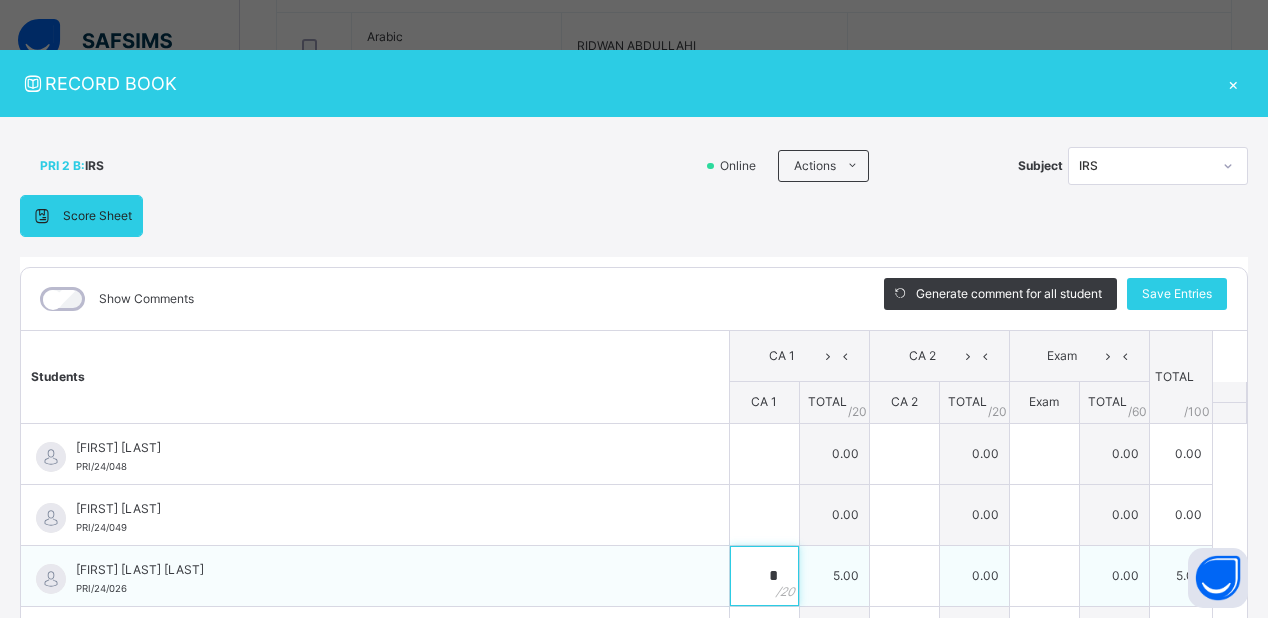 click on "*" at bounding box center [764, 576] 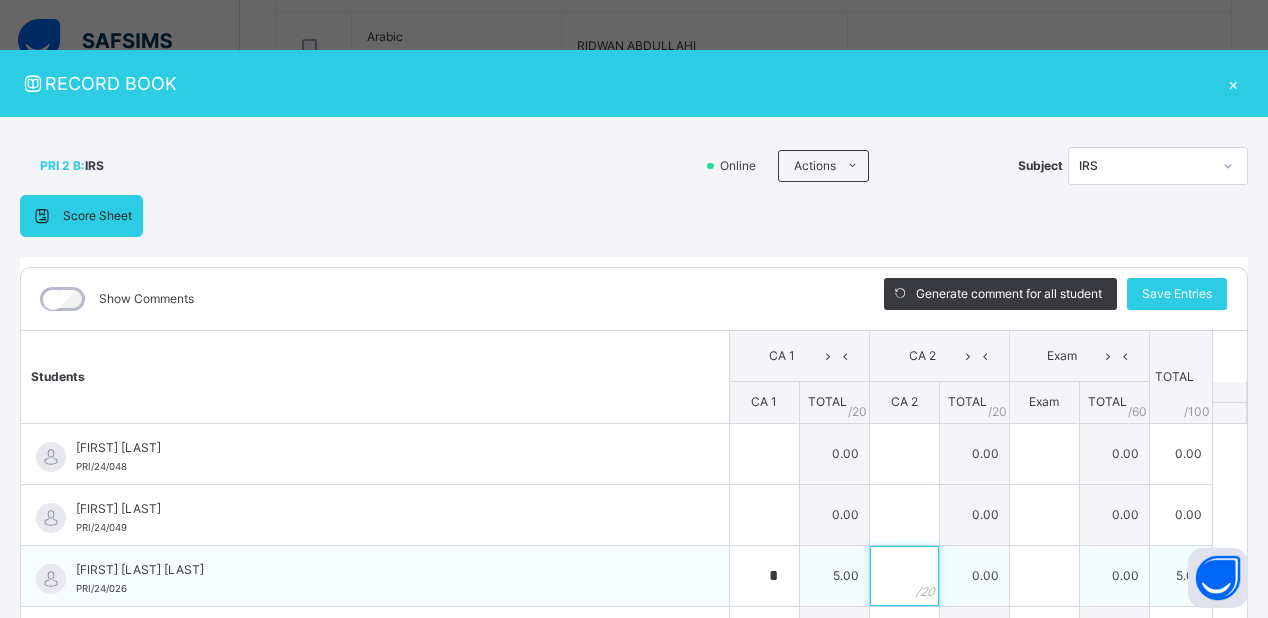 click at bounding box center (904, 576) 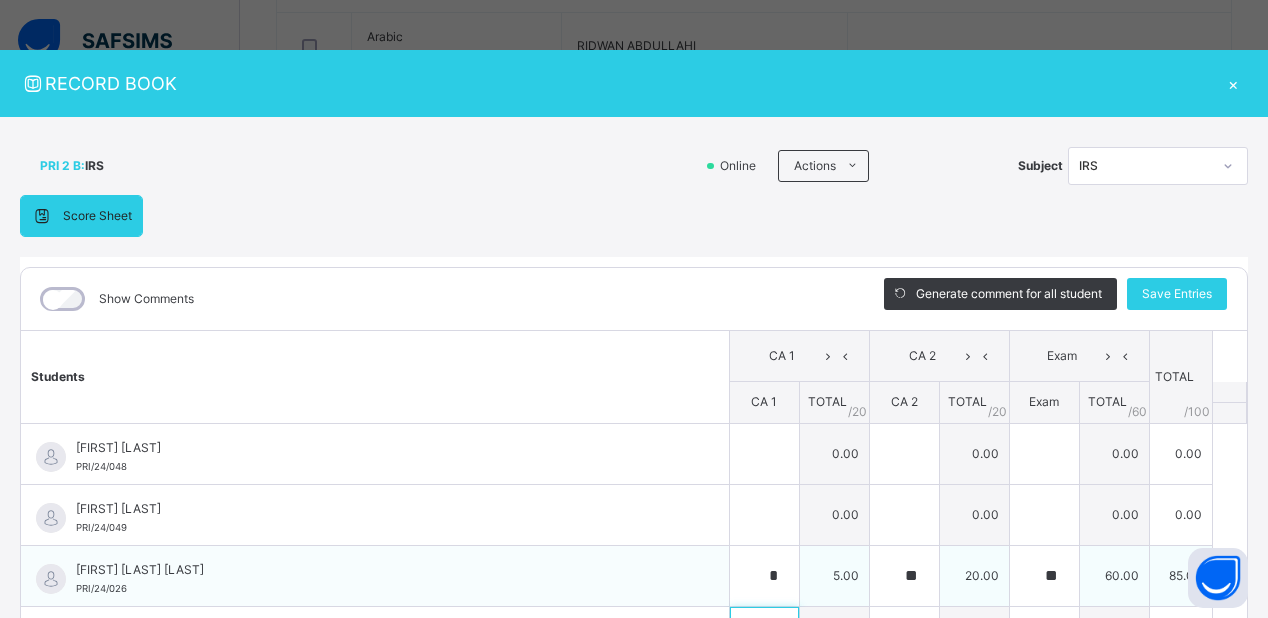 scroll, scrollTop: 46, scrollLeft: 0, axis: vertical 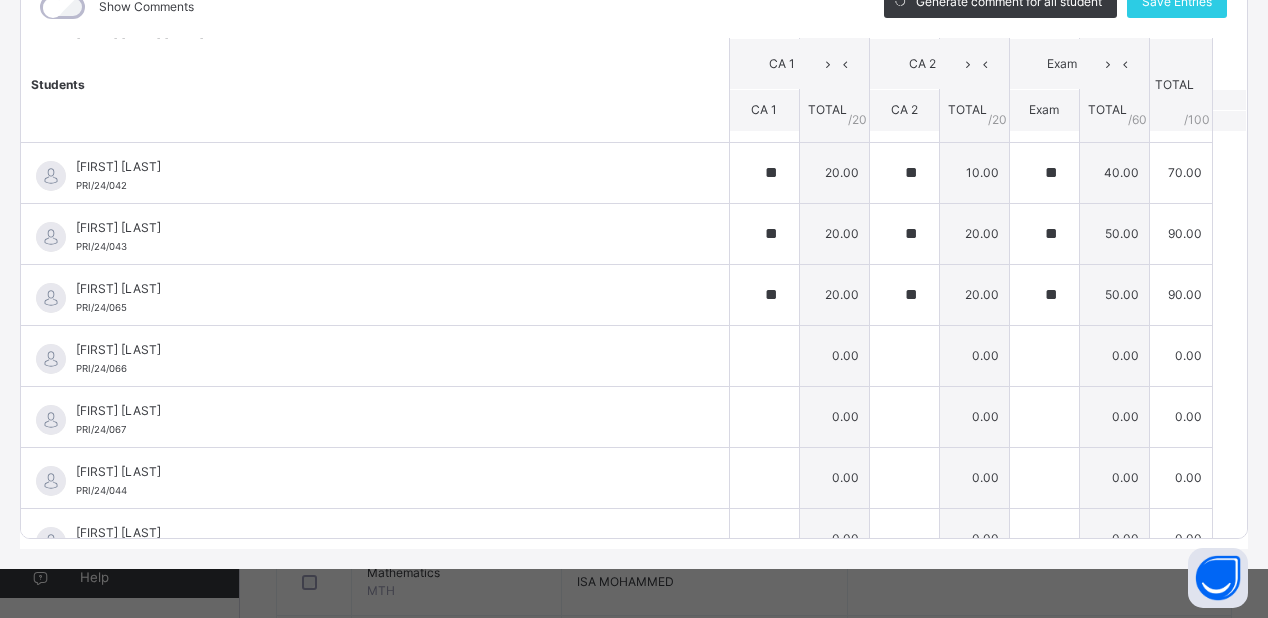 click on "RECORD BOOK × PRI 2   B :   IRS Online Actions  Download Empty Score Sheet  Upload/map score sheet Subject  IRS  SKAFA ISLAMIC SCHOOL Date: 7th Aug 2025, 3:29:15 am Score Sheet Score Sheet Show Comments   Generate comment for all student   Save Entries Class Level:  PRI 2   B Subject:  IRS Session:  2024/2025 Session Session:  Third Term Students CA 1 CA 2 Exam TOTAL /100 Comment CA 1 TOTAL / 20 CA 2 TOTAL / 20 Exam TOTAL / 60 ABDULMALIK  ABUBAKAR PRI/24/048 ABDULMALIK  ABUBAKAR PRI/24/048 0.00 0.00 0.00 0.00 Generate comment 0 / 250   ×   Subject Teacher’s Comment Generate and see in full the comment developed by the AI with an option to regenerate the comment JS ABDULMALIK  ABUBAKAR   PRI/24/048   Total 0.00  / 100.00 Sims Bot   Regenerate     Use this comment   ABDULRAZAK  SANUSI PRI/24/049 ABDULRAZAK  SANUSI PRI/24/049 0.00 0.00 0.00 0.00 Generate comment 0 / 250   ×   Subject Teacher’s Comment Generate and see in full the comment developed by the AI with an option to regenerate the comment JS" at bounding box center (634, 309) 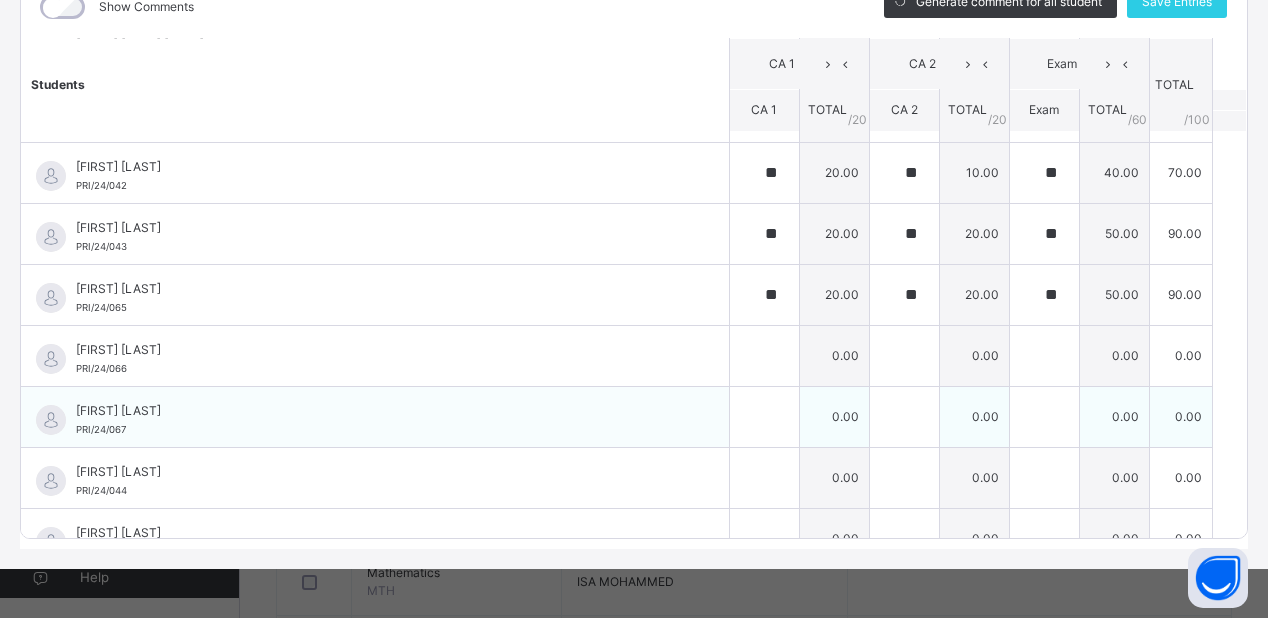 drag, startPoint x: 821, startPoint y: 446, endPoint x: 806, endPoint y: 436, distance: 18.027756 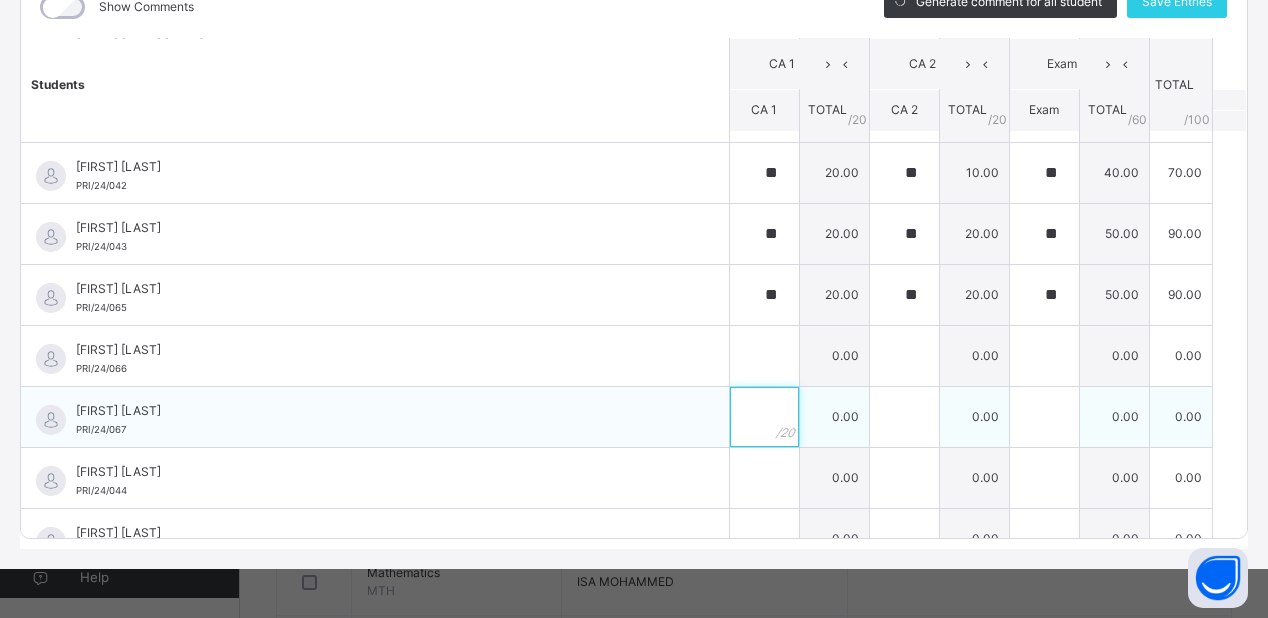 click at bounding box center (764, 417) 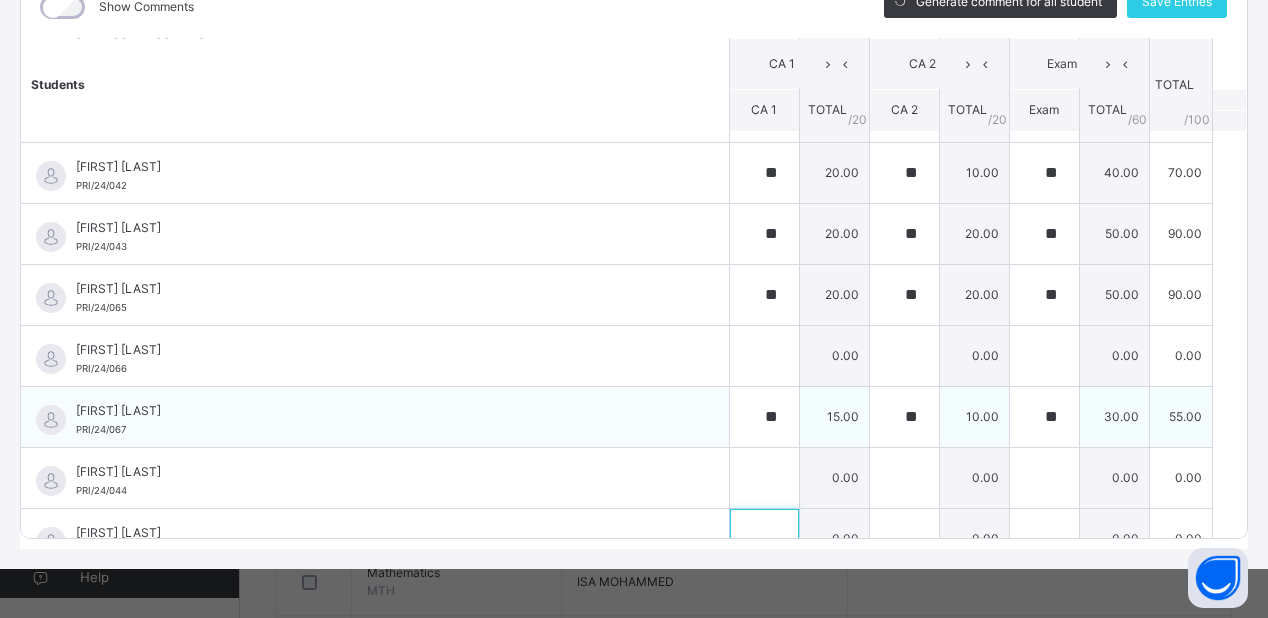 scroll, scrollTop: 1537, scrollLeft: 0, axis: vertical 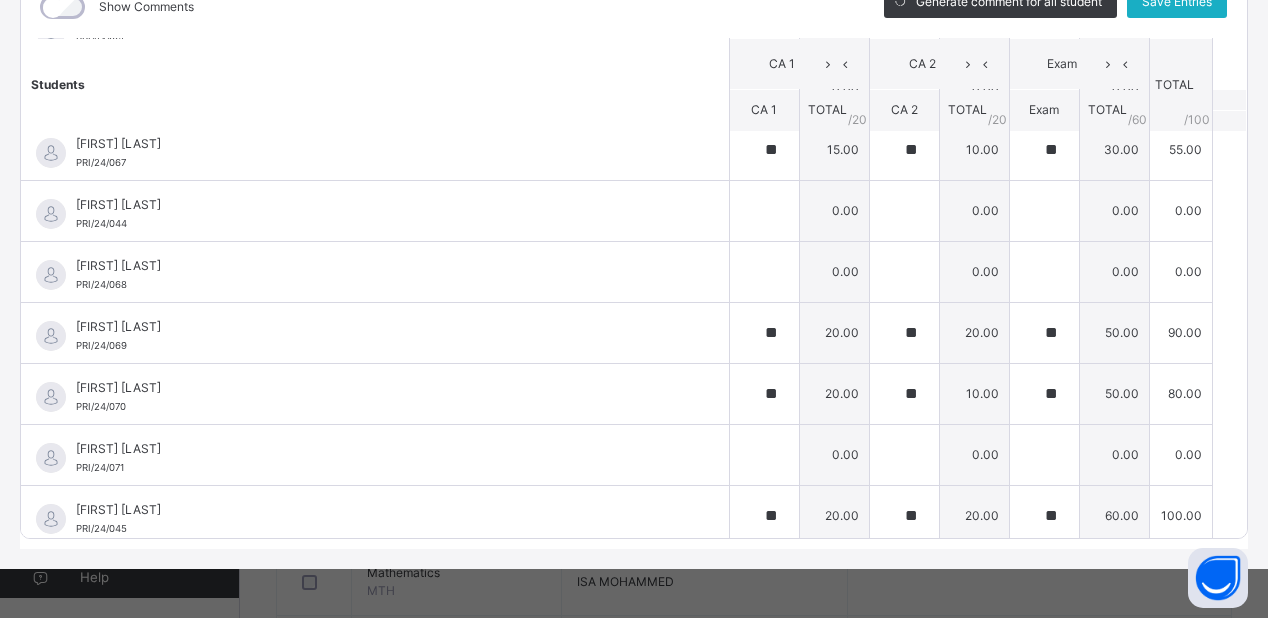 click on "Save Entries" at bounding box center [1177, 2] 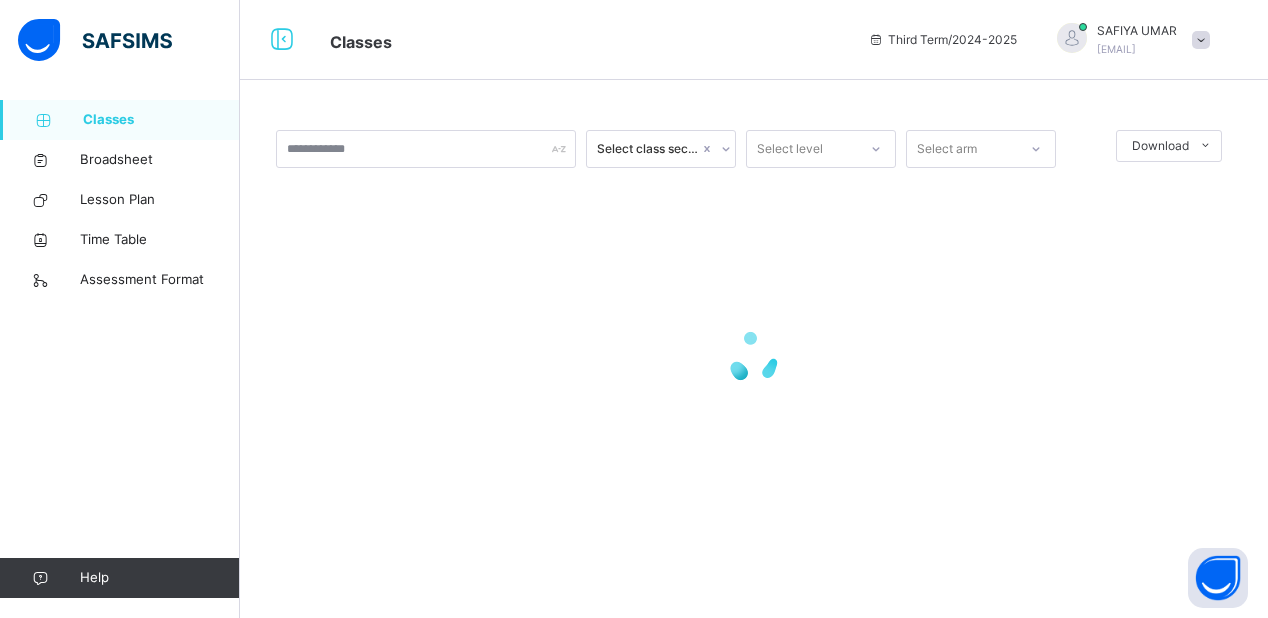 scroll, scrollTop: 0, scrollLeft: 0, axis: both 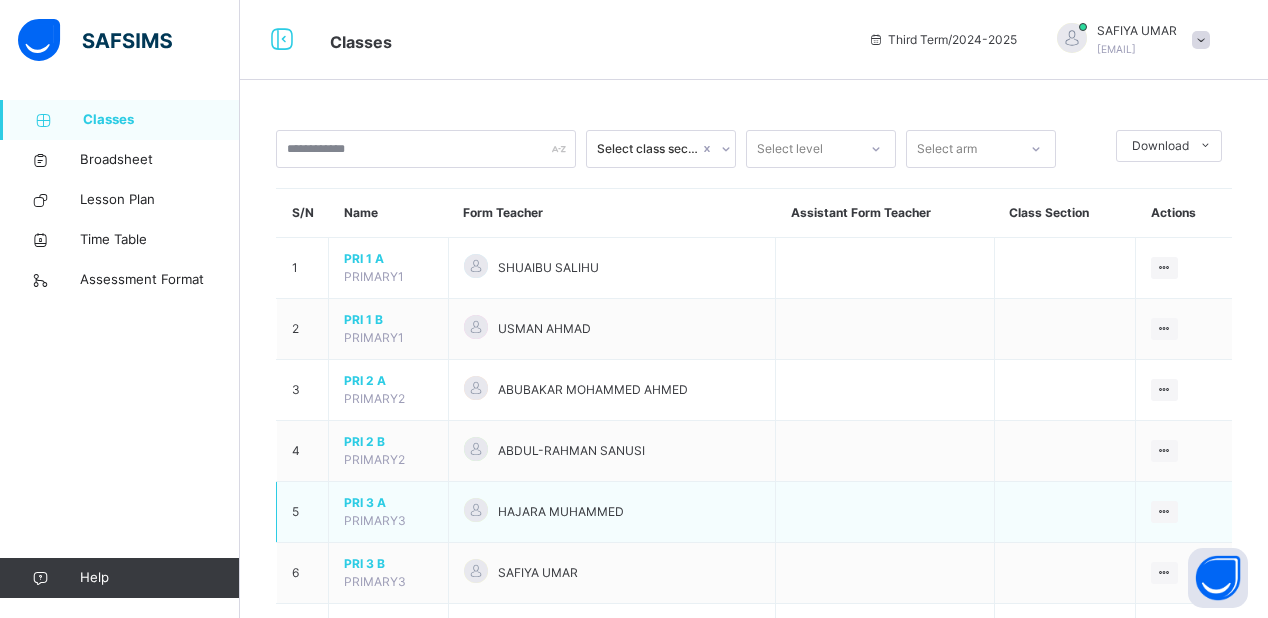 click on "PRI 3   A" at bounding box center (388, 503) 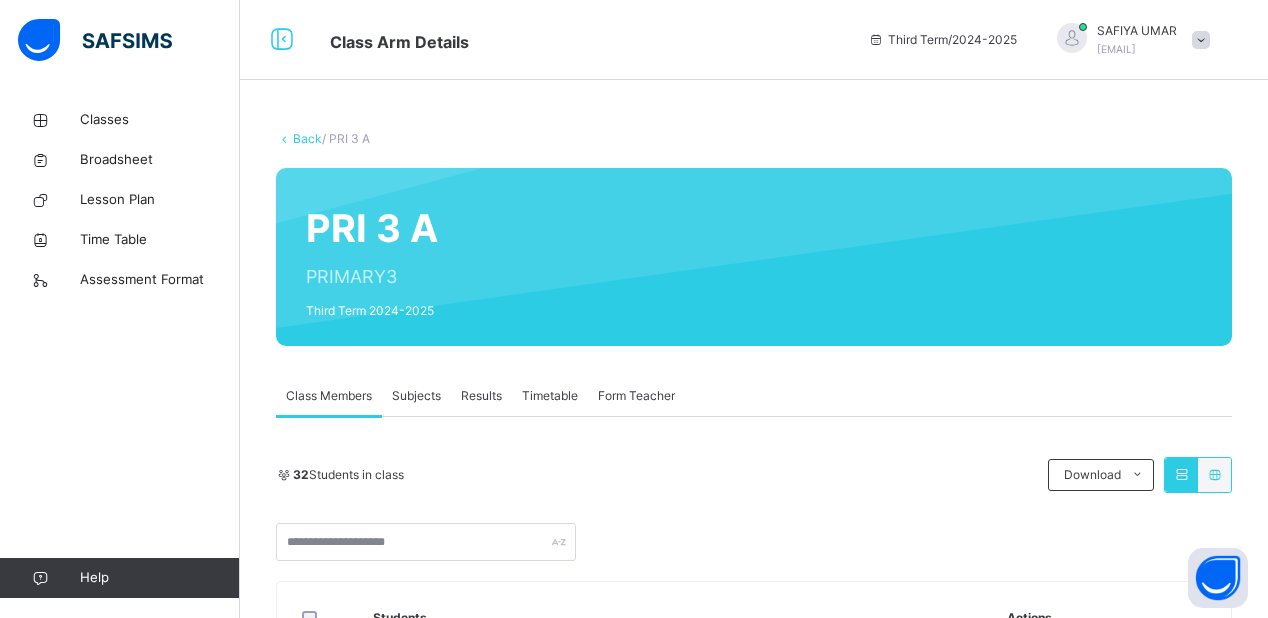 click on "Subjects" at bounding box center (416, 396) 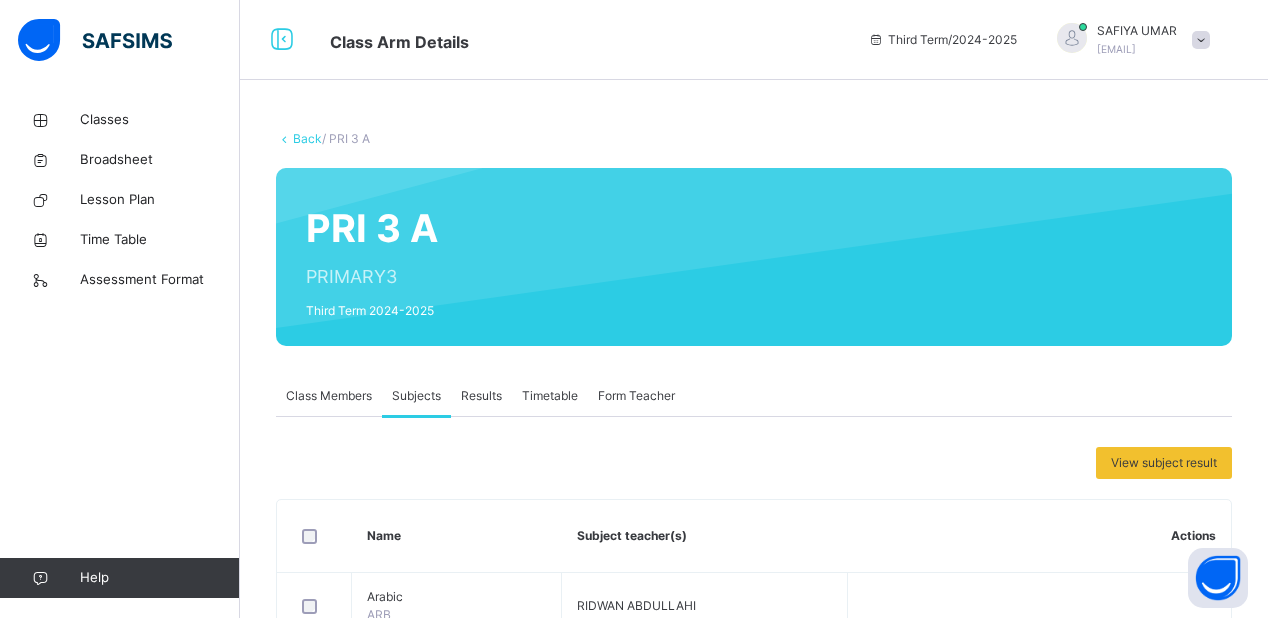 click on "View subject result" at bounding box center (754, 463) 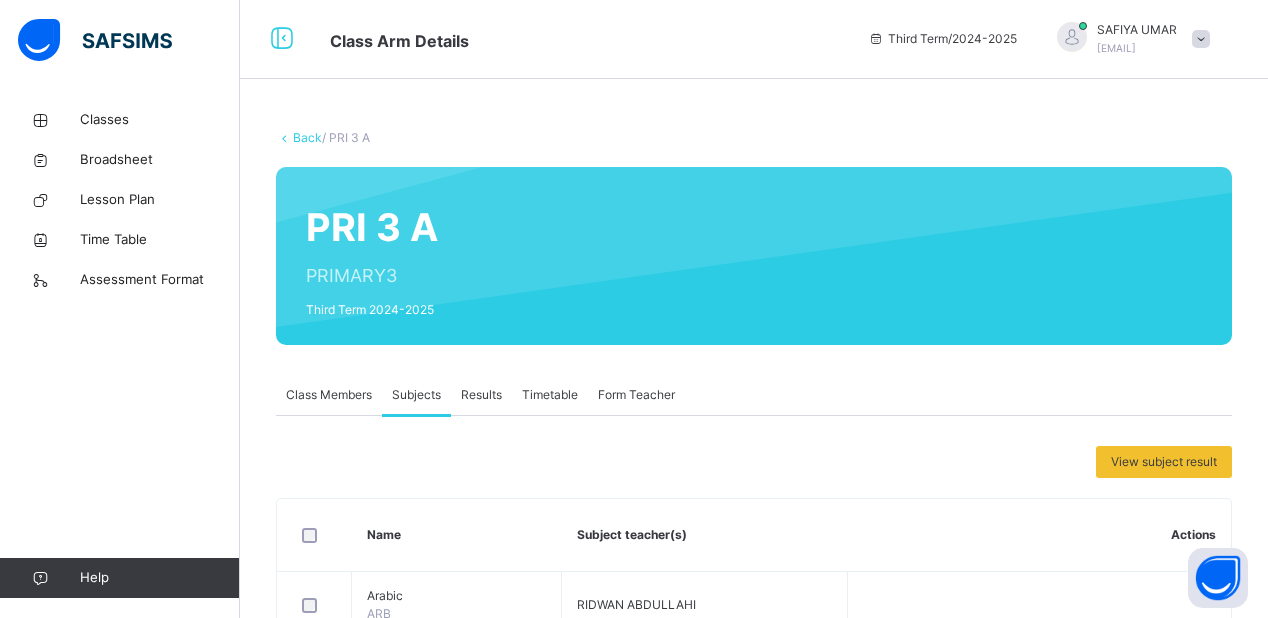 scroll, scrollTop: 0, scrollLeft: 0, axis: both 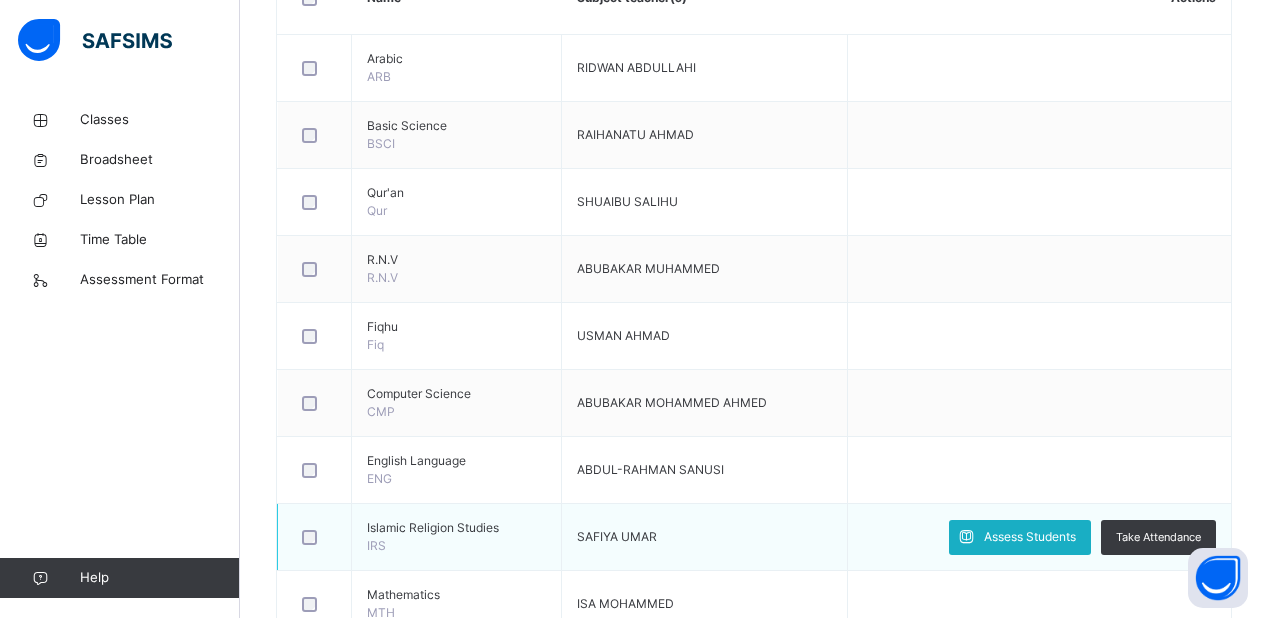 click on "Assess Students" at bounding box center [1030, 537] 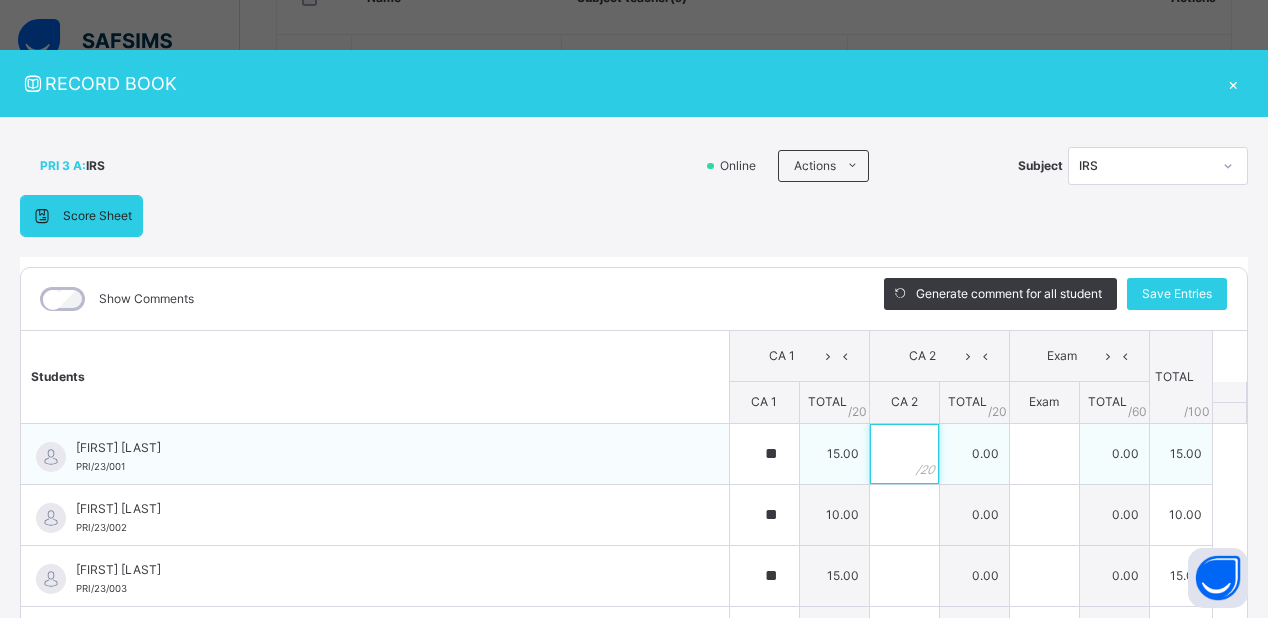 click at bounding box center (904, 454) 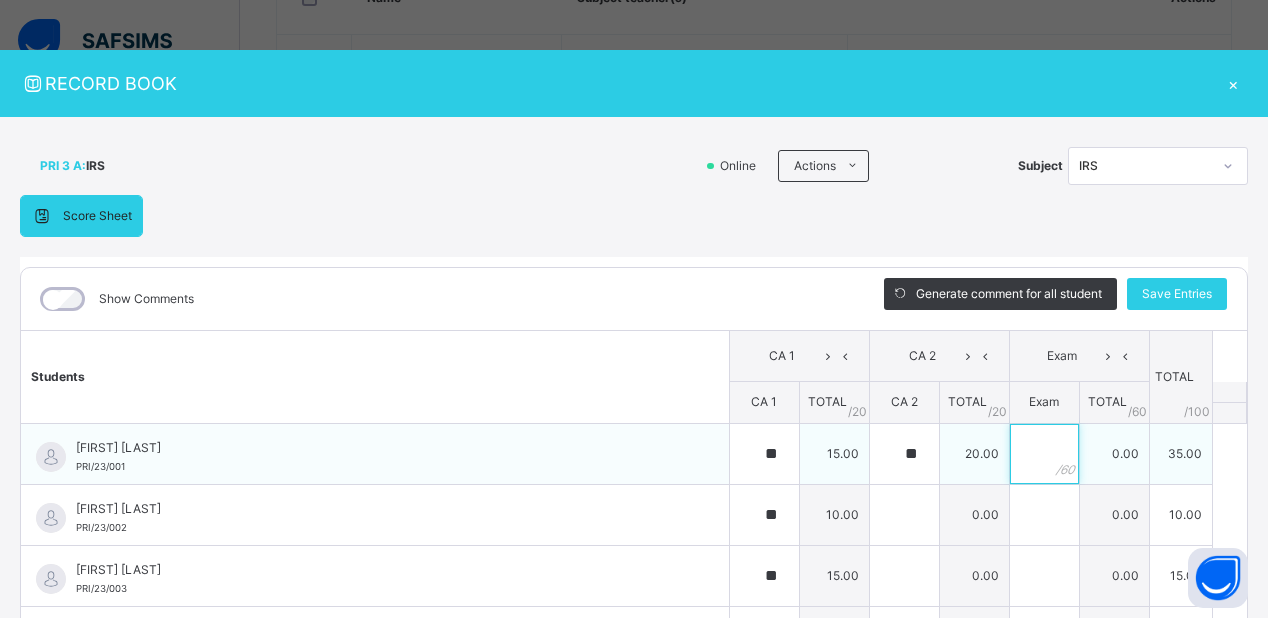 click at bounding box center [1044, 454] 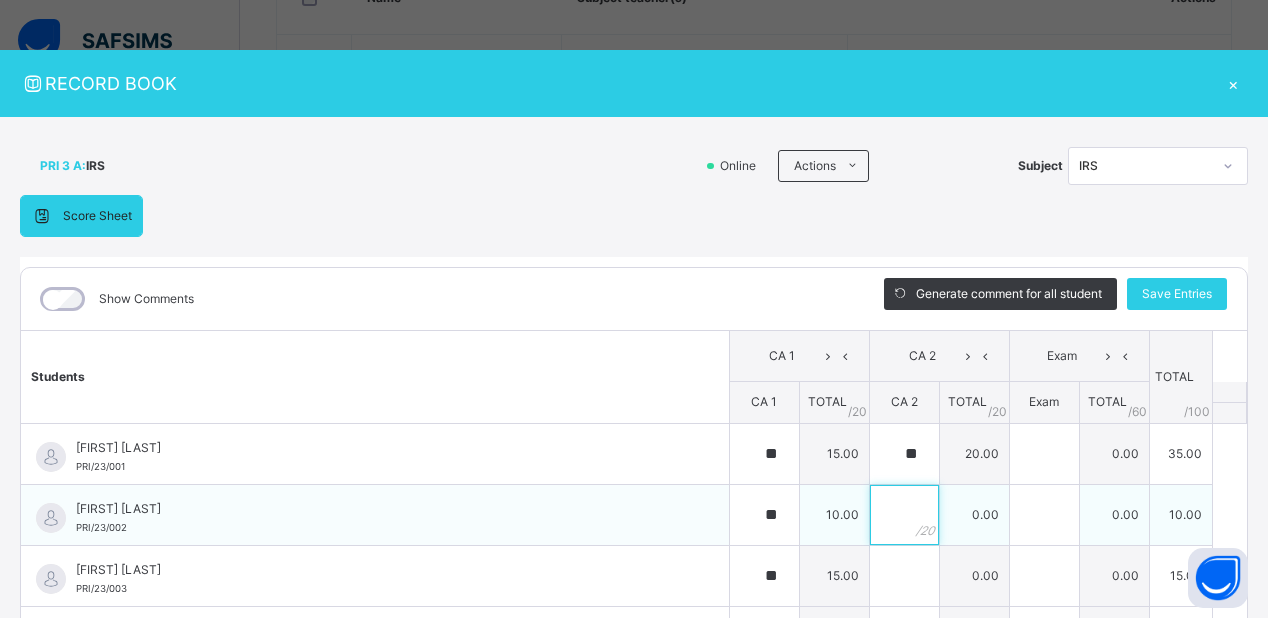 click at bounding box center (904, 515) 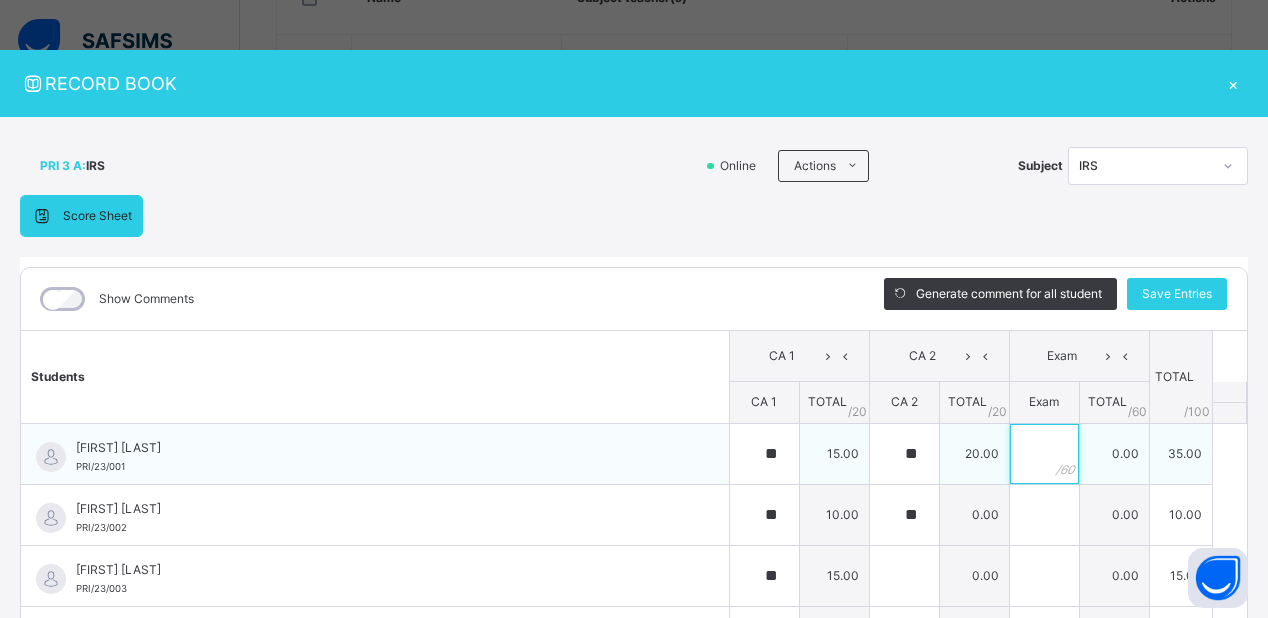 click at bounding box center [1044, 454] 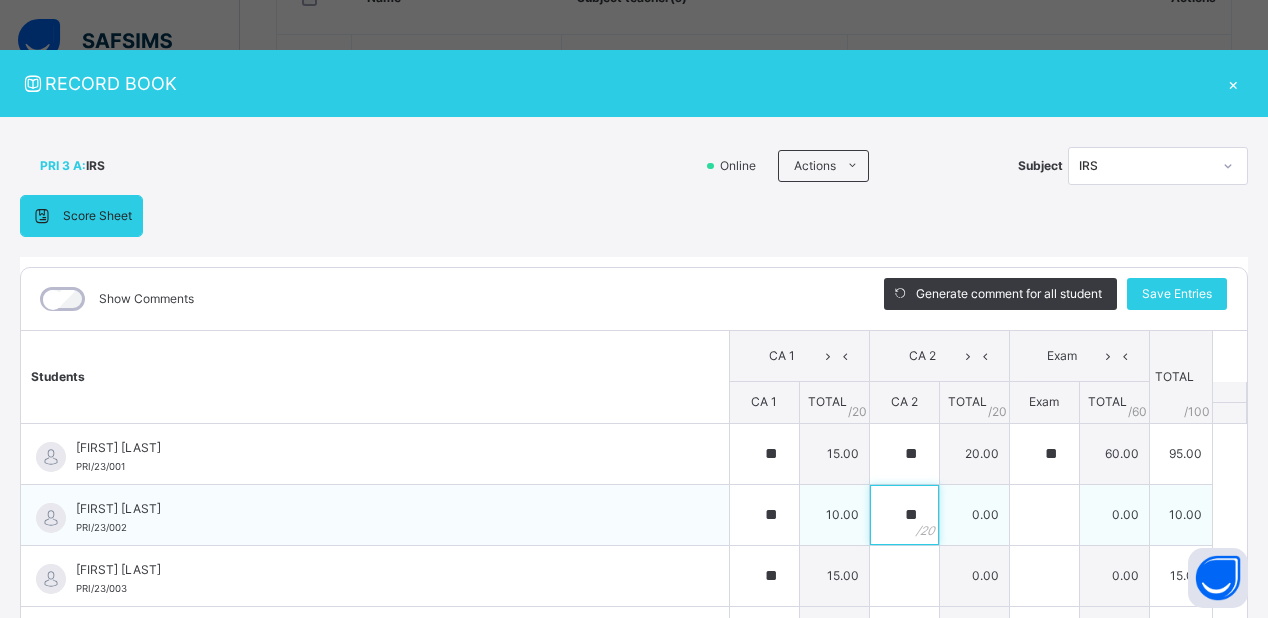 click on "**" at bounding box center [904, 515] 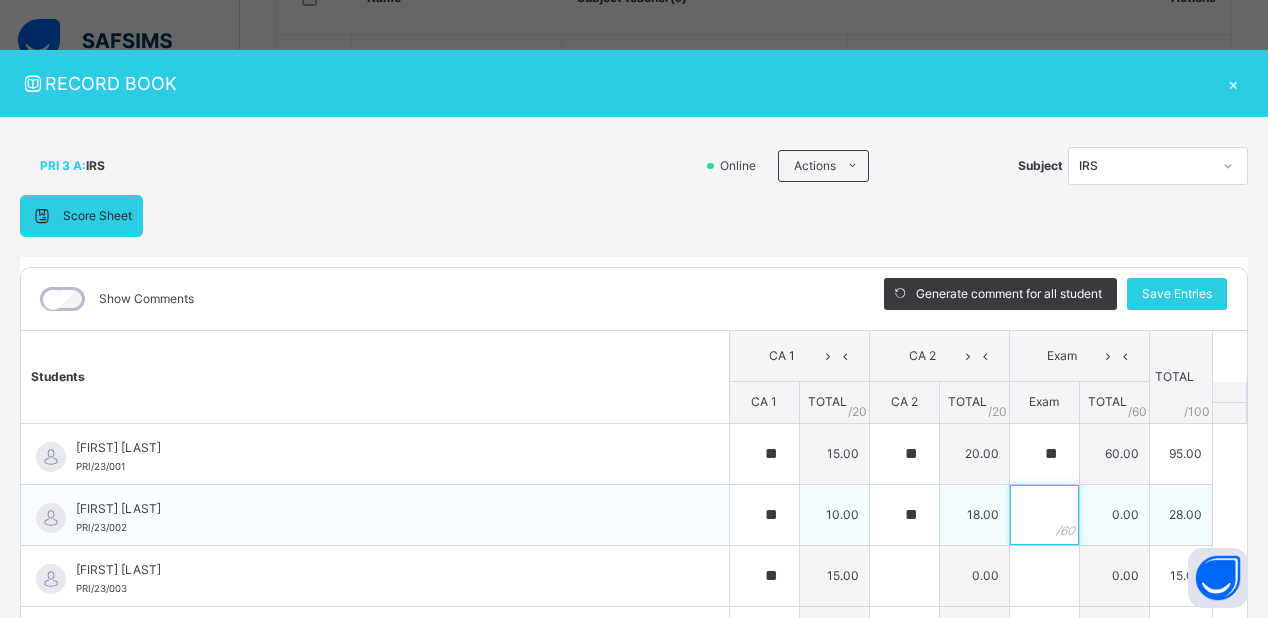 click at bounding box center (1044, 515) 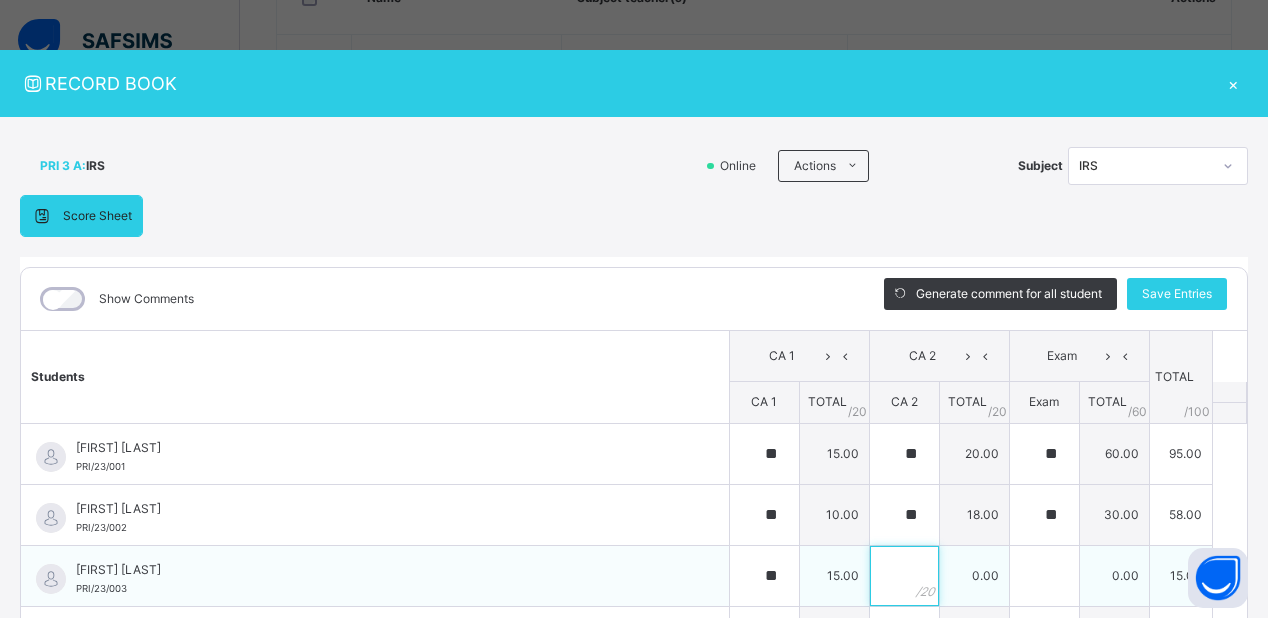 click at bounding box center (904, 576) 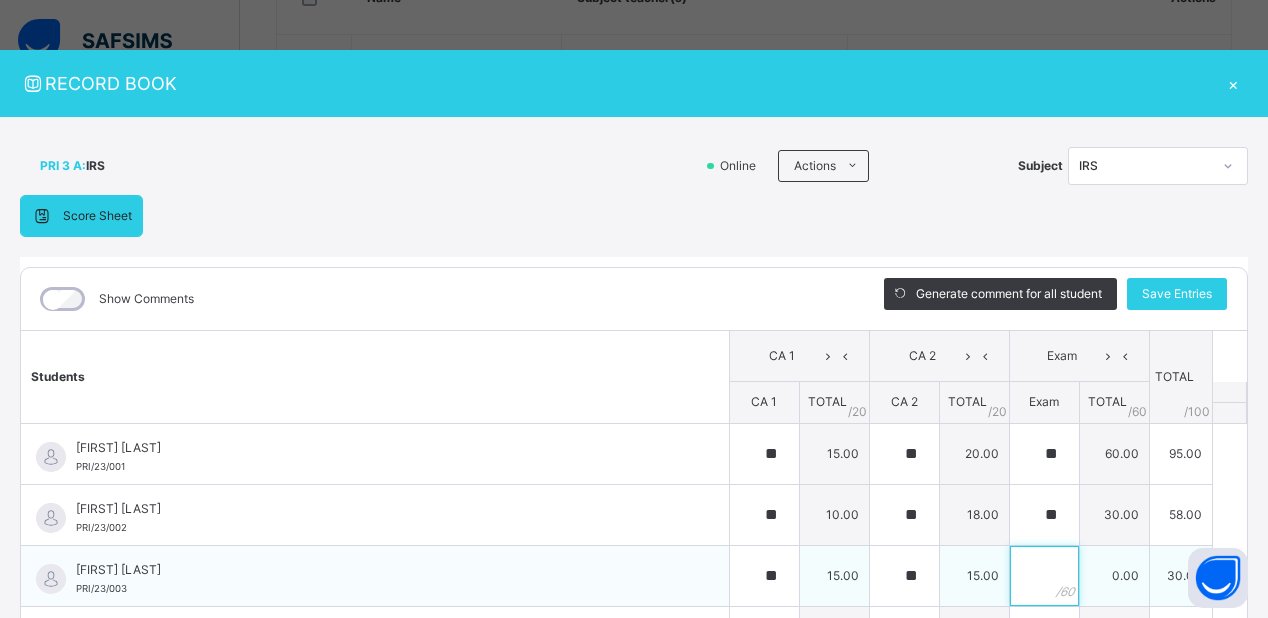 click at bounding box center [1044, 576] 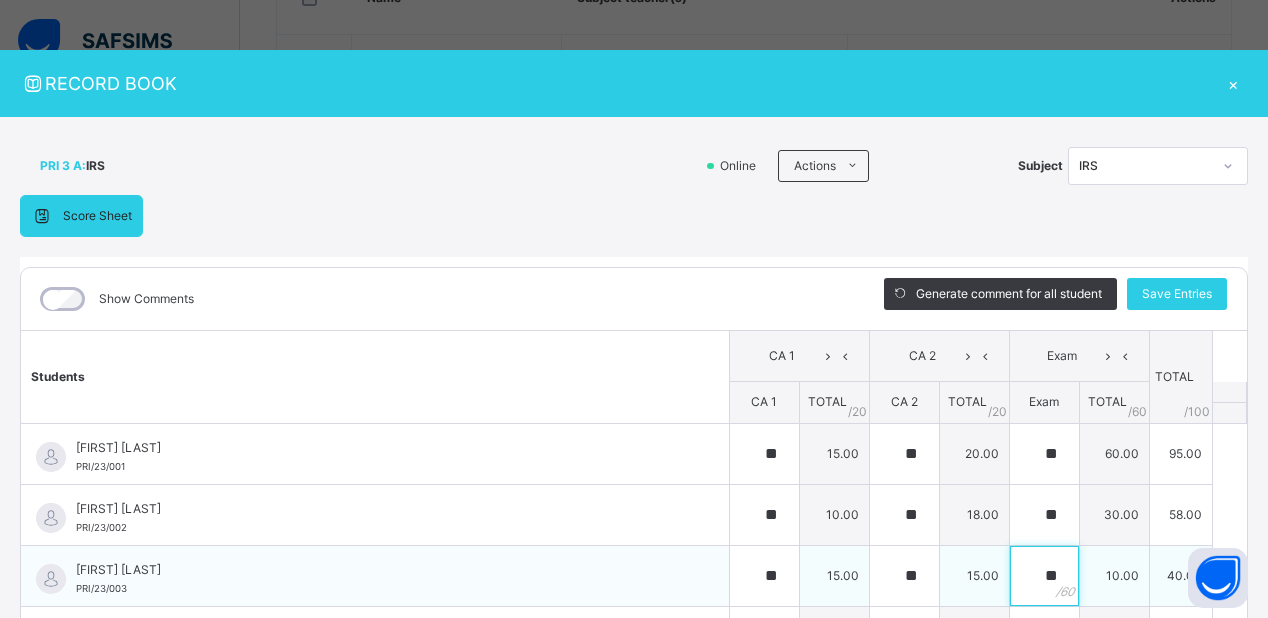 click on "**" at bounding box center [1044, 576] 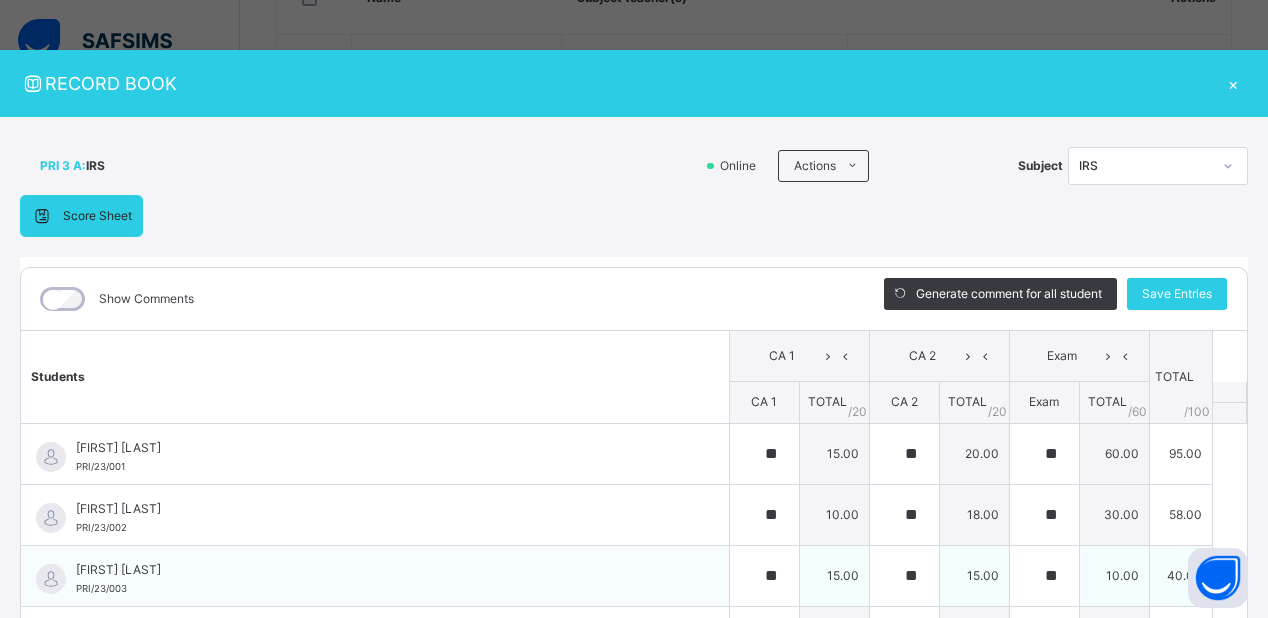 click on "**" at bounding box center [1044, 576] 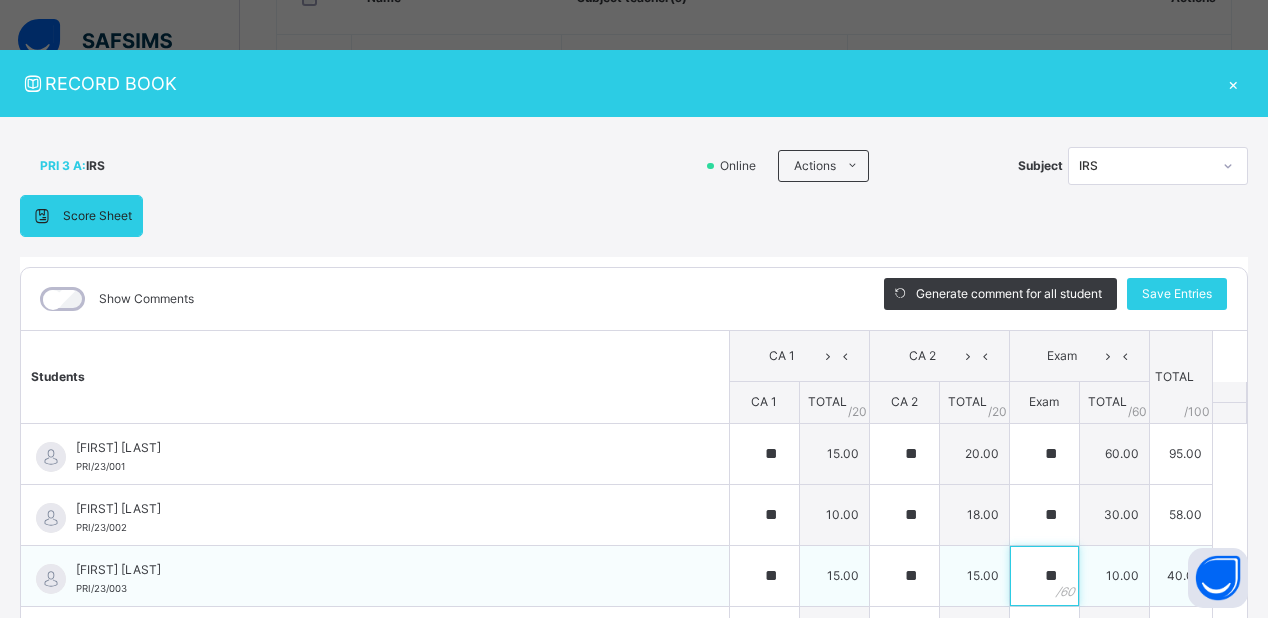click on "**" at bounding box center [1044, 576] 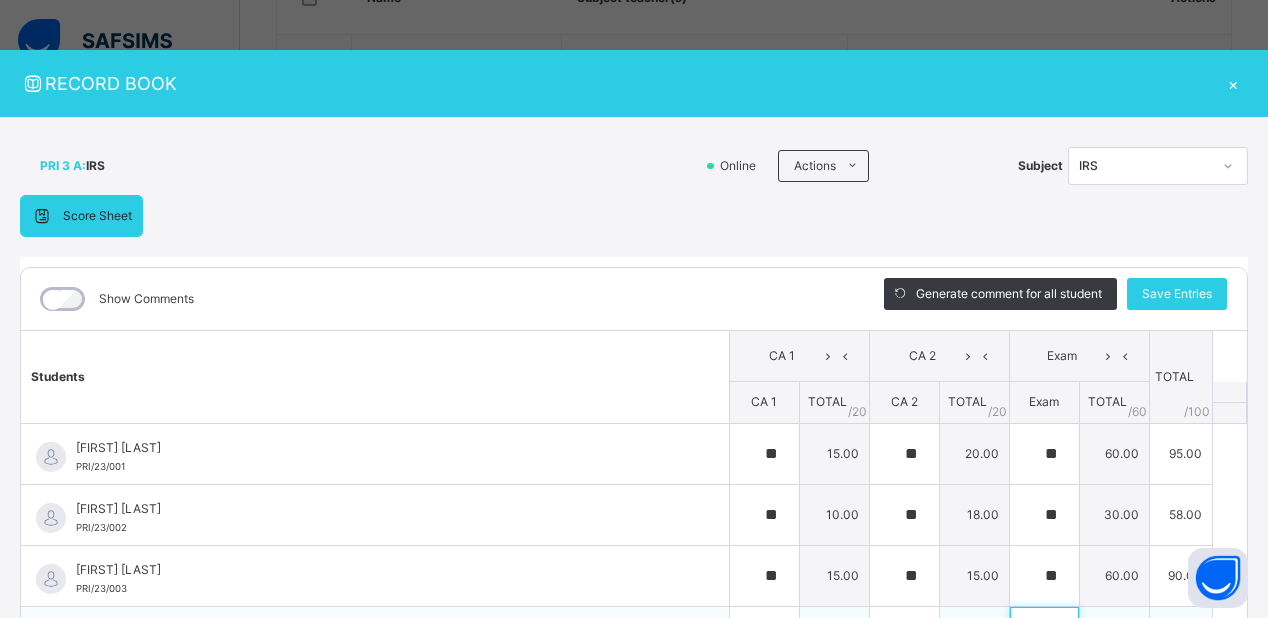 click at bounding box center (1044, 637) 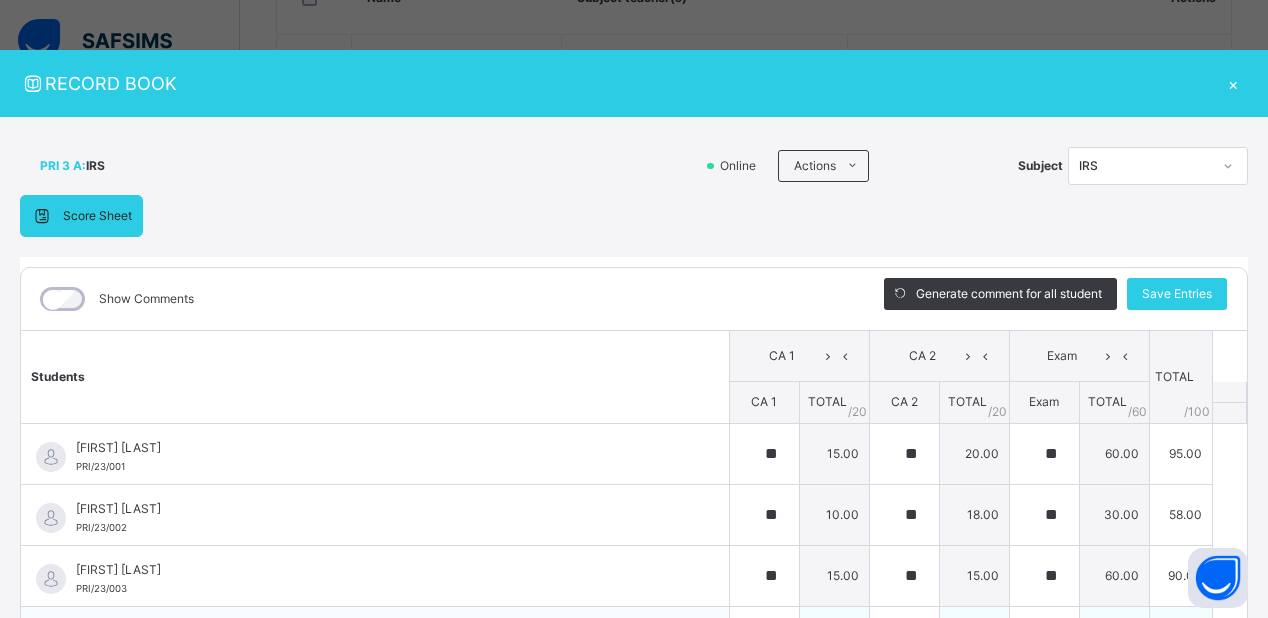scroll, scrollTop: 292, scrollLeft: 0, axis: vertical 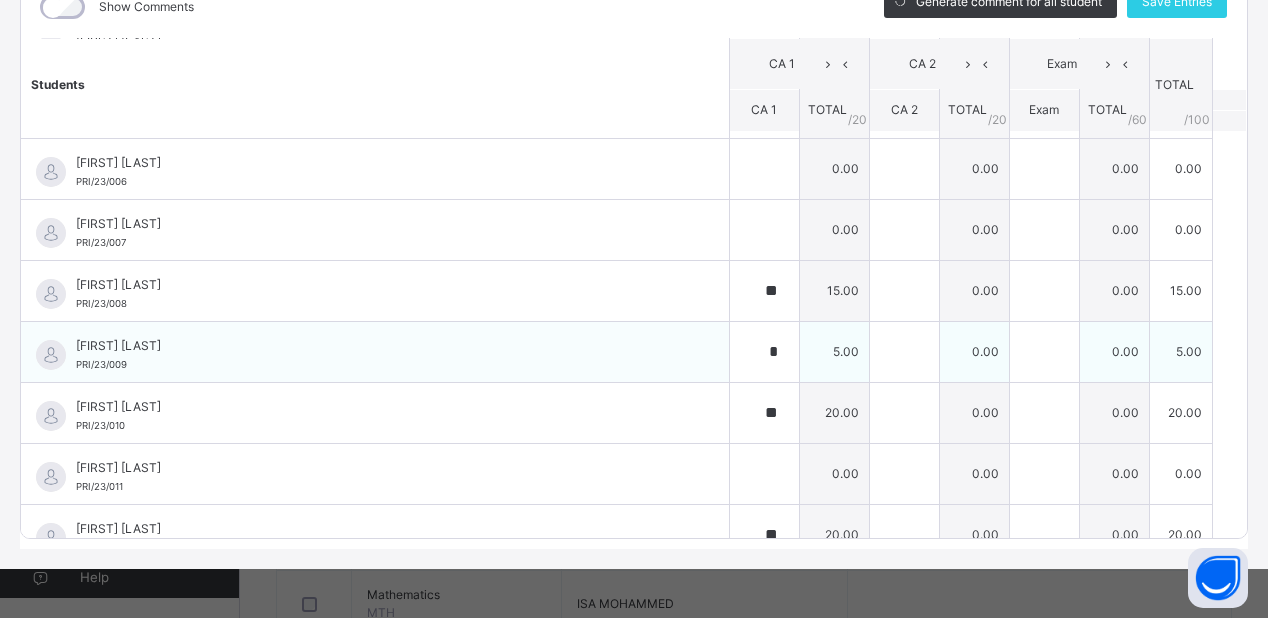 click on "HUSSAINA  IBRAHIM PRI/23/009" at bounding box center [380, 355] 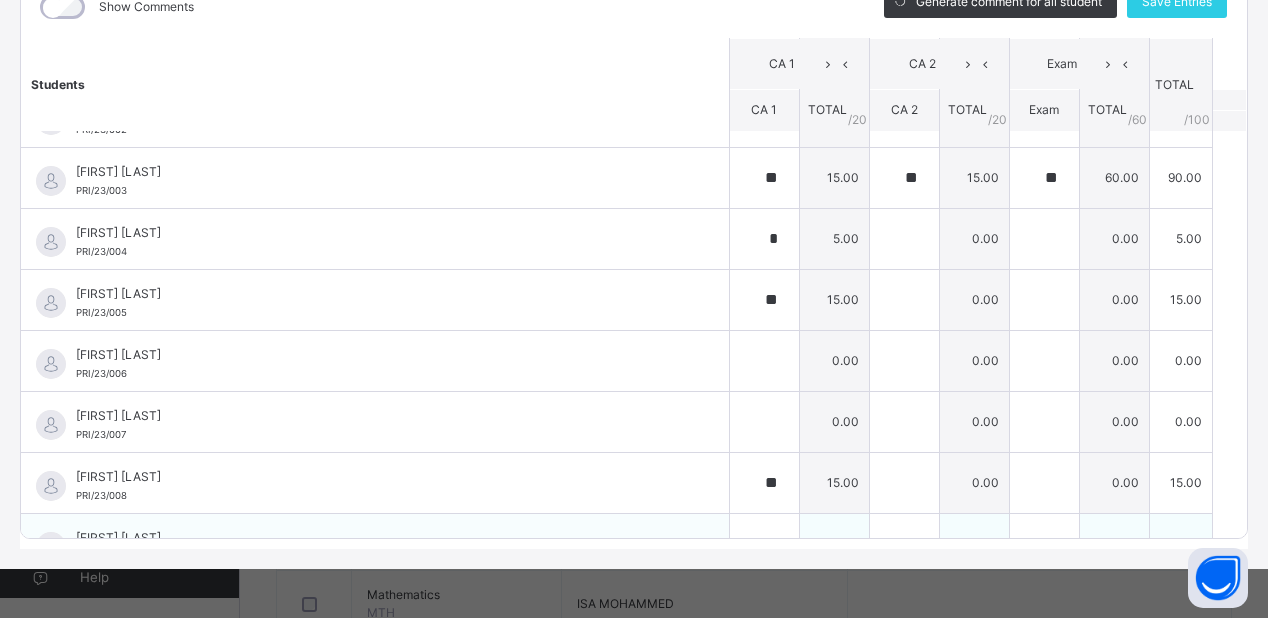 scroll, scrollTop: 74, scrollLeft: 0, axis: vertical 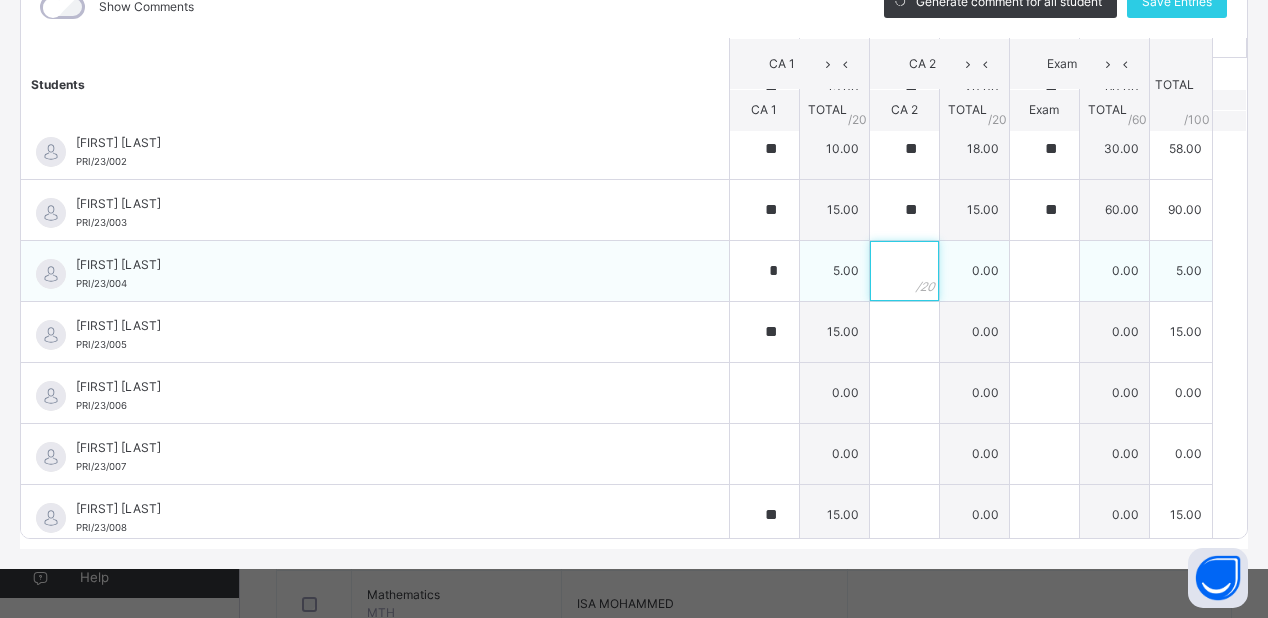 click at bounding box center [904, 271] 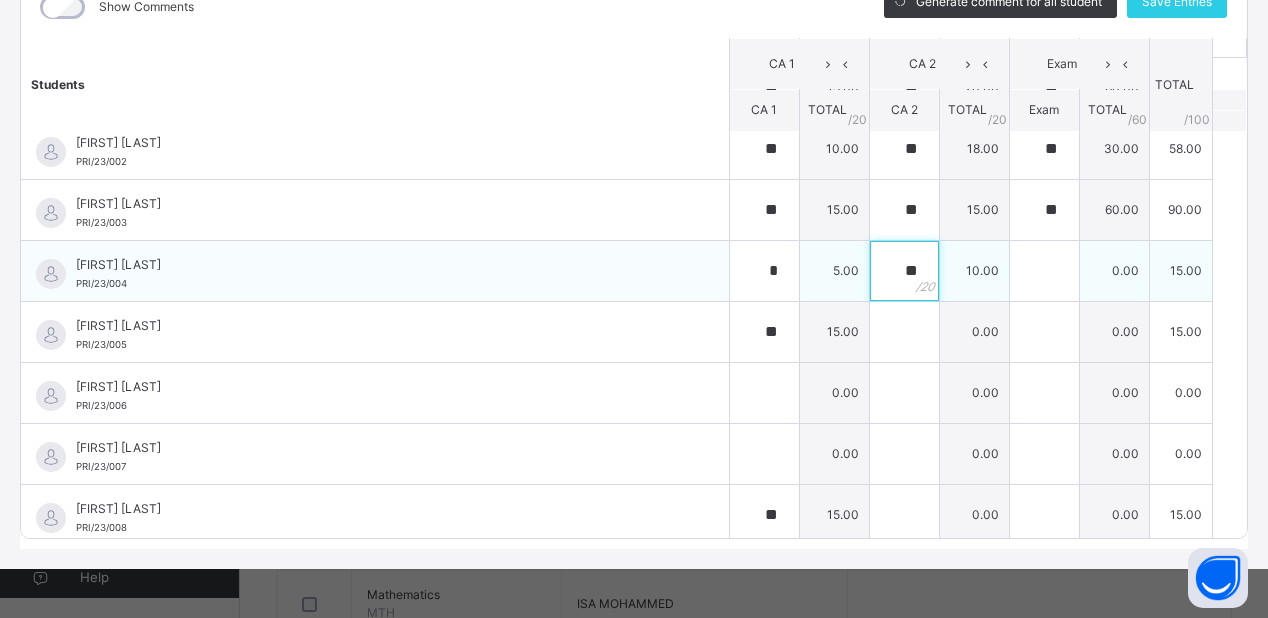 click on "**" at bounding box center (904, 271) 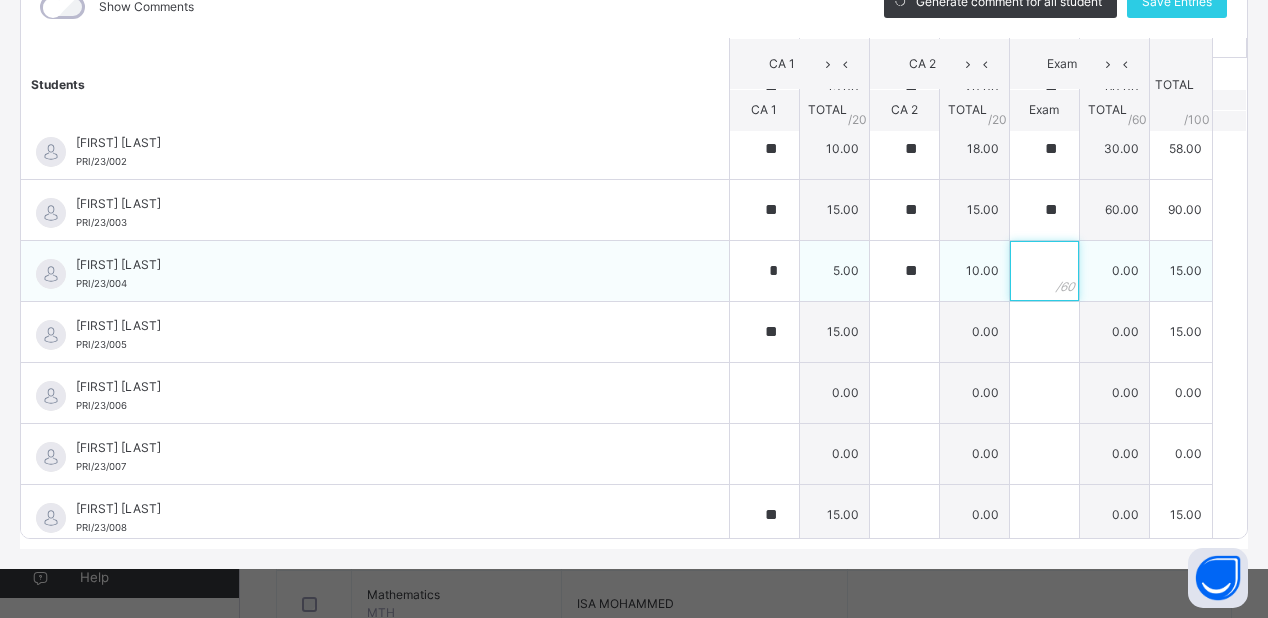 click at bounding box center (1044, 271) 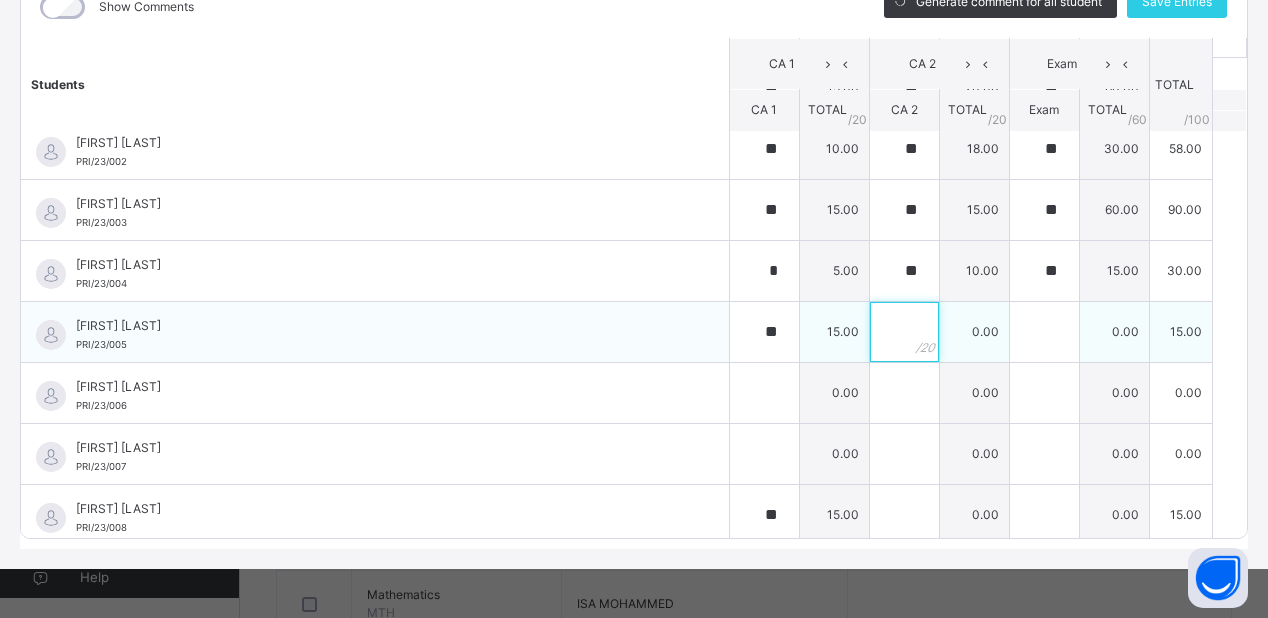 click at bounding box center (904, 332) 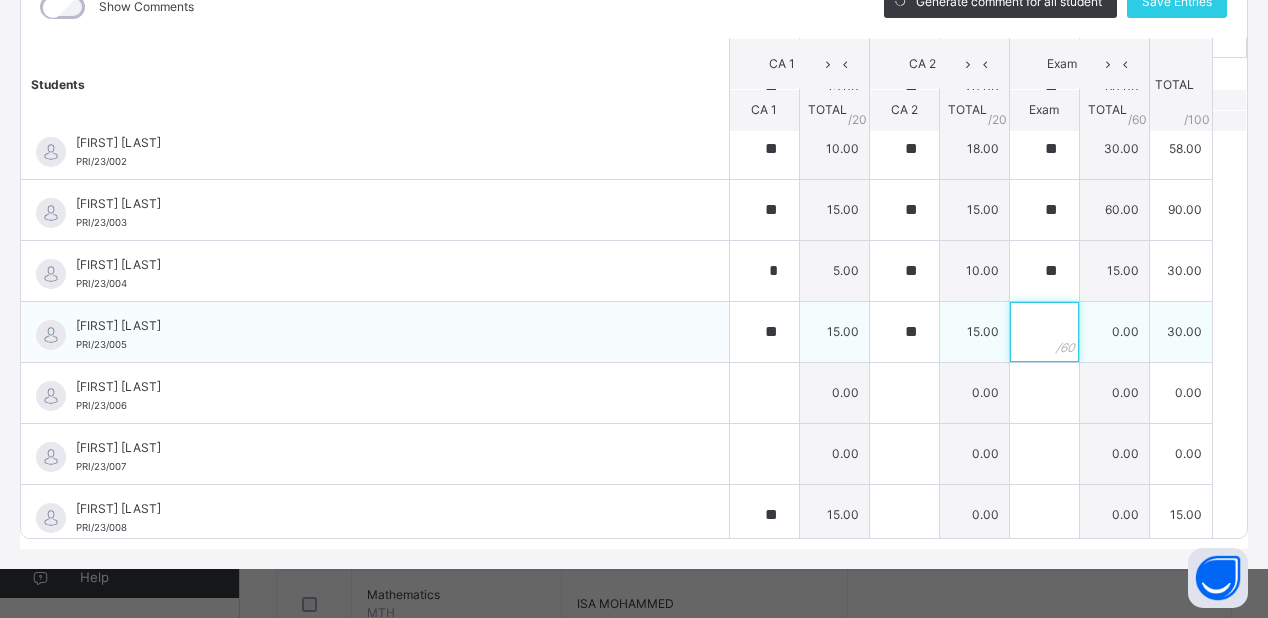 click at bounding box center [1044, 332] 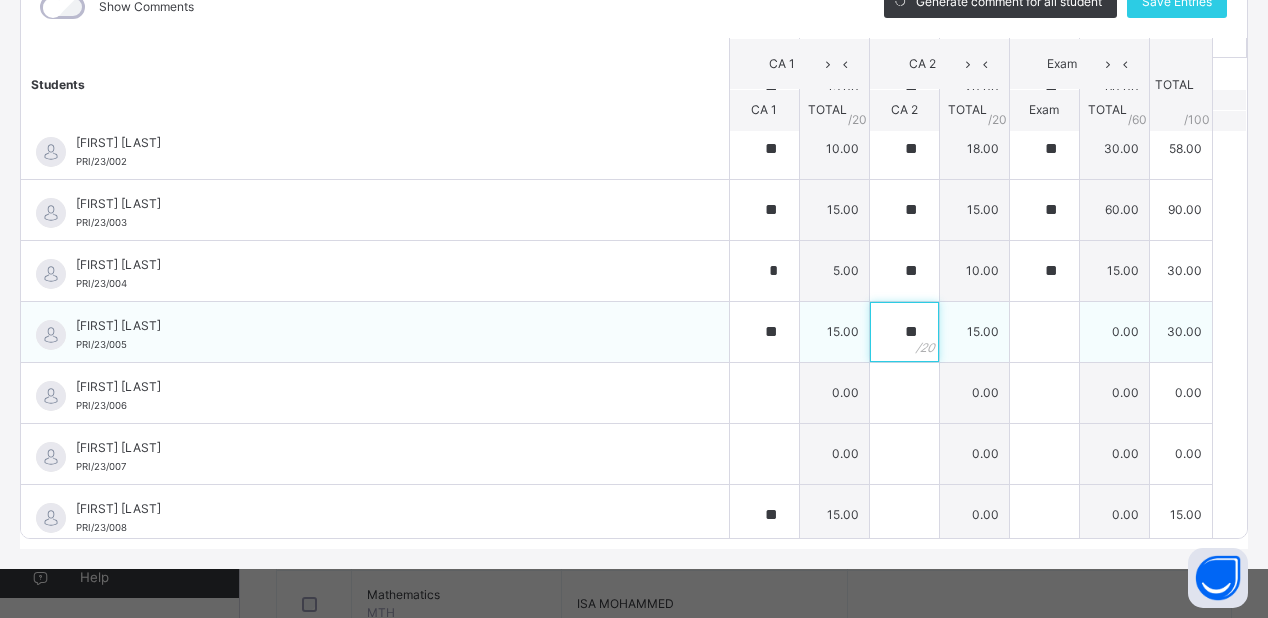 click on "**" at bounding box center [904, 332] 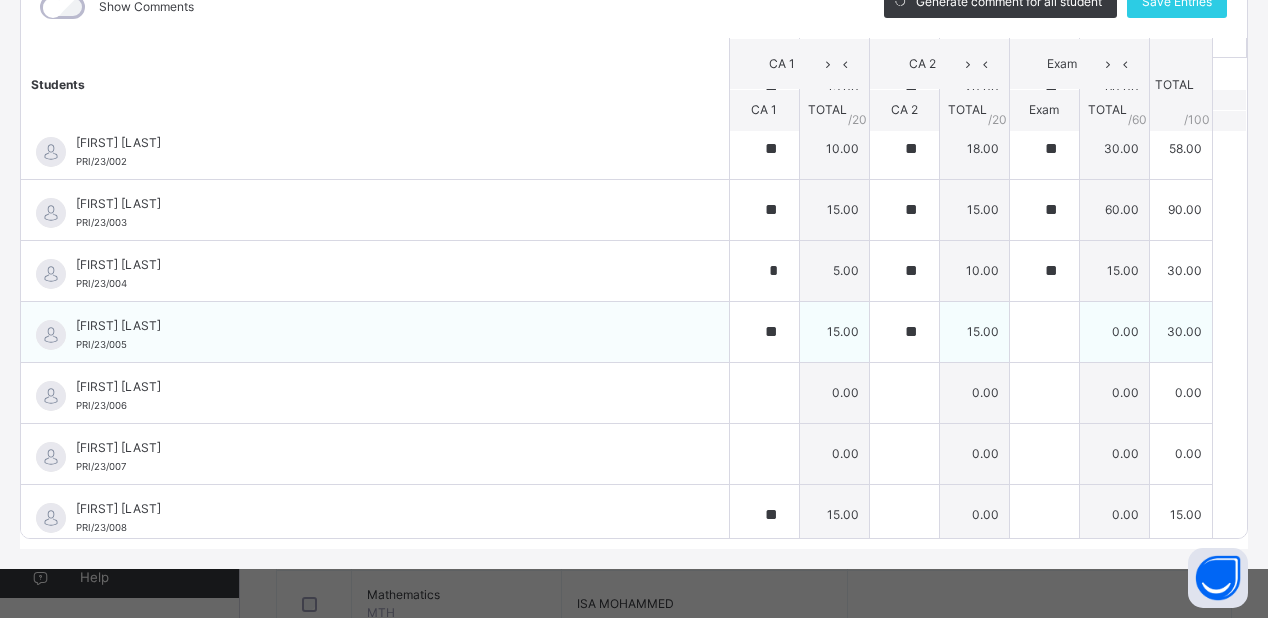 click on "**" at bounding box center (904, 332) 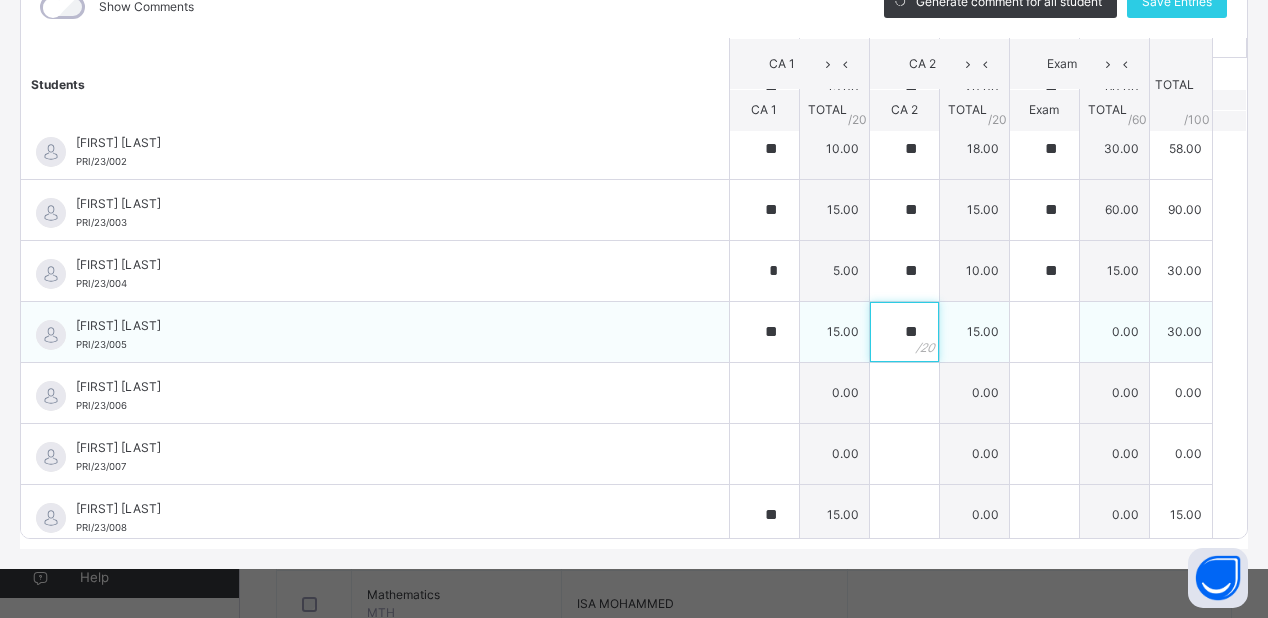 click on "**" at bounding box center [904, 332] 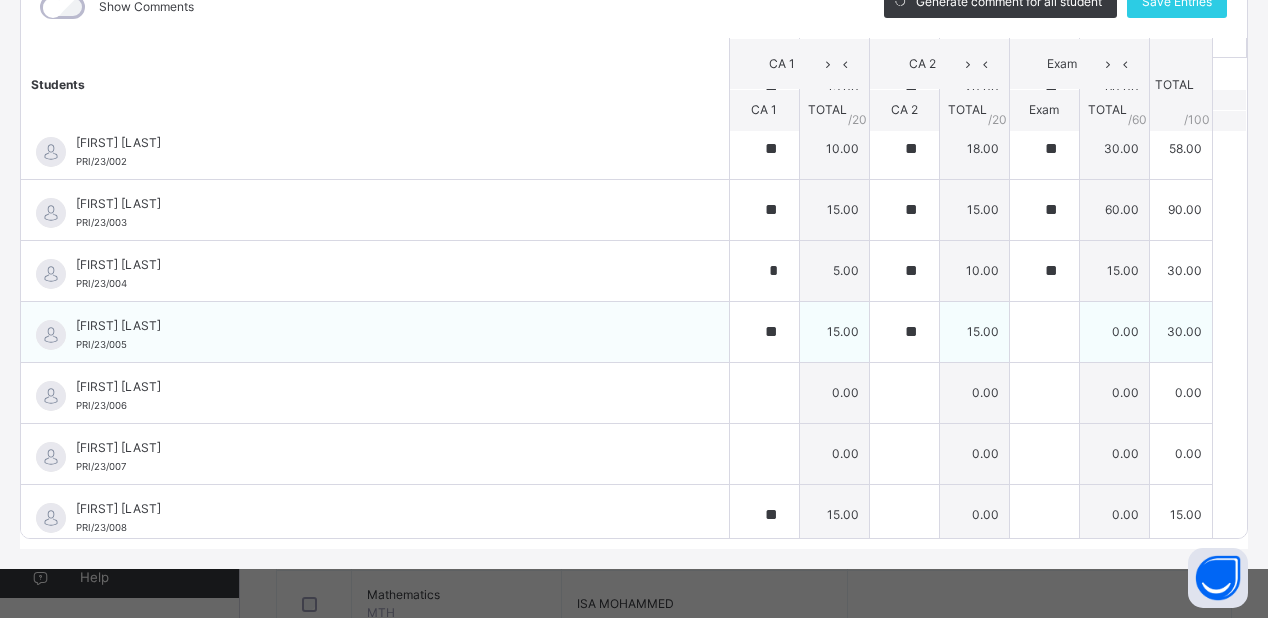 click on "**" at bounding box center [904, 332] 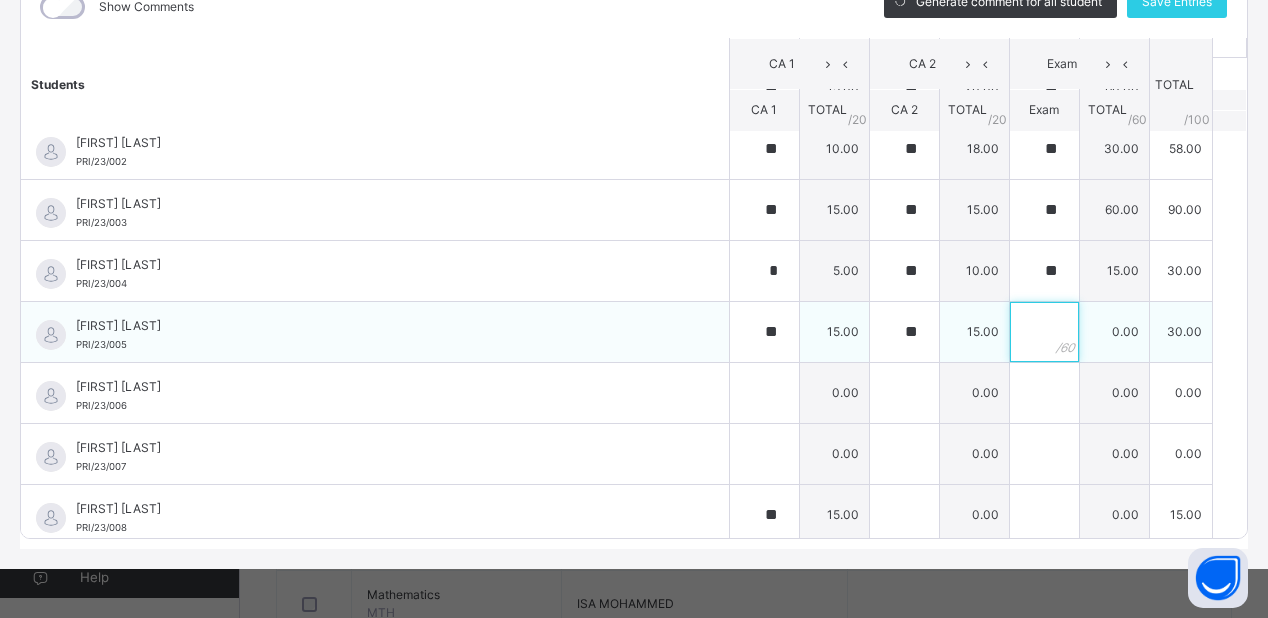 click at bounding box center (1044, 332) 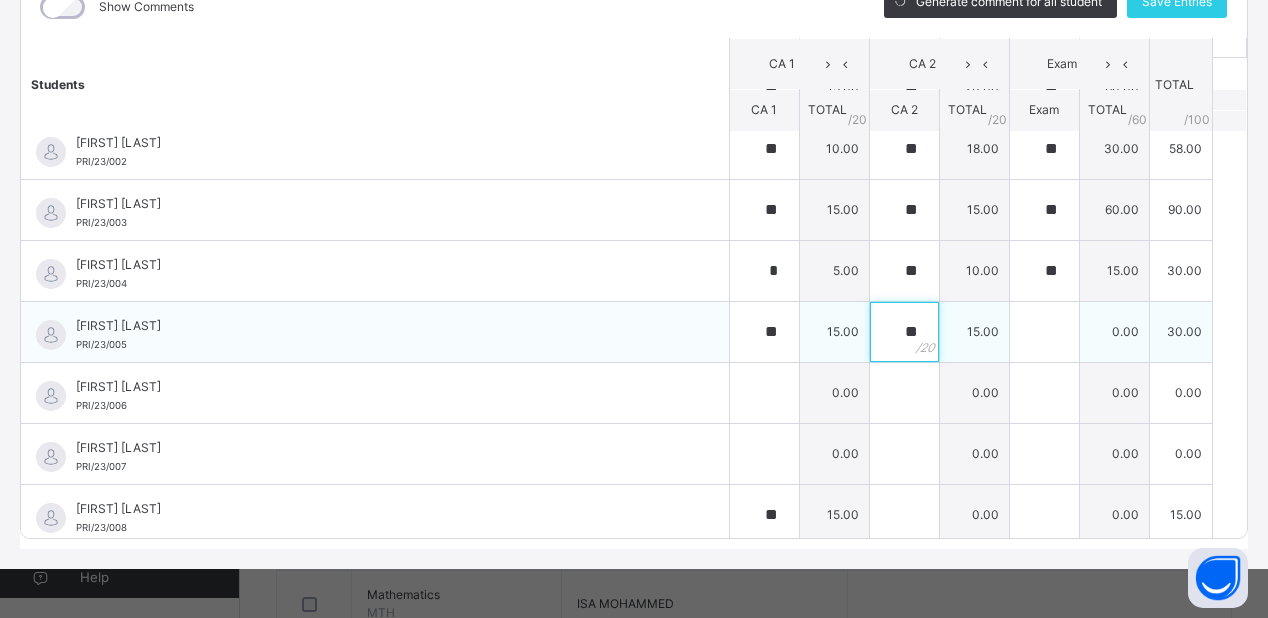 click on "**" at bounding box center (904, 332) 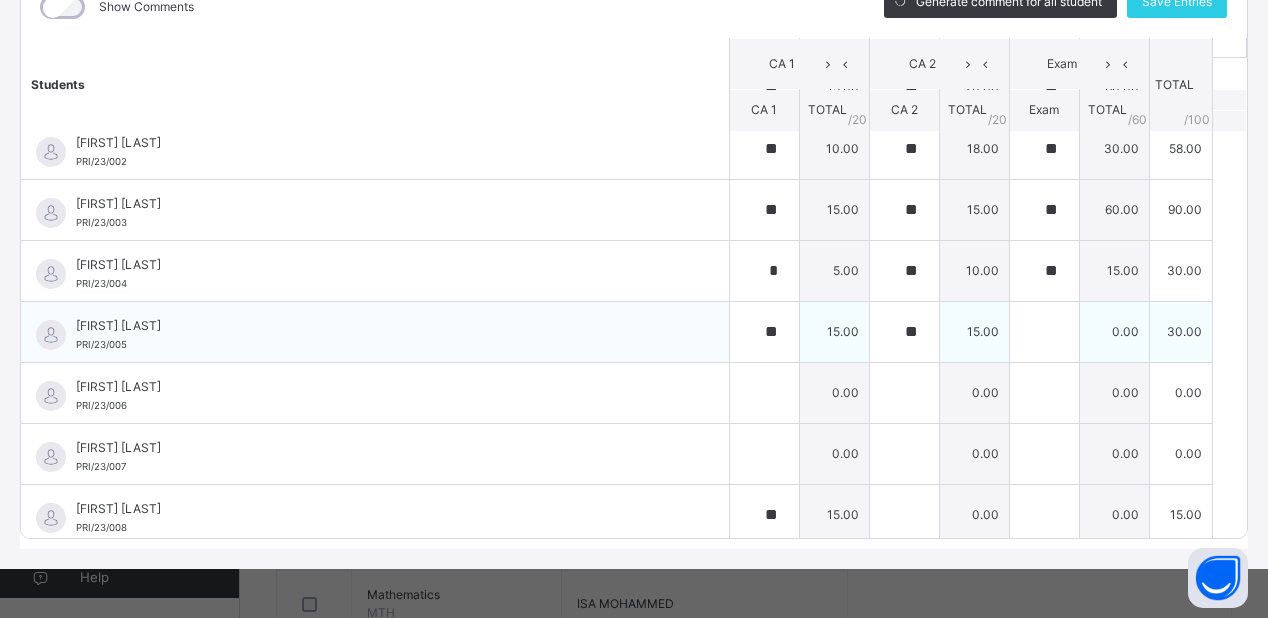 click on "**" at bounding box center [904, 332] 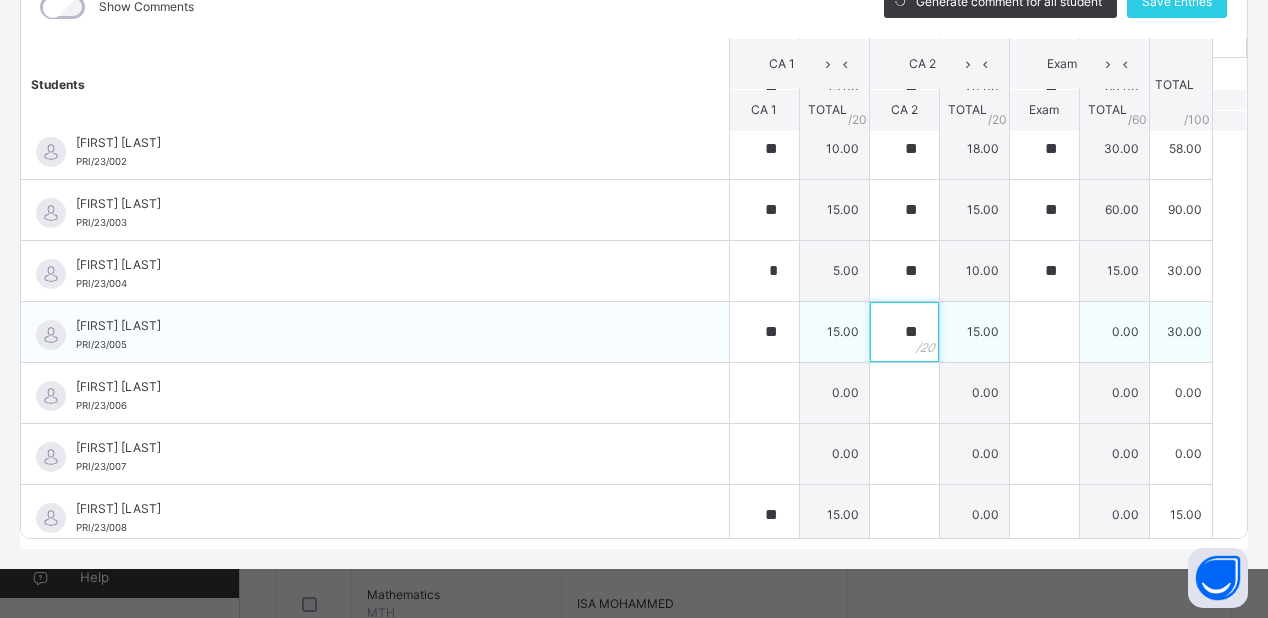 click on "**" at bounding box center [904, 332] 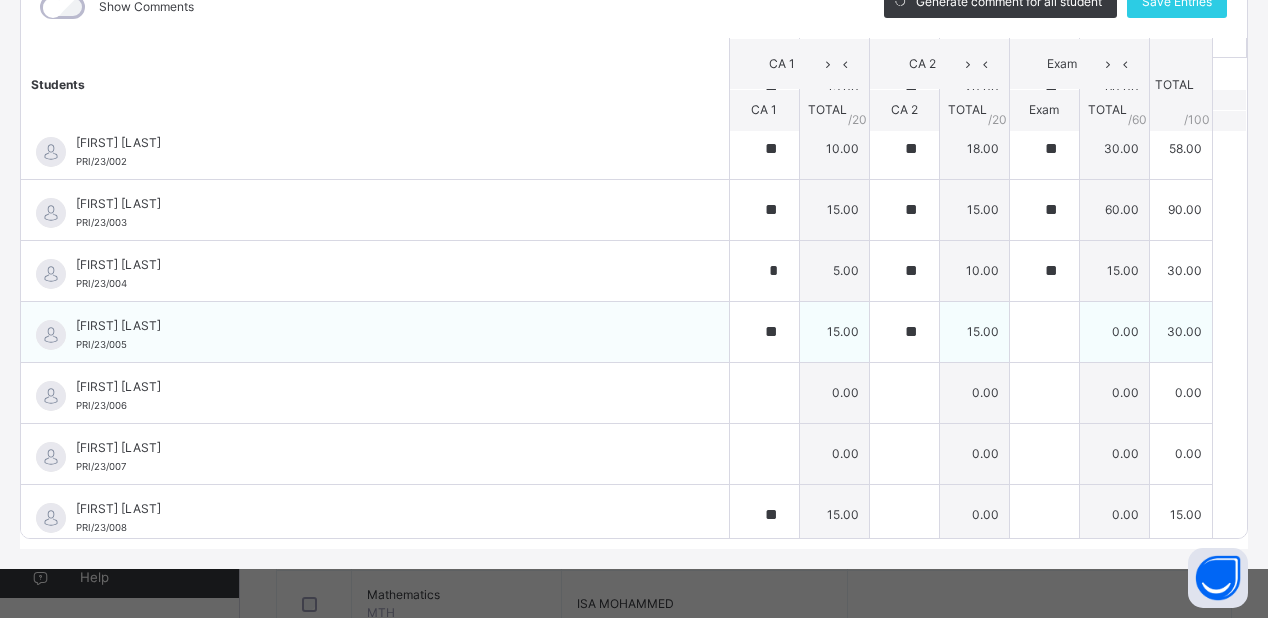 click on "**" at bounding box center [904, 332] 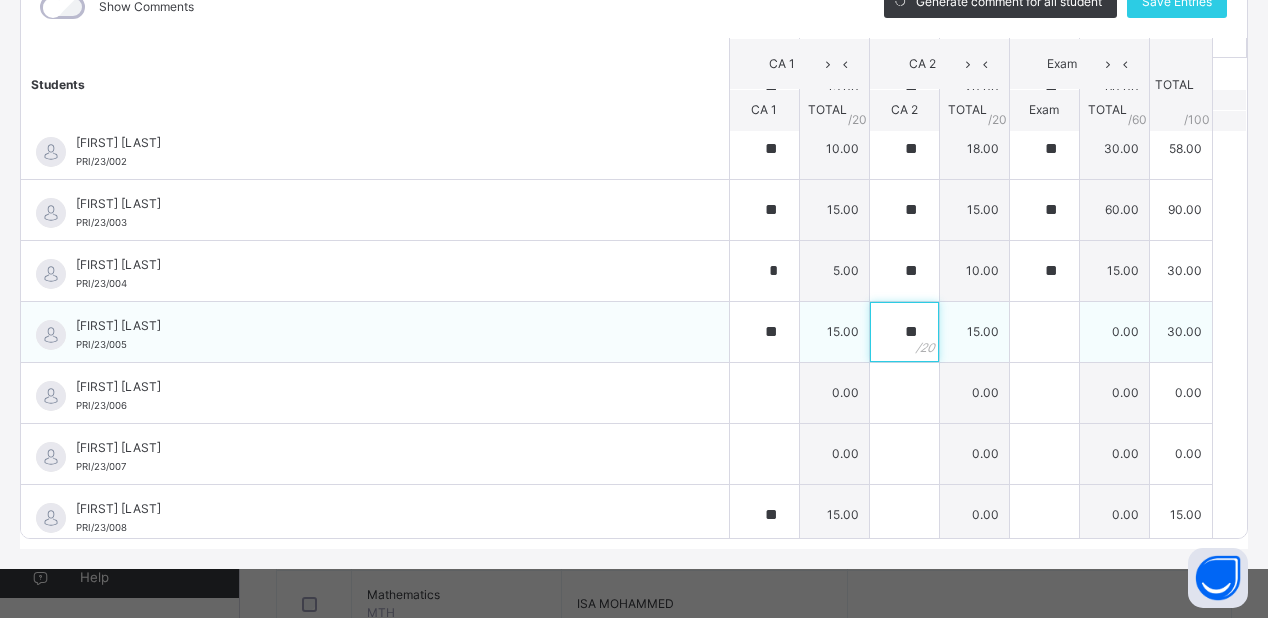 drag, startPoint x: 904, startPoint y: 326, endPoint x: 879, endPoint y: 326, distance: 25 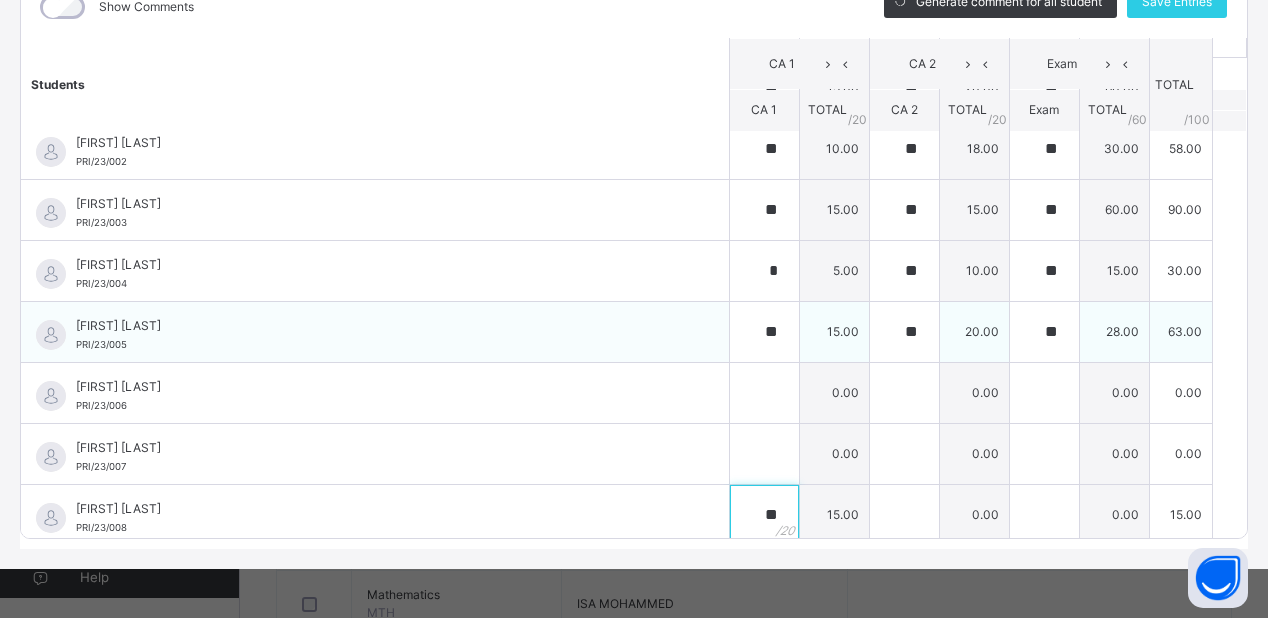 scroll, scrollTop: 78, scrollLeft: 0, axis: vertical 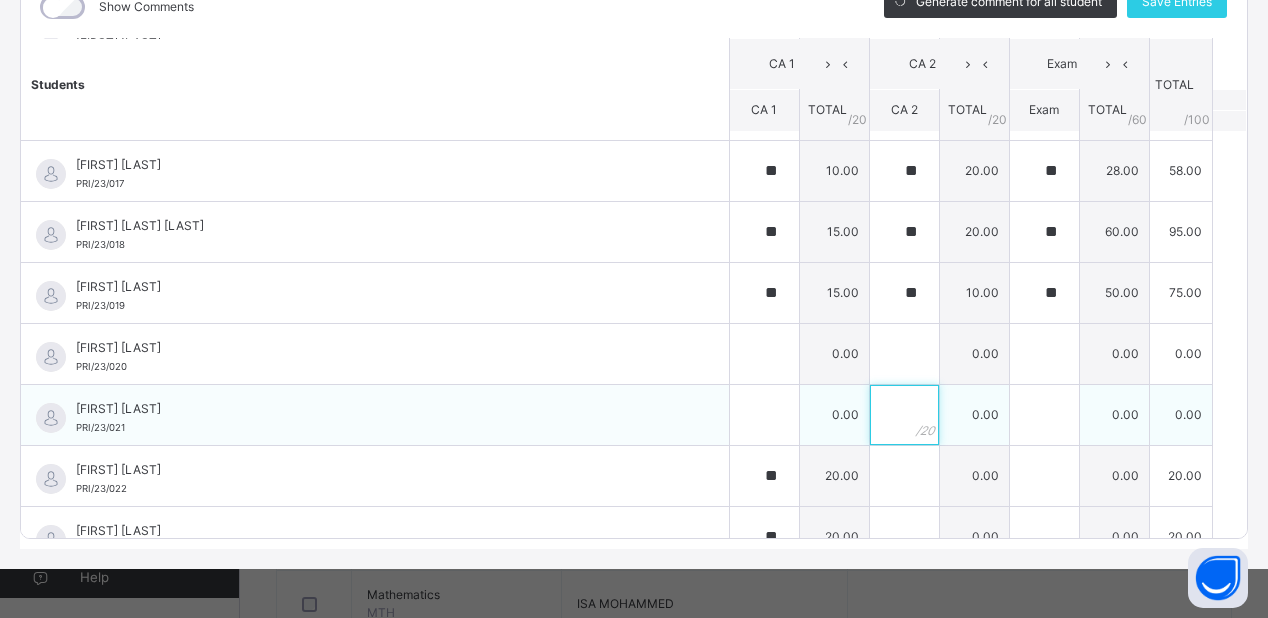 click at bounding box center [904, 415] 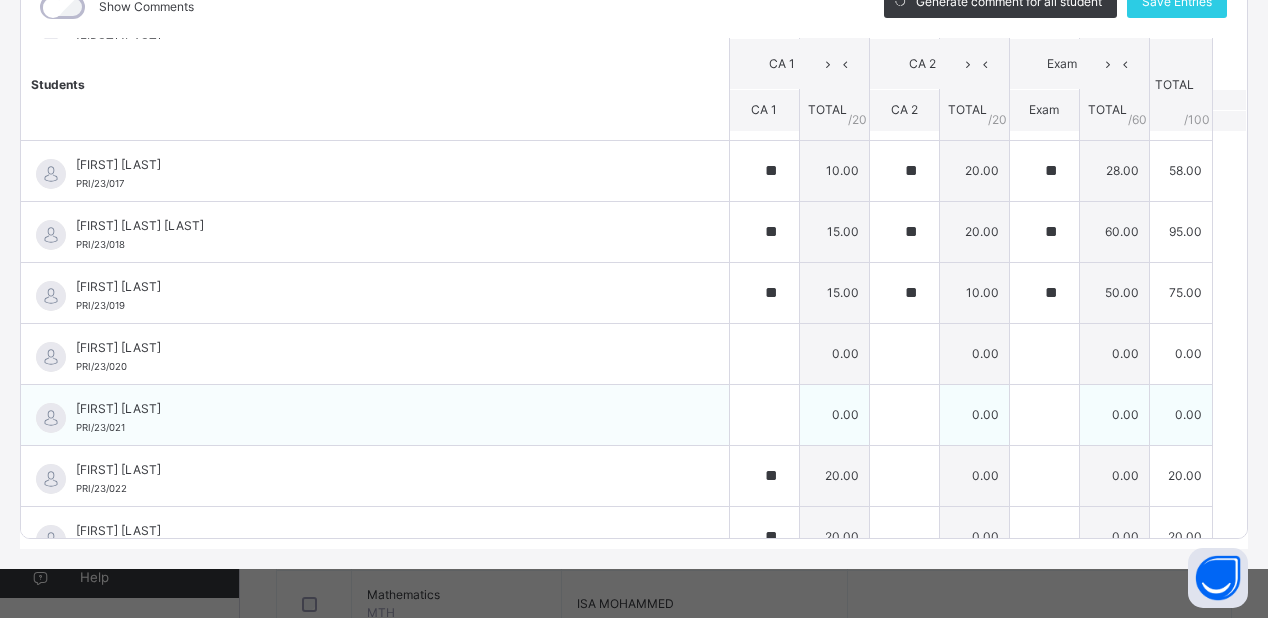 click at bounding box center (904, 415) 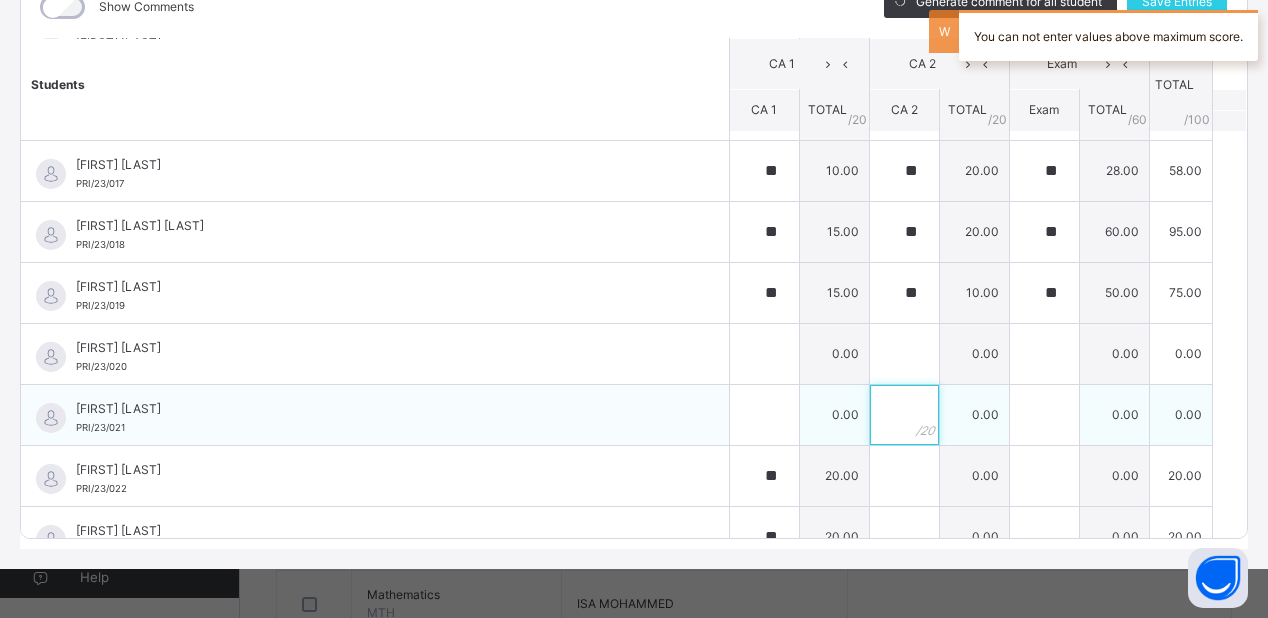 click at bounding box center (904, 415) 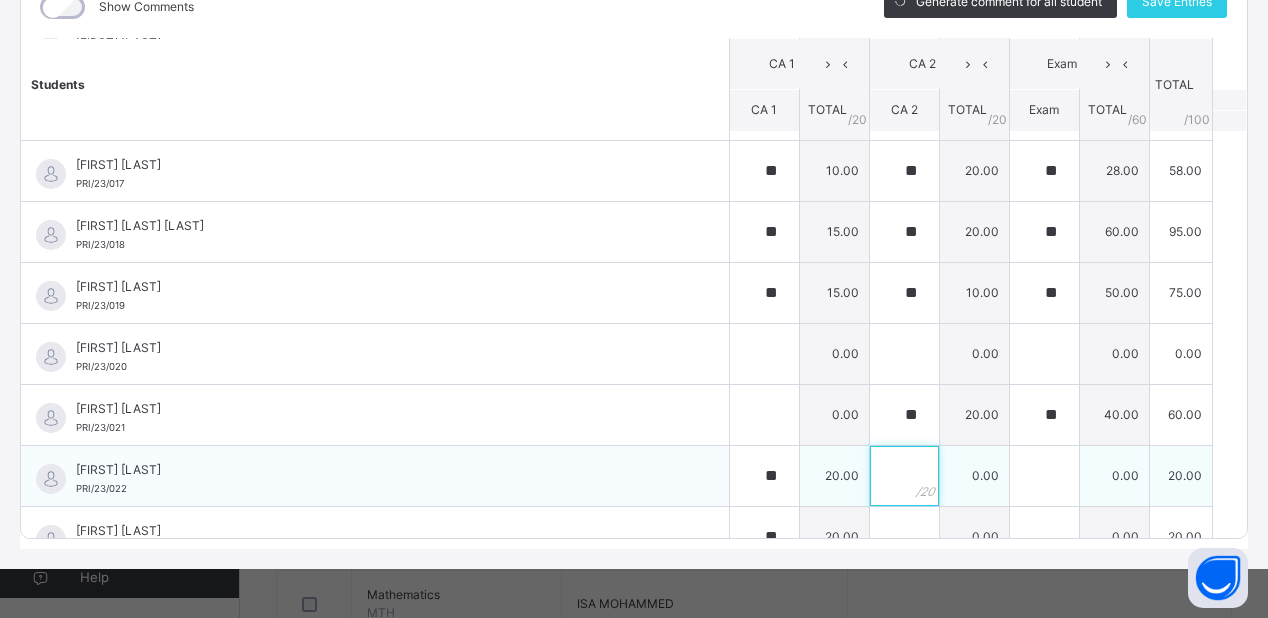 click at bounding box center (904, 476) 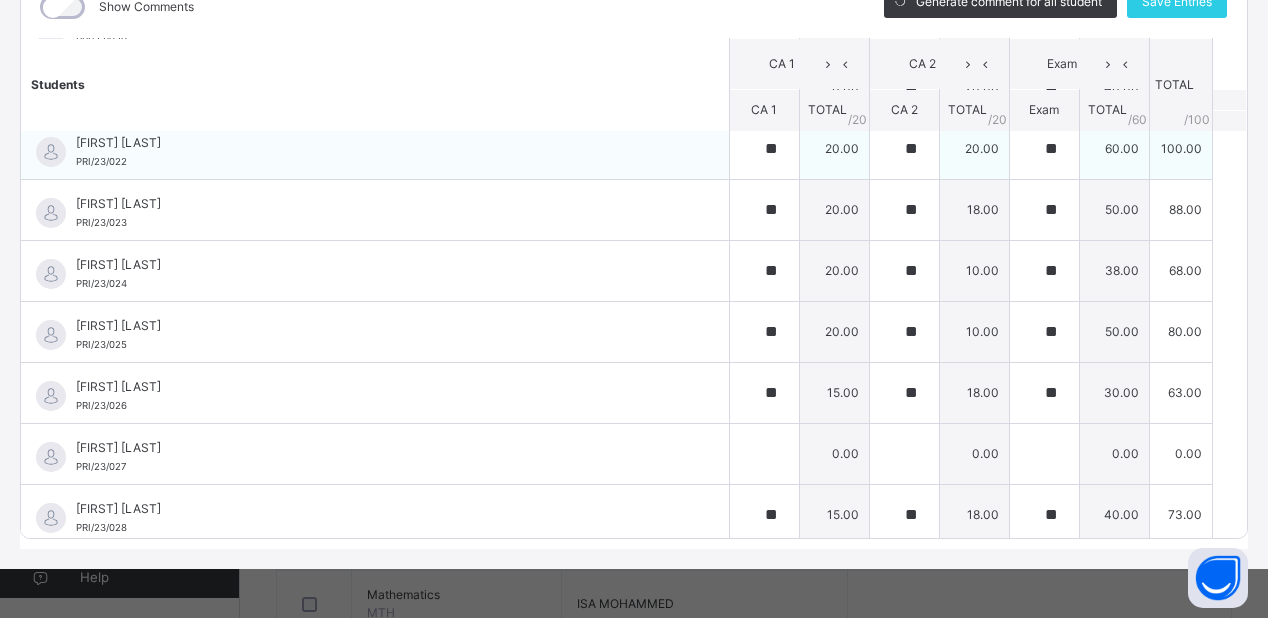 scroll, scrollTop: 1538, scrollLeft: 0, axis: vertical 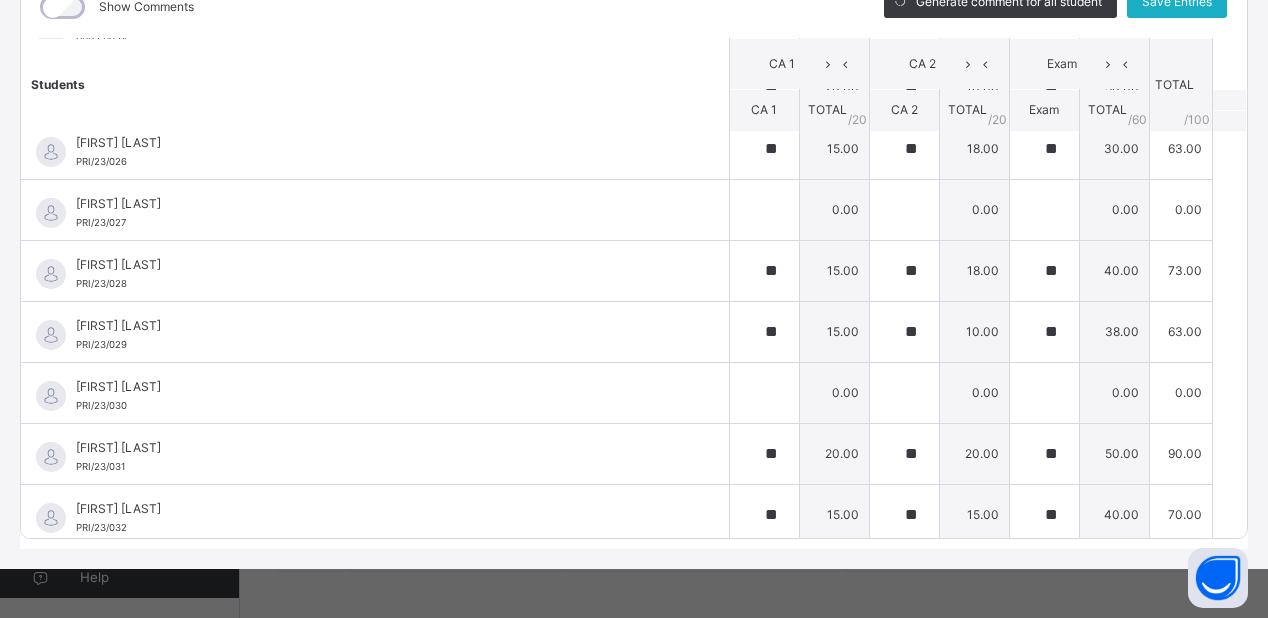 click on "Save Entries" at bounding box center [1177, 2] 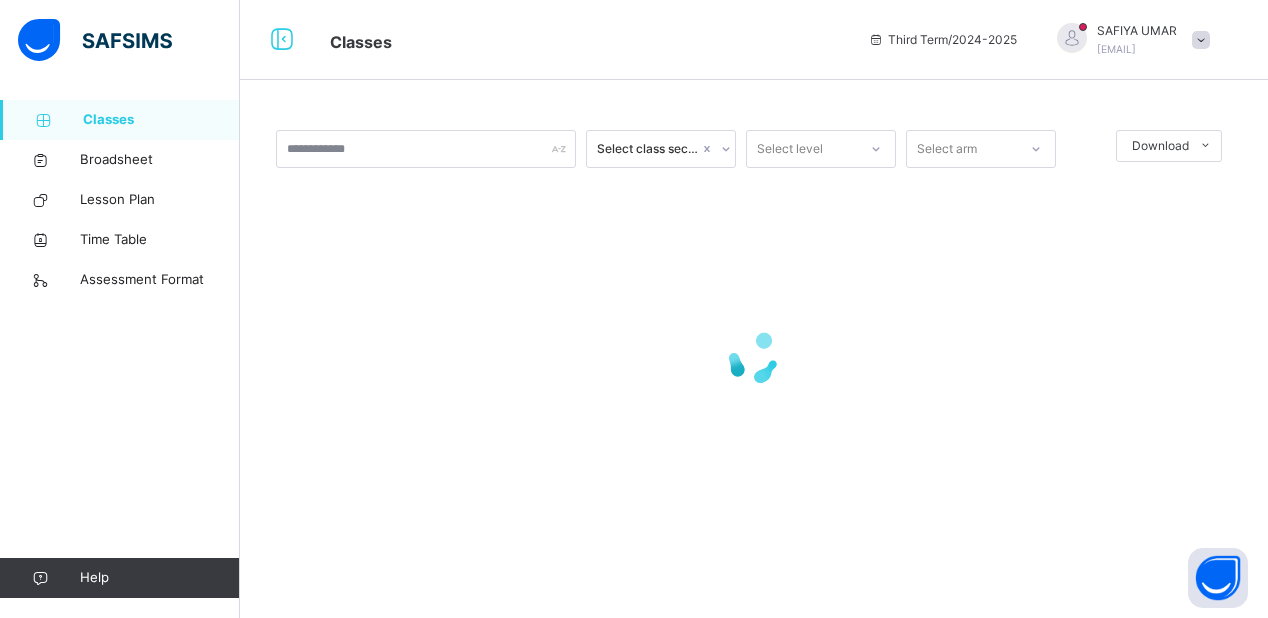scroll, scrollTop: 0, scrollLeft: 0, axis: both 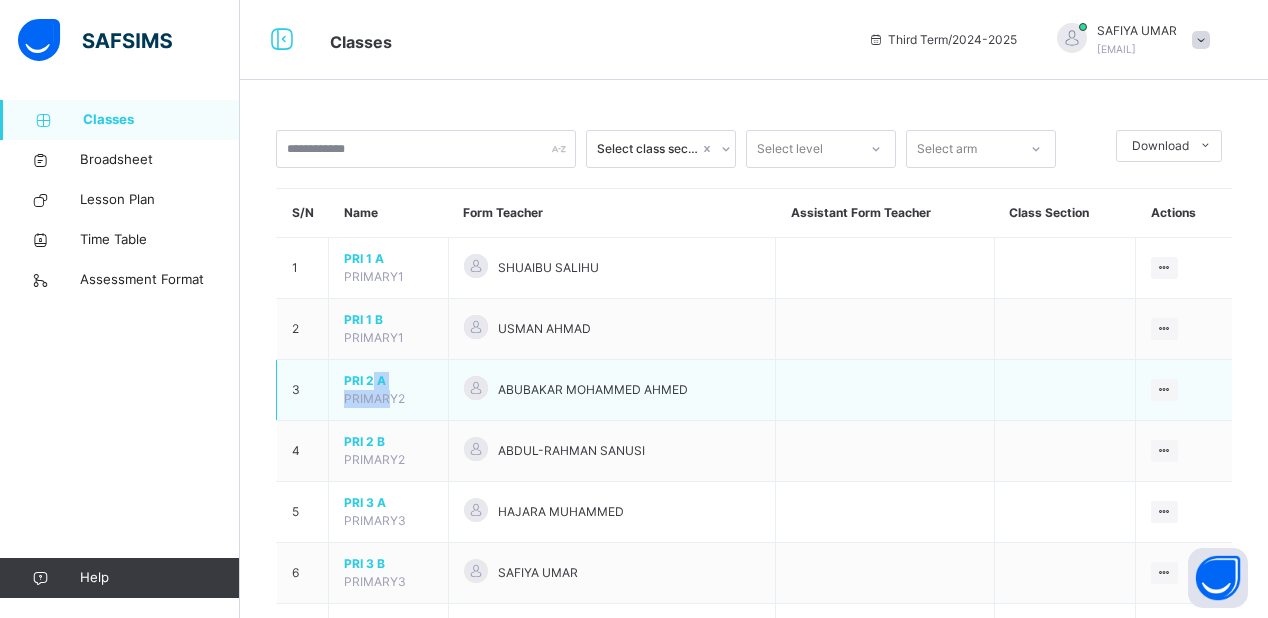 drag, startPoint x: 370, startPoint y: 375, endPoint x: 389, endPoint y: 415, distance: 44.28318 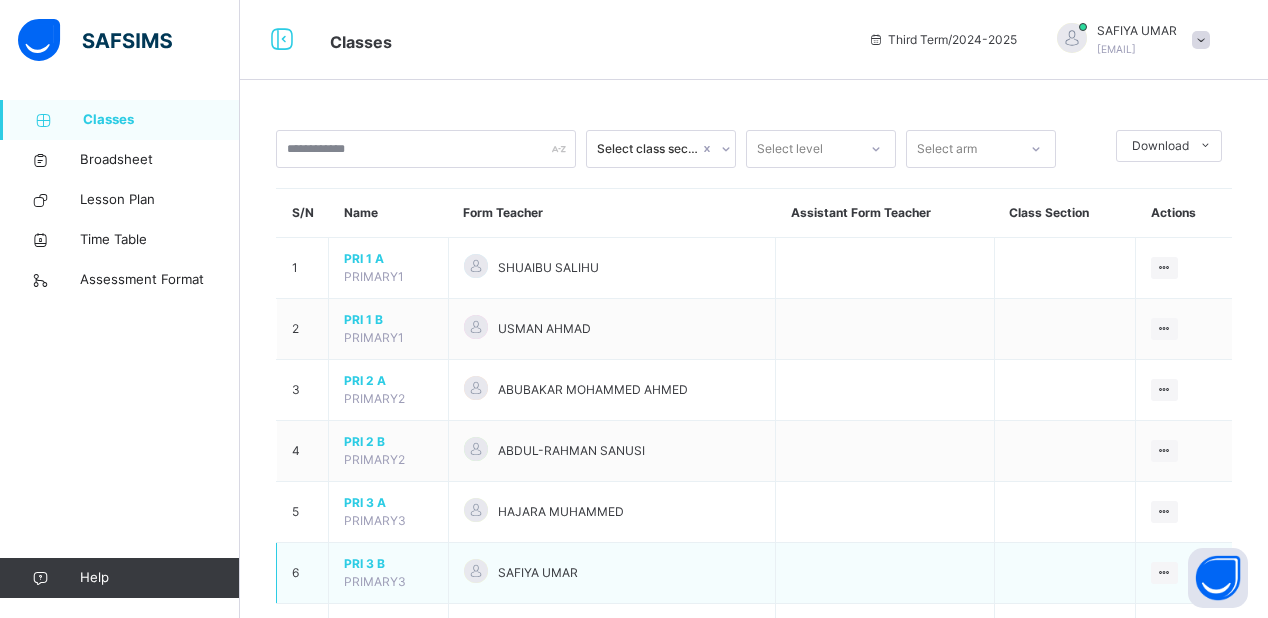 click on "PRI 3   B" at bounding box center (388, 564) 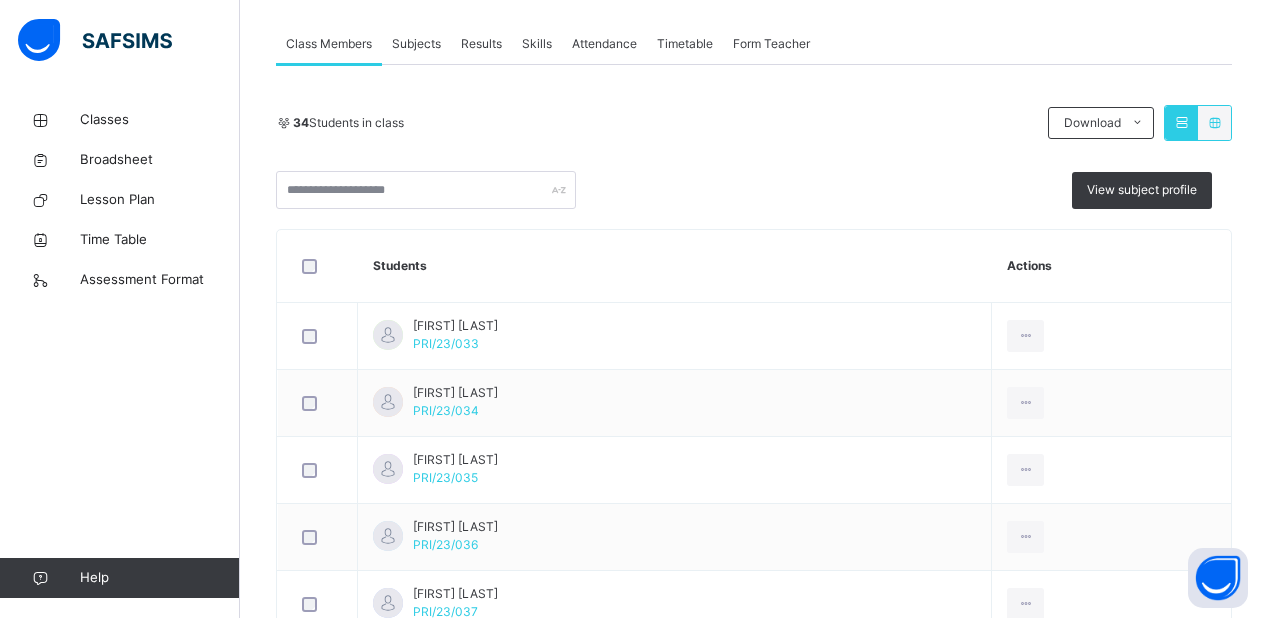 scroll, scrollTop: 352, scrollLeft: 0, axis: vertical 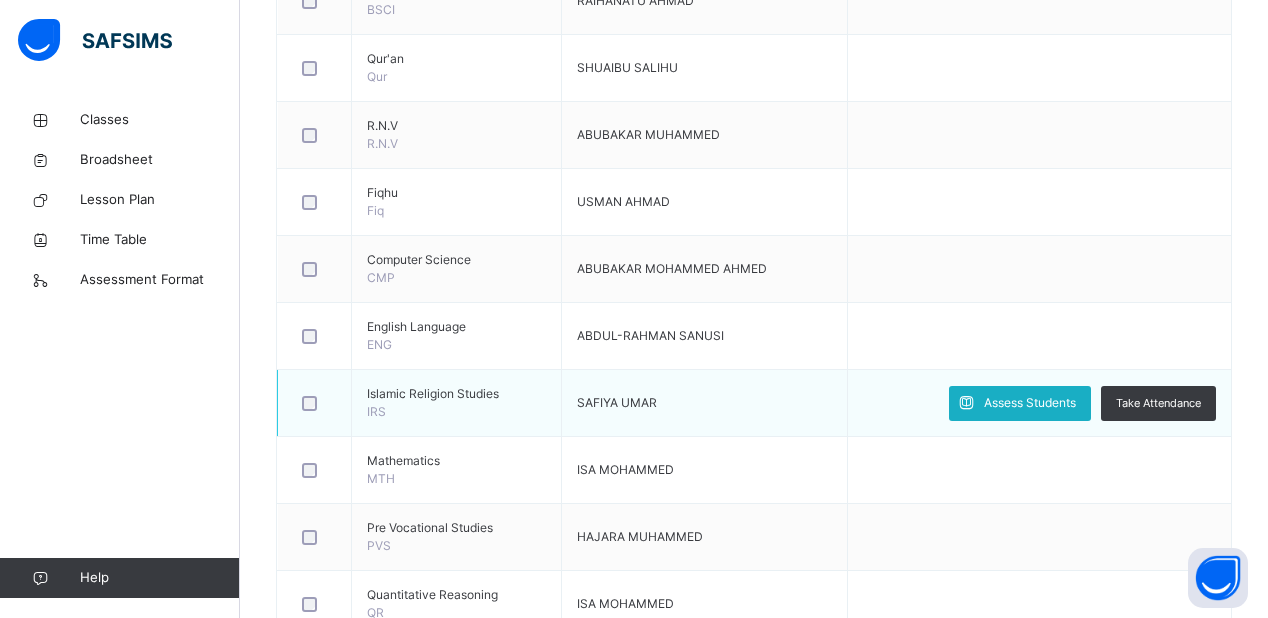 click on "Assess Students" at bounding box center (1030, 403) 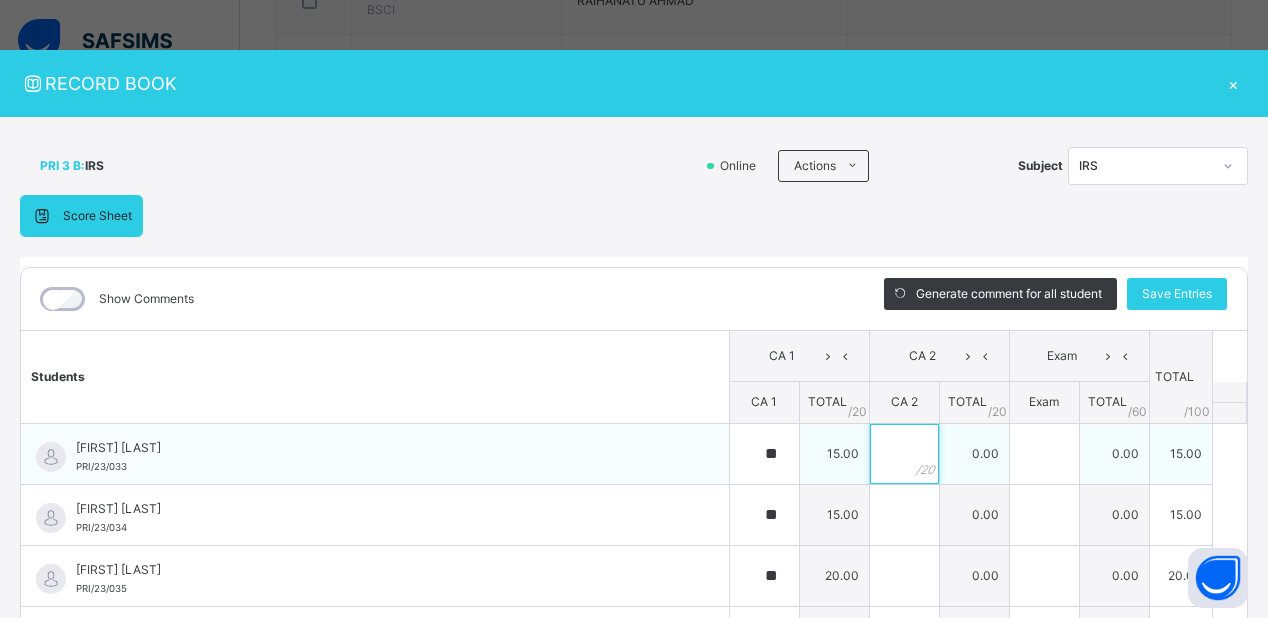 click at bounding box center [904, 454] 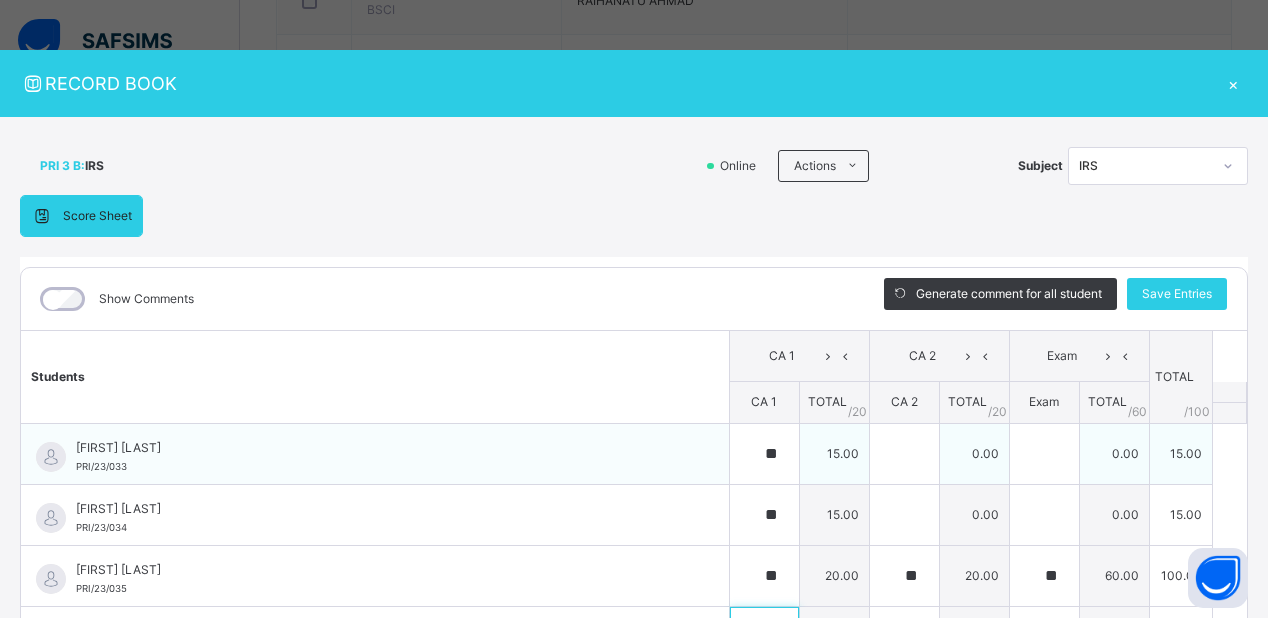 scroll, scrollTop: 46, scrollLeft: 0, axis: vertical 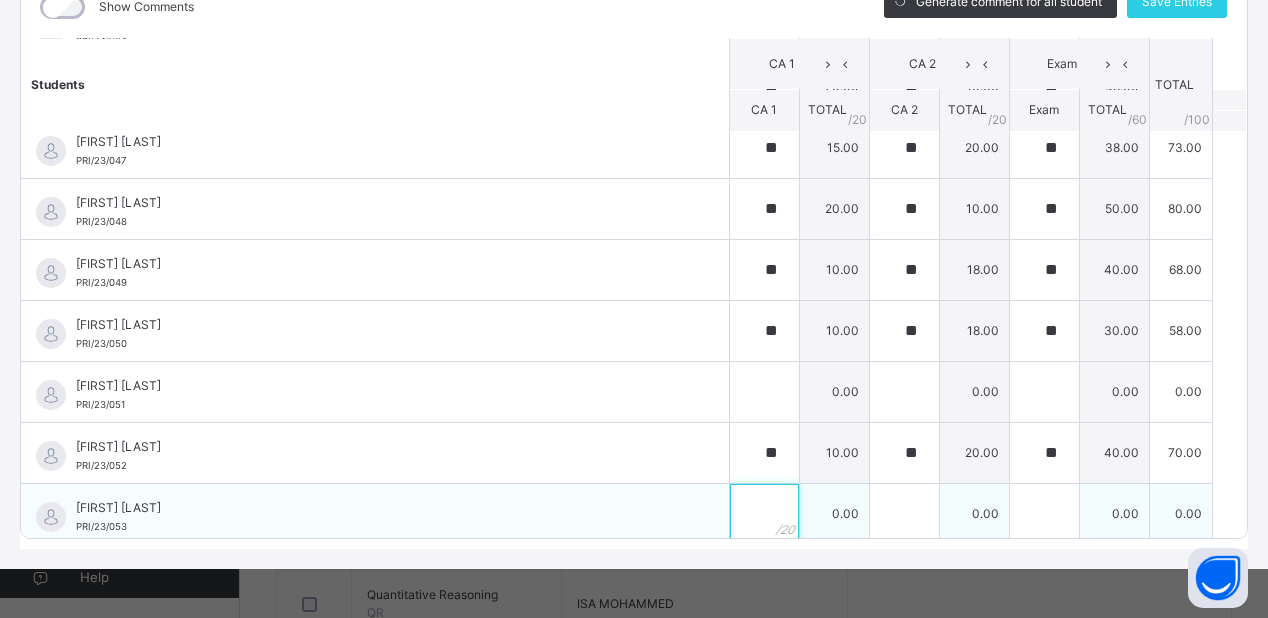 click at bounding box center (764, 514) 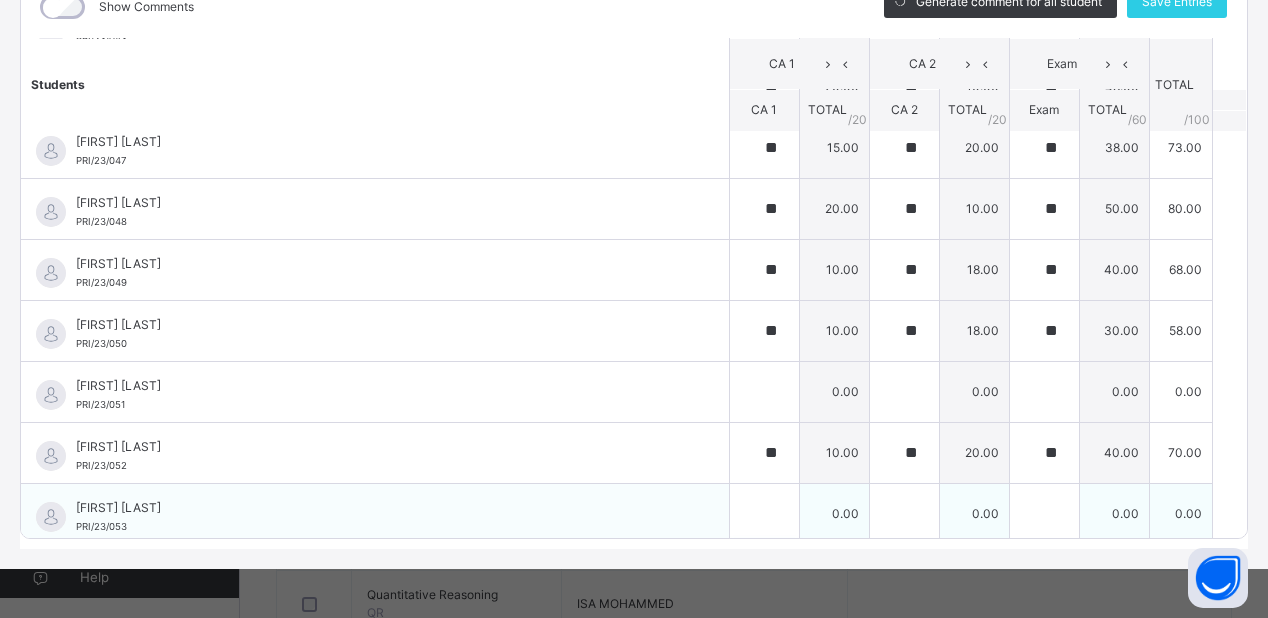 scroll, scrollTop: 1210, scrollLeft: 0, axis: vertical 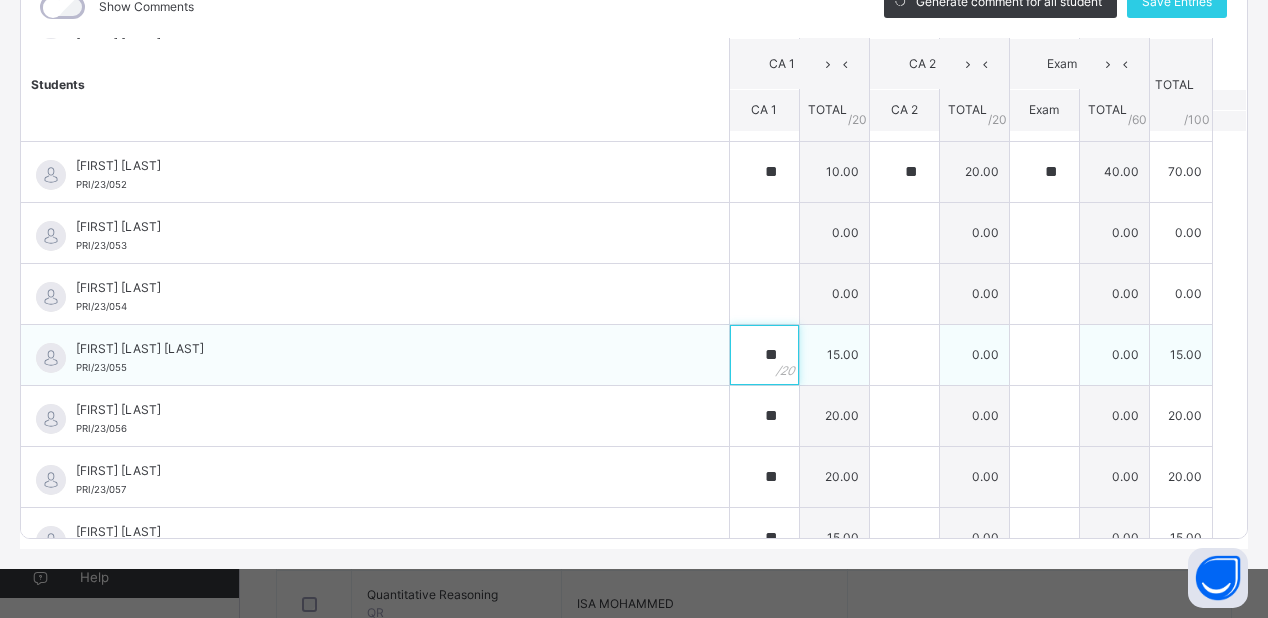 click on "**" at bounding box center [764, 355] 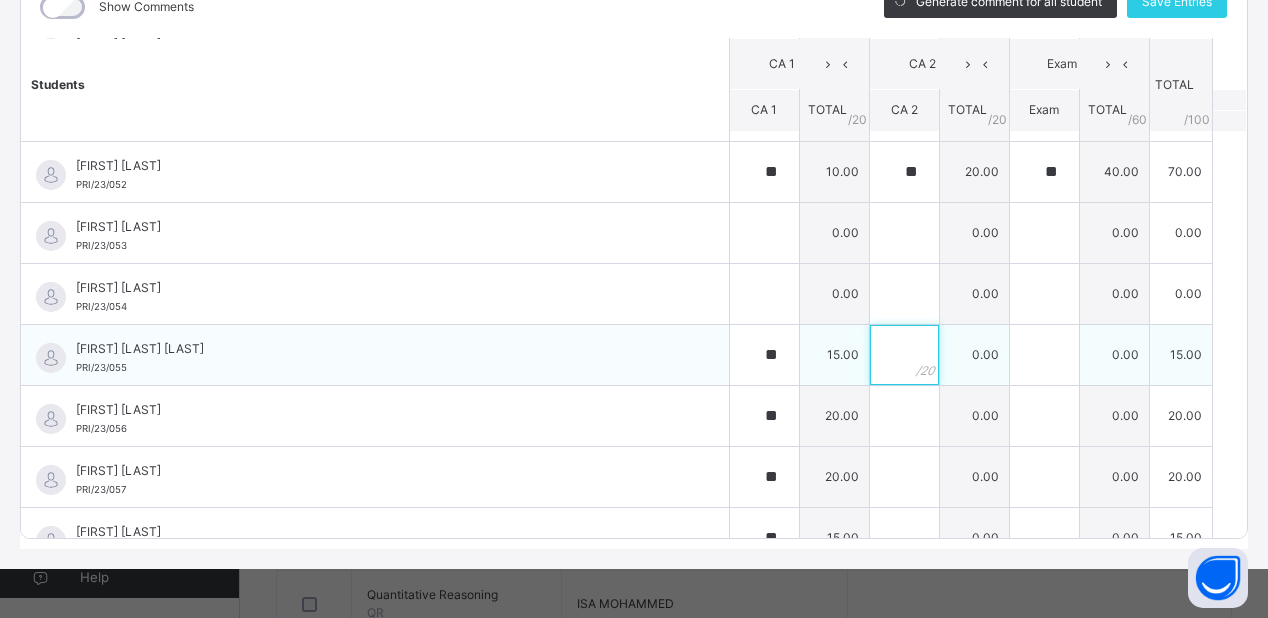 click at bounding box center [904, 355] 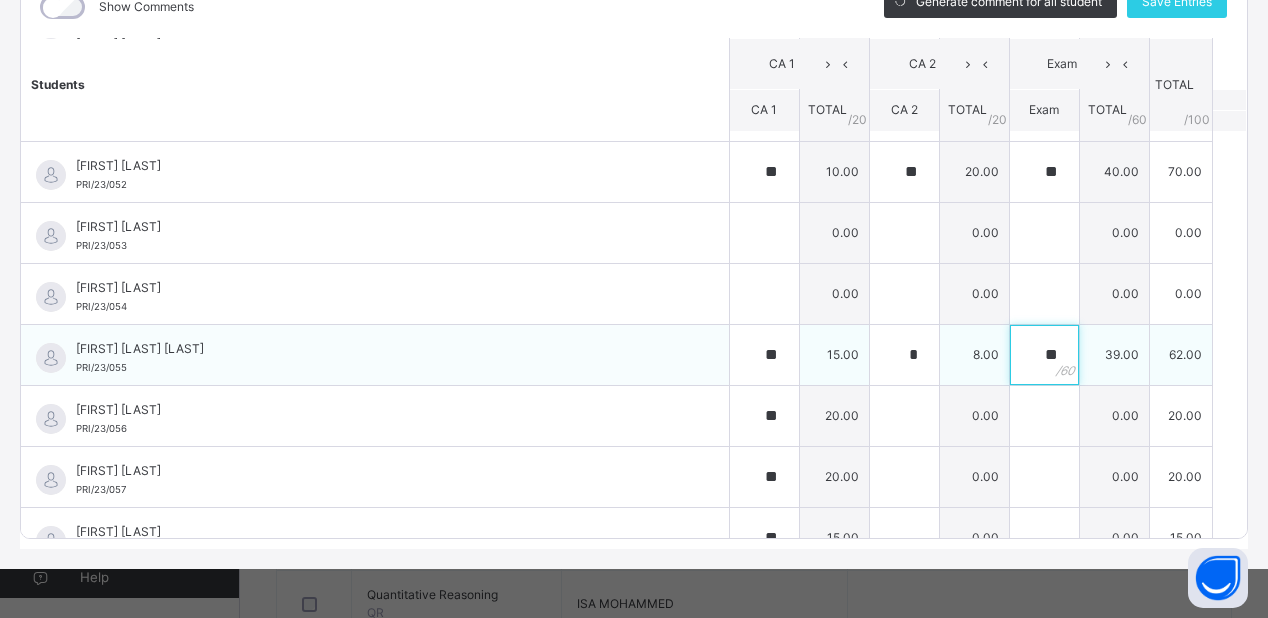 click on "**" at bounding box center [1044, 355] 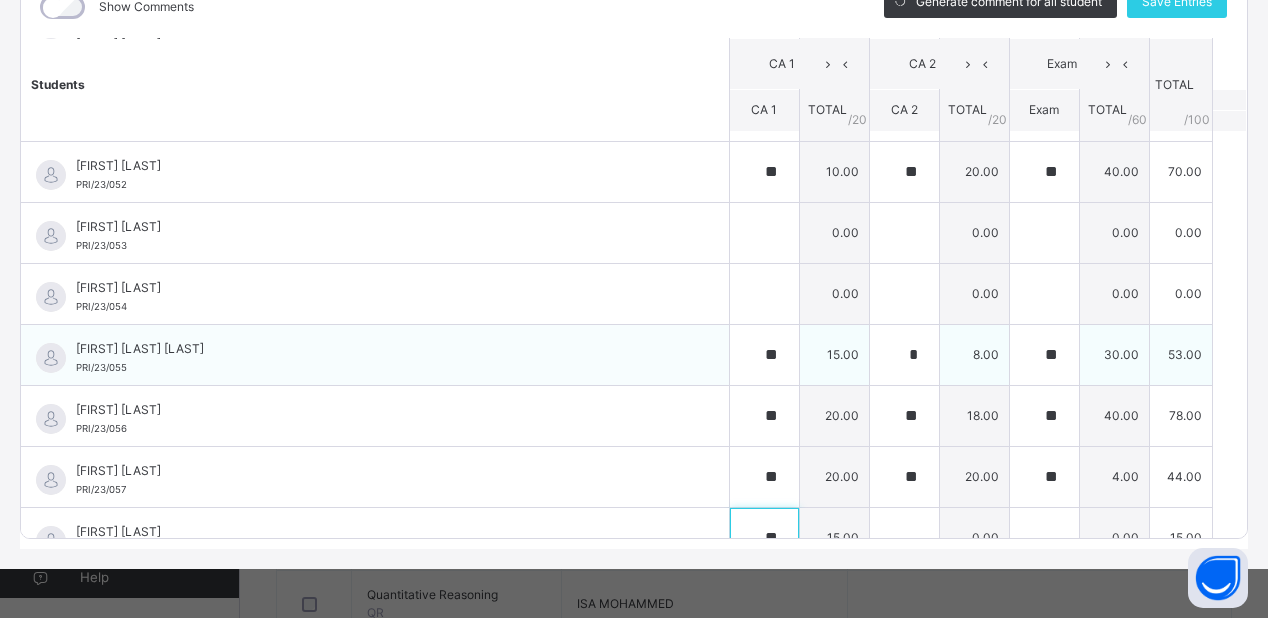 scroll, scrollTop: 1233, scrollLeft: 0, axis: vertical 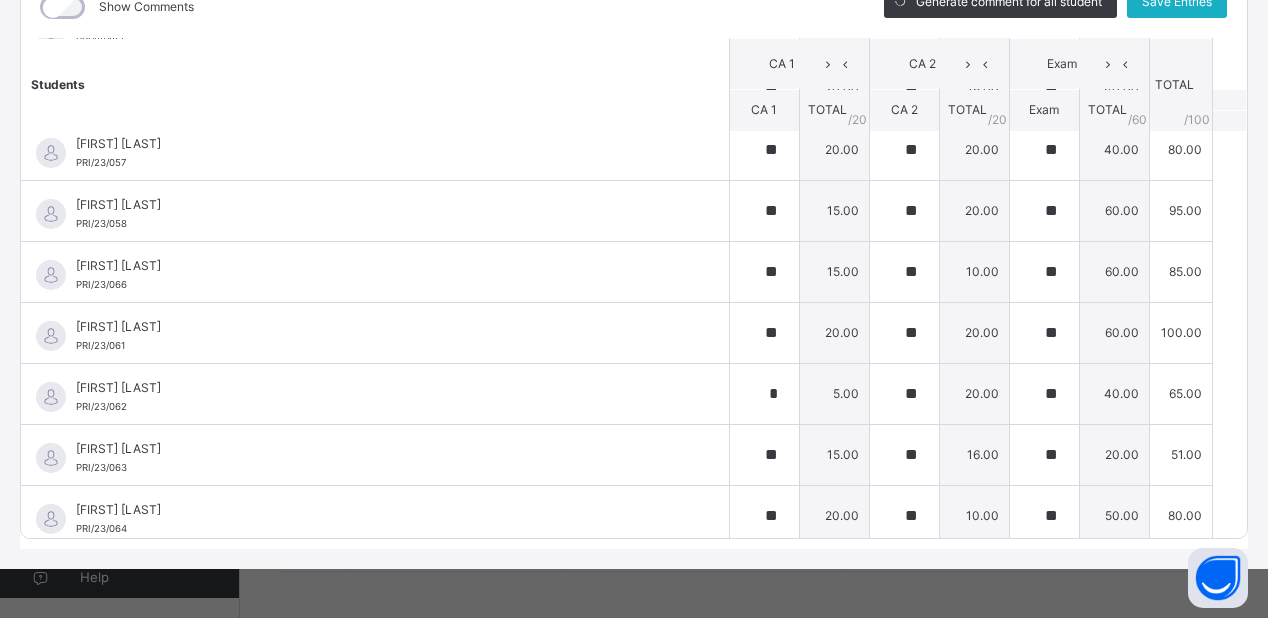click on "Save Entries" at bounding box center [1177, 2] 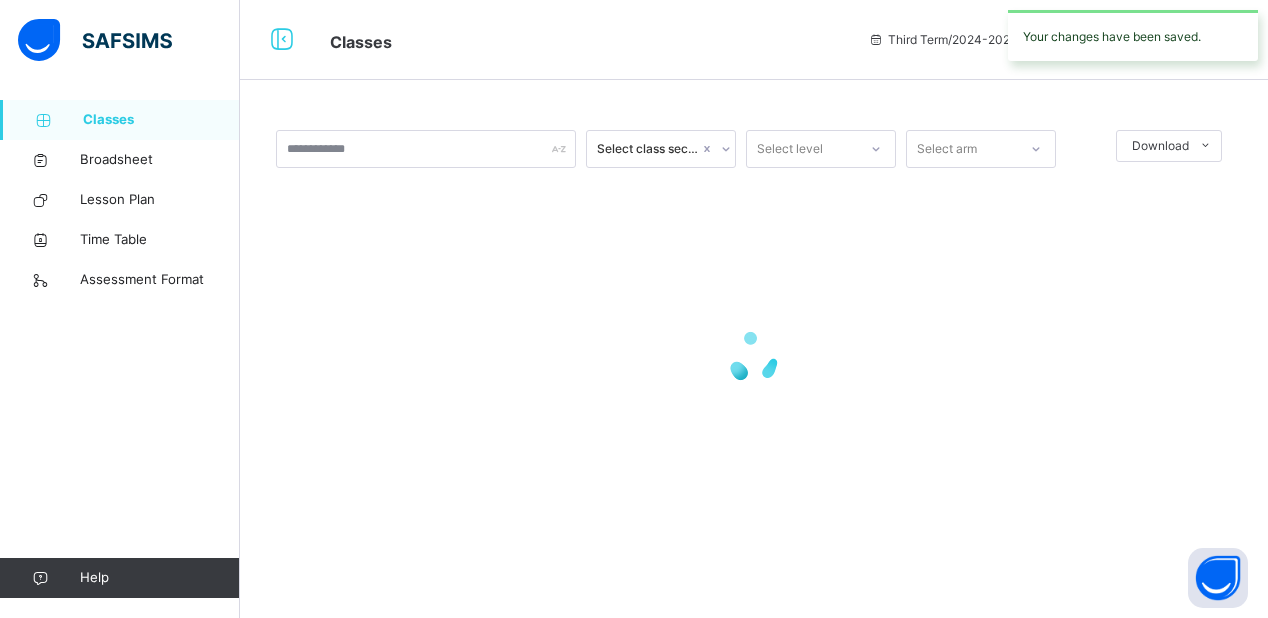 scroll, scrollTop: 0, scrollLeft: 0, axis: both 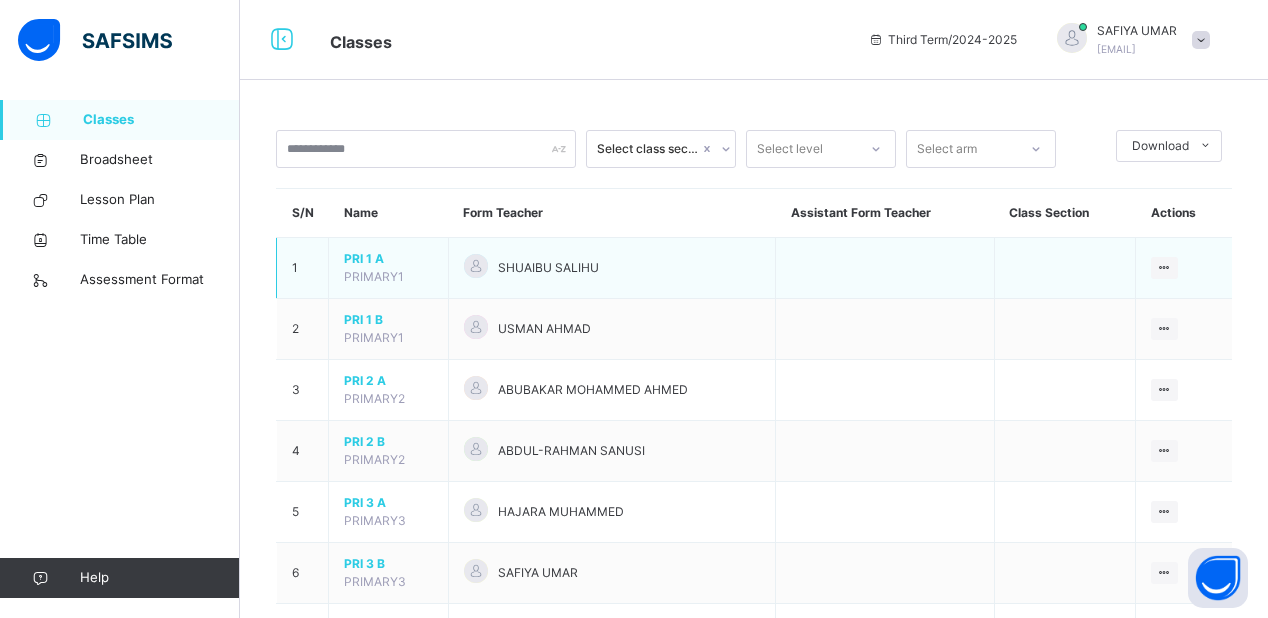 click on "PRI 1   A   PRIMARY1" at bounding box center (389, 268) 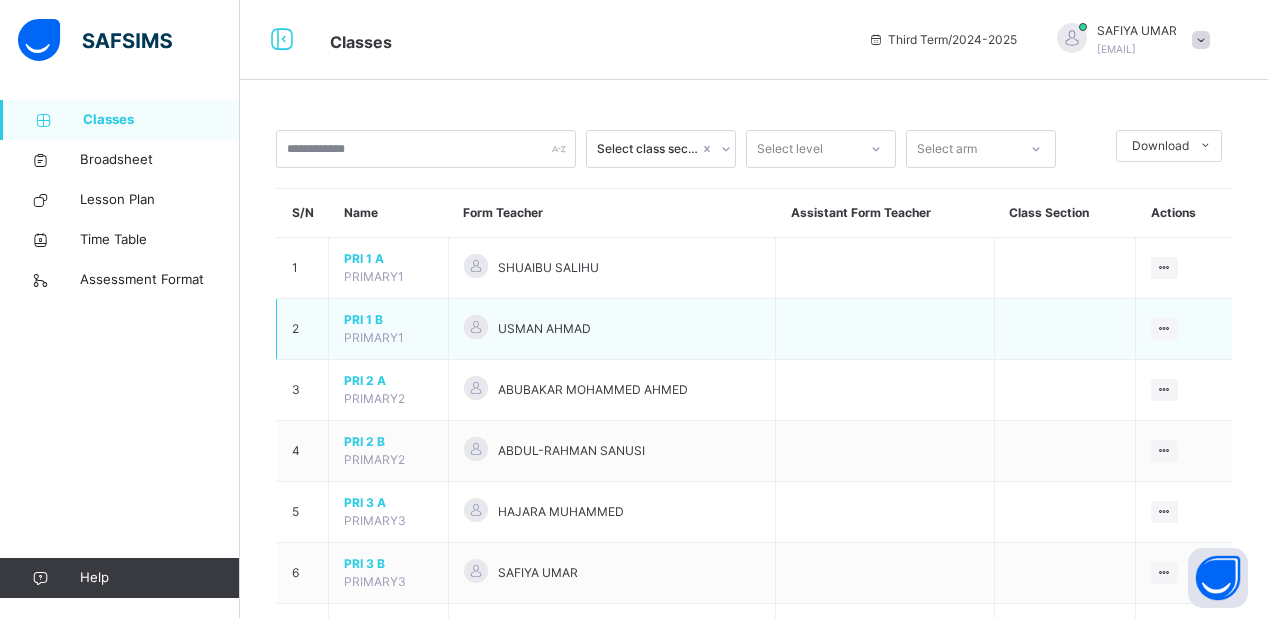 click on "PRI 1   B" at bounding box center [388, 320] 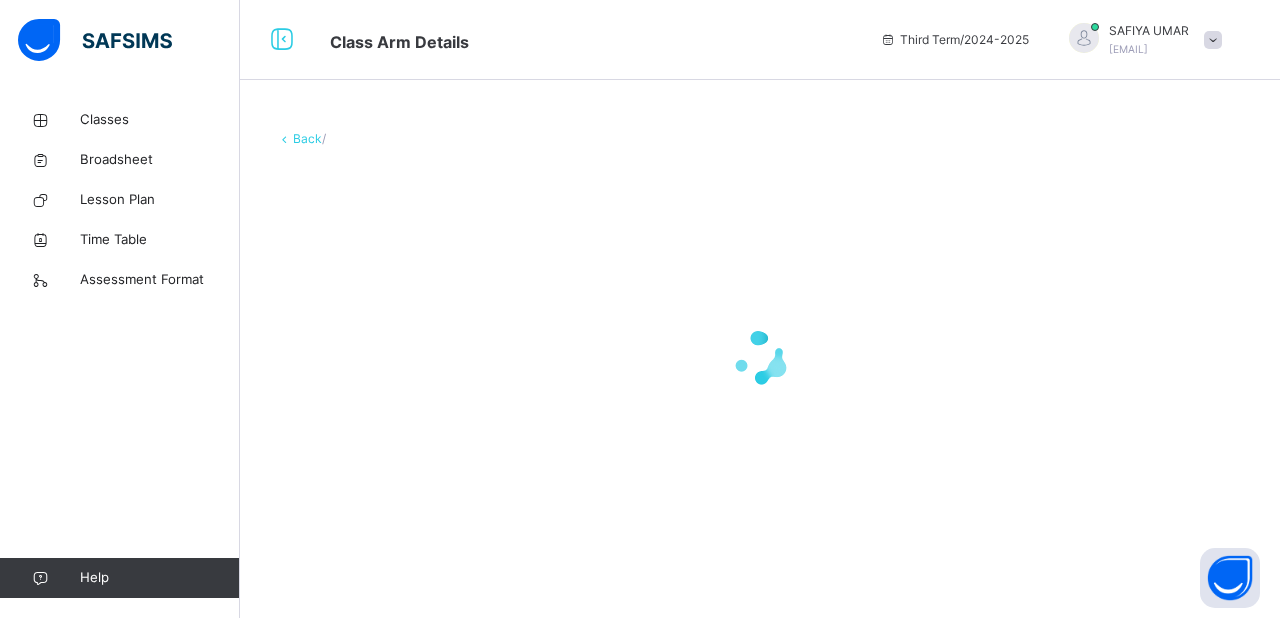 click at bounding box center [760, 358] 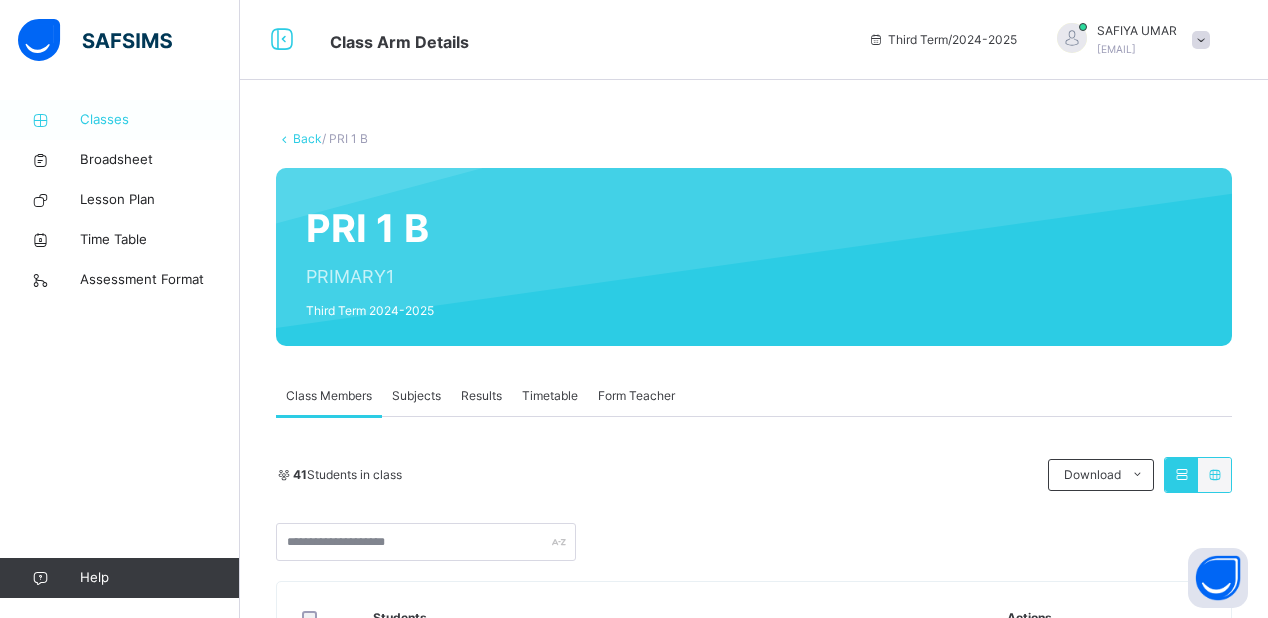 click on "Classes" at bounding box center (160, 120) 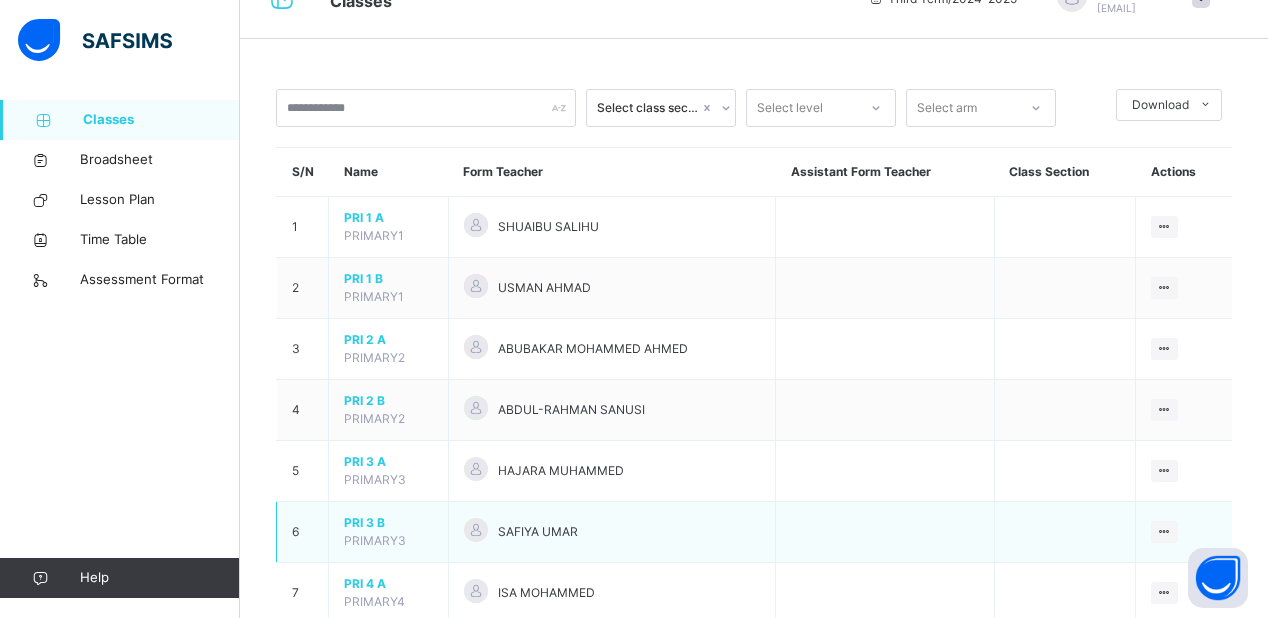scroll, scrollTop: 64, scrollLeft: 0, axis: vertical 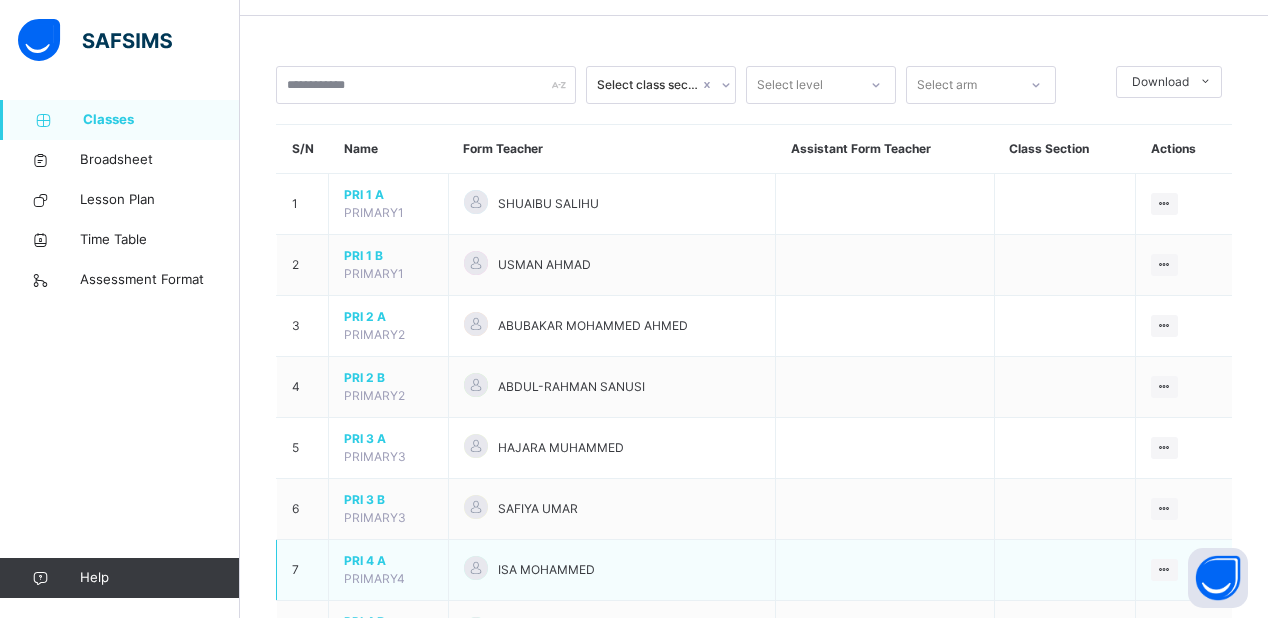 click on "PRI 4   A" at bounding box center (388, 561) 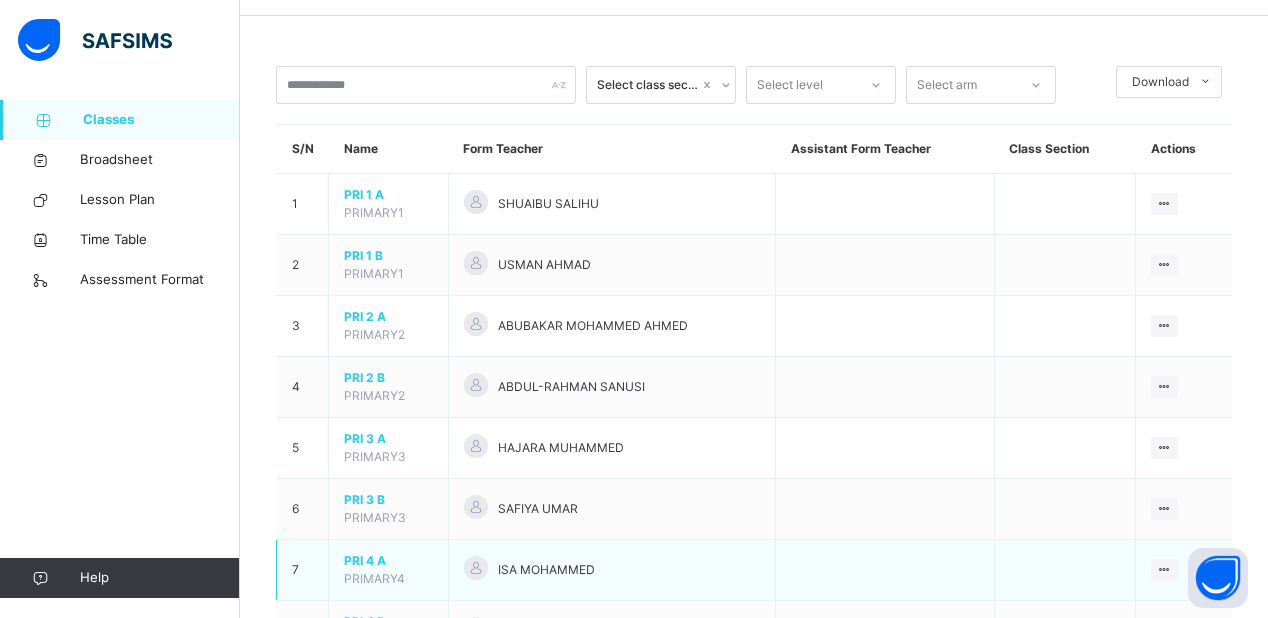 scroll, scrollTop: 0, scrollLeft: 0, axis: both 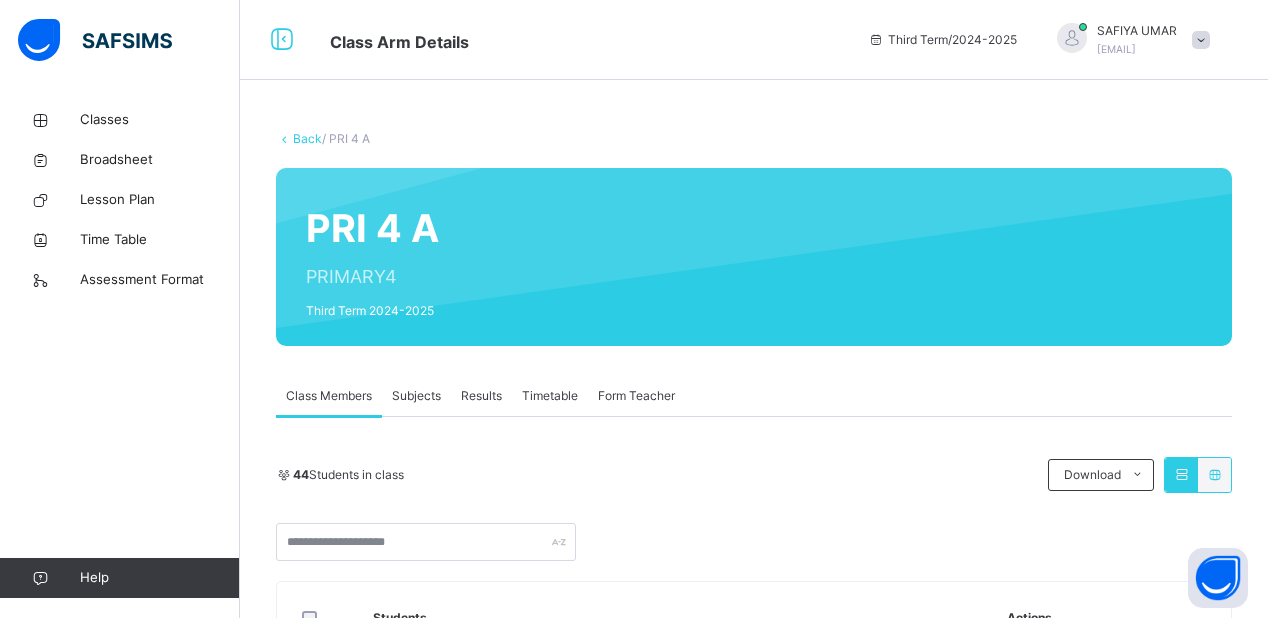 click on "Subjects" at bounding box center (416, 396) 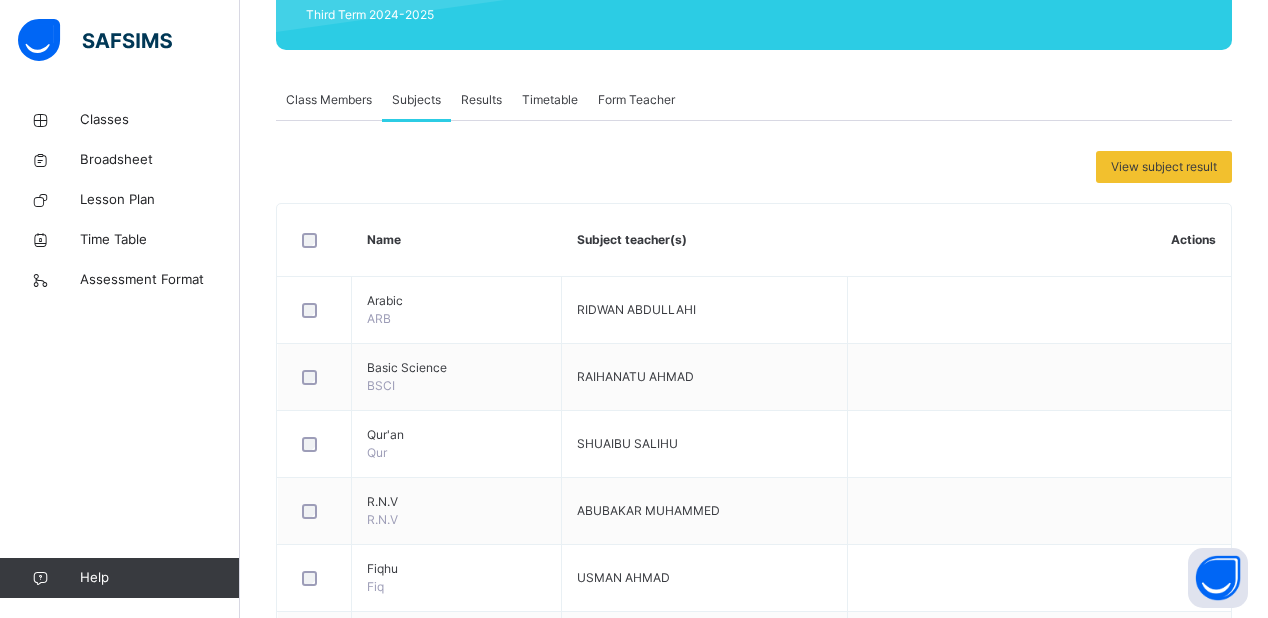 scroll, scrollTop: 192, scrollLeft: 0, axis: vertical 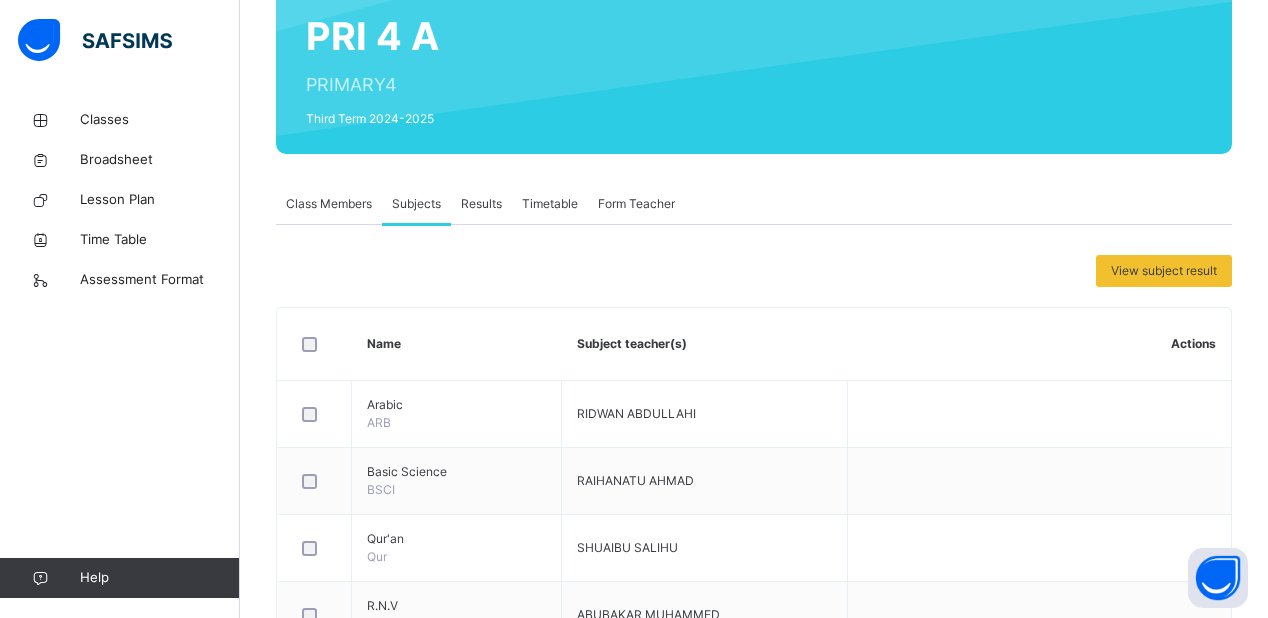 click on "Subjects" at bounding box center [416, 204] 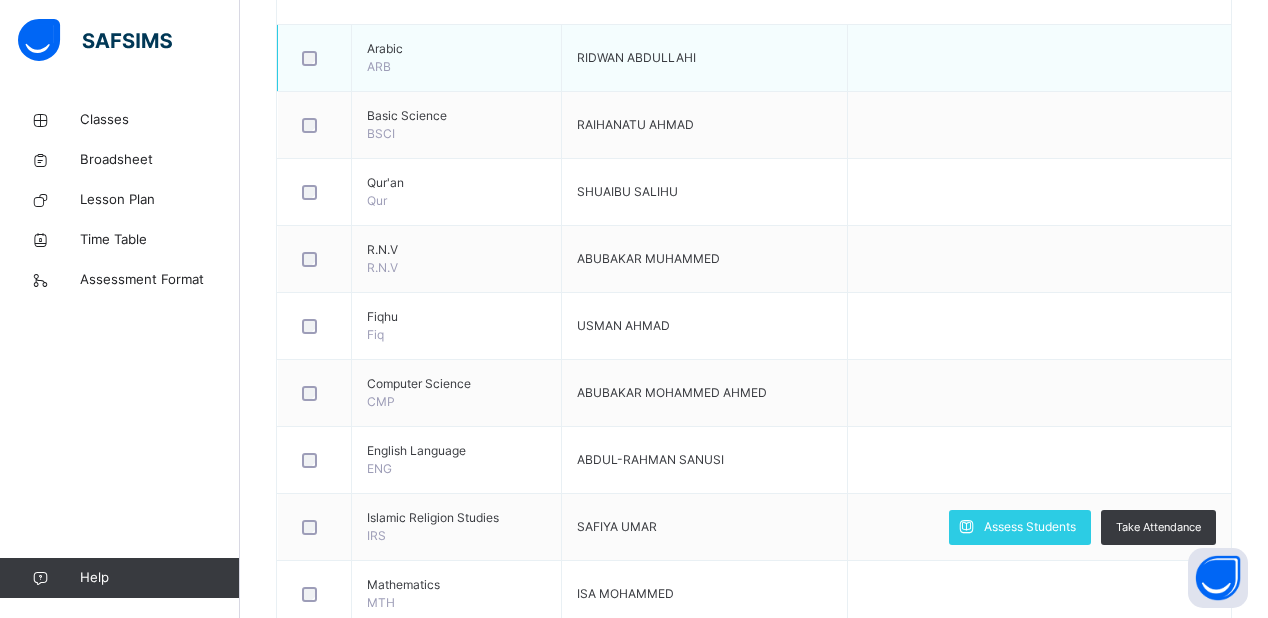 scroll, scrollTop: 576, scrollLeft: 0, axis: vertical 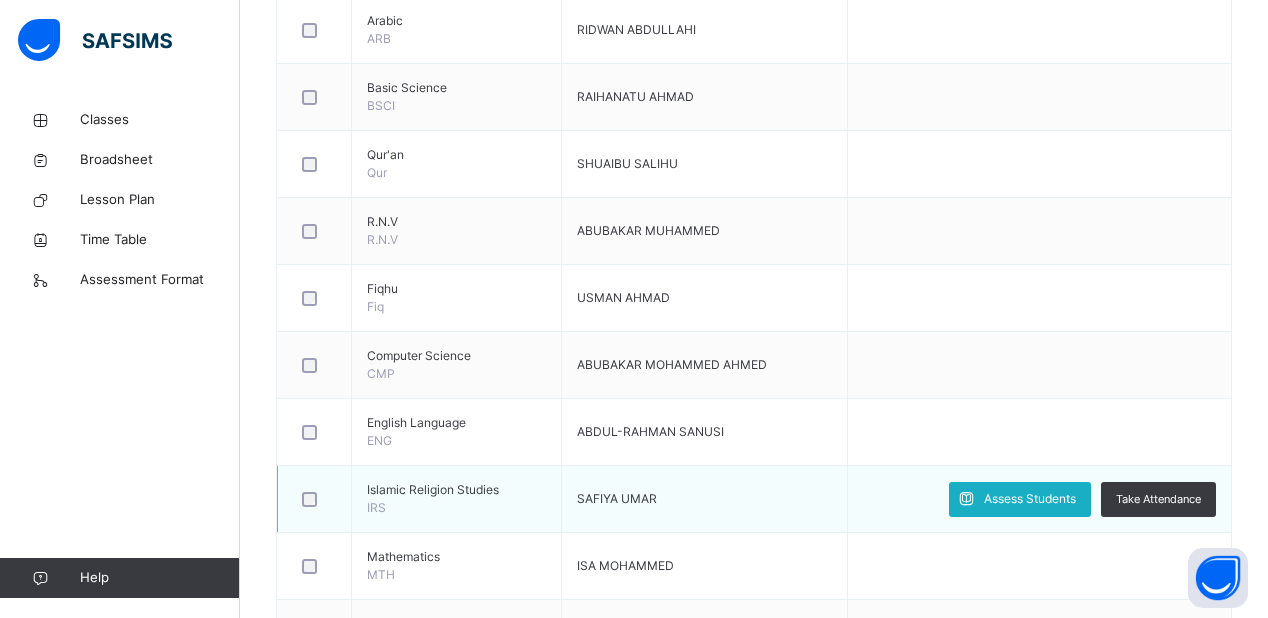 click on "Assess Students" at bounding box center (1030, 499) 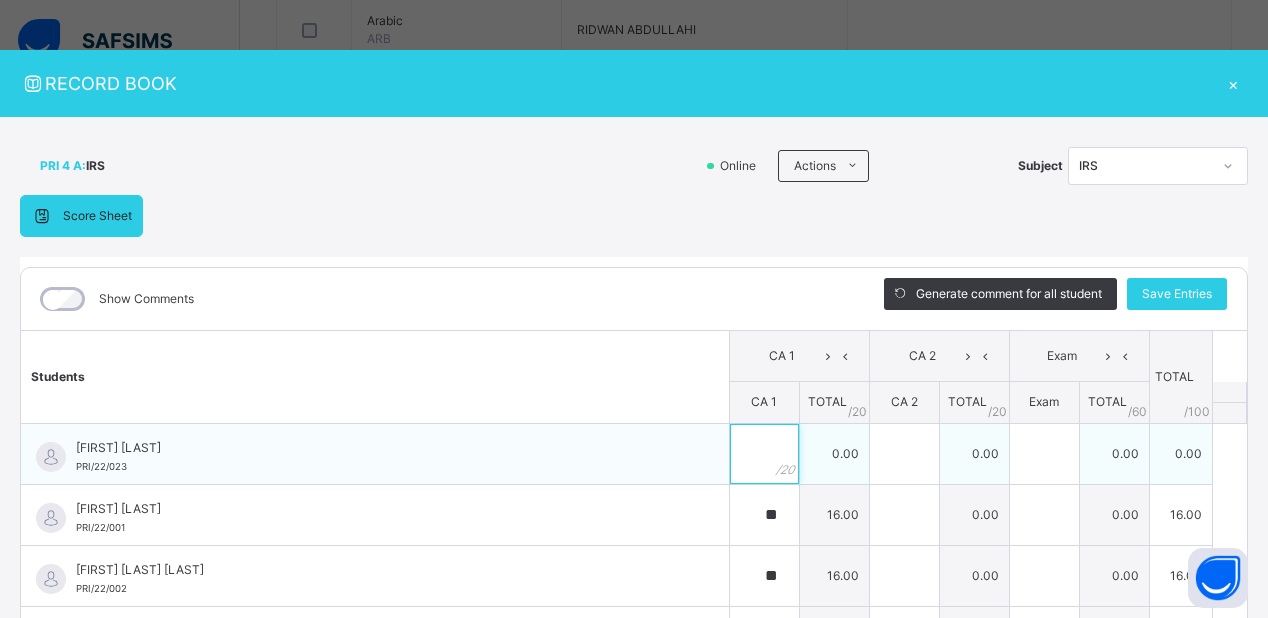 click at bounding box center [764, 454] 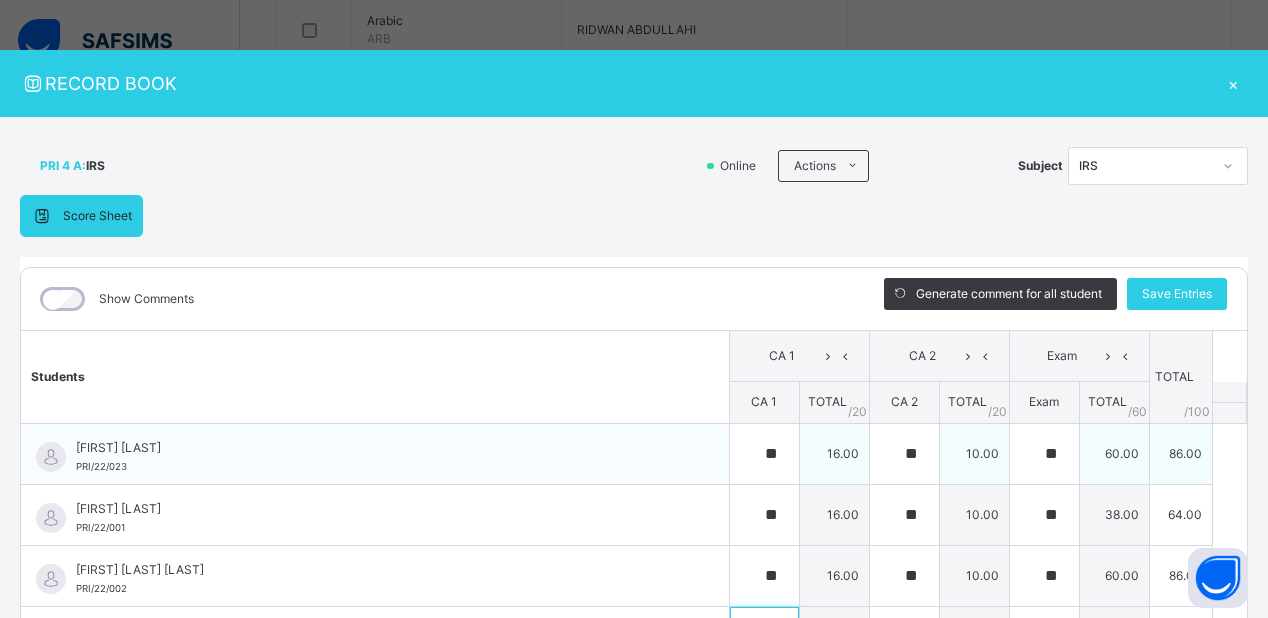 scroll, scrollTop: 46, scrollLeft: 0, axis: vertical 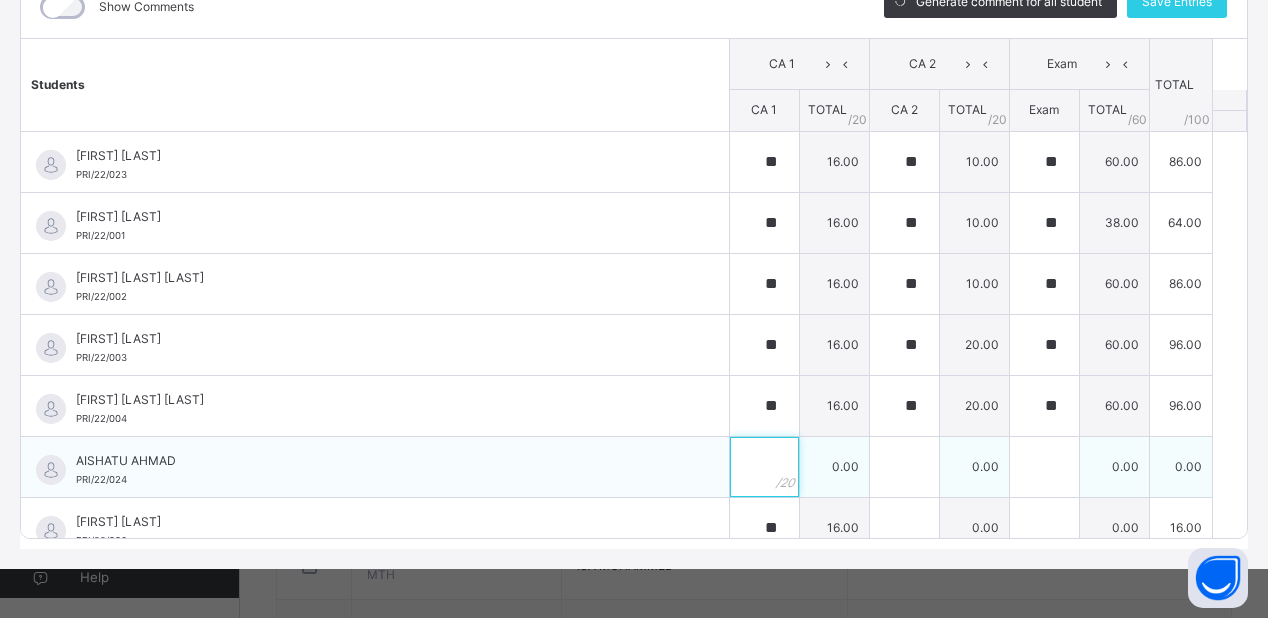 click at bounding box center (764, 467) 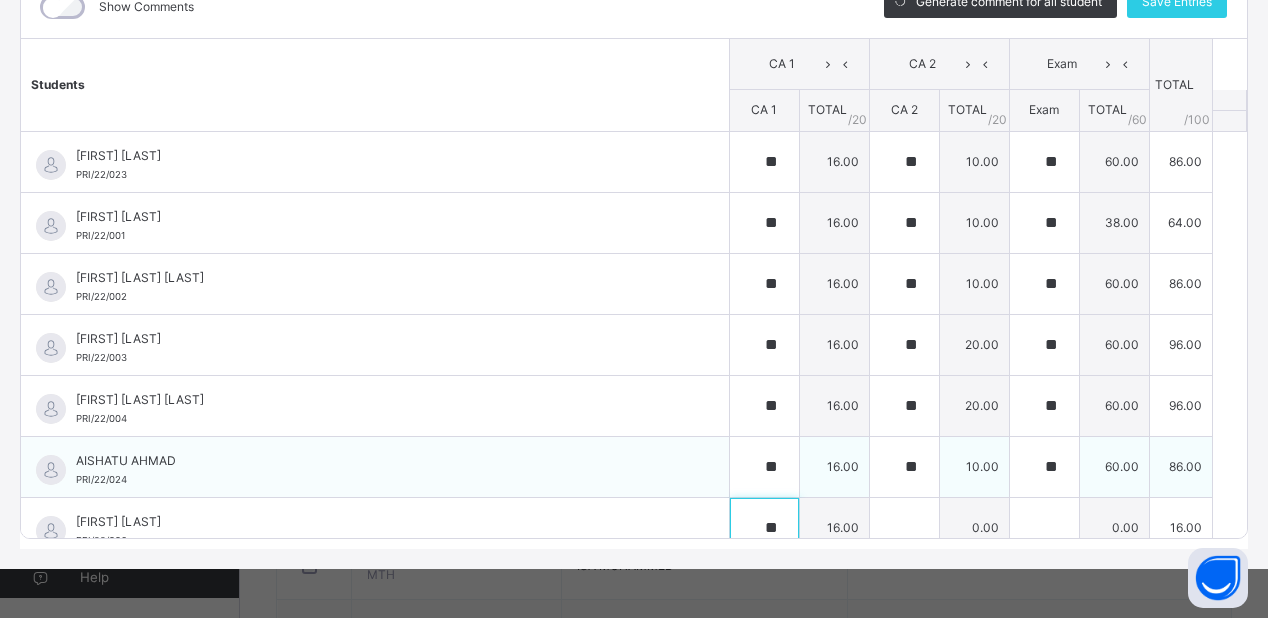 scroll, scrollTop: 17, scrollLeft: 0, axis: vertical 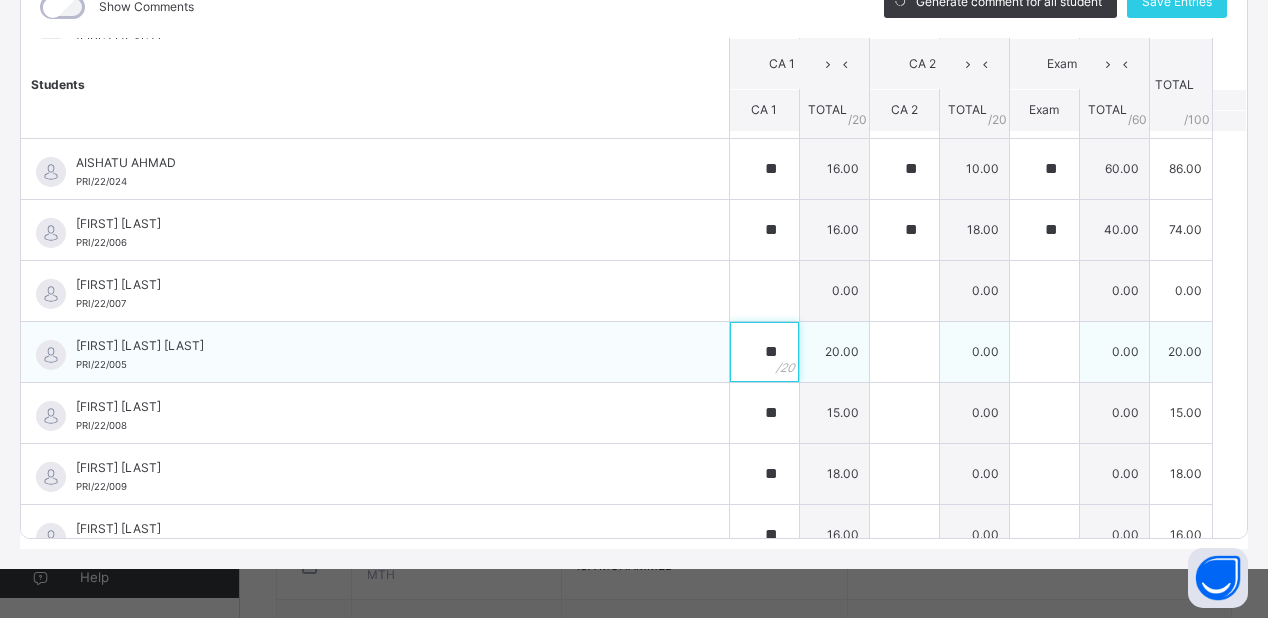 click on "**" at bounding box center [764, 352] 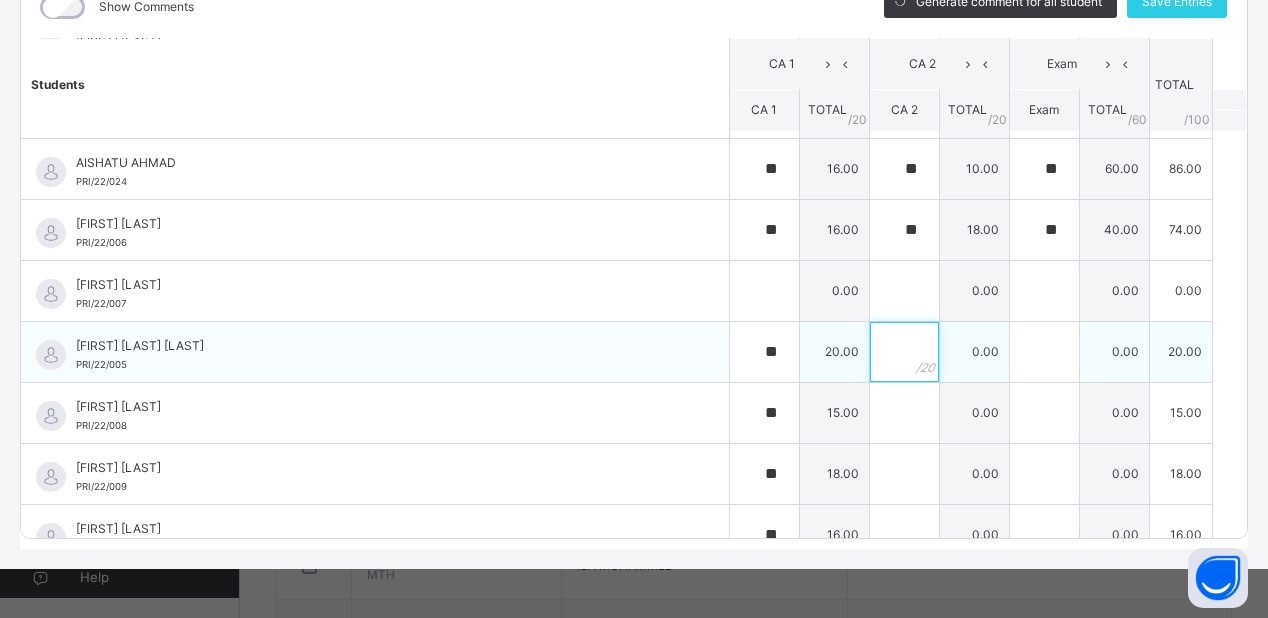 click at bounding box center (904, 352) 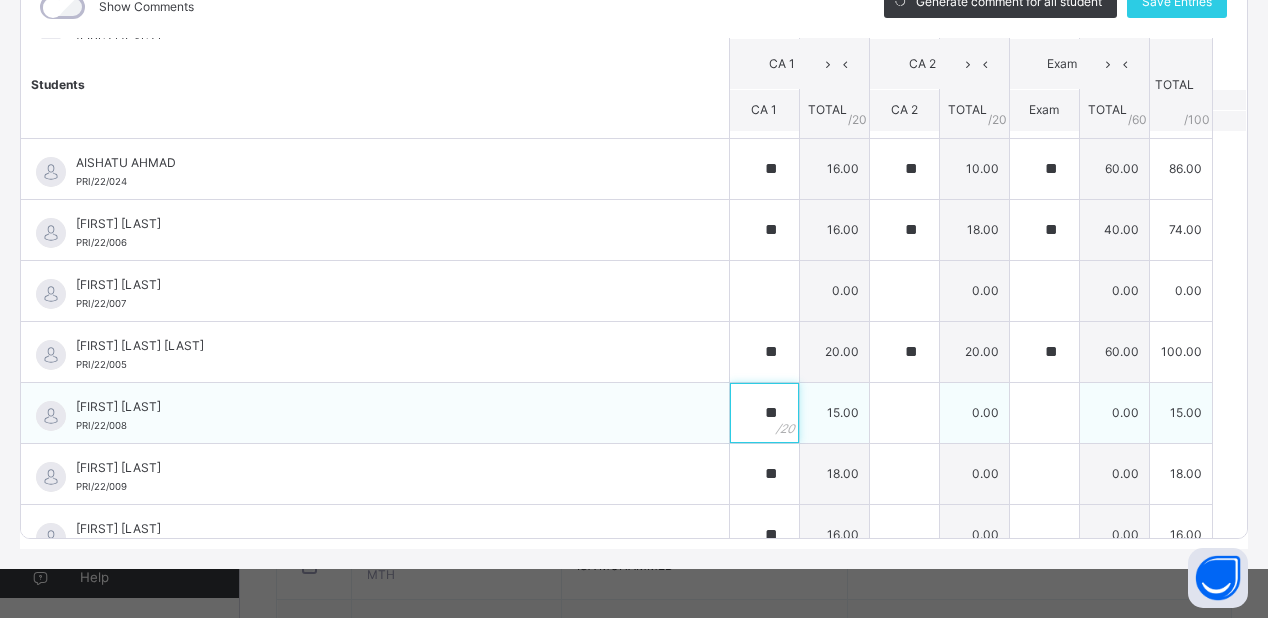 click on "**" at bounding box center (764, 413) 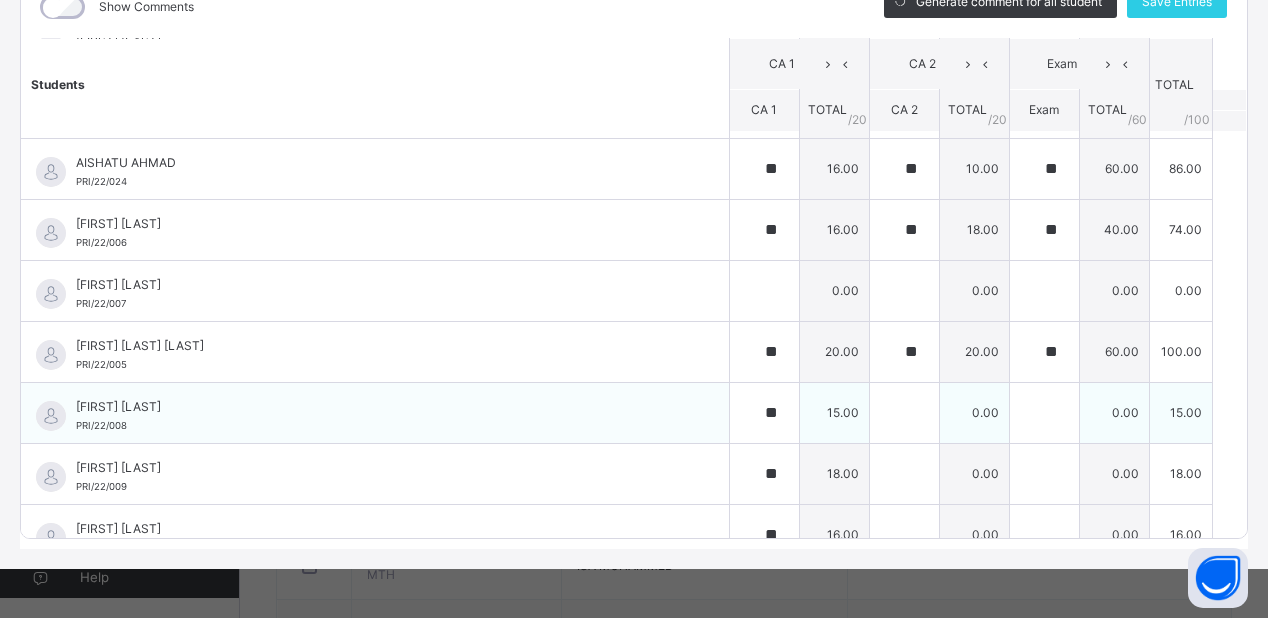 click on "**" at bounding box center (764, 413) 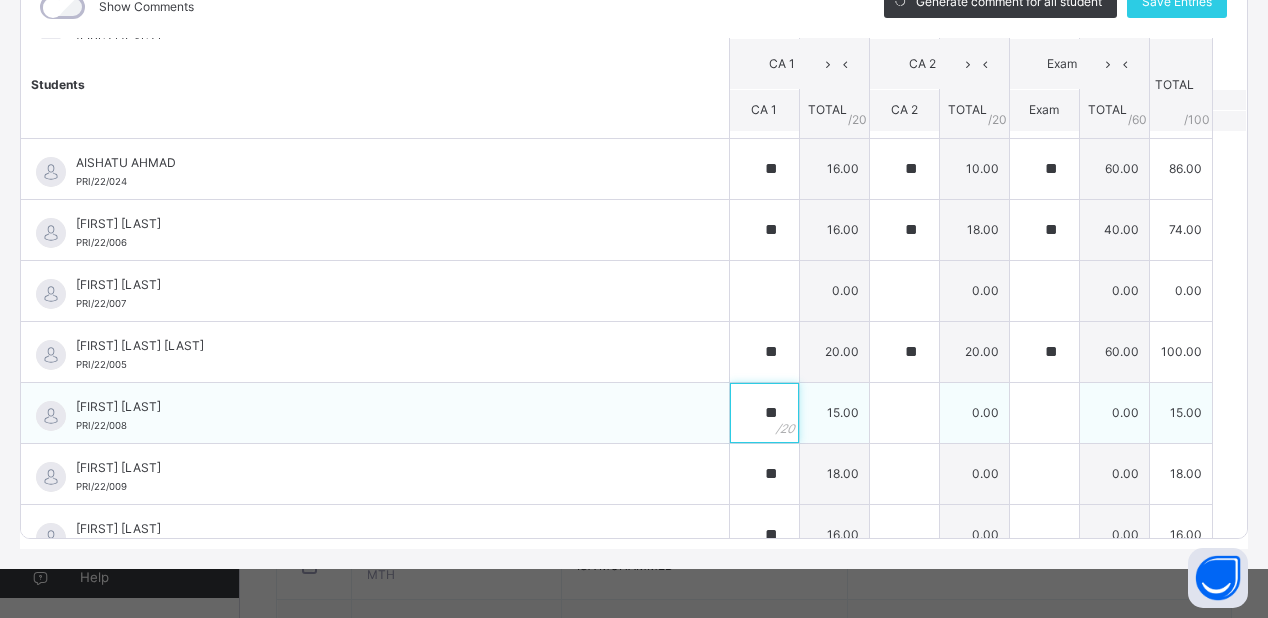 click on "**" at bounding box center (764, 413) 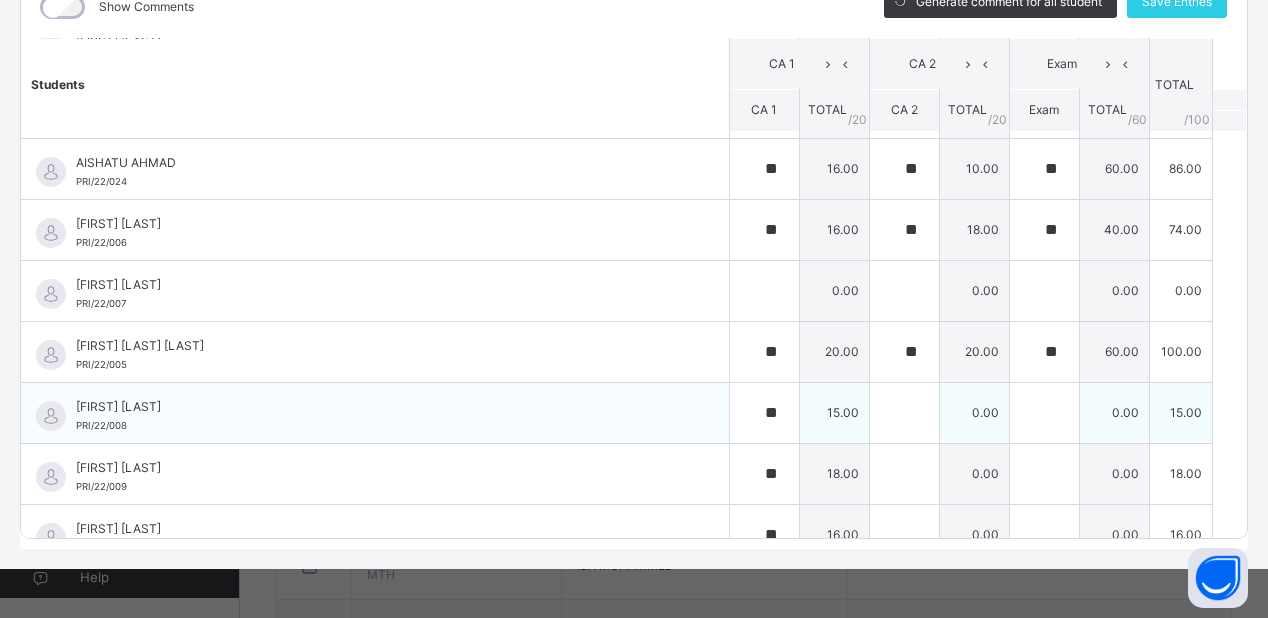 click on "**" at bounding box center [764, 413] 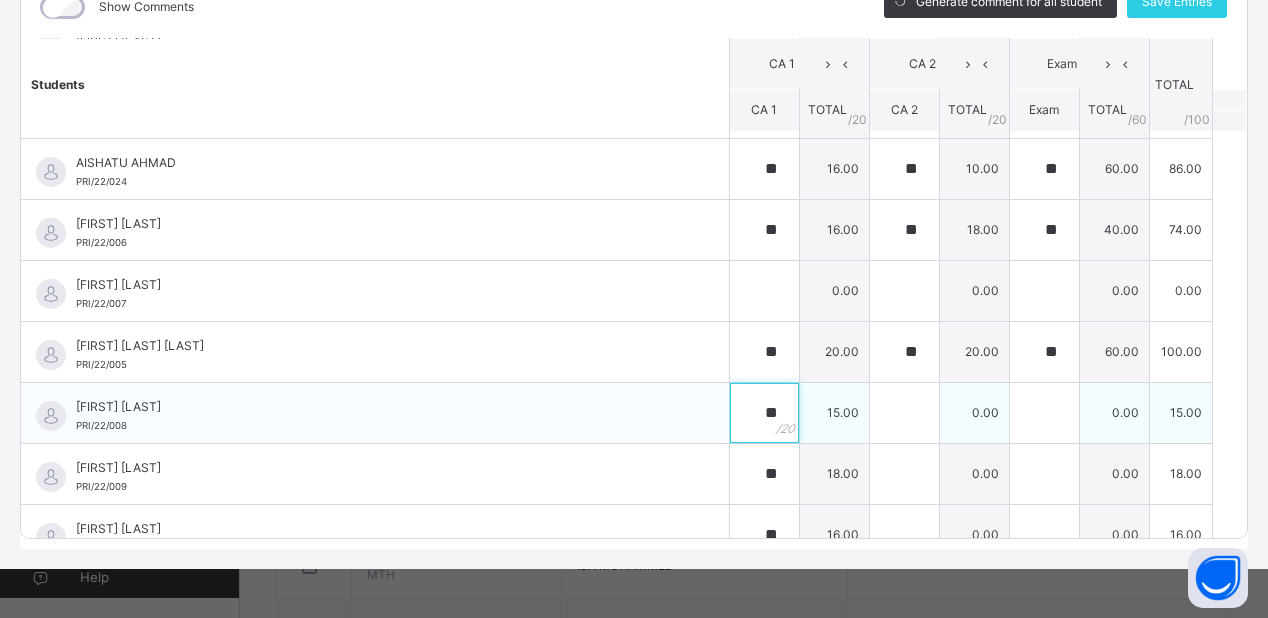 click on "**" at bounding box center (764, 413) 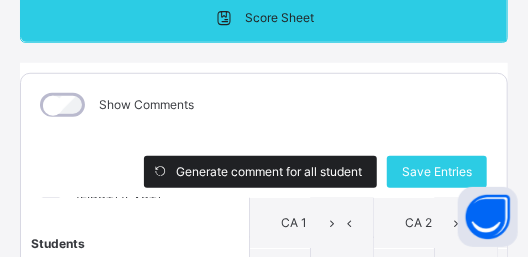 scroll, scrollTop: 292, scrollLeft: 0, axis: vertical 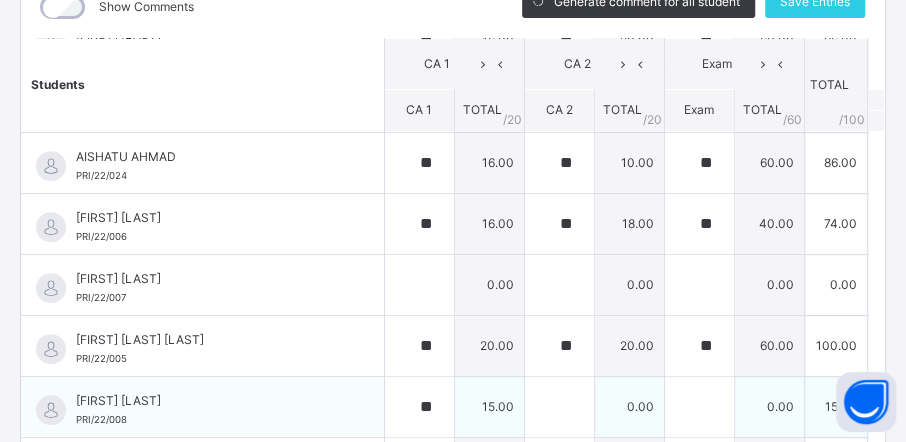 click on "**" at bounding box center [419, 407] 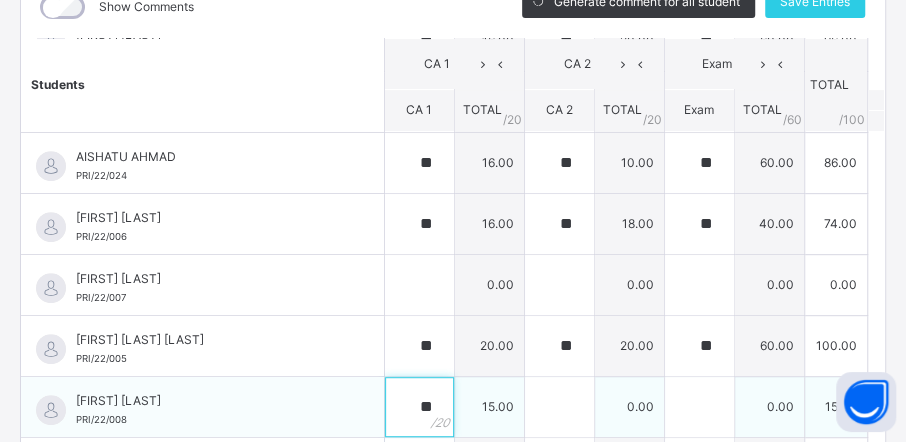 click on "**" at bounding box center [419, 407] 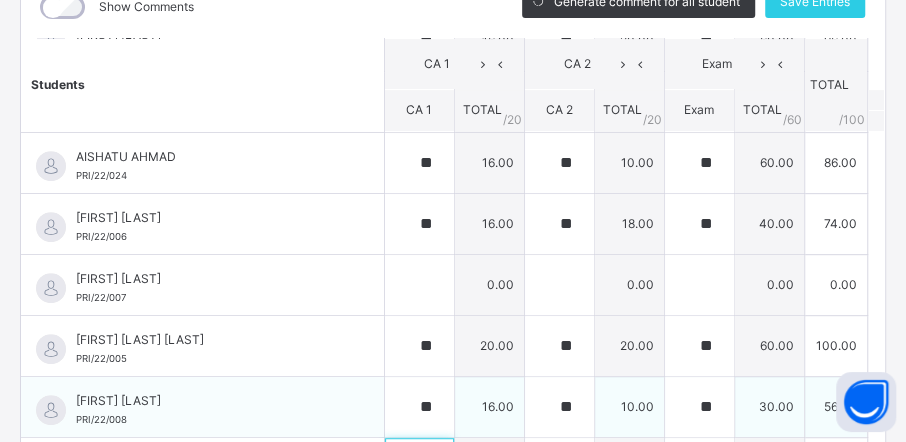scroll, scrollTop: 340, scrollLeft: 0, axis: vertical 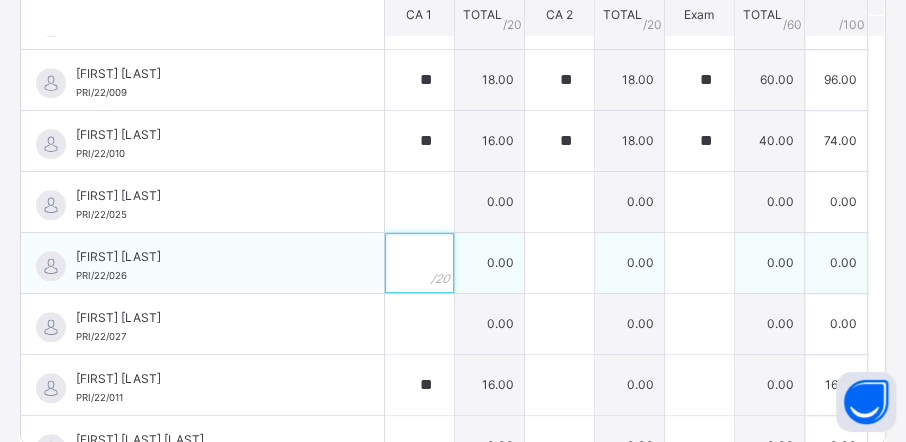 click at bounding box center [419, 263] 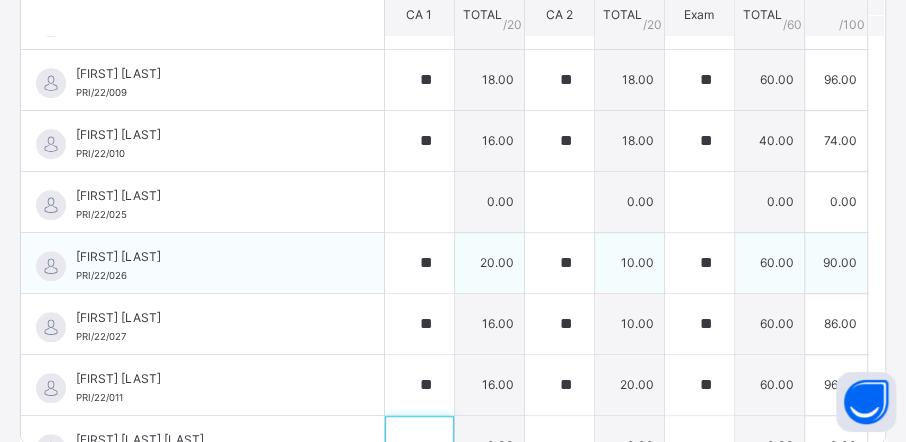 scroll, scrollTop: 621, scrollLeft: 0, axis: vertical 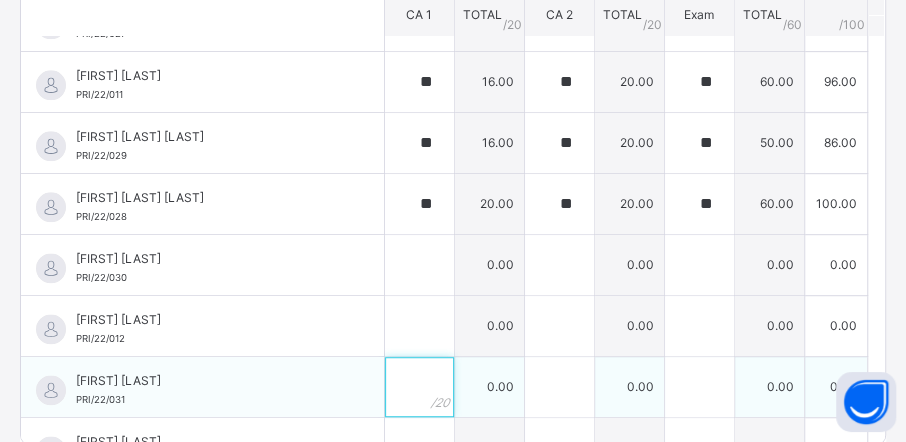 click at bounding box center (419, 387) 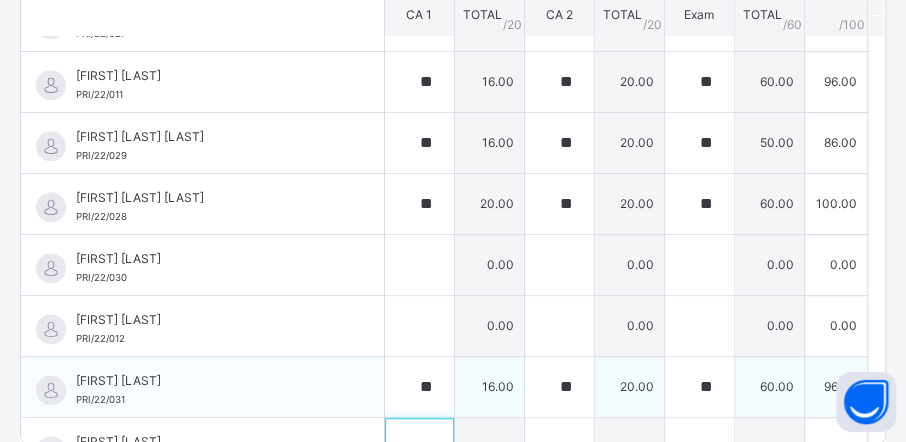 scroll, scrollTop: 924, scrollLeft: 0, axis: vertical 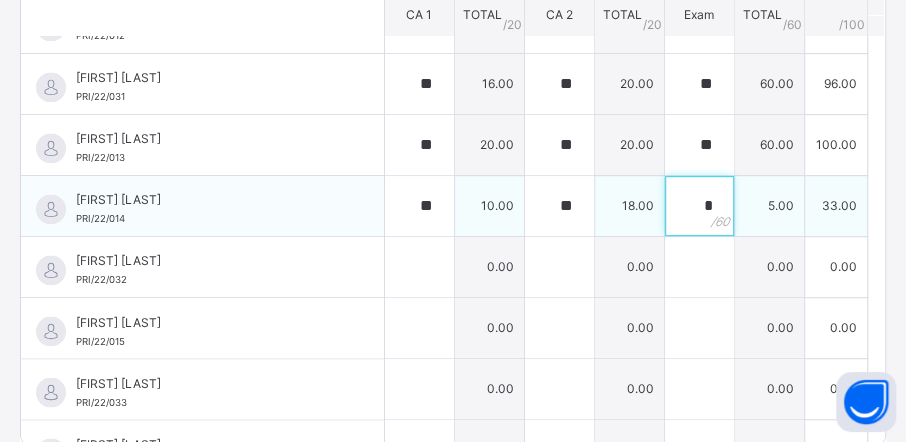 click on "*" at bounding box center [699, 206] 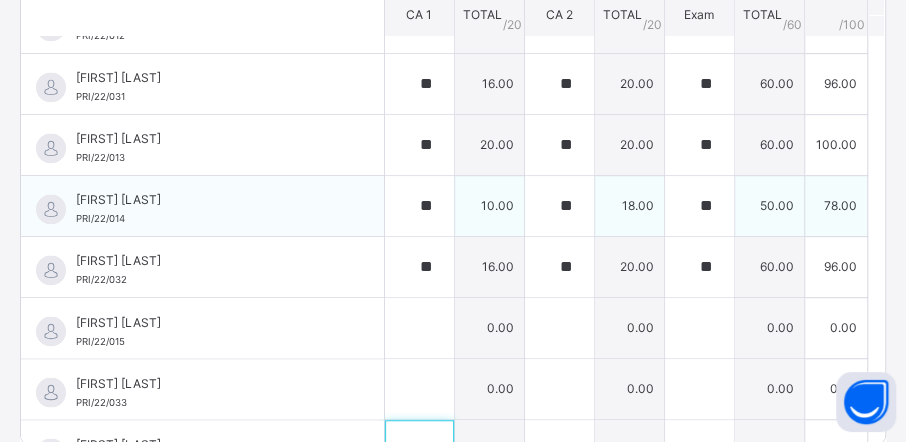 scroll, scrollTop: 1226, scrollLeft: 0, axis: vertical 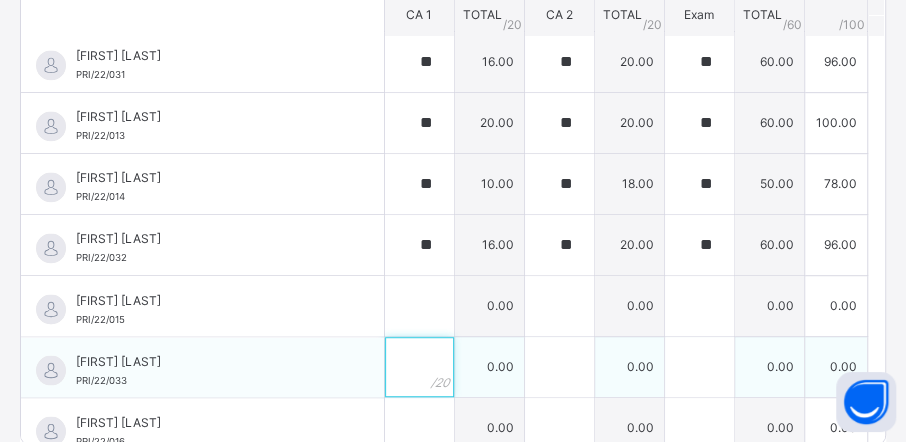 click at bounding box center (419, 367) 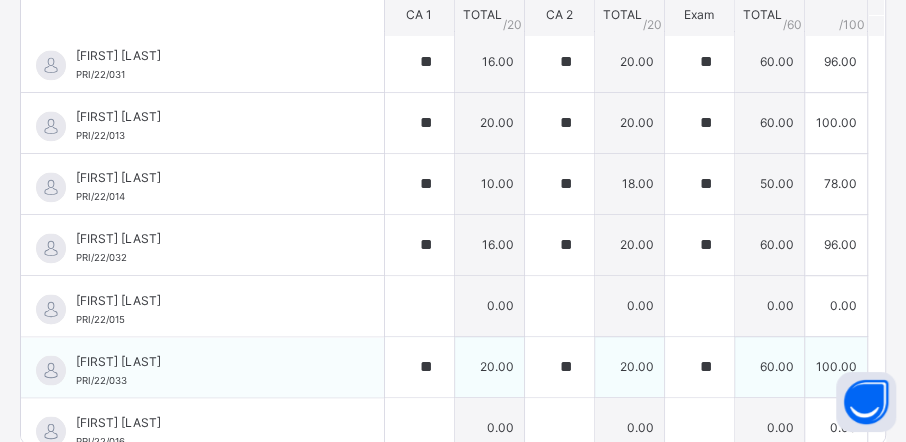 scroll, scrollTop: 1507, scrollLeft: 0, axis: vertical 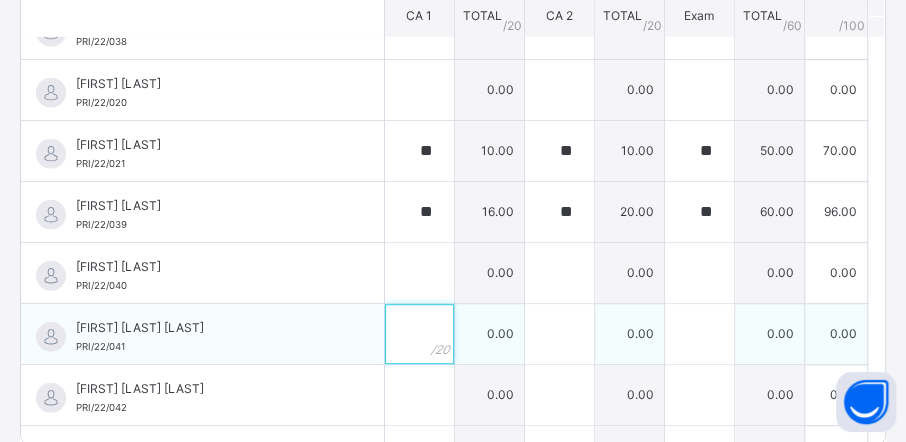 click at bounding box center [419, 334] 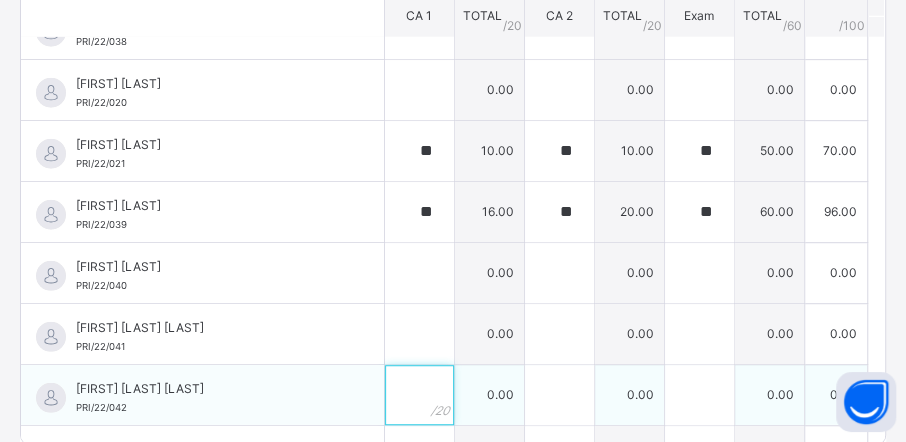 click at bounding box center (419, 395) 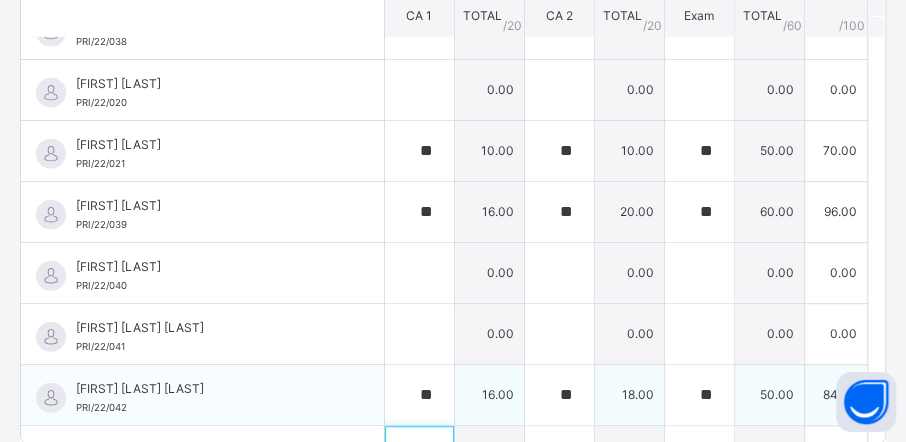 scroll, scrollTop: 2135, scrollLeft: 0, axis: vertical 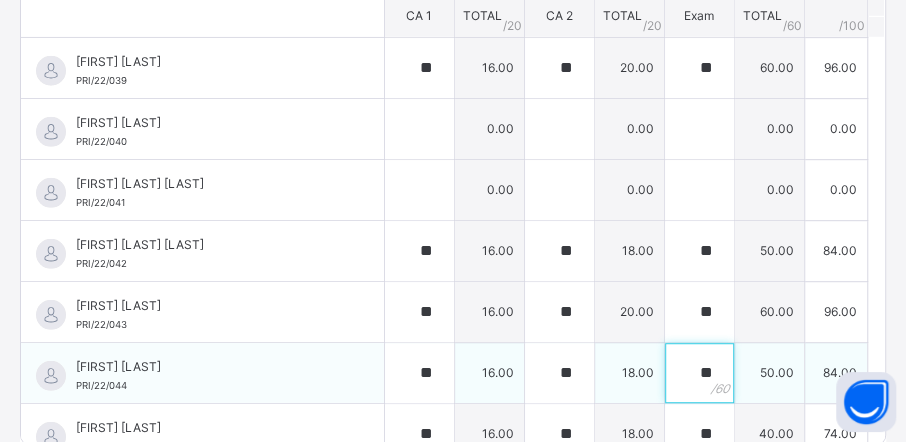 click on "**" at bounding box center (699, 373) 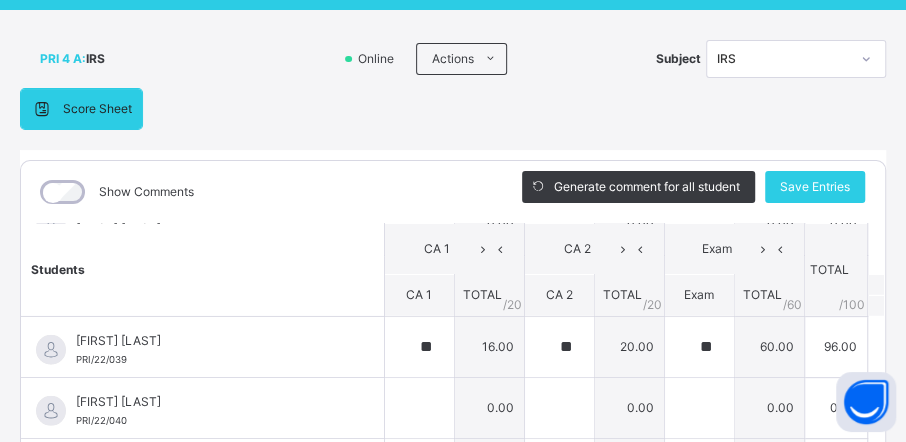 scroll, scrollTop: 93, scrollLeft: 0, axis: vertical 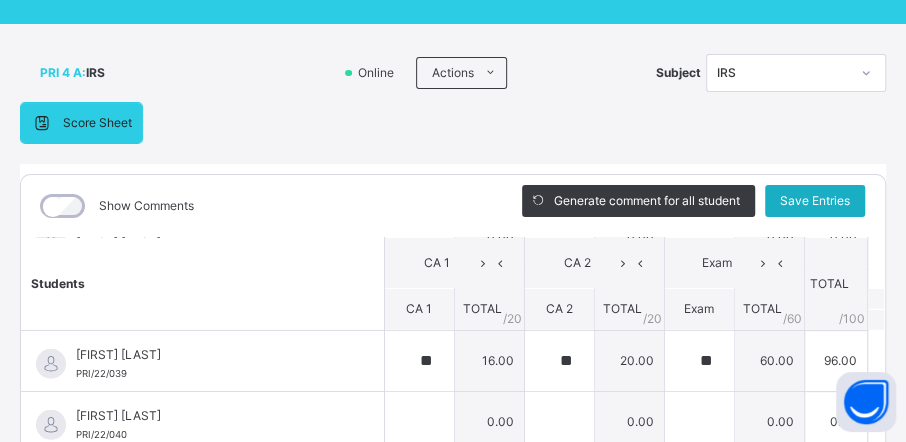 click on "Save Entries" at bounding box center [815, 201] 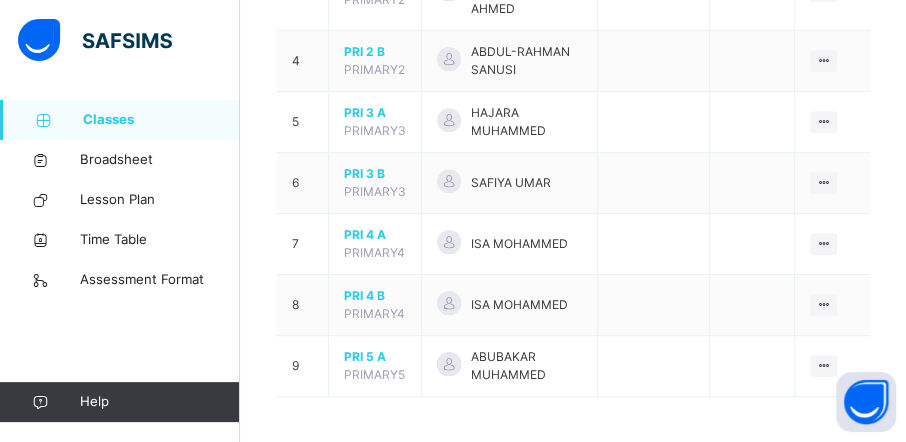 scroll, scrollTop: 474, scrollLeft: 0, axis: vertical 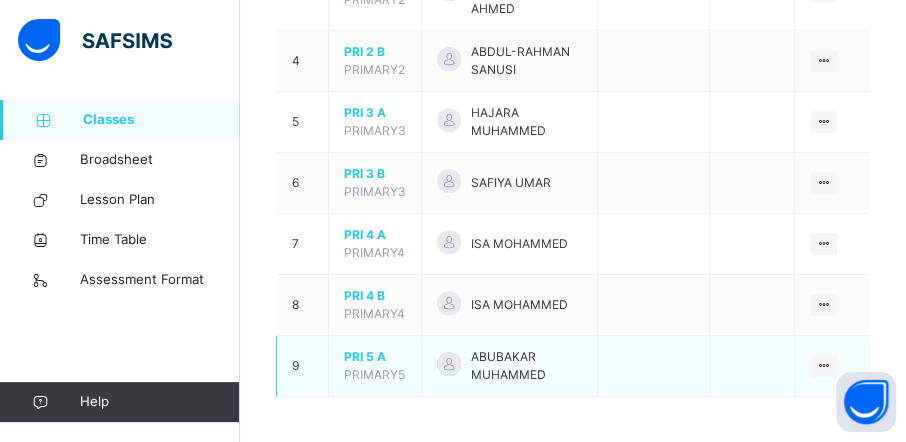 click on "PRI 5   A" at bounding box center [375, 357] 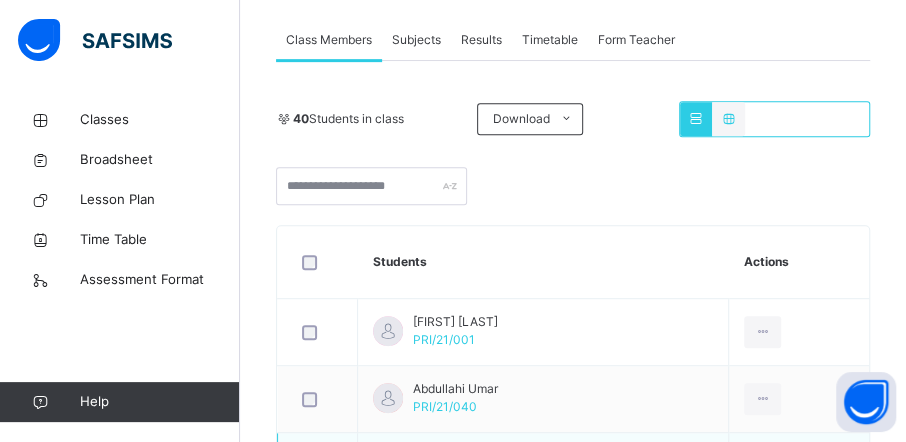 scroll, scrollTop: 337, scrollLeft: 0, axis: vertical 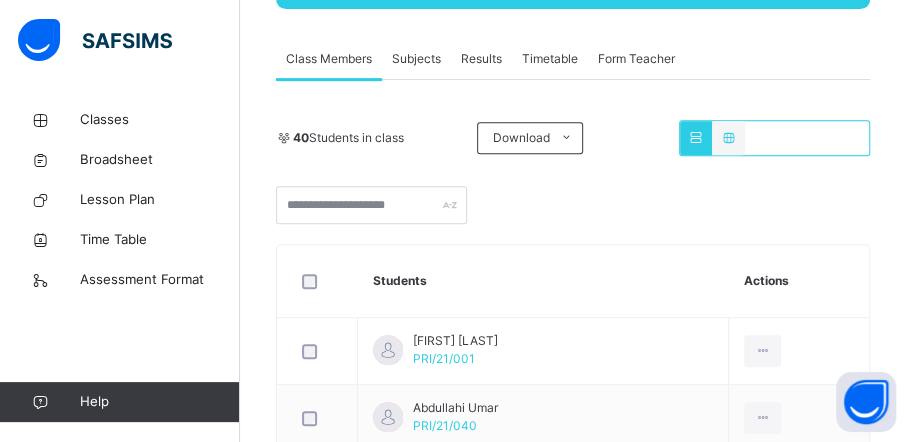 click on "Subjects" at bounding box center (416, 59) 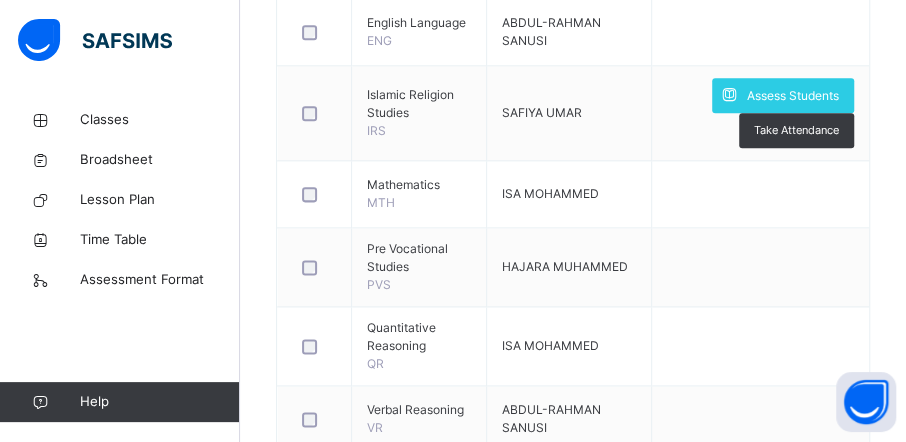 scroll, scrollTop: 960, scrollLeft: 0, axis: vertical 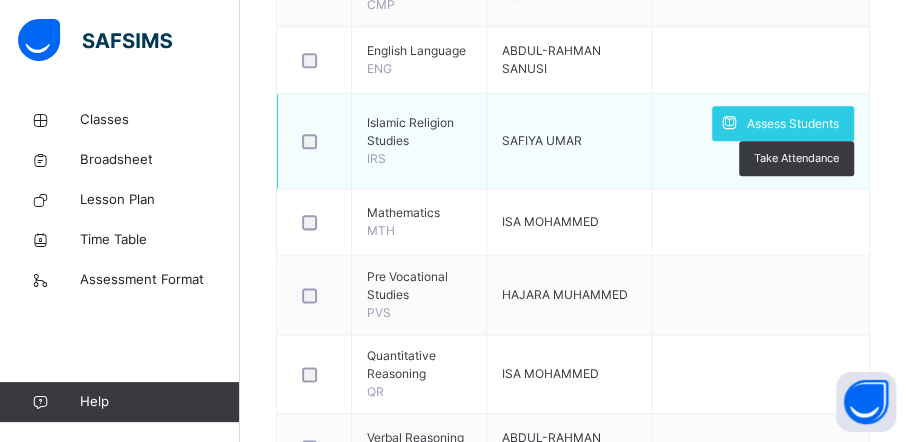 click at bounding box center [314, 141] 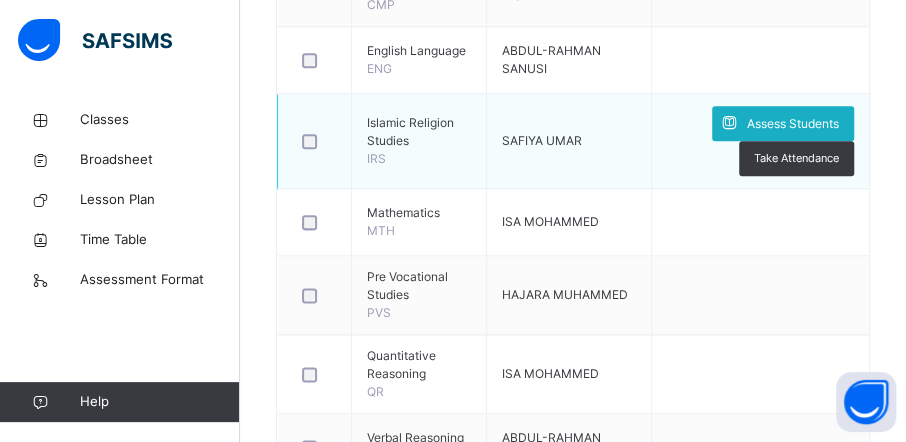 click on "Assess Students" at bounding box center (793, 124) 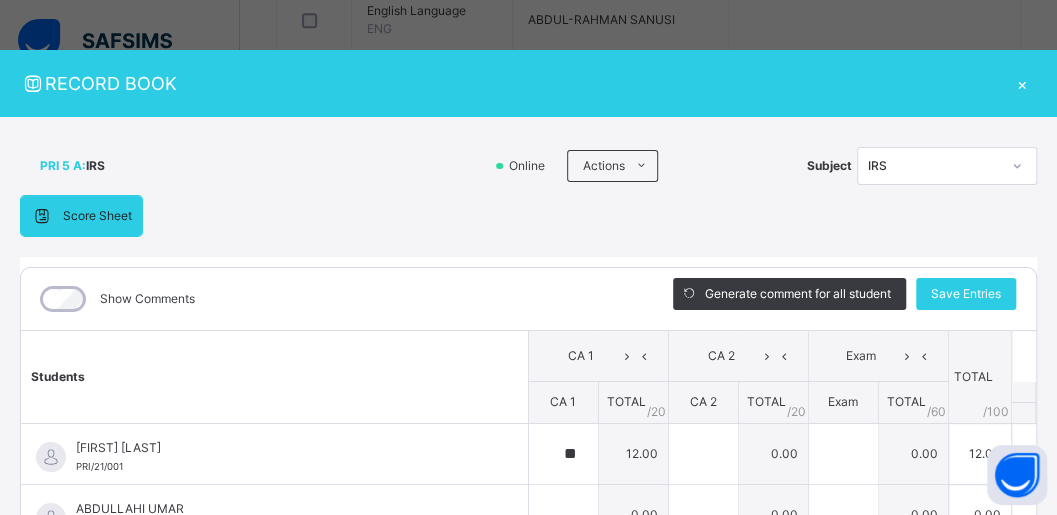 scroll, scrollTop: 1001, scrollLeft: 0, axis: vertical 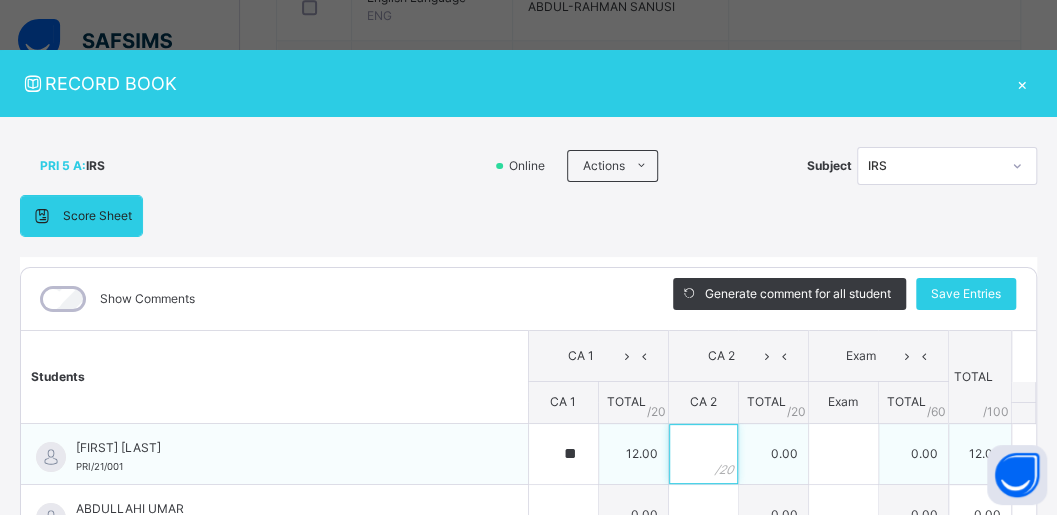 click at bounding box center [703, 454] 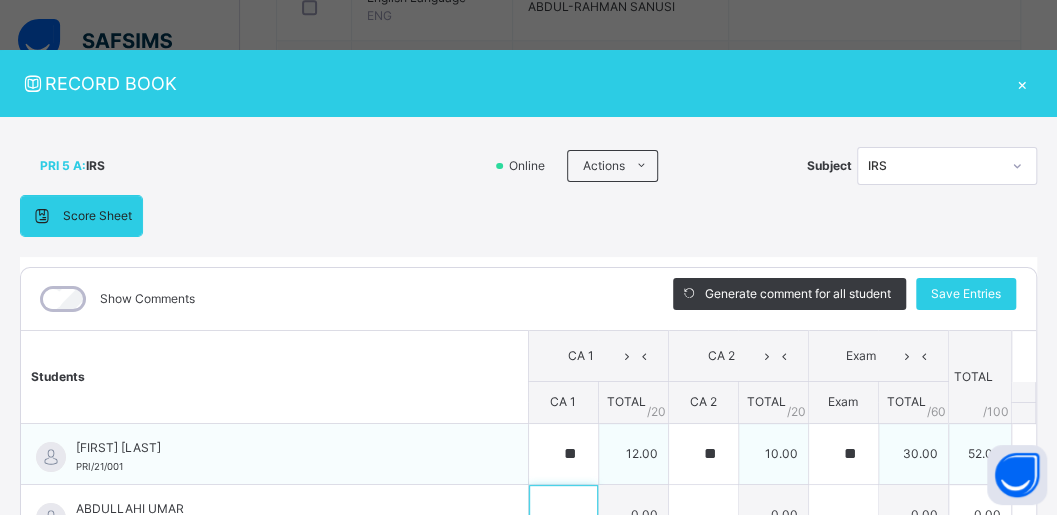 scroll, scrollTop: 26, scrollLeft: 0, axis: vertical 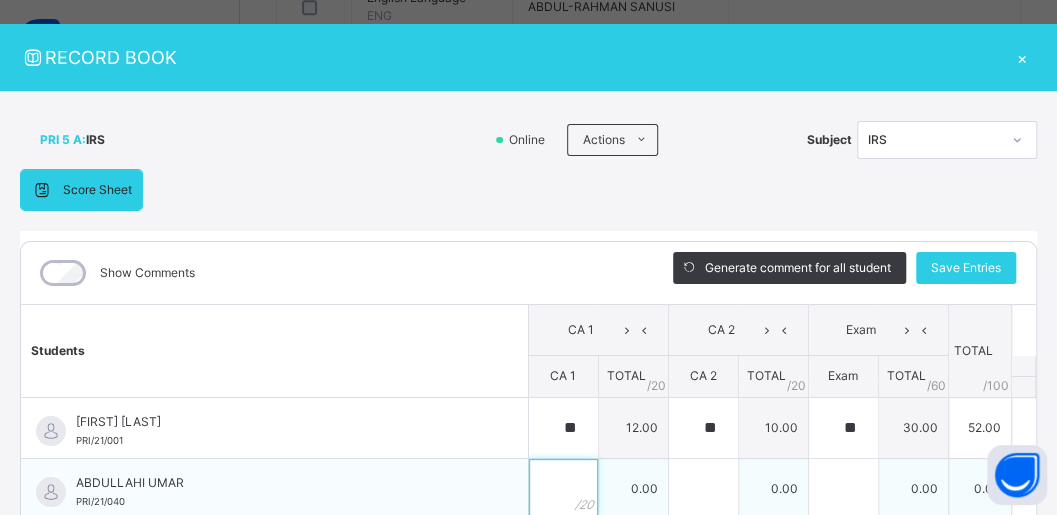 click at bounding box center (563, 489) 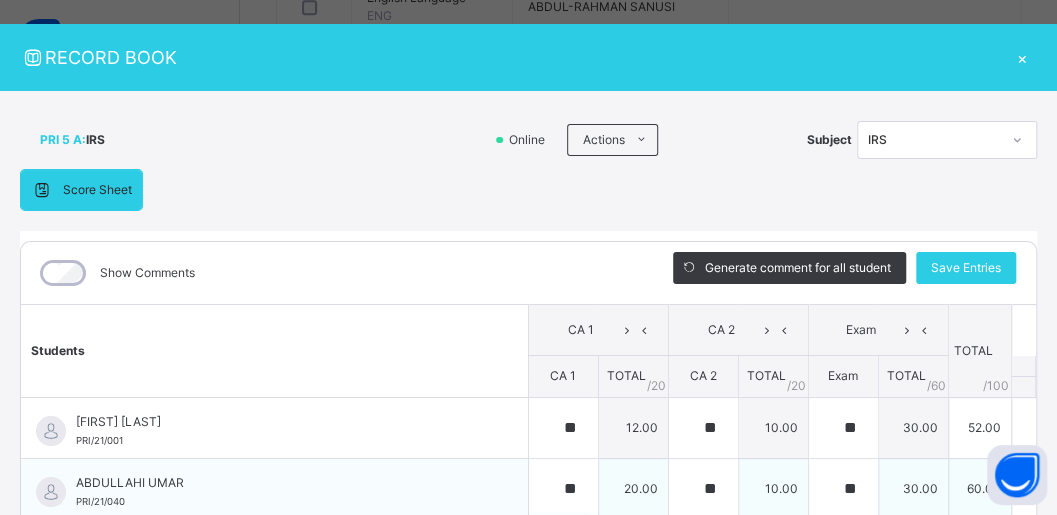 scroll, scrollTop: 315, scrollLeft: 0, axis: vertical 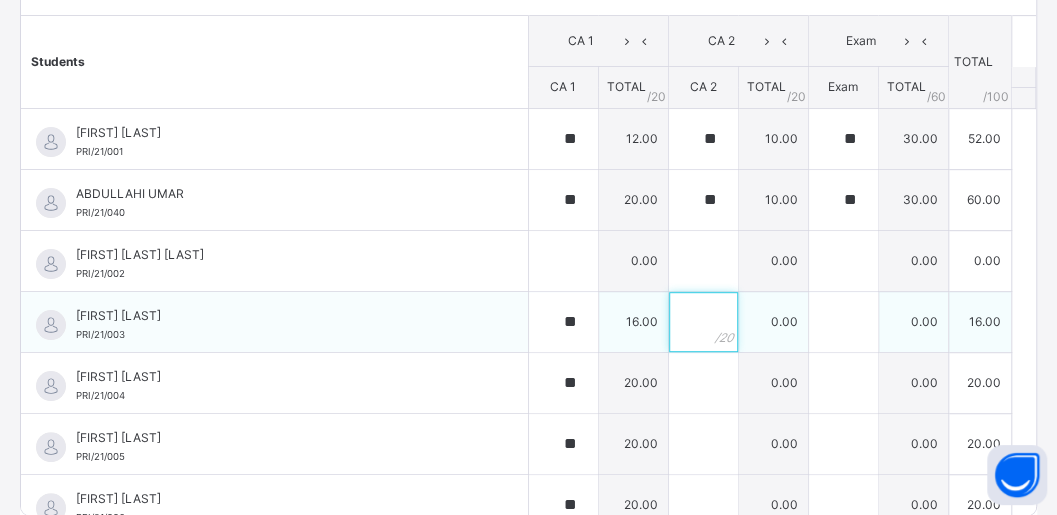 click at bounding box center (703, 322) 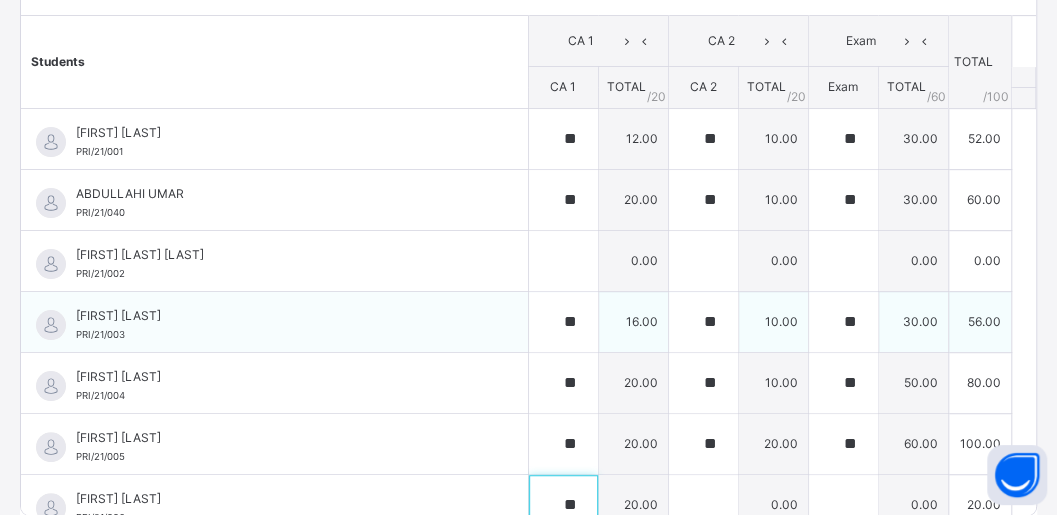 scroll, scrollTop: 16, scrollLeft: 0, axis: vertical 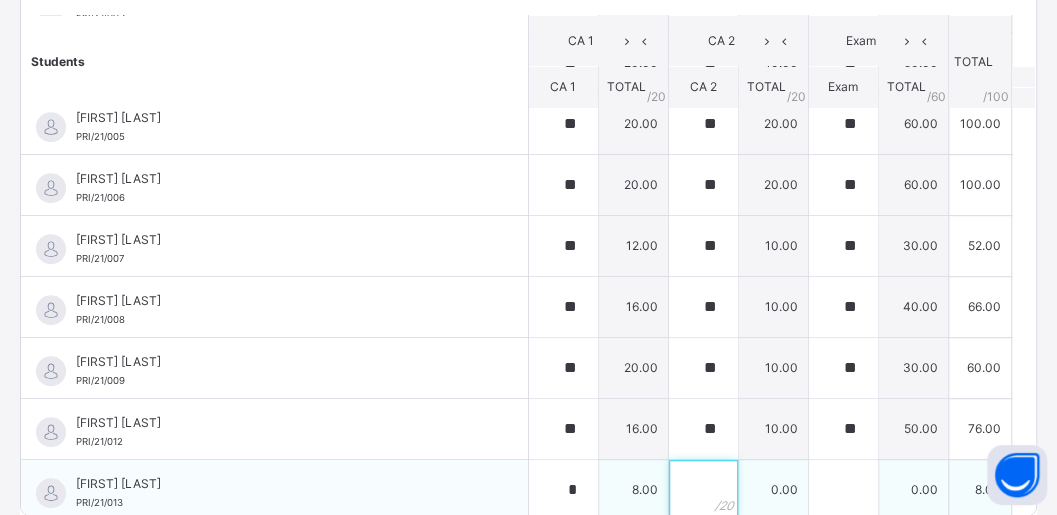 click at bounding box center [703, 490] 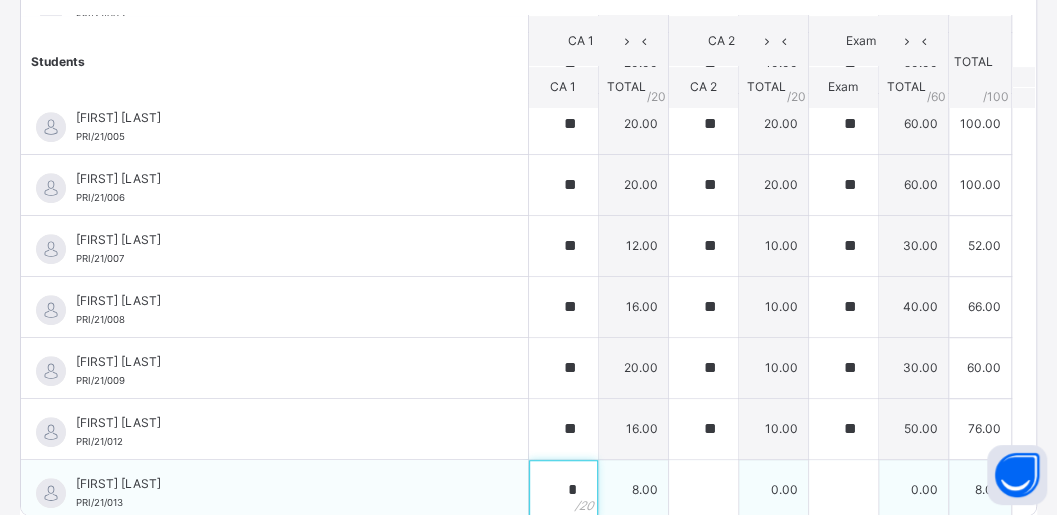 click on "*" at bounding box center (563, 490) 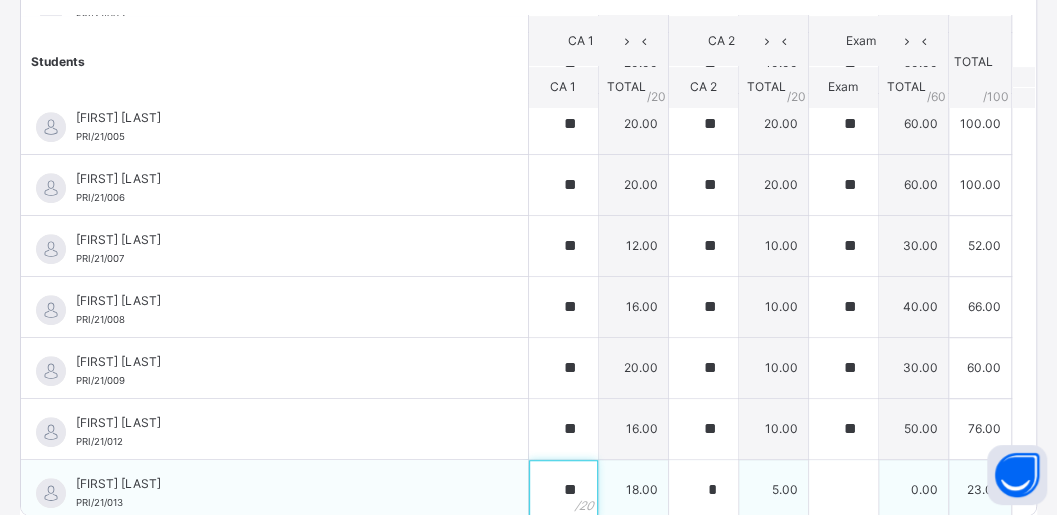 click on "**" at bounding box center [563, 490] 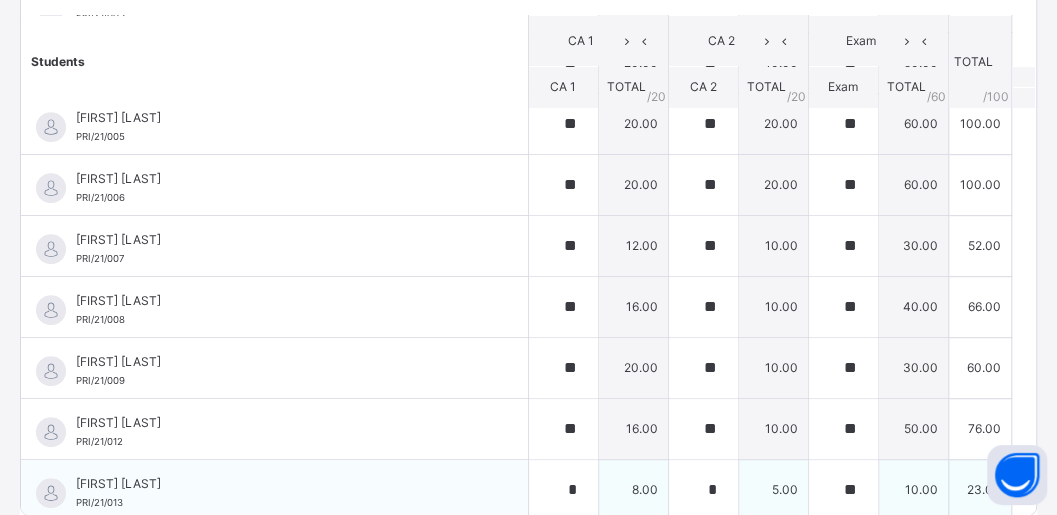 scroll, scrollTop: 600, scrollLeft: 0, axis: vertical 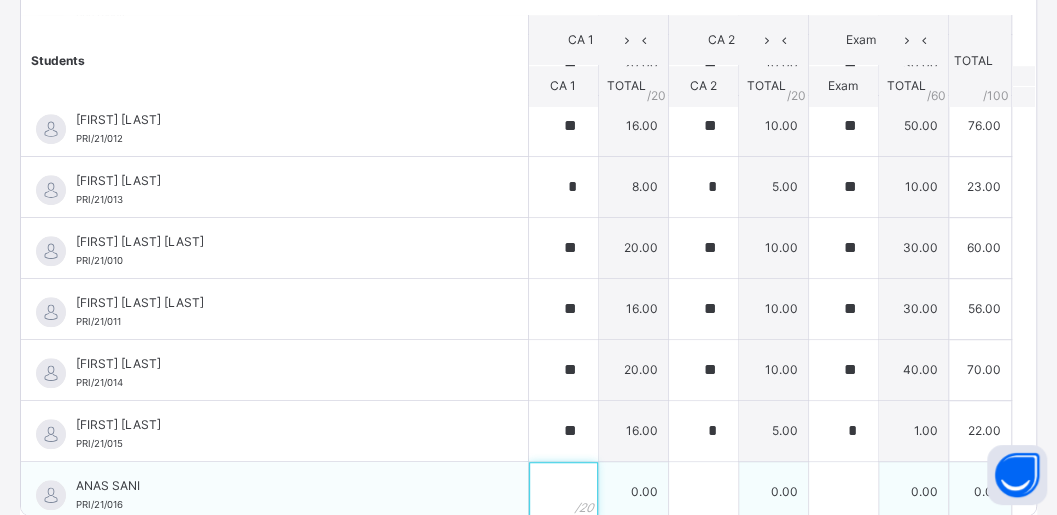 click at bounding box center (563, 492) 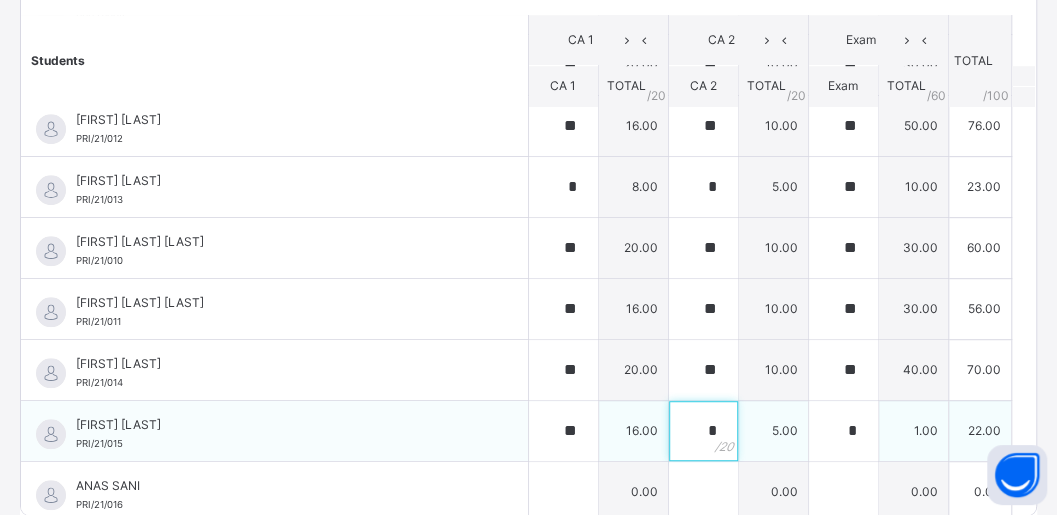 drag, startPoint x: 667, startPoint y: 399, endPoint x: 684, endPoint y: 405, distance: 18.027756 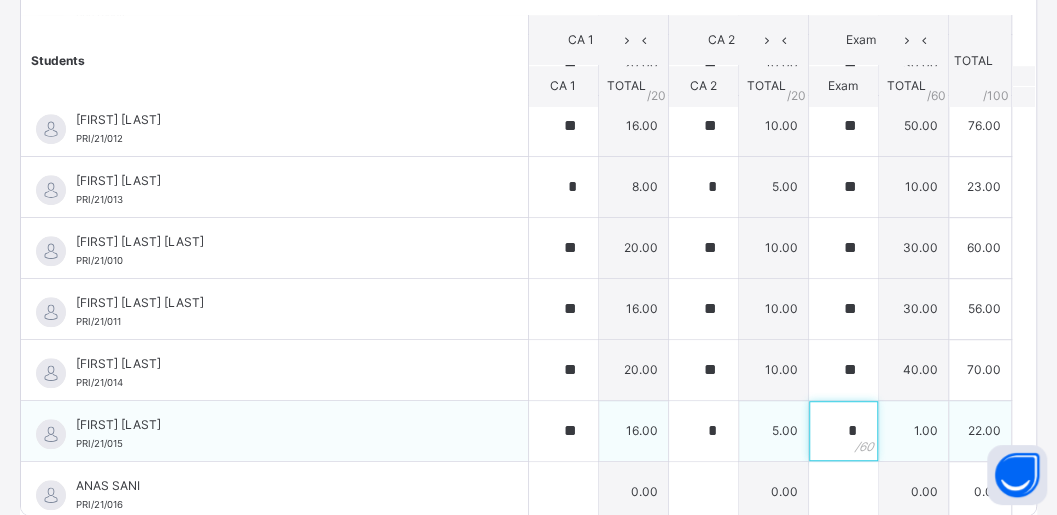 click on "*" at bounding box center (843, 431) 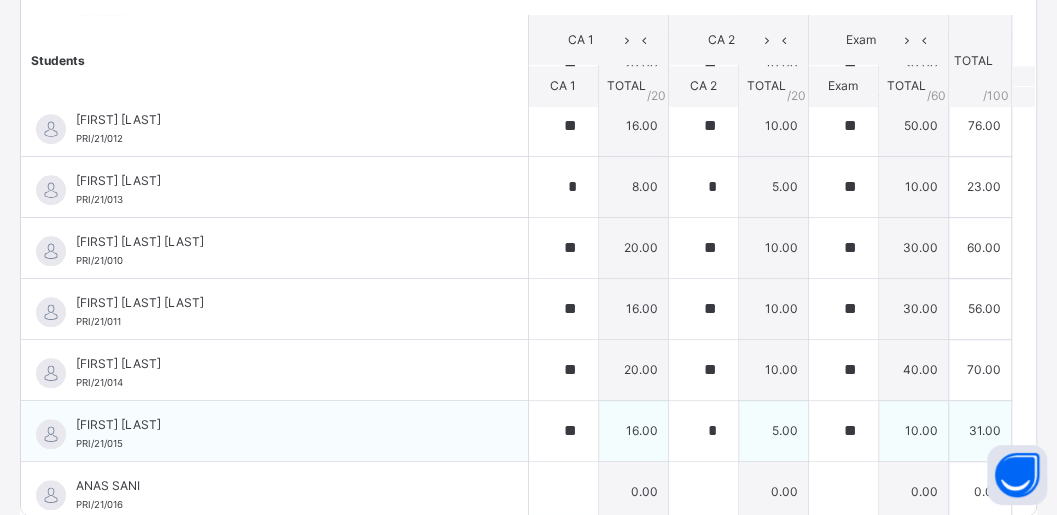 scroll, scrollTop: 904, scrollLeft: 0, axis: vertical 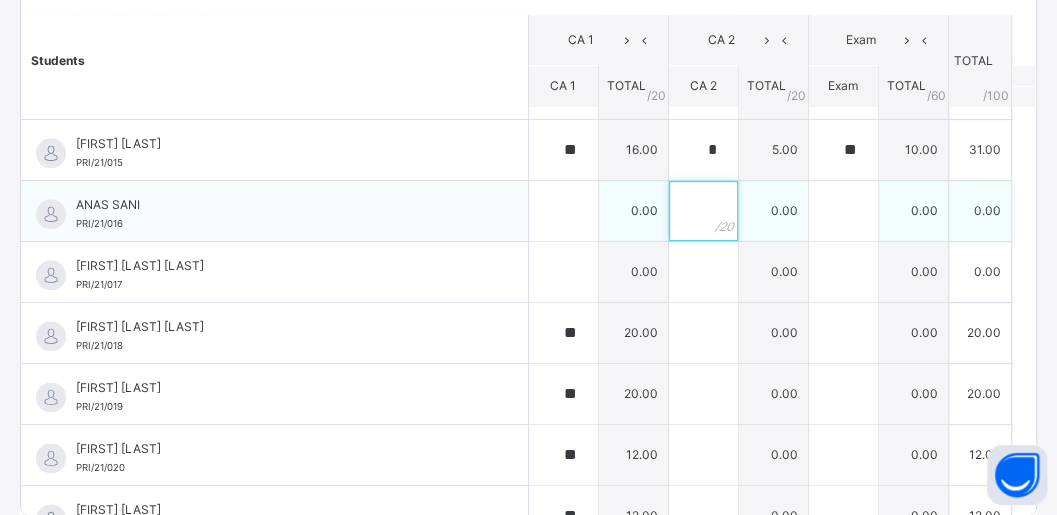 click at bounding box center [703, 211] 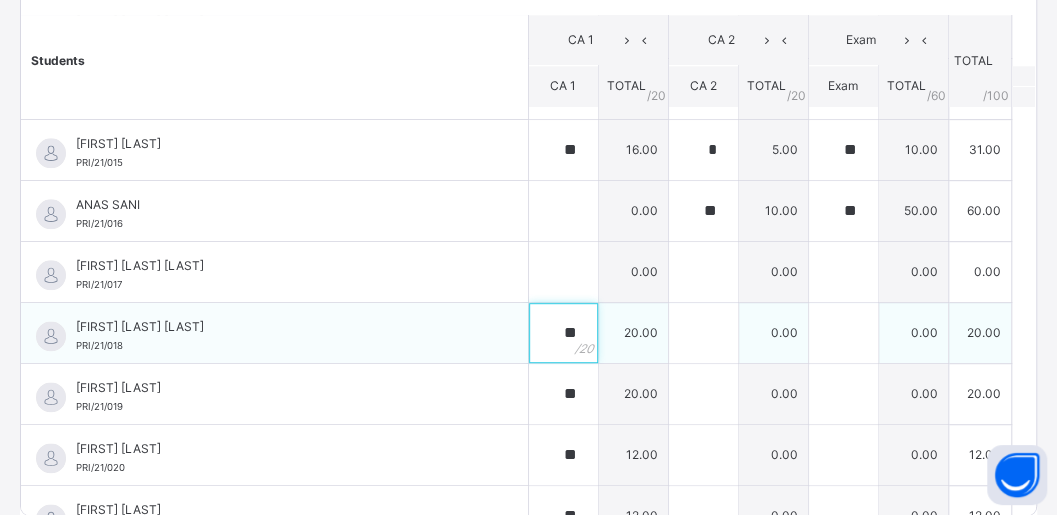 click on "**" at bounding box center (563, 333) 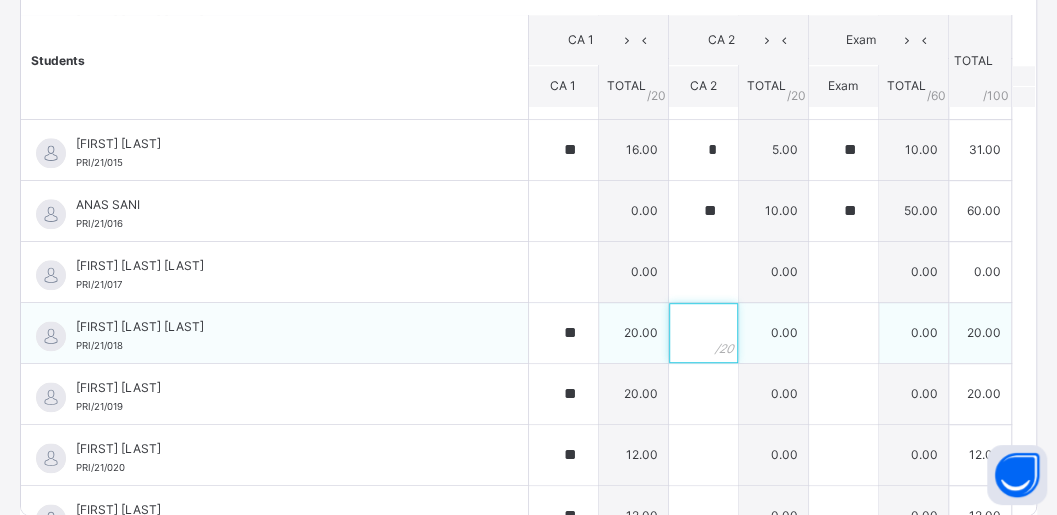click at bounding box center (703, 333) 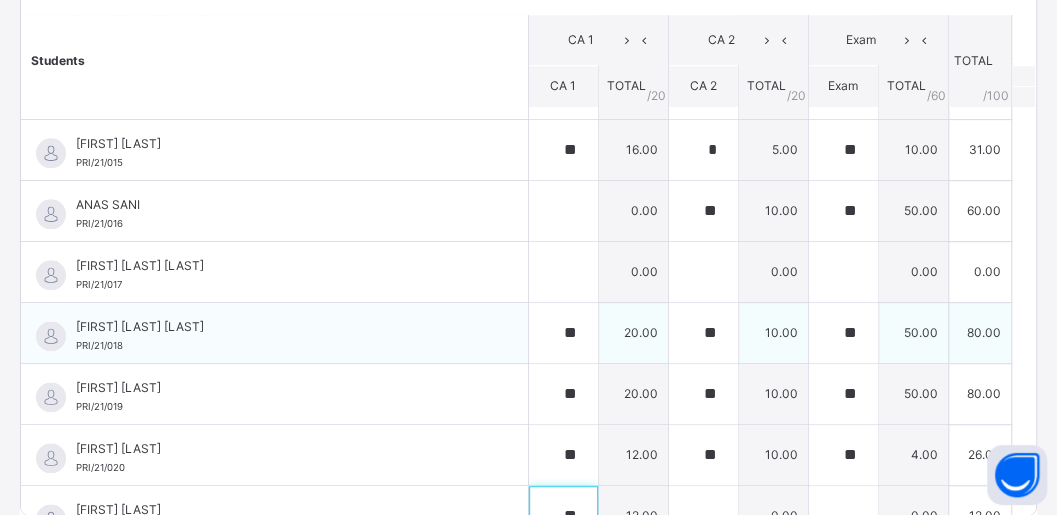 scroll, scrollTop: 926, scrollLeft: 0, axis: vertical 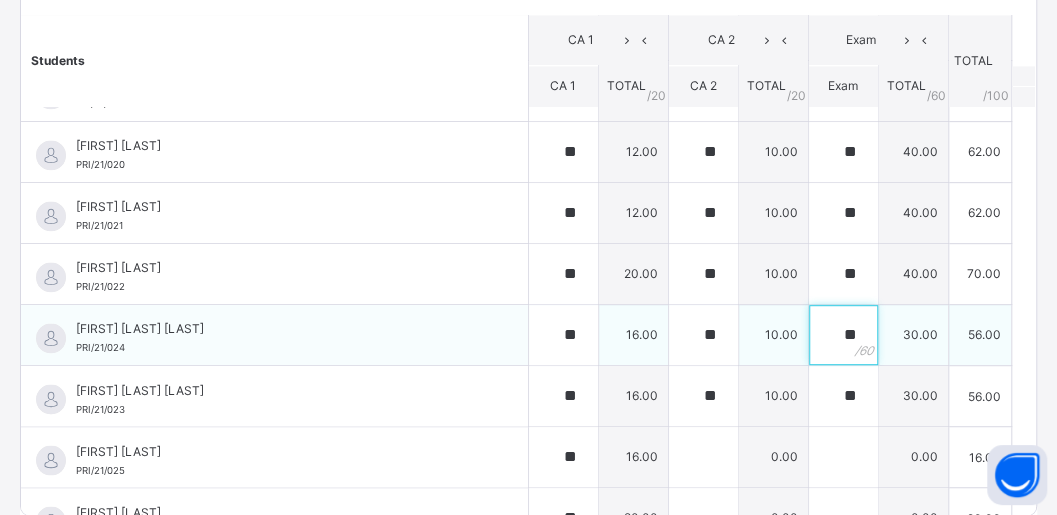click on "**" at bounding box center (843, 335) 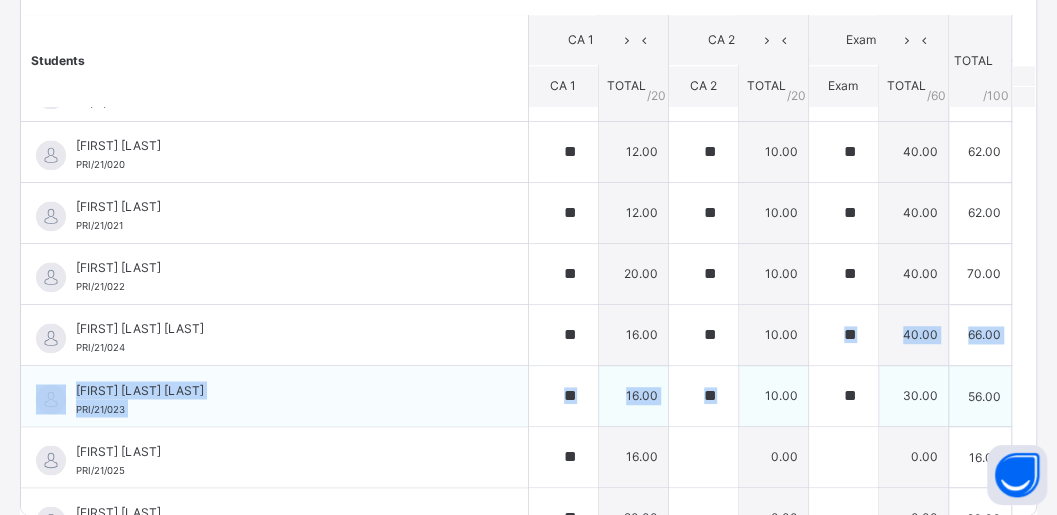 drag, startPoint x: 790, startPoint y: 321, endPoint x: 744, endPoint y: 381, distance: 75.60423 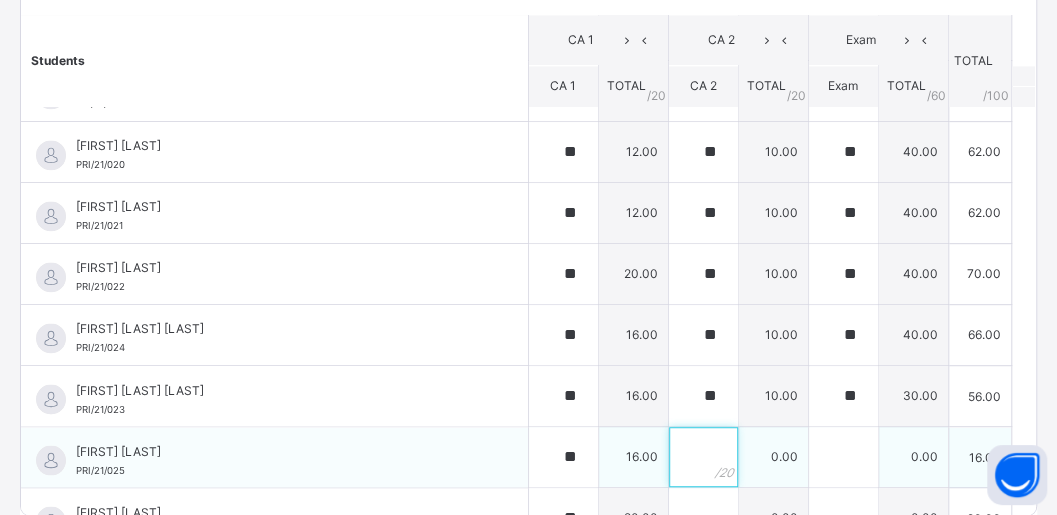 click at bounding box center [703, 457] 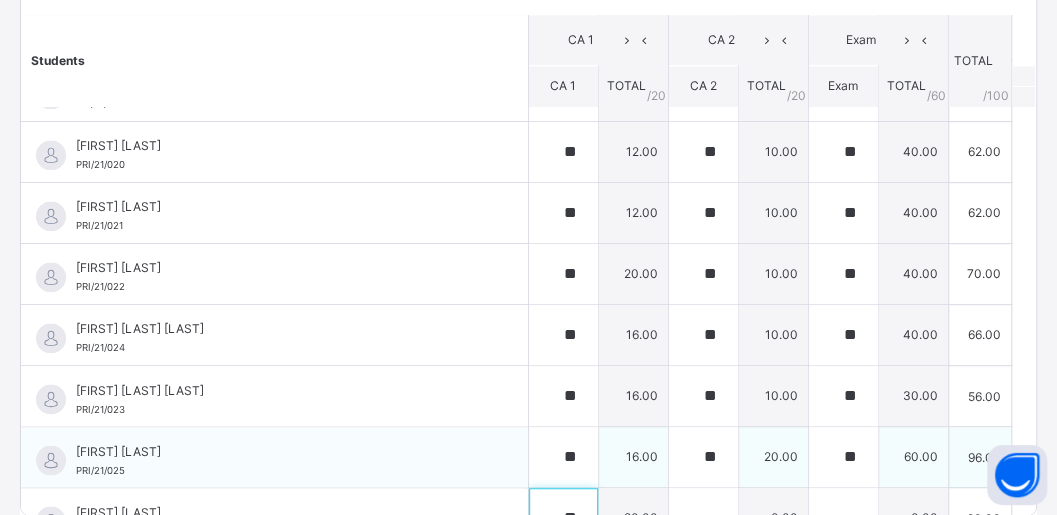 scroll, scrollTop: 1230, scrollLeft: 0, axis: vertical 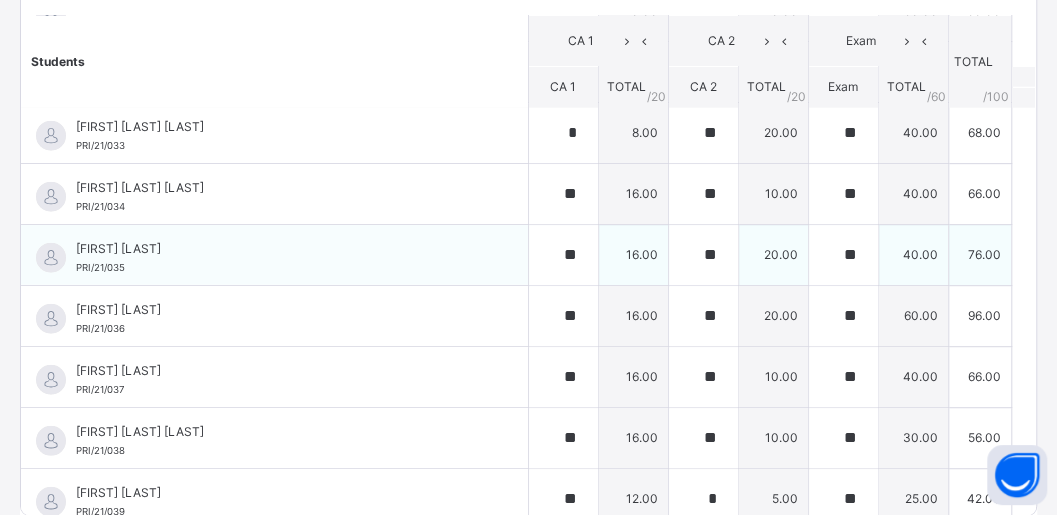 click on "SAKINA  ALKASIM PRI/21/035" at bounding box center [279, 258] 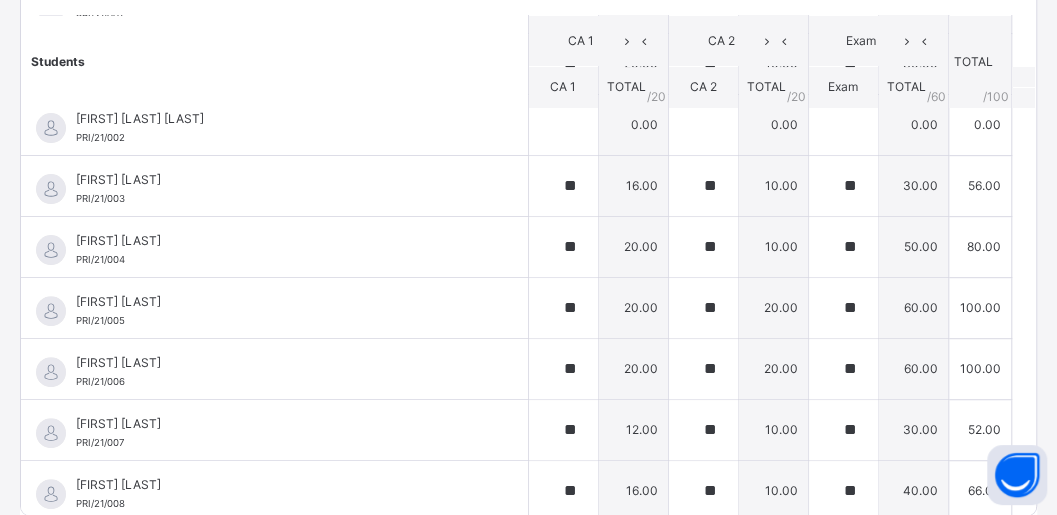 scroll, scrollTop: 0, scrollLeft: 0, axis: both 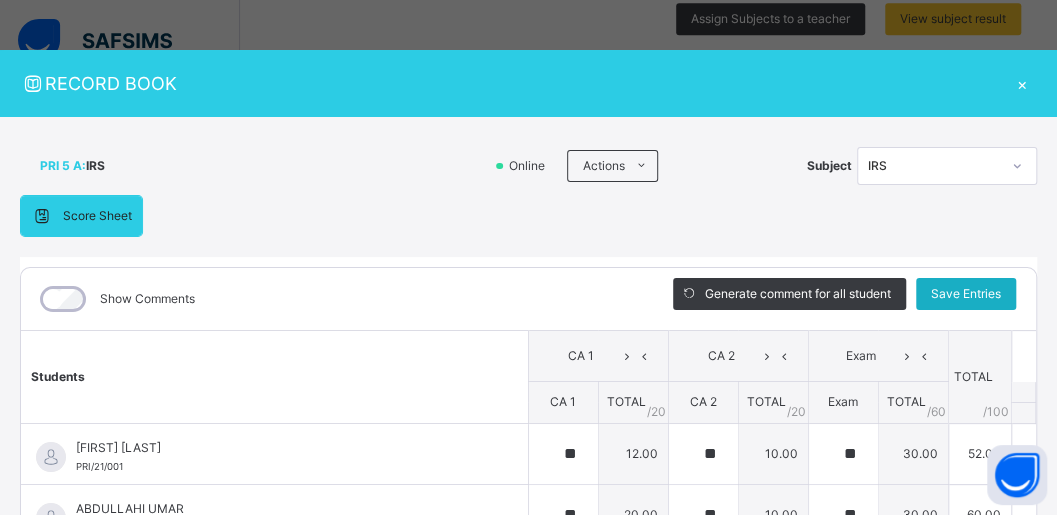 click on "Save Entries" at bounding box center (966, 294) 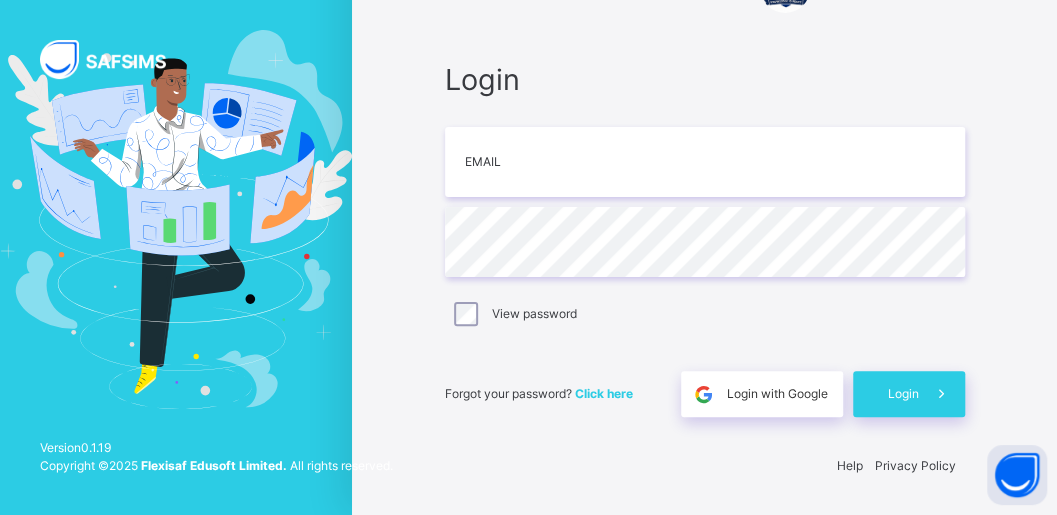 scroll, scrollTop: 76, scrollLeft: 0, axis: vertical 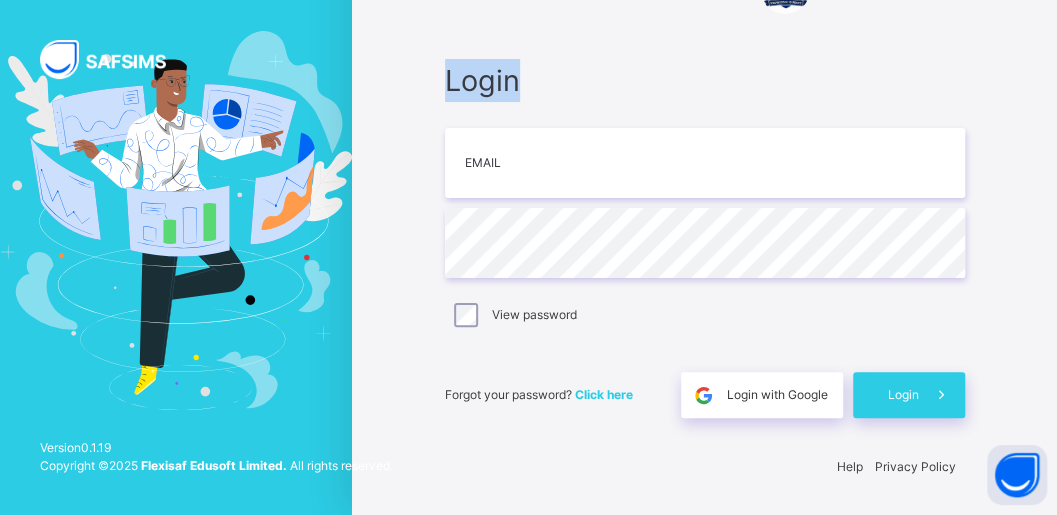drag, startPoint x: 390, startPoint y: 72, endPoint x: 448, endPoint y: 138, distance: 87.86353 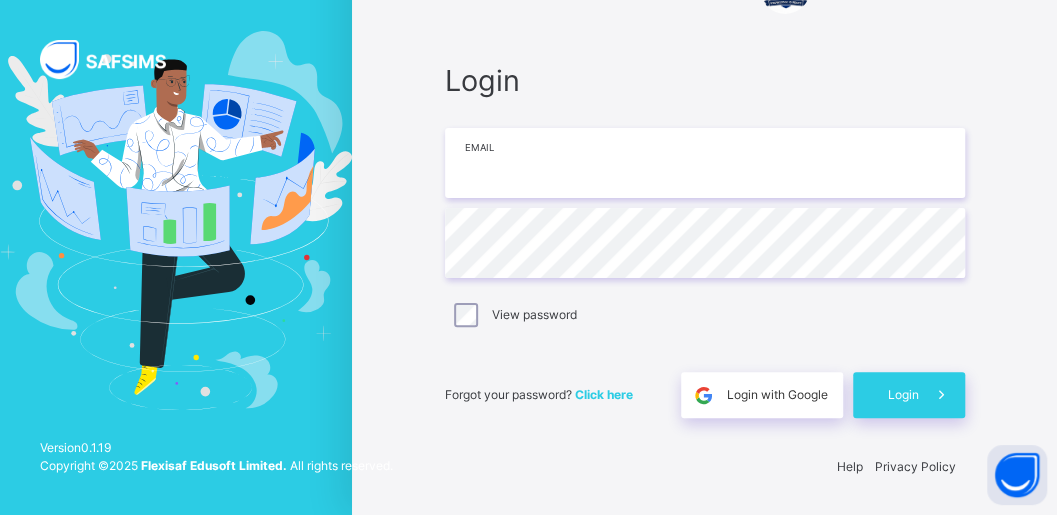 click at bounding box center [705, 163] 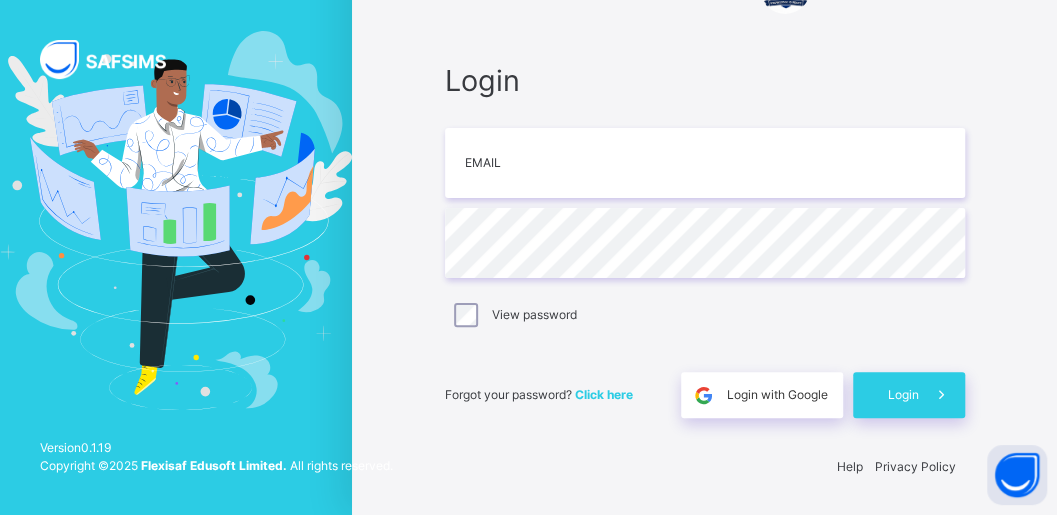 click on "Login Email Password View password Forgot your password?   Click here Login with Google Login" at bounding box center (705, 238) 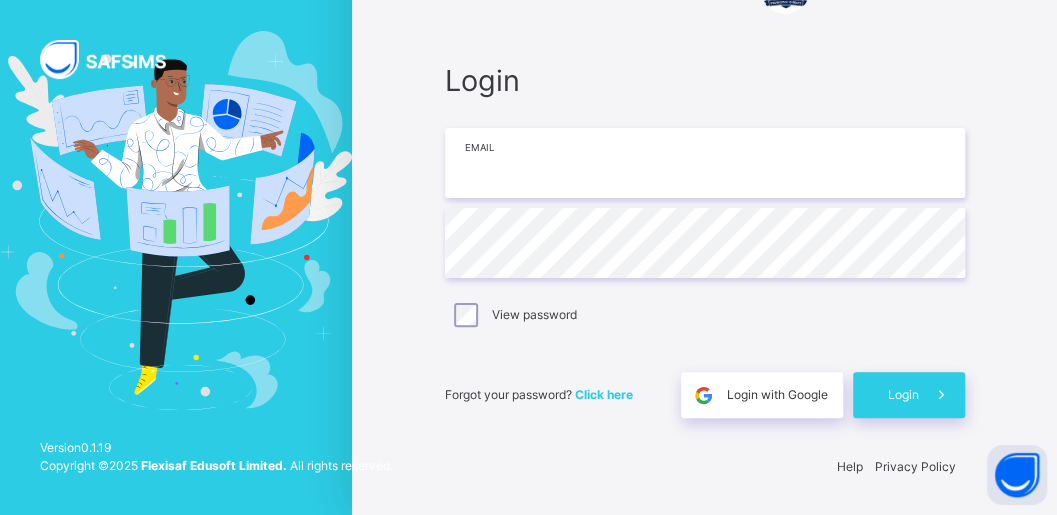 click at bounding box center [705, 163] 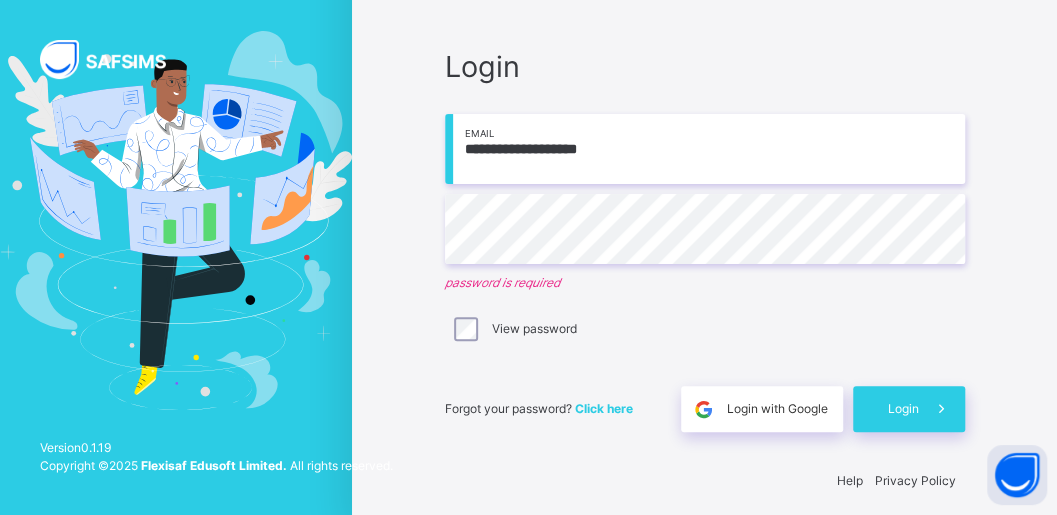 scroll, scrollTop: 76, scrollLeft: 0, axis: vertical 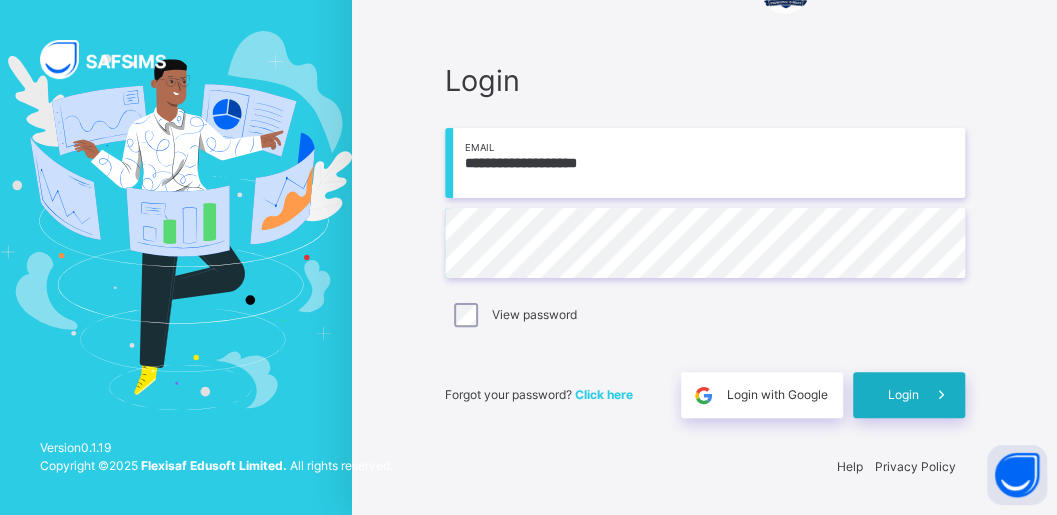 click on "Login" at bounding box center [903, 395] 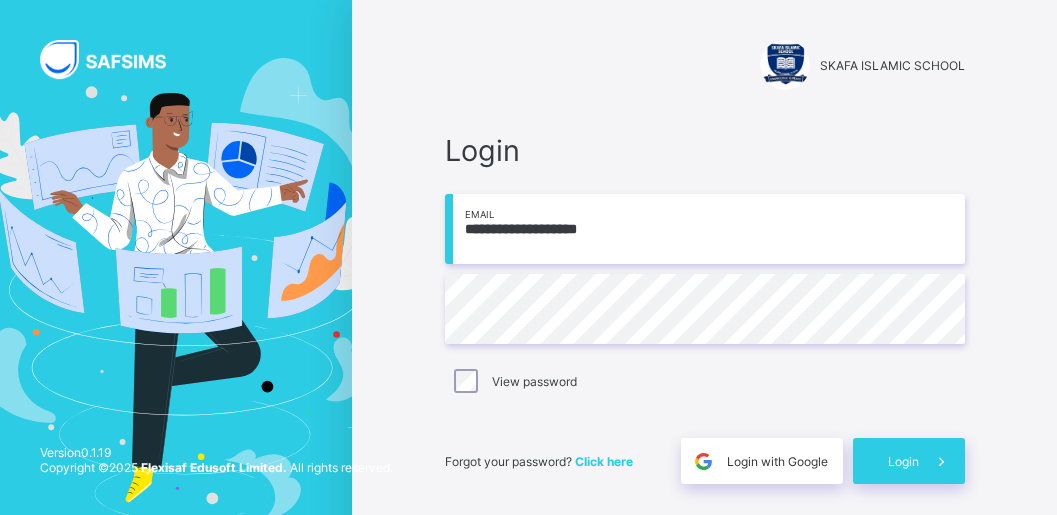 scroll, scrollTop: 0, scrollLeft: 0, axis: both 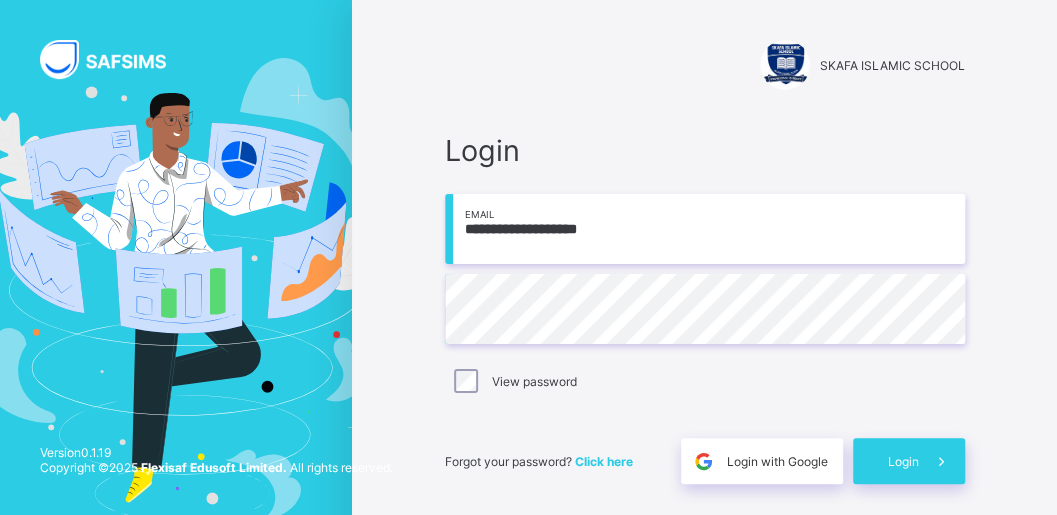click on "Forgot your password?   Click here Login with Google Login" at bounding box center [705, 451] 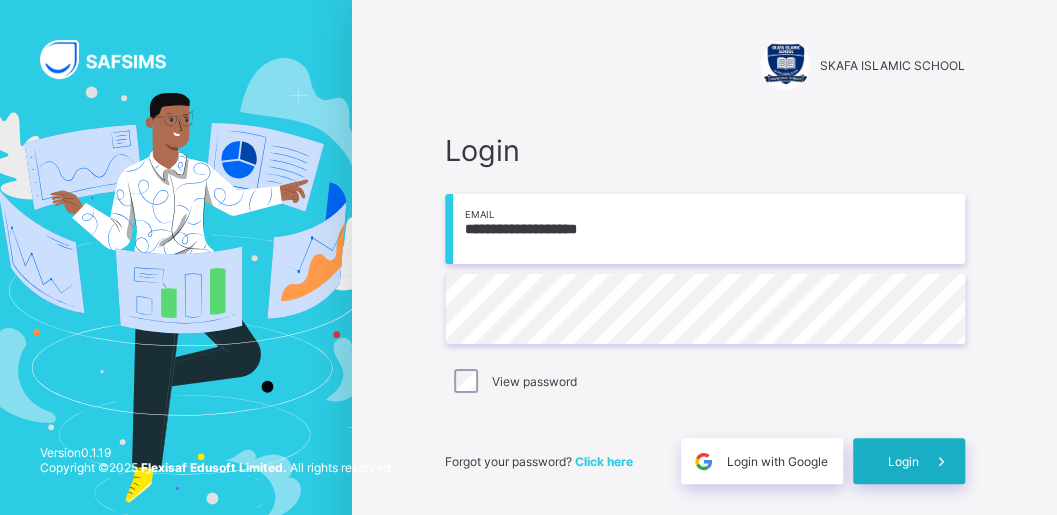 click on "Login" at bounding box center [909, 461] 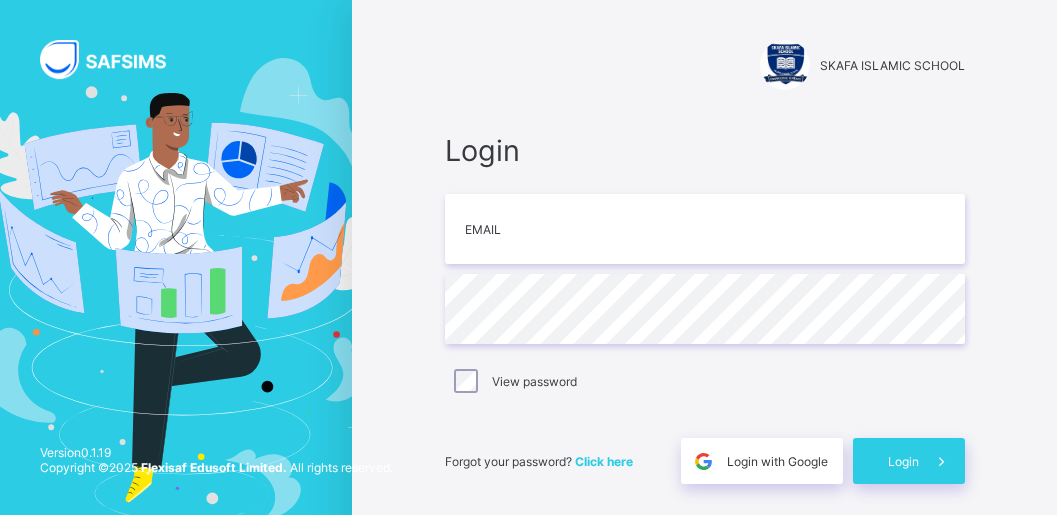 scroll, scrollTop: 0, scrollLeft: 0, axis: both 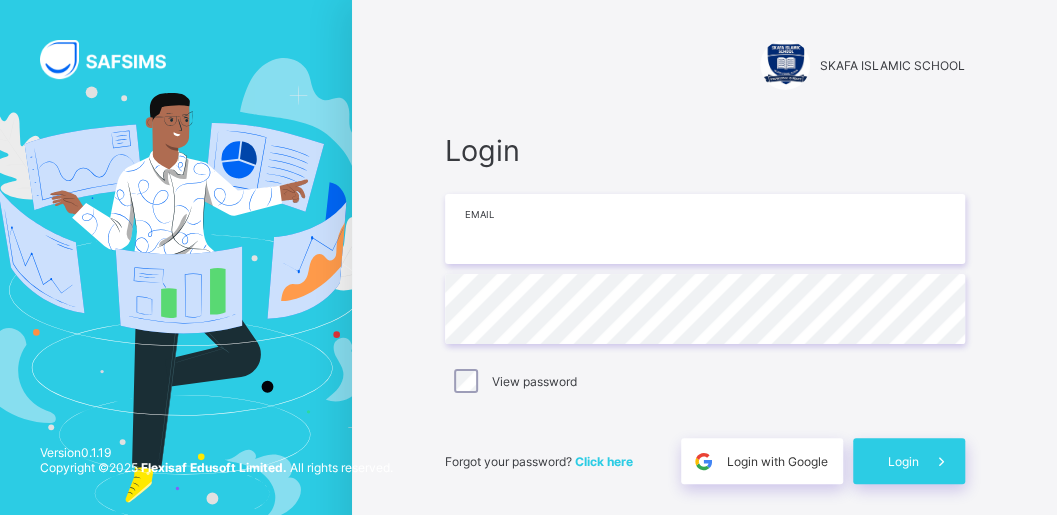 type on "**********" 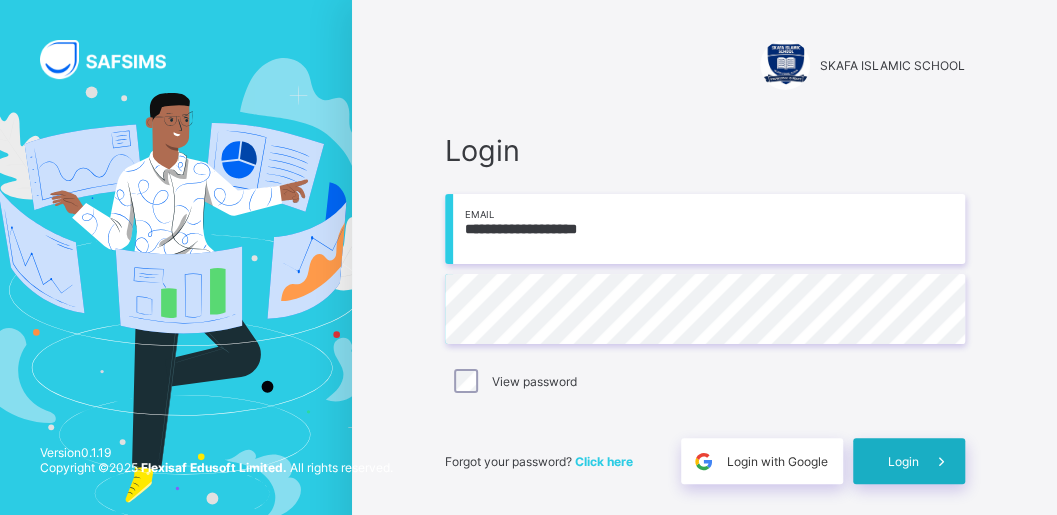 click at bounding box center [942, 461] 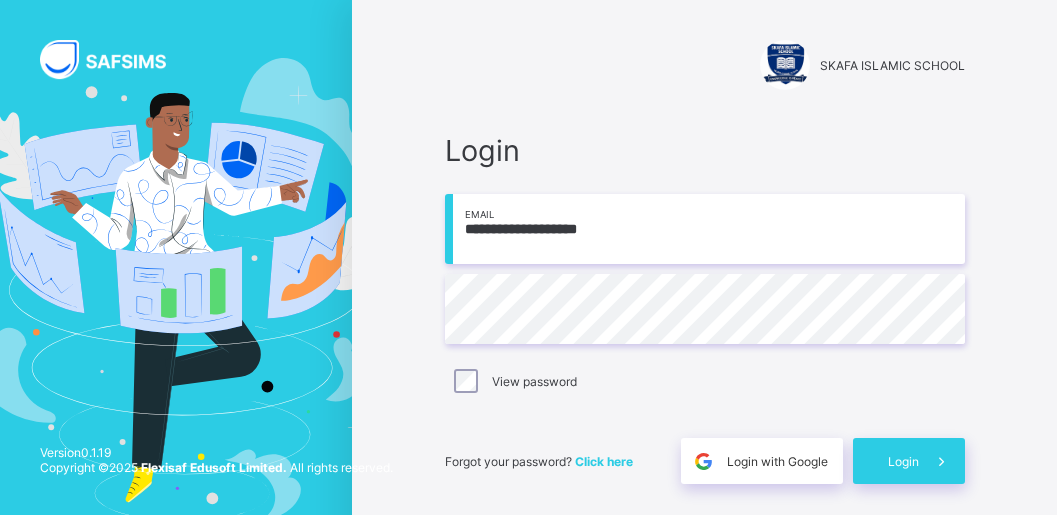 scroll, scrollTop: 0, scrollLeft: 0, axis: both 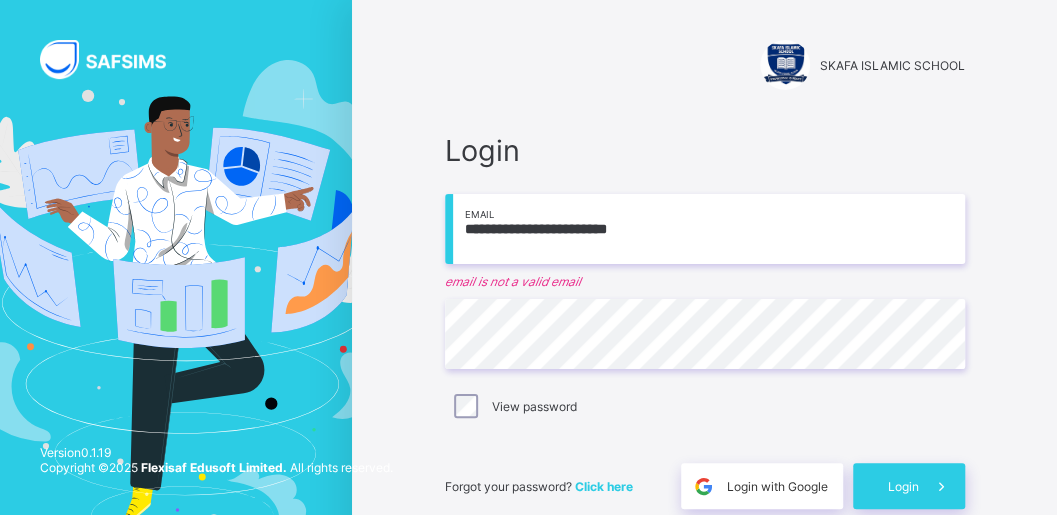 type on "**********" 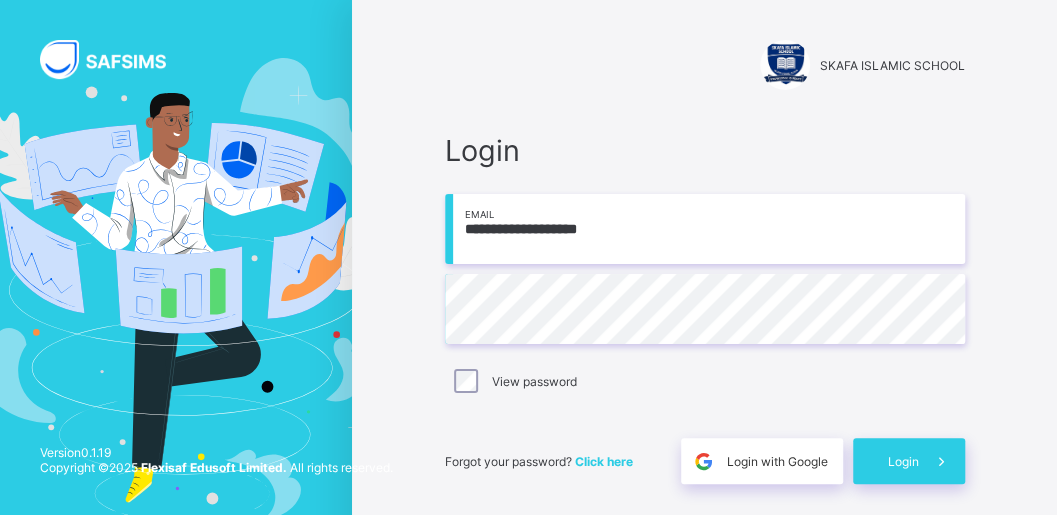 click on "Forgot your password?   Click here Login with Google Login" at bounding box center (705, 451) 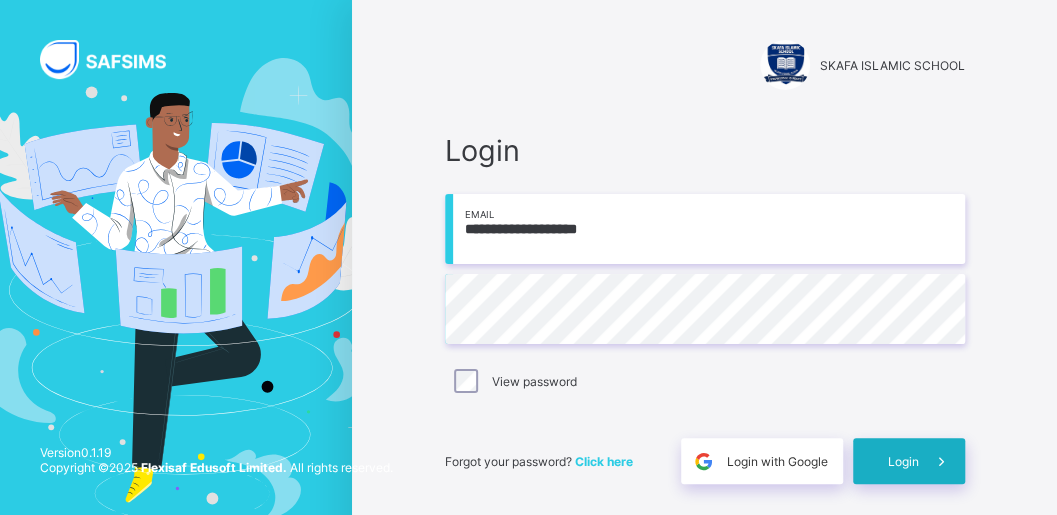 click on "Login" at bounding box center (903, 461) 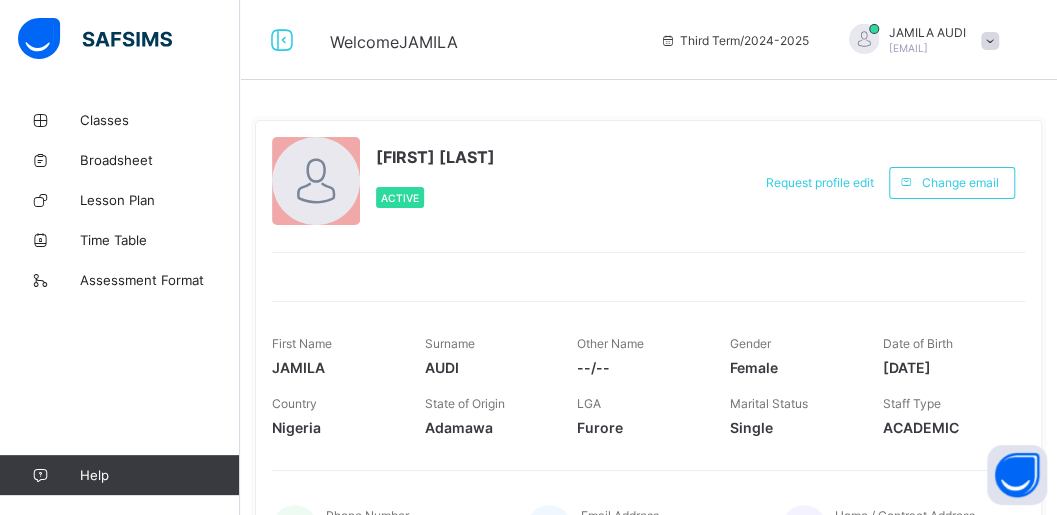 click at bounding box center (990, 41) 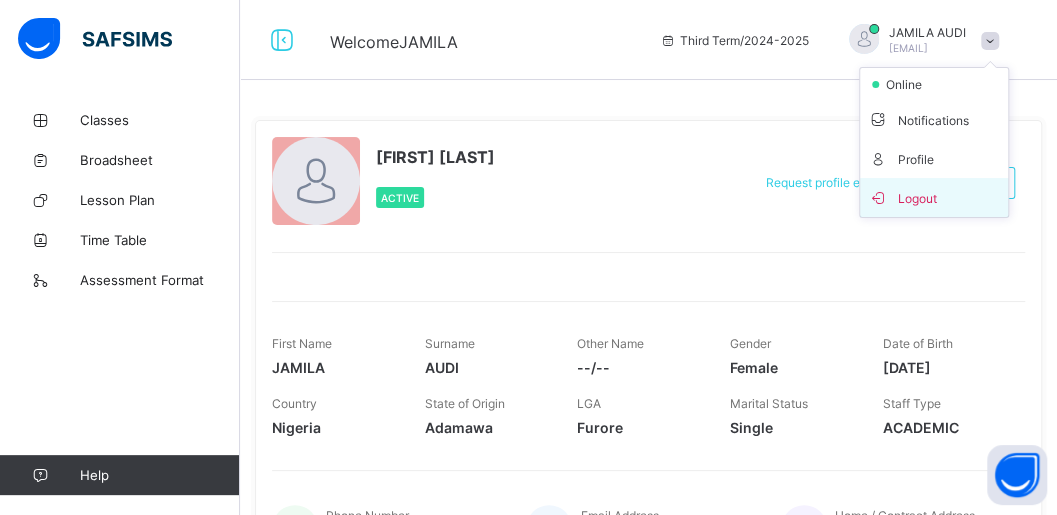 click on "Logout" at bounding box center [934, 197] 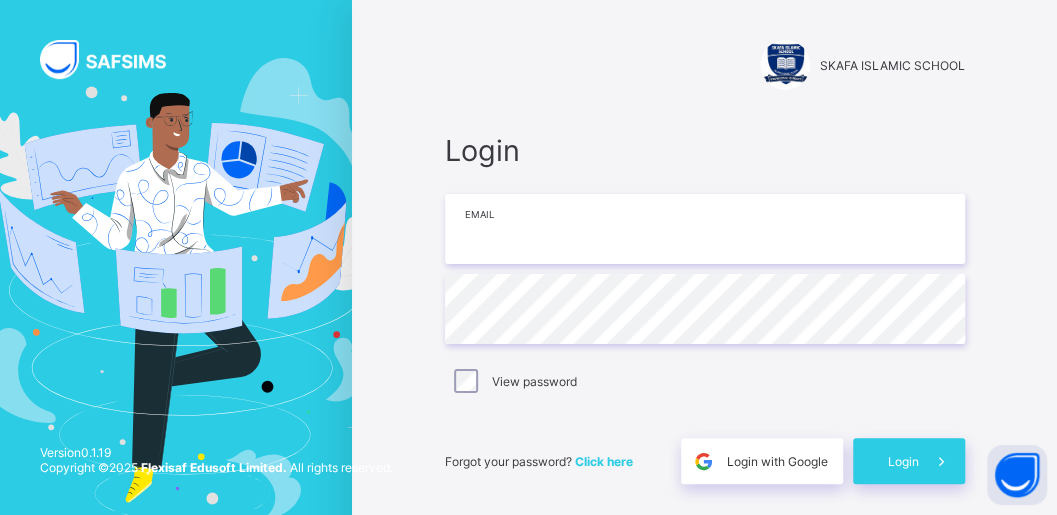 click at bounding box center (705, 229) 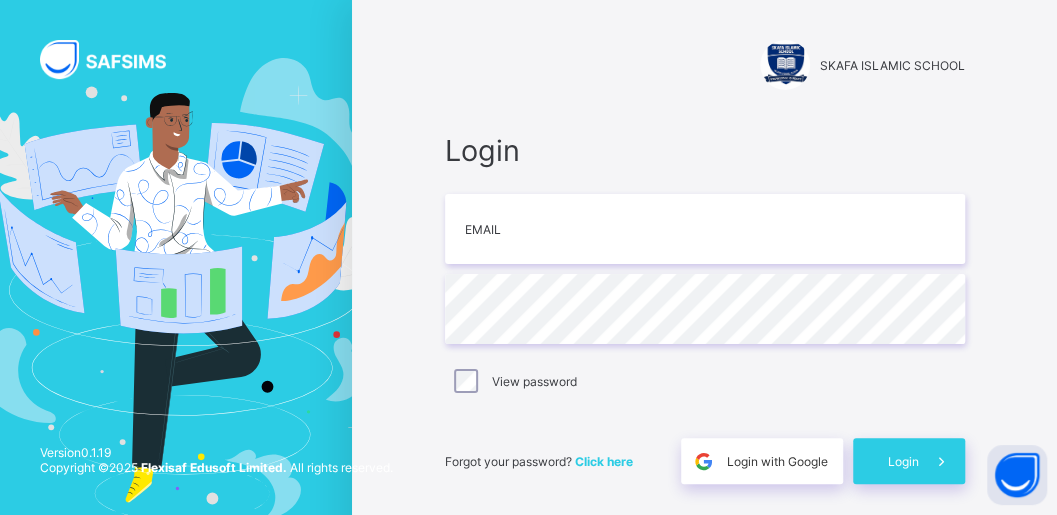 click on "Login Email Password View password Forgot your password?   Click here Login with Google Login" at bounding box center (705, 308) 